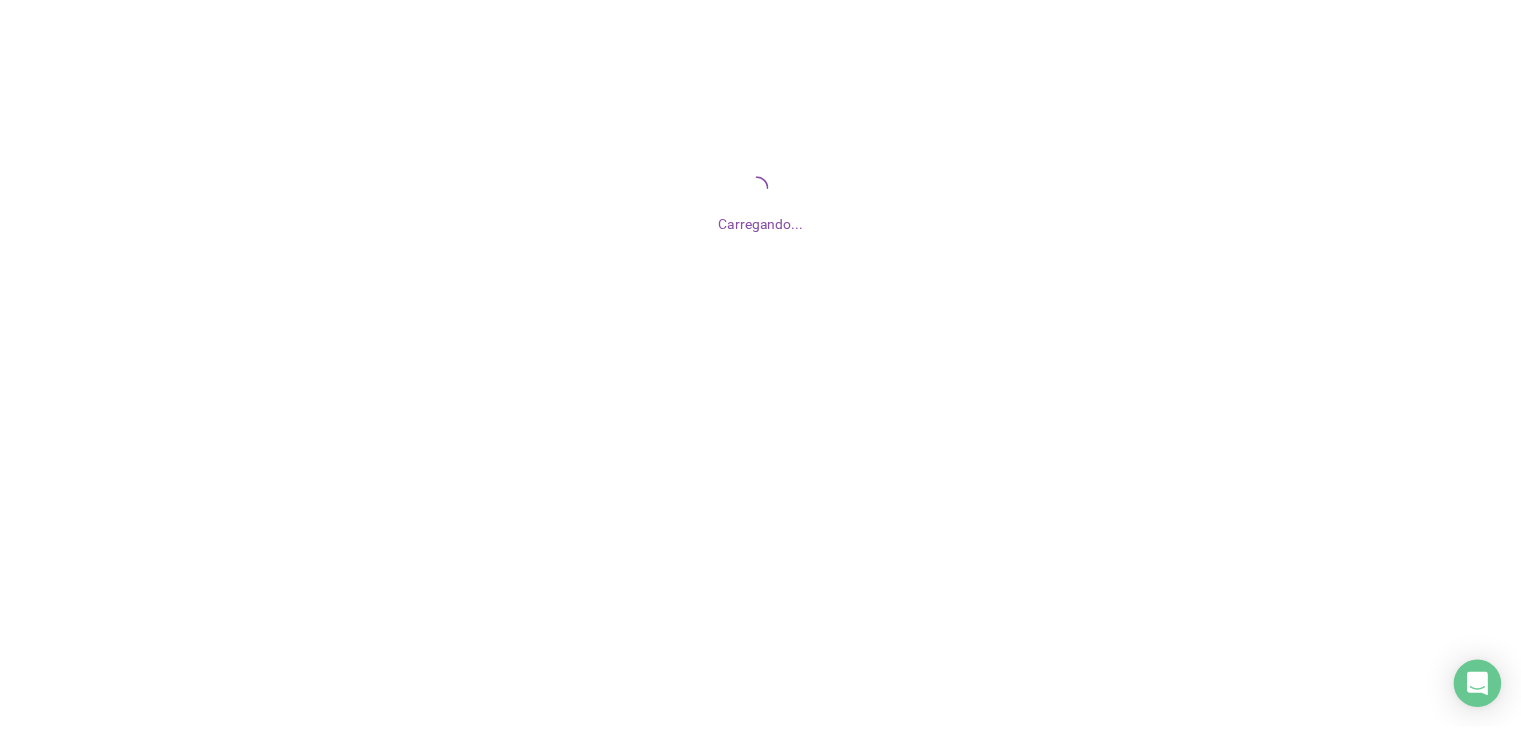 scroll, scrollTop: 0, scrollLeft: 0, axis: both 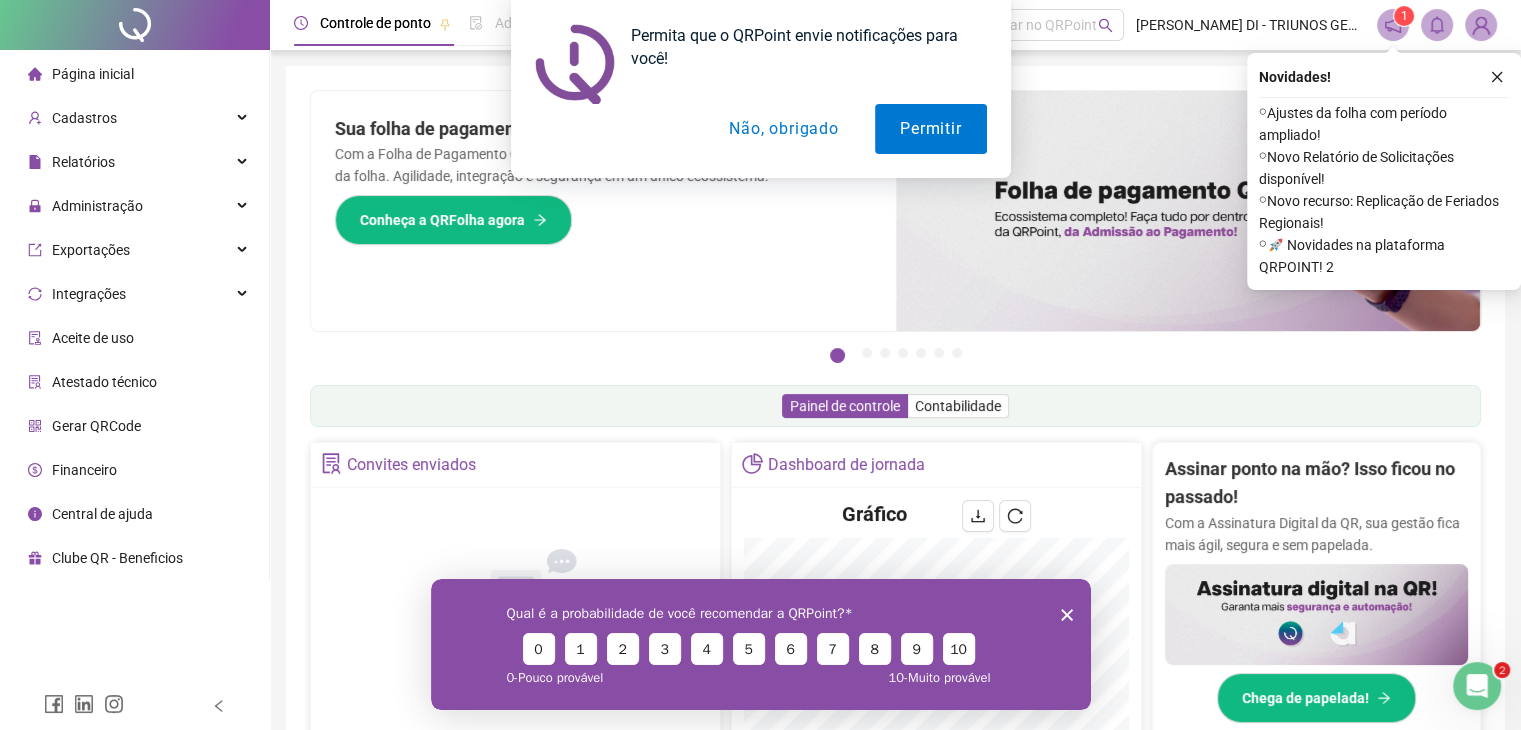 click on "Permita que o QRPoint envie notificações para você! Permitir Não, obrigado" at bounding box center (760, 89) 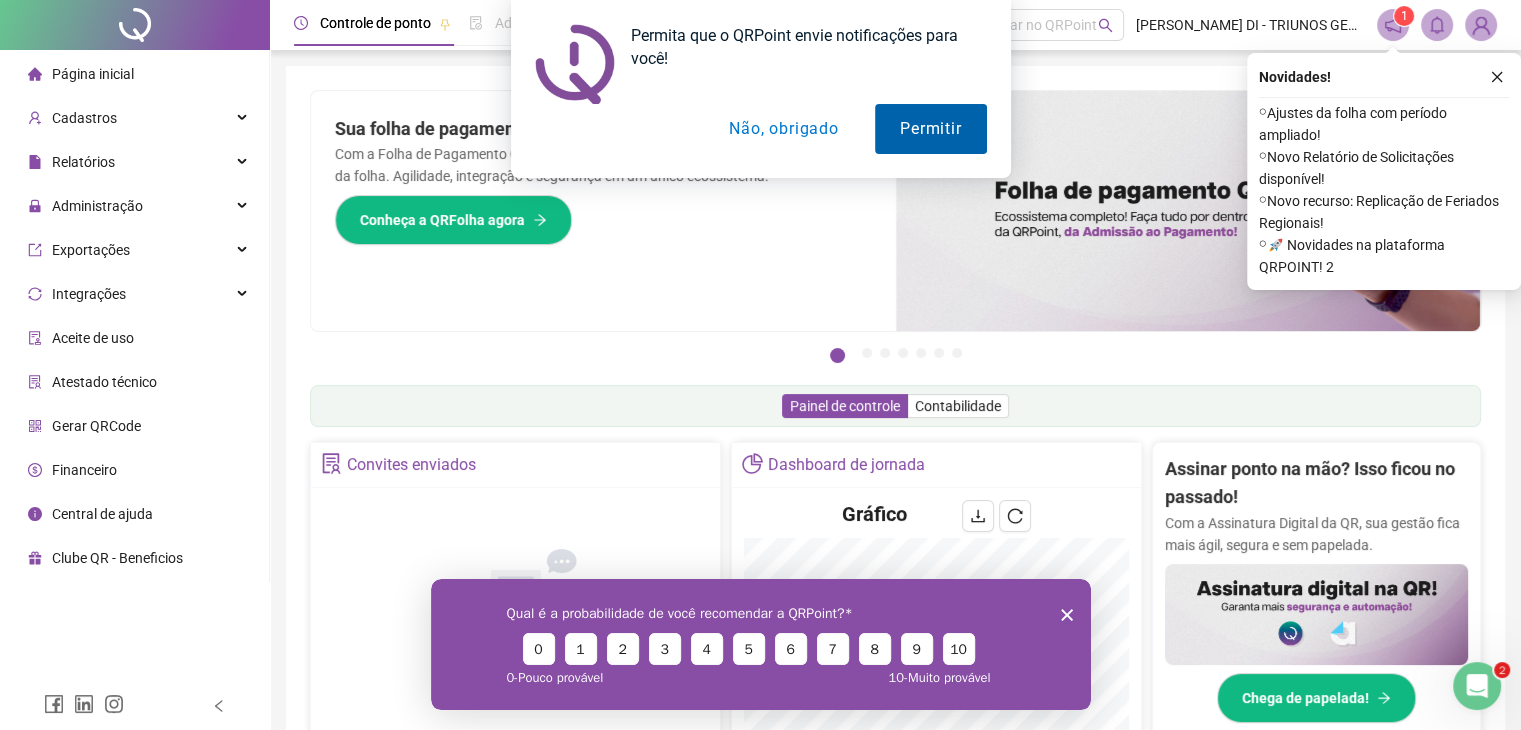 click on "Permitir" at bounding box center [930, 129] 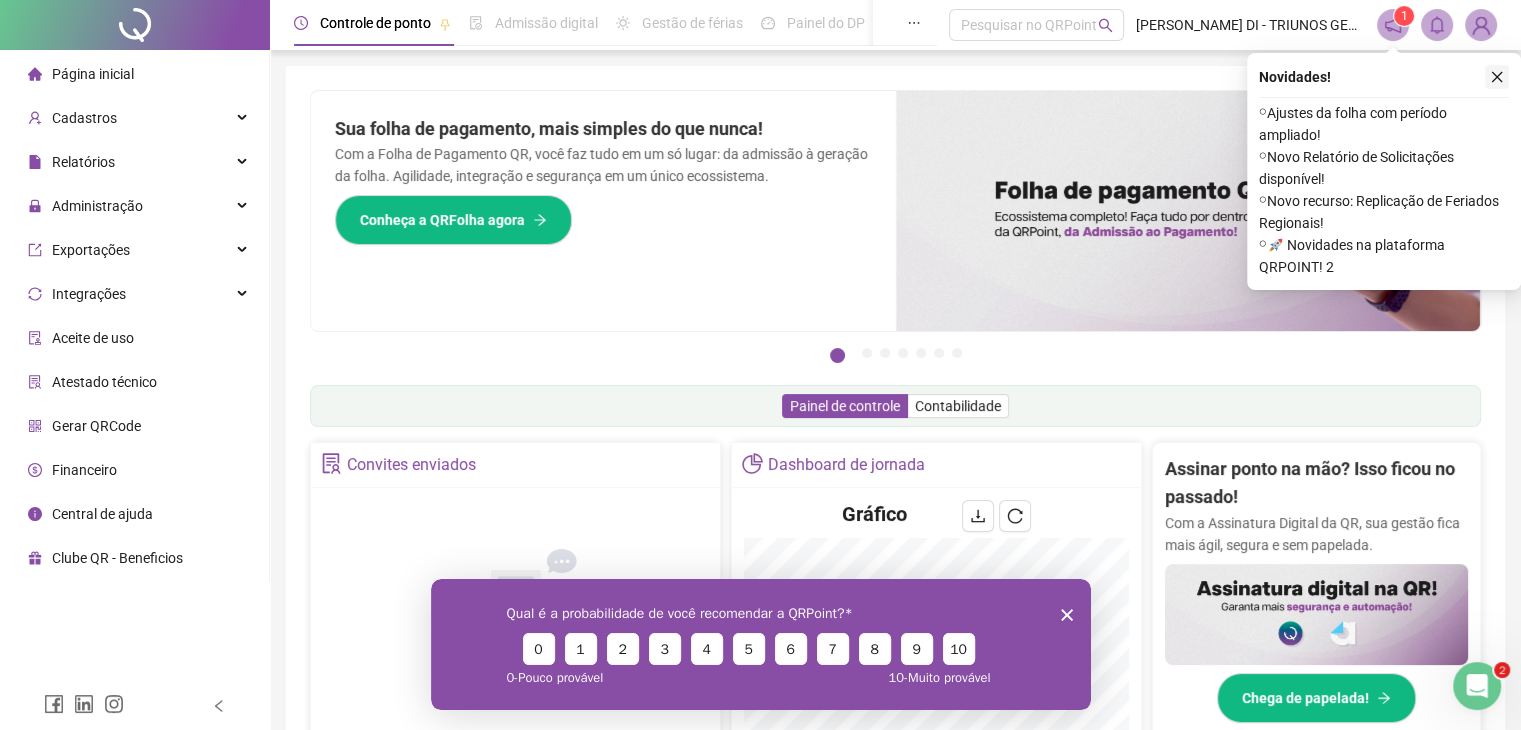 click 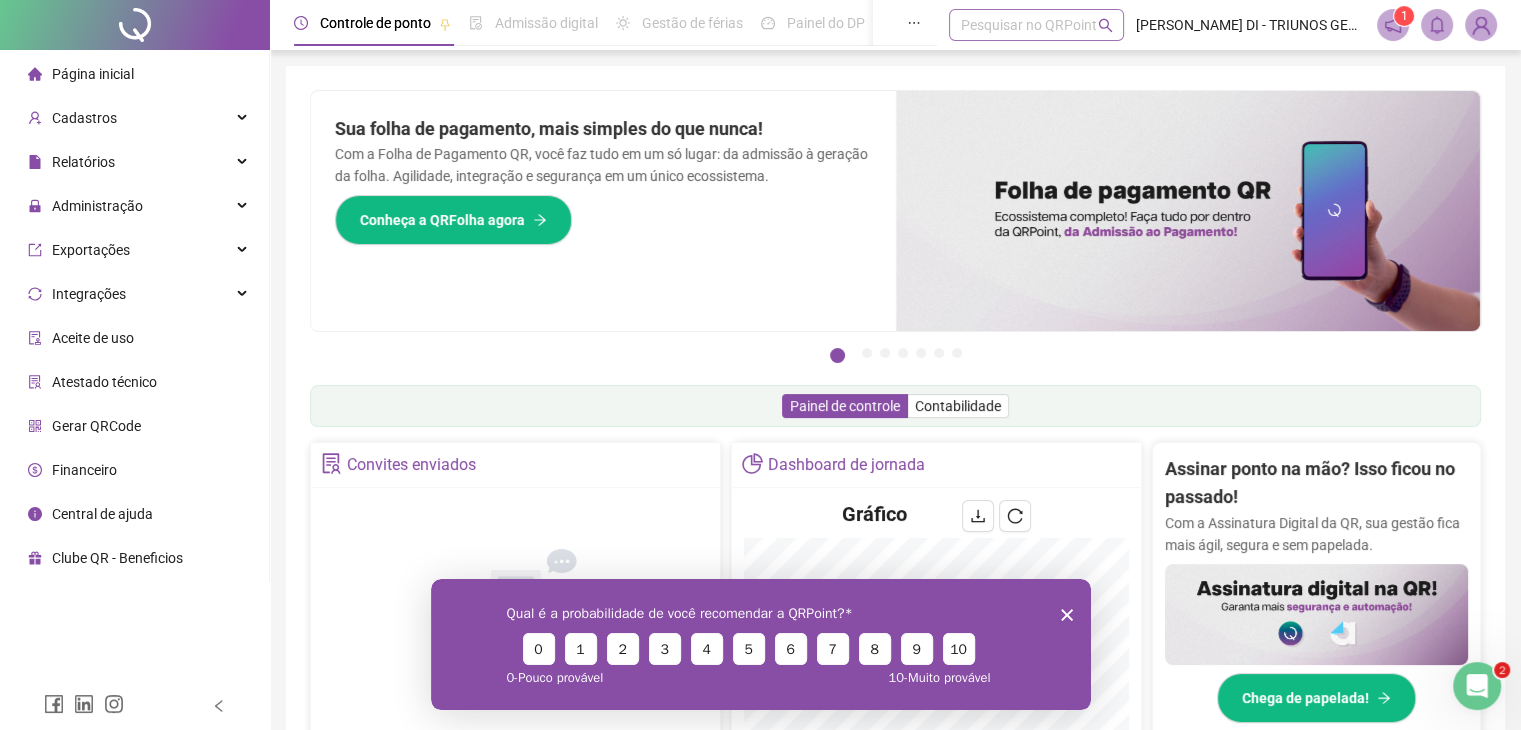 click at bounding box center [1026, 25] 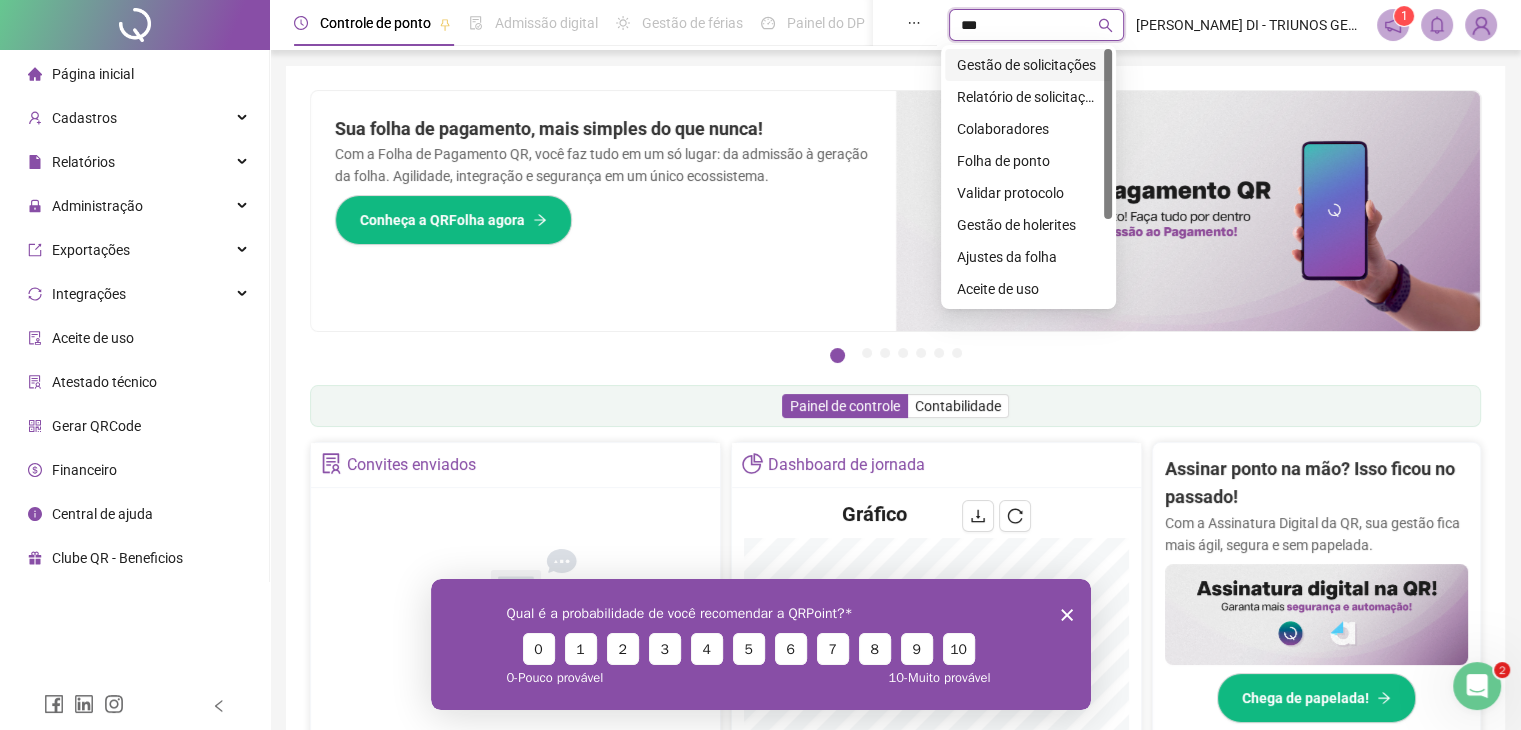 type on "****" 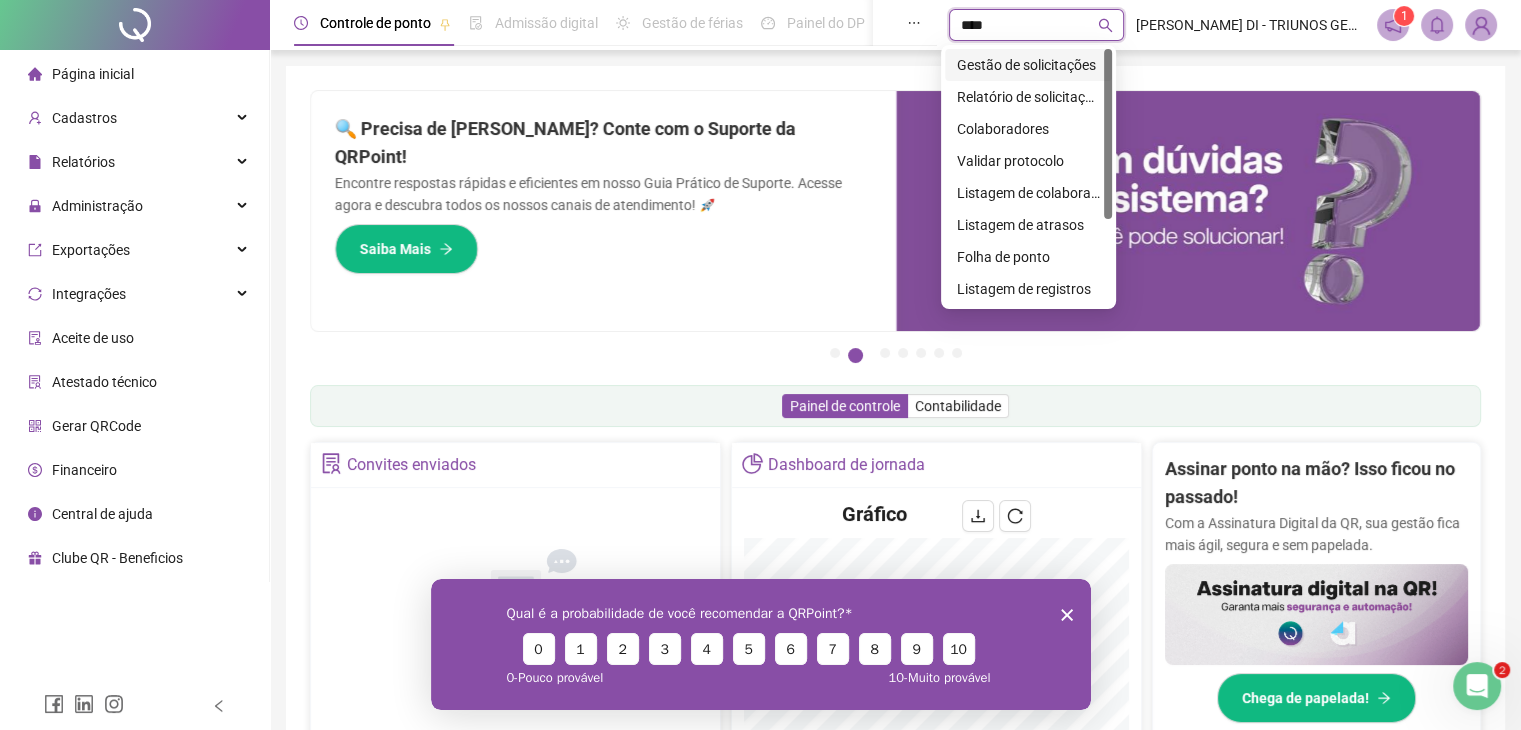 click on "Gestão de solicitações" at bounding box center (1028, 65) 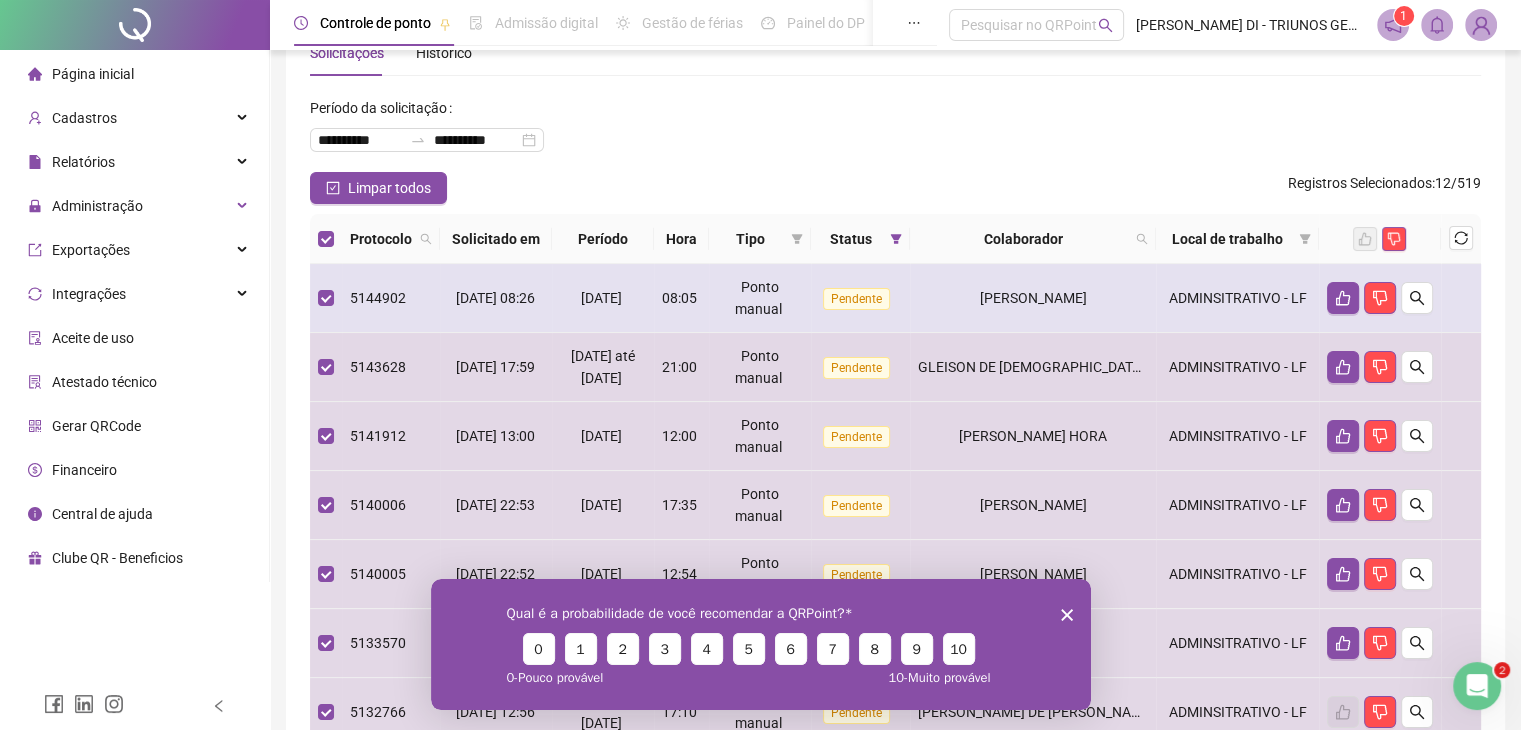 scroll, scrollTop: 0, scrollLeft: 0, axis: both 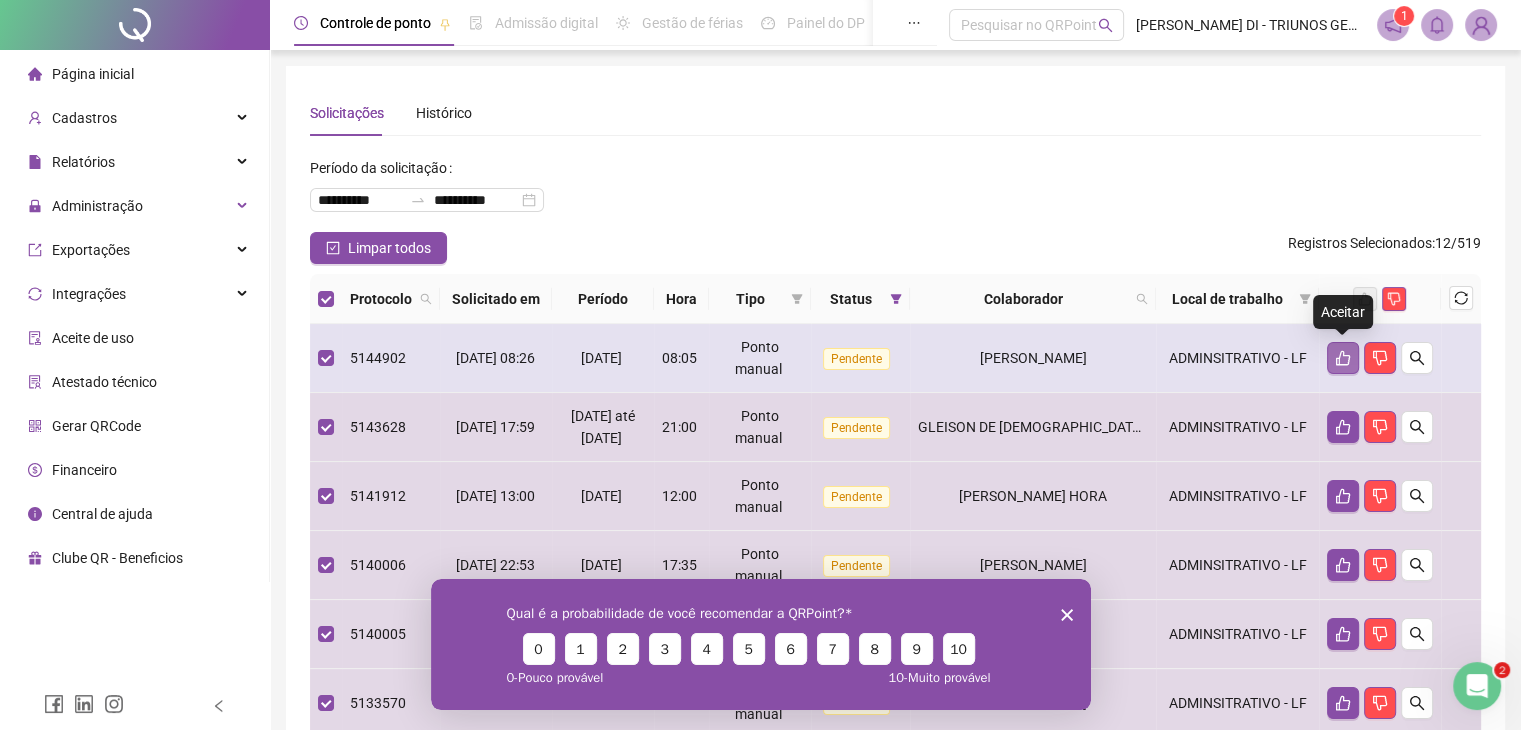 click 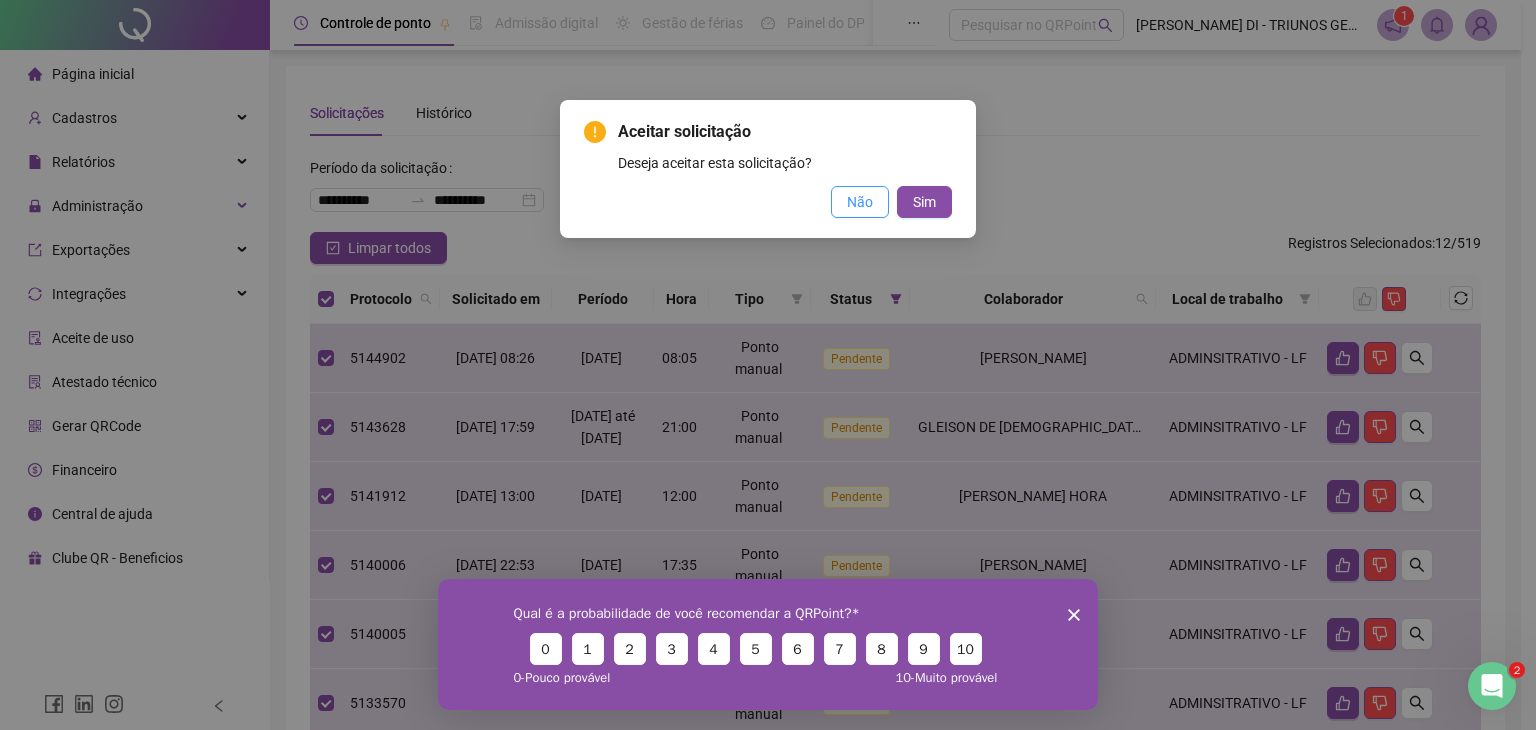 click on "Não" at bounding box center (860, 202) 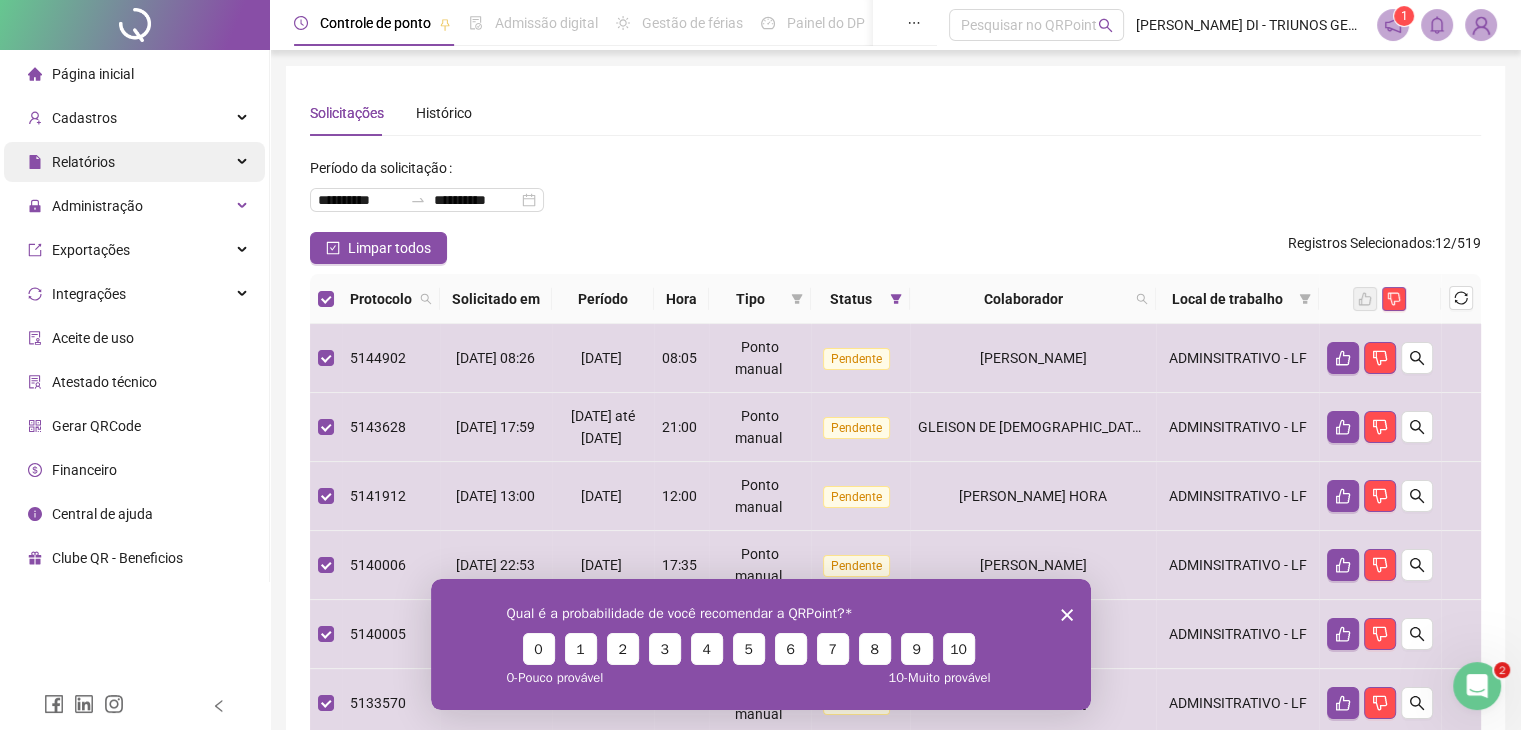 click on "Relatórios" at bounding box center [134, 162] 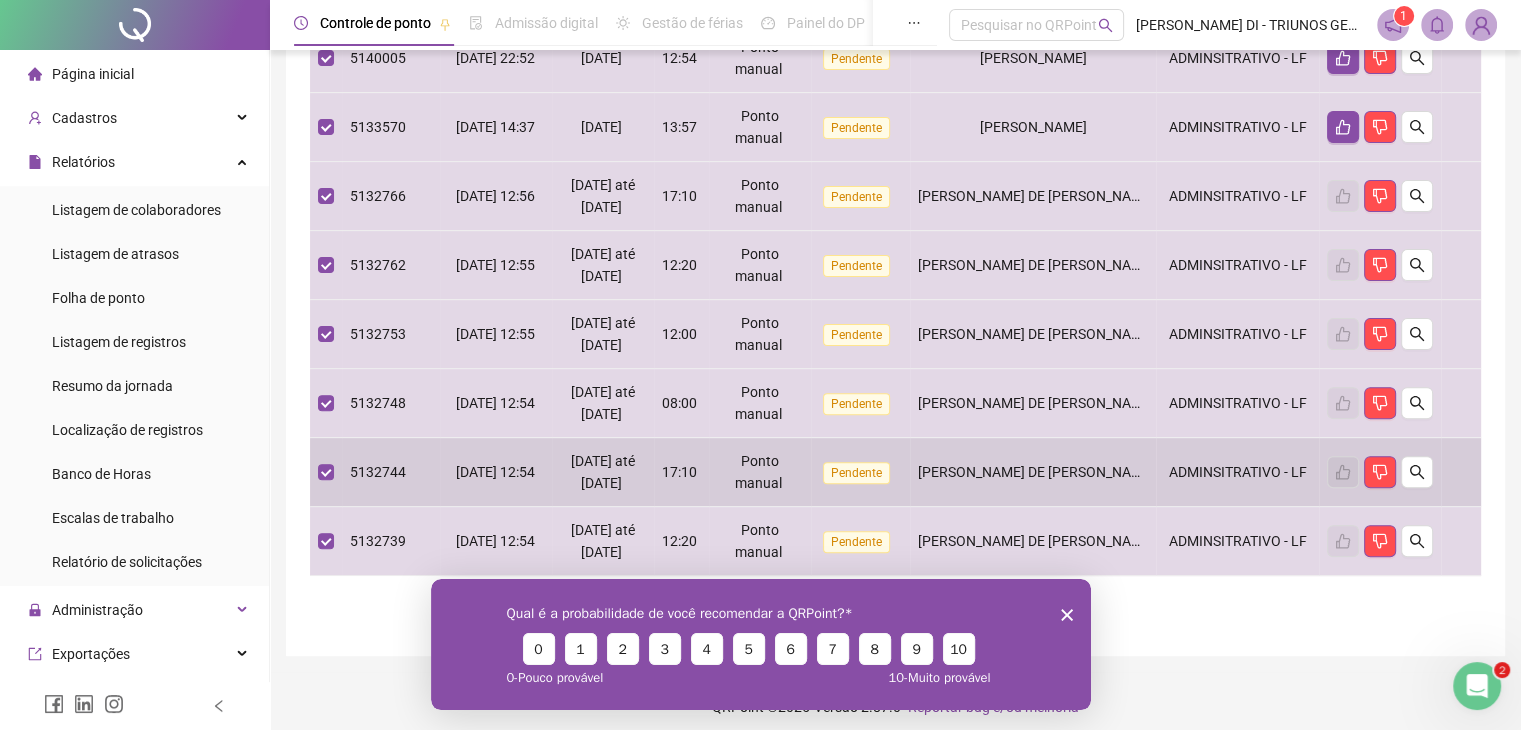 scroll, scrollTop: 584, scrollLeft: 0, axis: vertical 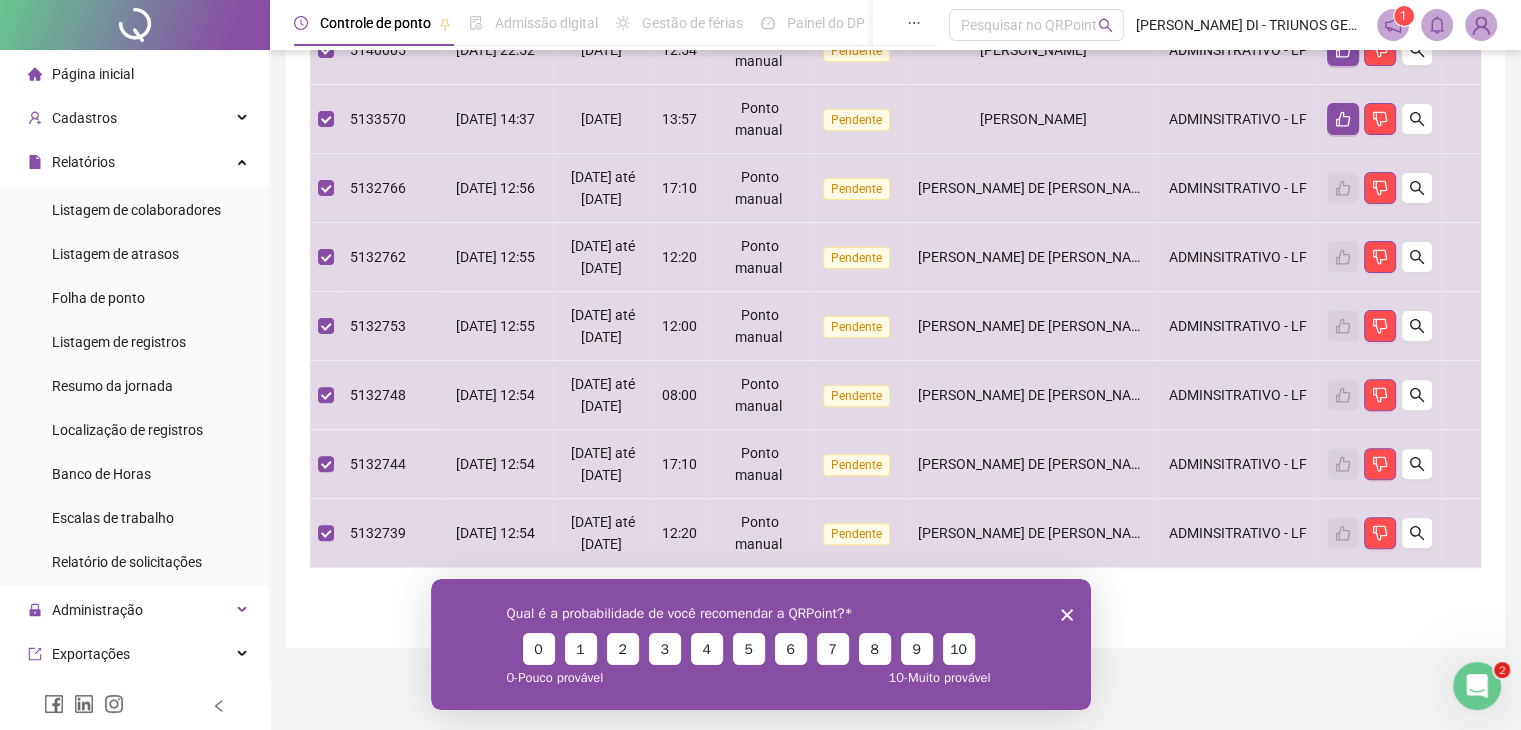 click 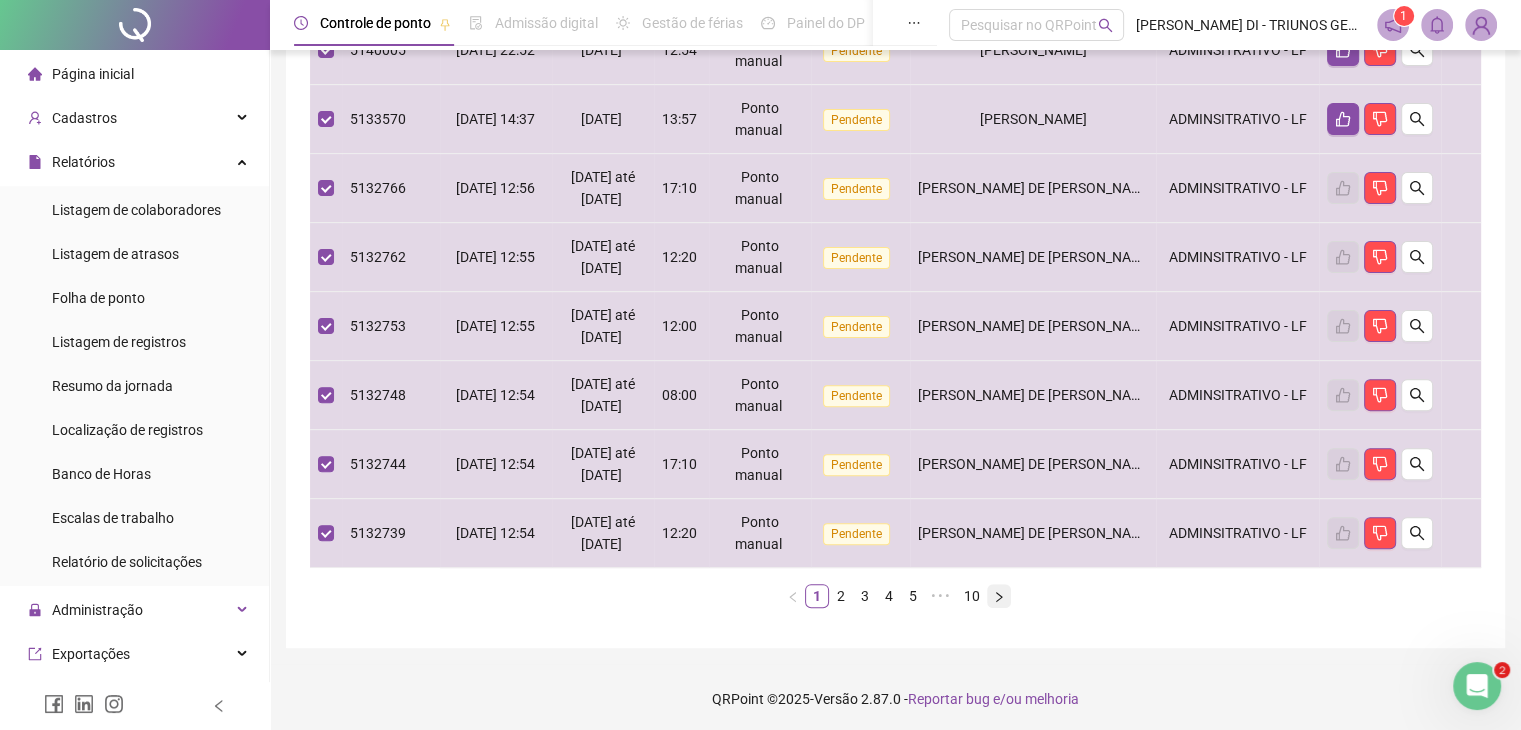 click 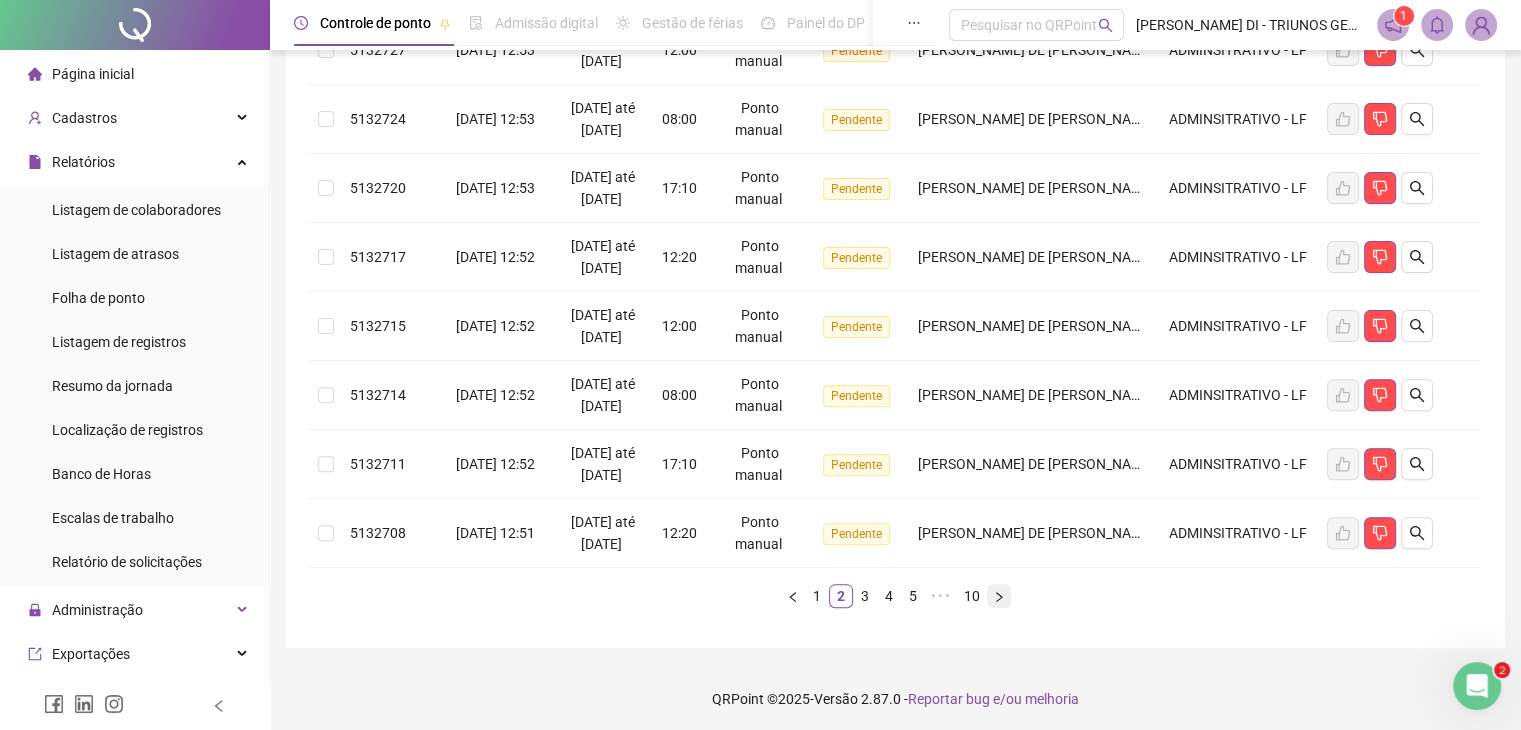 click 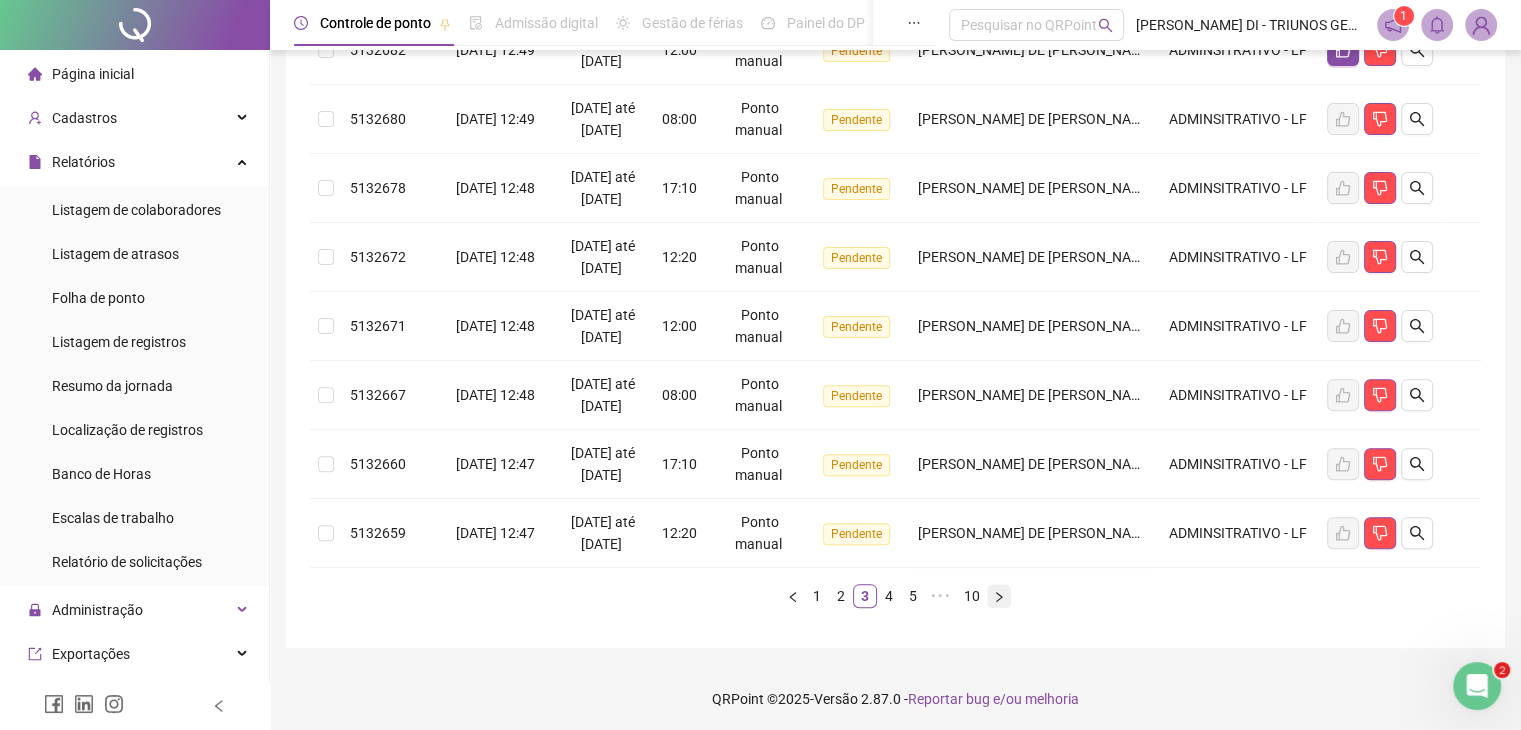 click 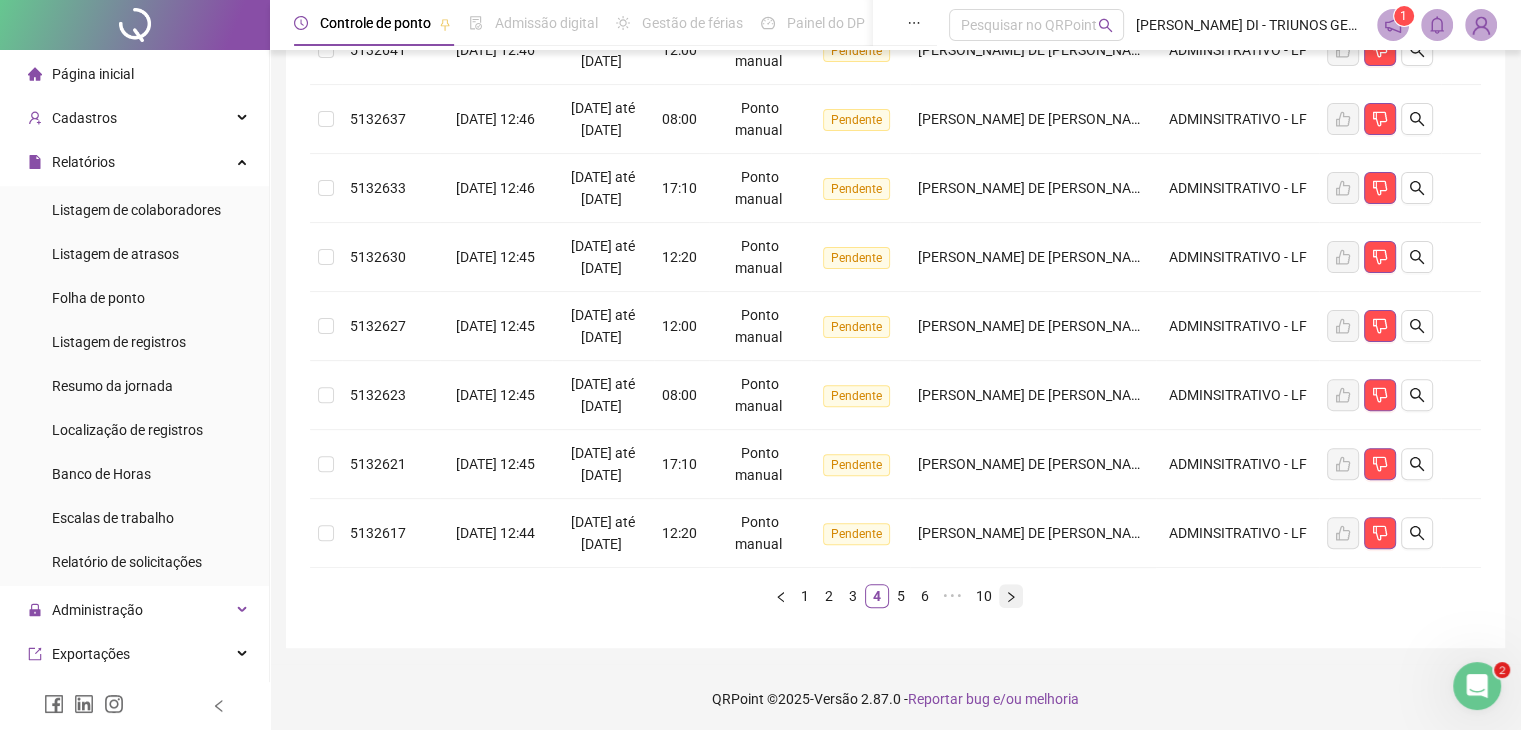 click 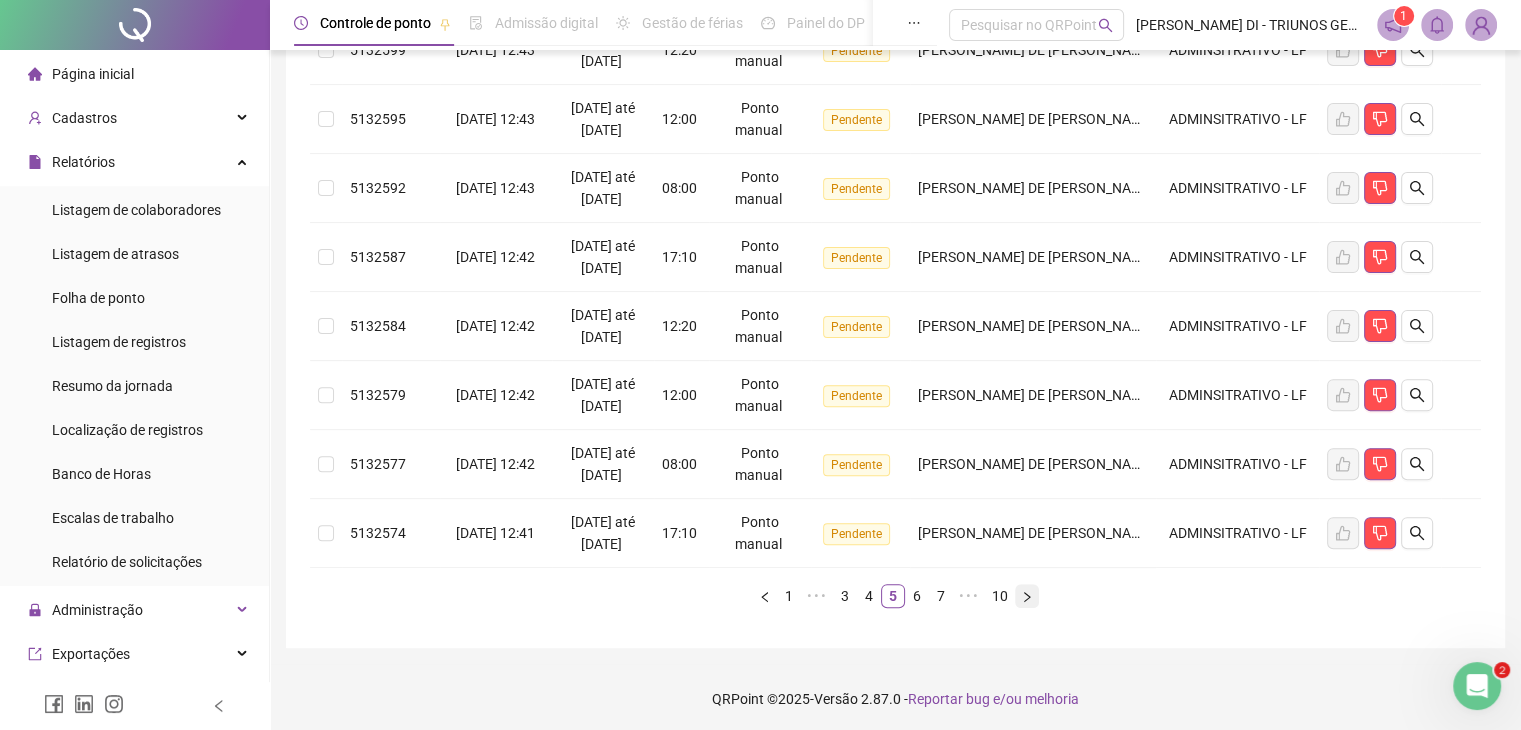 click on "10" at bounding box center (1000, 596) 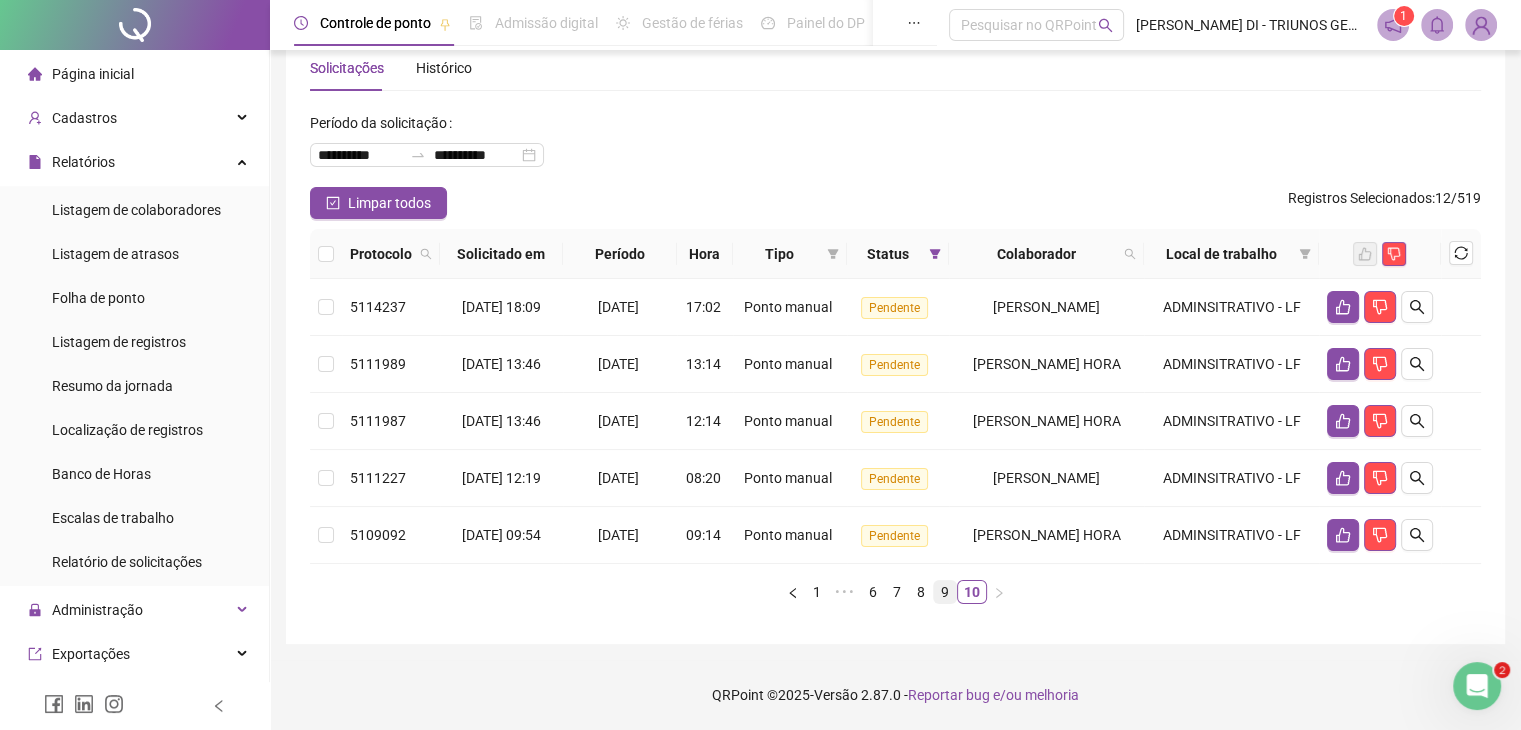 click on "9" at bounding box center (945, 592) 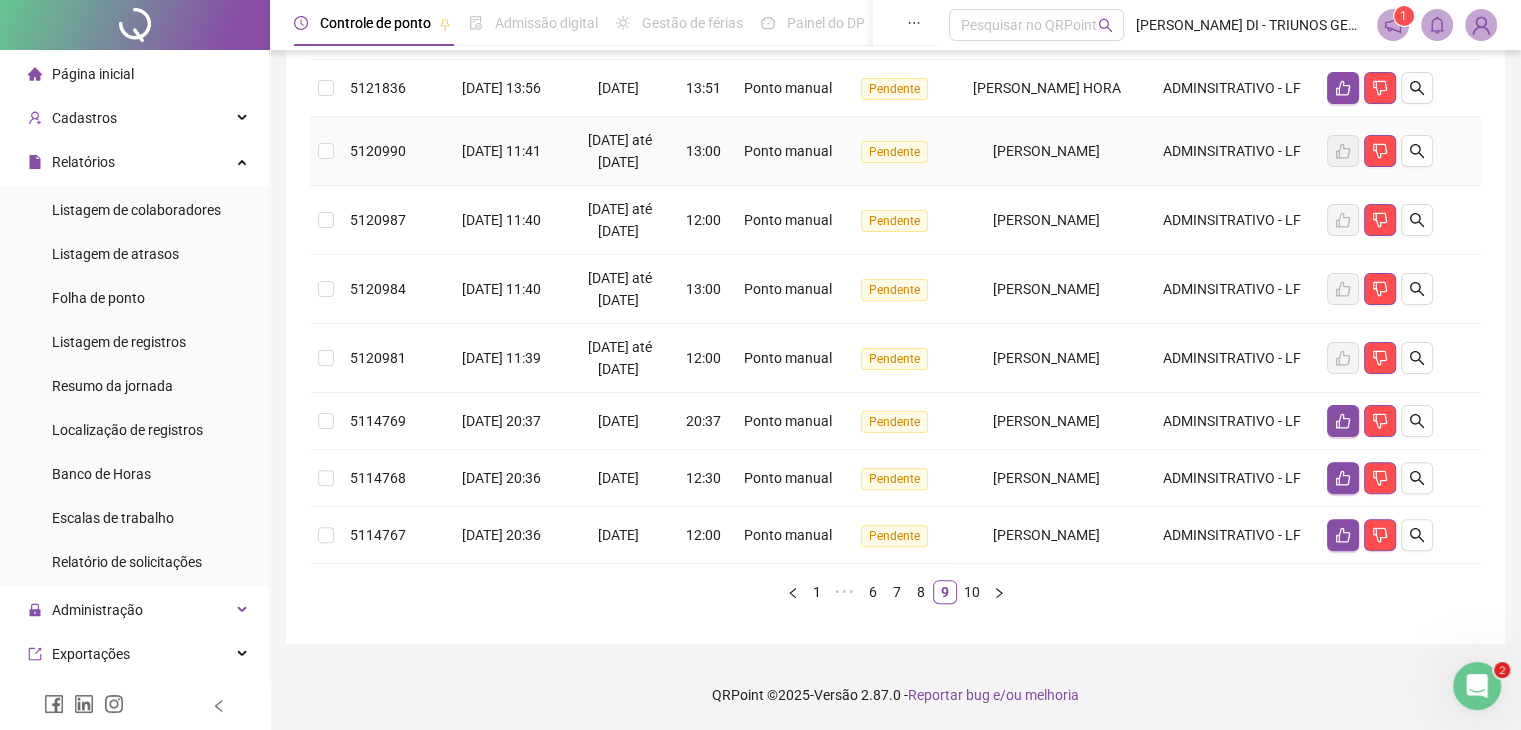 scroll, scrollTop: 584, scrollLeft: 0, axis: vertical 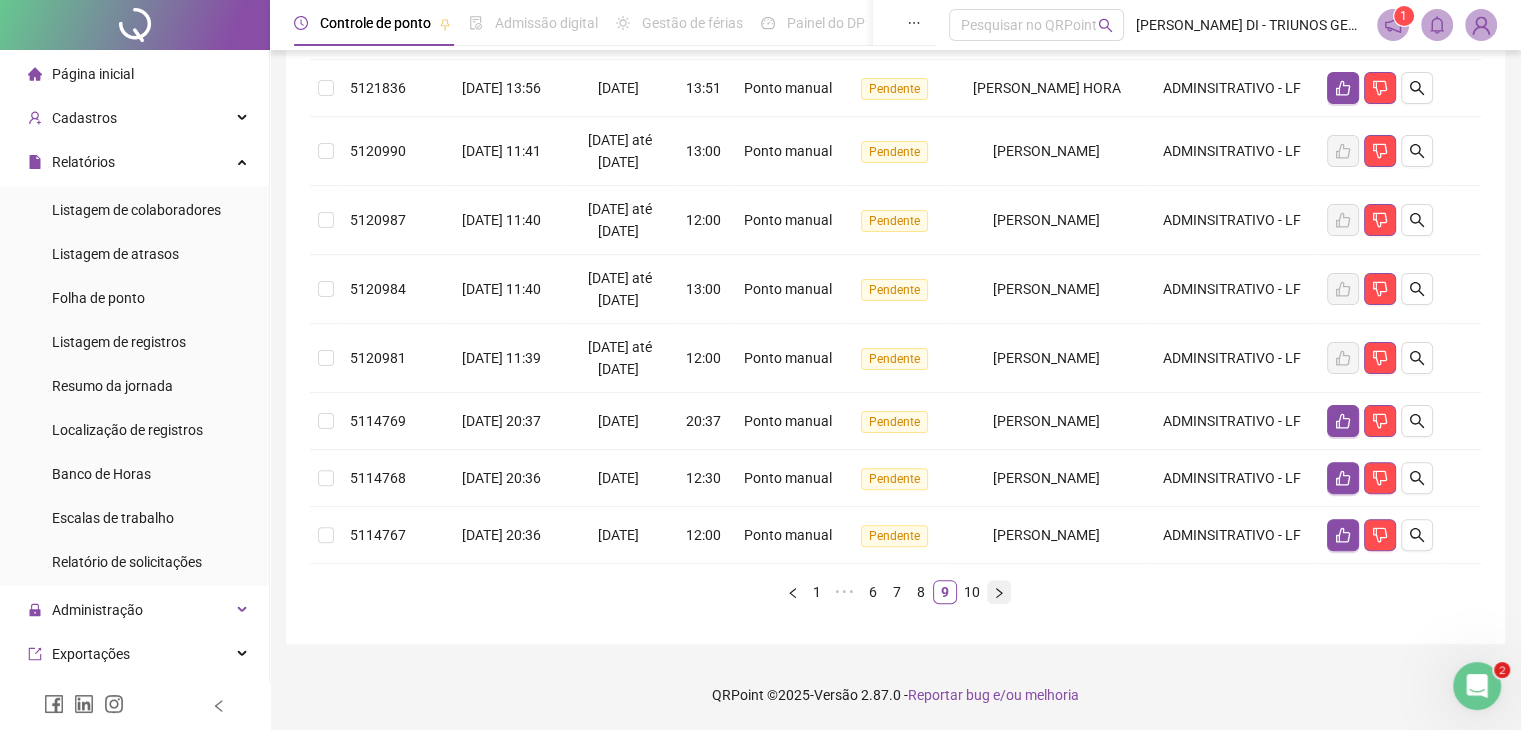click 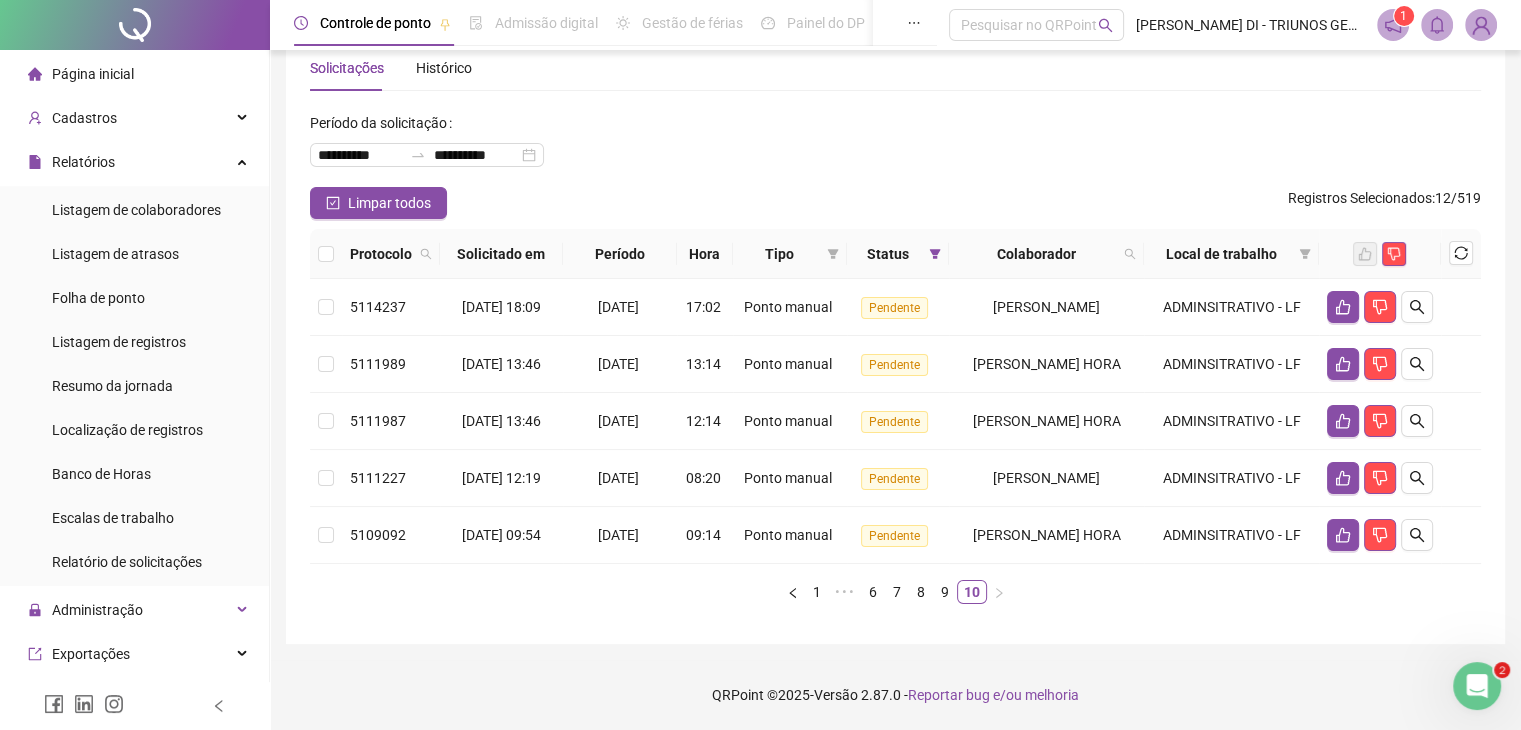 scroll, scrollTop: 103, scrollLeft: 0, axis: vertical 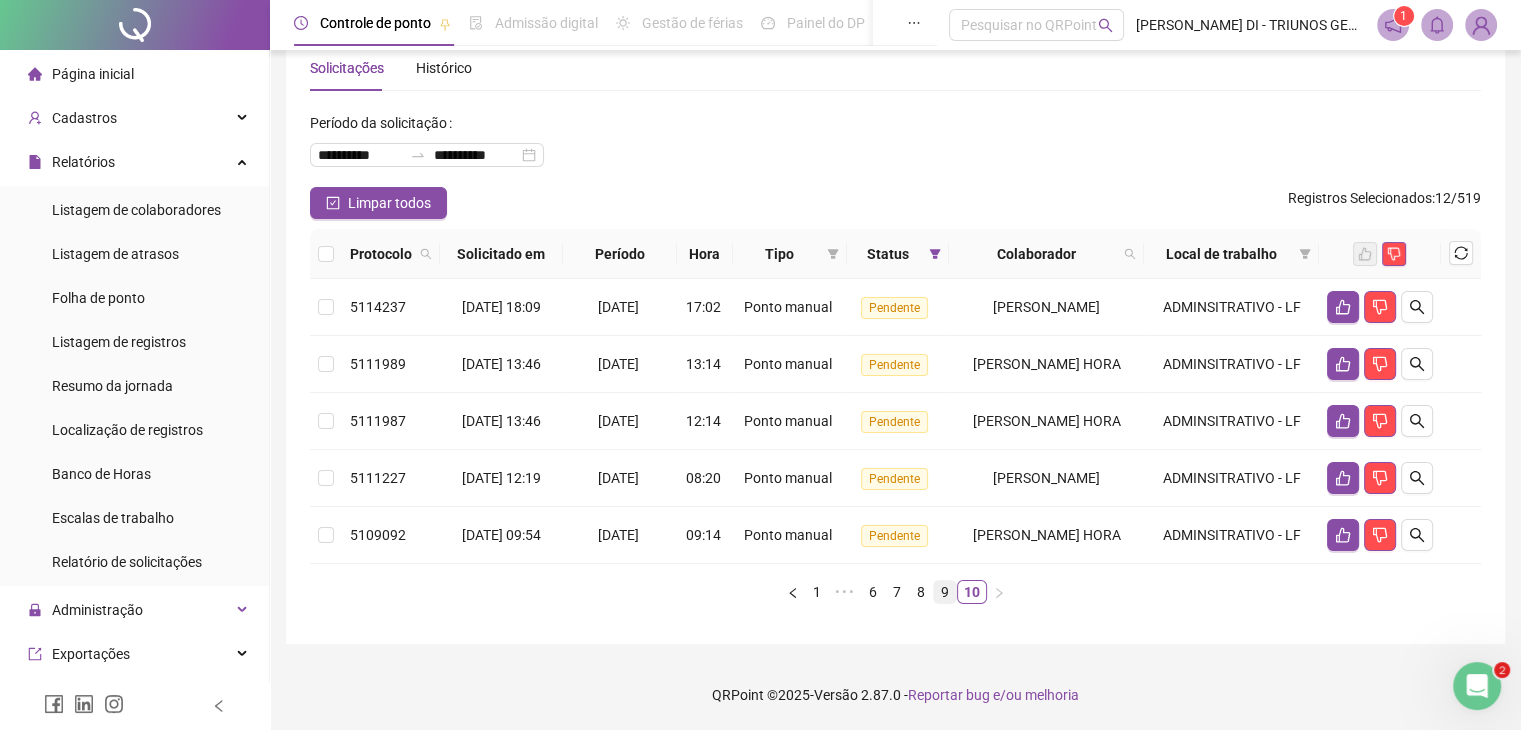 click on "9" at bounding box center [945, 592] 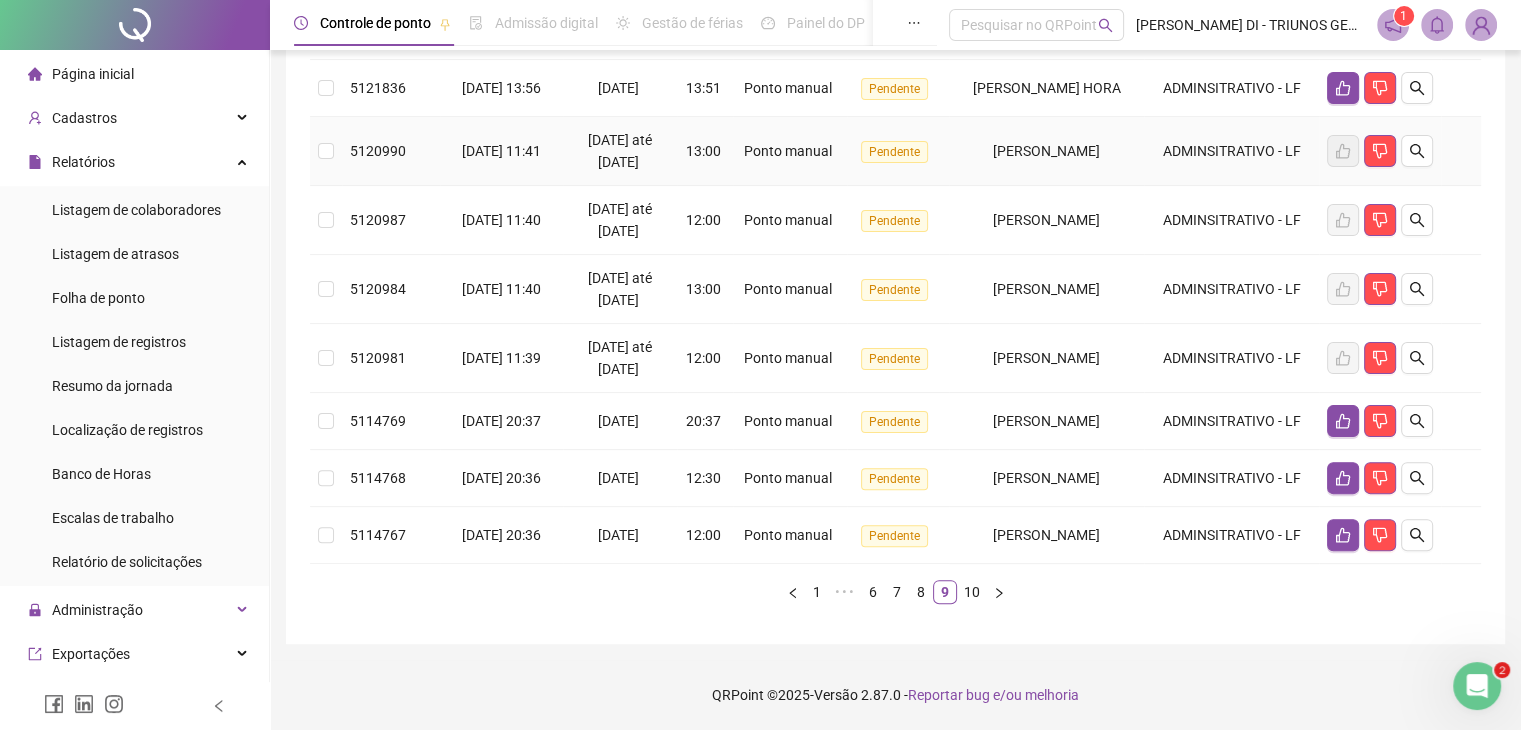 scroll, scrollTop: 495, scrollLeft: 0, axis: vertical 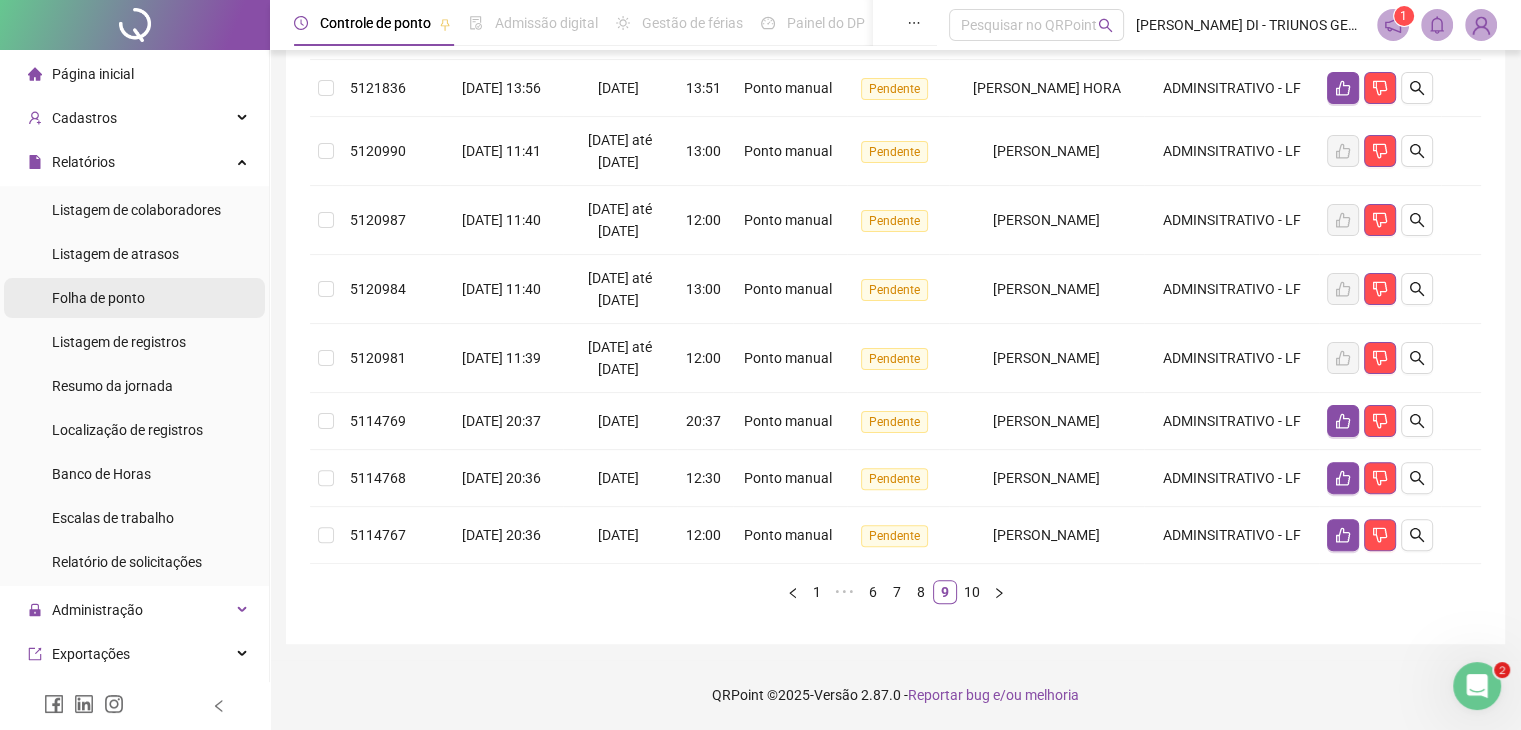 click on "Folha de ponto" at bounding box center (98, 298) 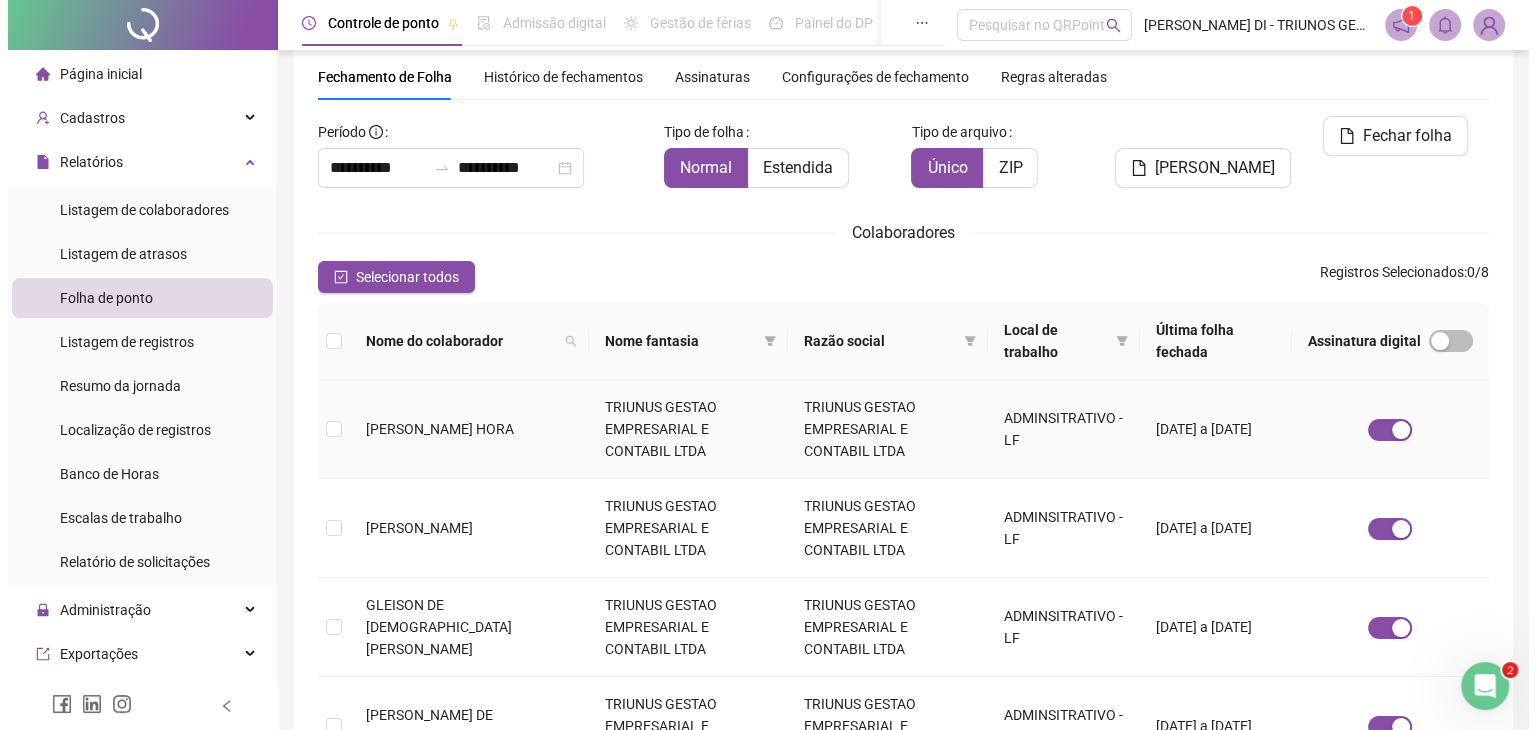 scroll, scrollTop: 0, scrollLeft: 0, axis: both 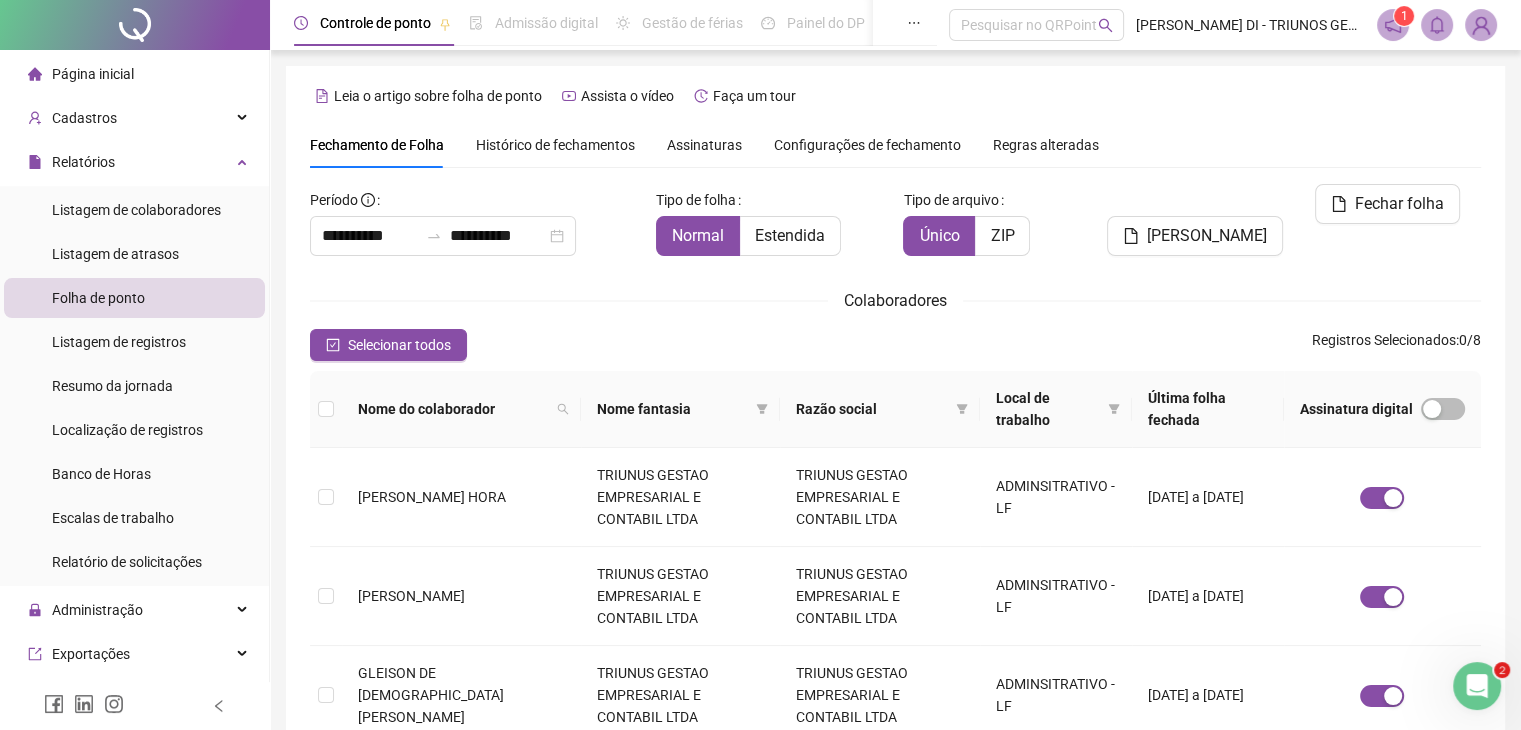 click on "Histórico de fechamentos" at bounding box center (555, 145) 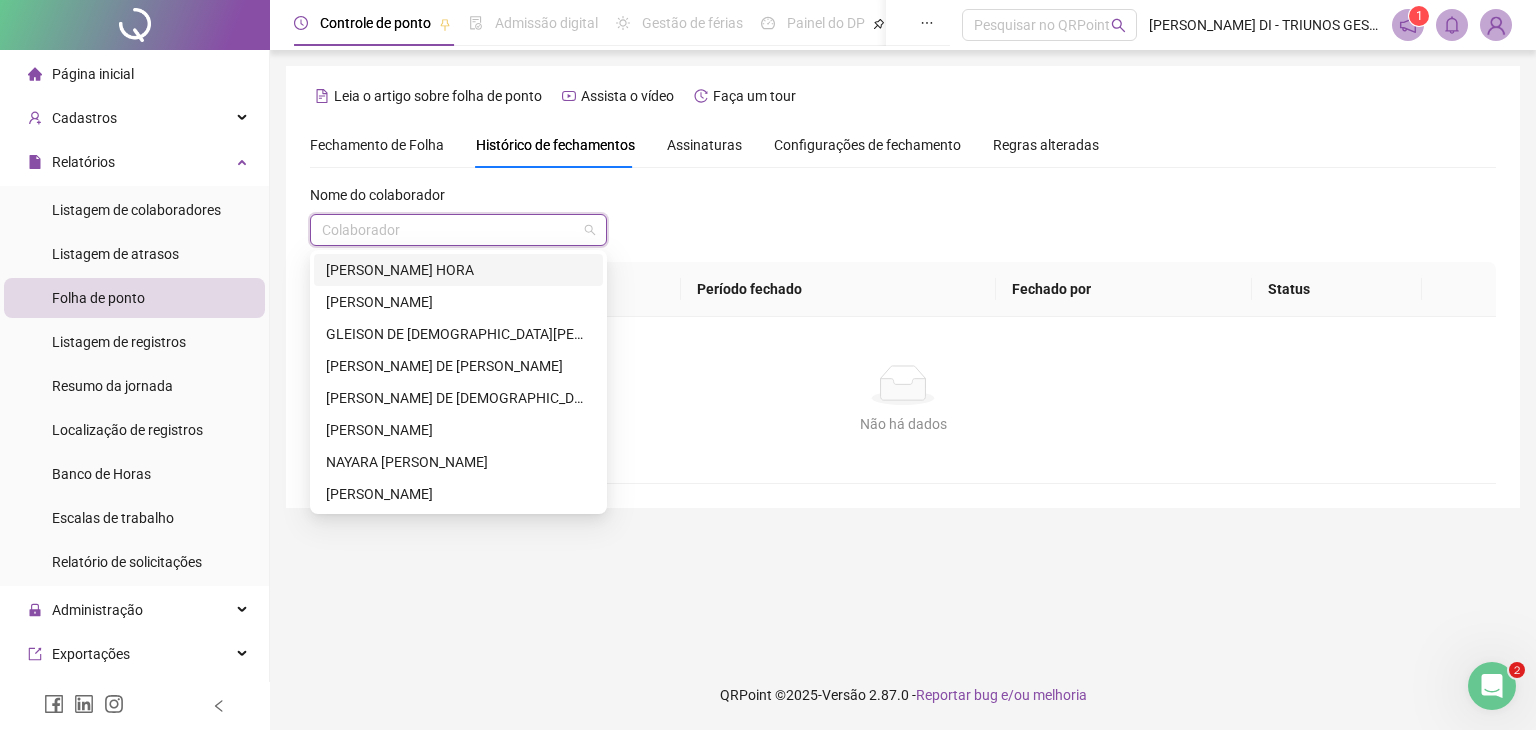 click at bounding box center [452, 230] 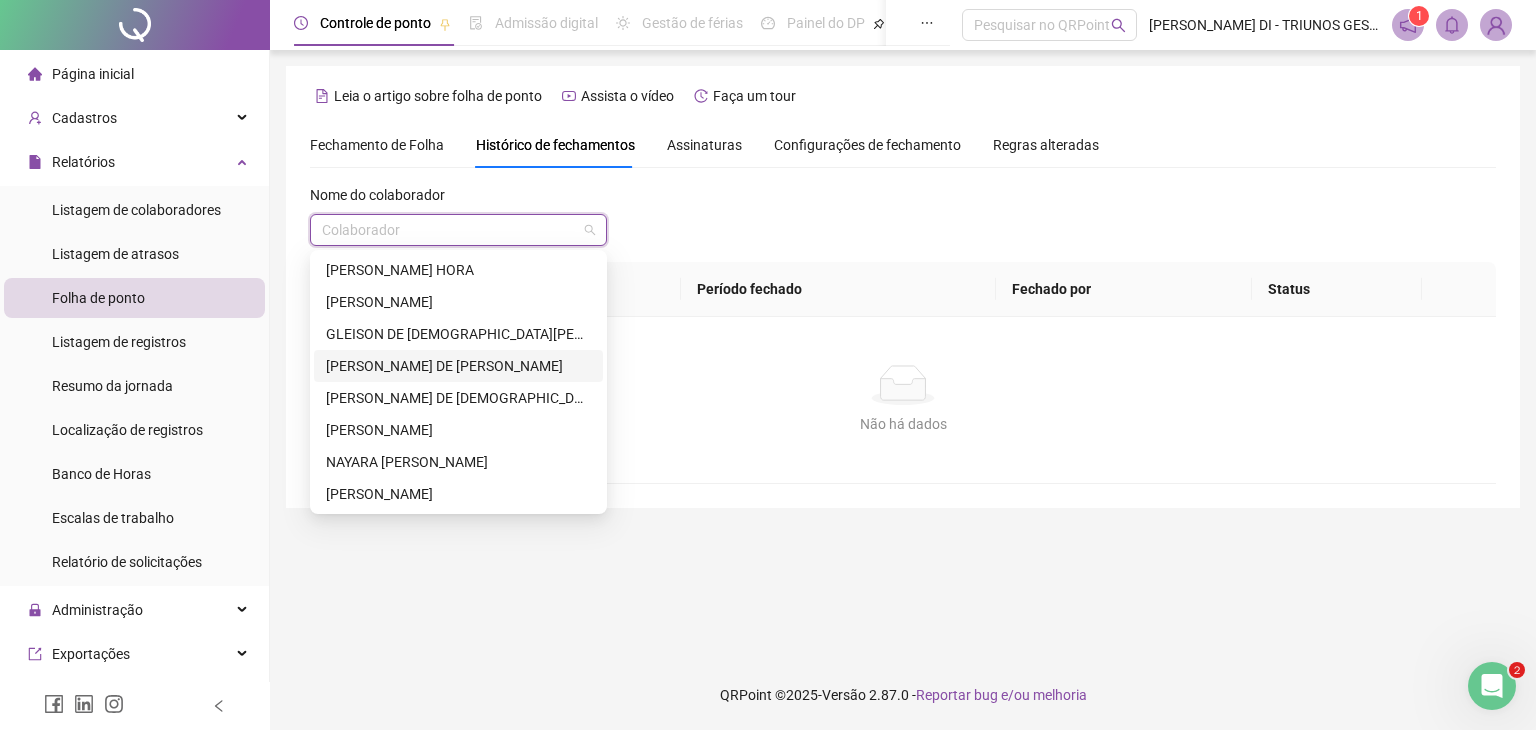 click on "[PERSON_NAME] DE [PERSON_NAME]" at bounding box center [458, 366] 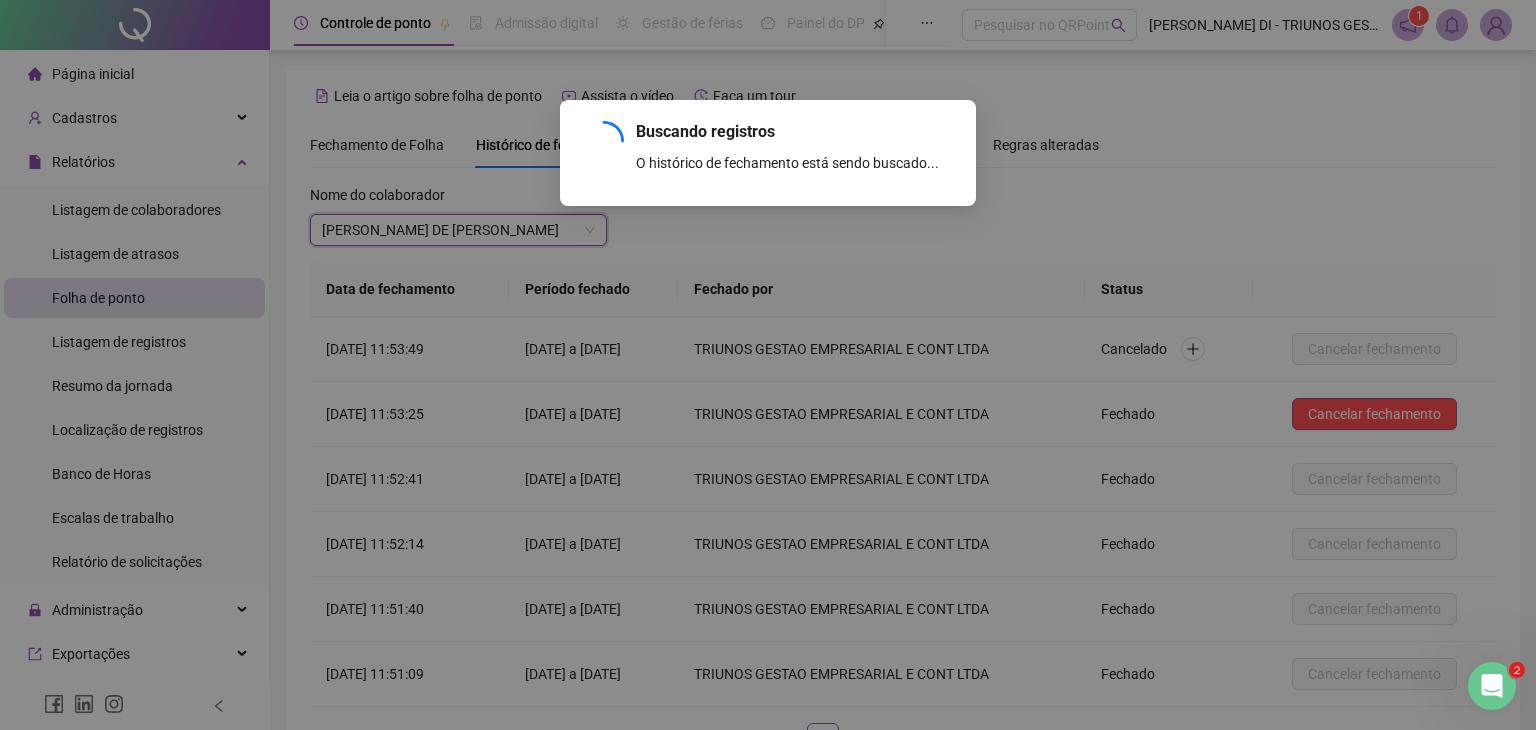 scroll, scrollTop: 150, scrollLeft: 0, axis: vertical 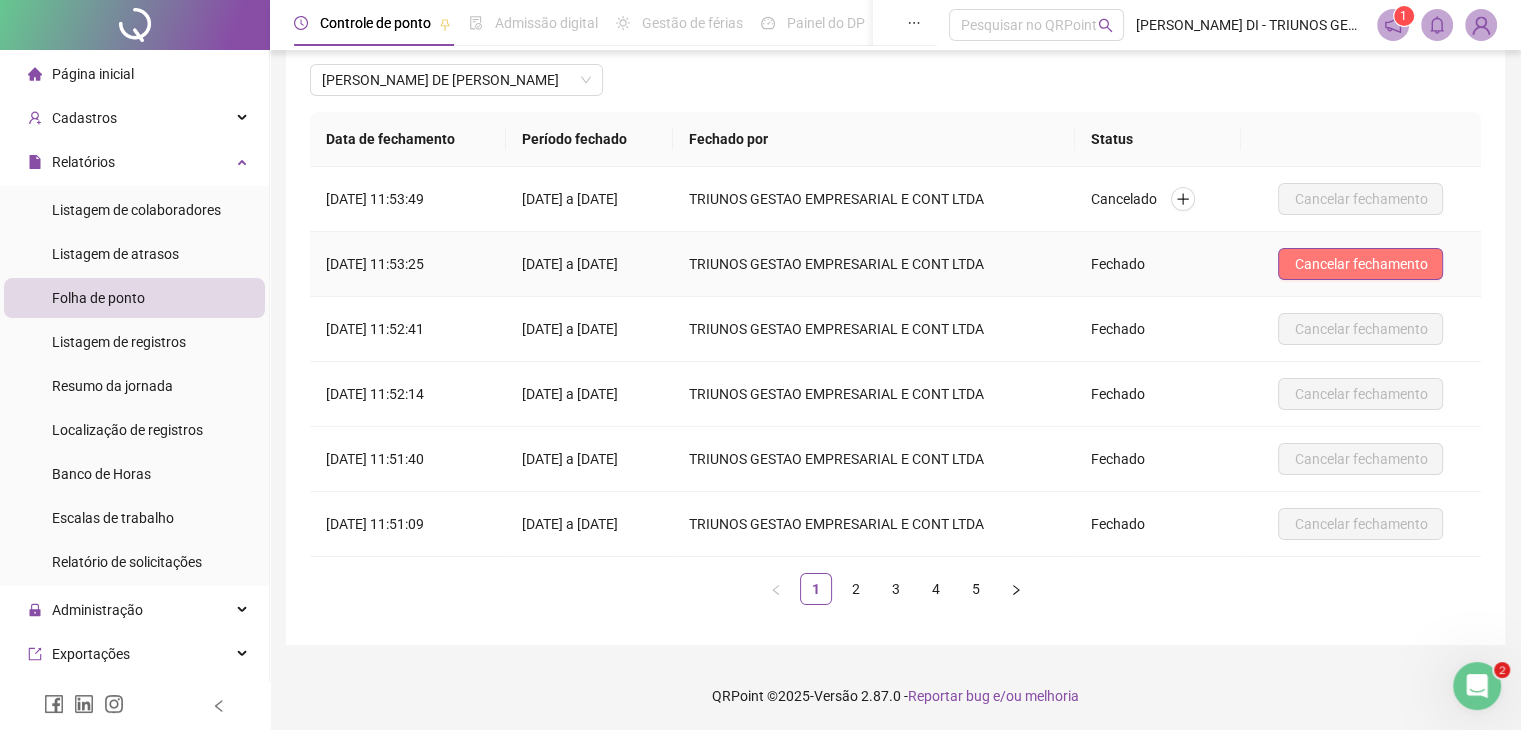 click on "Cancelar fechamento" at bounding box center (1360, 264) 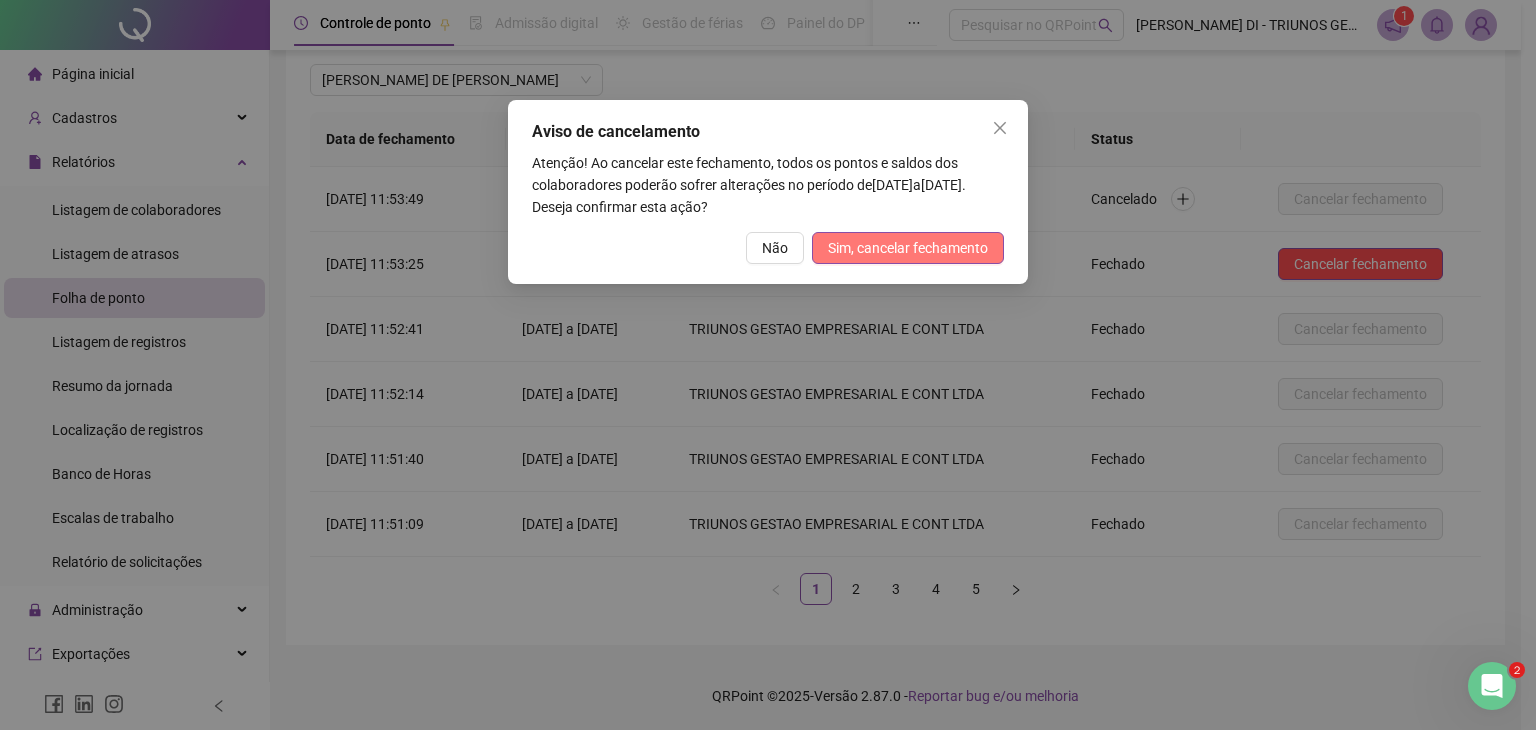 click on "Sim, cancelar fechamento" at bounding box center (908, 248) 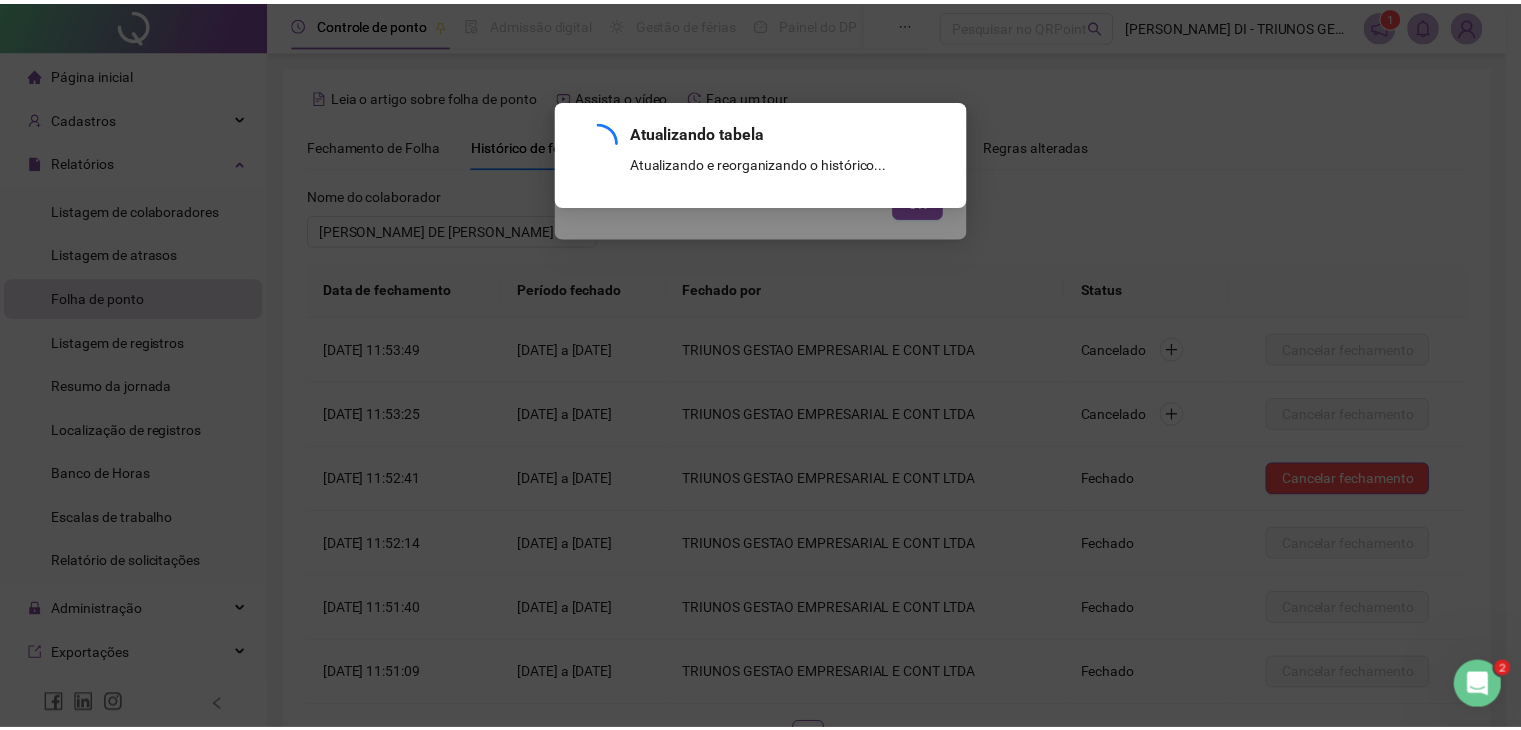 scroll, scrollTop: 150, scrollLeft: 0, axis: vertical 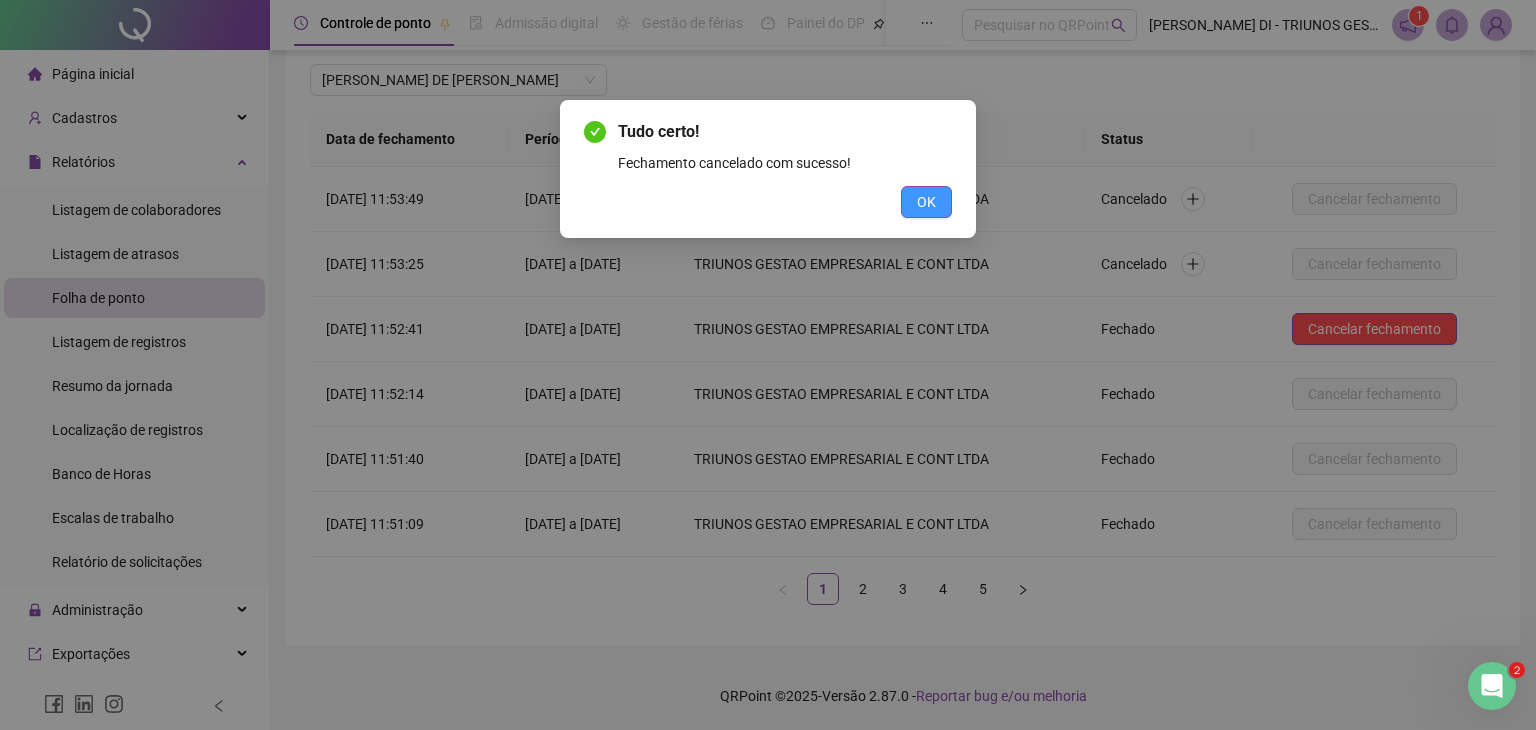 click on "OK" at bounding box center (926, 202) 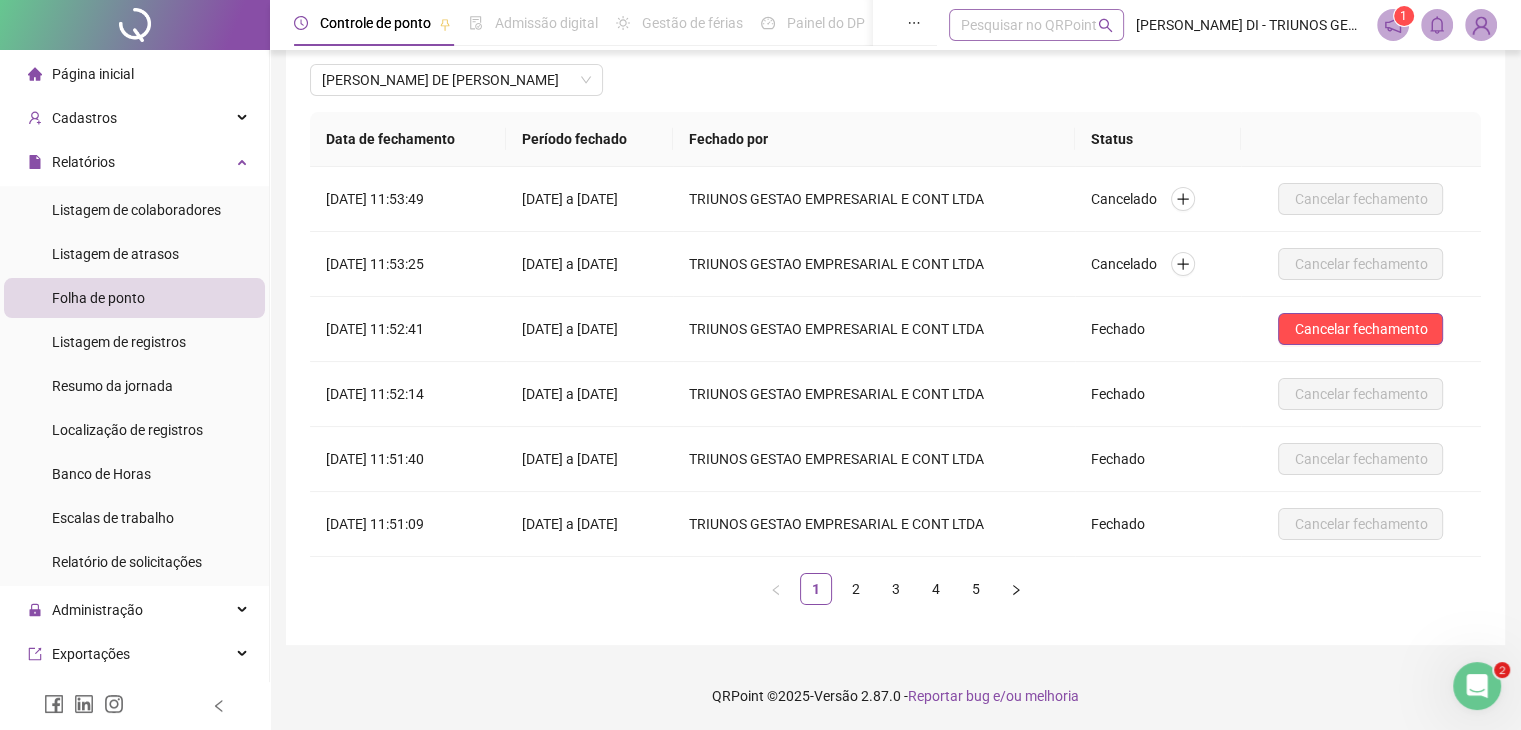 click at bounding box center [1026, 25] 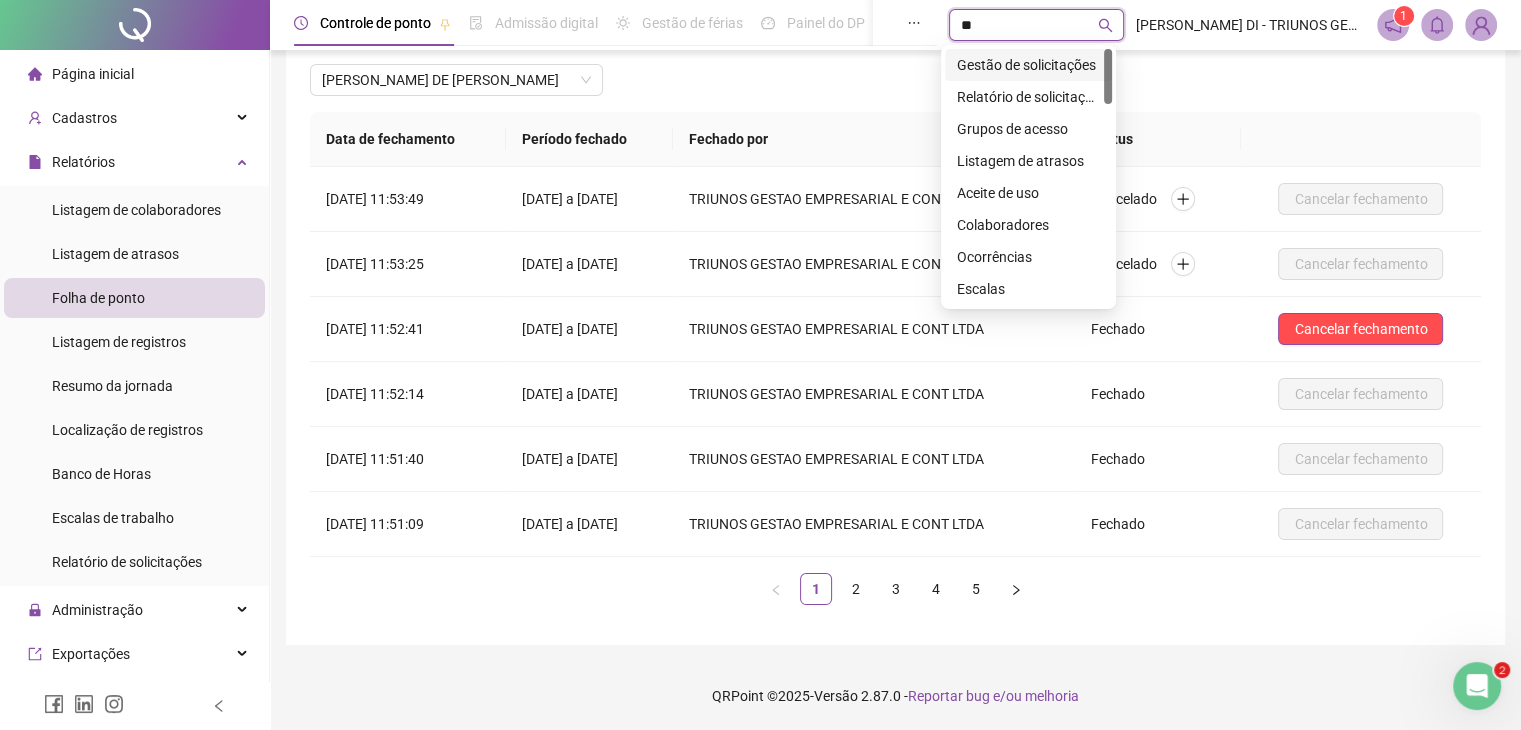 type on "***" 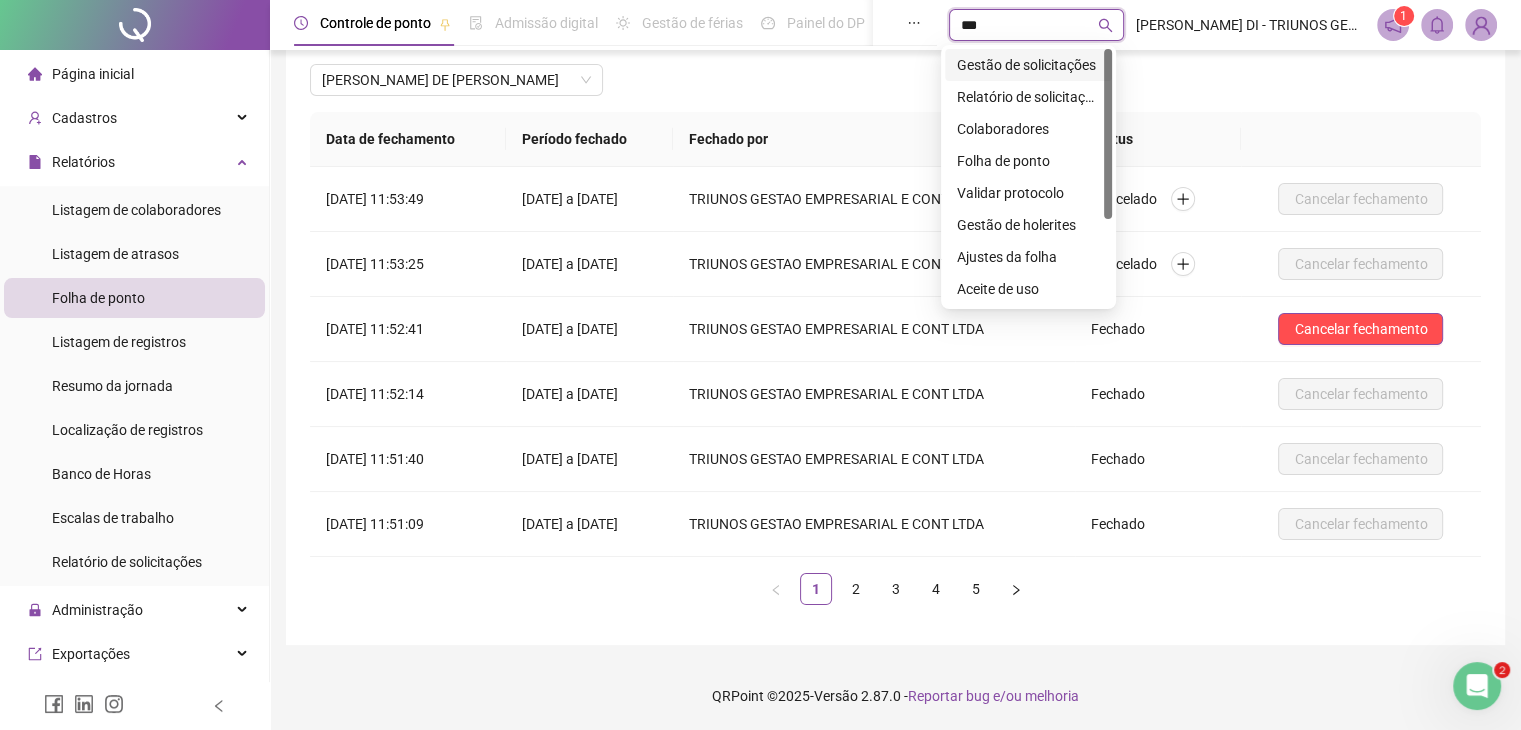 click on "Gestão de solicitações" at bounding box center [1028, 65] 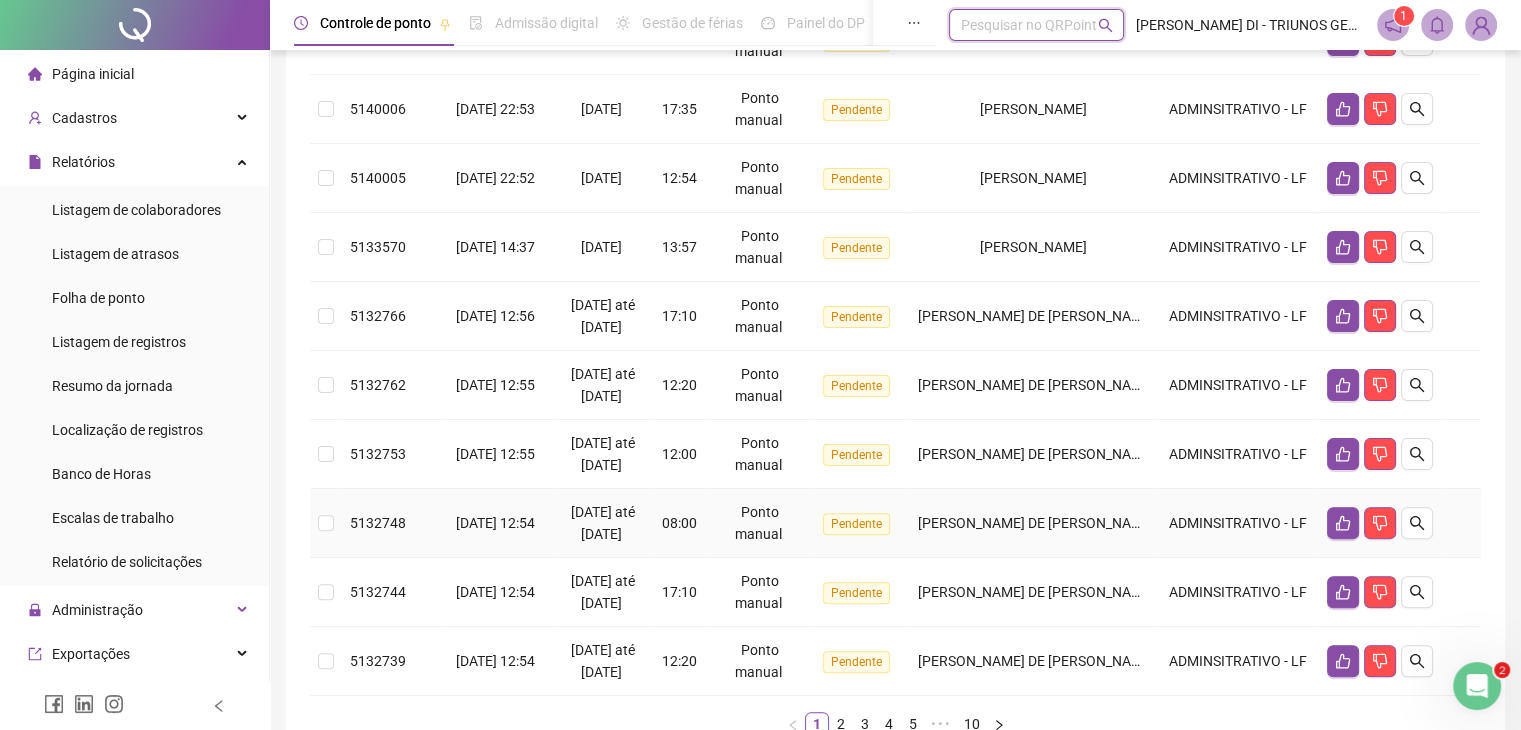 scroll, scrollTop: 584, scrollLeft: 0, axis: vertical 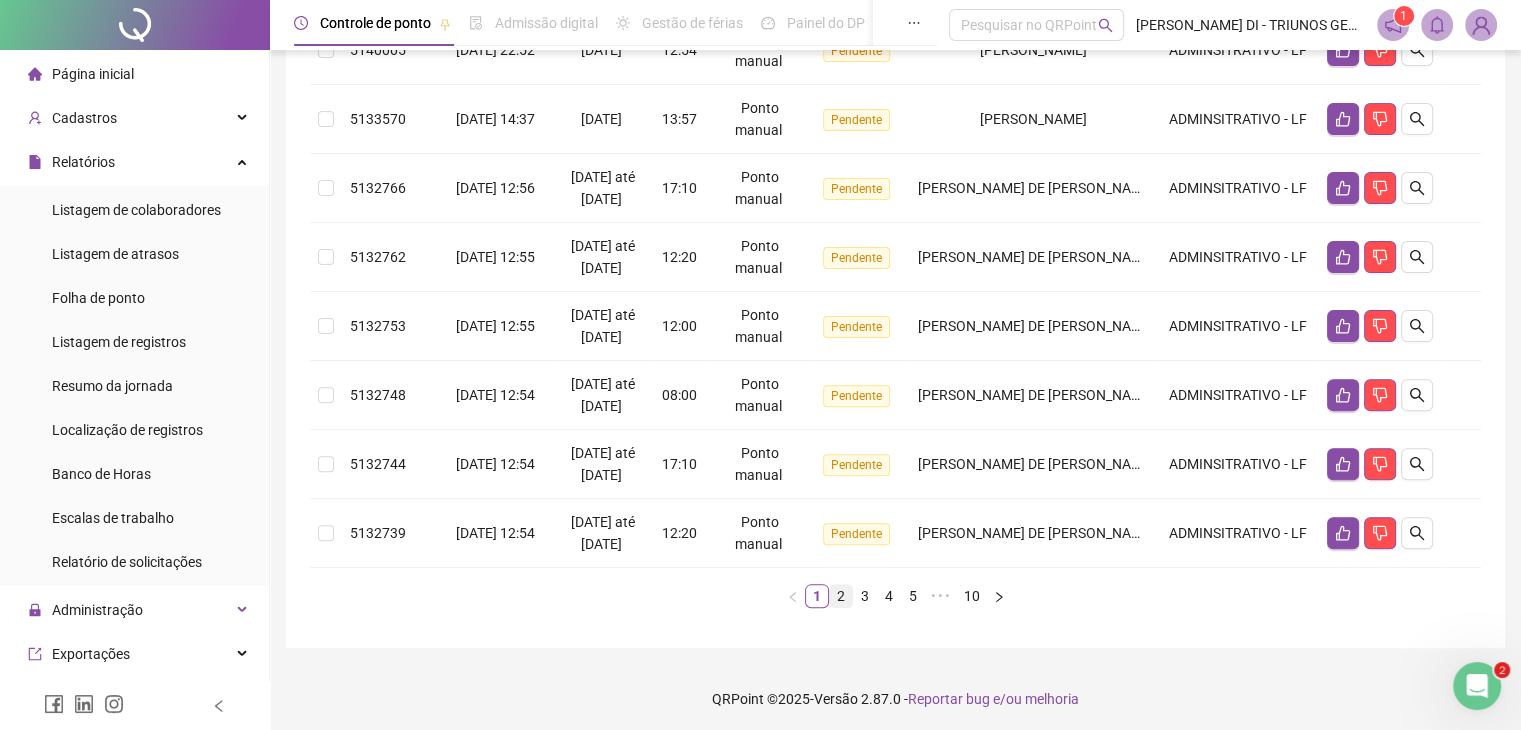 click on "2" at bounding box center [841, 596] 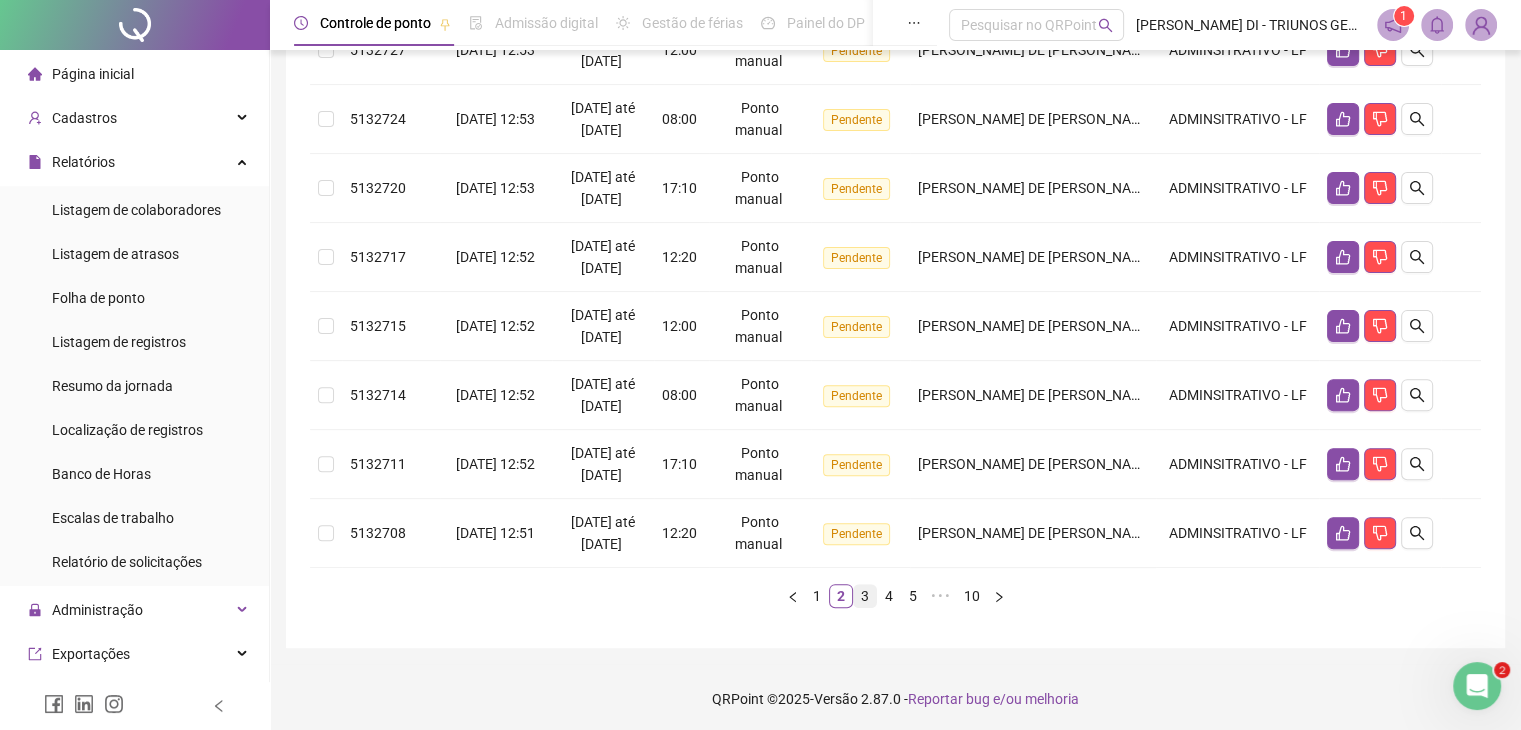 click on "3" at bounding box center [865, 596] 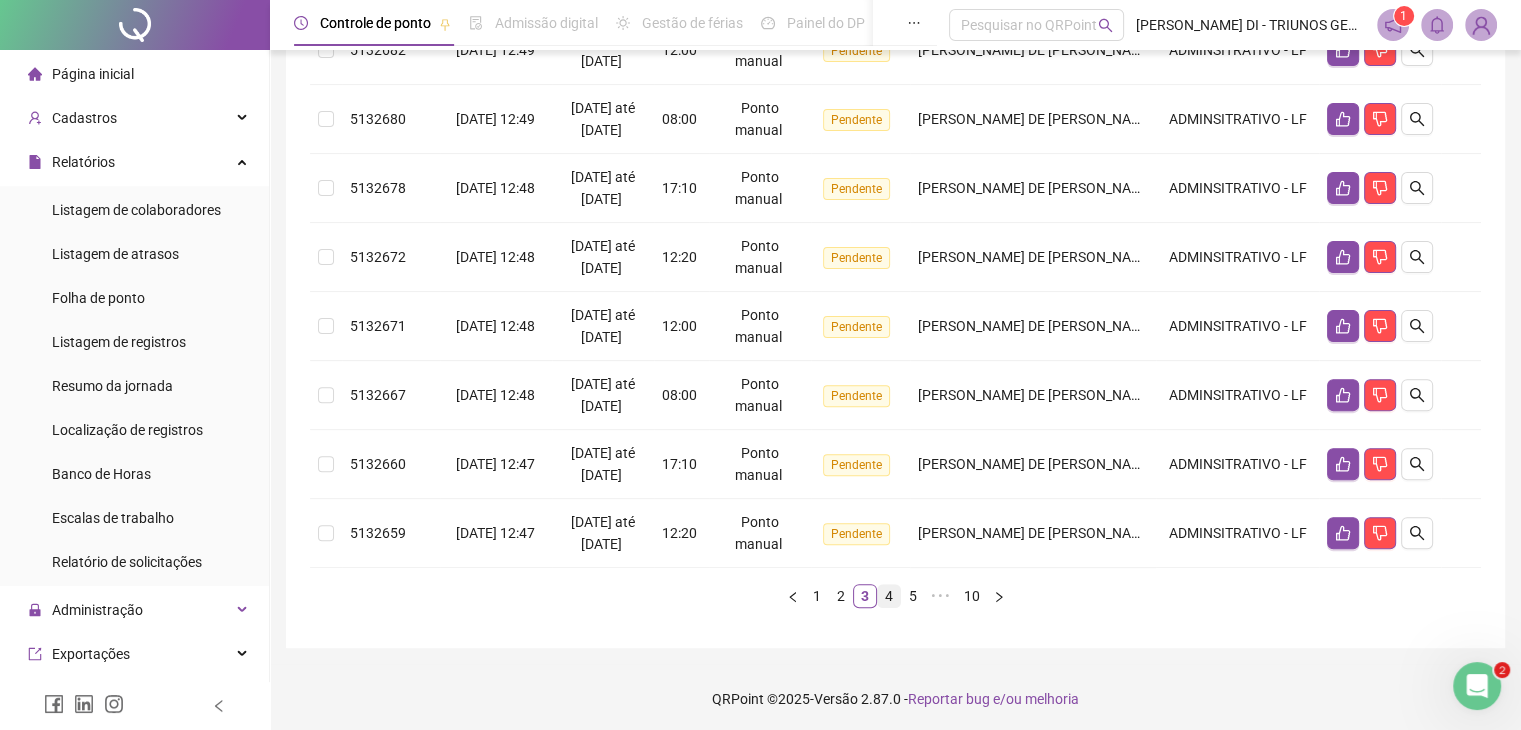 click on "4" at bounding box center [889, 596] 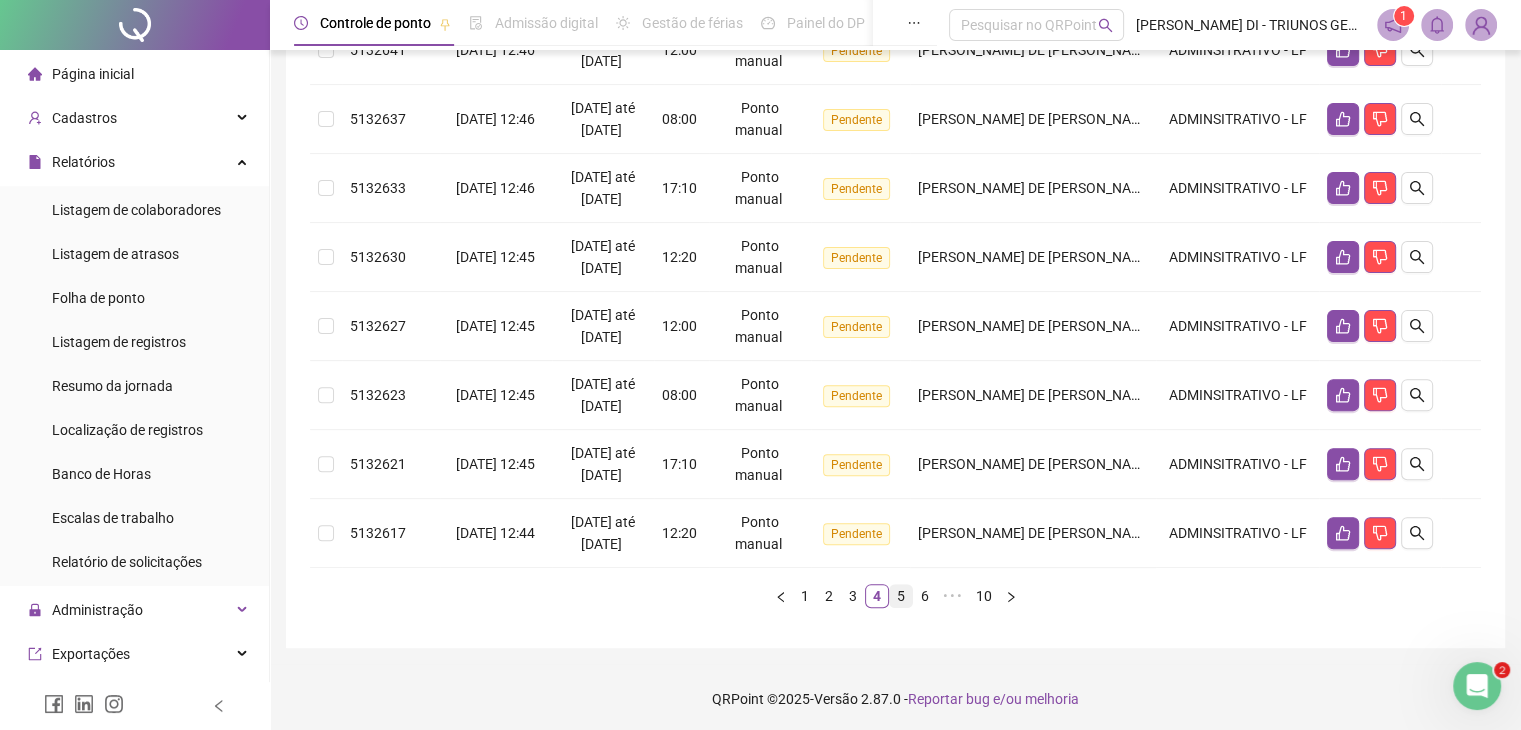 click on "5" at bounding box center (901, 596) 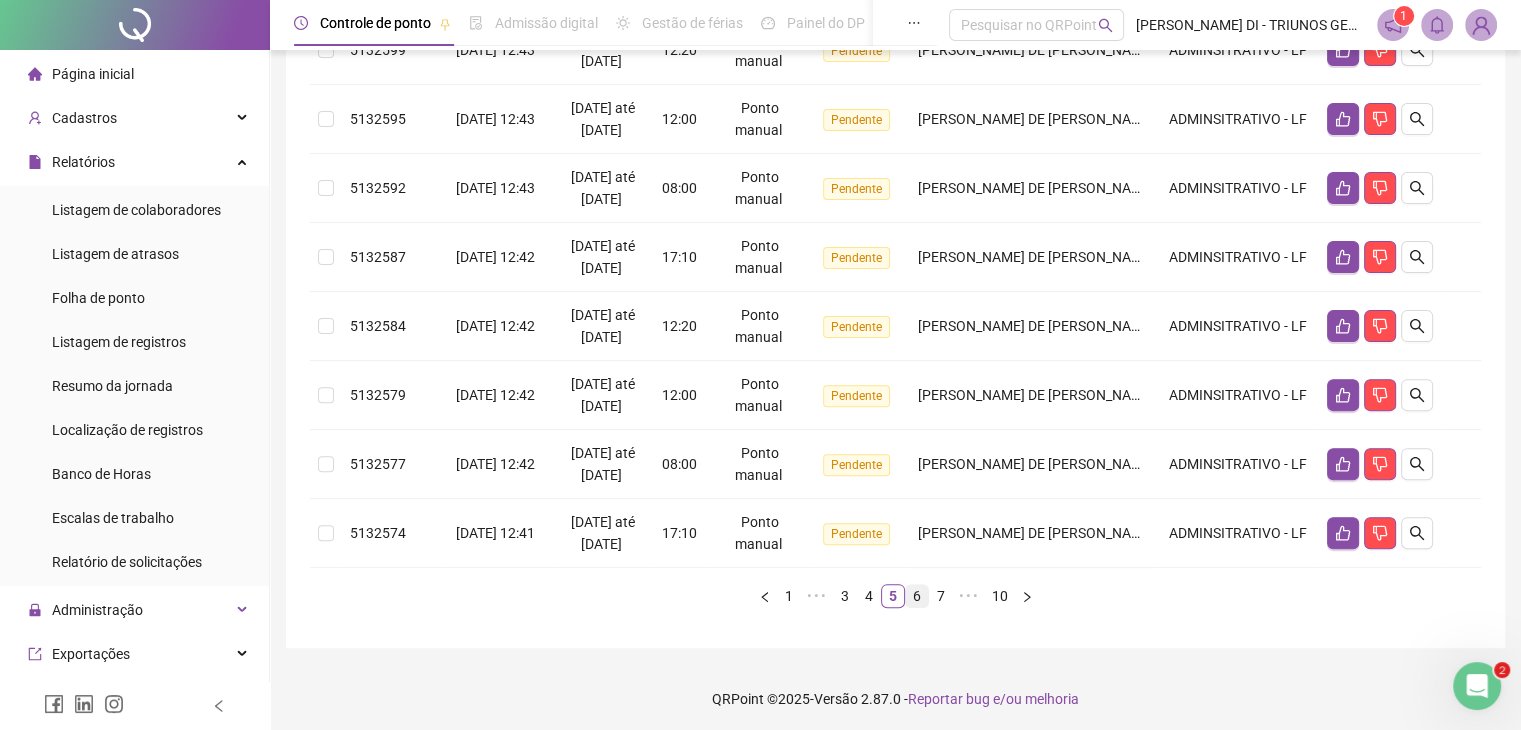 click on "6" at bounding box center [917, 596] 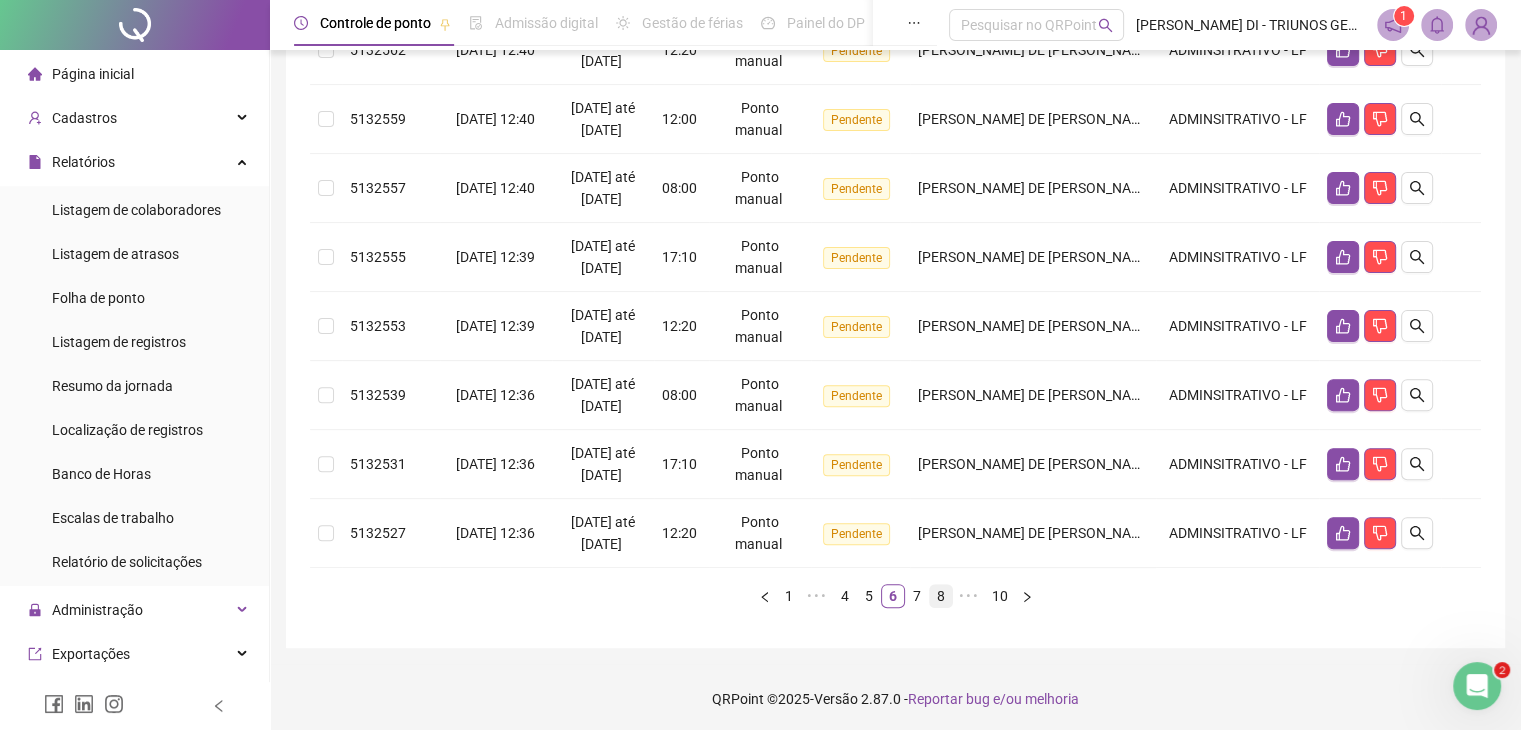click on "8" at bounding box center (941, 596) 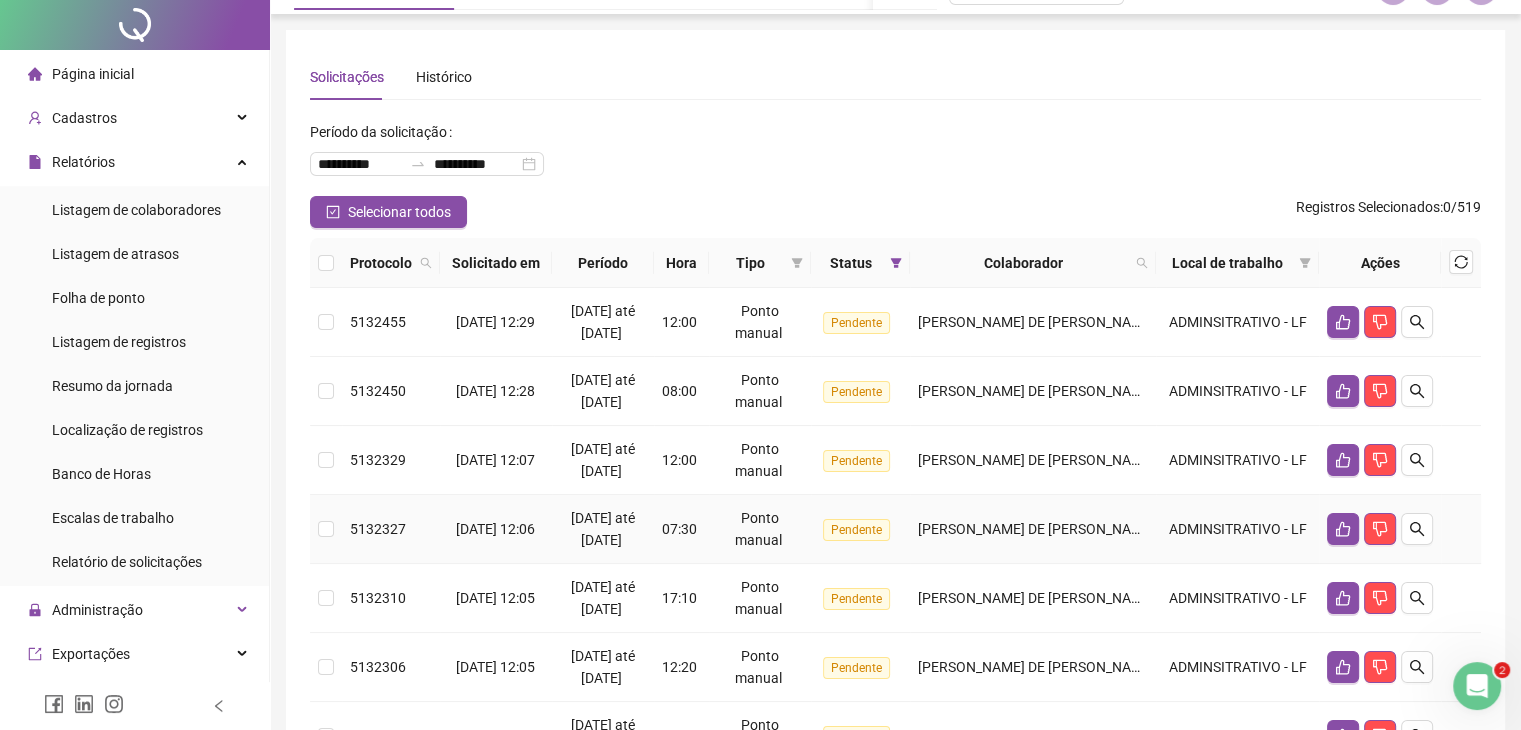 scroll, scrollTop: 0, scrollLeft: 0, axis: both 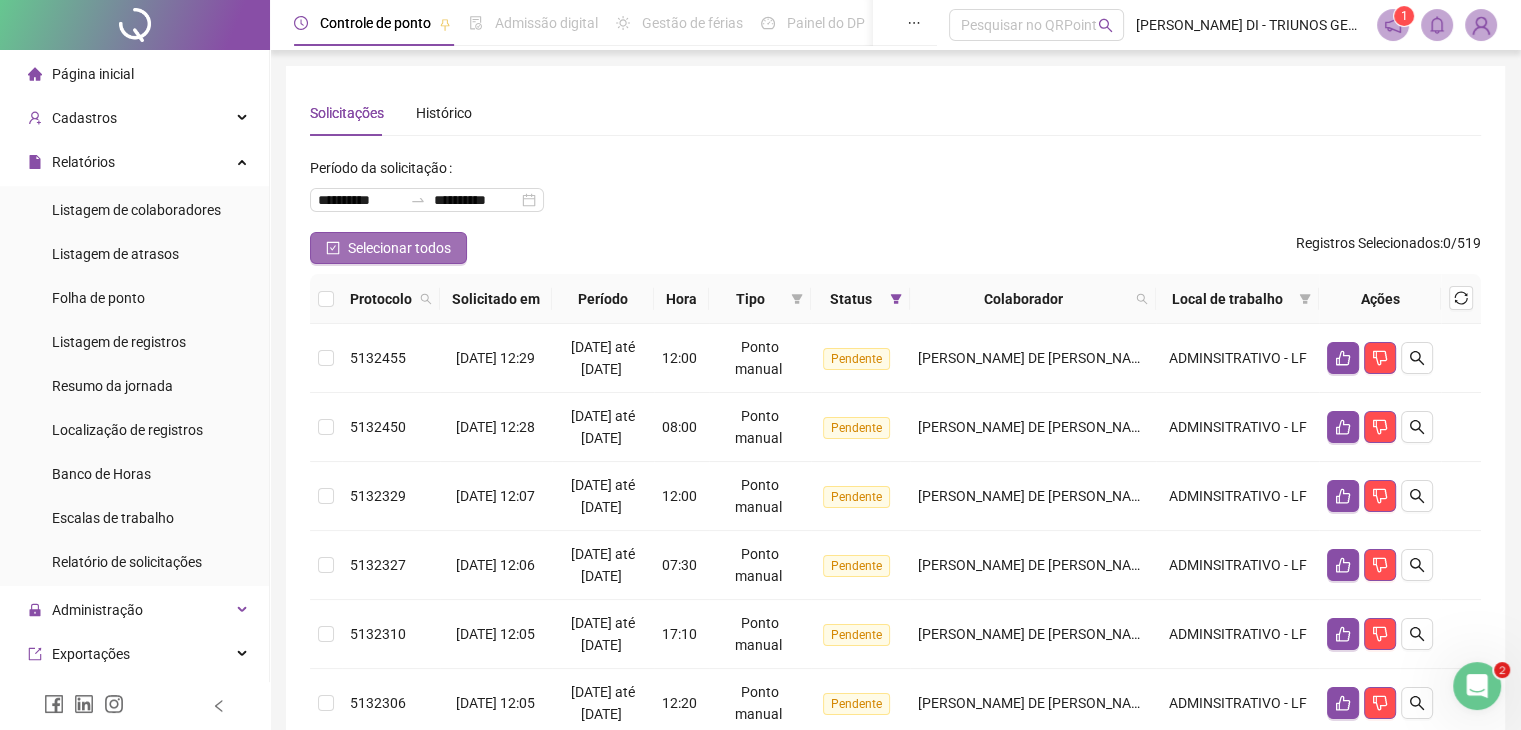 click on "Selecionar todos" at bounding box center (399, 248) 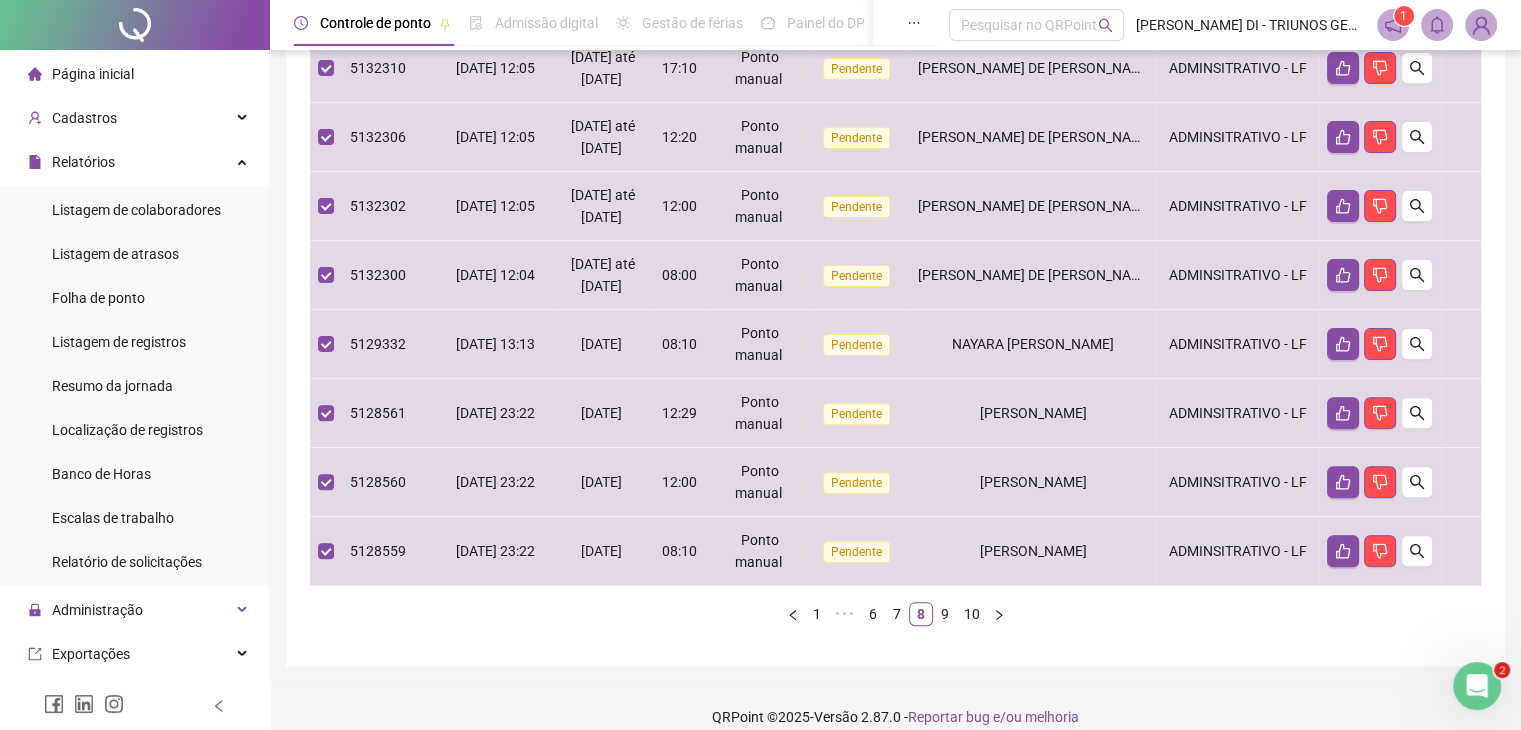 scroll, scrollTop: 584, scrollLeft: 0, axis: vertical 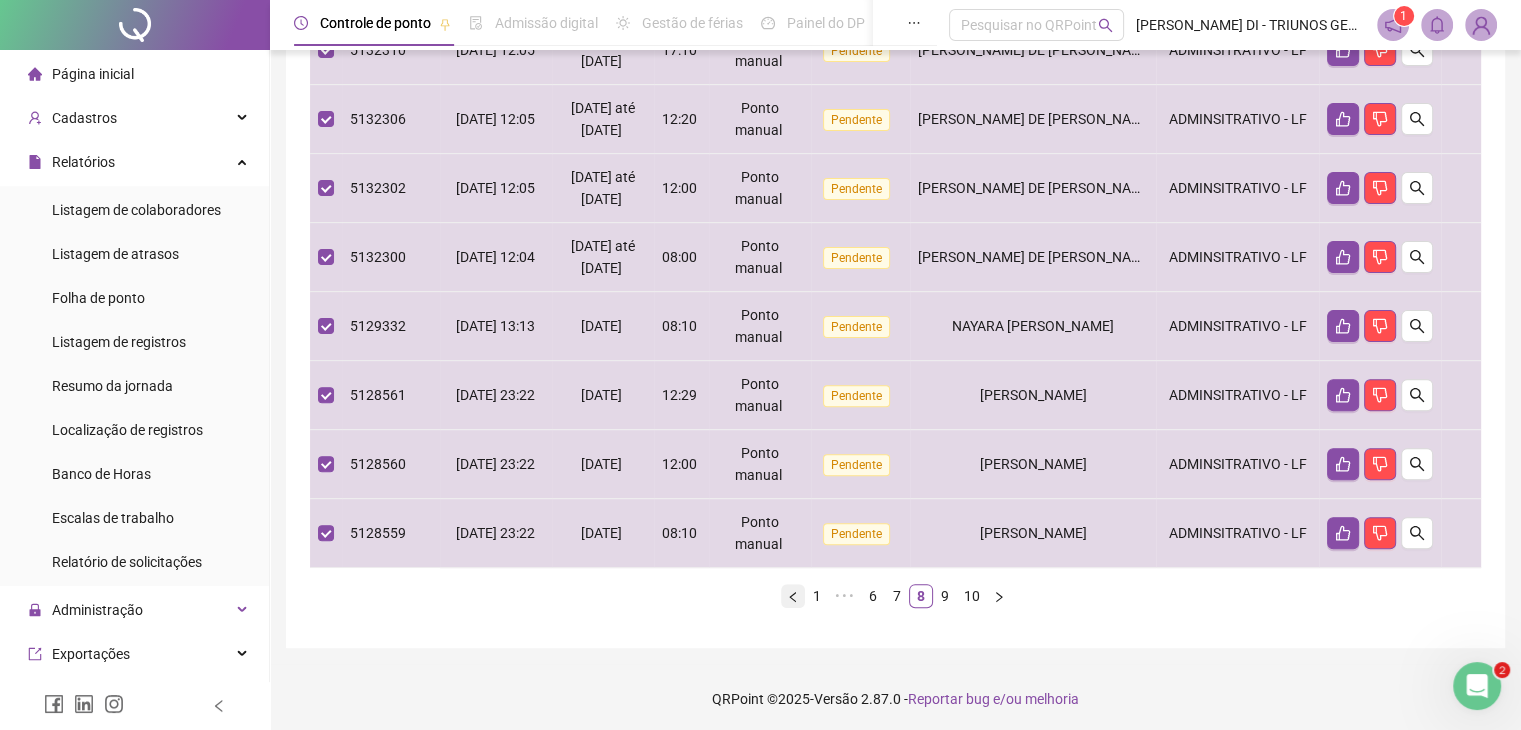 click 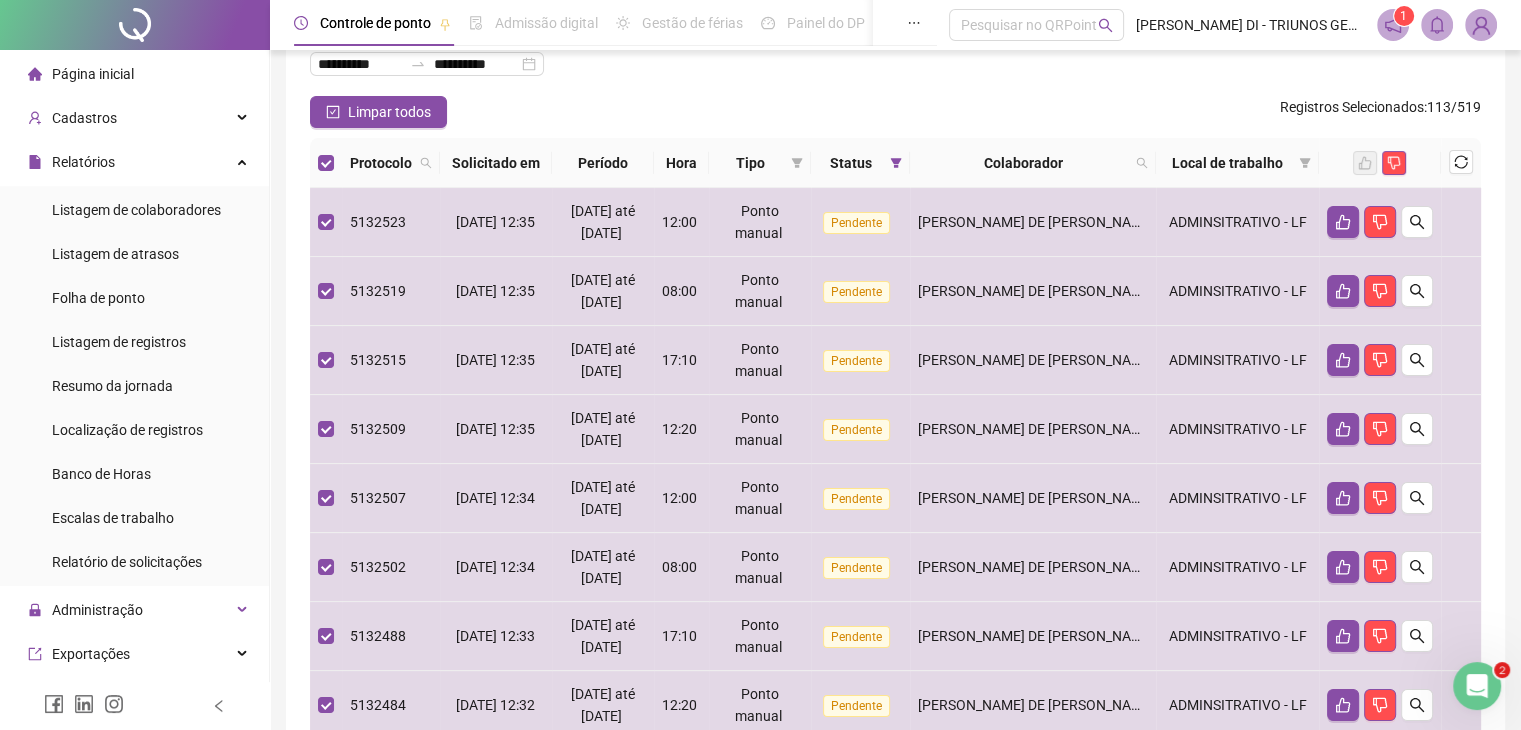 scroll, scrollTop: 140, scrollLeft: 0, axis: vertical 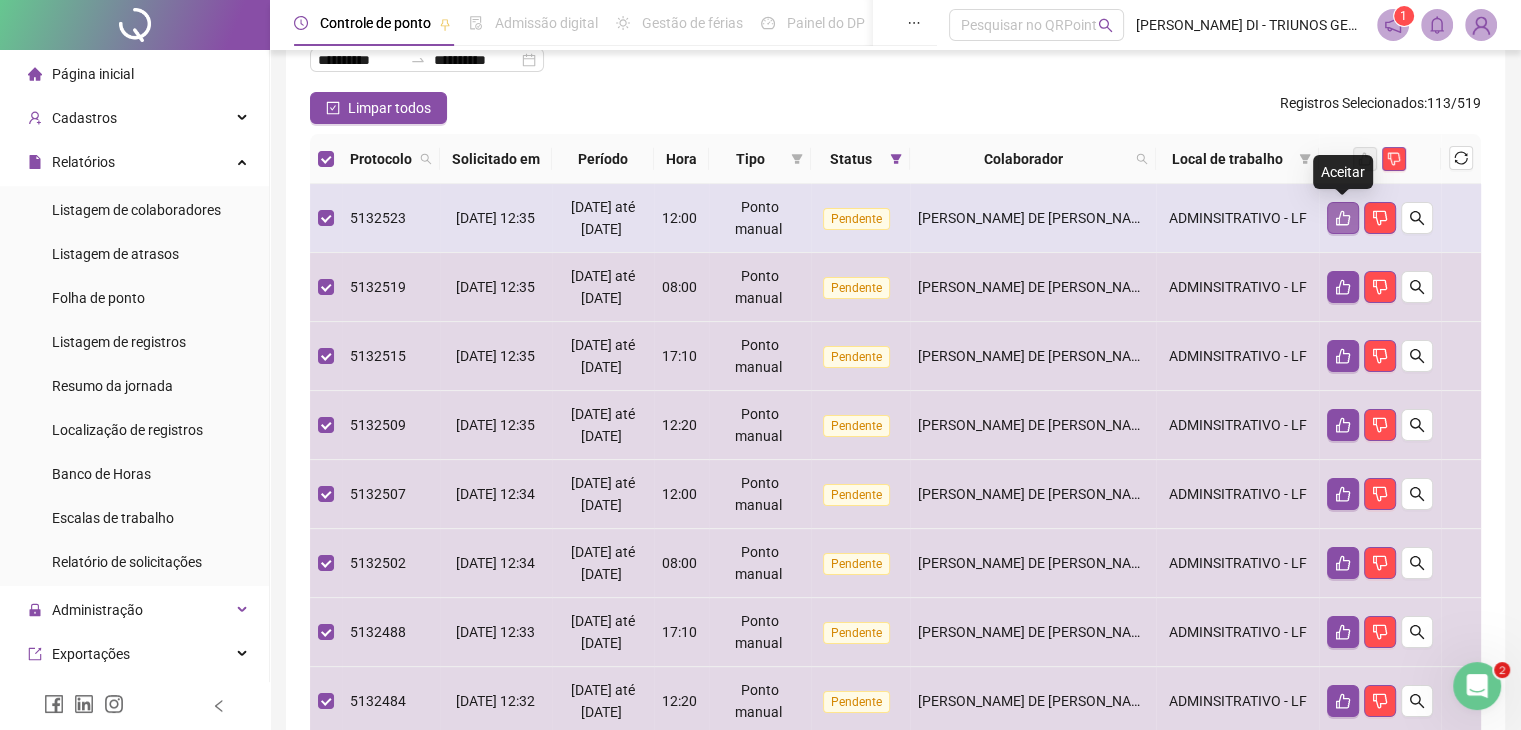 click 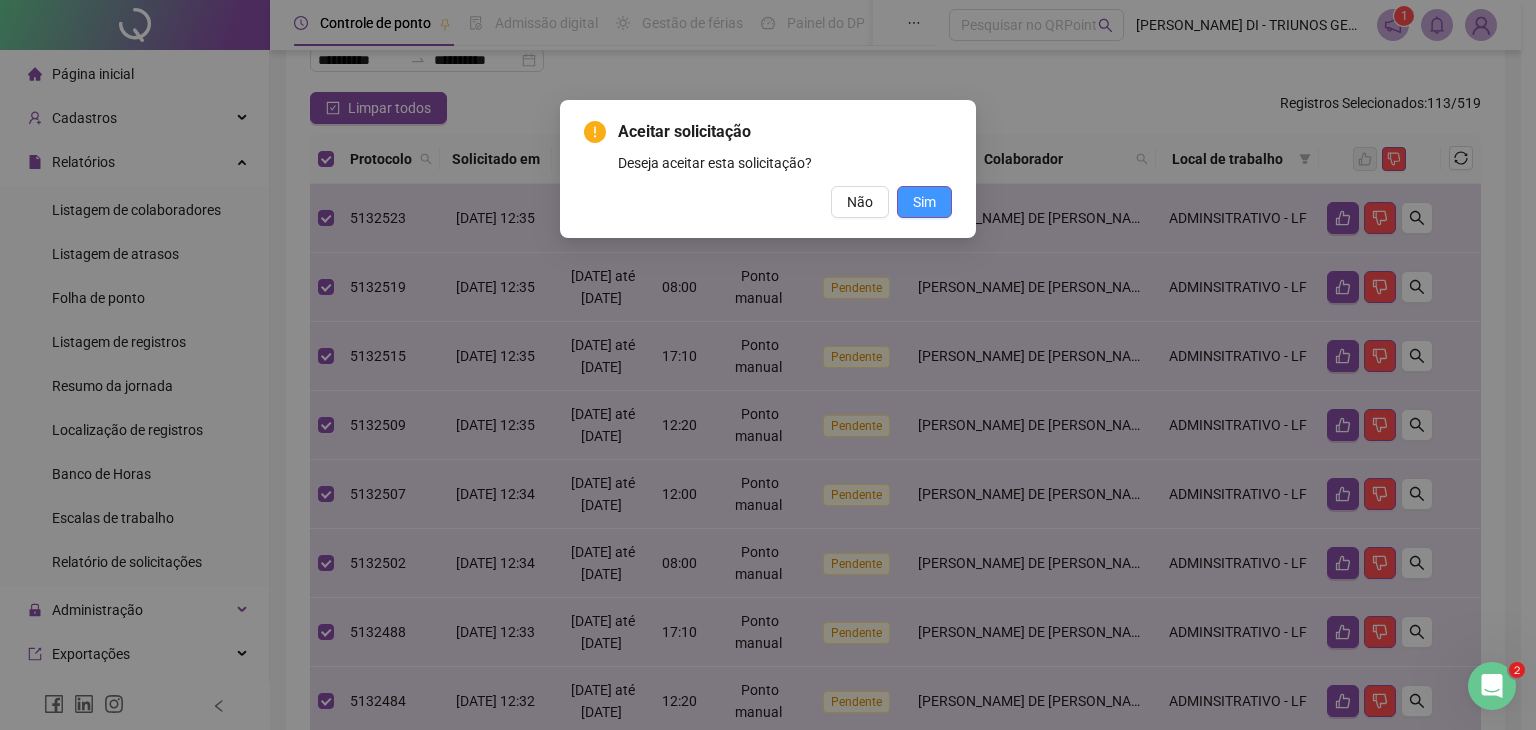 click on "Sim" at bounding box center (924, 202) 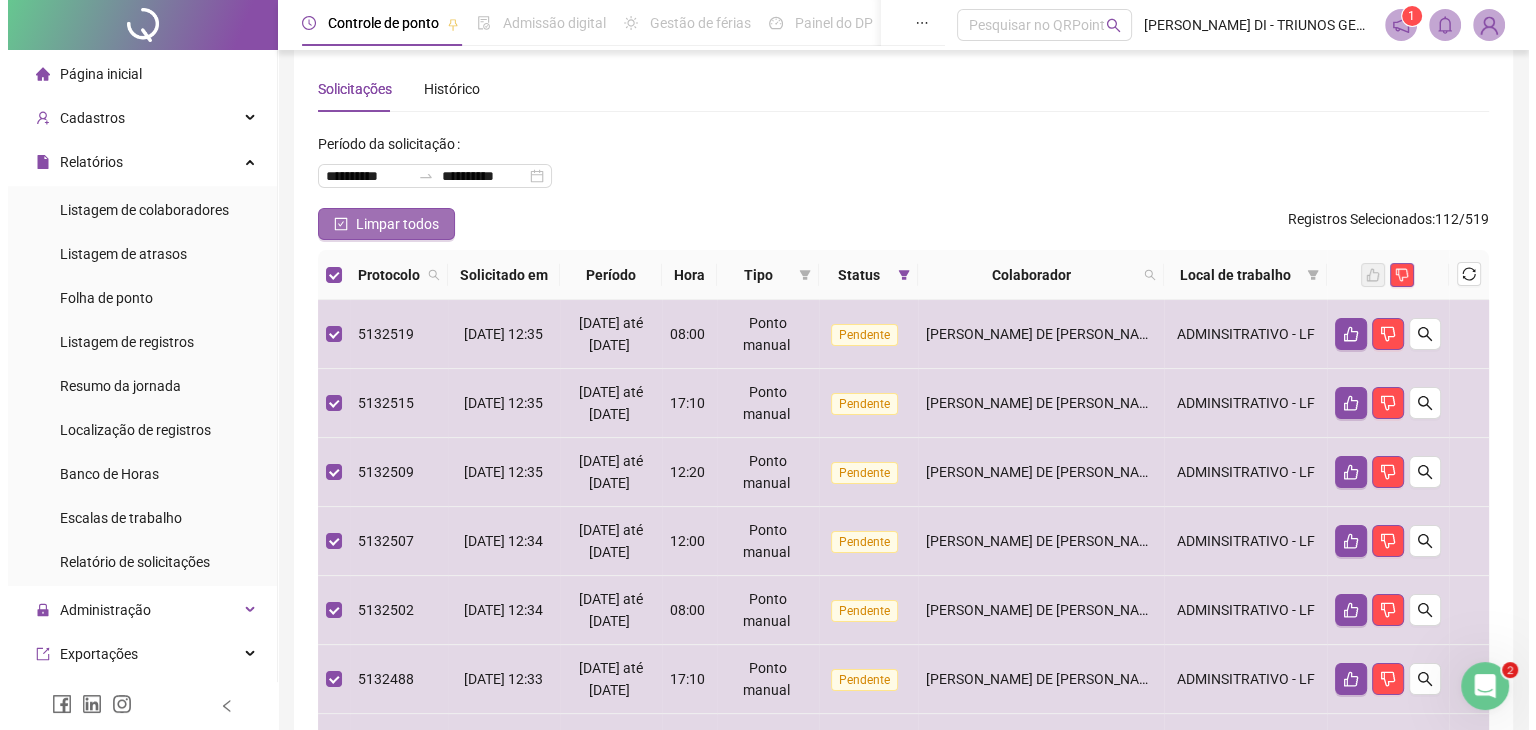 scroll, scrollTop: 0, scrollLeft: 0, axis: both 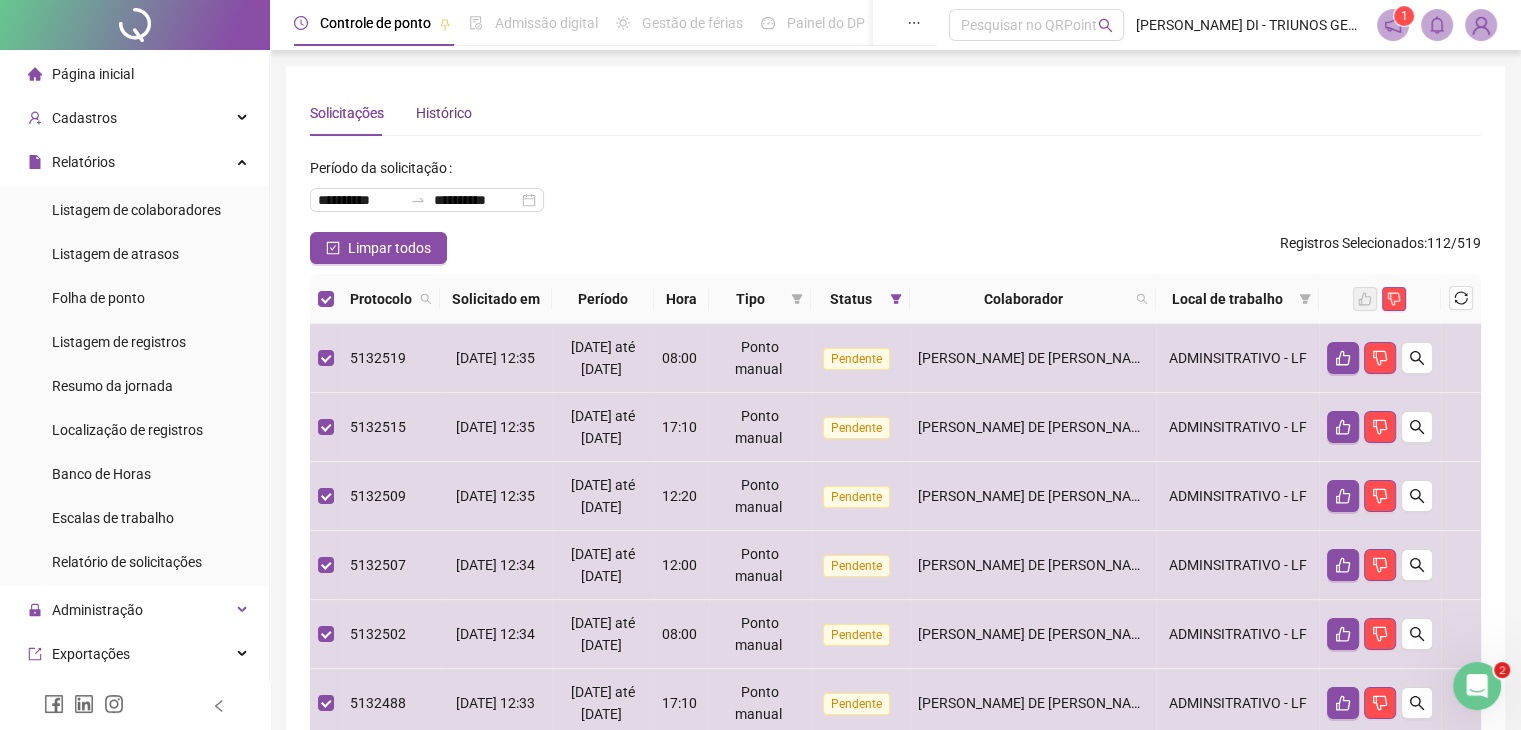 click on "Histórico" at bounding box center (444, 113) 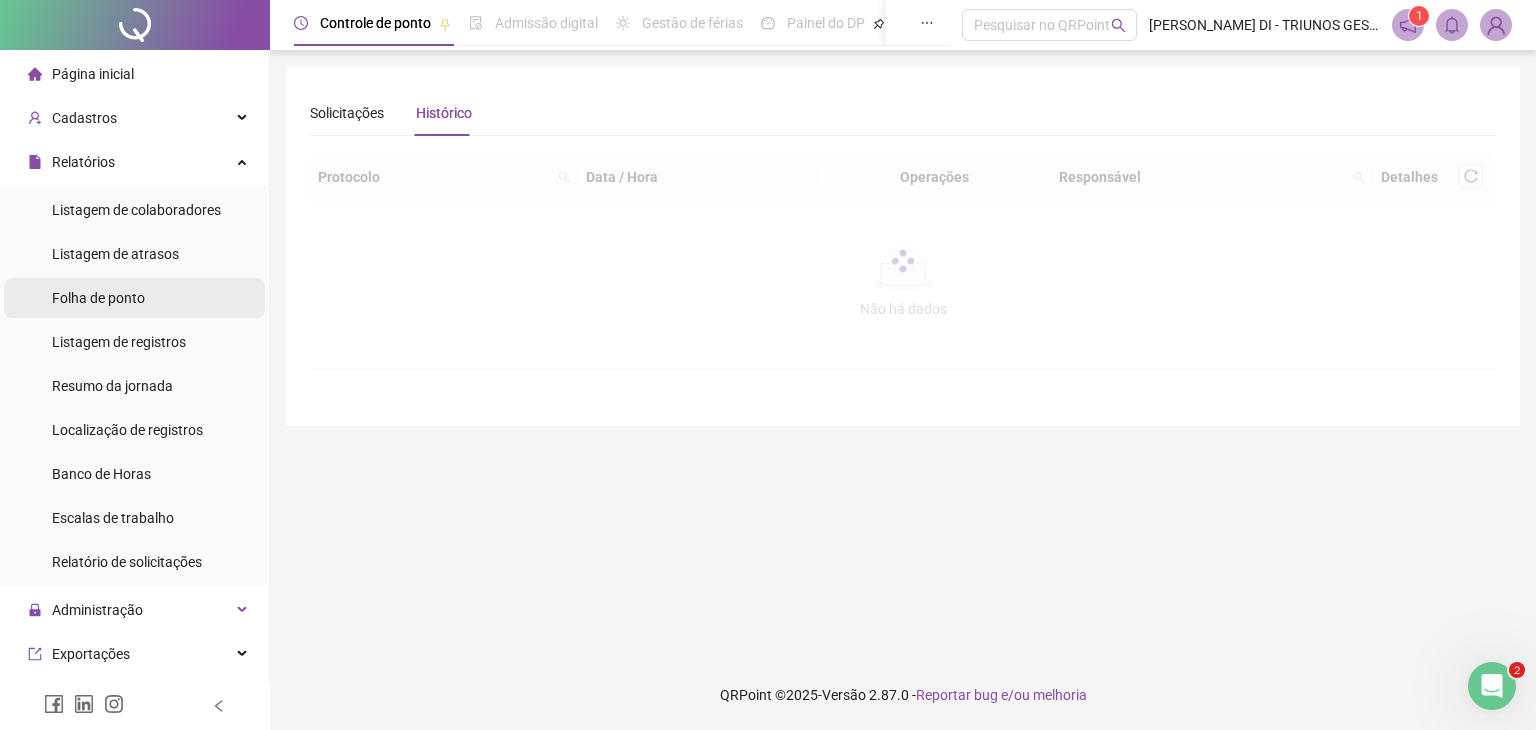 click on "Folha de ponto" at bounding box center [98, 298] 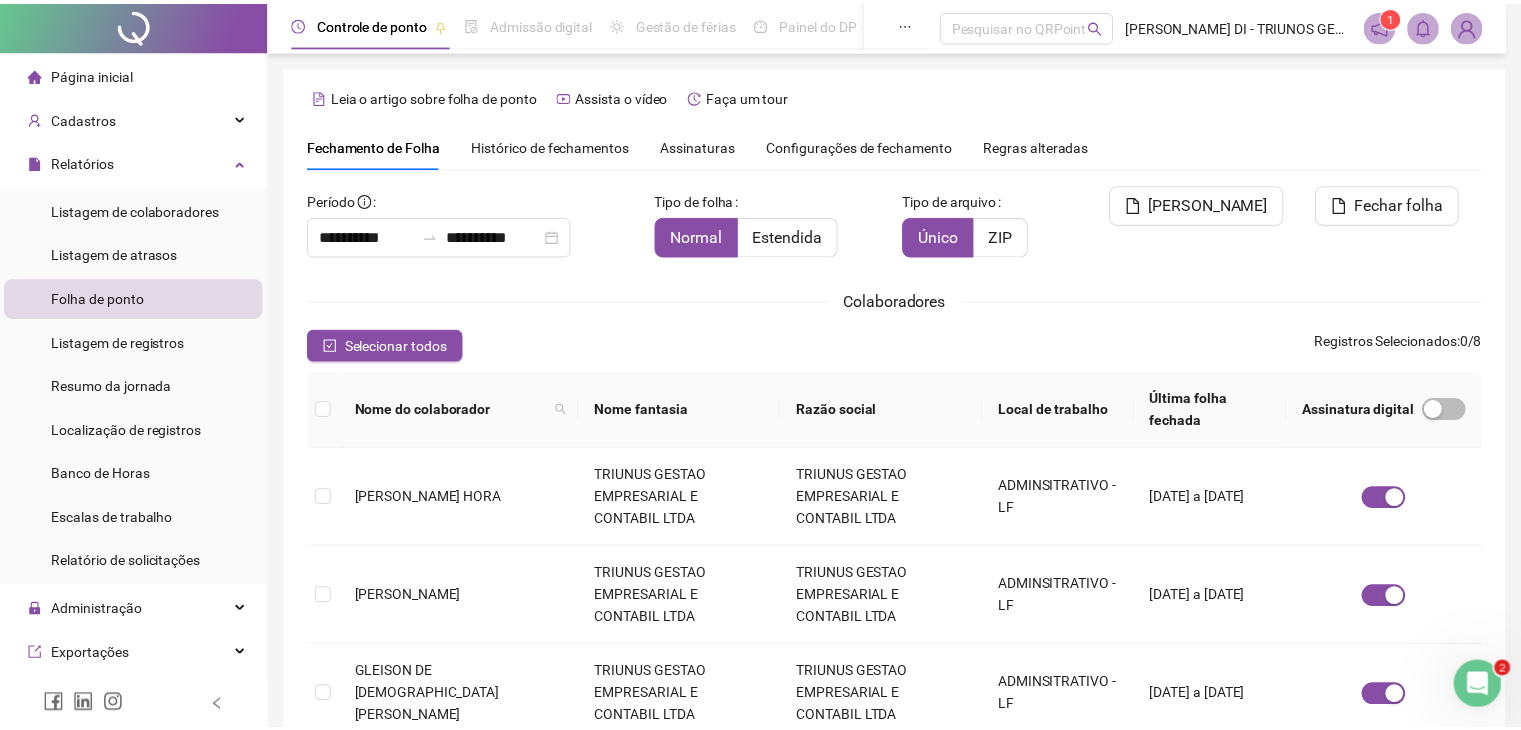 scroll, scrollTop: 44, scrollLeft: 0, axis: vertical 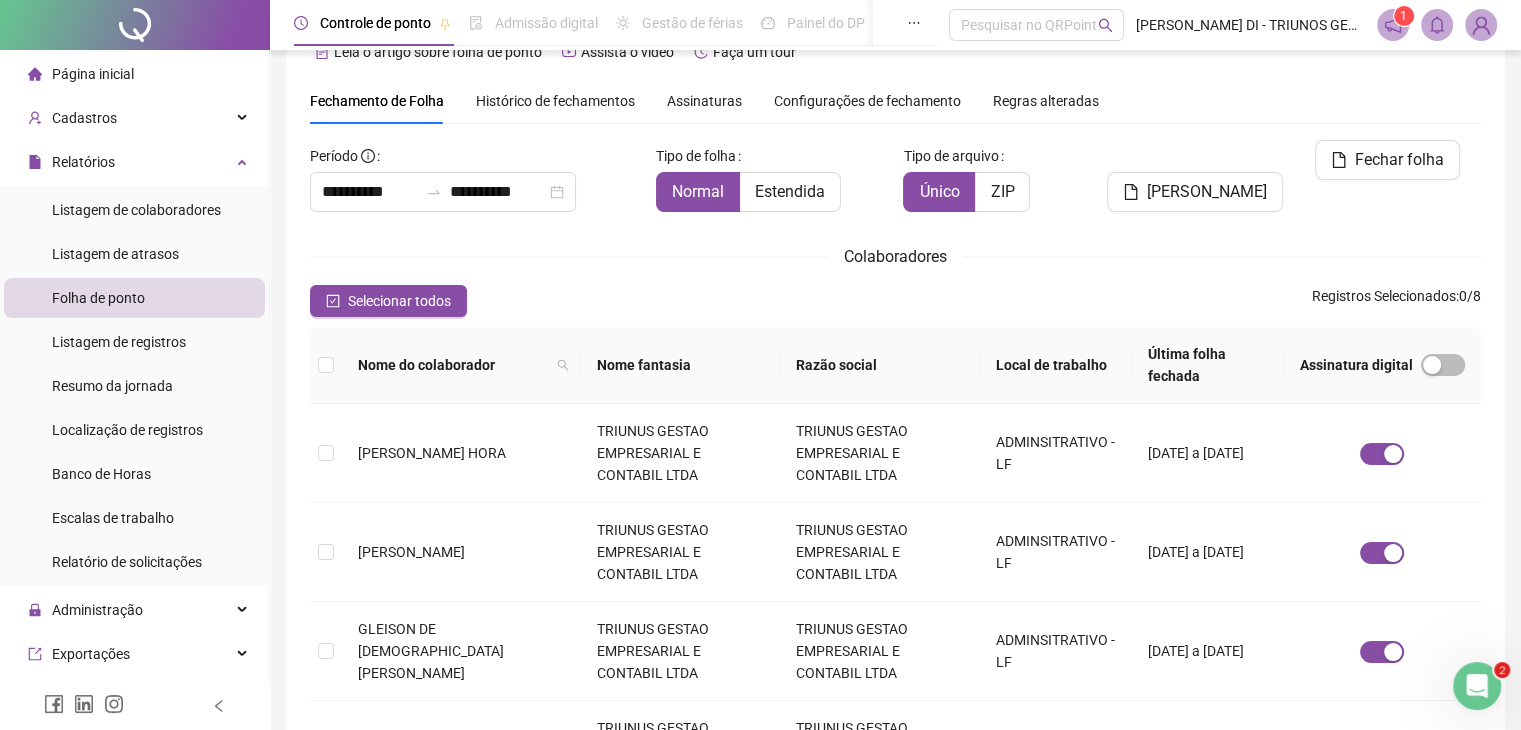 click on "Histórico de fechamentos" at bounding box center (555, 101) 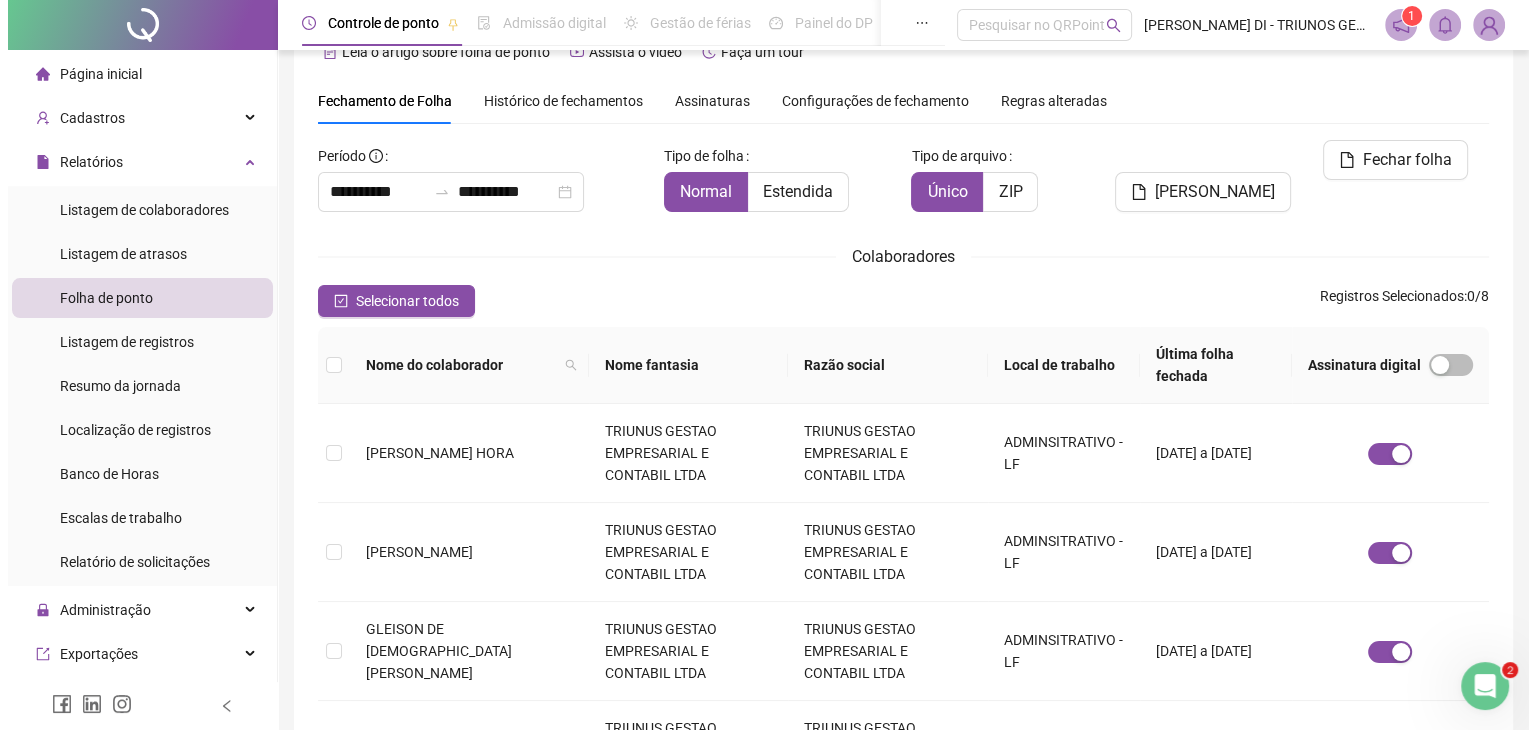 scroll, scrollTop: 0, scrollLeft: 0, axis: both 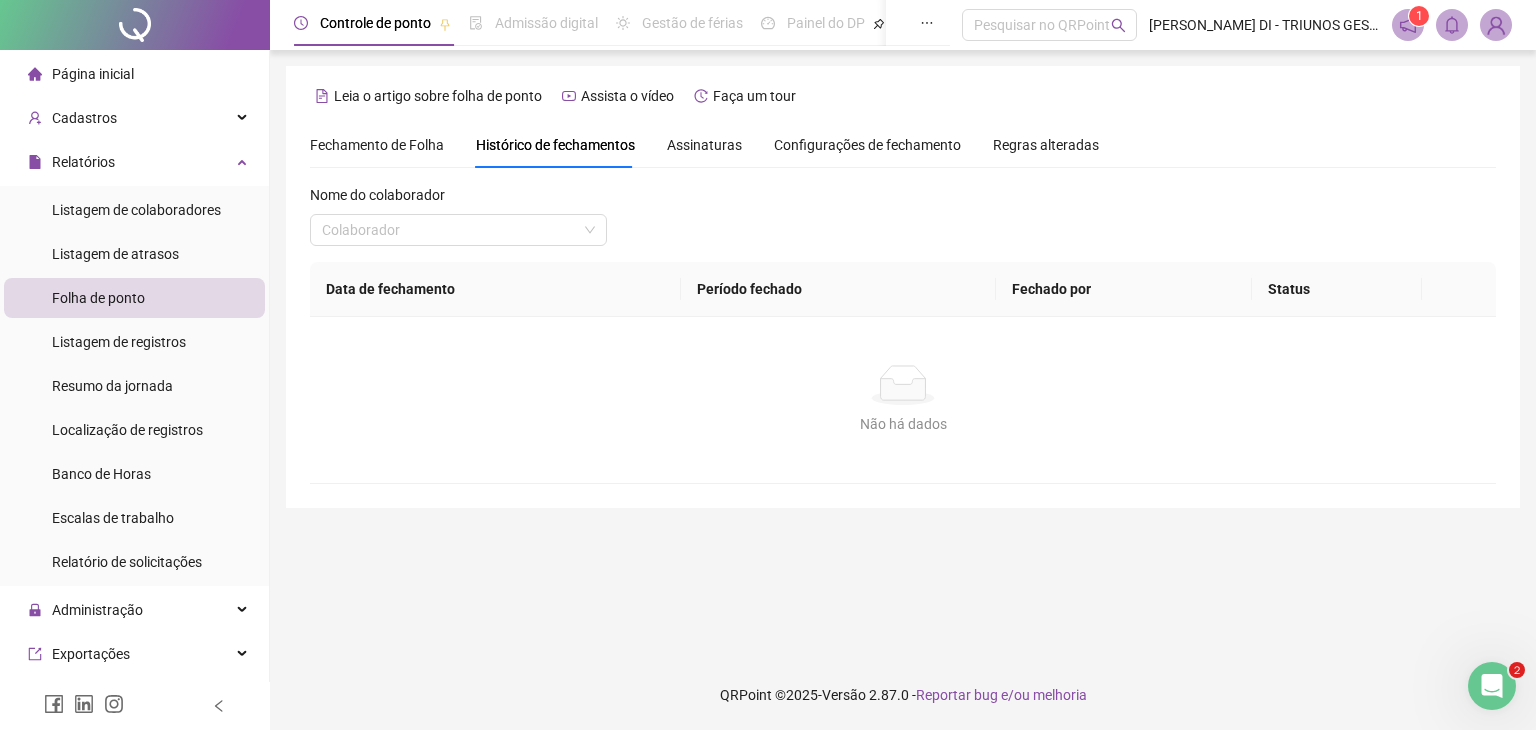 click on "Nome do colaborador Colaborador" at bounding box center [458, 223] 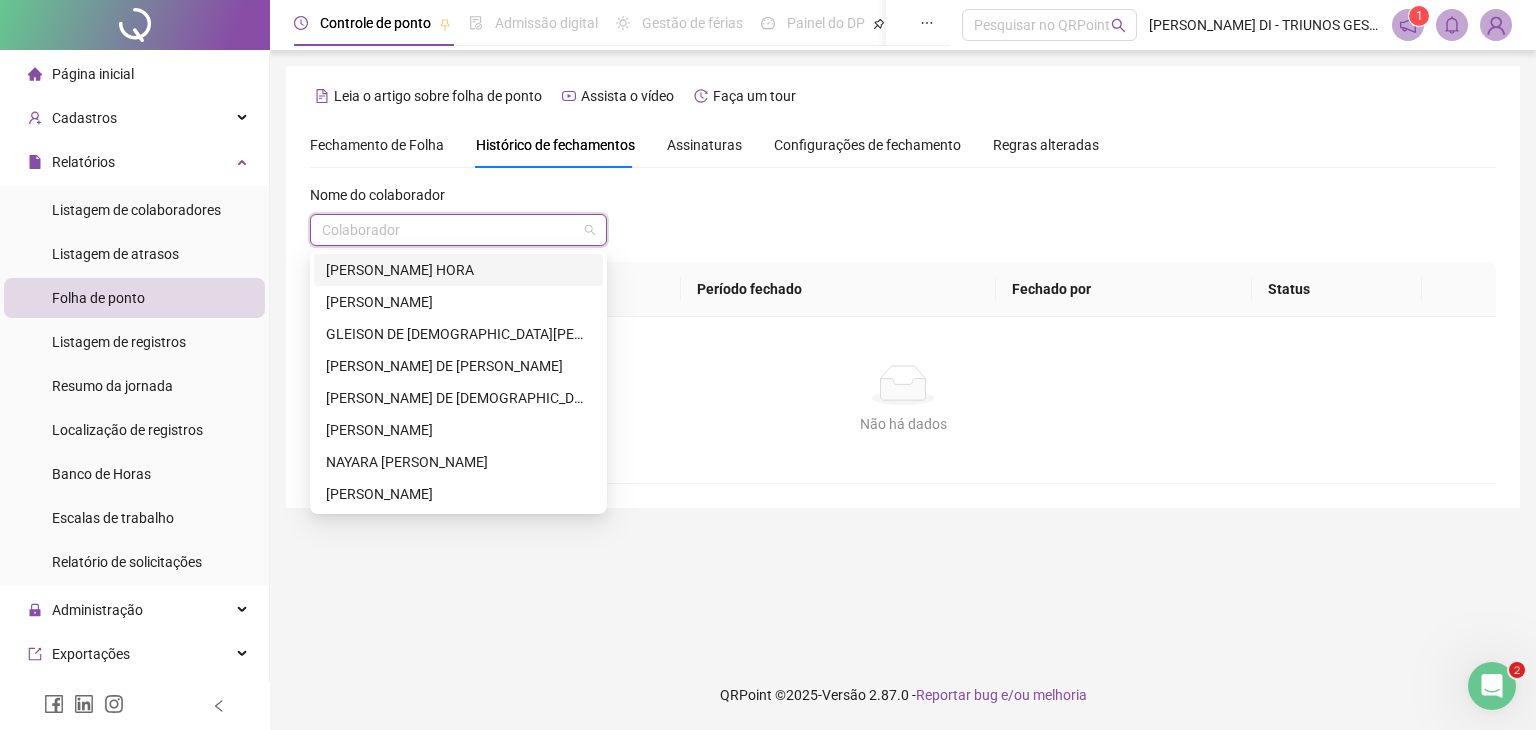 click at bounding box center [452, 230] 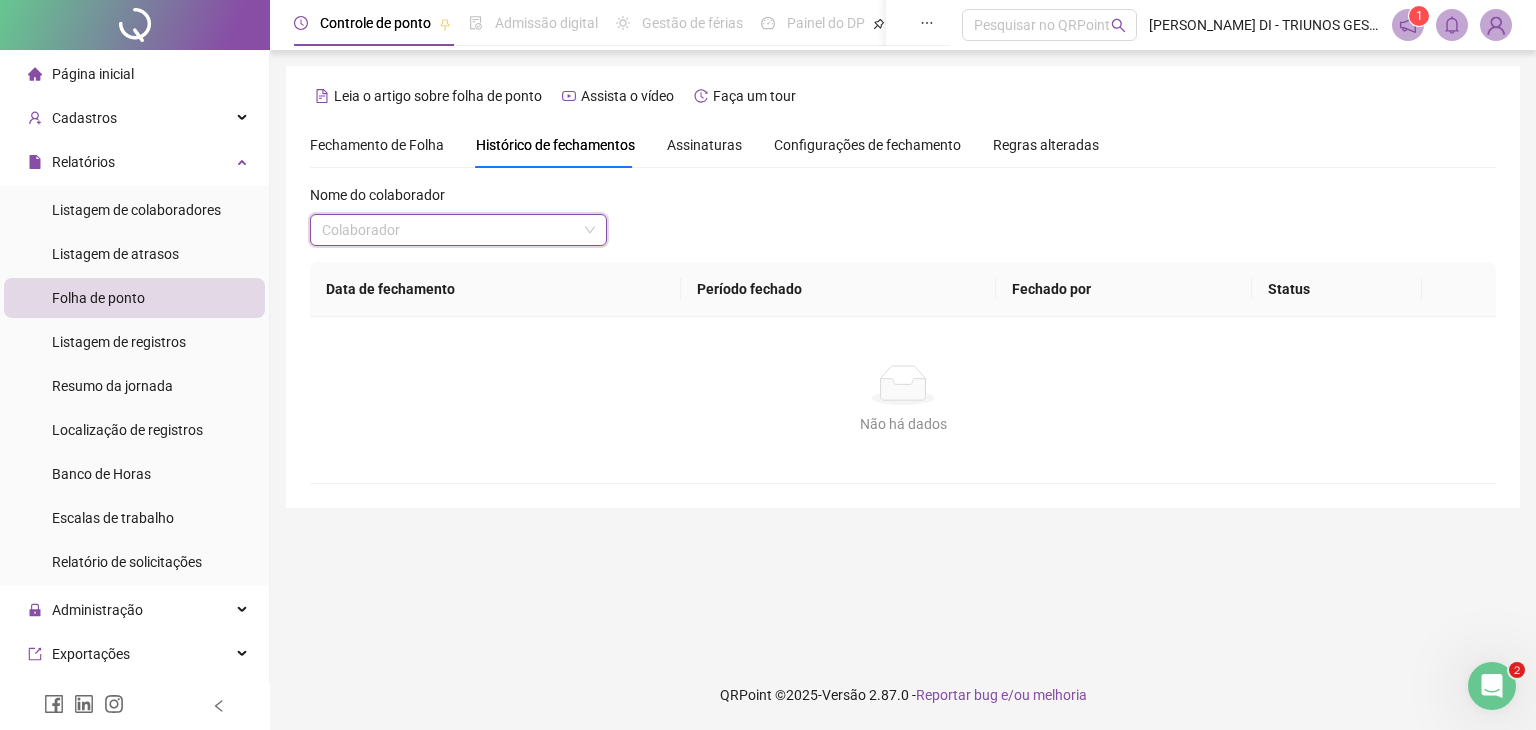 click on "Colaborador" at bounding box center (458, 230) 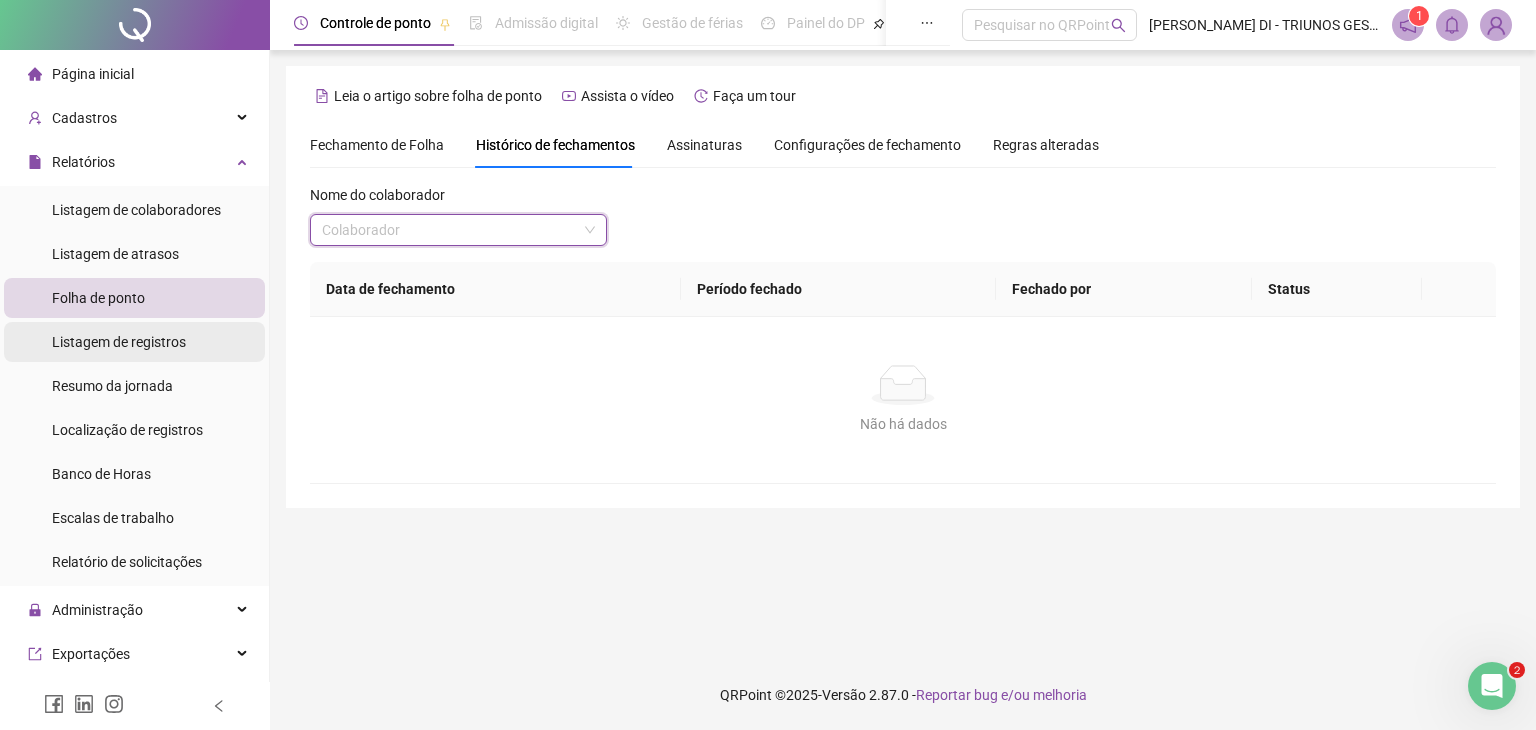 click on "Listagem de registros" at bounding box center [119, 342] 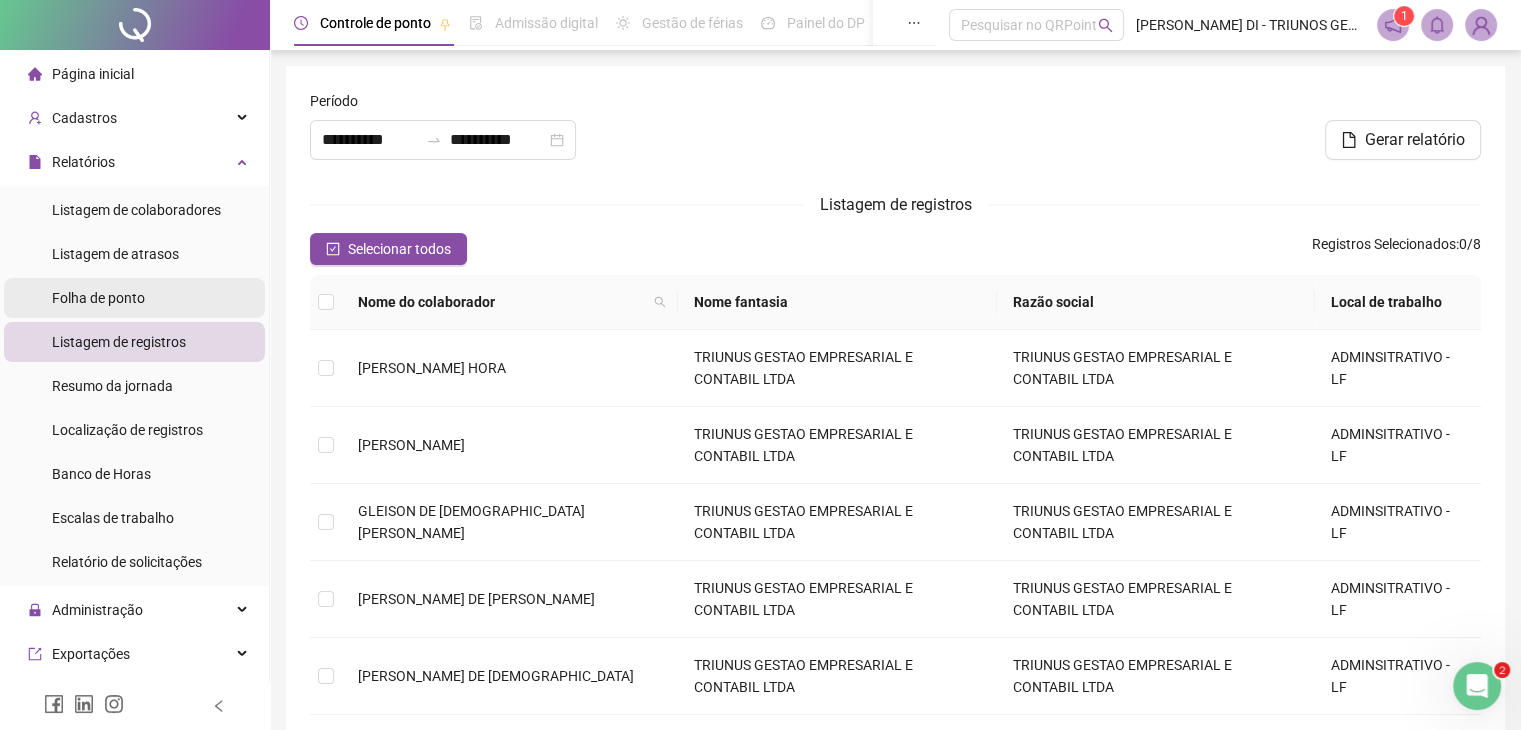 click on "Folha de ponto" at bounding box center (98, 298) 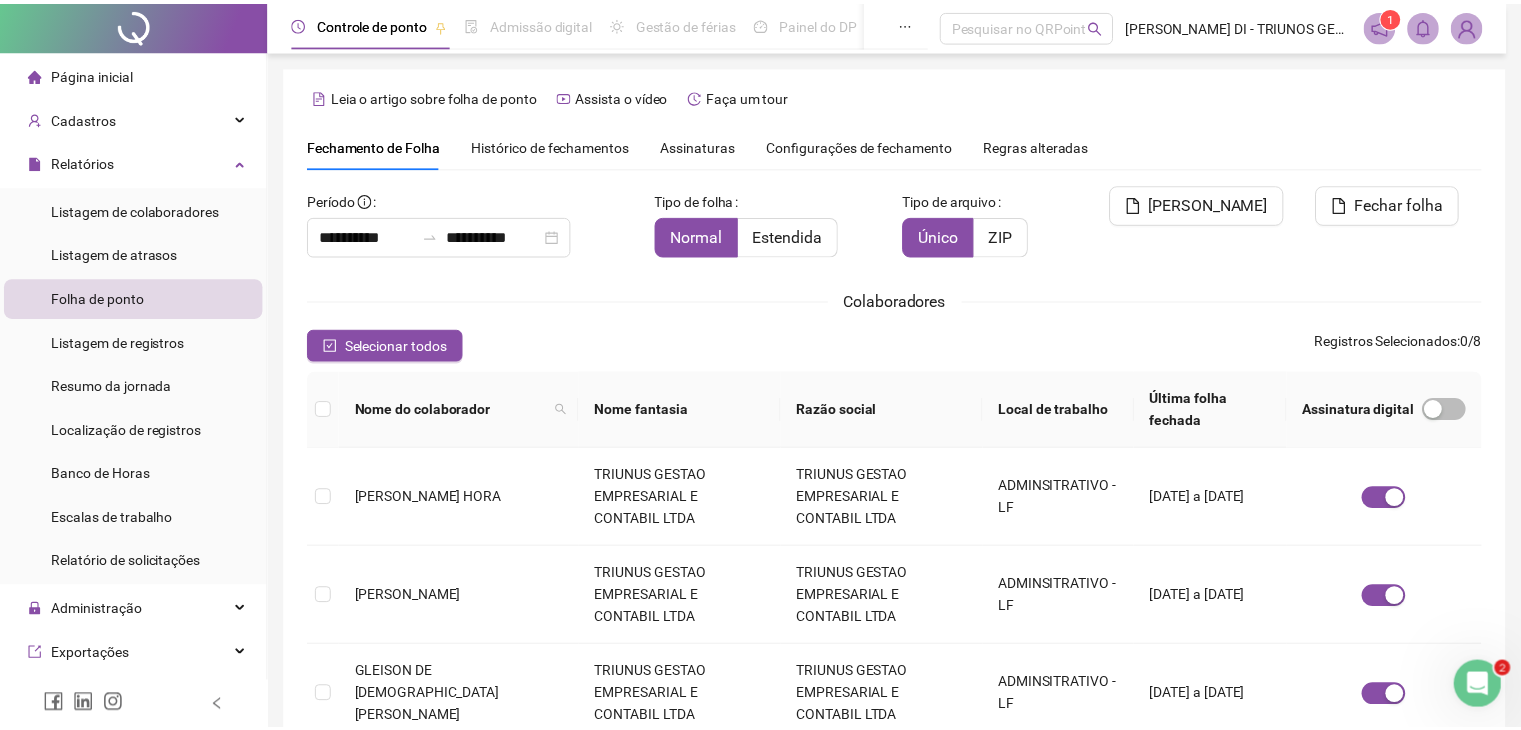 scroll, scrollTop: 44, scrollLeft: 0, axis: vertical 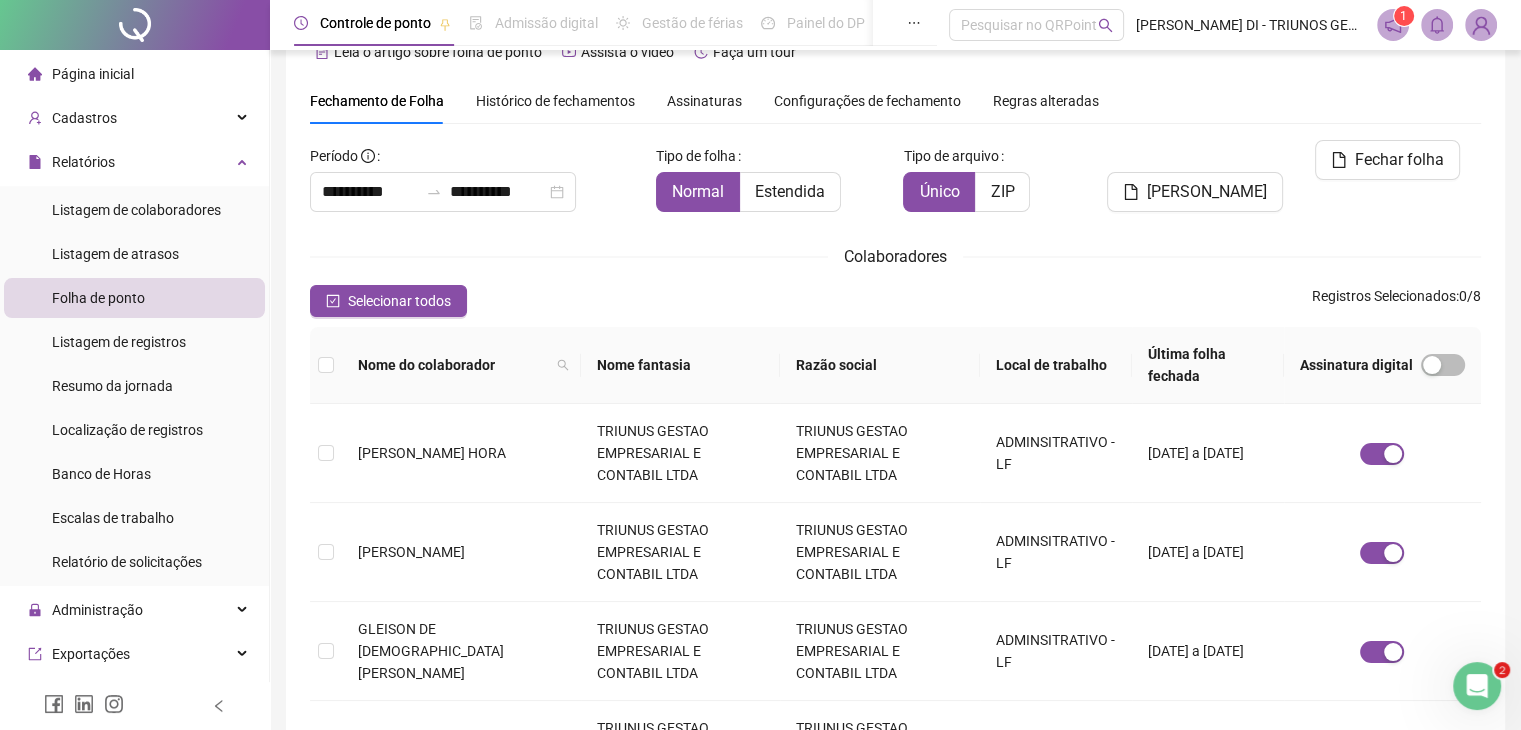 click on "Histórico de fechamentos" at bounding box center (555, 101) 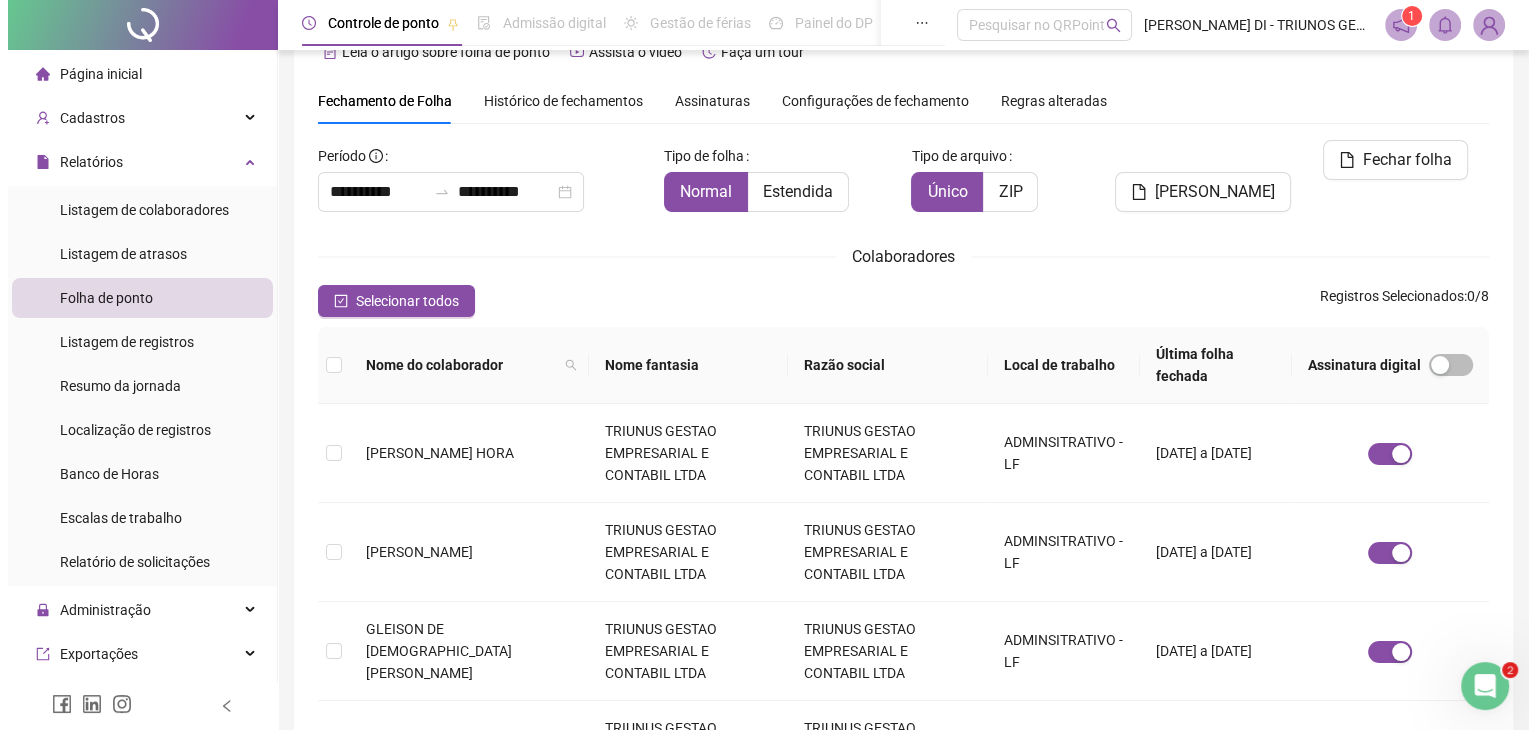 scroll, scrollTop: 0, scrollLeft: 0, axis: both 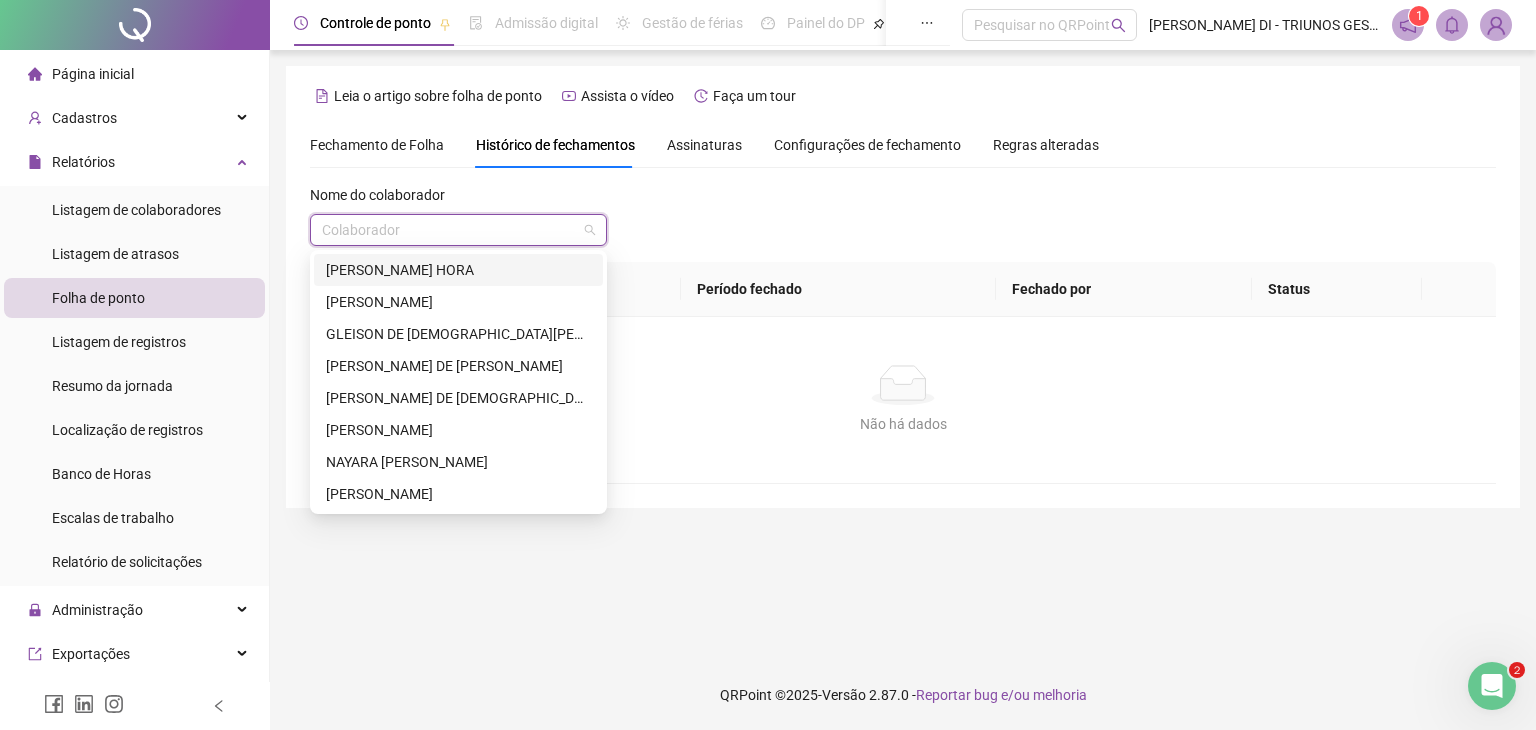 click at bounding box center (452, 230) 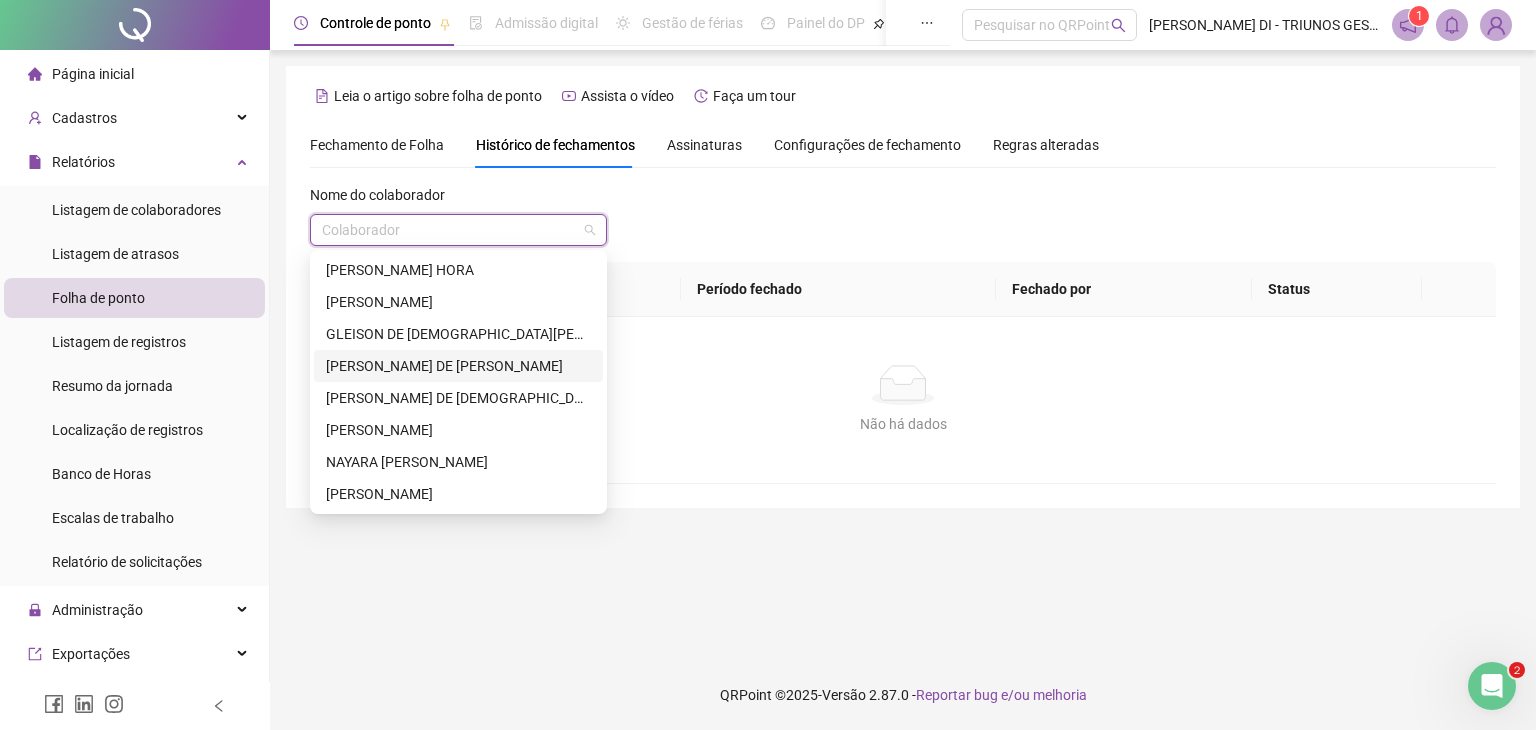 click on "[PERSON_NAME] DE [PERSON_NAME]" at bounding box center [458, 366] 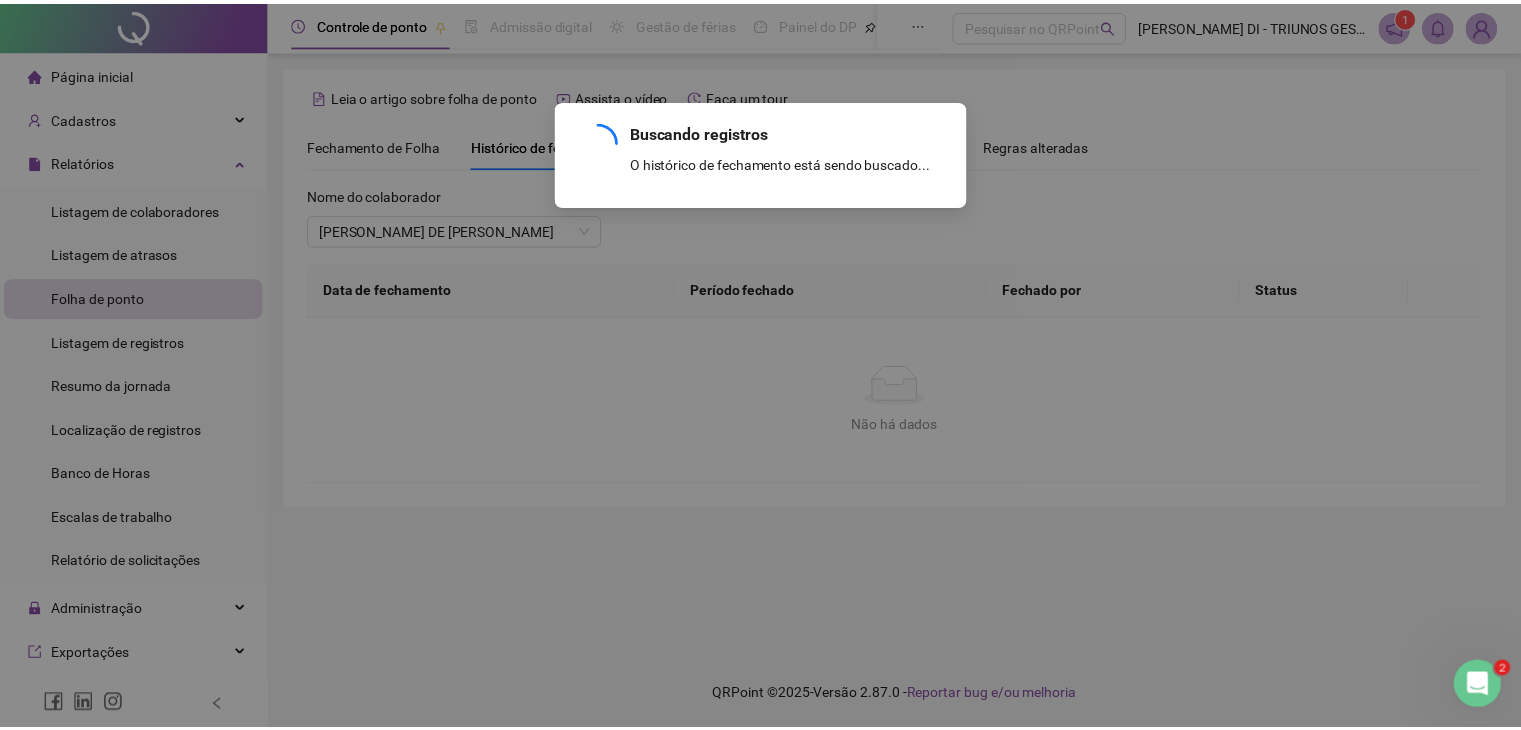 scroll, scrollTop: 150, scrollLeft: 0, axis: vertical 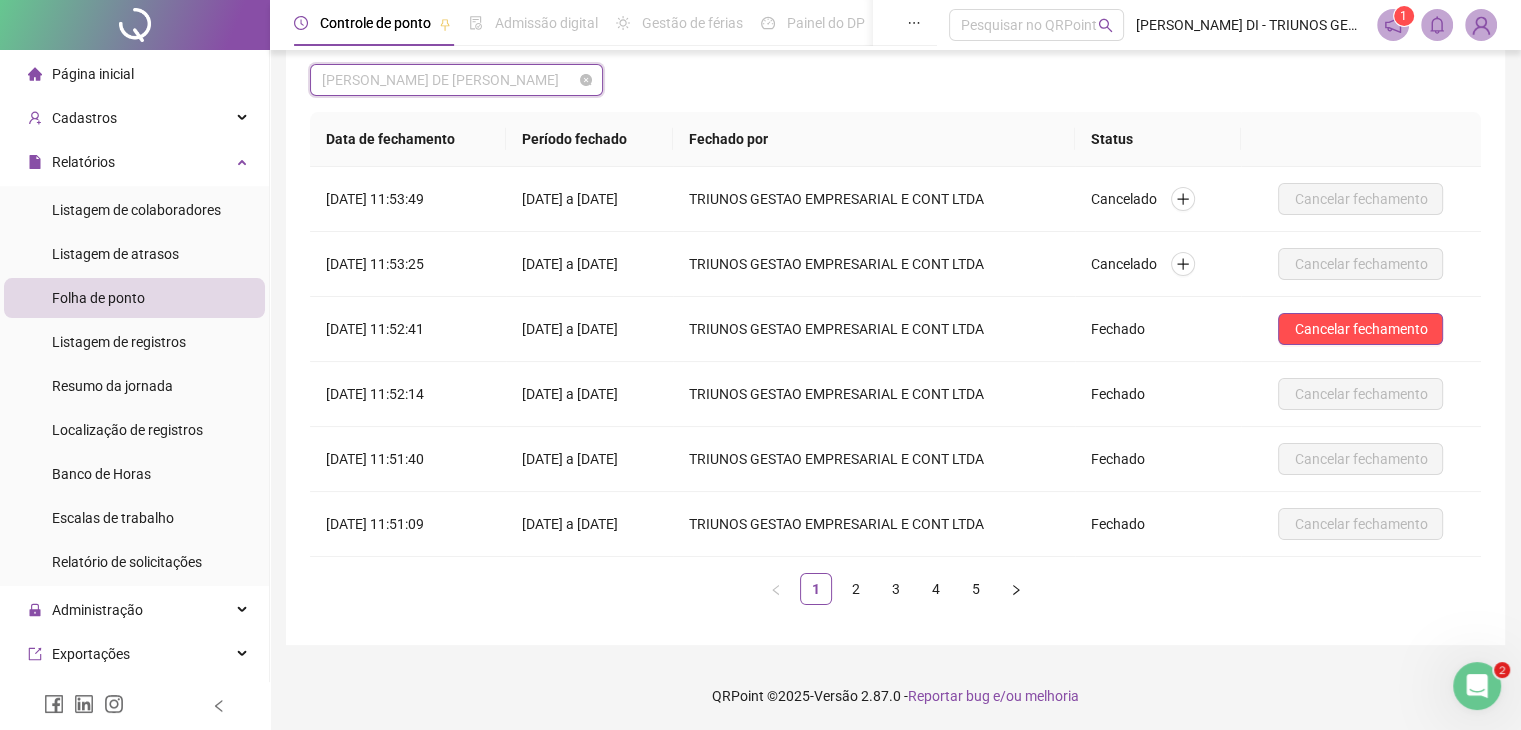 click on "[PERSON_NAME] DE [PERSON_NAME]" at bounding box center (456, 80) 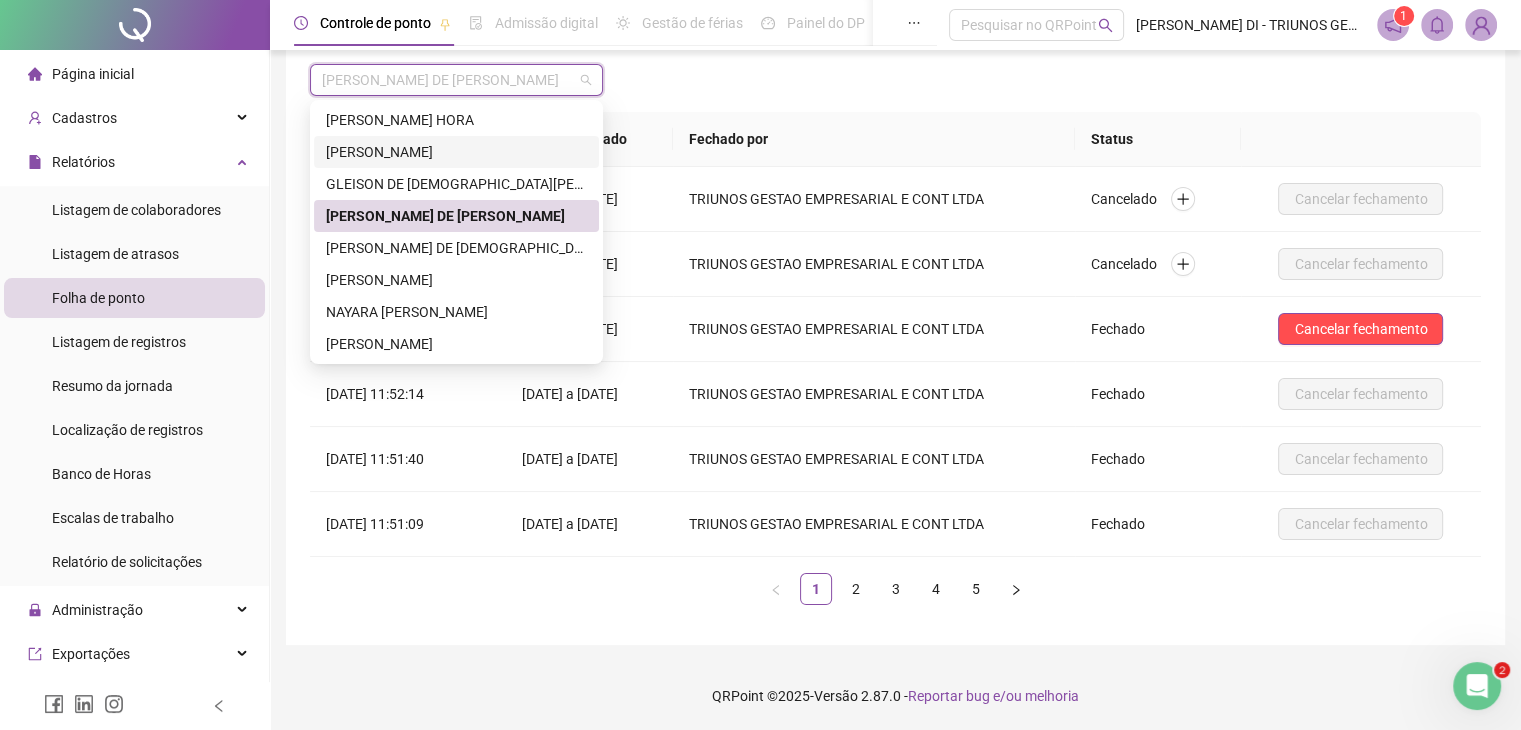 click on "[PERSON_NAME]" at bounding box center (456, 152) 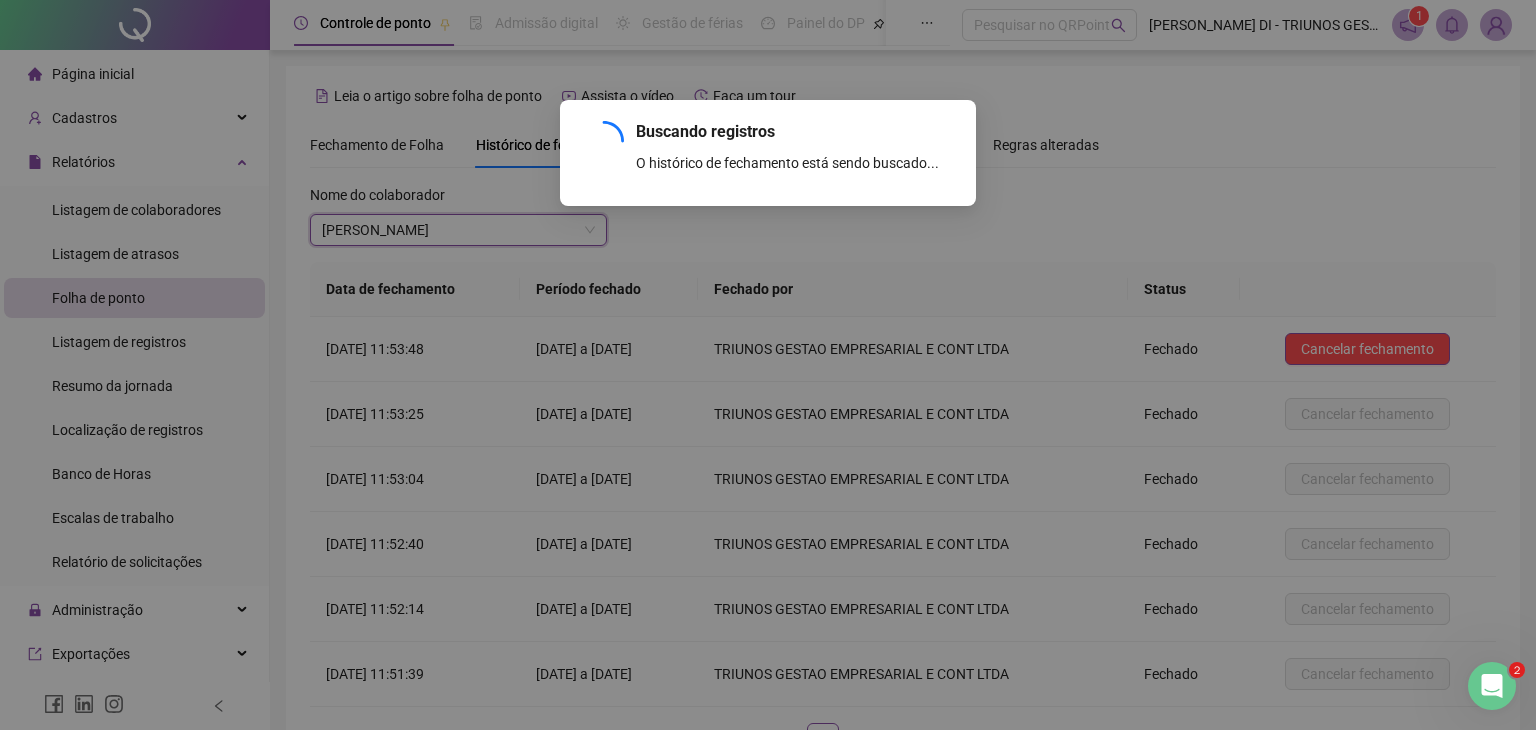scroll, scrollTop: 150, scrollLeft: 0, axis: vertical 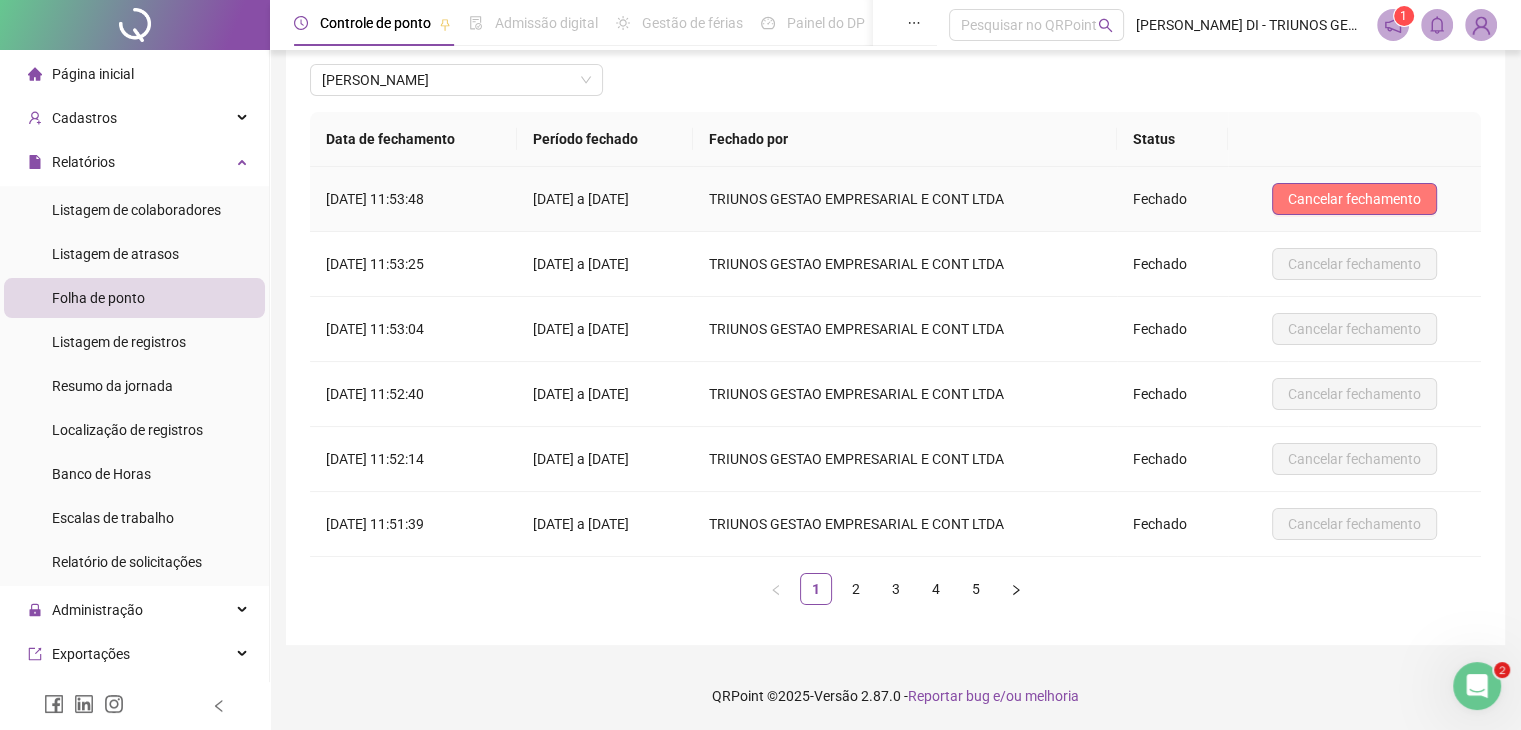 click on "Cancelar fechamento" at bounding box center [1354, 199] 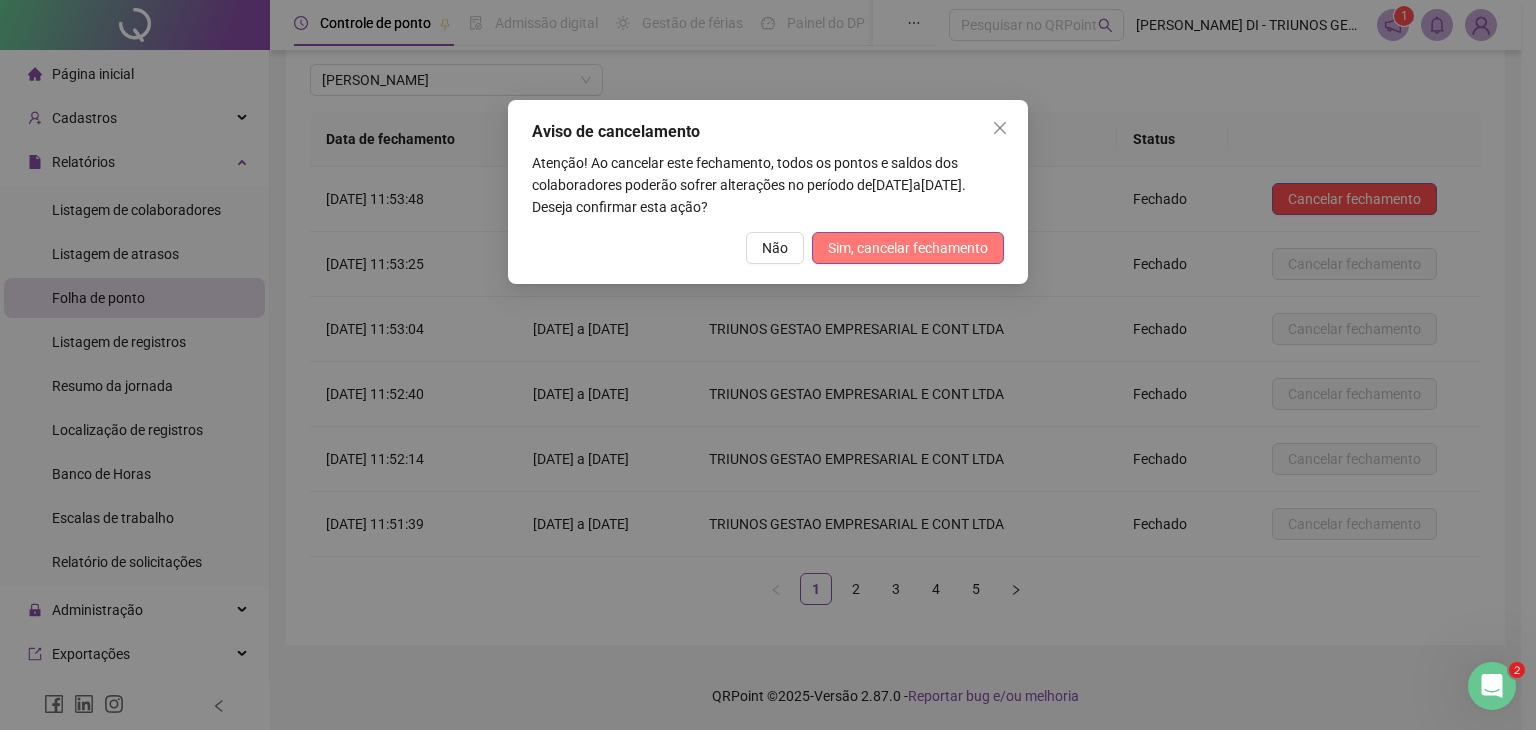 click on "Sim, cancelar fechamento" at bounding box center (908, 248) 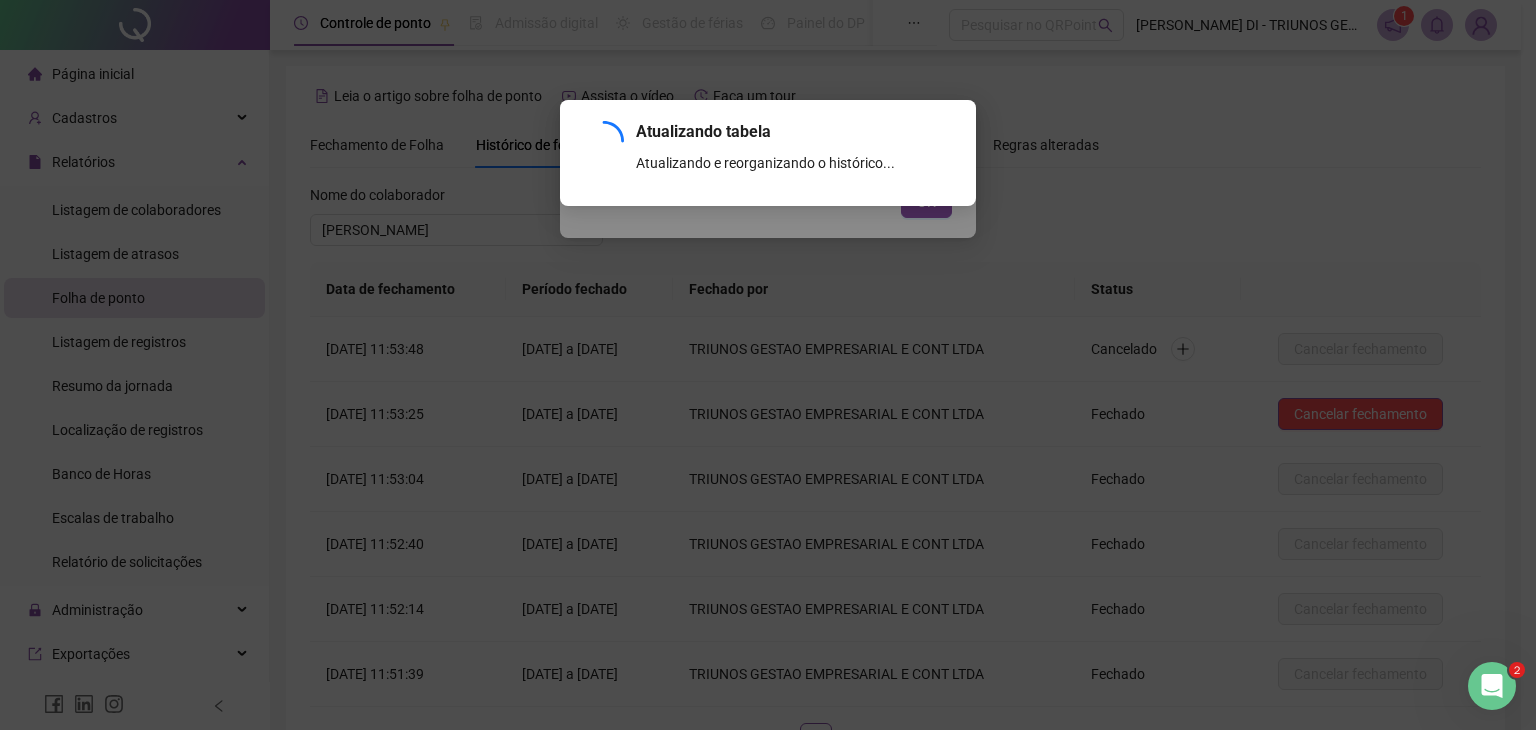 scroll, scrollTop: 150, scrollLeft: 0, axis: vertical 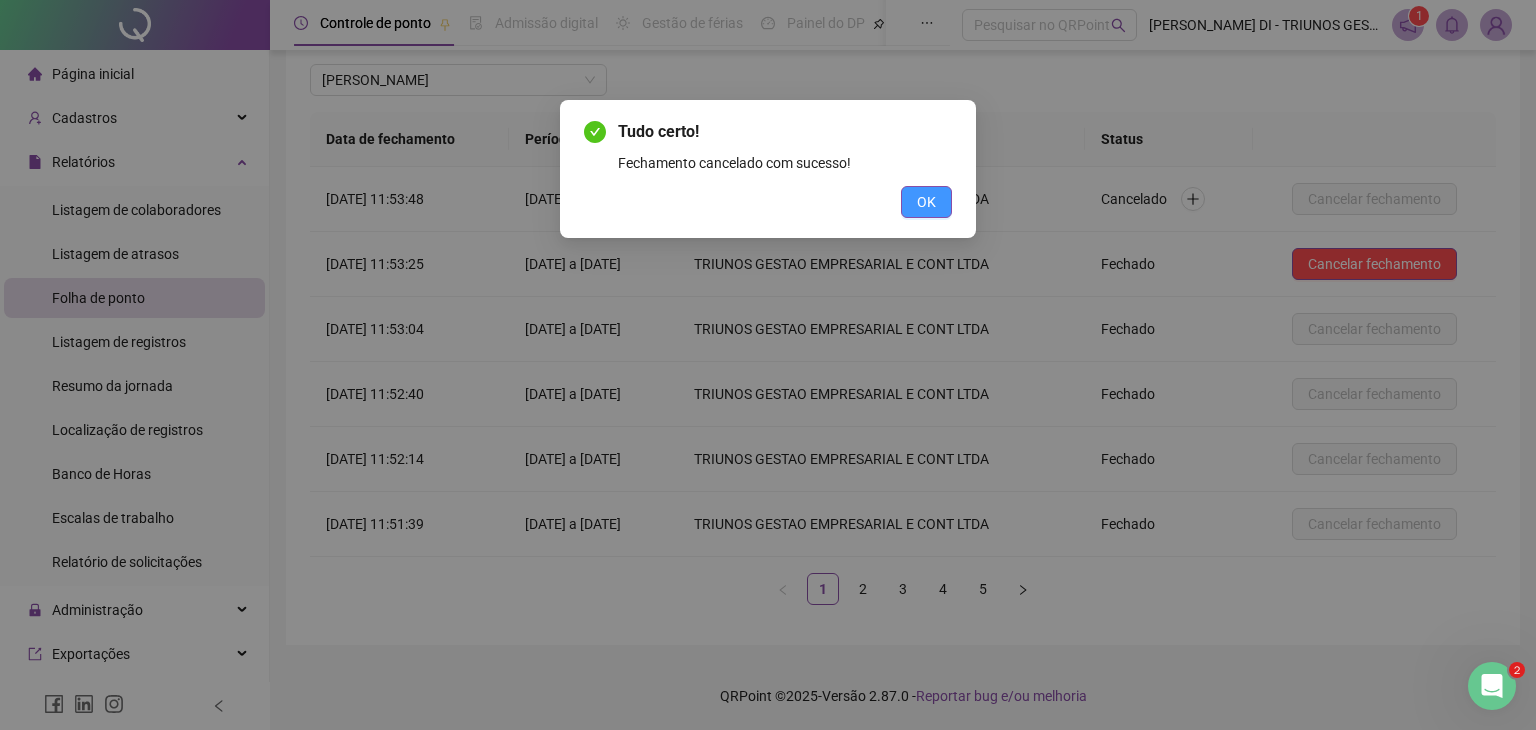 click on "OK" at bounding box center (926, 202) 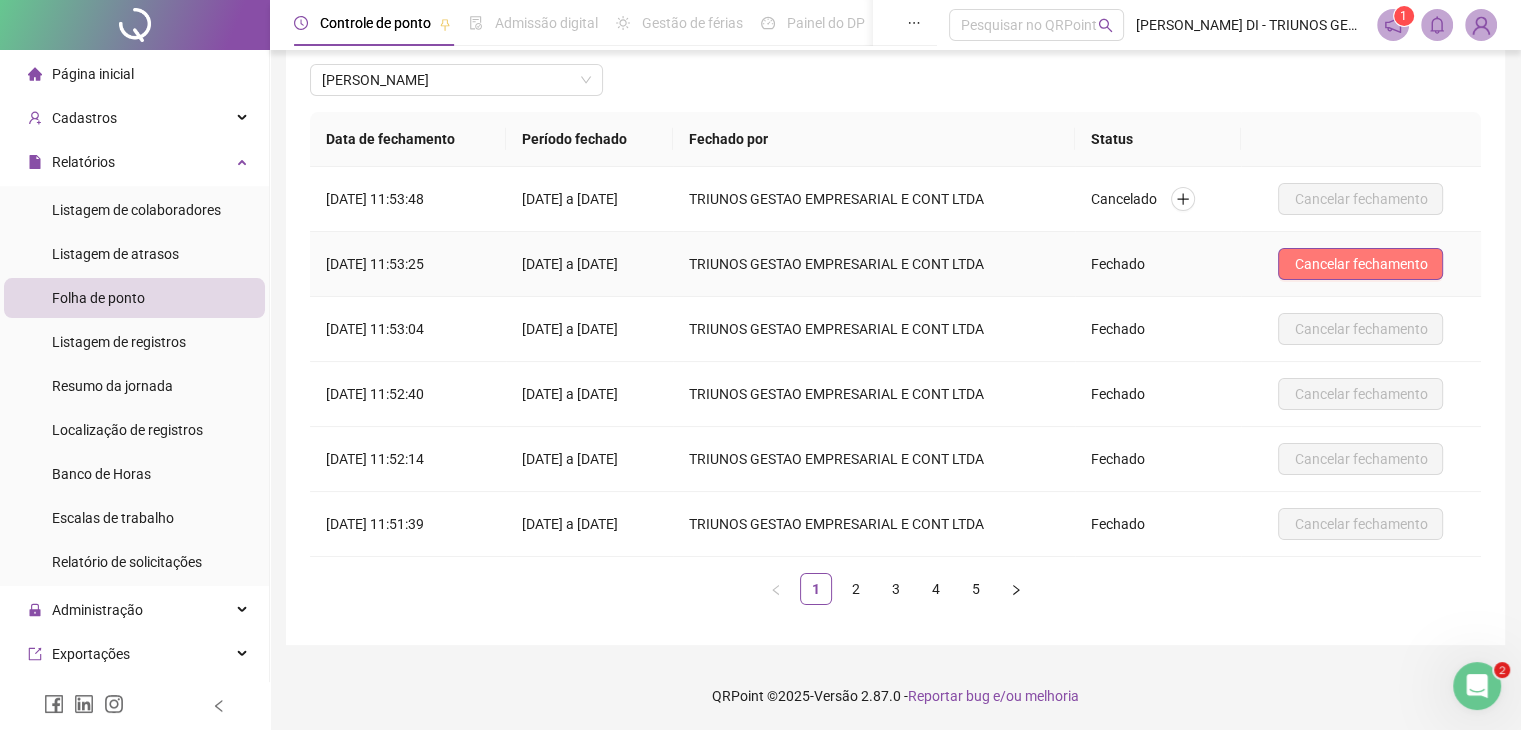 click on "Cancelar fechamento" at bounding box center [1360, 264] 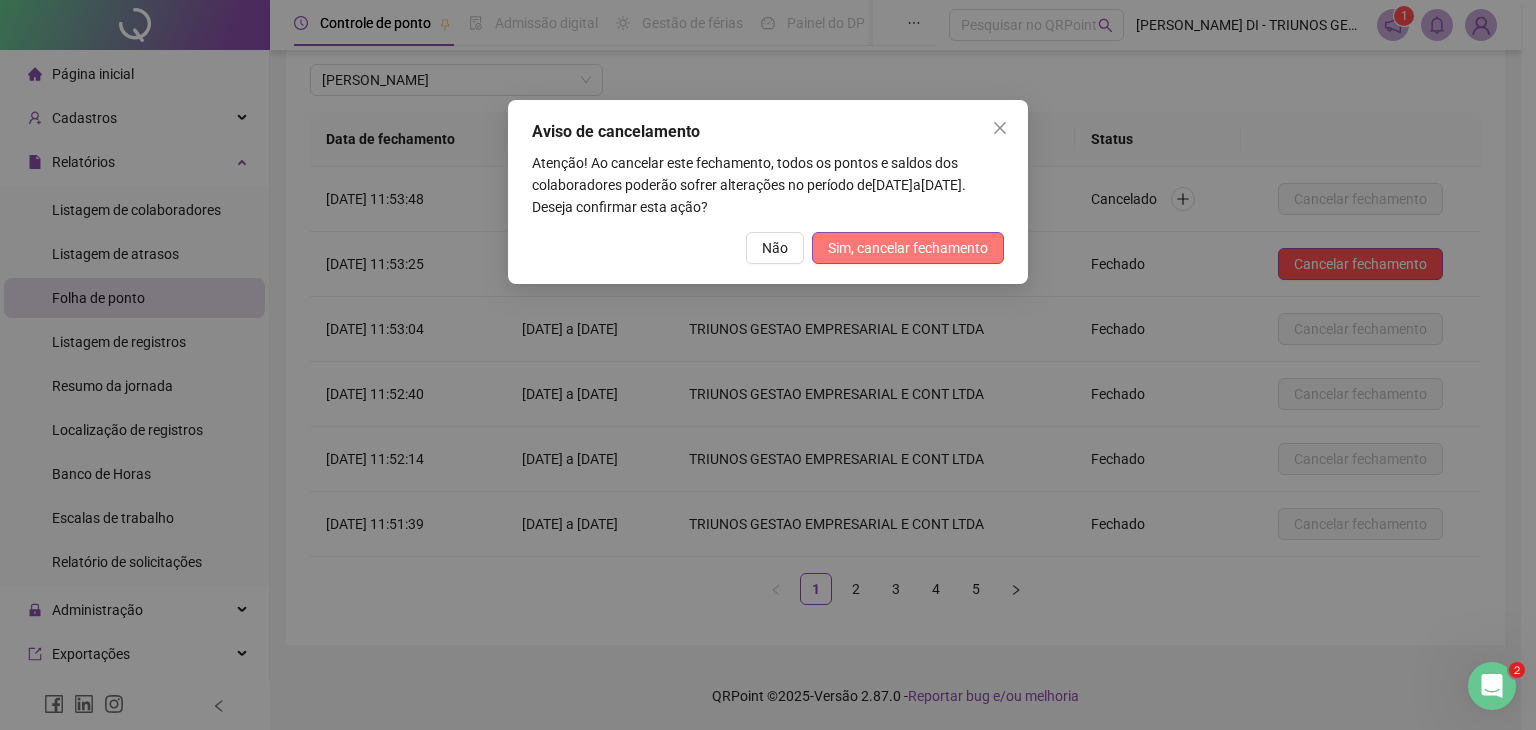 click on "Sim, cancelar fechamento" at bounding box center (908, 248) 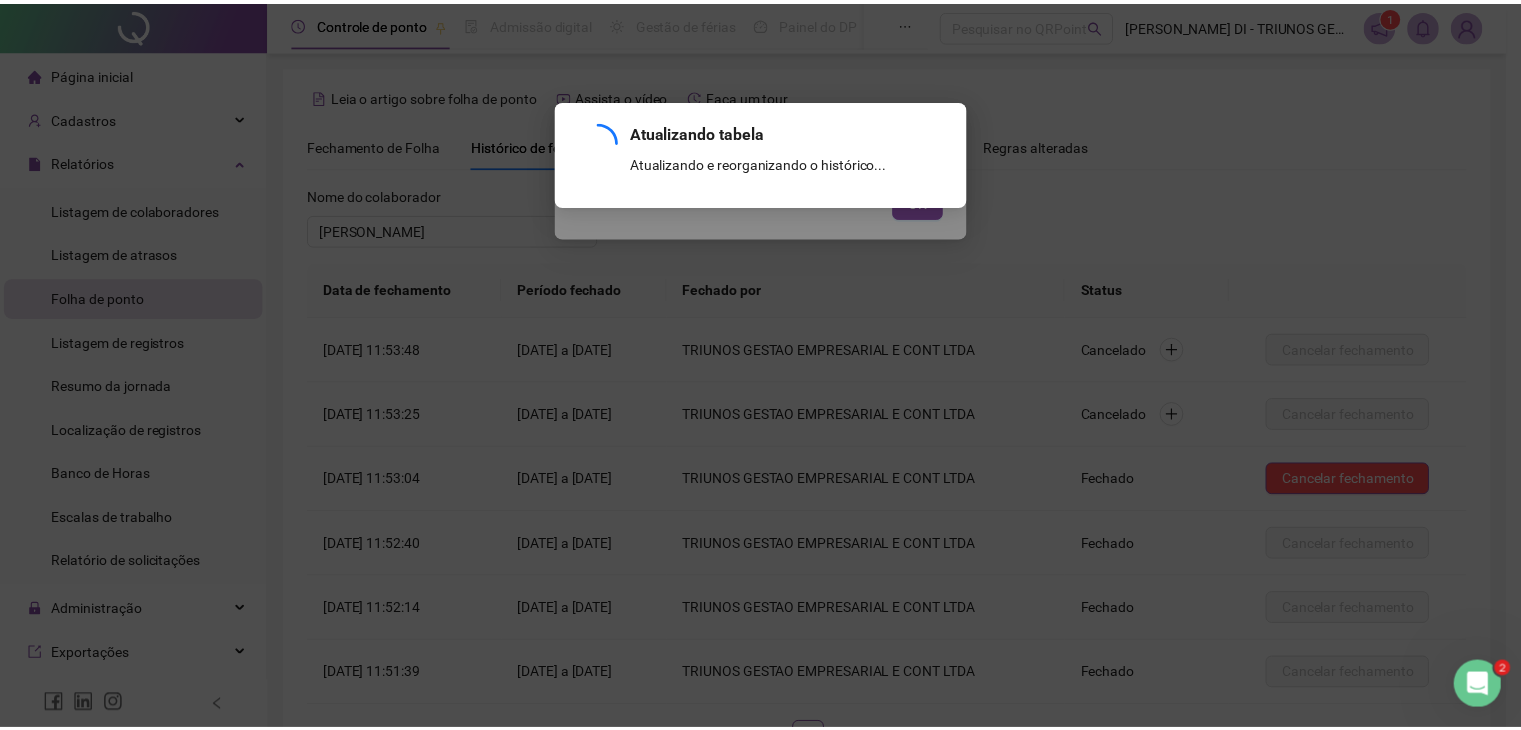 scroll, scrollTop: 150, scrollLeft: 0, axis: vertical 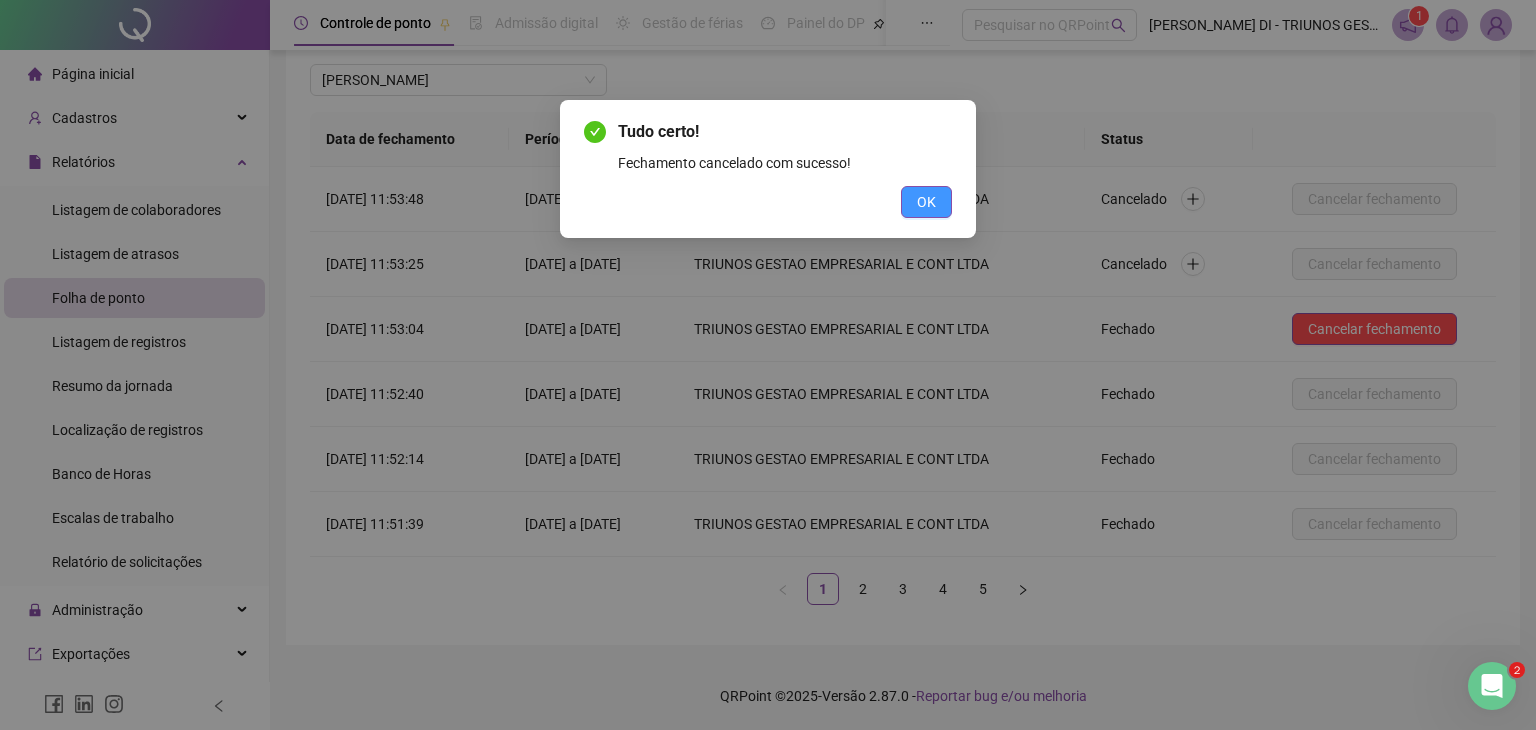 click on "OK" at bounding box center [926, 202] 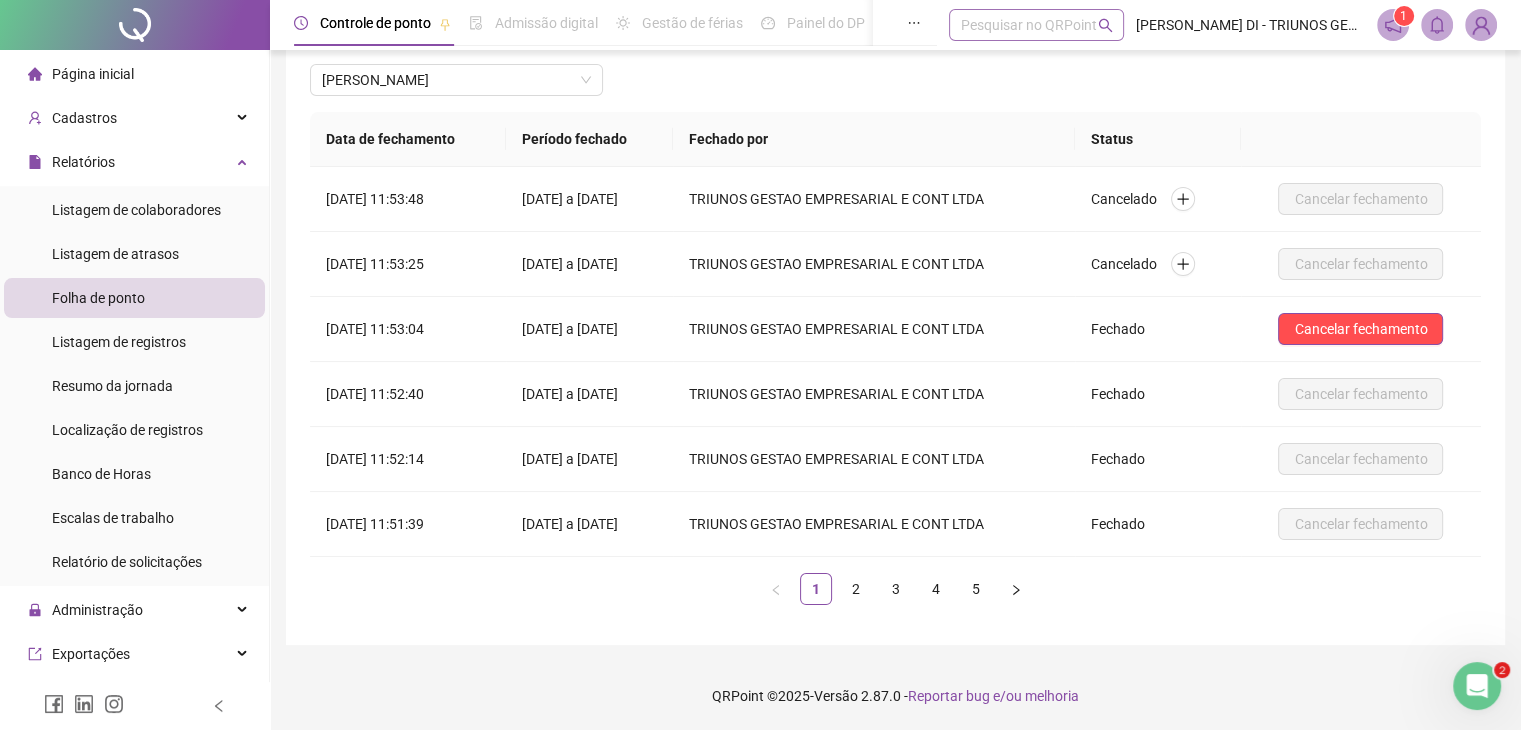 click on "Pesquisar no QRPoint" at bounding box center [1036, 25] 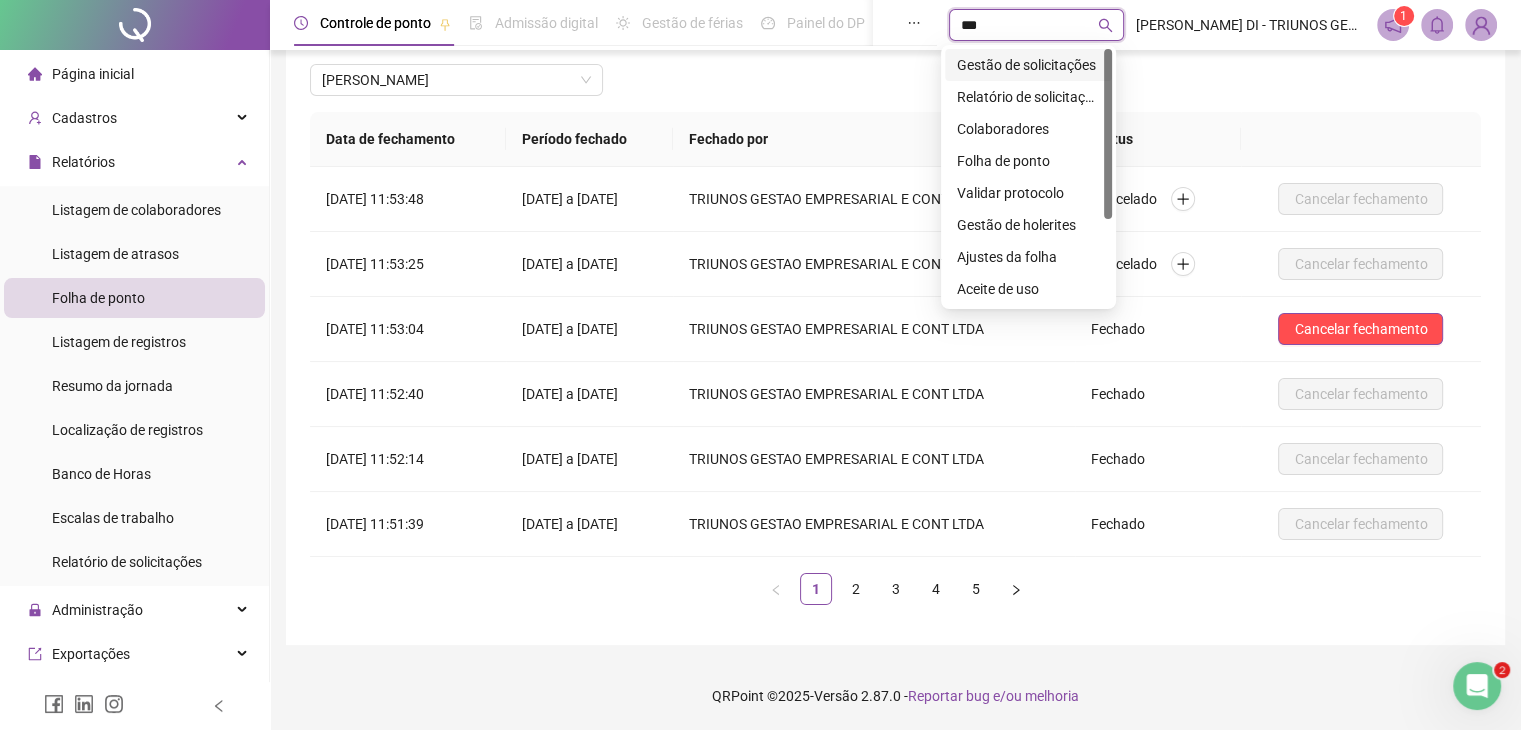 type on "****" 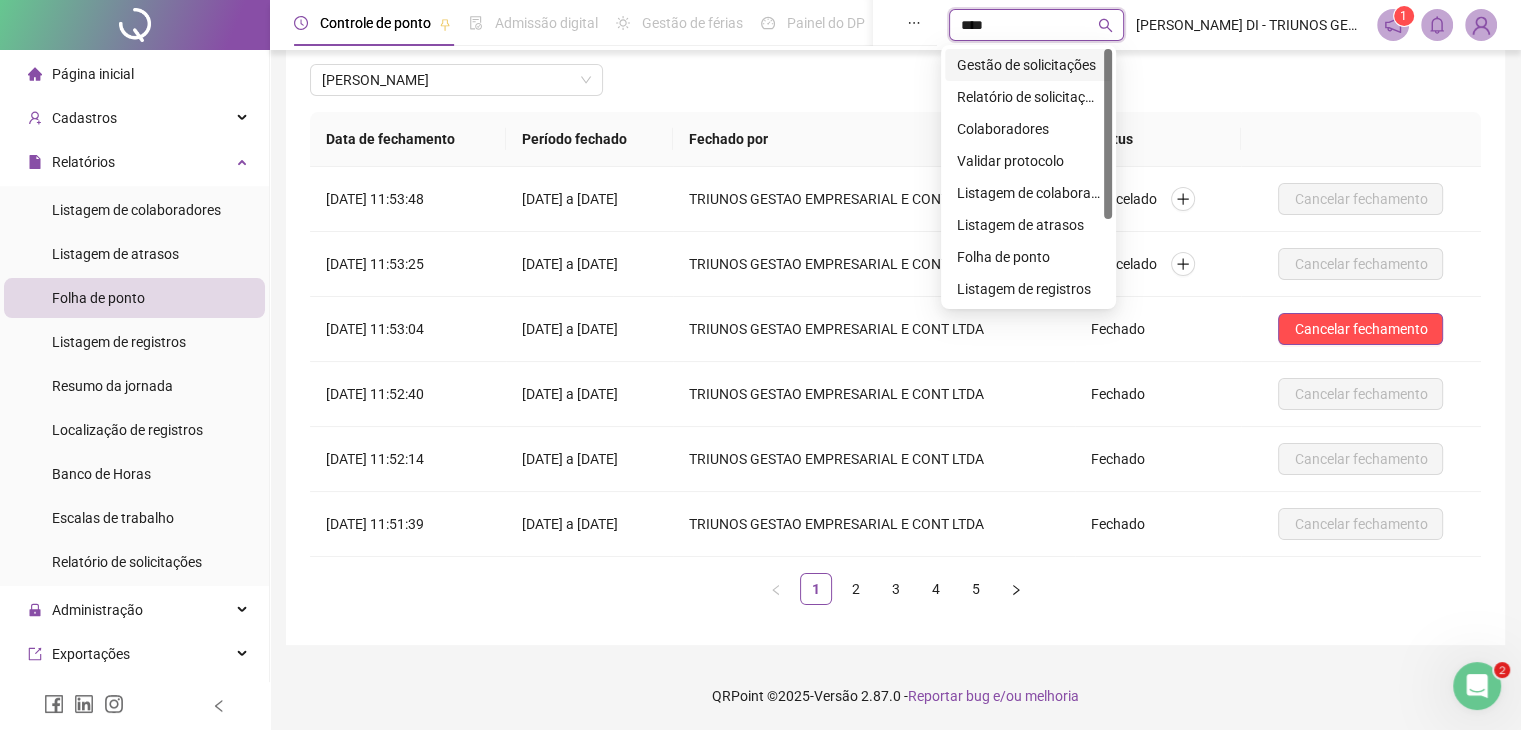 click on "Gestão de solicitações" at bounding box center [1028, 65] 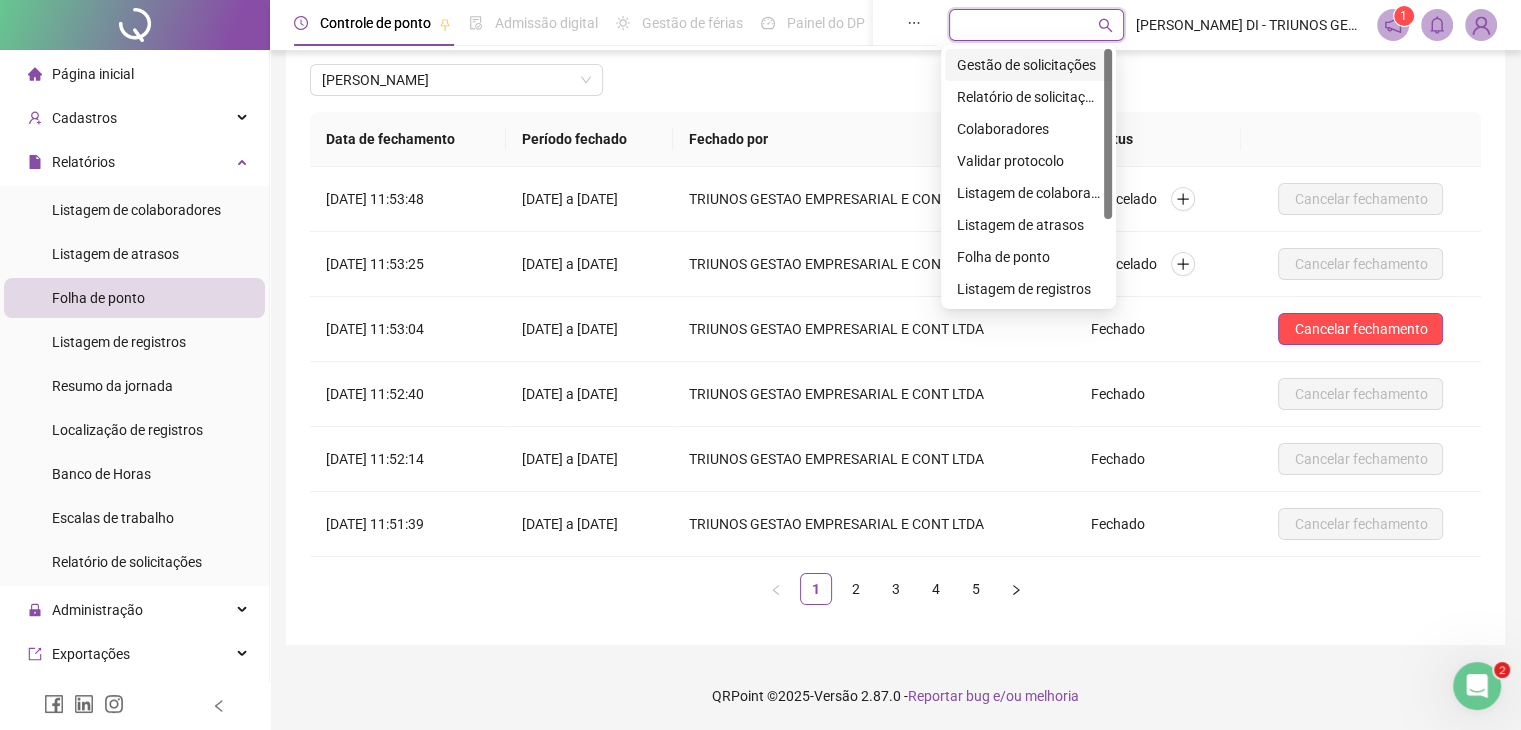 scroll, scrollTop: 0, scrollLeft: 0, axis: both 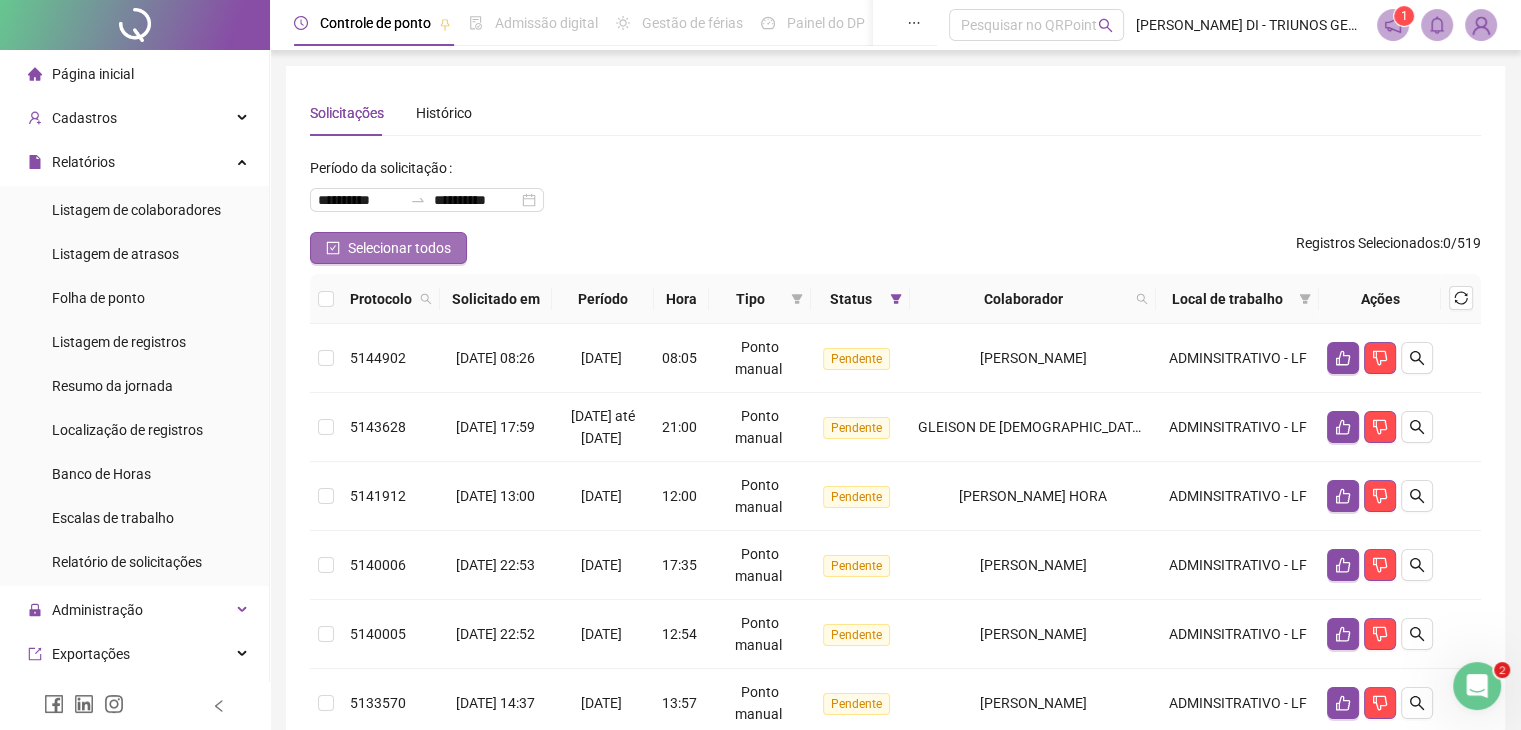 click on "Selecionar todos" at bounding box center [399, 248] 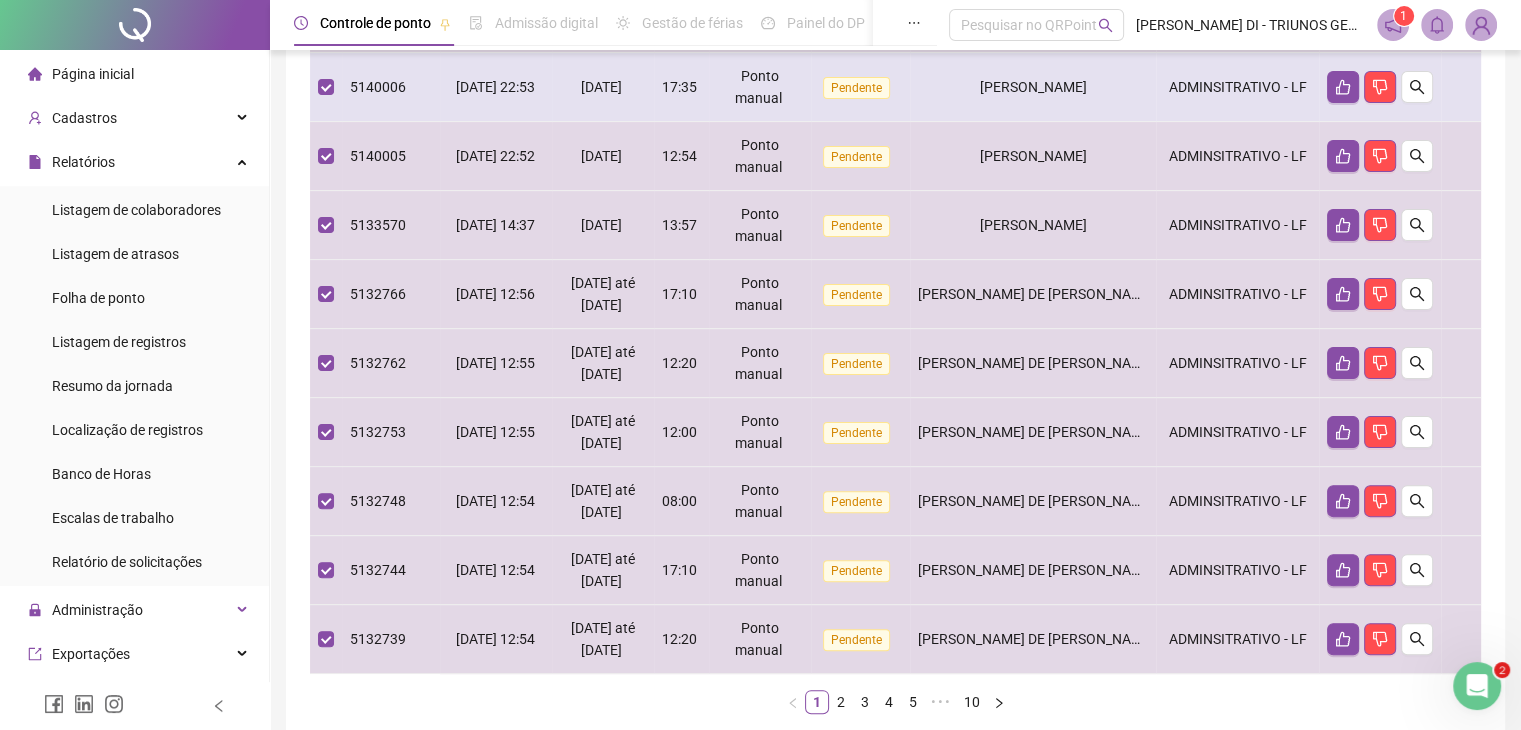 scroll, scrollTop: 584, scrollLeft: 0, axis: vertical 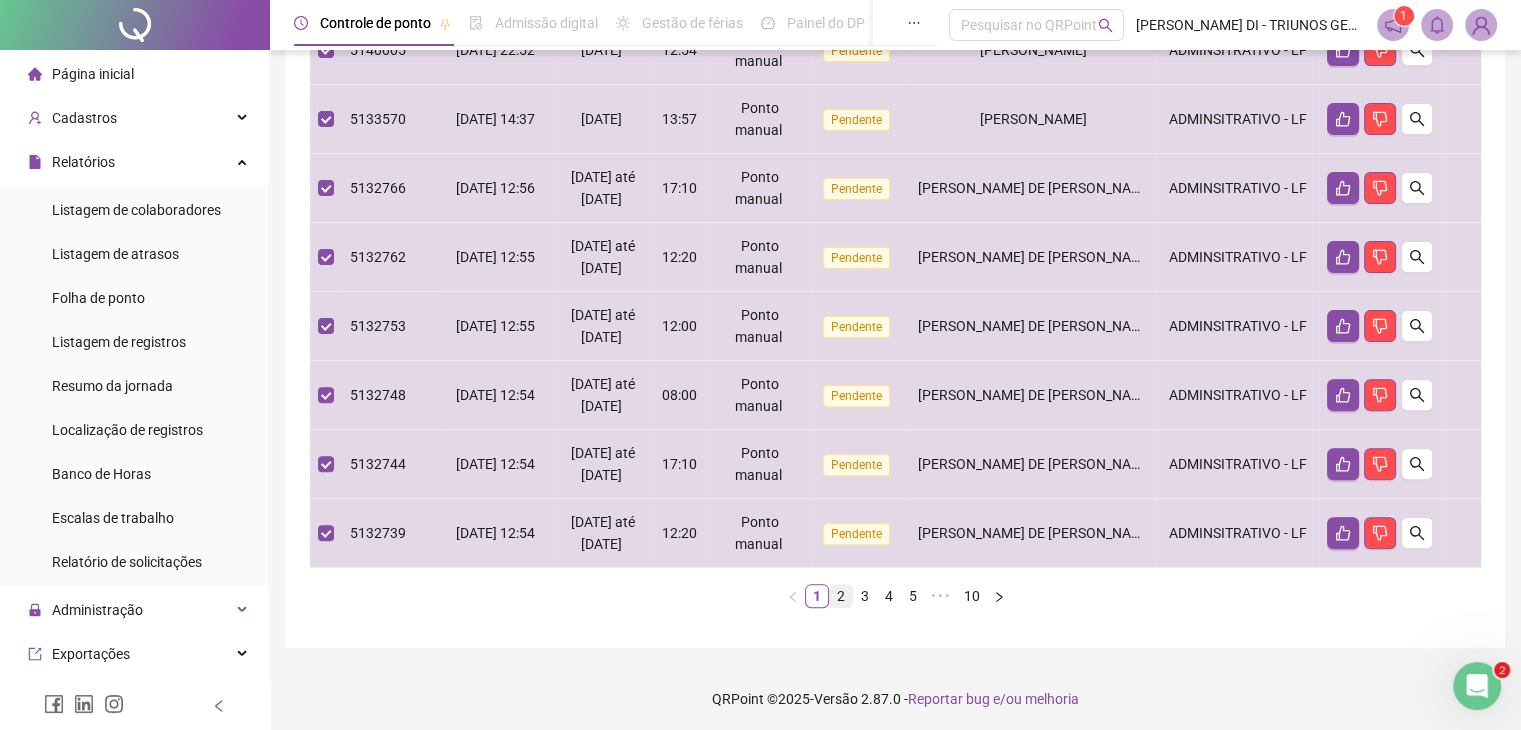click on "2" at bounding box center (841, 596) 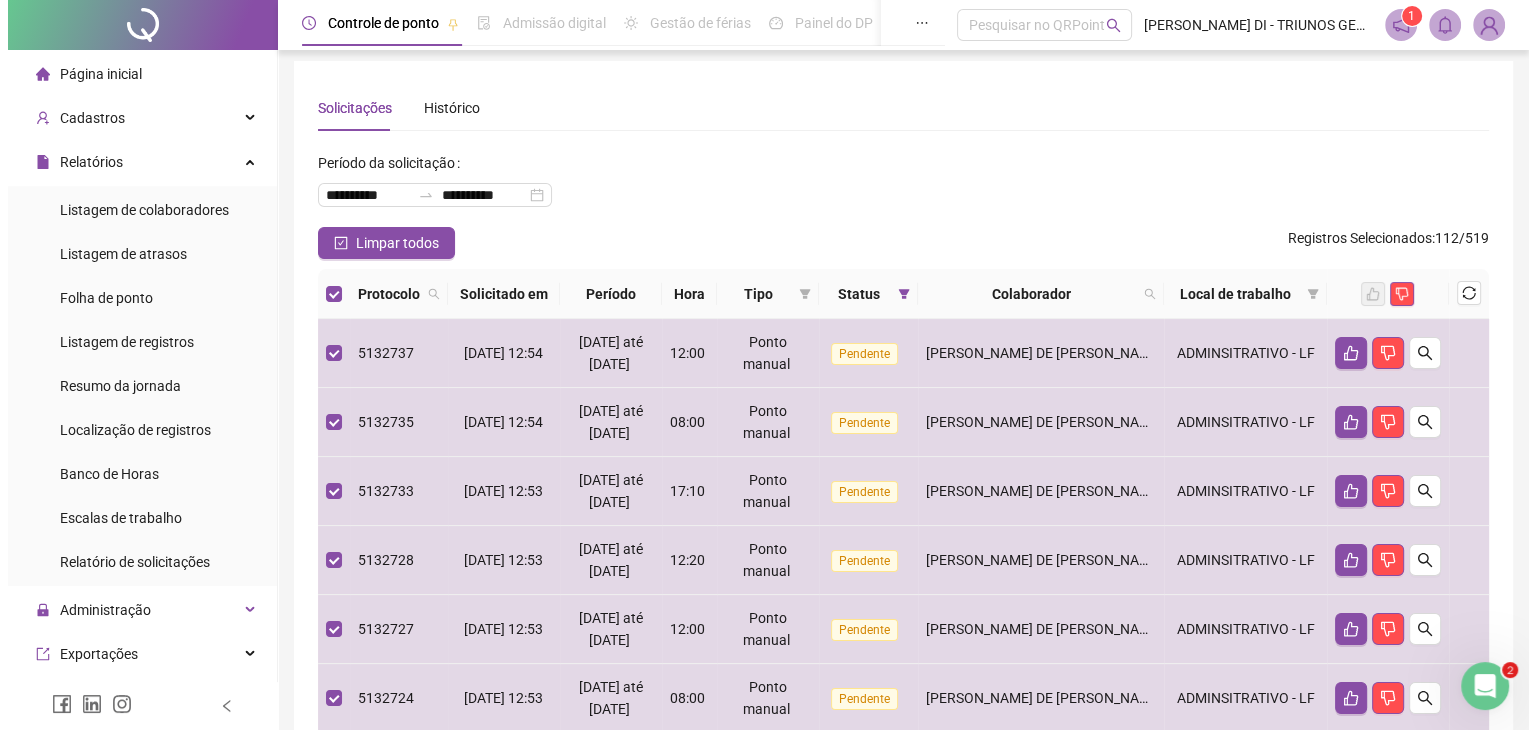 scroll, scrollTop: 0, scrollLeft: 0, axis: both 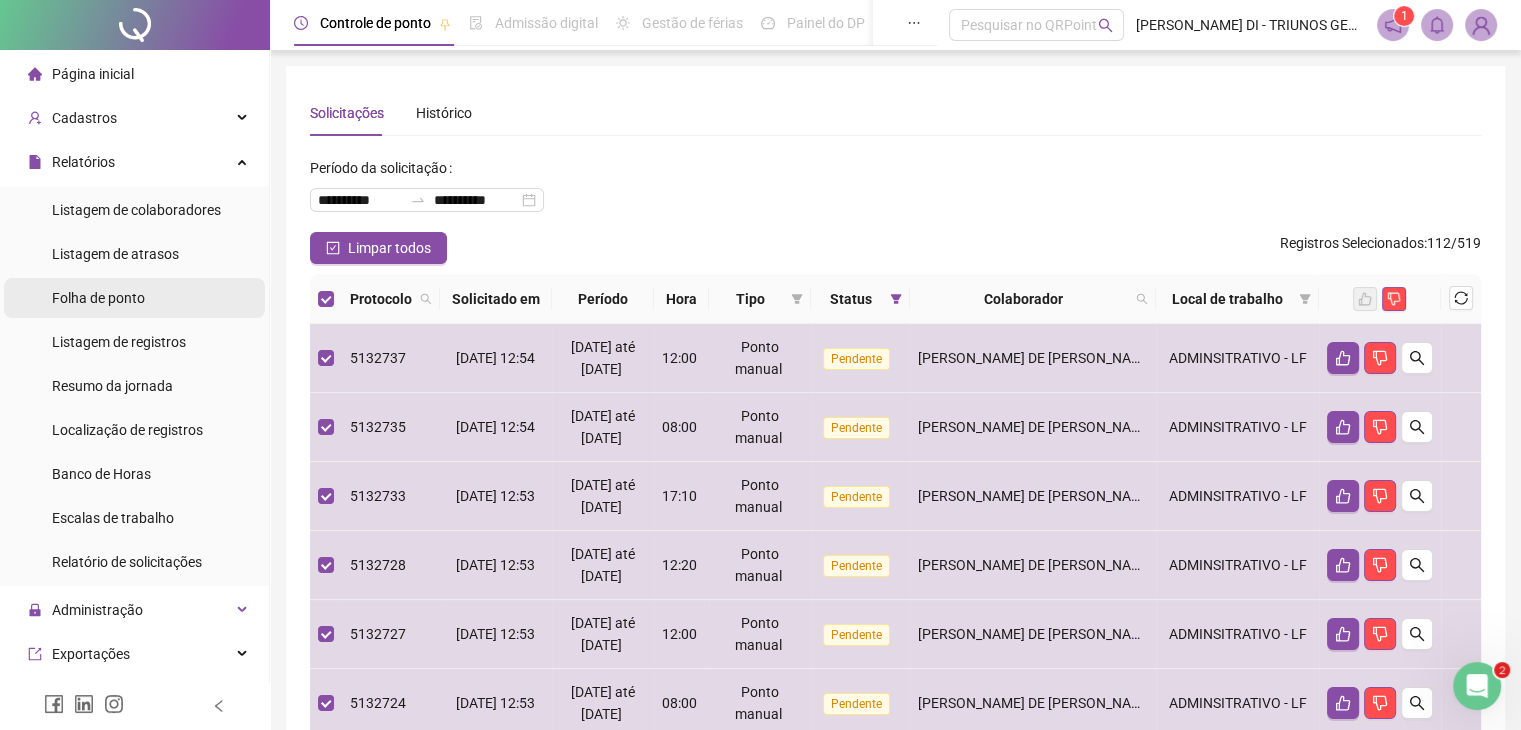 click on "Folha de ponto" at bounding box center (98, 298) 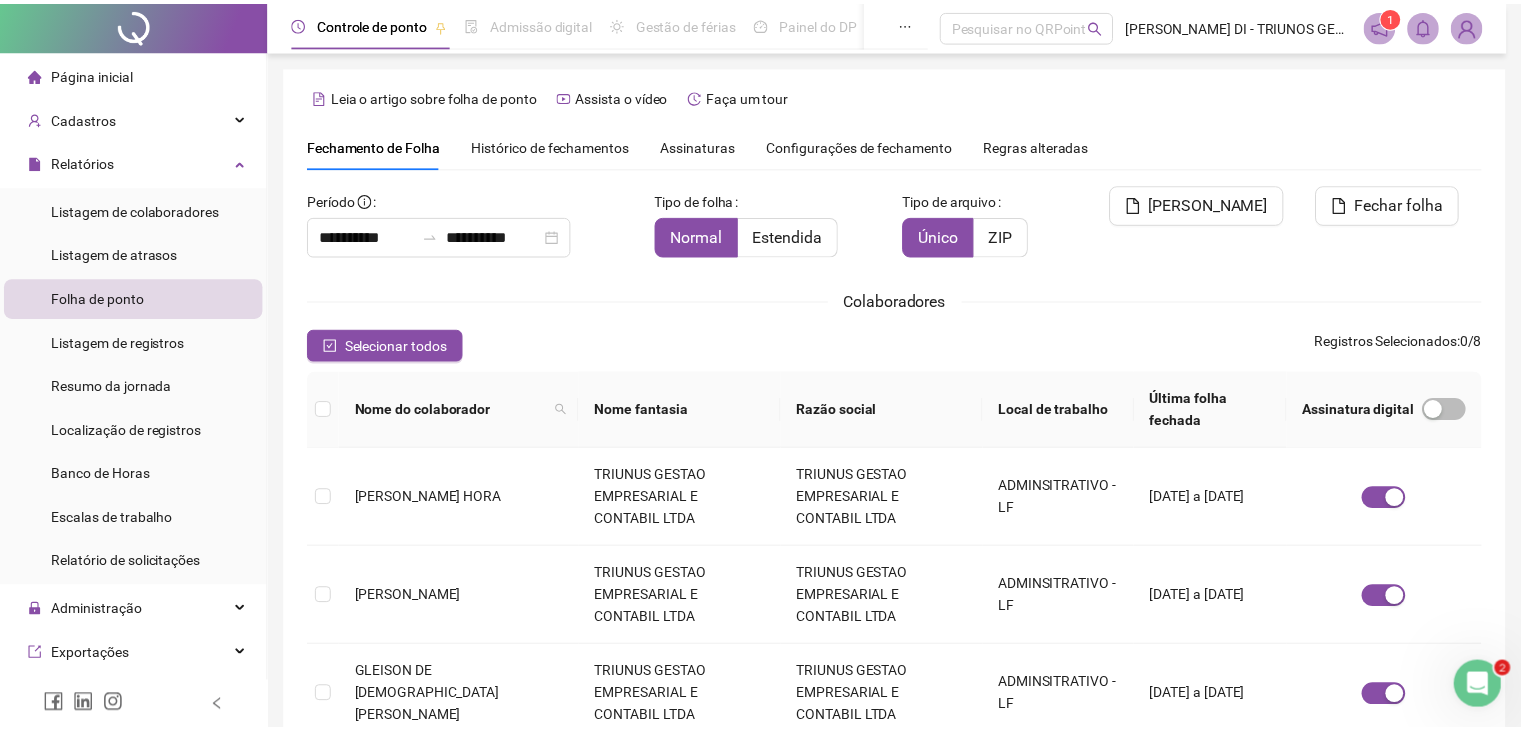 scroll, scrollTop: 44, scrollLeft: 0, axis: vertical 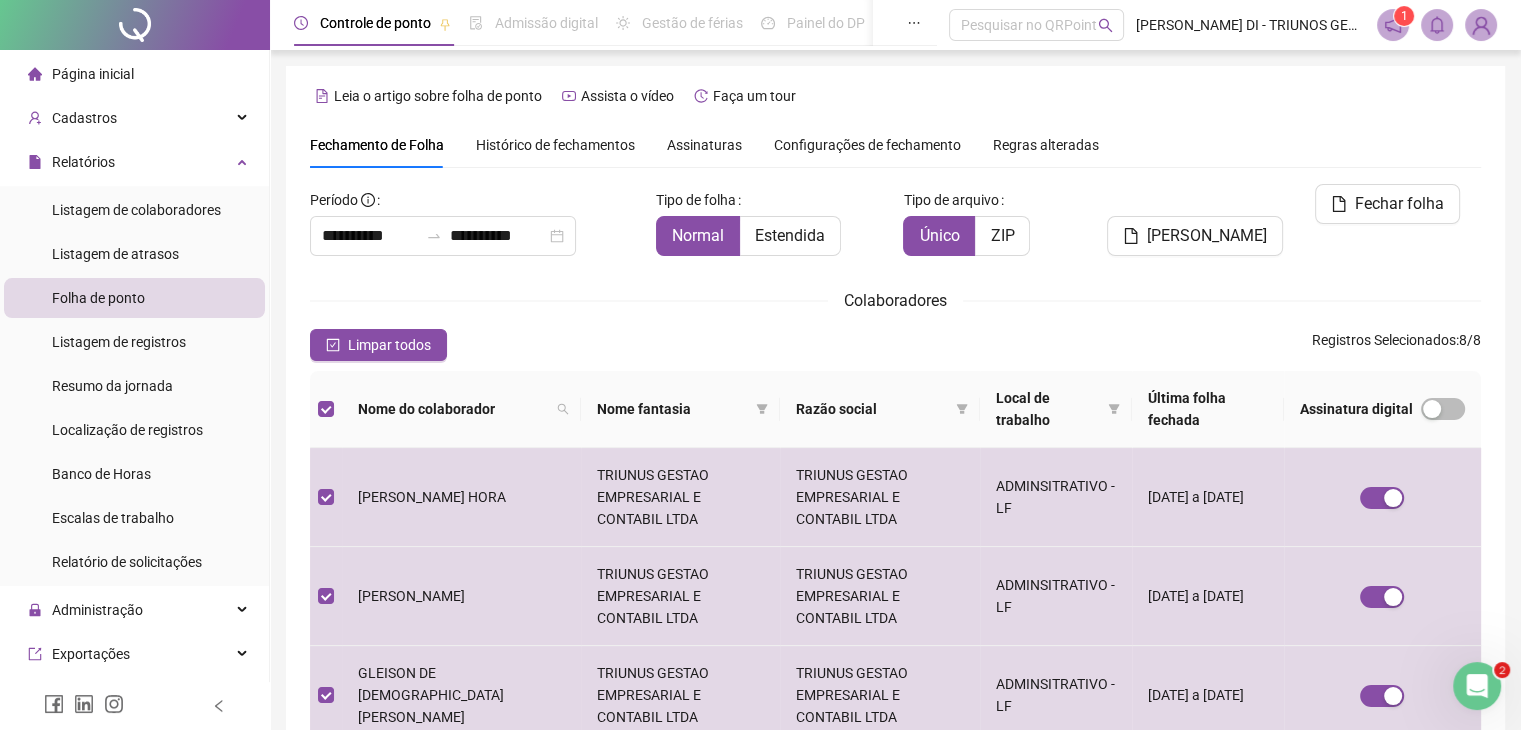 click on "Histórico de fechamentos" at bounding box center [555, 145] 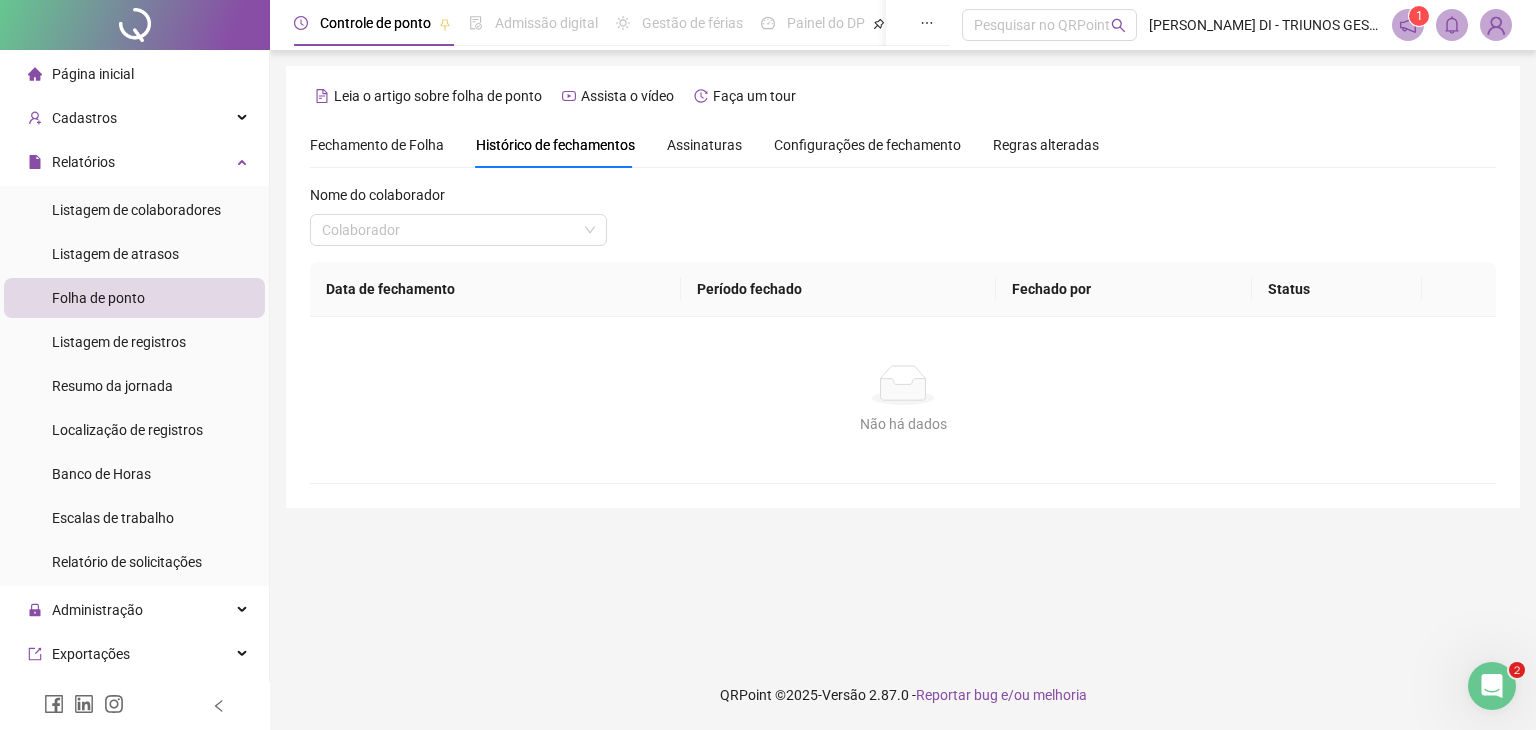 click on "Configurações de fechamento" at bounding box center (867, 145) 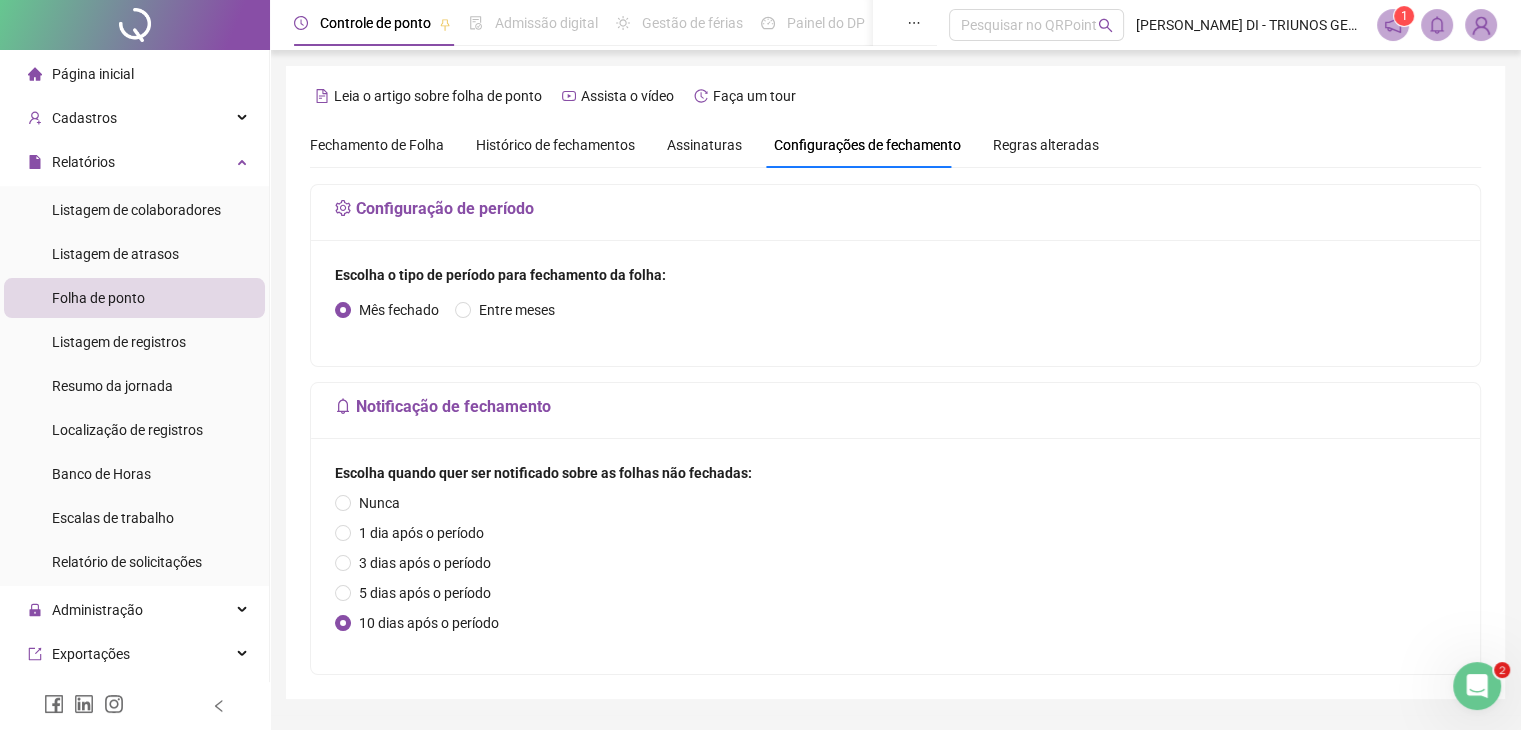 click on "Assinaturas" at bounding box center (704, 145) 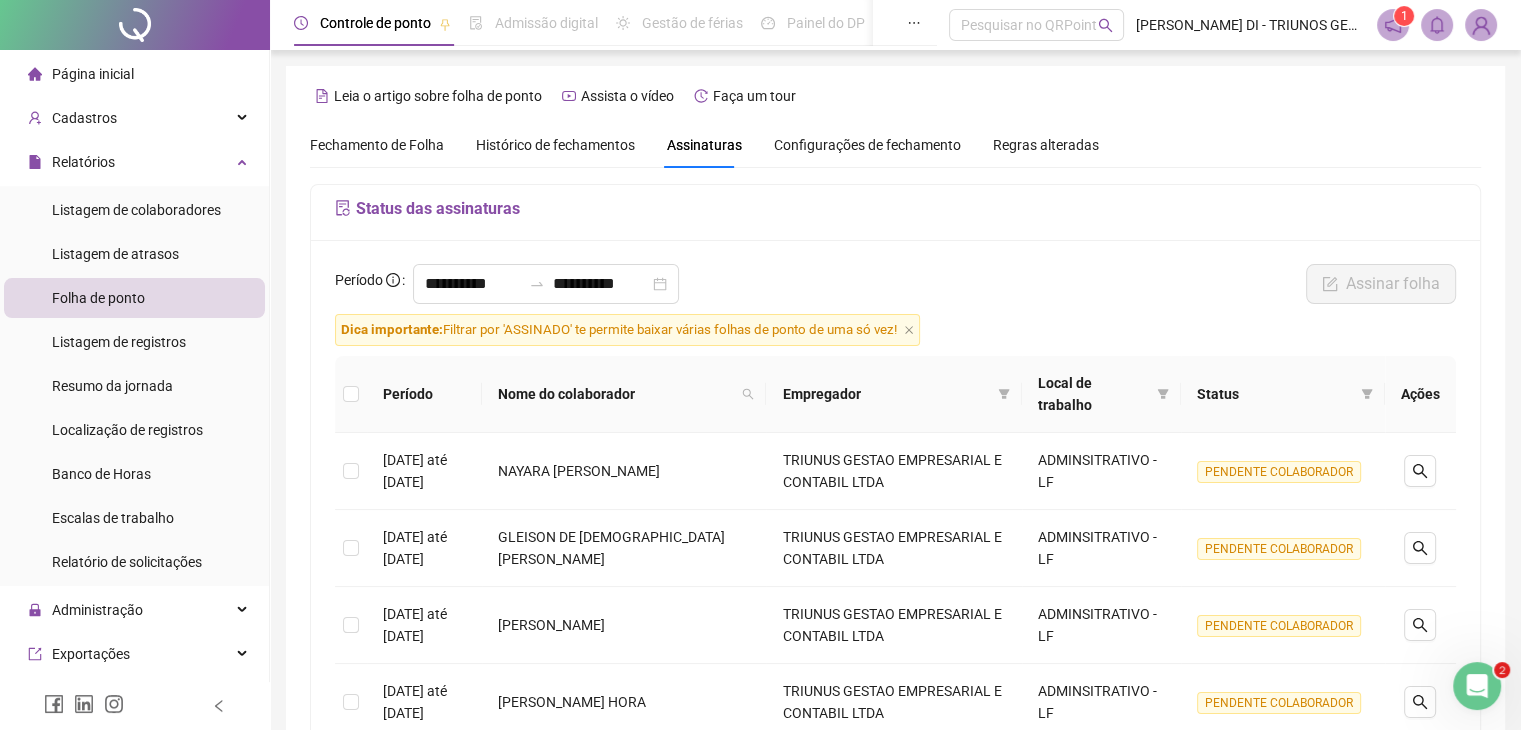 click on "Histórico de fechamentos" at bounding box center [555, 145] 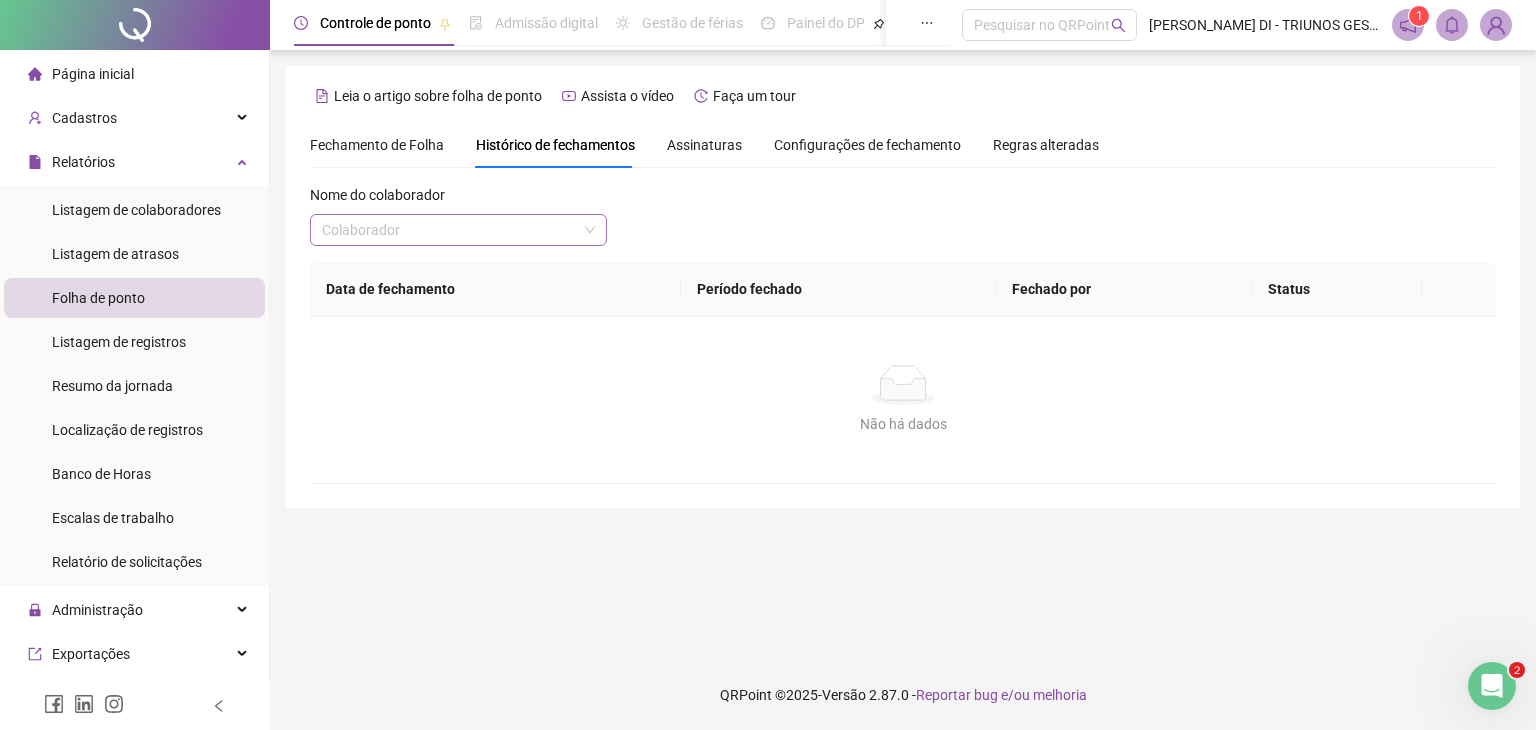 click at bounding box center [452, 230] 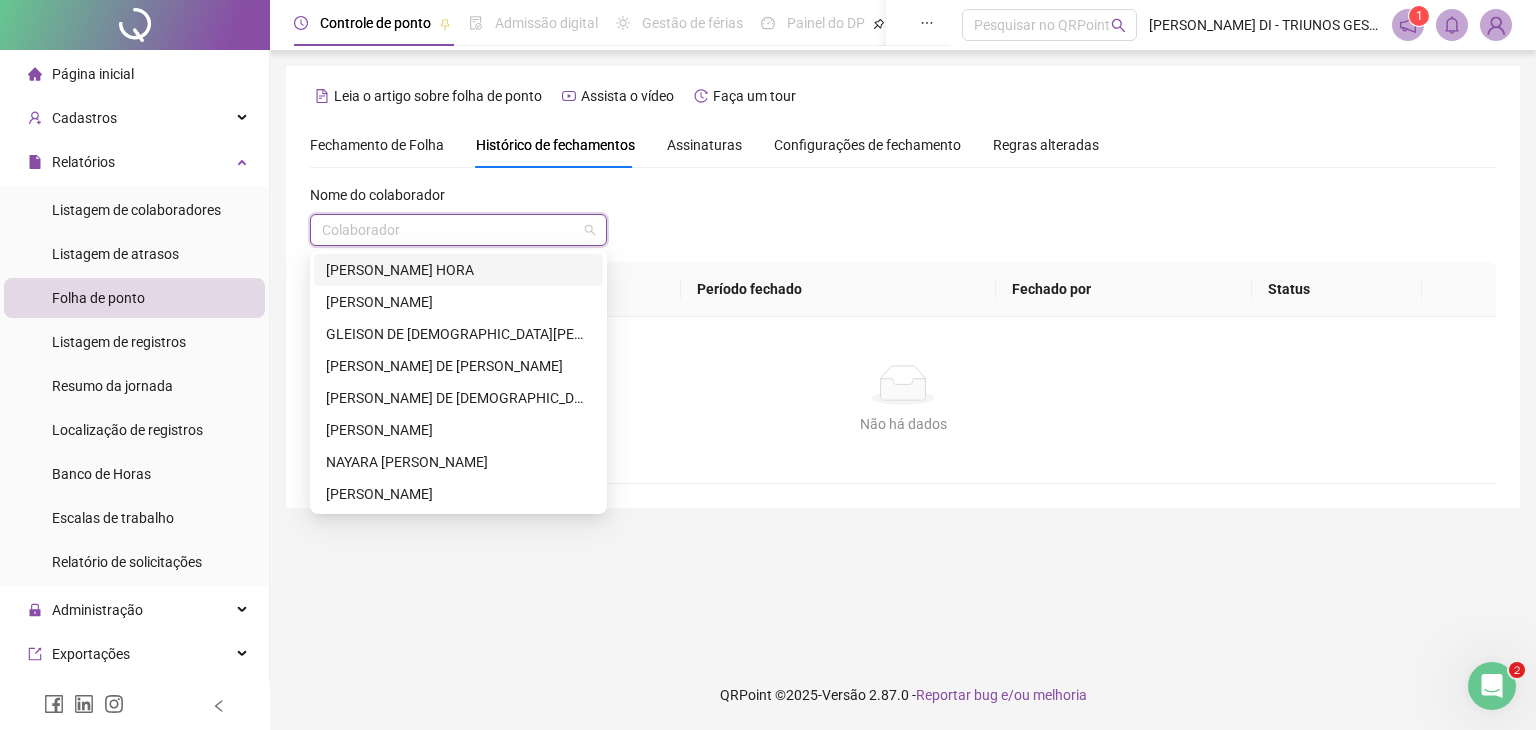 click on "[PERSON_NAME] HORA" at bounding box center (458, 270) 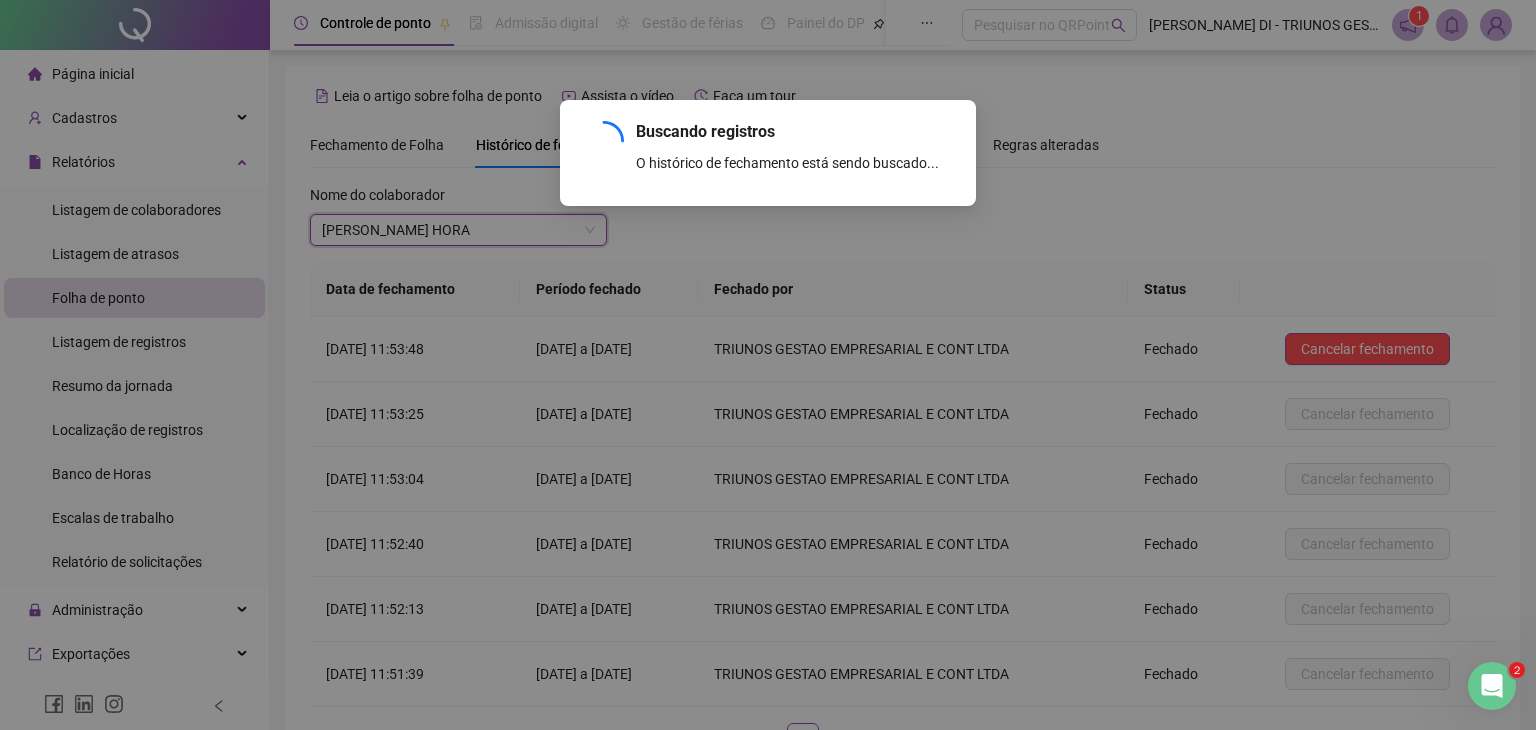 scroll, scrollTop: 150, scrollLeft: 0, axis: vertical 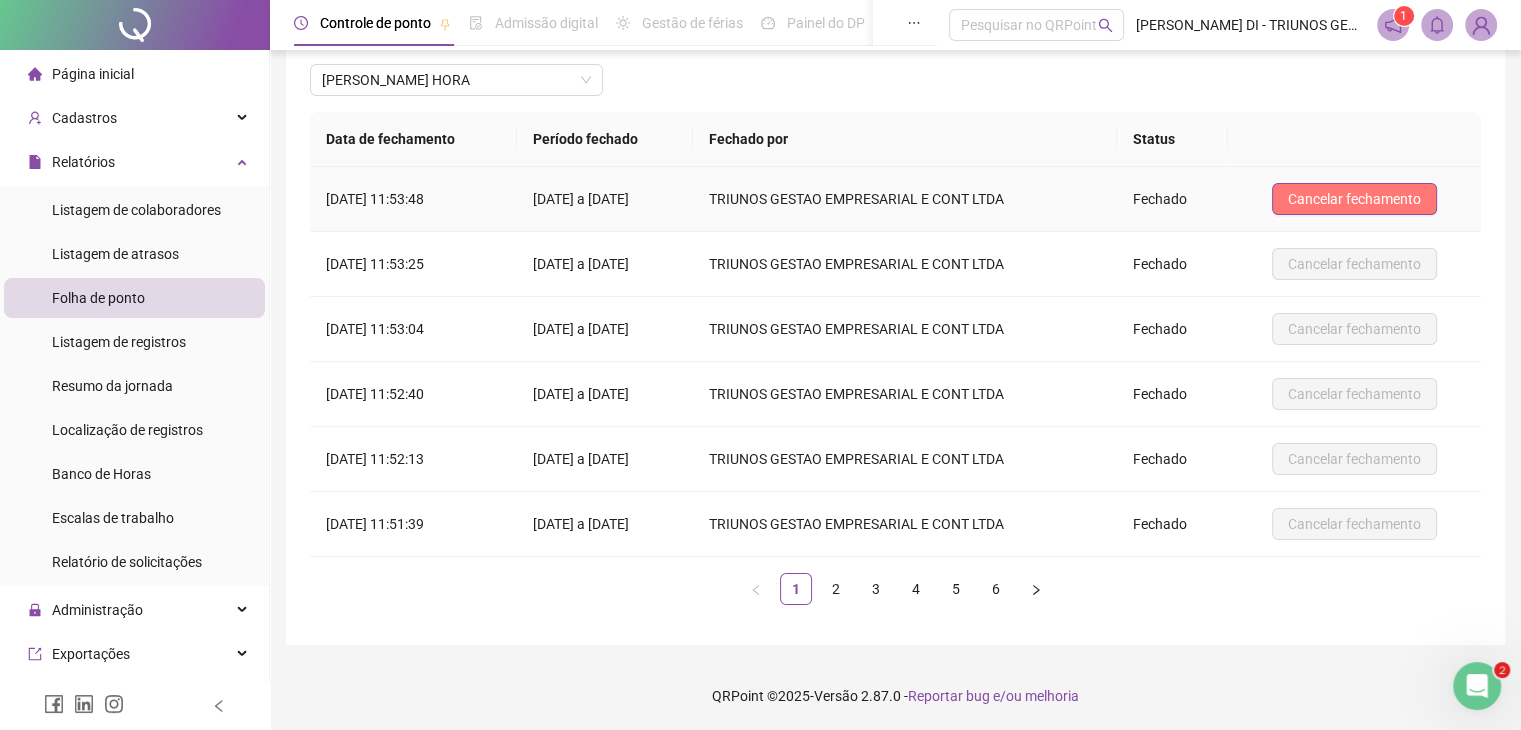 click on "Cancelar fechamento" at bounding box center [1354, 199] 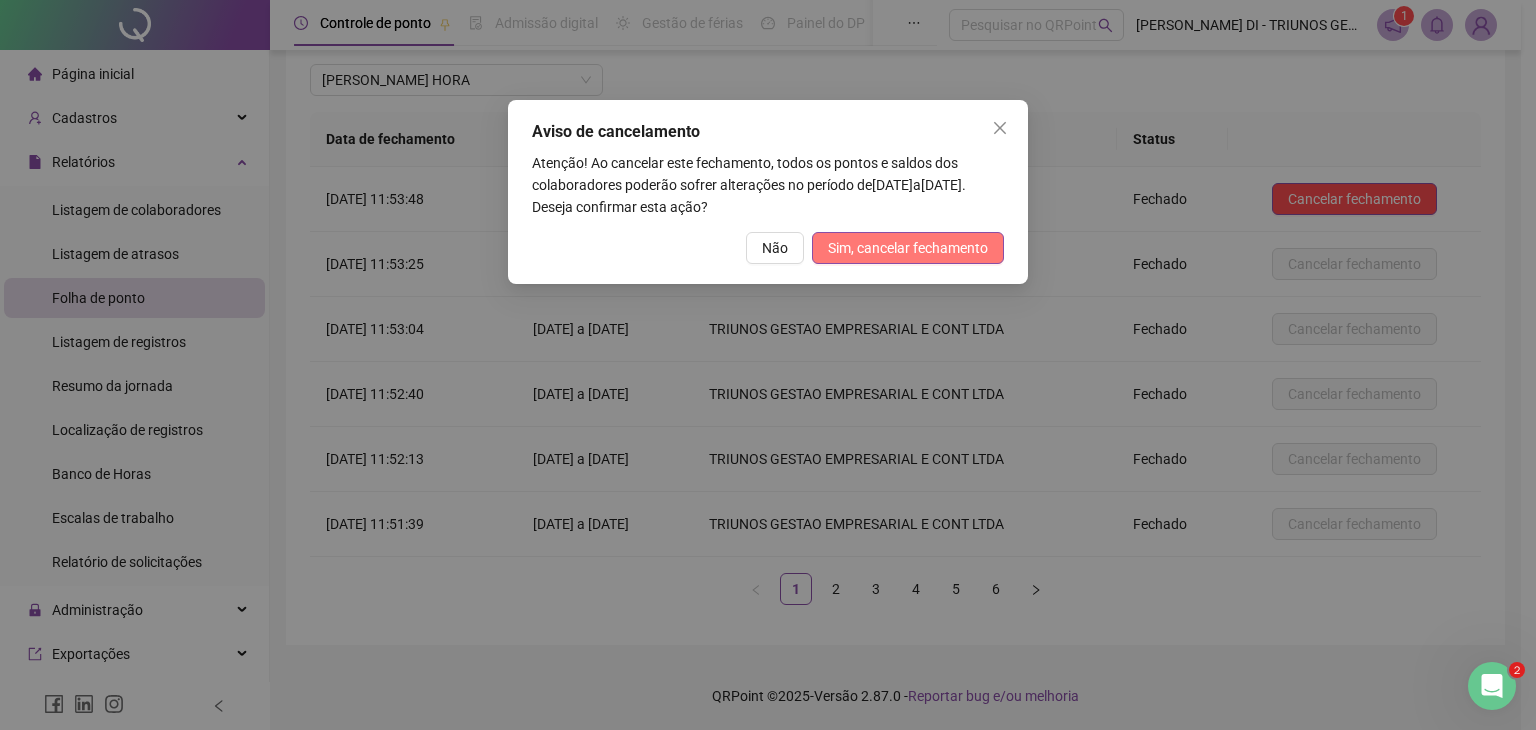 click on "Sim, cancelar fechamento" at bounding box center [908, 248] 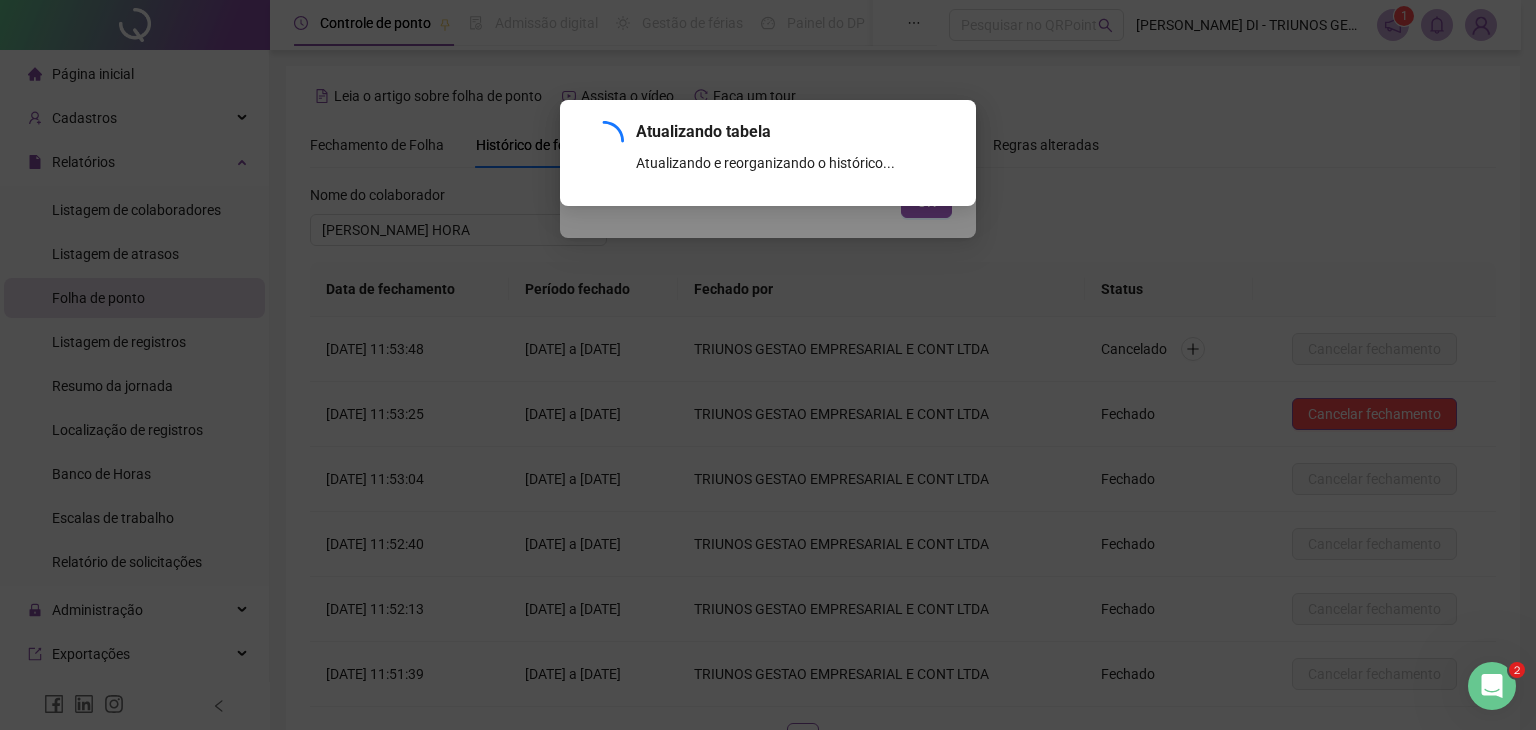 scroll, scrollTop: 150, scrollLeft: 0, axis: vertical 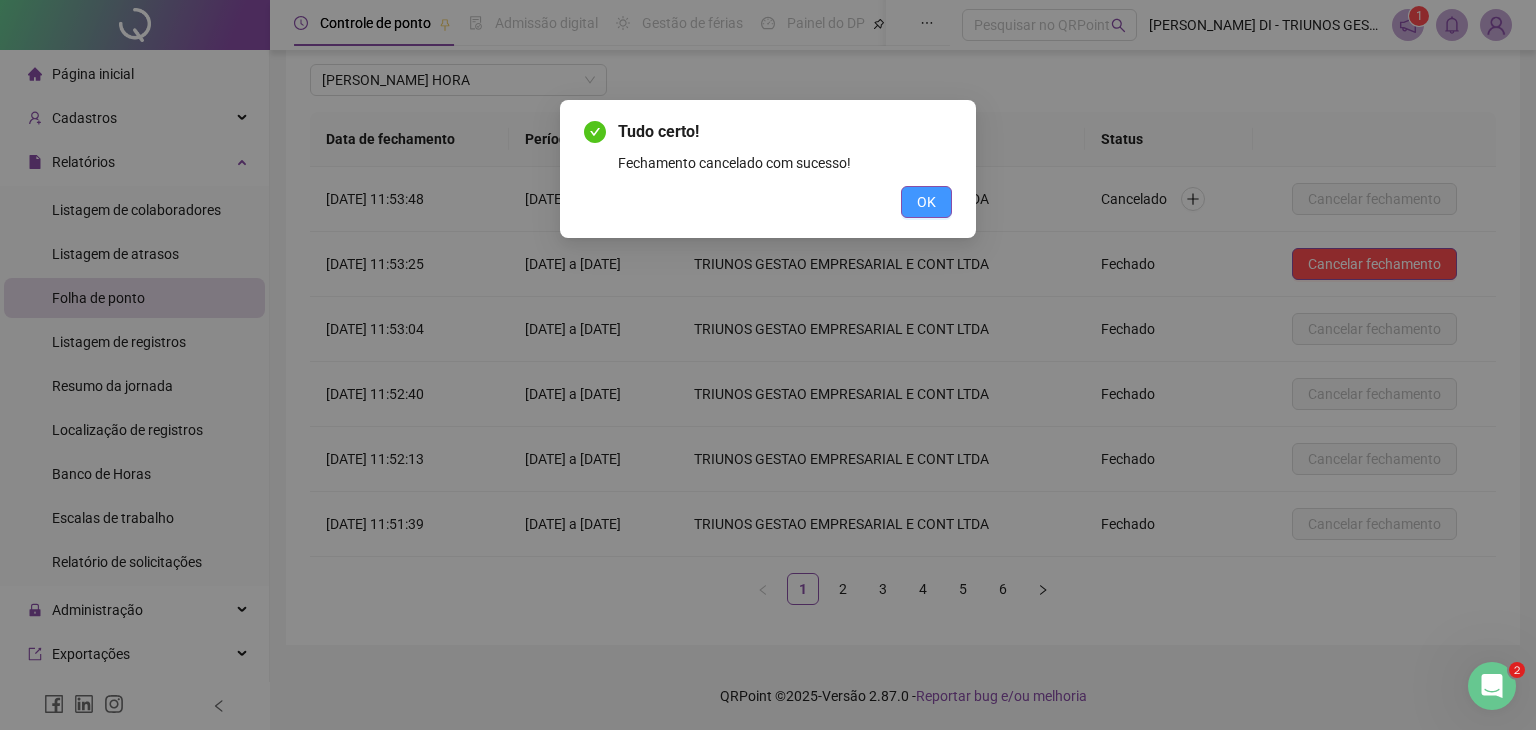 click on "OK" at bounding box center (926, 202) 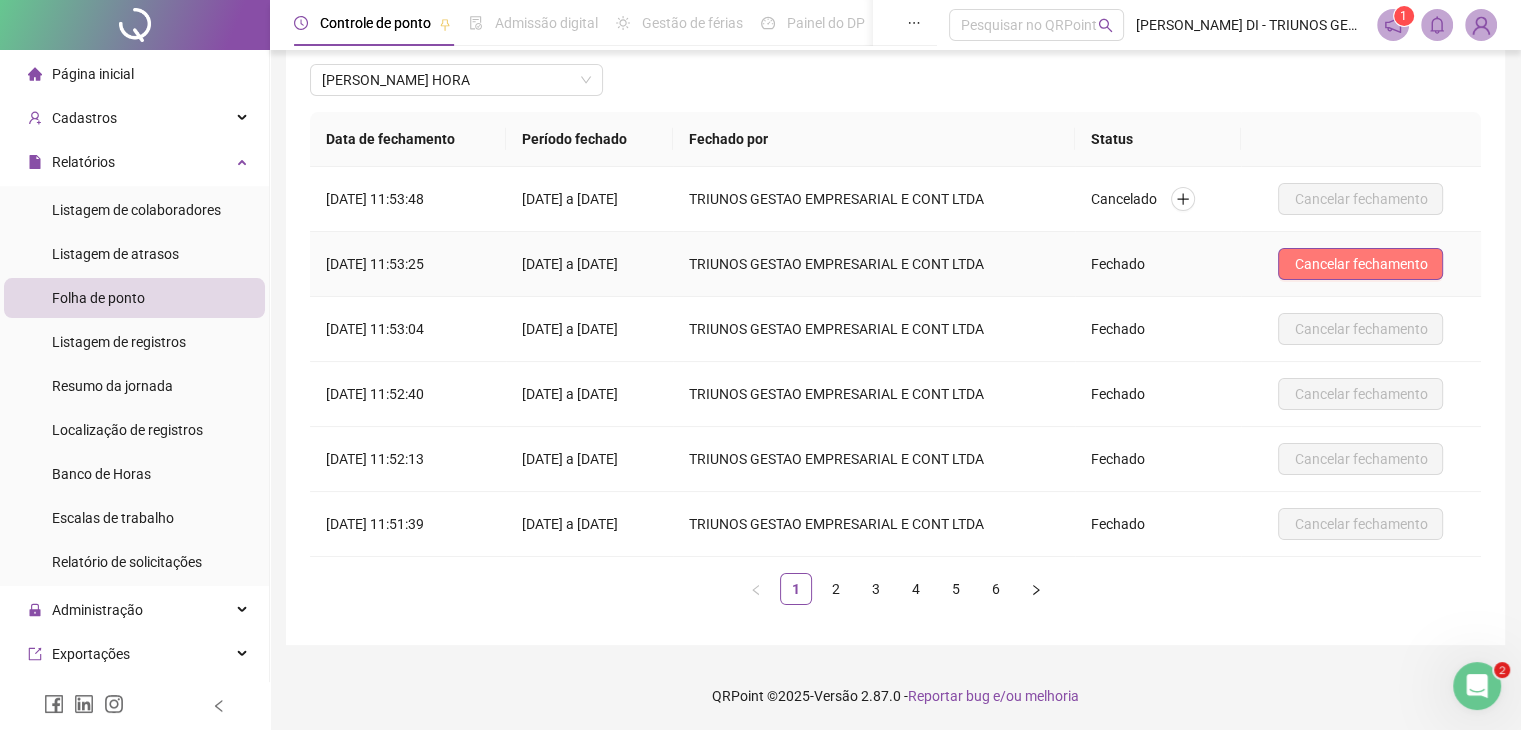 click on "Cancelar fechamento" at bounding box center [1360, 264] 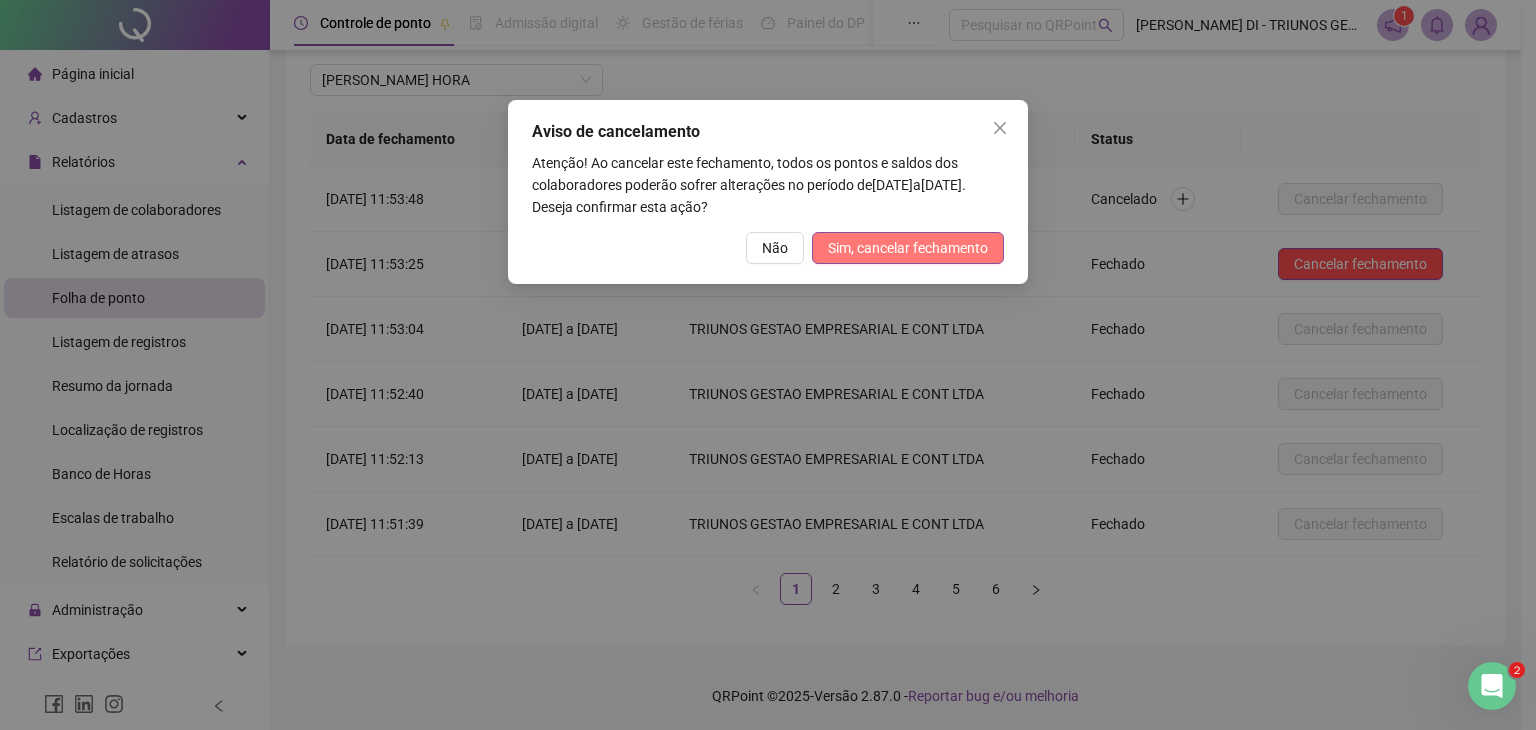 click on "Sim, cancelar fechamento" at bounding box center [908, 248] 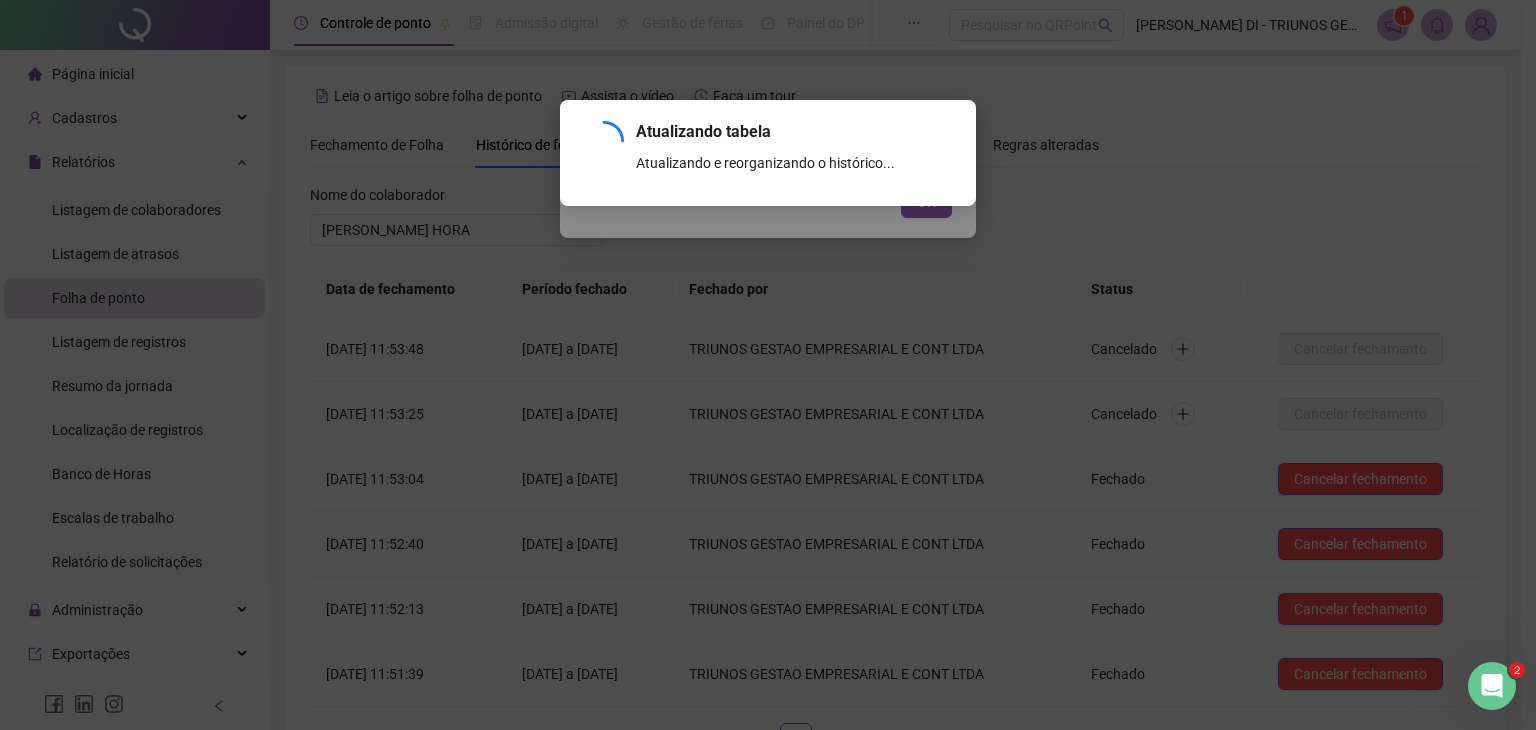 scroll, scrollTop: 150, scrollLeft: 0, axis: vertical 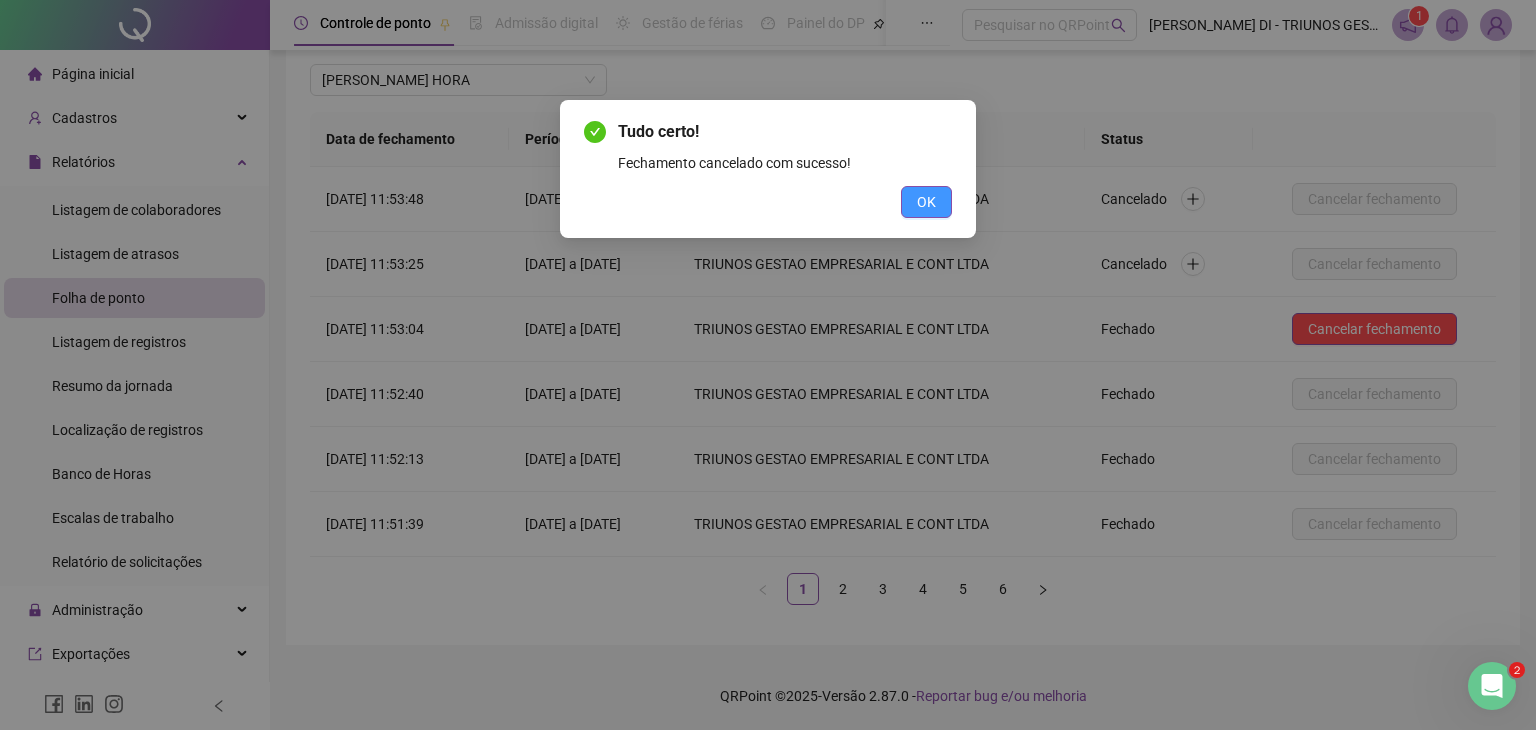 click on "OK" at bounding box center (926, 202) 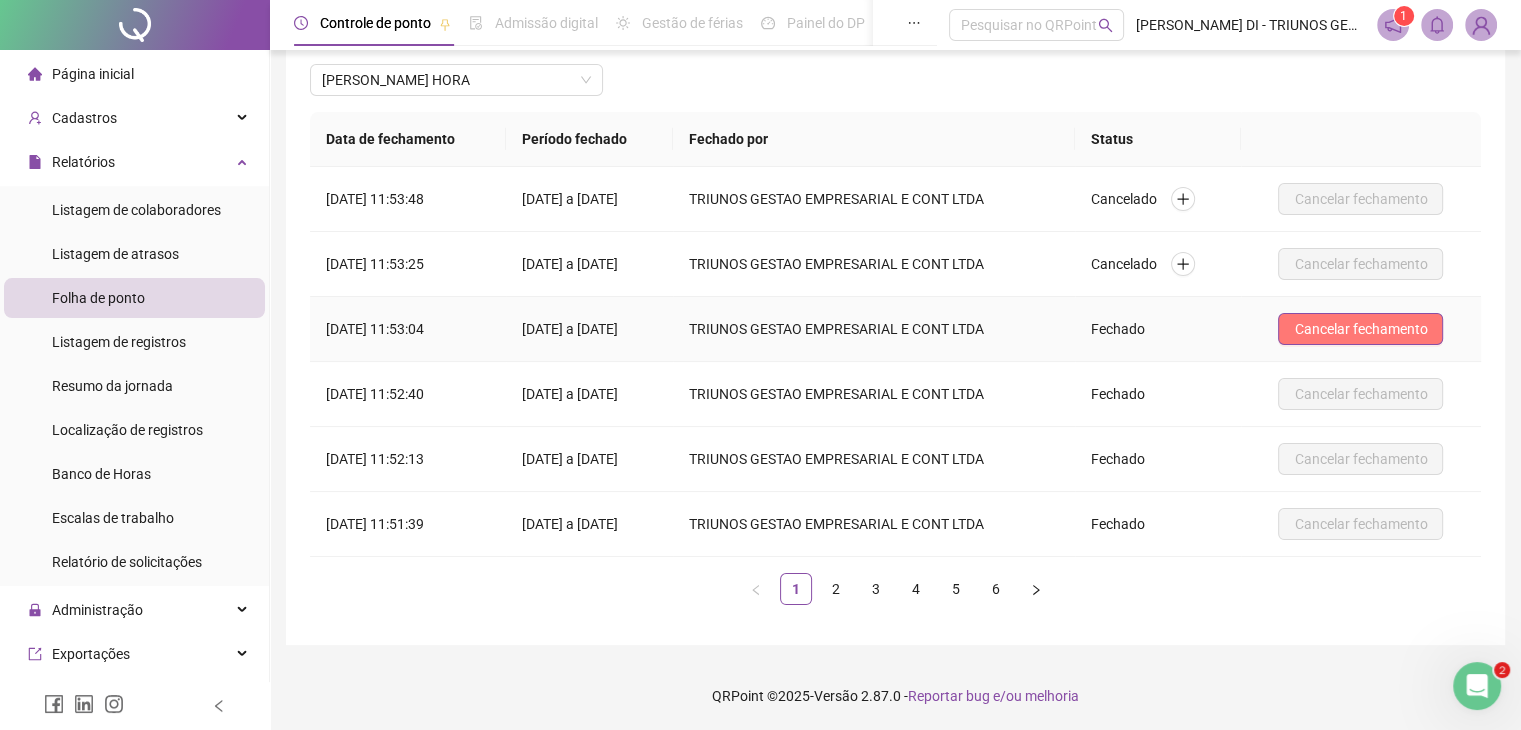 click on "Cancelar fechamento" at bounding box center [1360, 329] 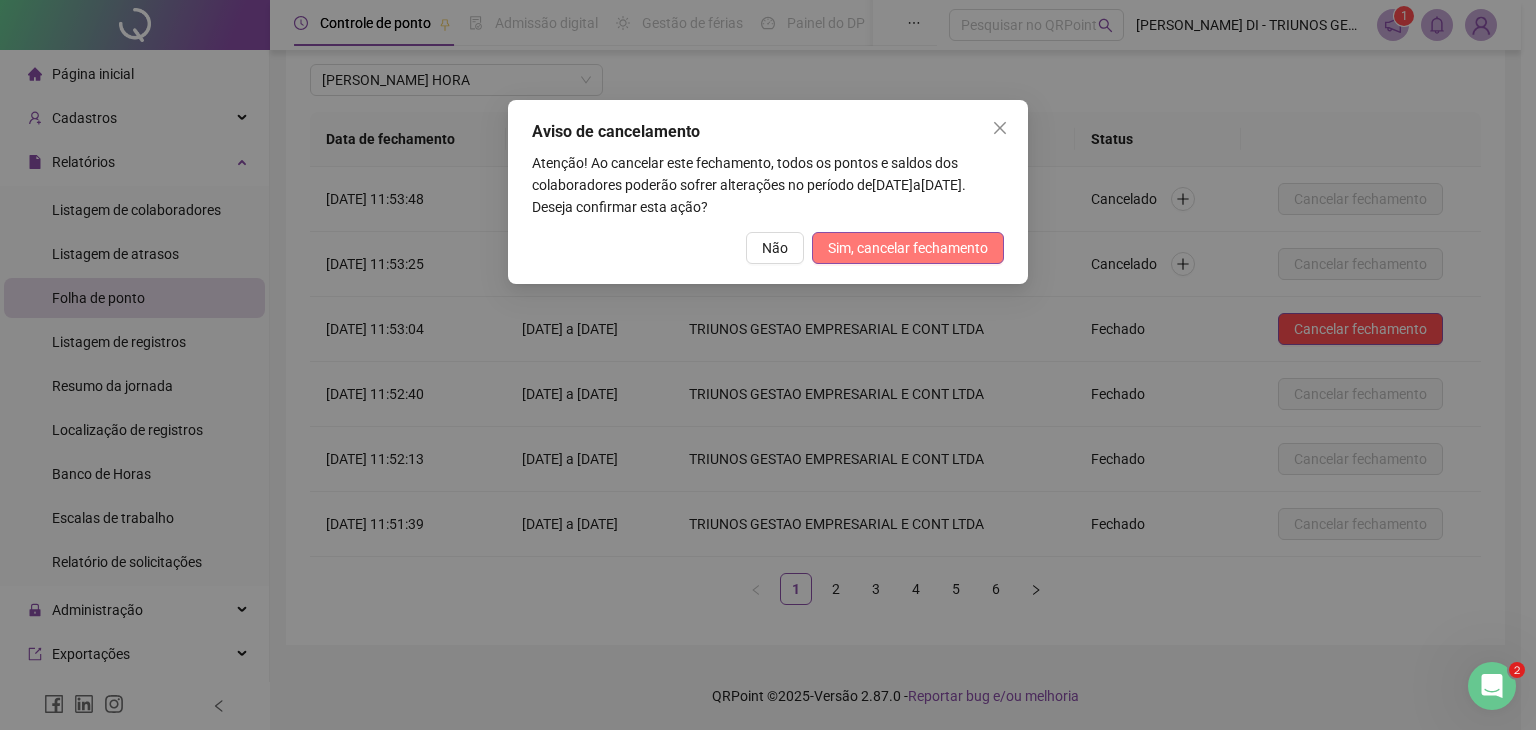click on "Sim, cancelar fechamento" at bounding box center (908, 248) 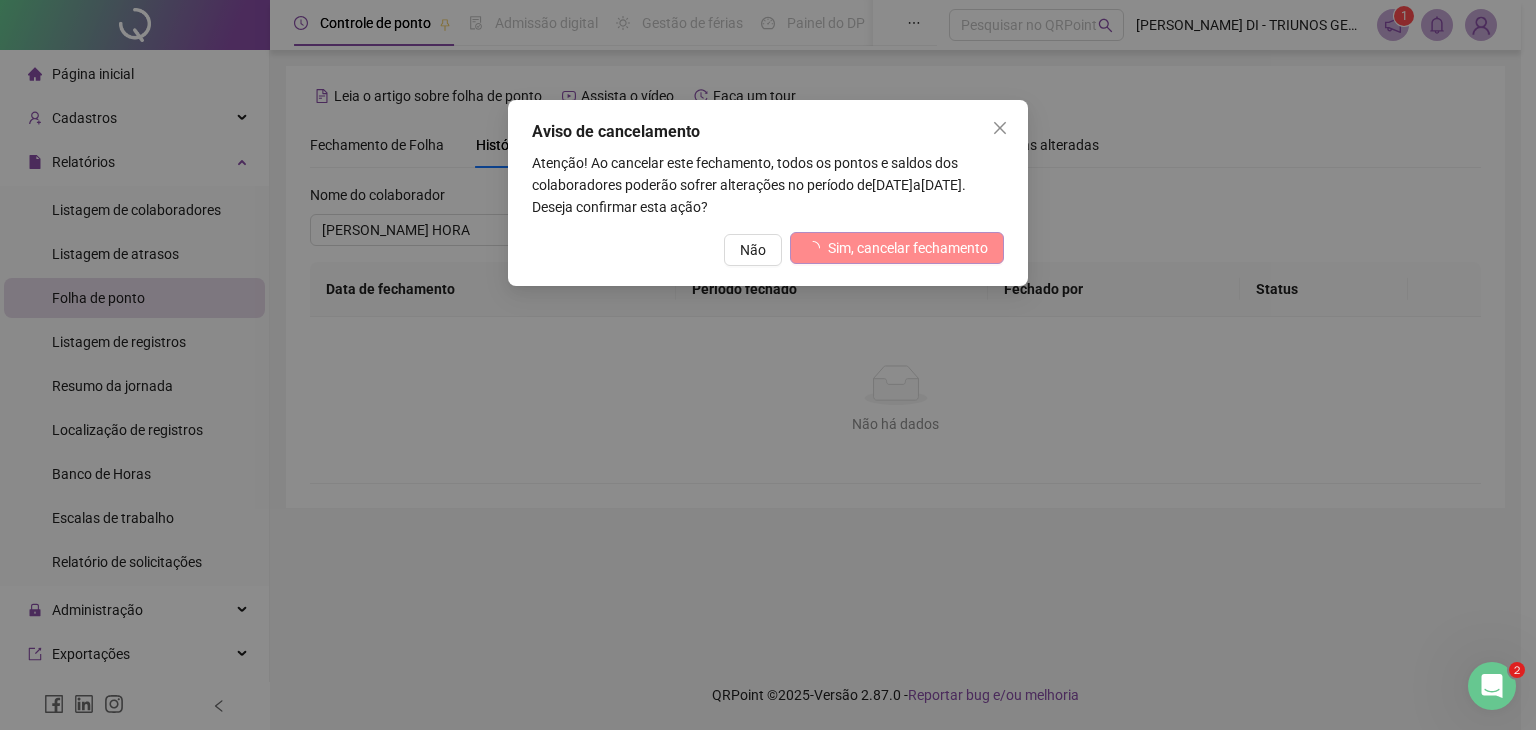 scroll, scrollTop: 0, scrollLeft: 0, axis: both 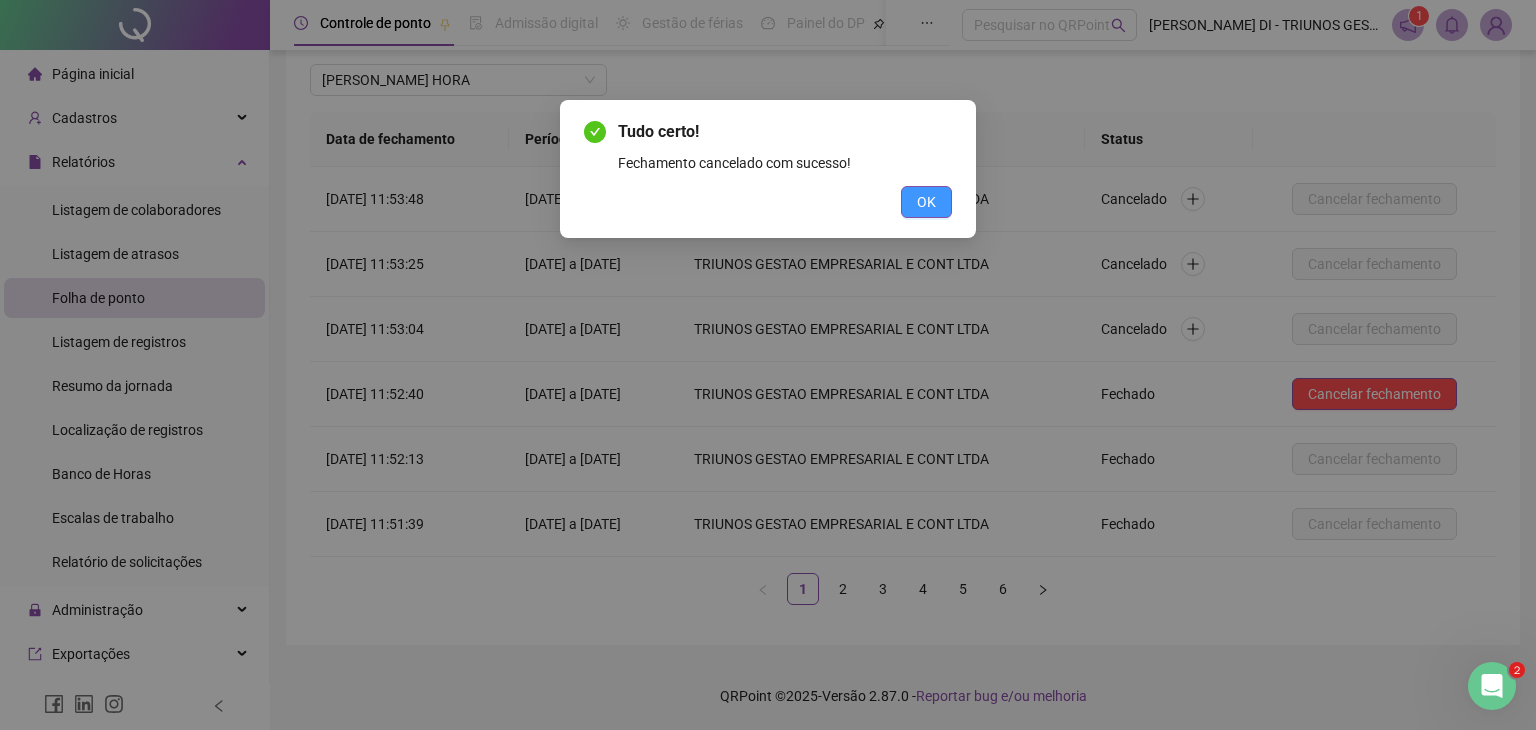 click on "OK" at bounding box center (926, 202) 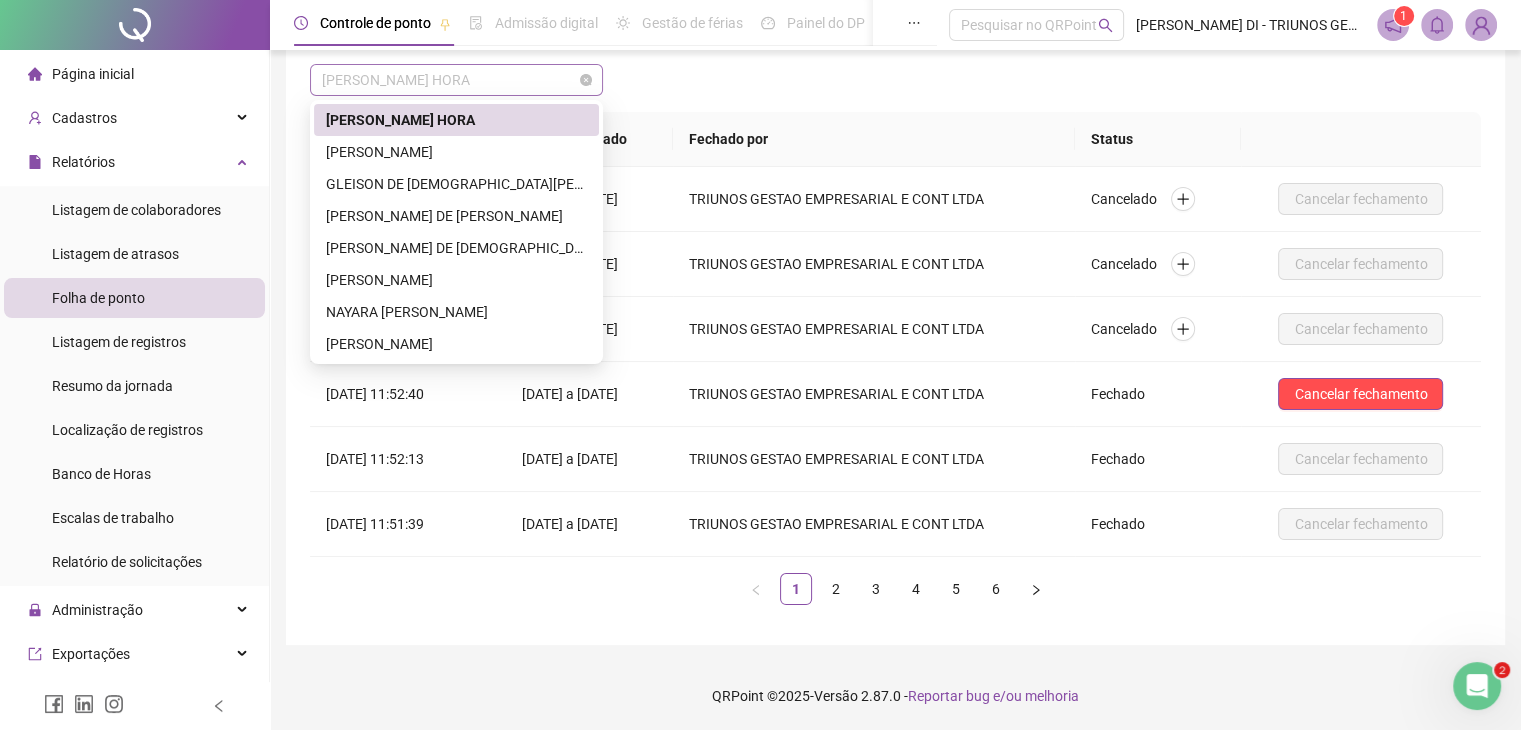 click on "[PERSON_NAME] HORA" at bounding box center (456, 80) 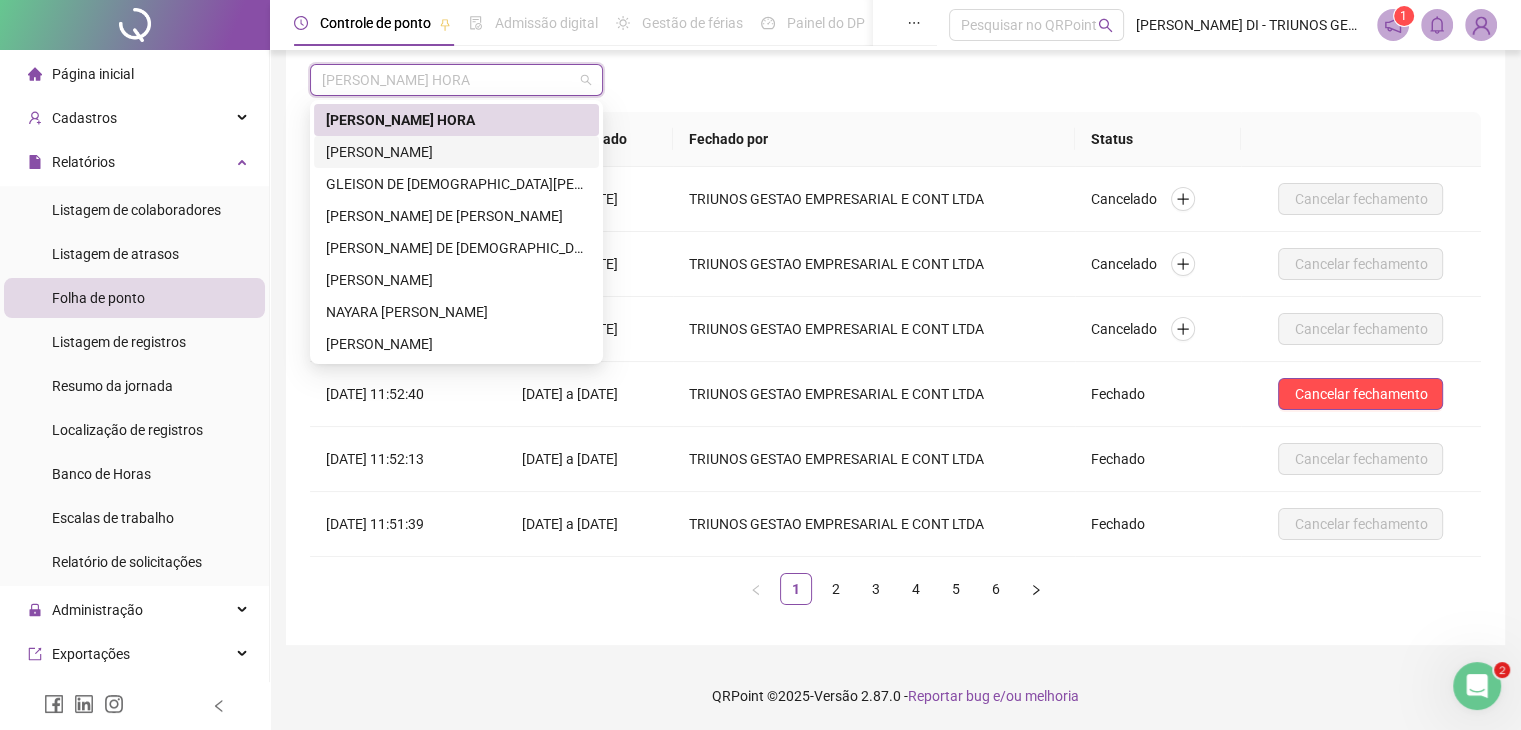 click on "[PERSON_NAME]" at bounding box center [456, 152] 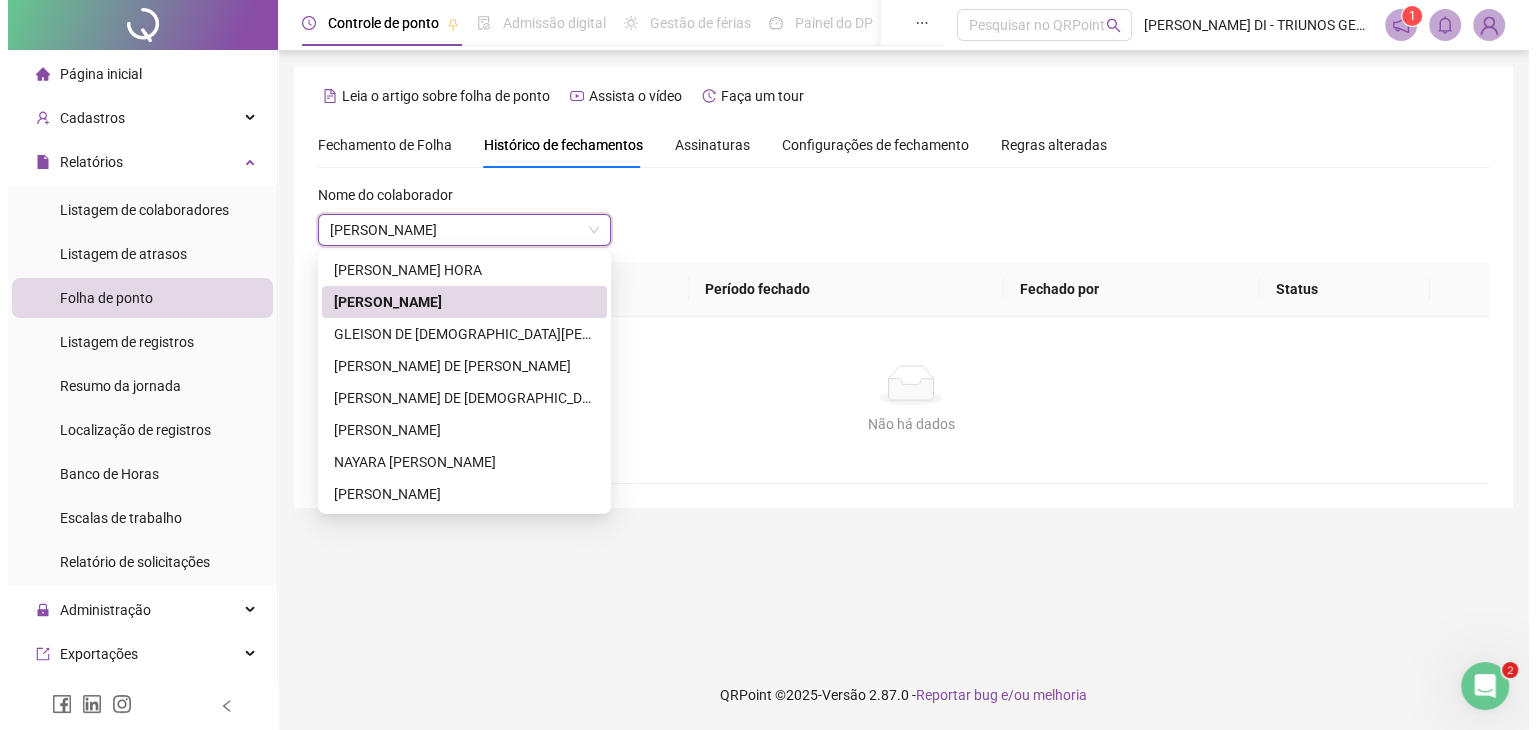 scroll, scrollTop: 0, scrollLeft: 0, axis: both 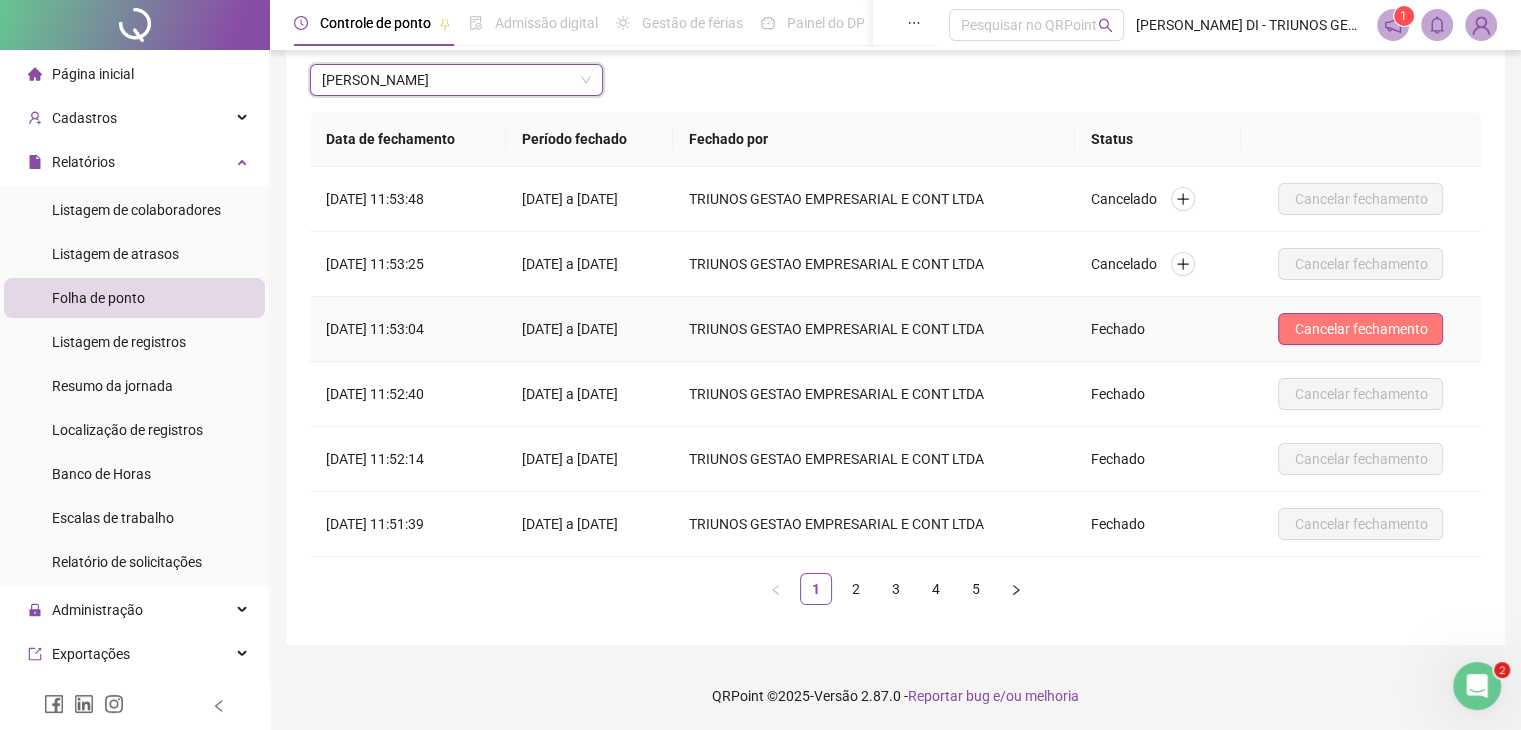 click on "Cancelar fechamento" at bounding box center [1360, 329] 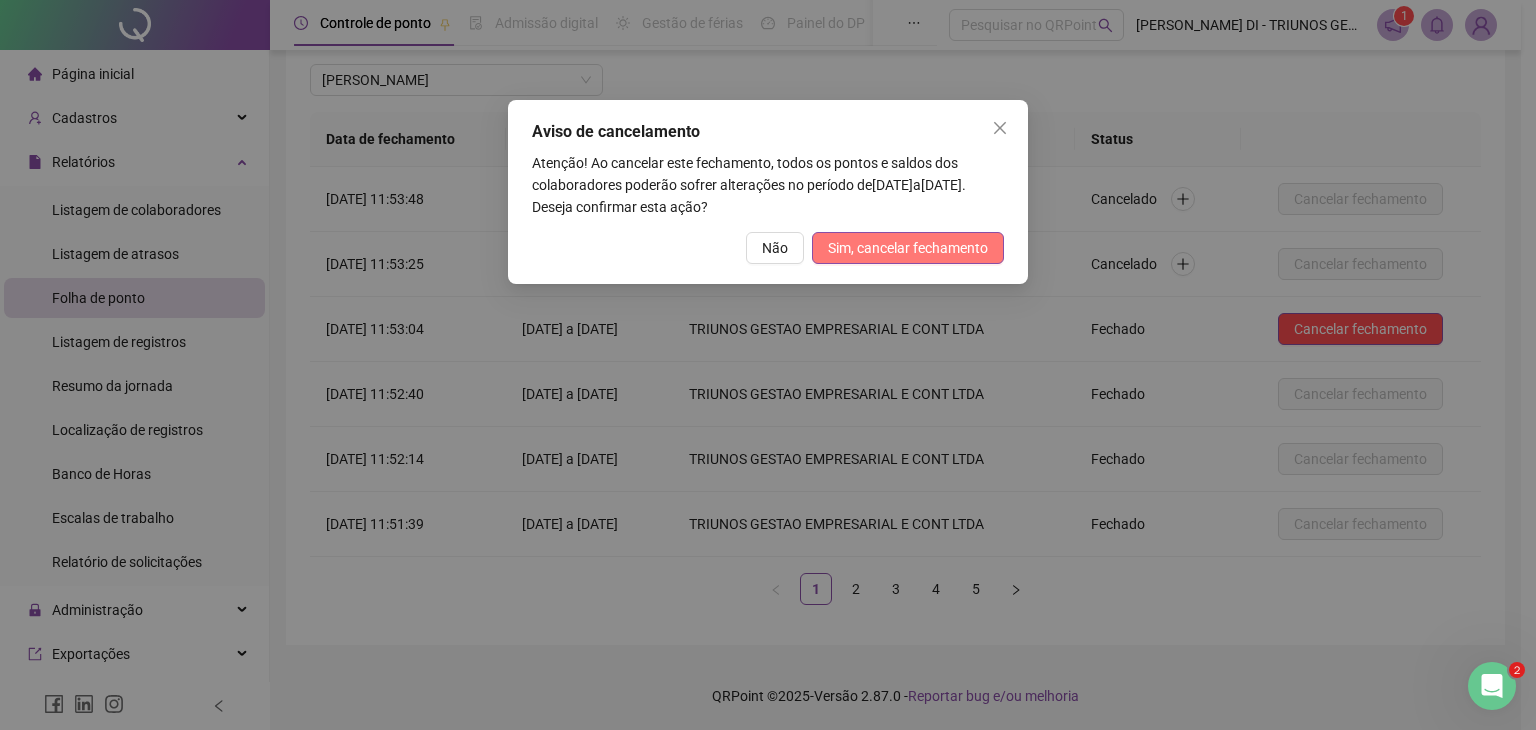 click on "Sim, cancelar fechamento" at bounding box center (908, 248) 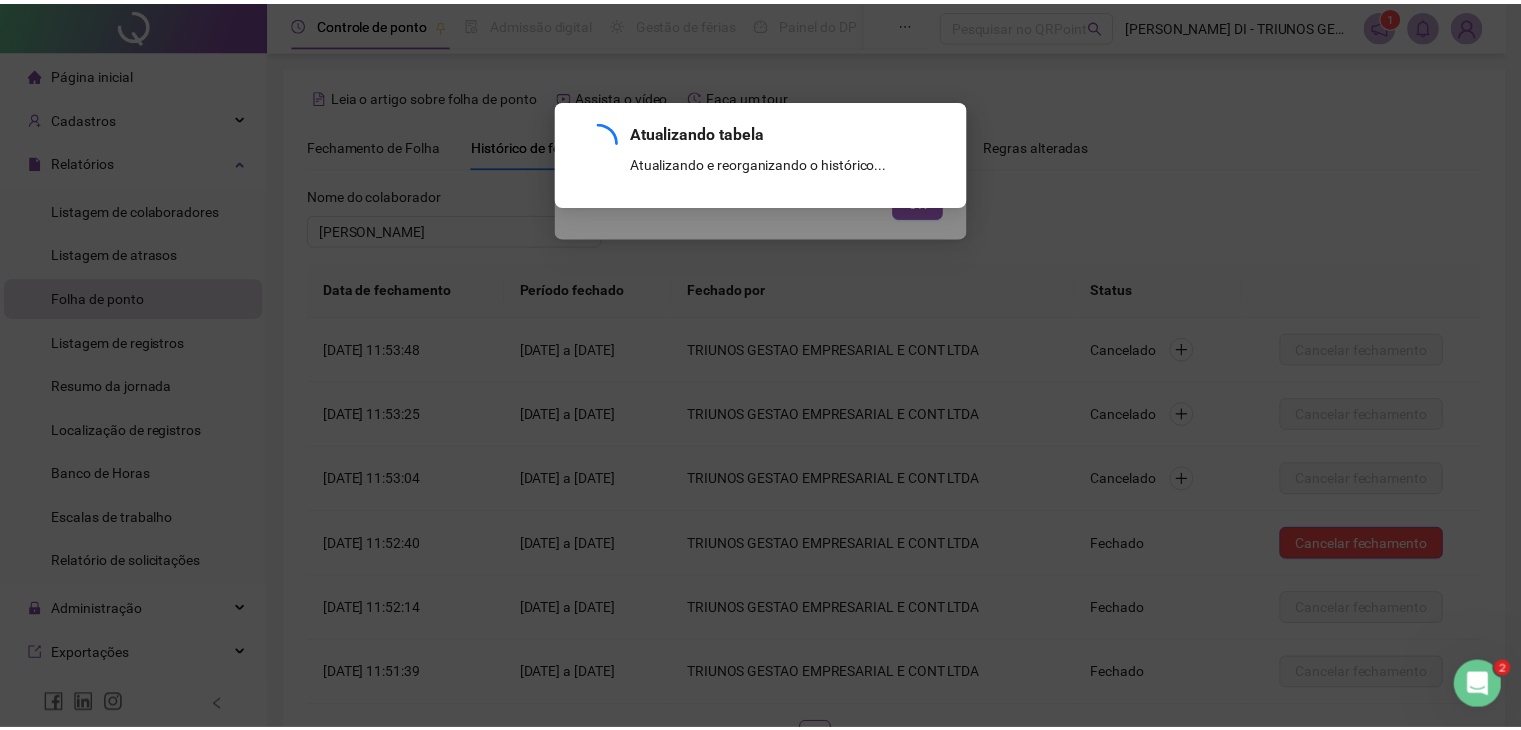scroll, scrollTop: 150, scrollLeft: 0, axis: vertical 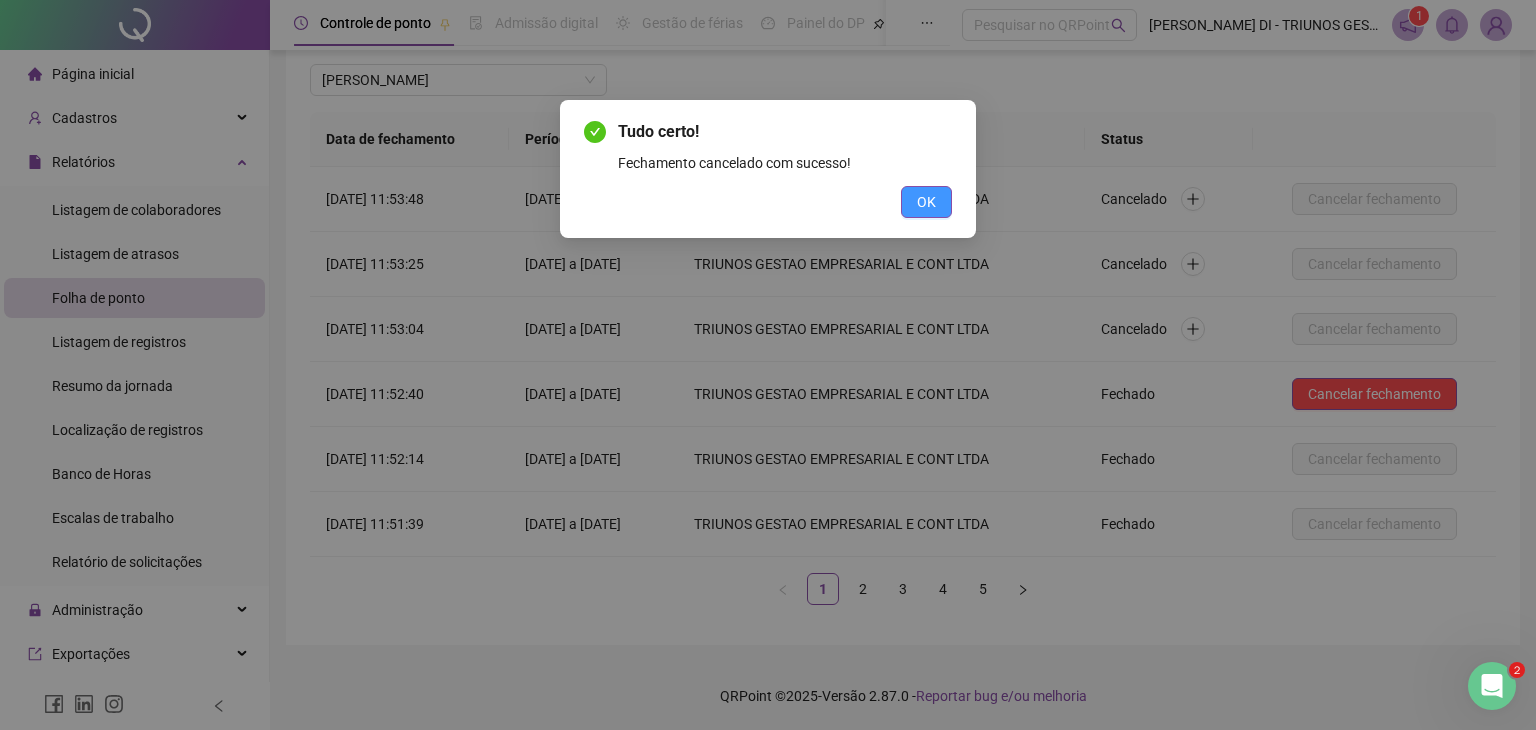 click on "OK" at bounding box center [926, 202] 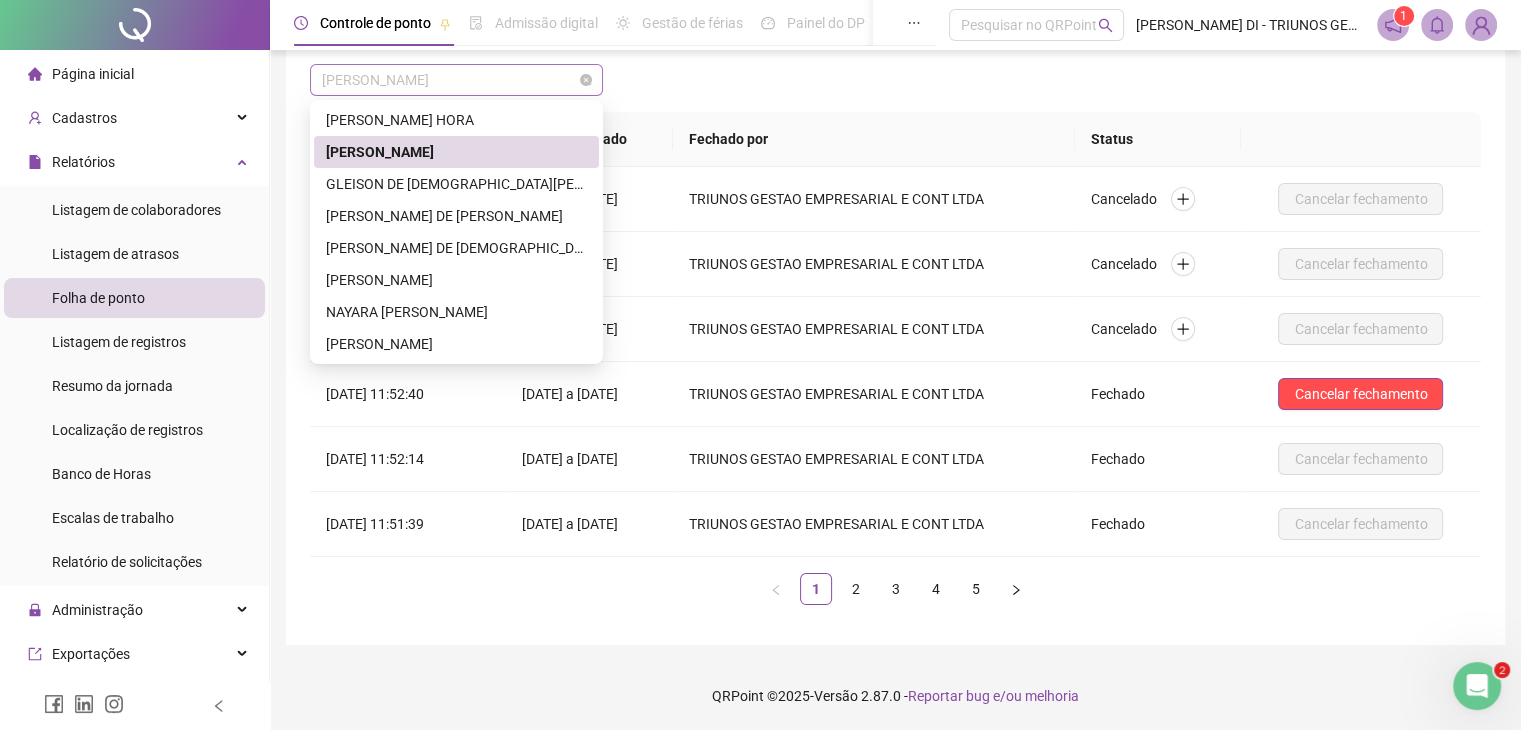 click on "[PERSON_NAME]" at bounding box center (456, 80) 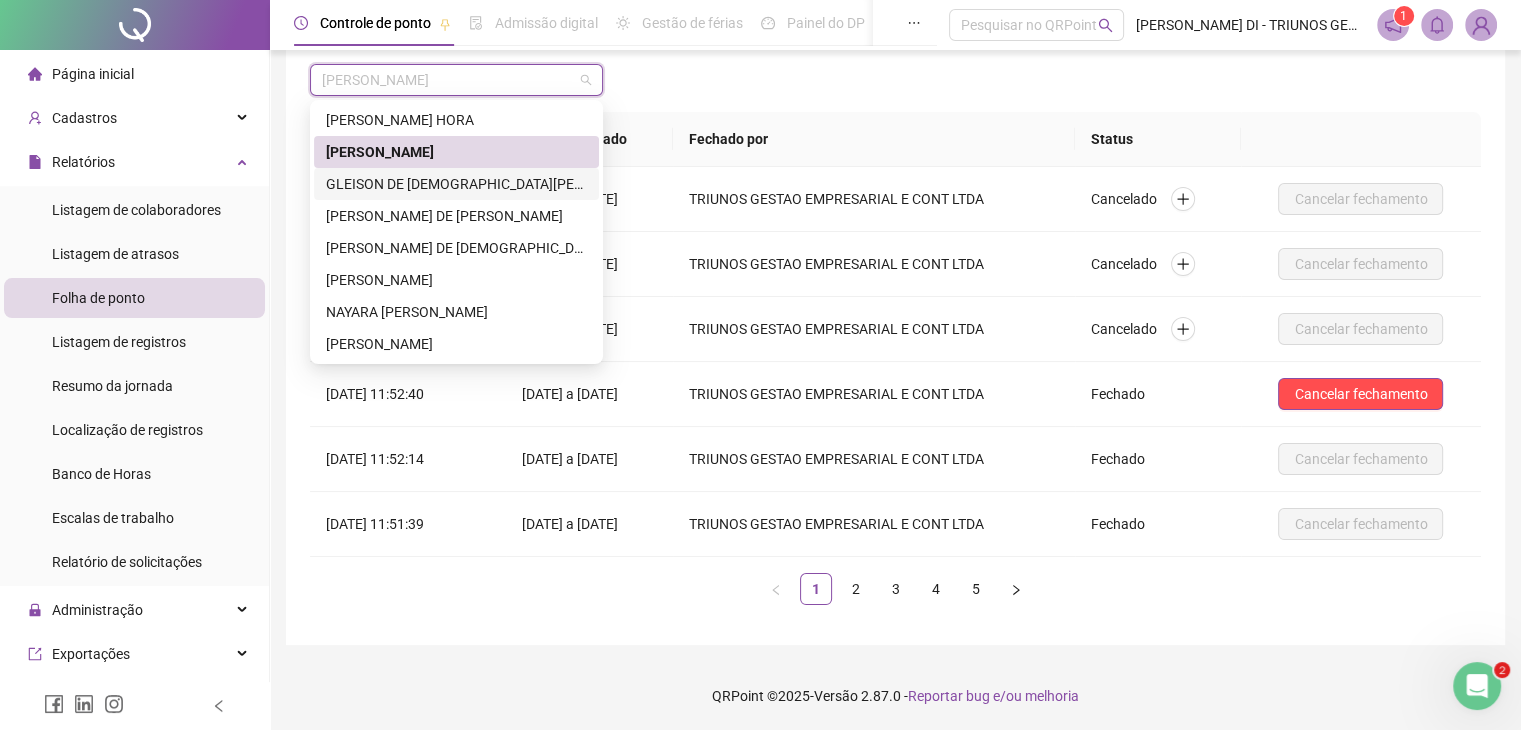 click on "GLEISON DE [DEMOGRAPHIC_DATA][PERSON_NAME]" at bounding box center (456, 184) 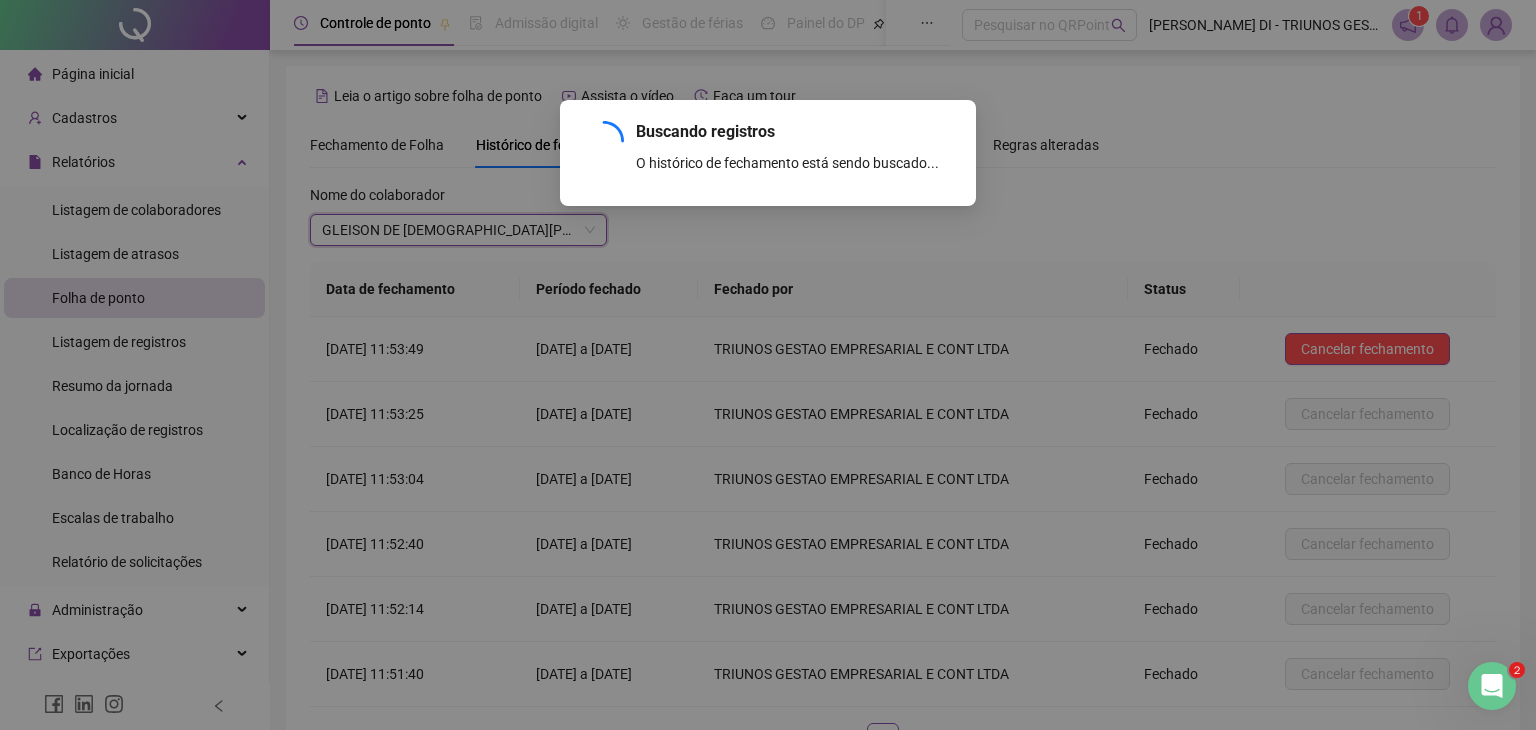 scroll, scrollTop: 150, scrollLeft: 0, axis: vertical 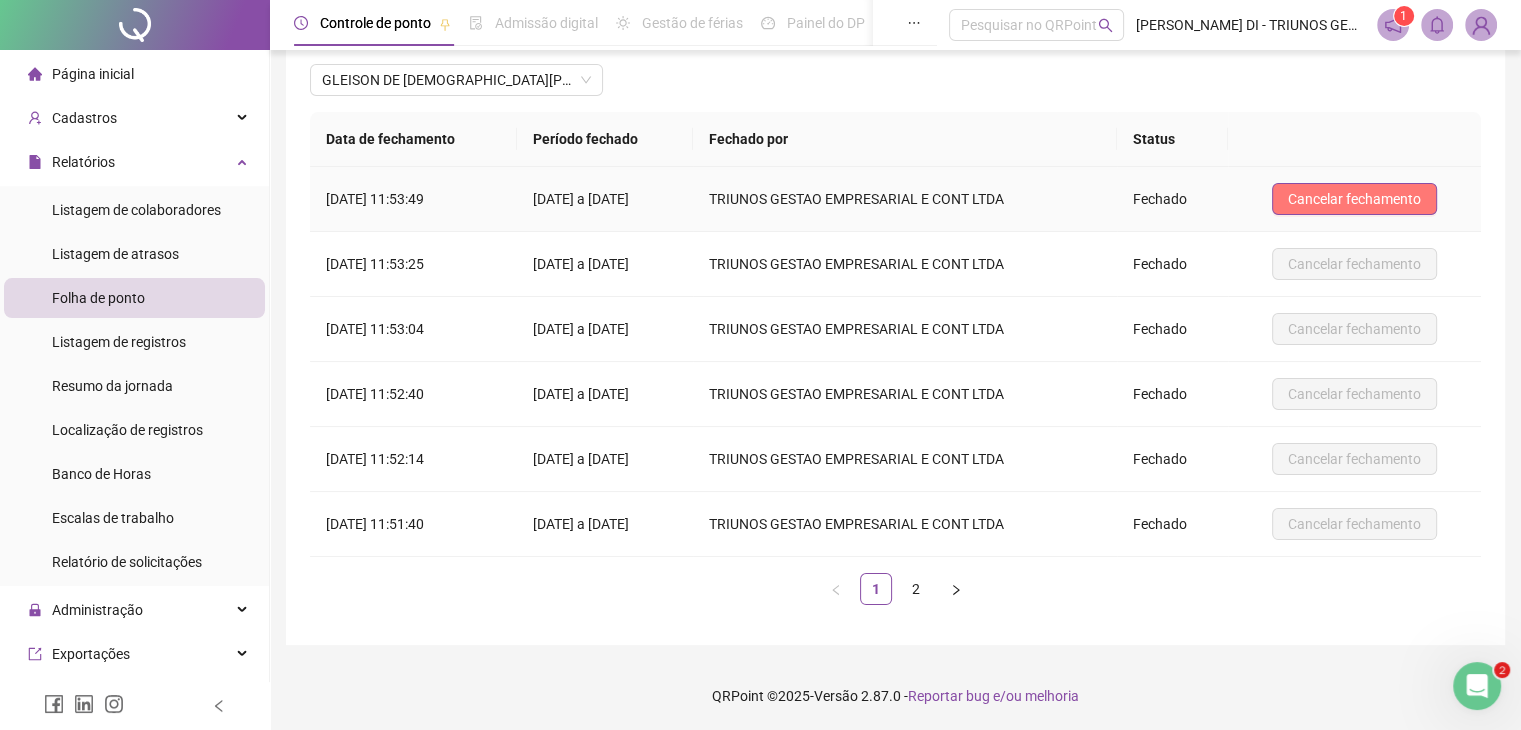 click on "Cancelar fechamento" at bounding box center (1354, 199) 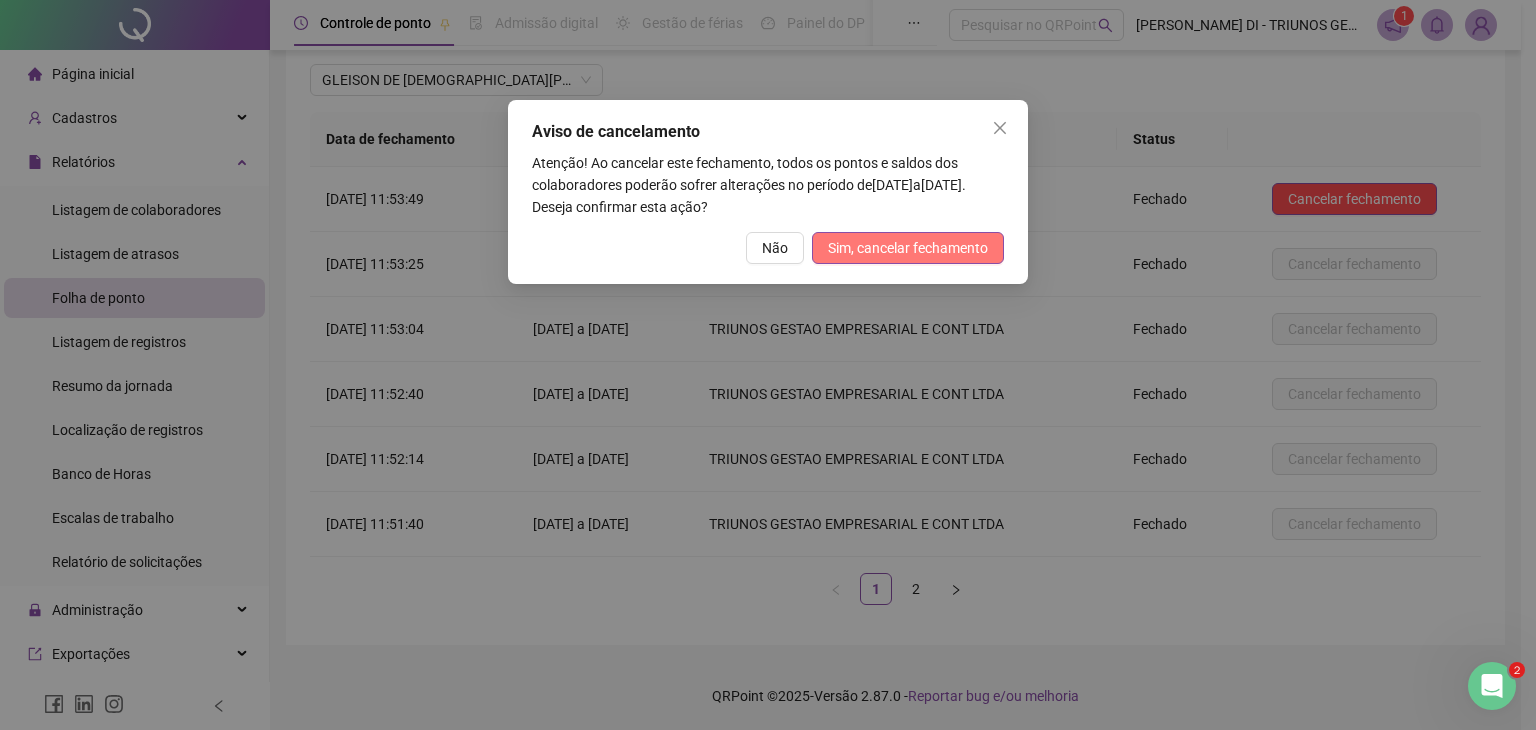 click on "Sim, cancelar fechamento" at bounding box center (908, 248) 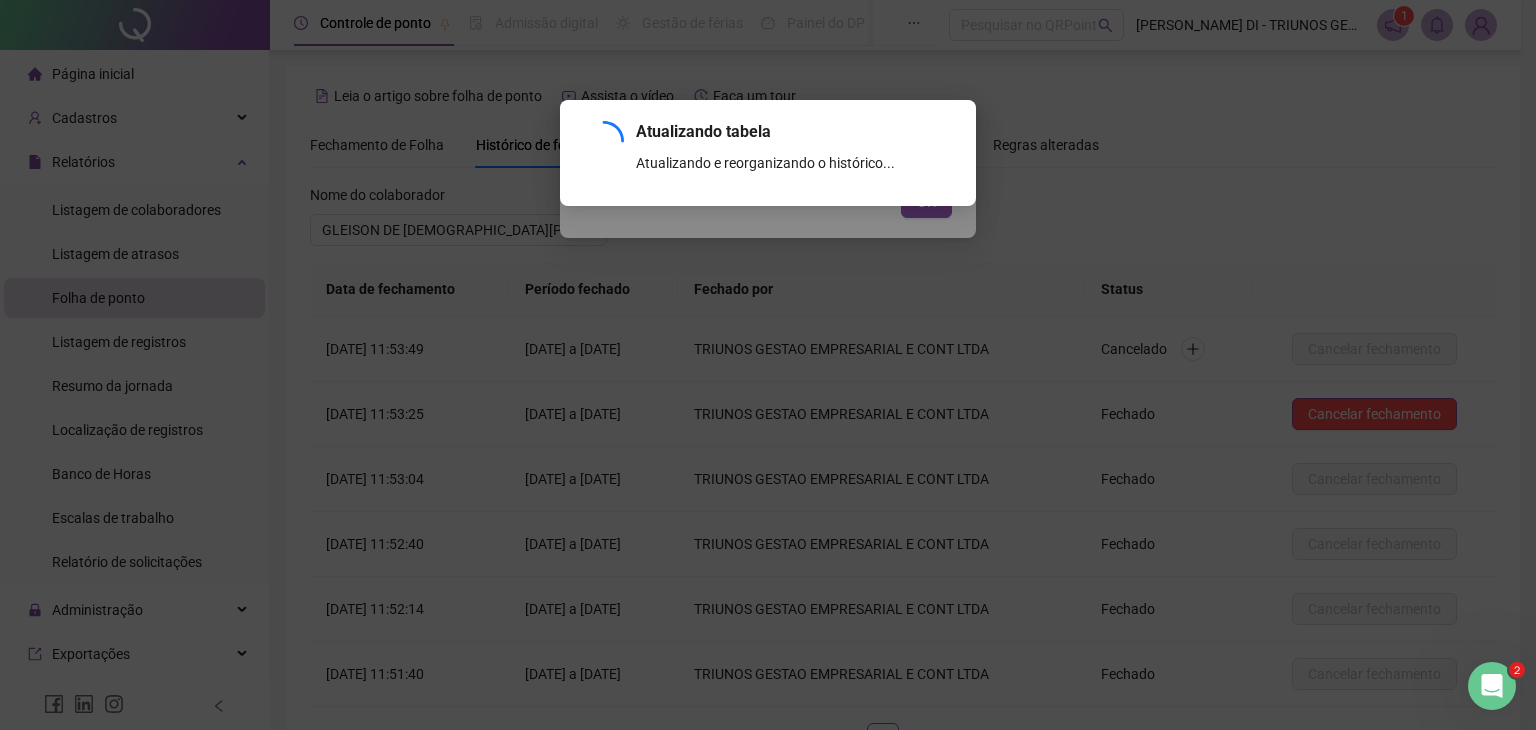 scroll, scrollTop: 150, scrollLeft: 0, axis: vertical 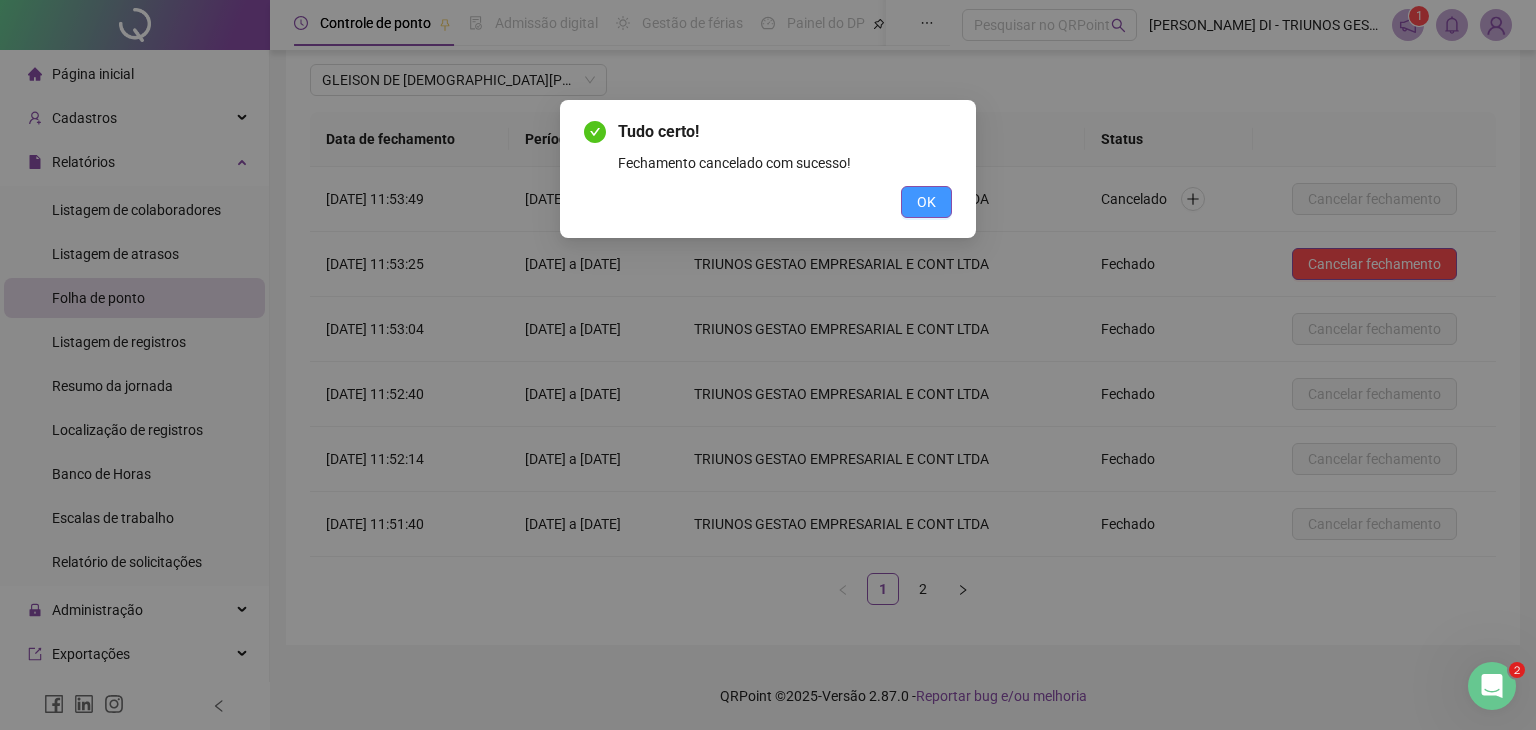 click on "OK" at bounding box center [926, 202] 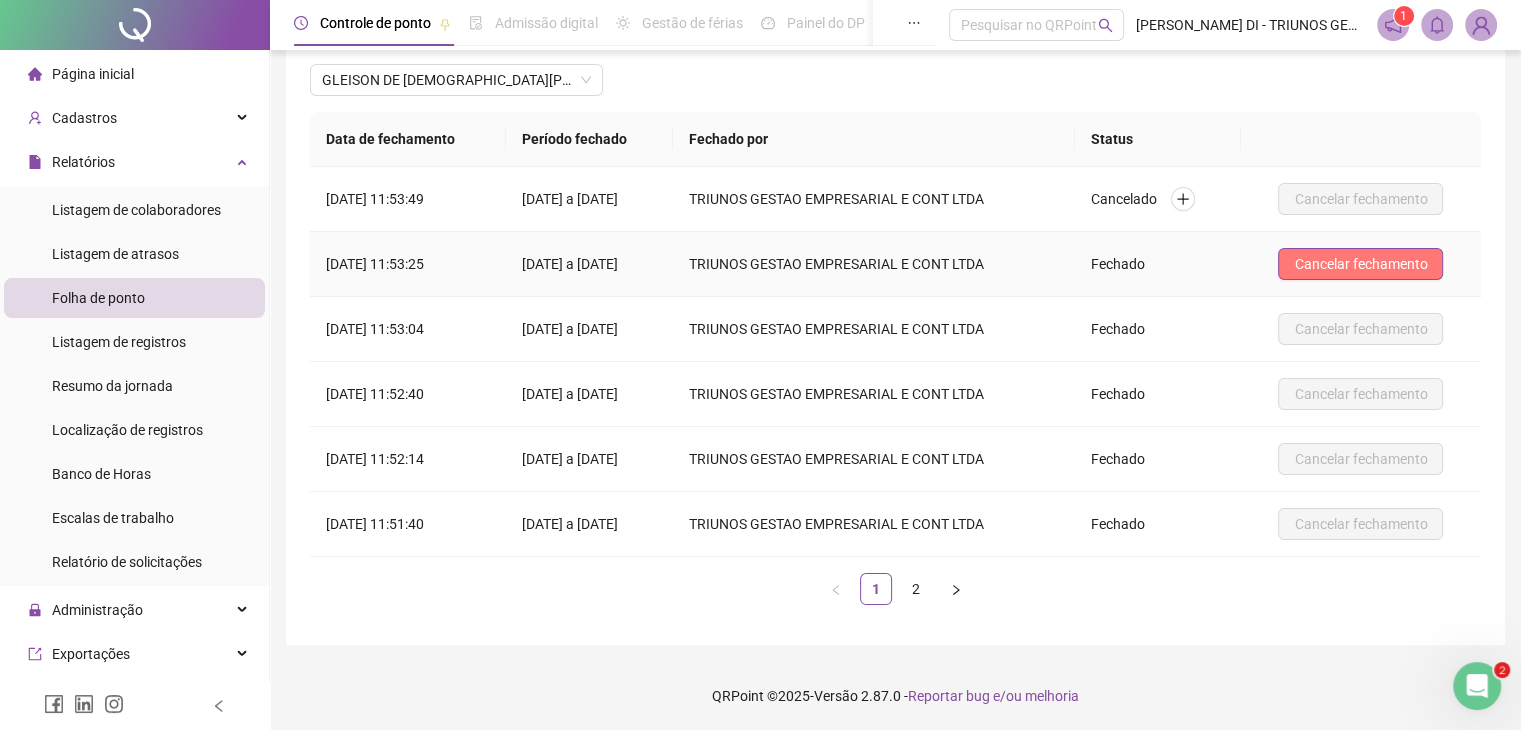 click on "Cancelar fechamento" at bounding box center [1360, 264] 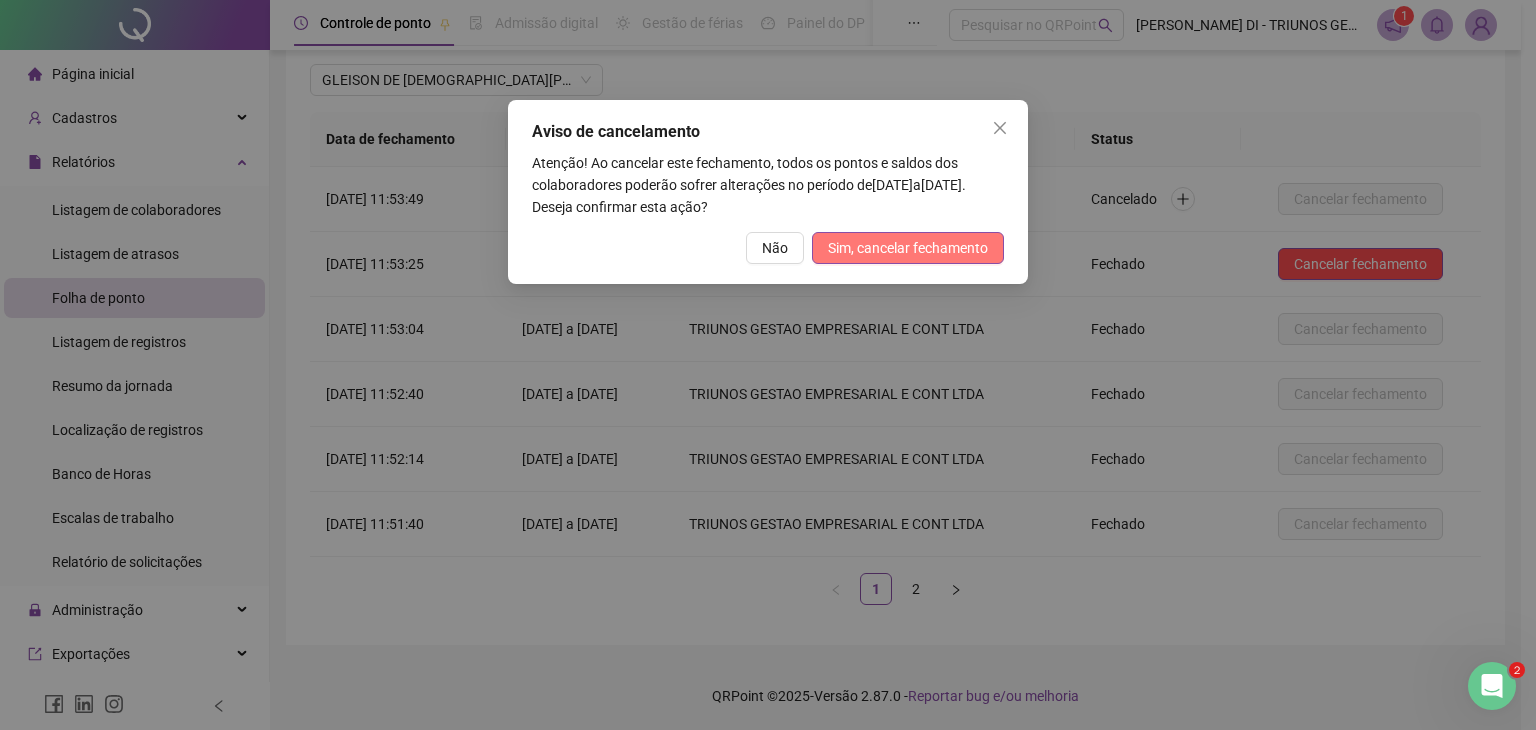 click on "Sim, cancelar fechamento" at bounding box center (908, 248) 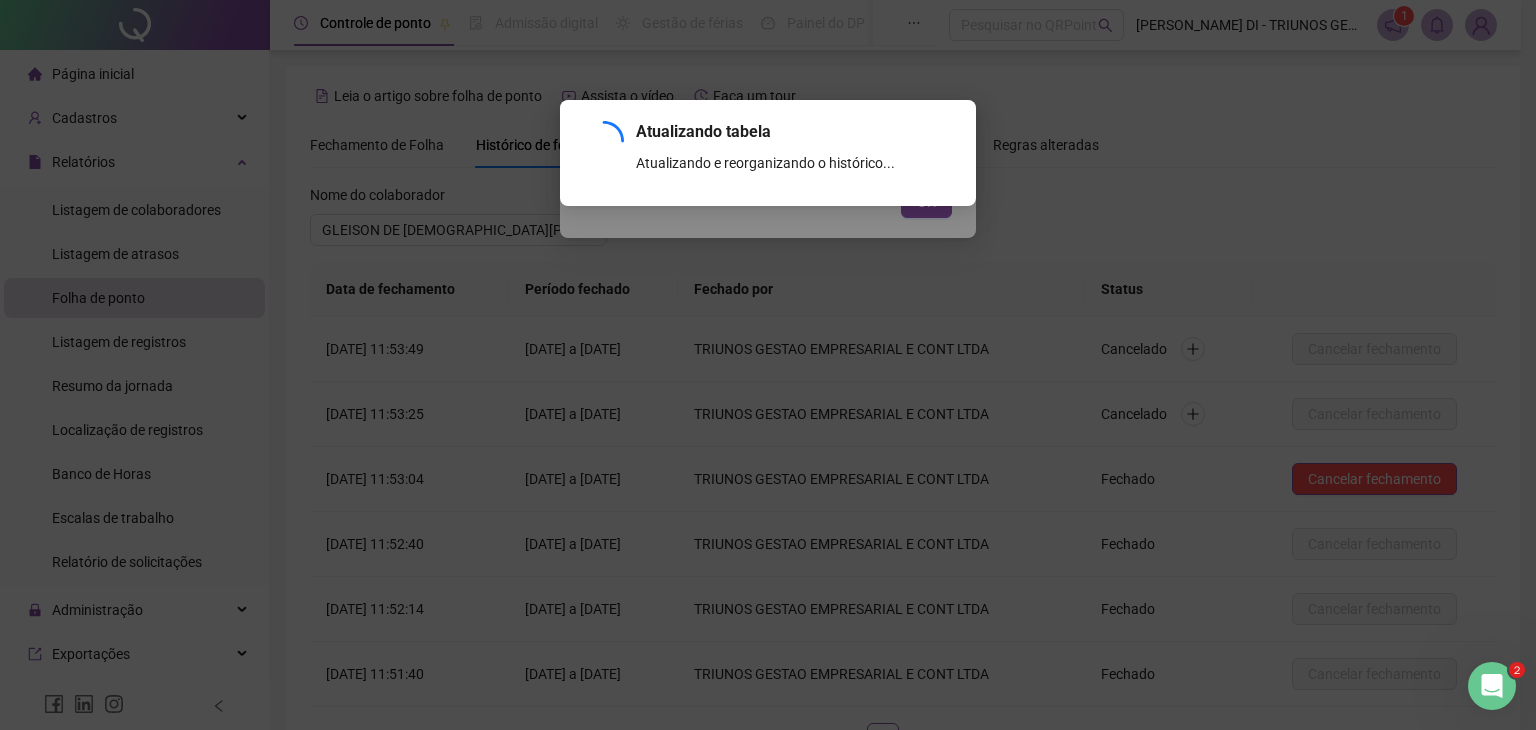 scroll, scrollTop: 150, scrollLeft: 0, axis: vertical 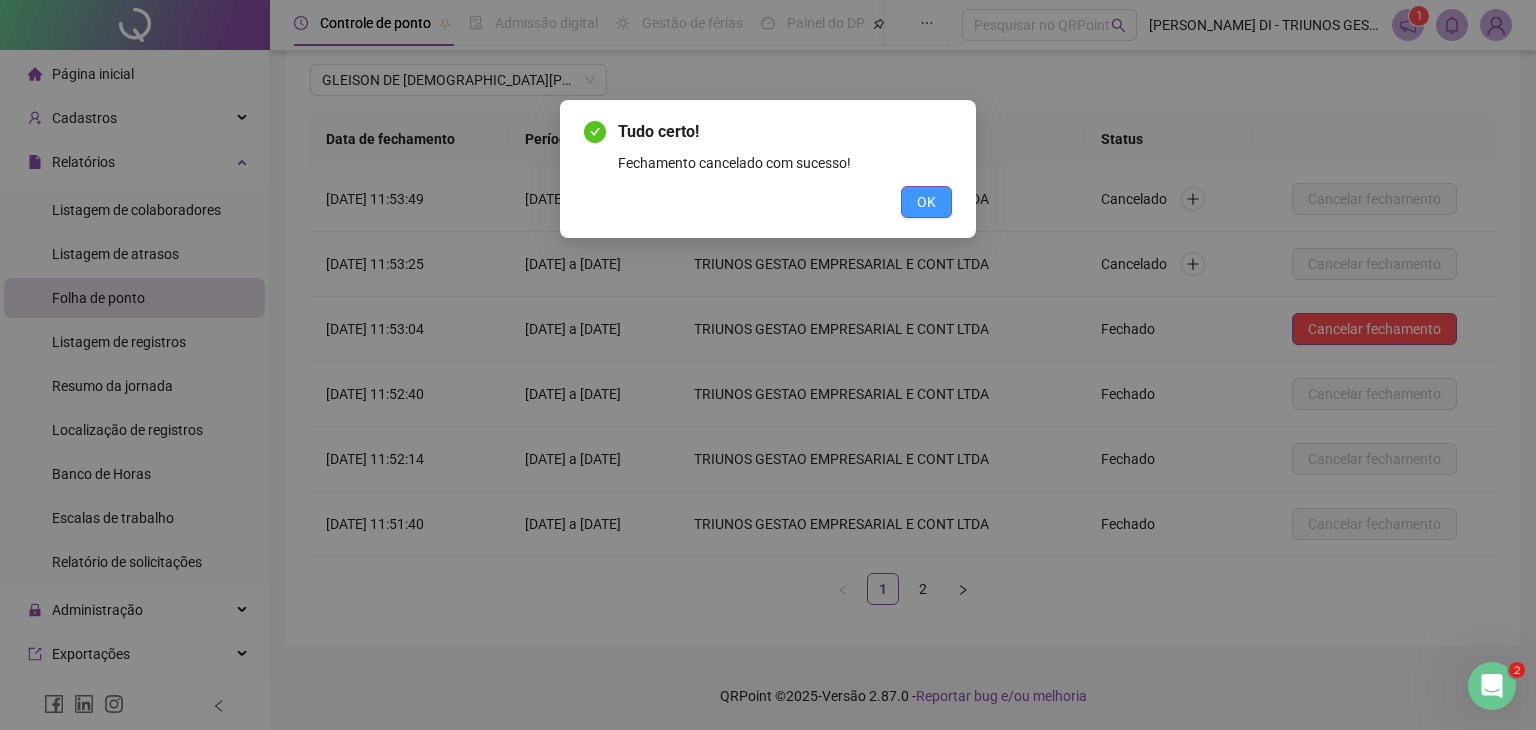 click on "OK" at bounding box center (926, 202) 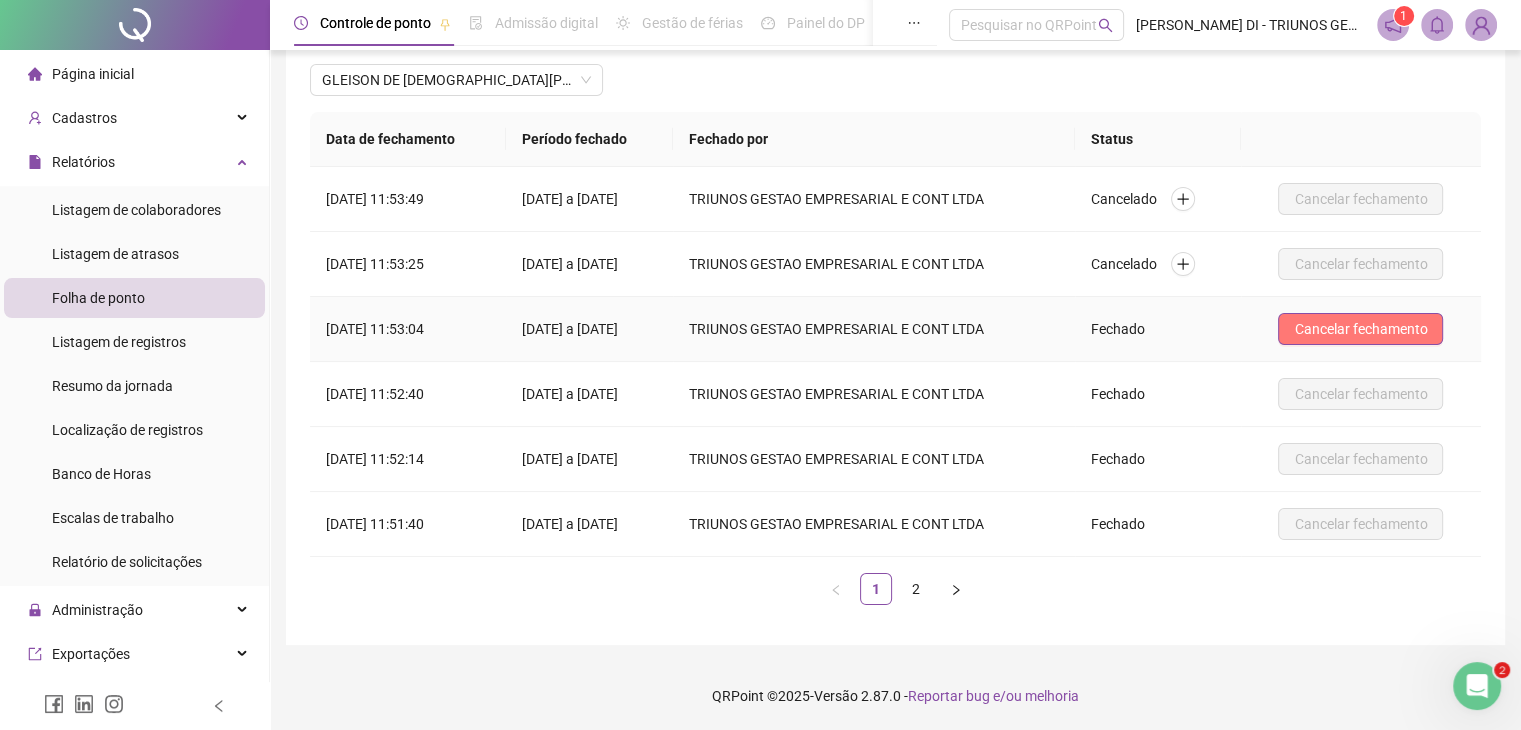 click on "Cancelar fechamento" at bounding box center (1360, 329) 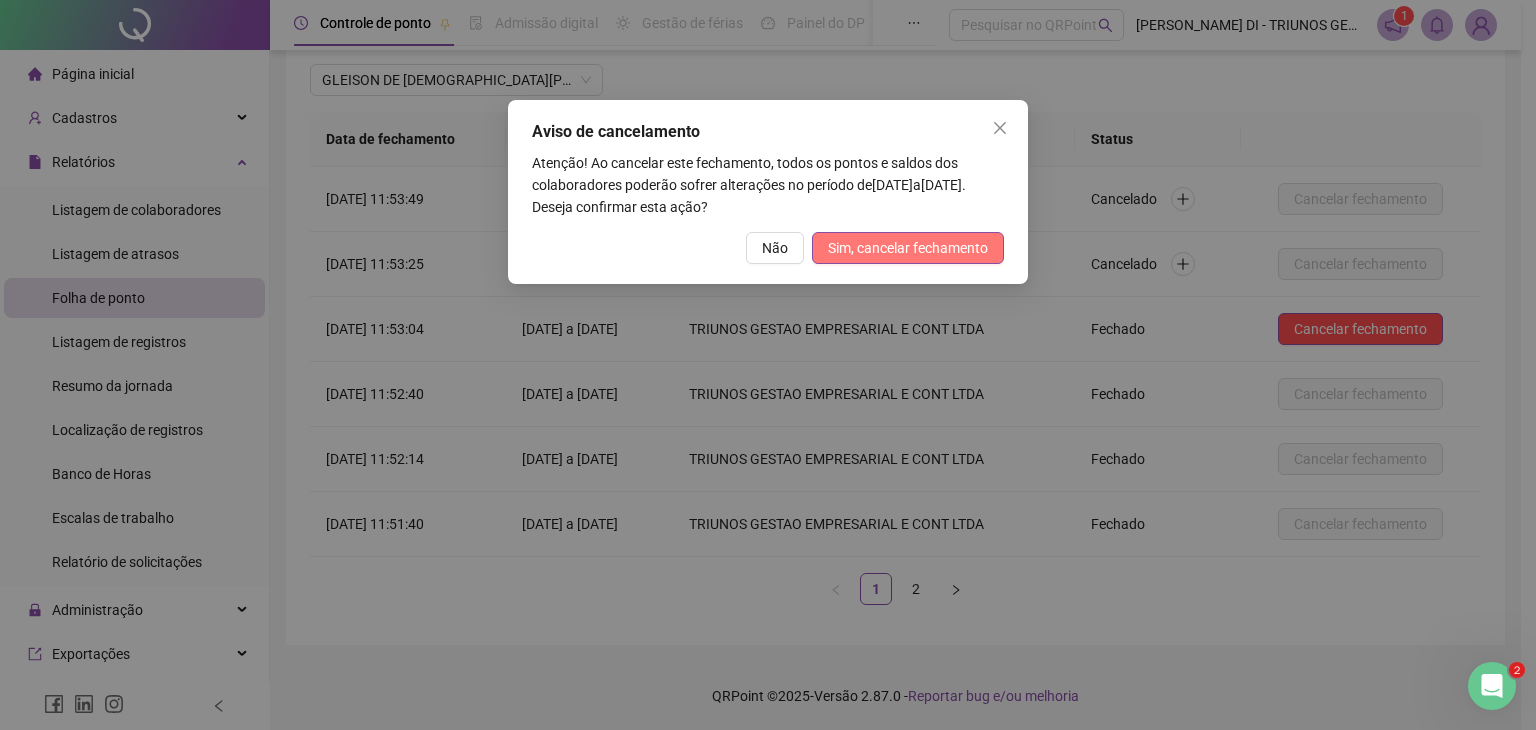 click on "Sim, cancelar fechamento" at bounding box center (908, 248) 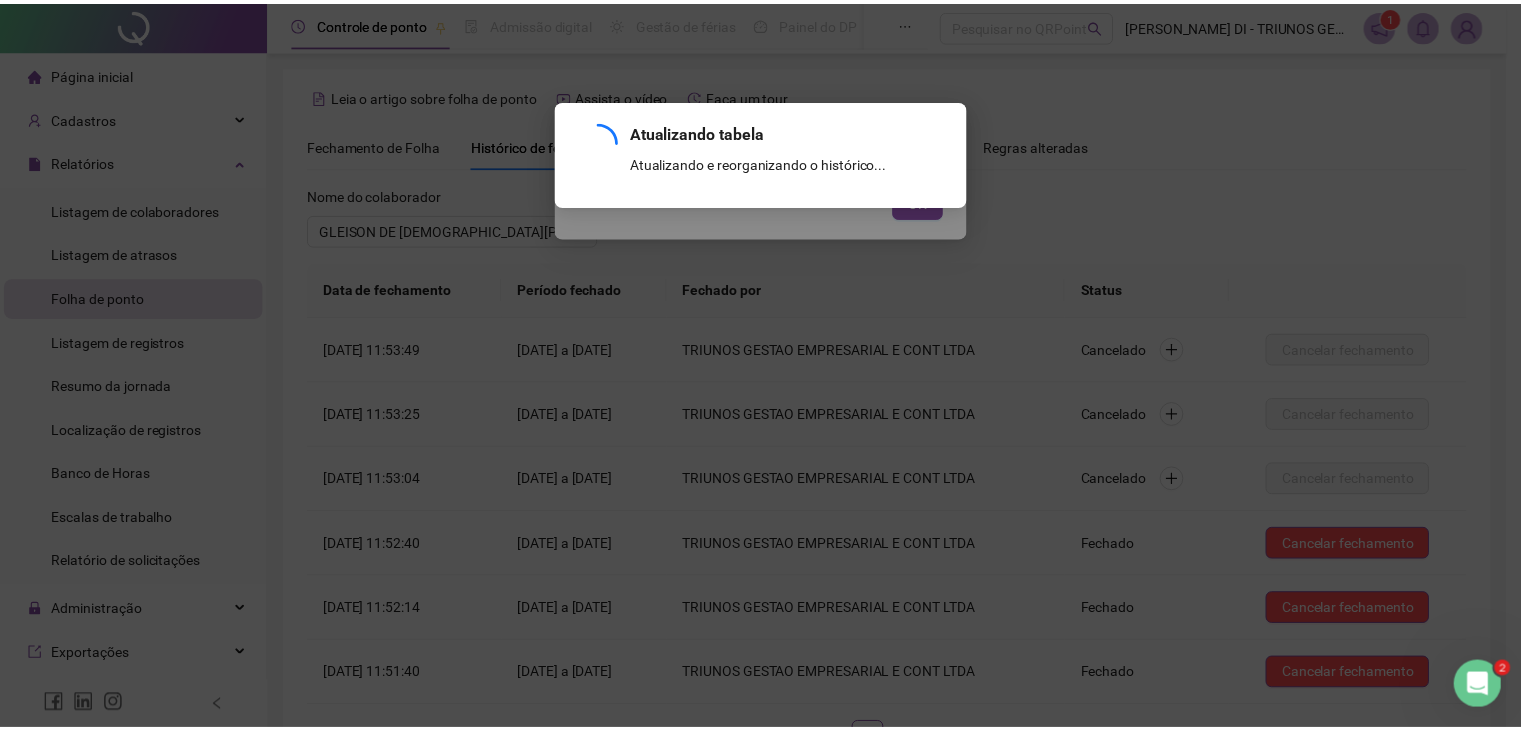 scroll, scrollTop: 150, scrollLeft: 0, axis: vertical 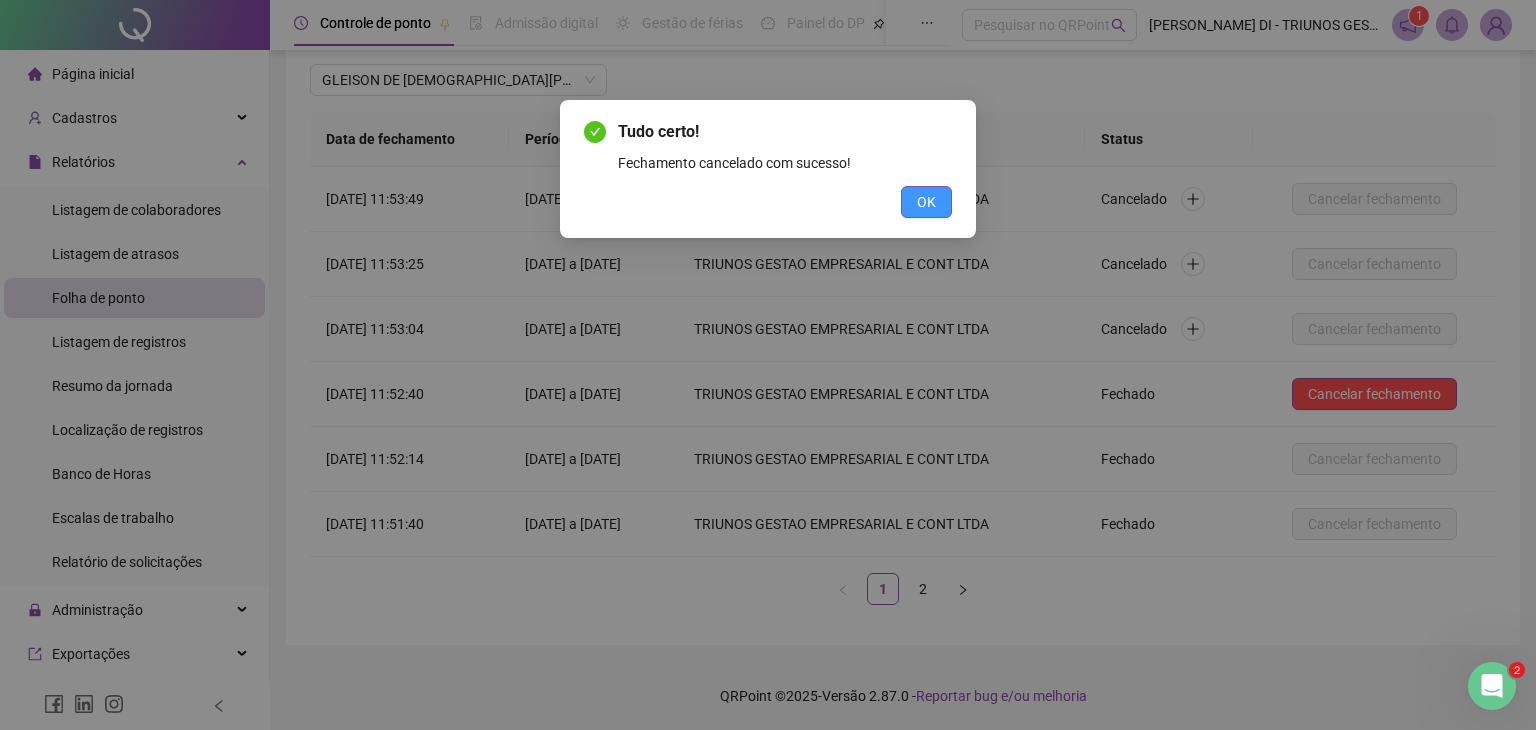 click on "OK" at bounding box center [926, 202] 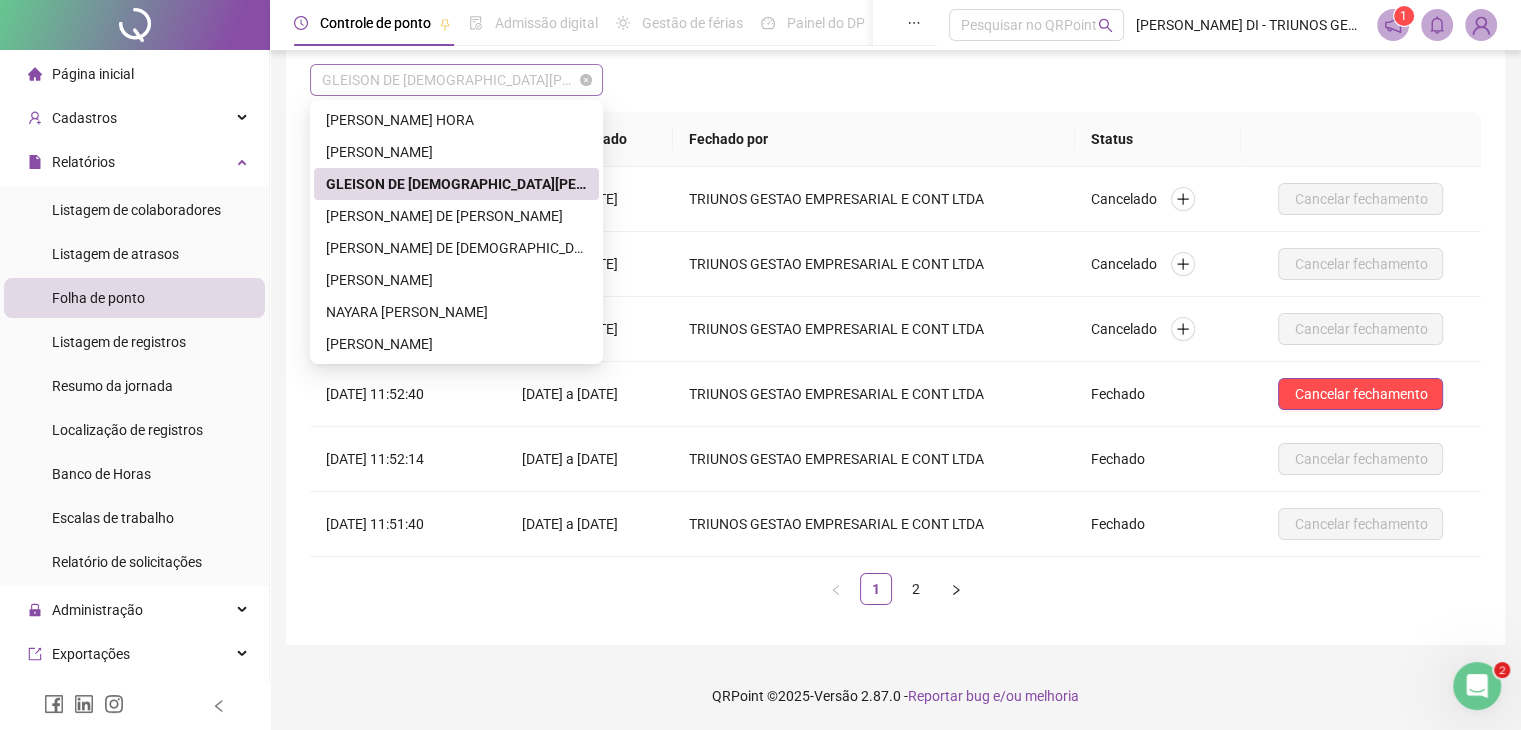 click on "GLEISON DE [DEMOGRAPHIC_DATA][PERSON_NAME]" at bounding box center (456, 80) 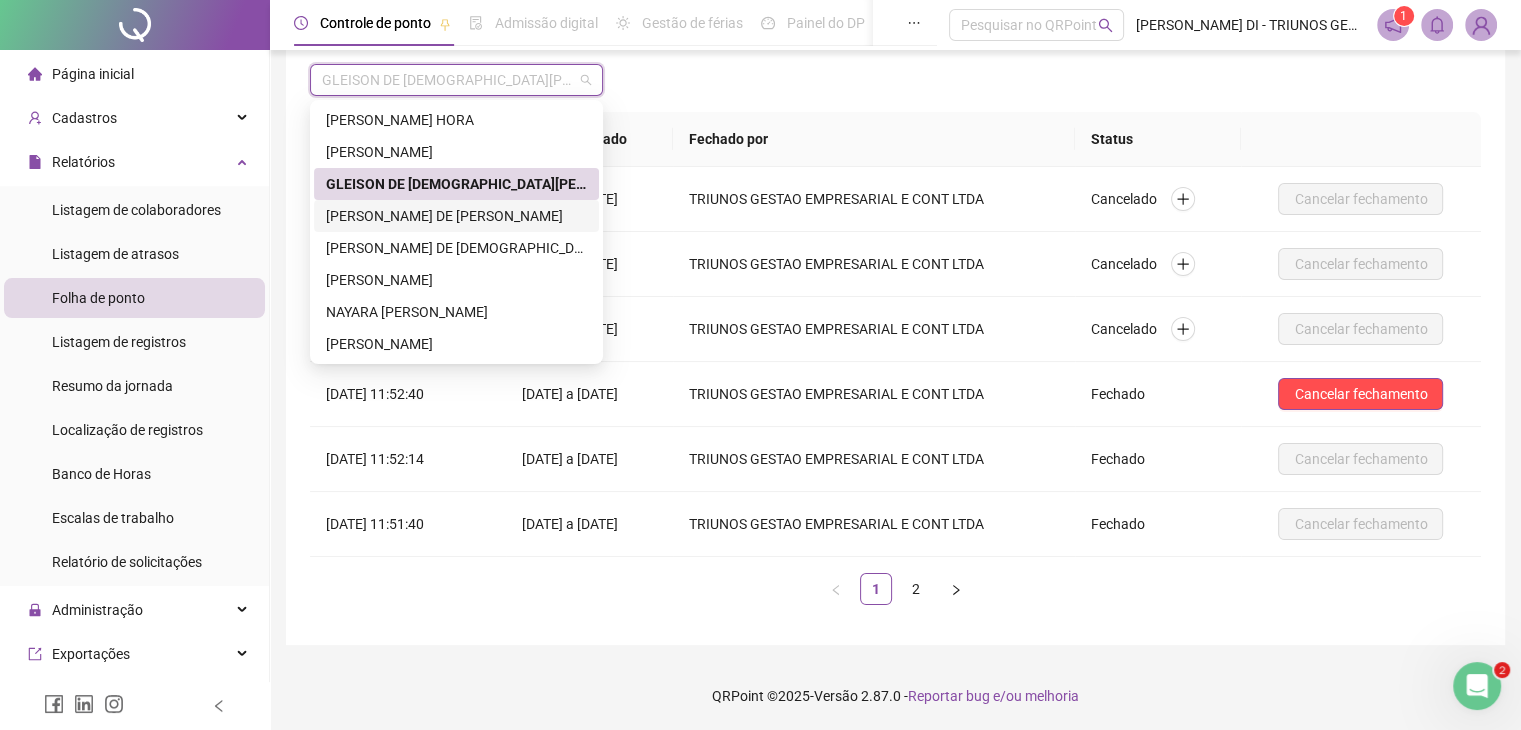 click on "[PERSON_NAME] DE [PERSON_NAME]" at bounding box center (456, 216) 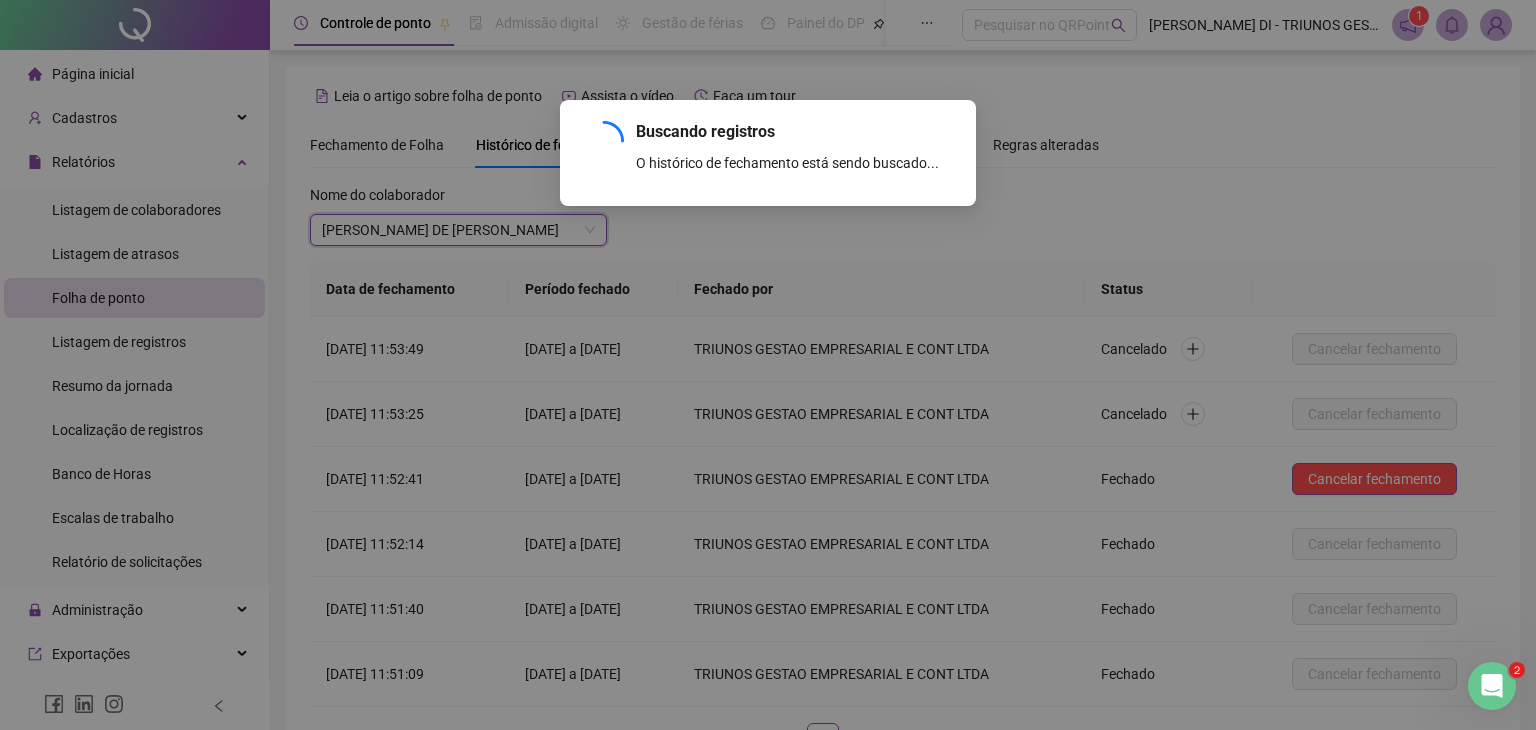 scroll, scrollTop: 150, scrollLeft: 0, axis: vertical 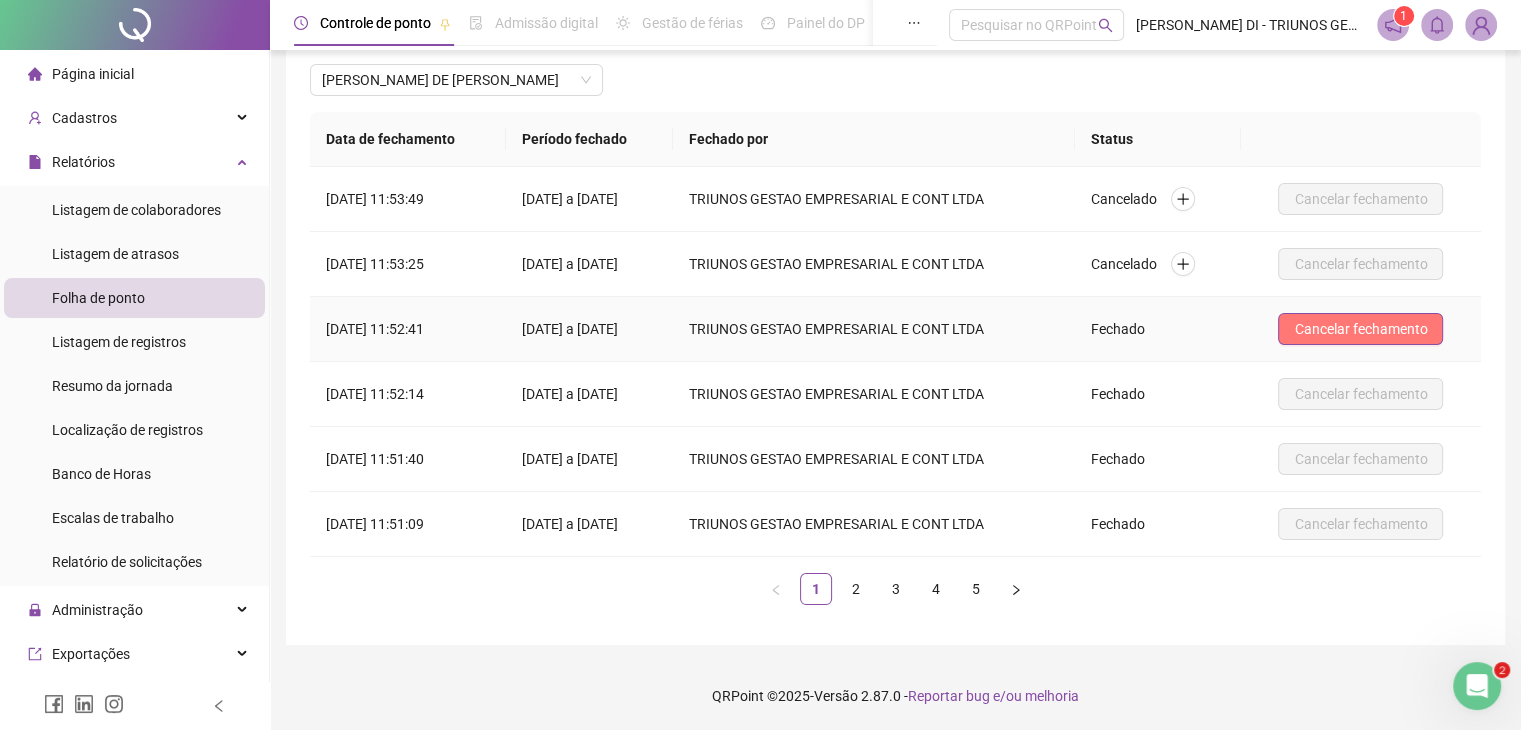 click on "Cancelar fechamento" at bounding box center [1360, 329] 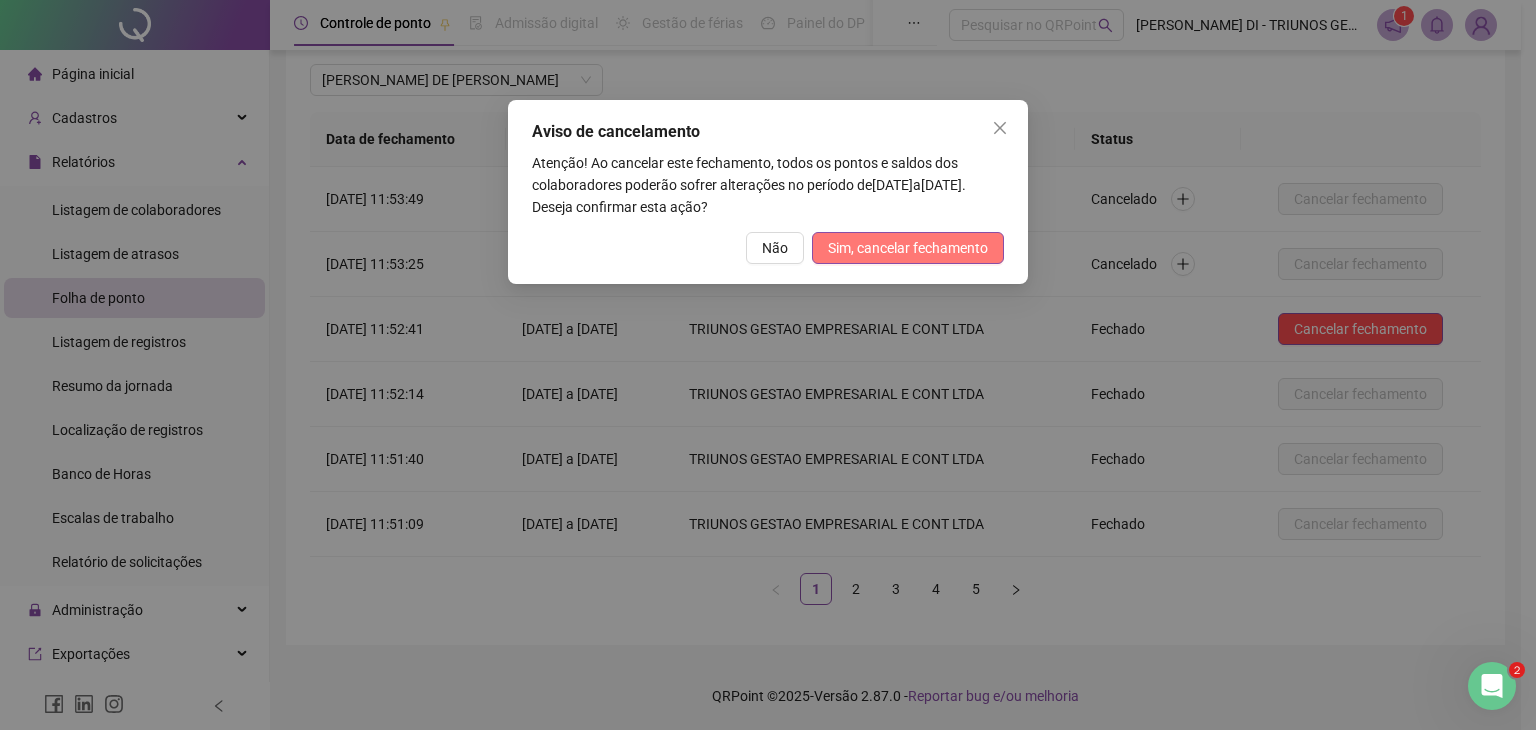click on "Sim, cancelar fechamento" at bounding box center [908, 248] 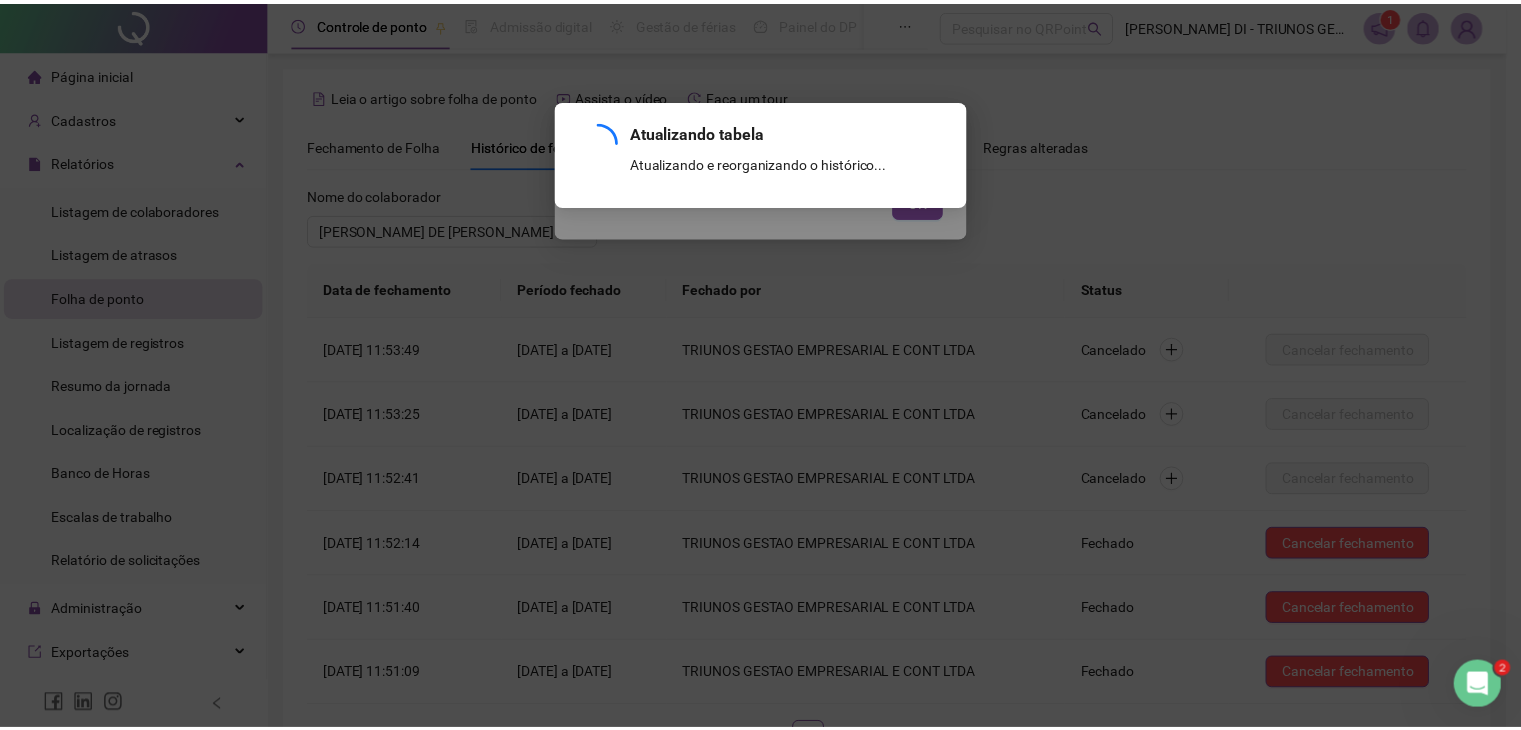 scroll, scrollTop: 150, scrollLeft: 0, axis: vertical 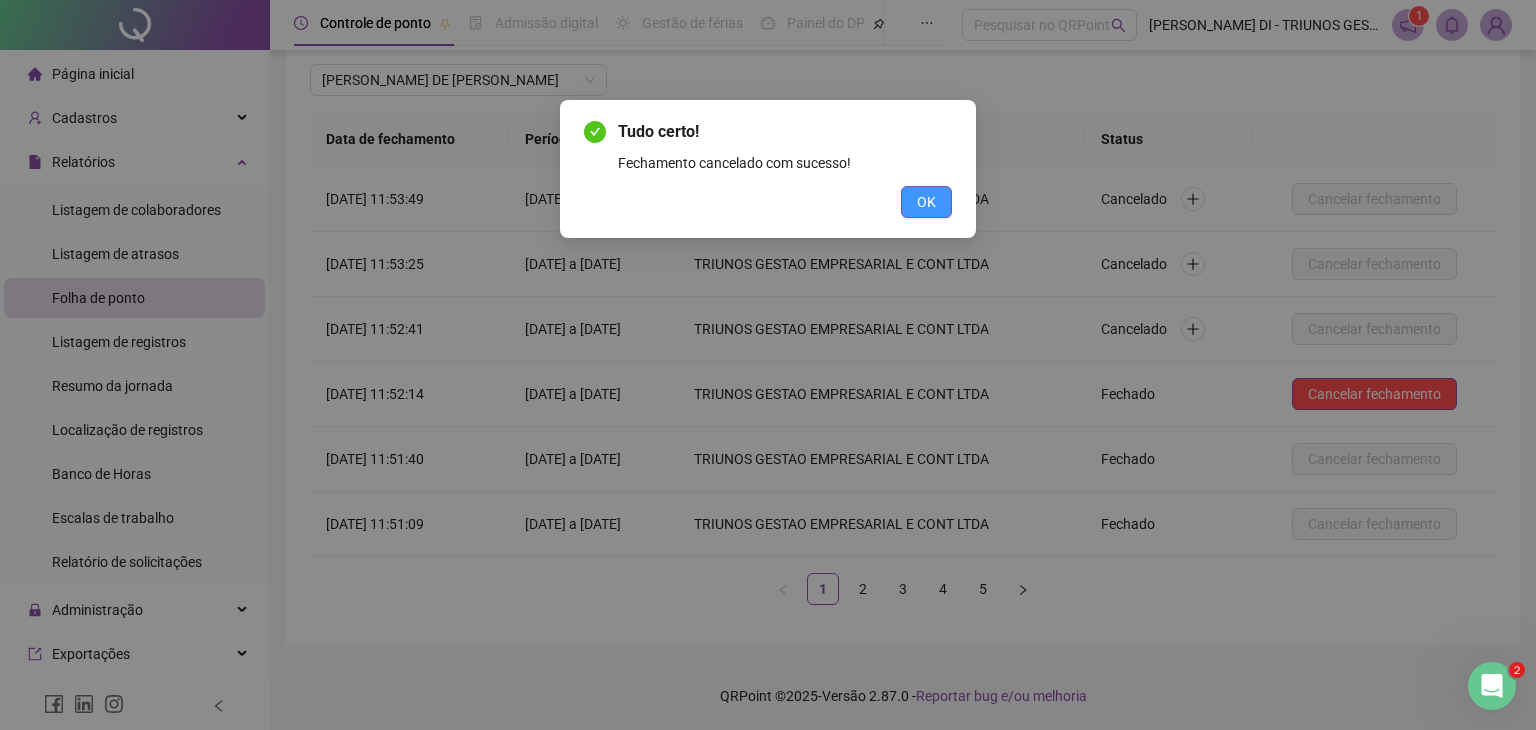 click on "OK" at bounding box center [926, 202] 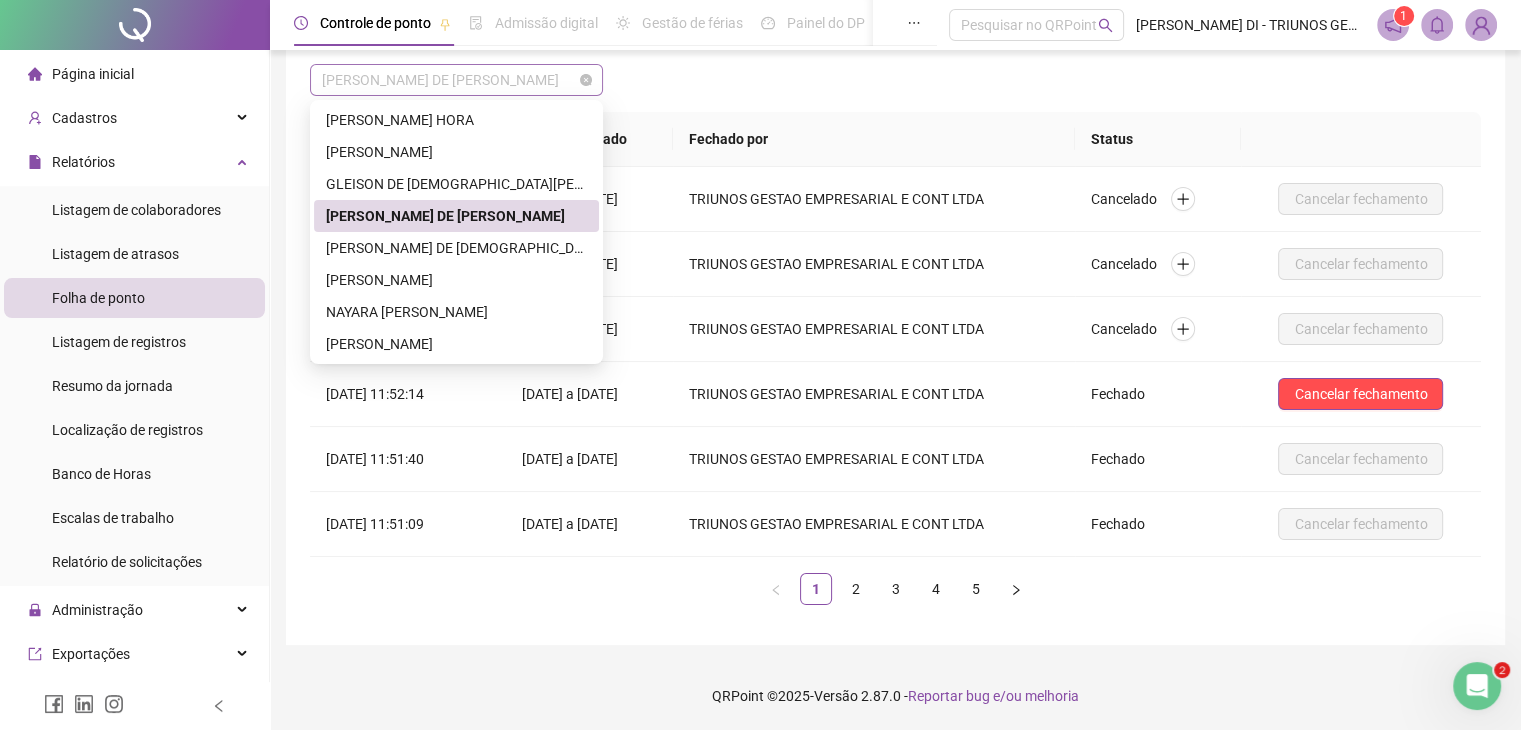 click on "[PERSON_NAME] DE [PERSON_NAME]" at bounding box center [456, 80] 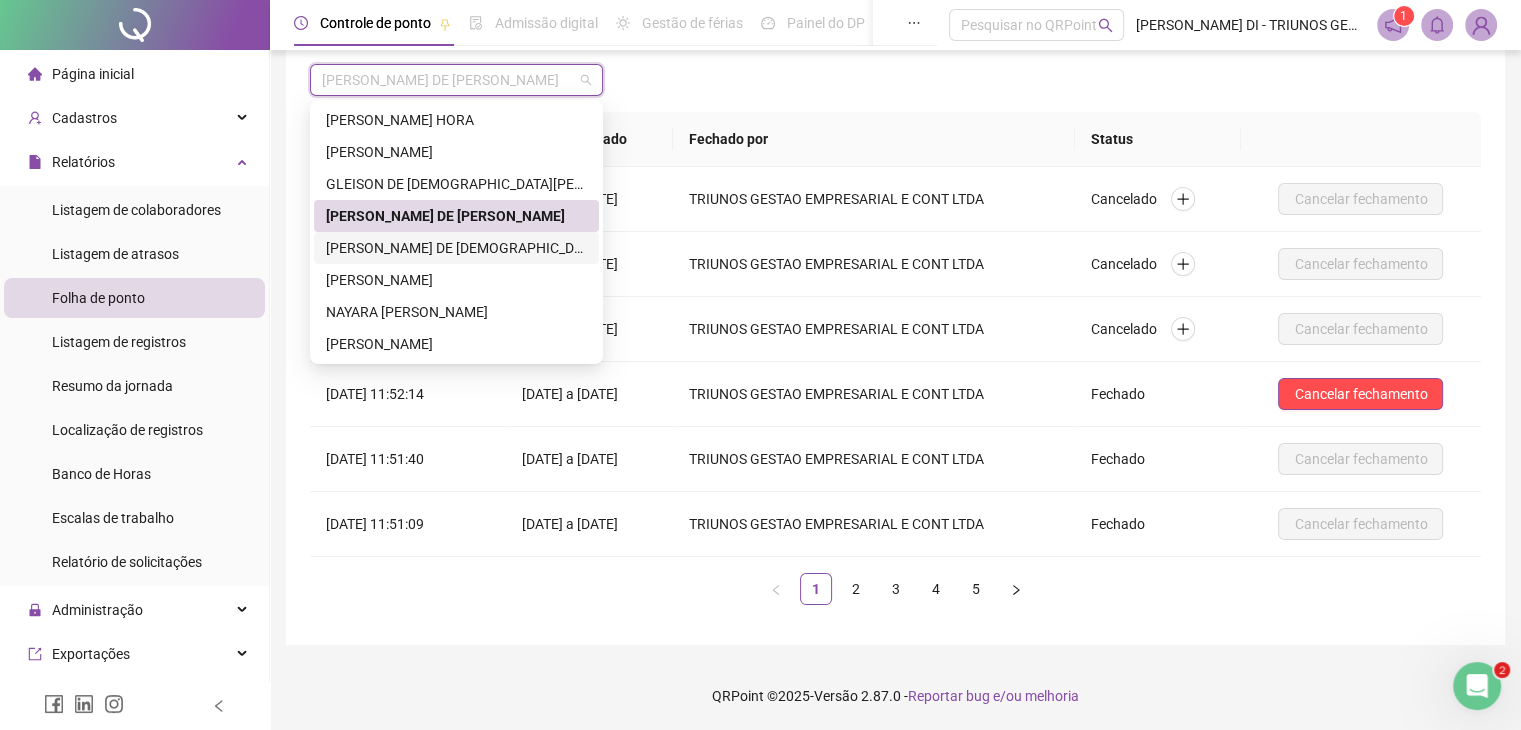 click on "[PERSON_NAME] DE [DEMOGRAPHIC_DATA]" at bounding box center (456, 248) 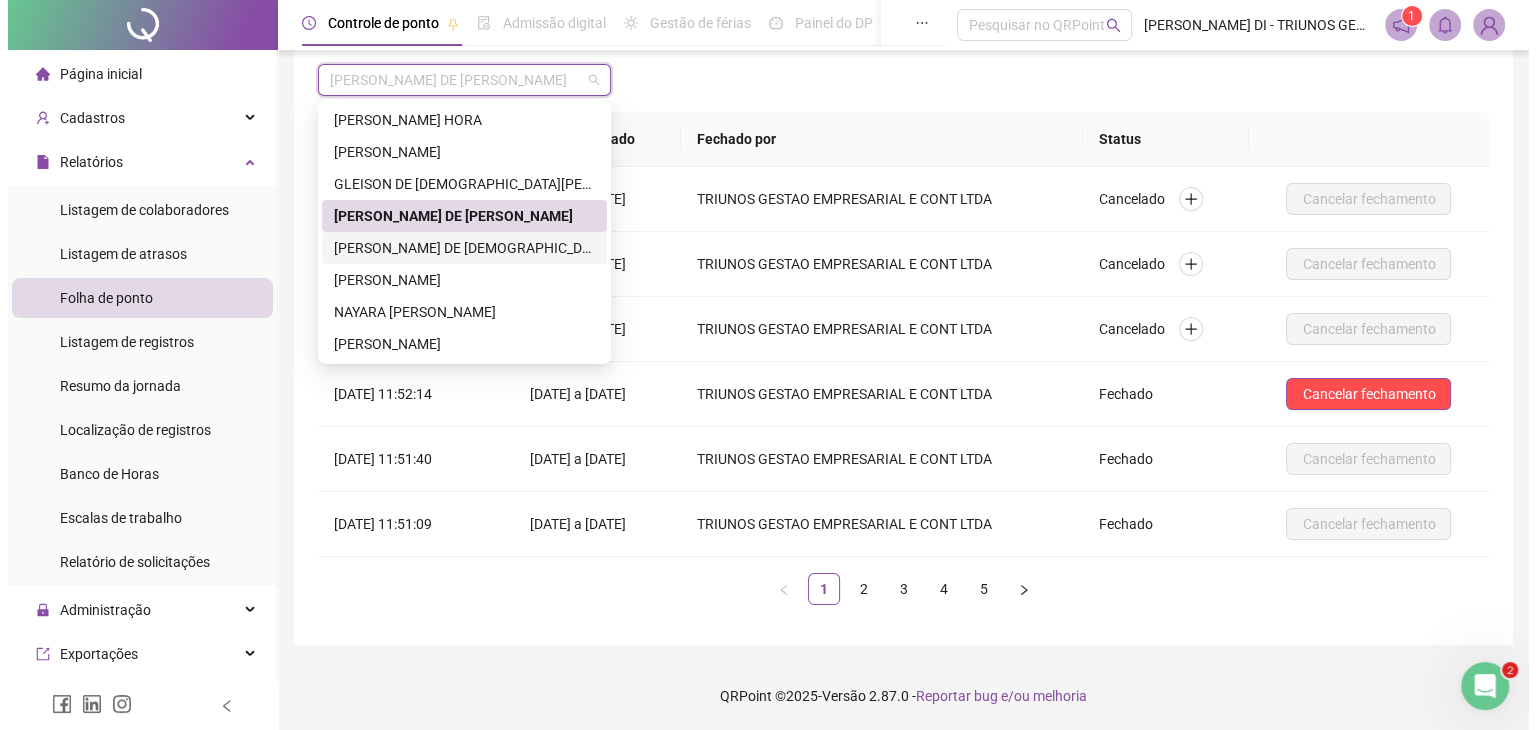 scroll, scrollTop: 0, scrollLeft: 0, axis: both 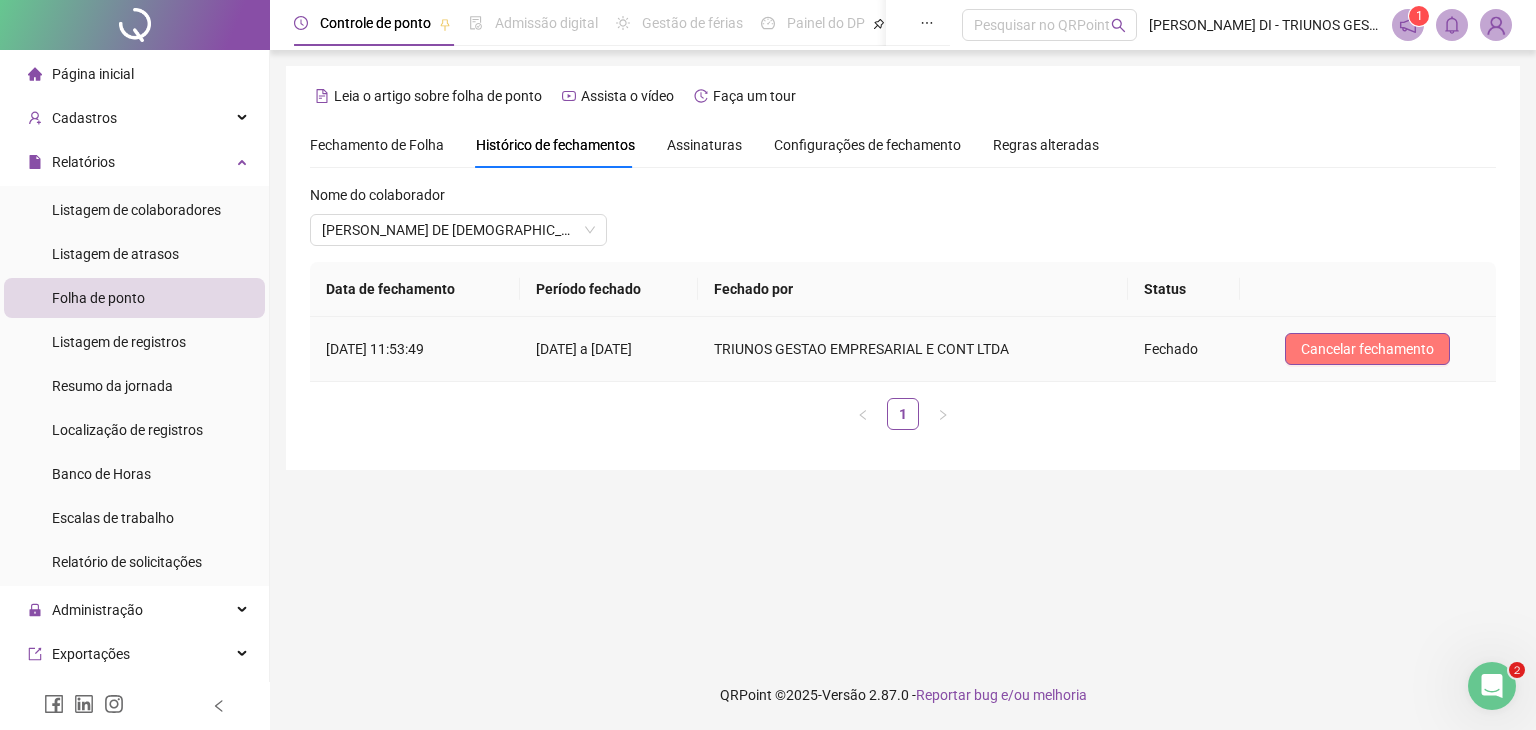 click on "Cancelar fechamento" at bounding box center [1367, 349] 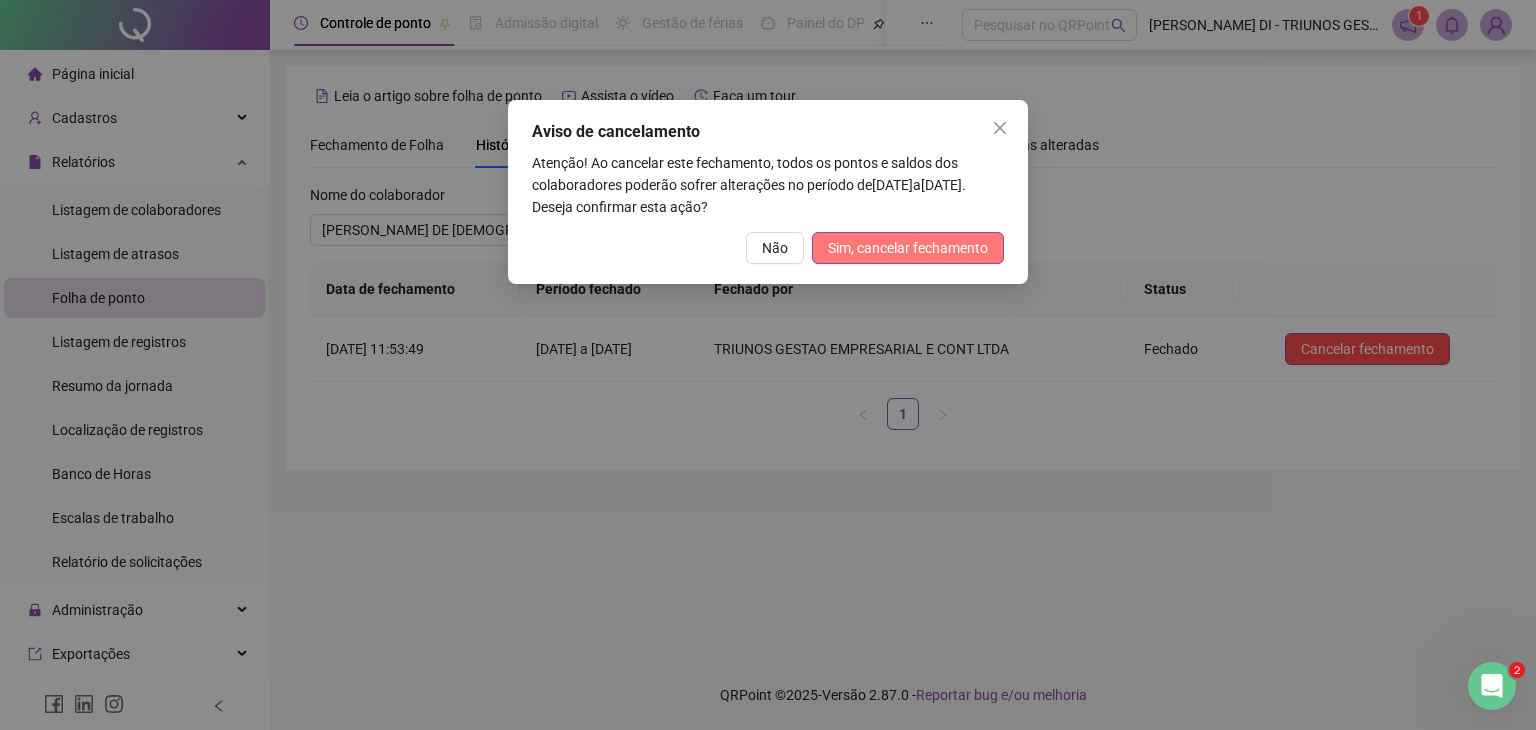 click on "Sim, cancelar fechamento" at bounding box center [908, 248] 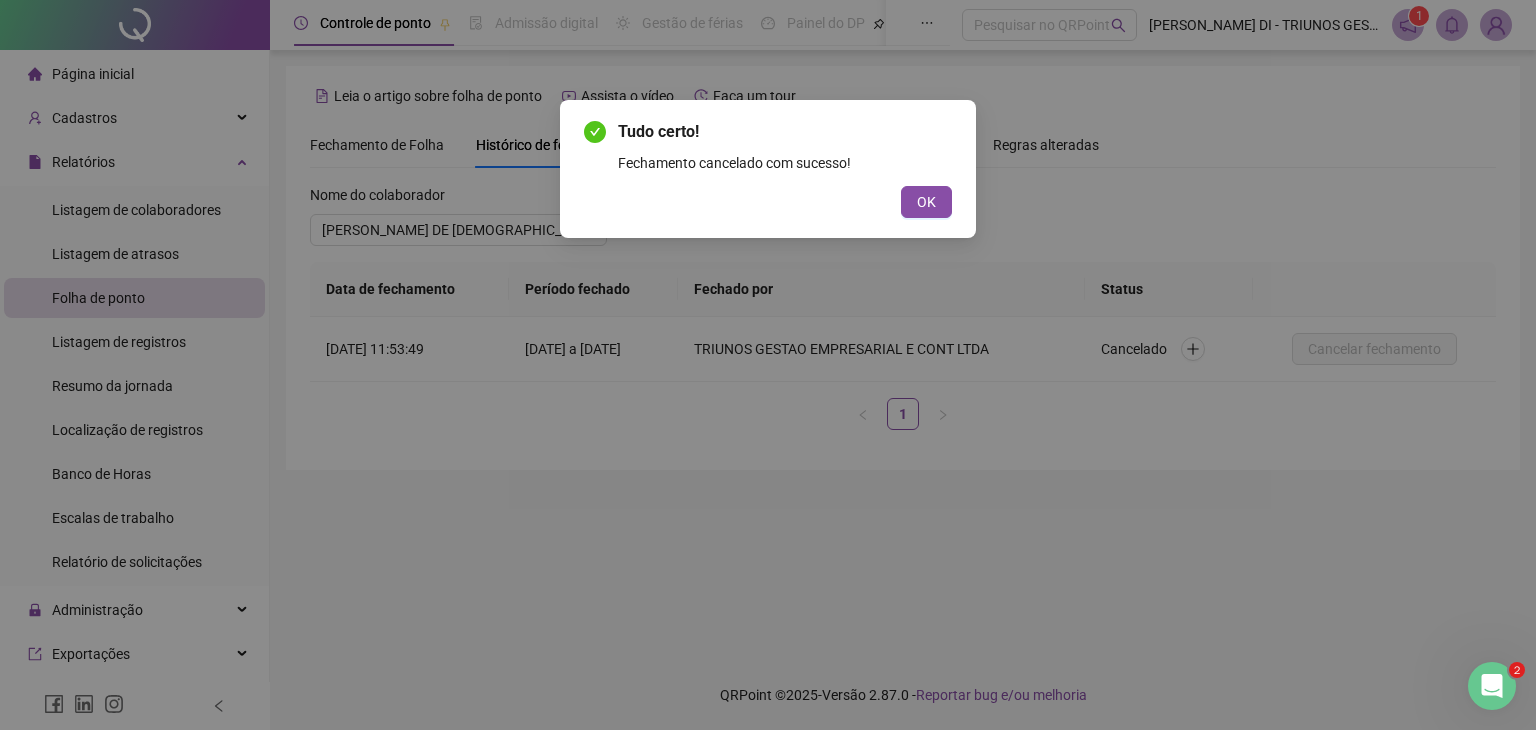 click on "Tudo certo! Fechamento cancelado com sucesso! OK" at bounding box center (768, 365) 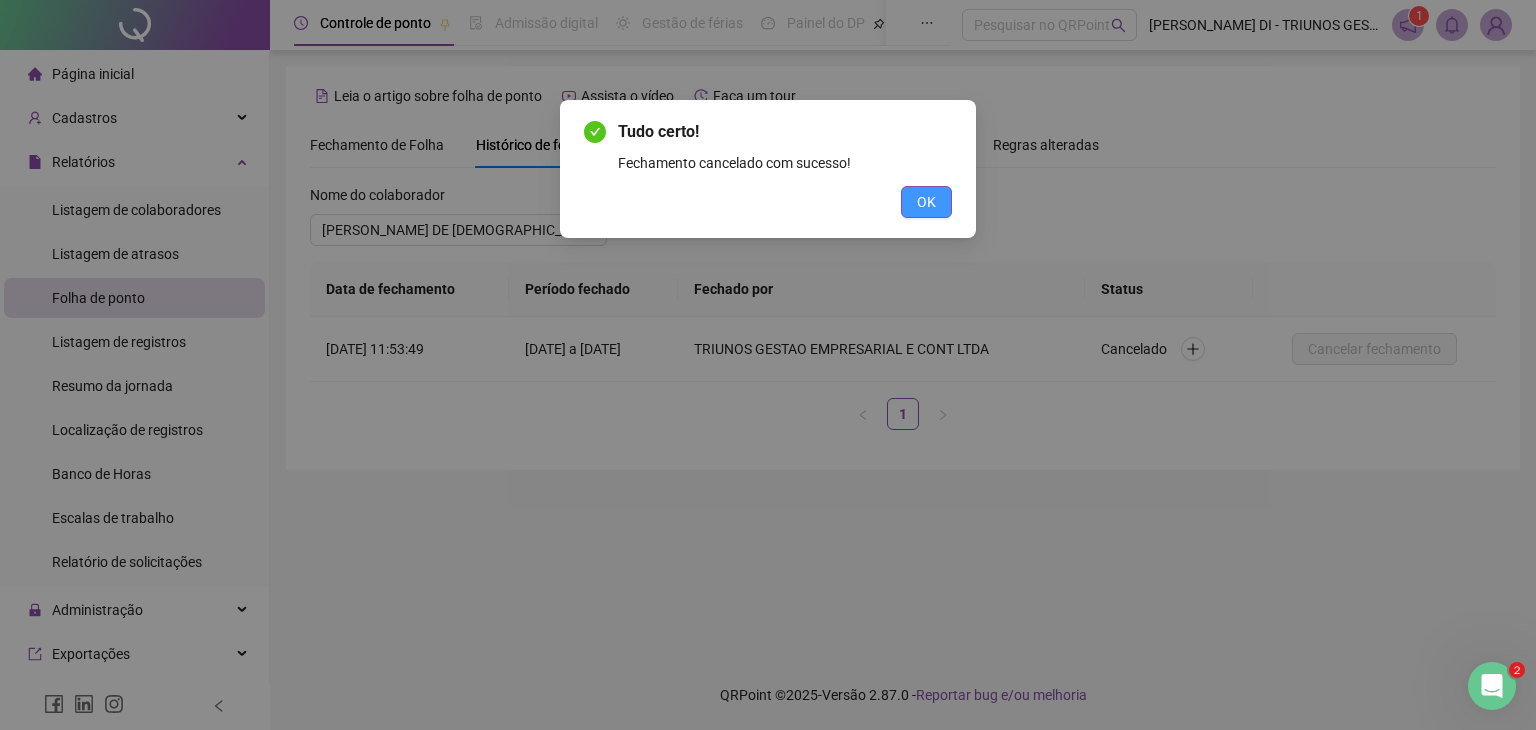 click on "OK" at bounding box center (926, 202) 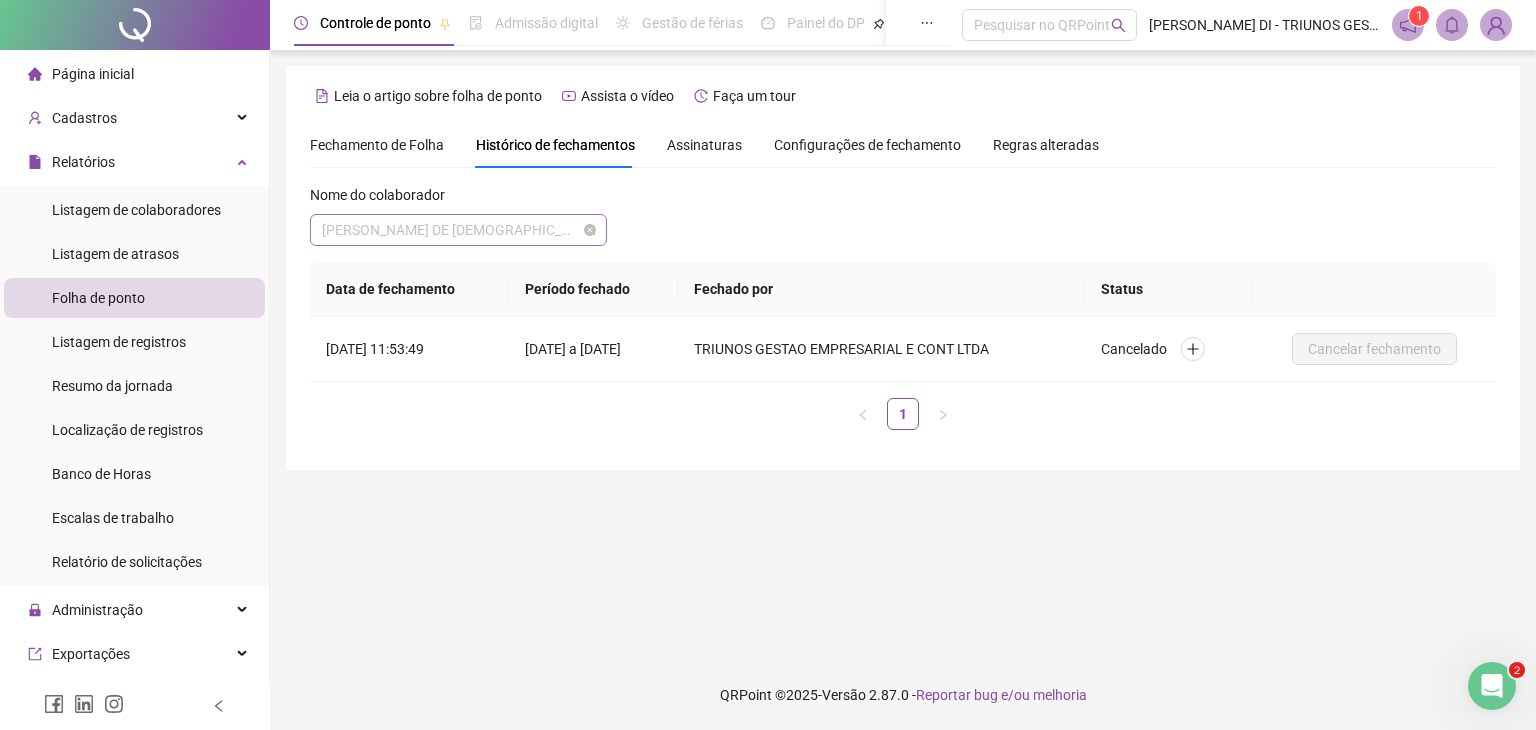 click on "[PERSON_NAME] DE [DEMOGRAPHIC_DATA]" at bounding box center (458, 230) 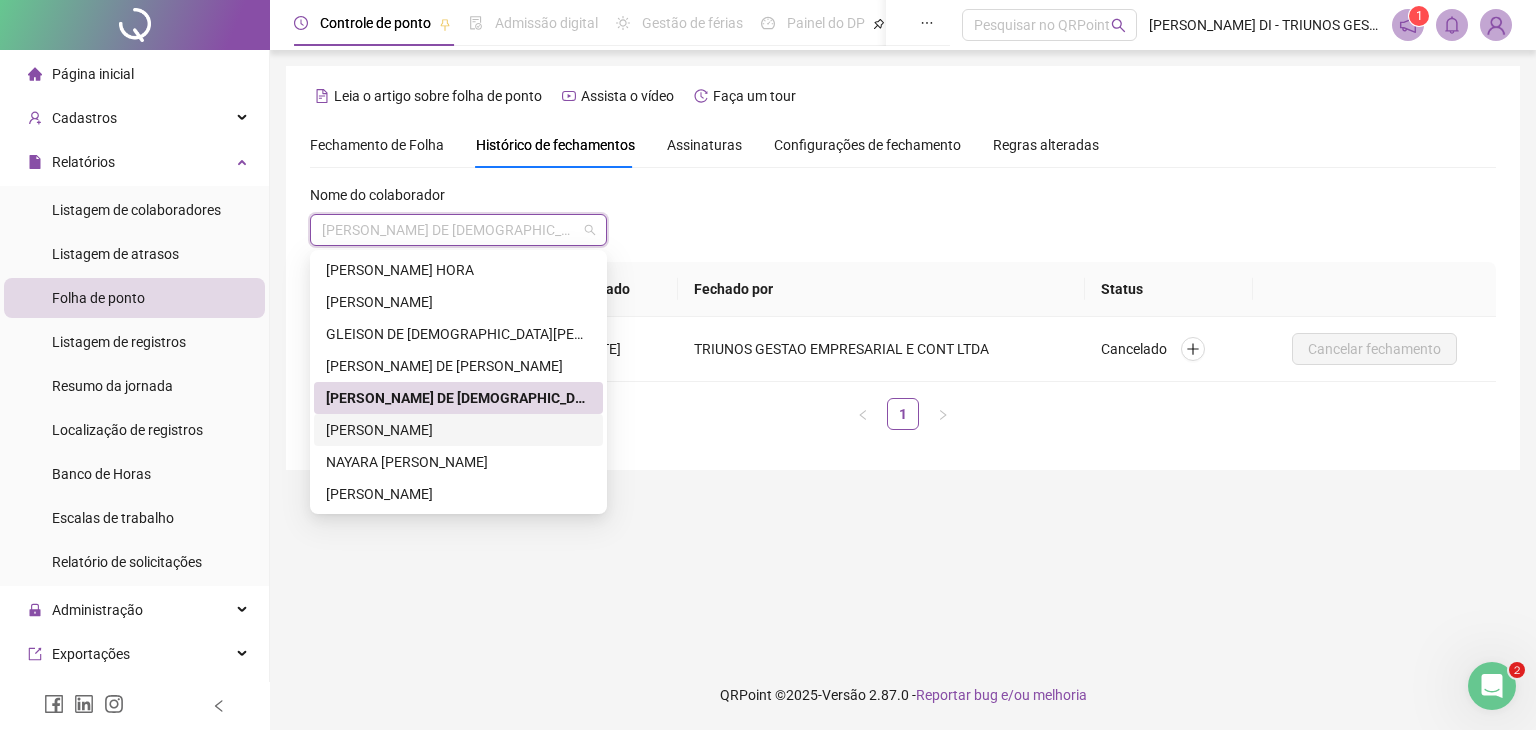 click on "[PERSON_NAME]" at bounding box center (458, 430) 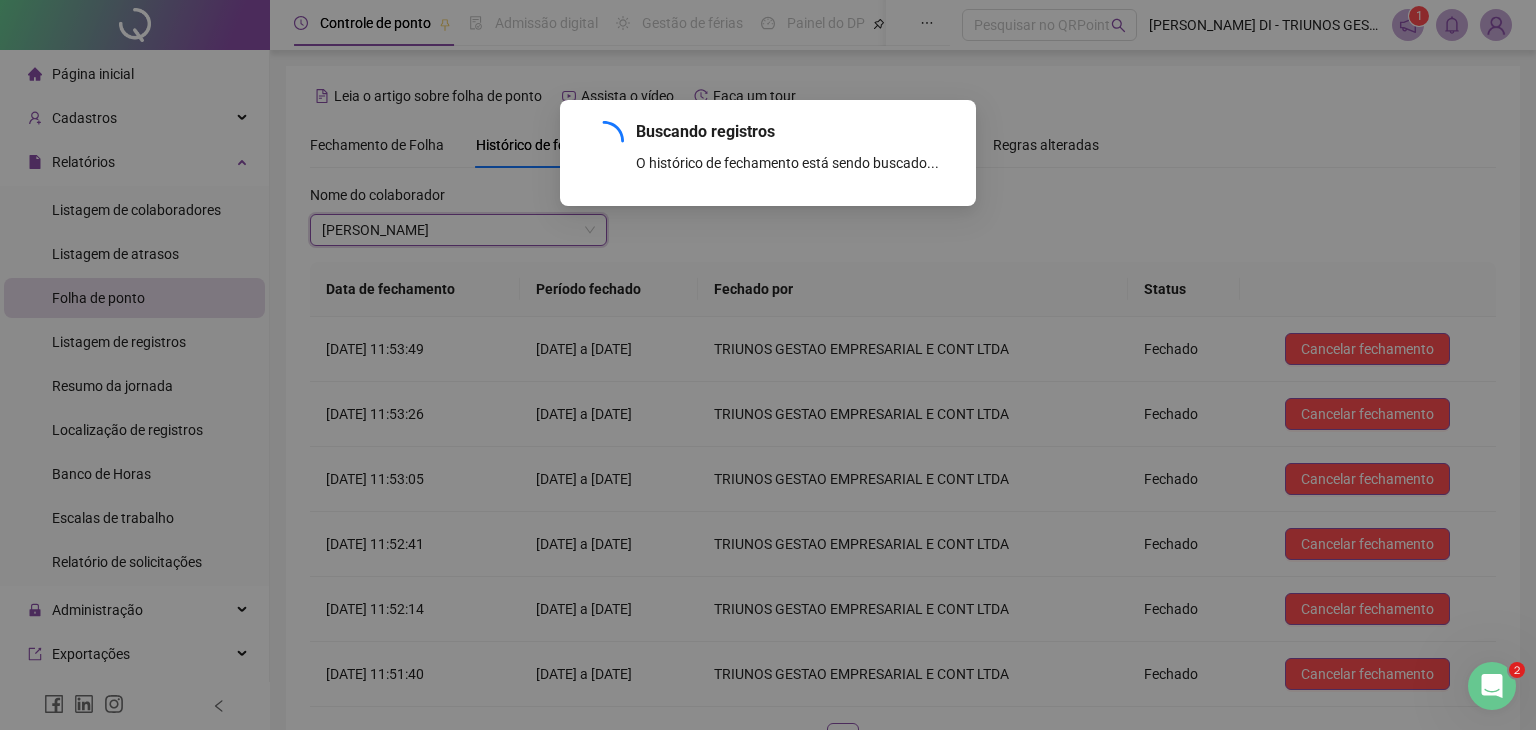 scroll, scrollTop: 150, scrollLeft: 0, axis: vertical 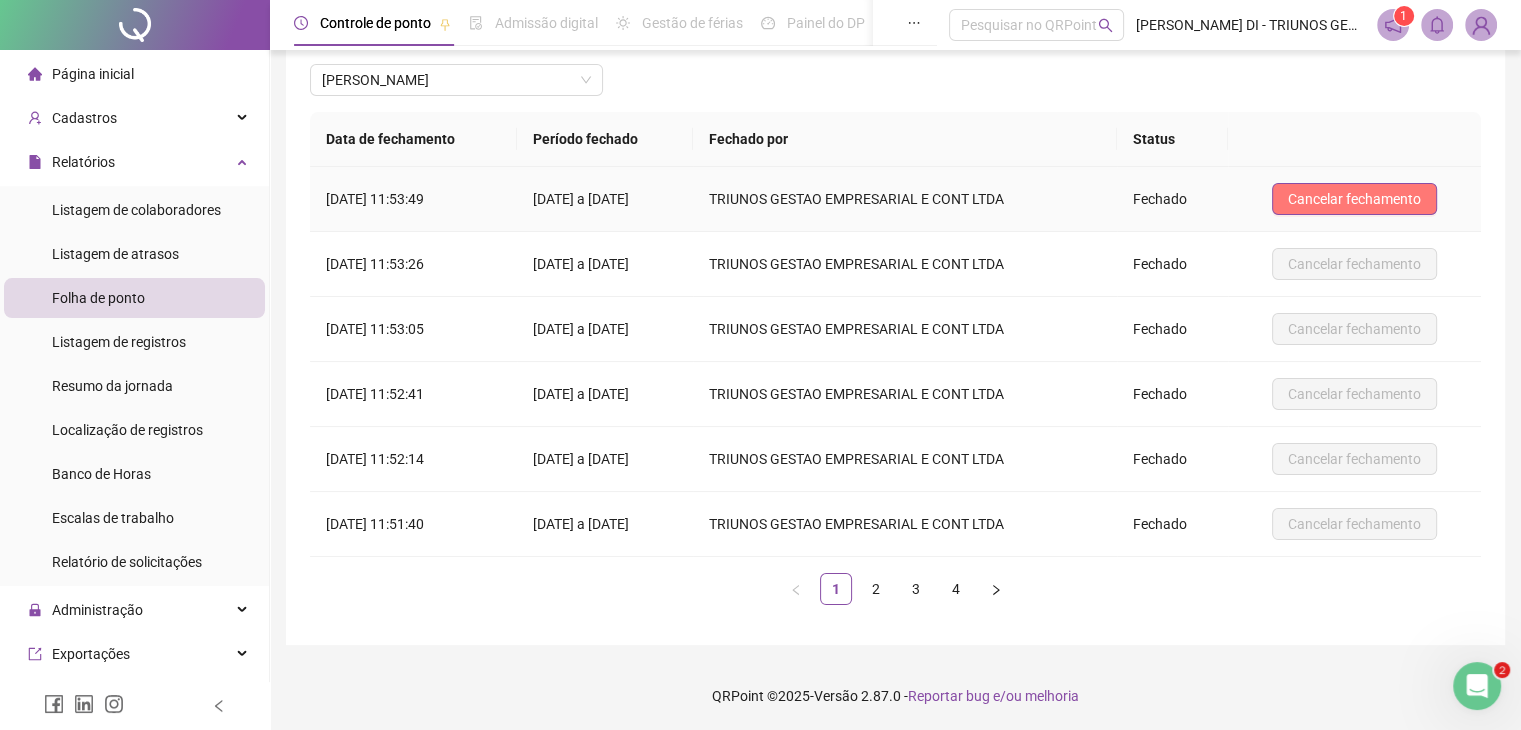 click on "Cancelar fechamento" at bounding box center [1354, 199] 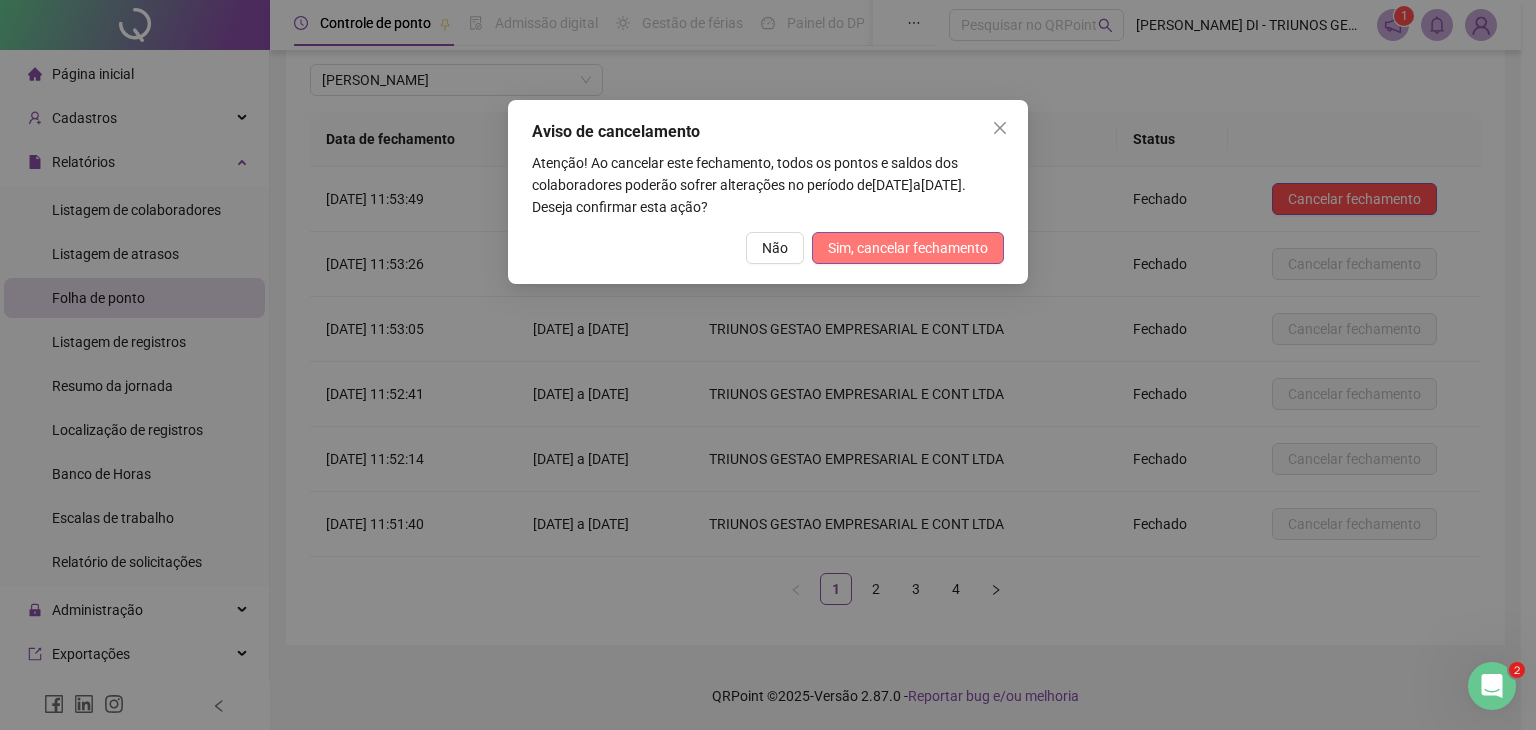 click on "Sim, cancelar fechamento" at bounding box center [908, 248] 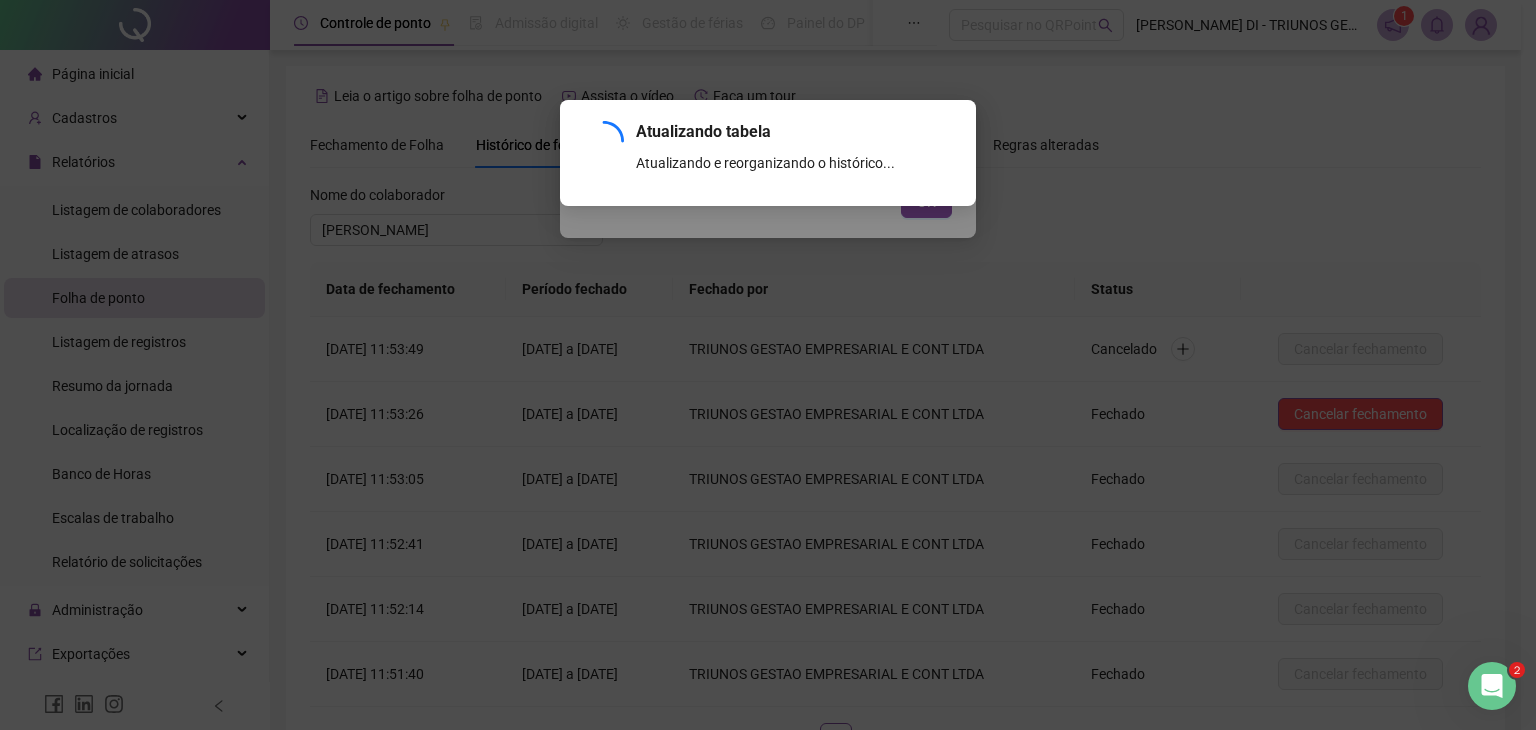 scroll, scrollTop: 150, scrollLeft: 0, axis: vertical 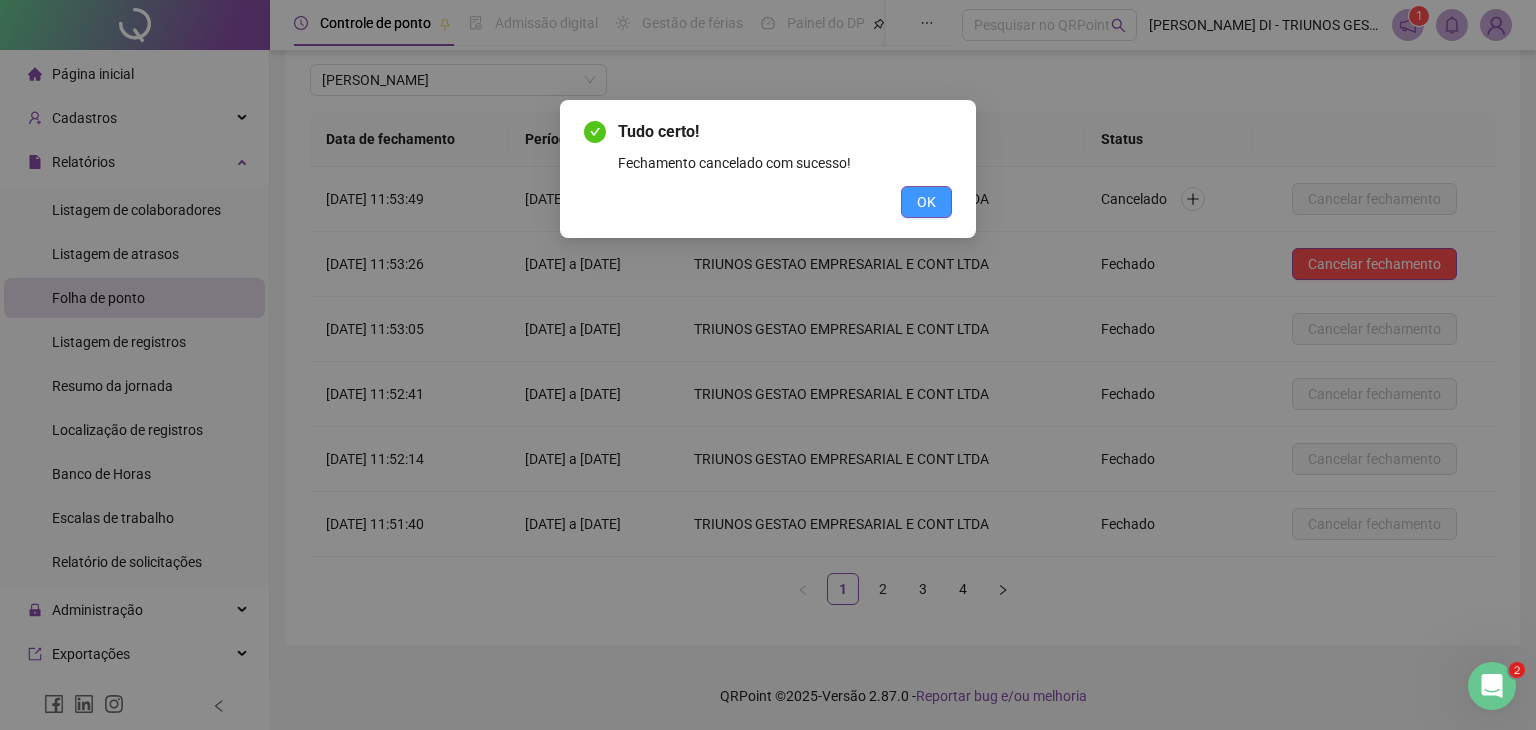 click on "OK" at bounding box center (926, 202) 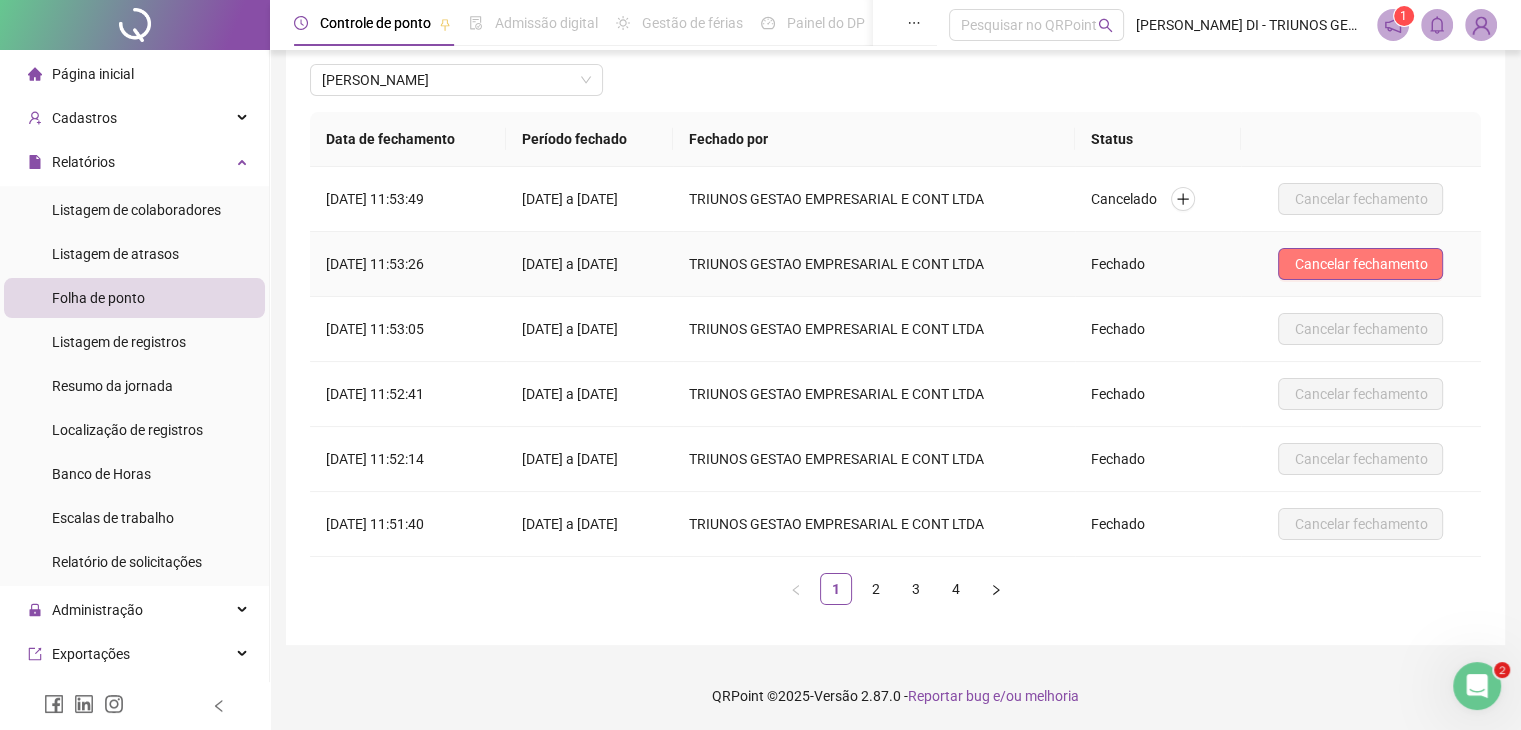 click on "Cancelar fechamento" at bounding box center [1360, 264] 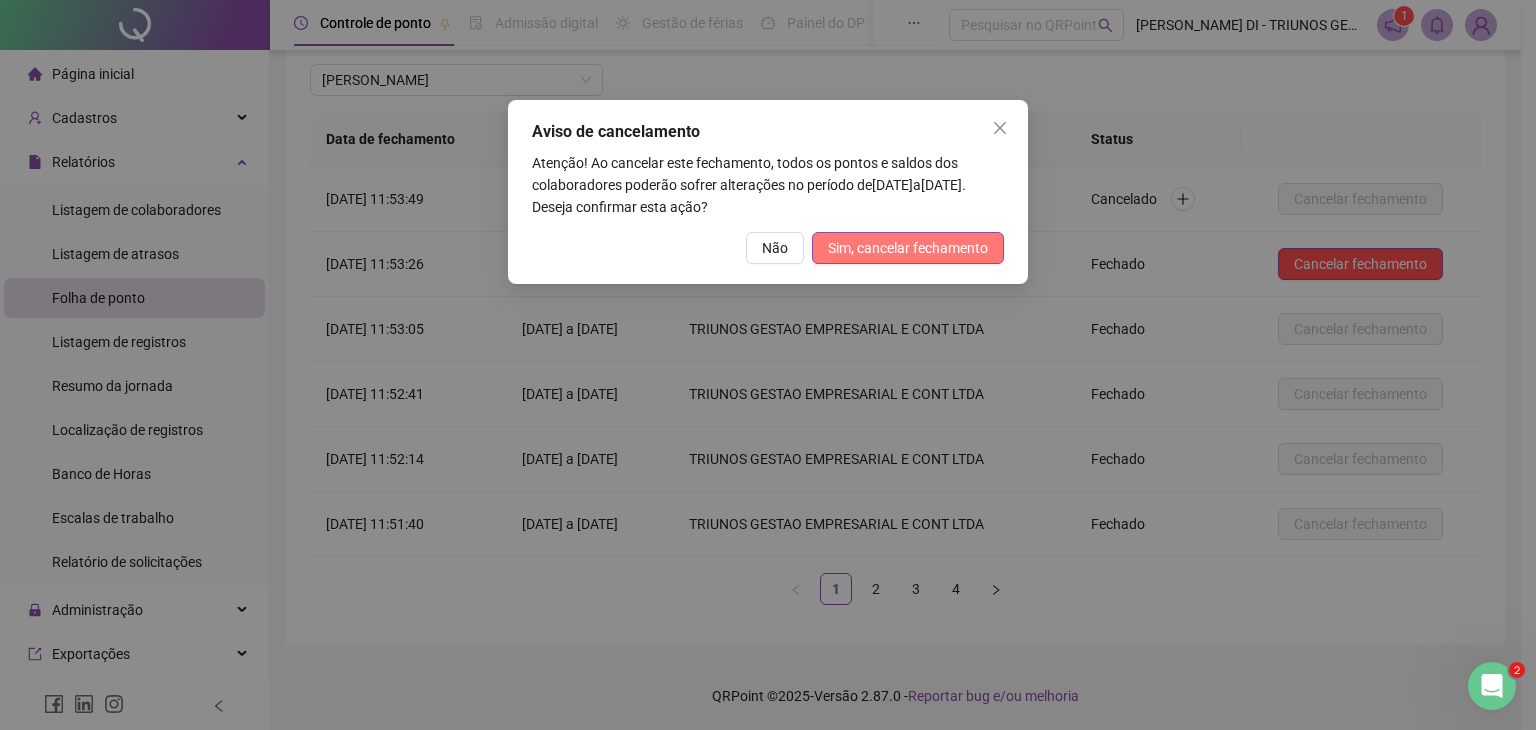 click on "Sim, cancelar fechamento" at bounding box center [908, 248] 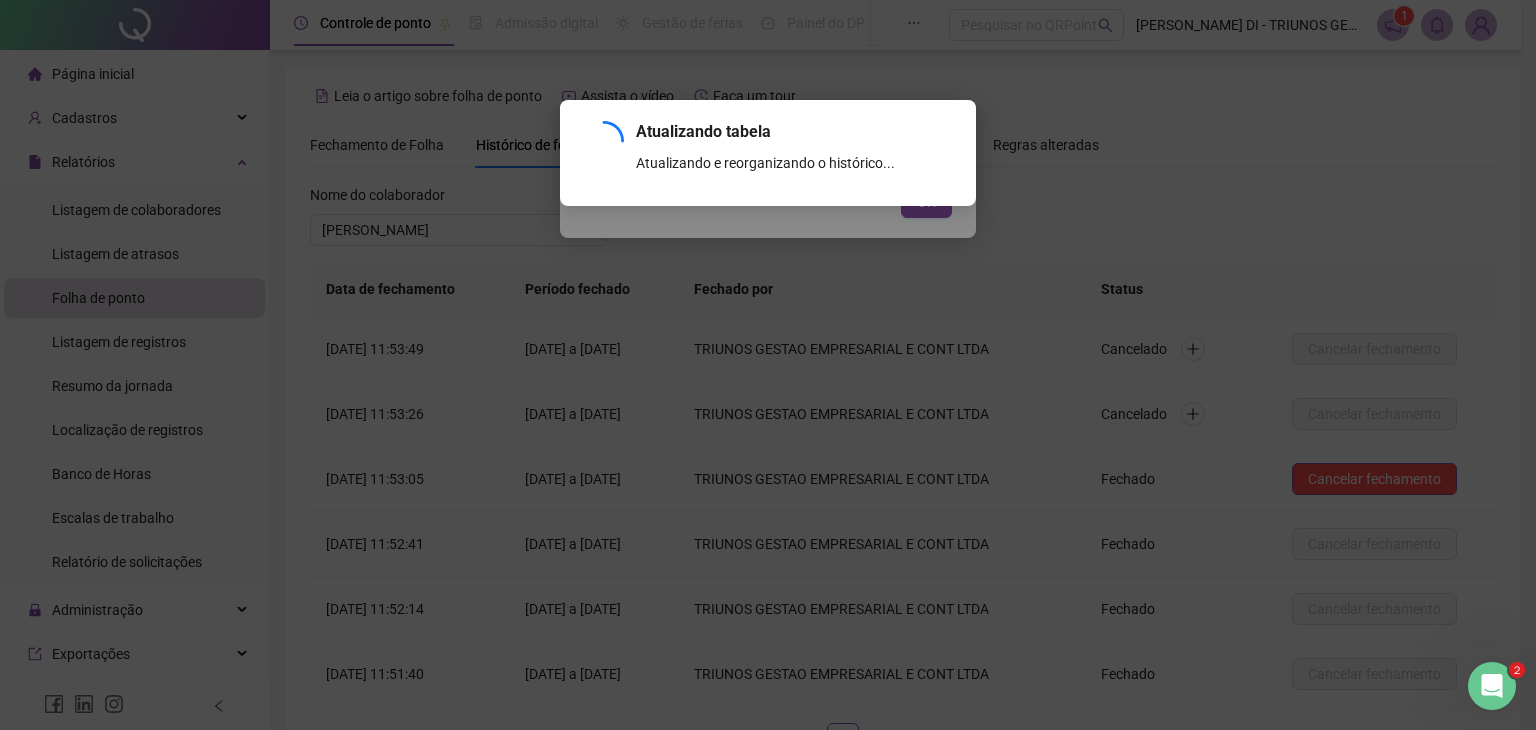 scroll, scrollTop: 150, scrollLeft: 0, axis: vertical 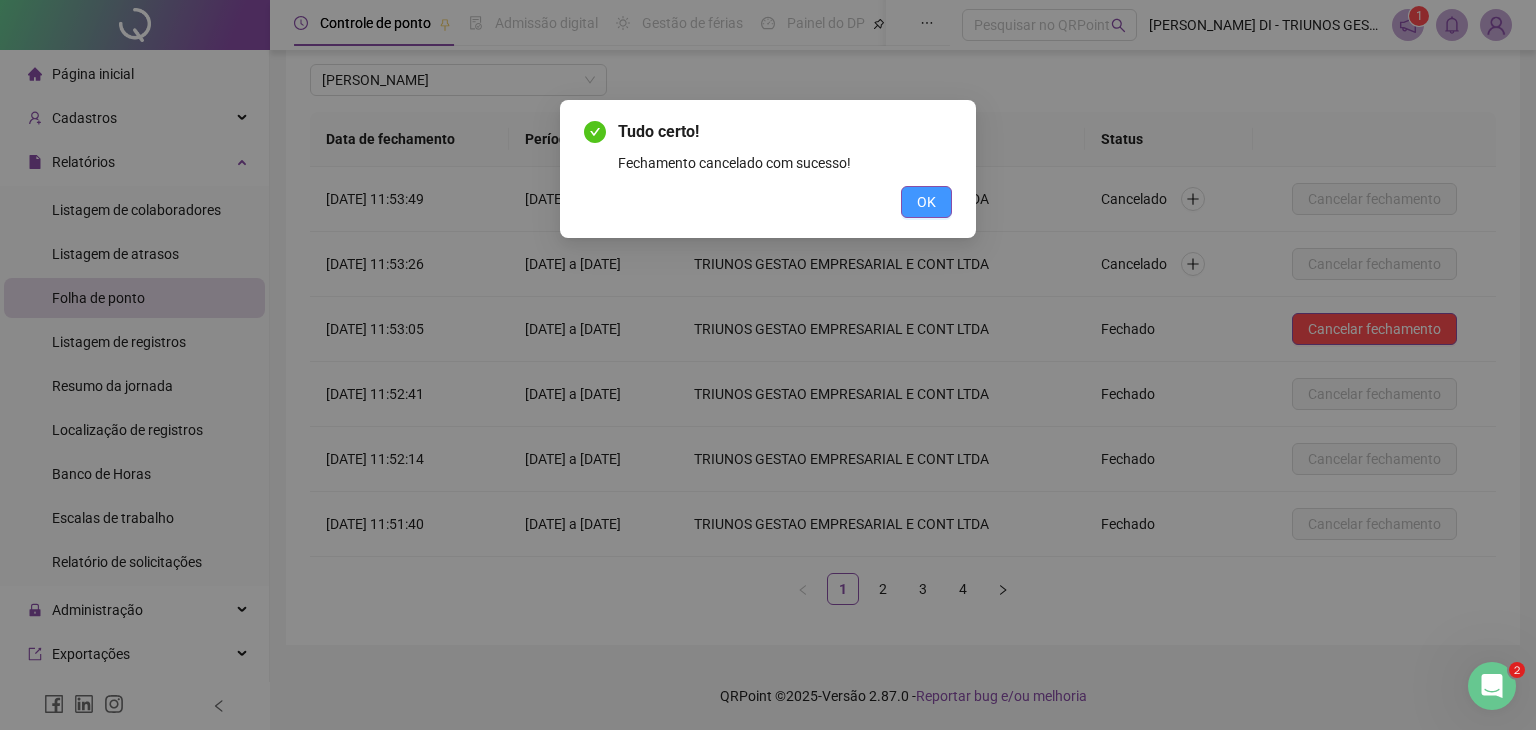 click on "OK" at bounding box center (926, 202) 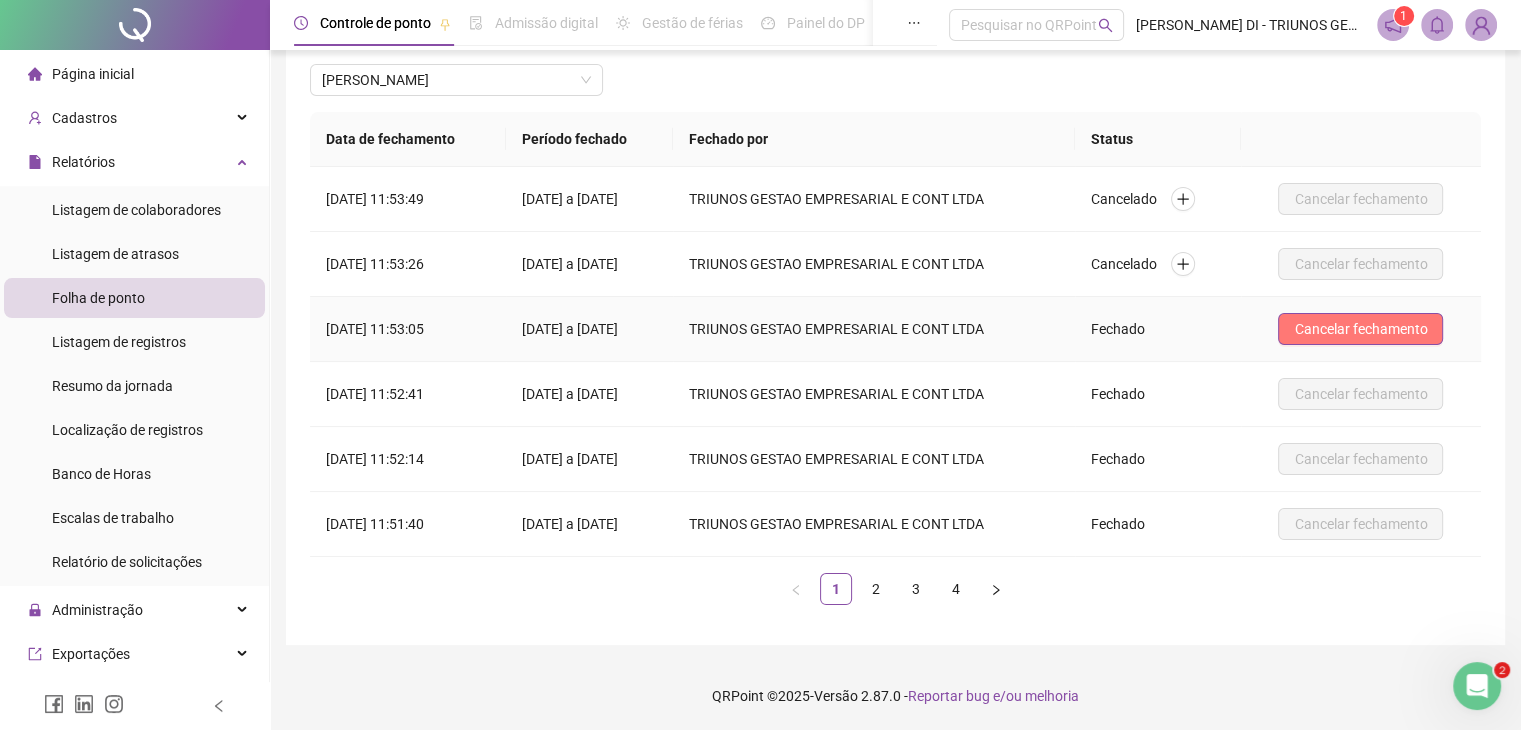 click on "Cancelar fechamento" at bounding box center [1360, 329] 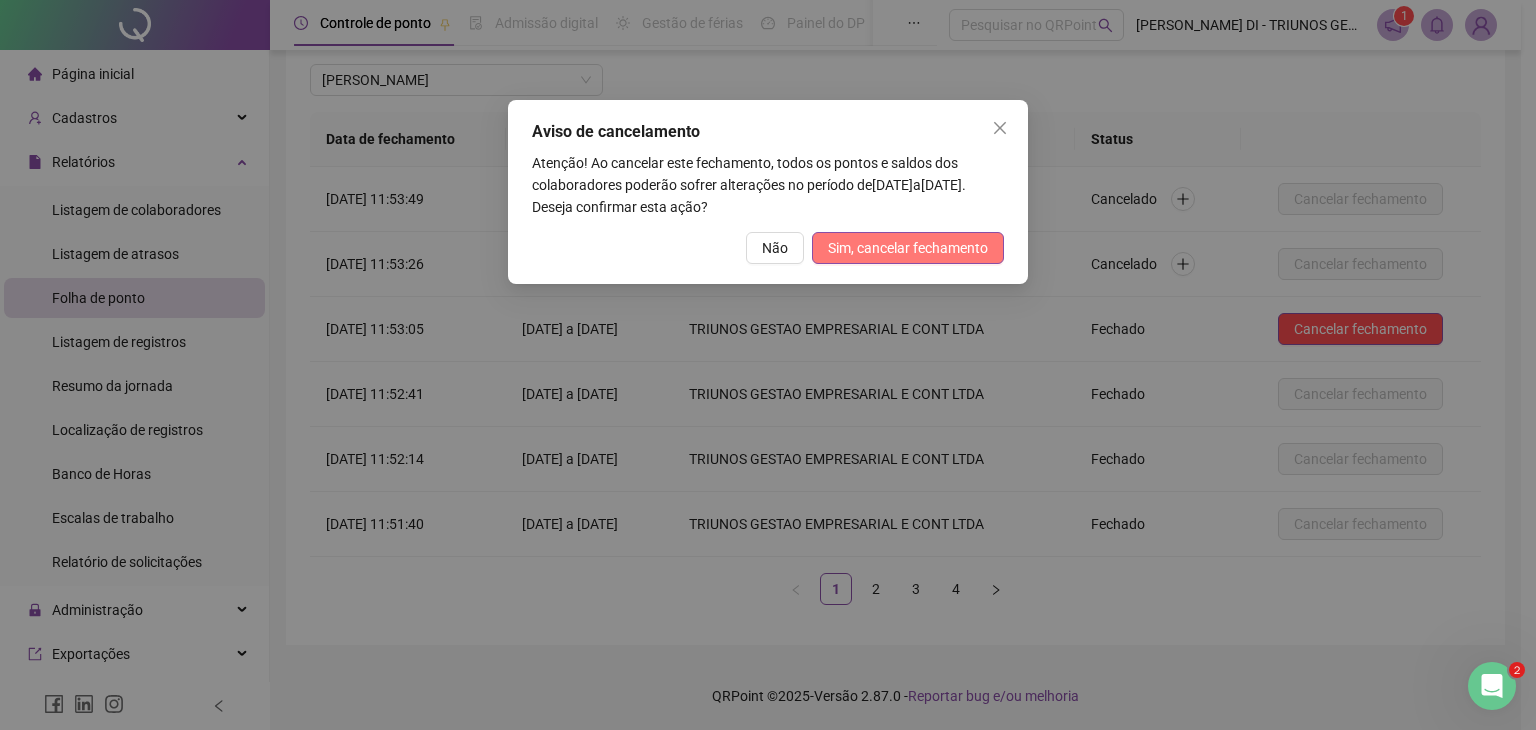 click on "Sim, cancelar fechamento" at bounding box center [908, 248] 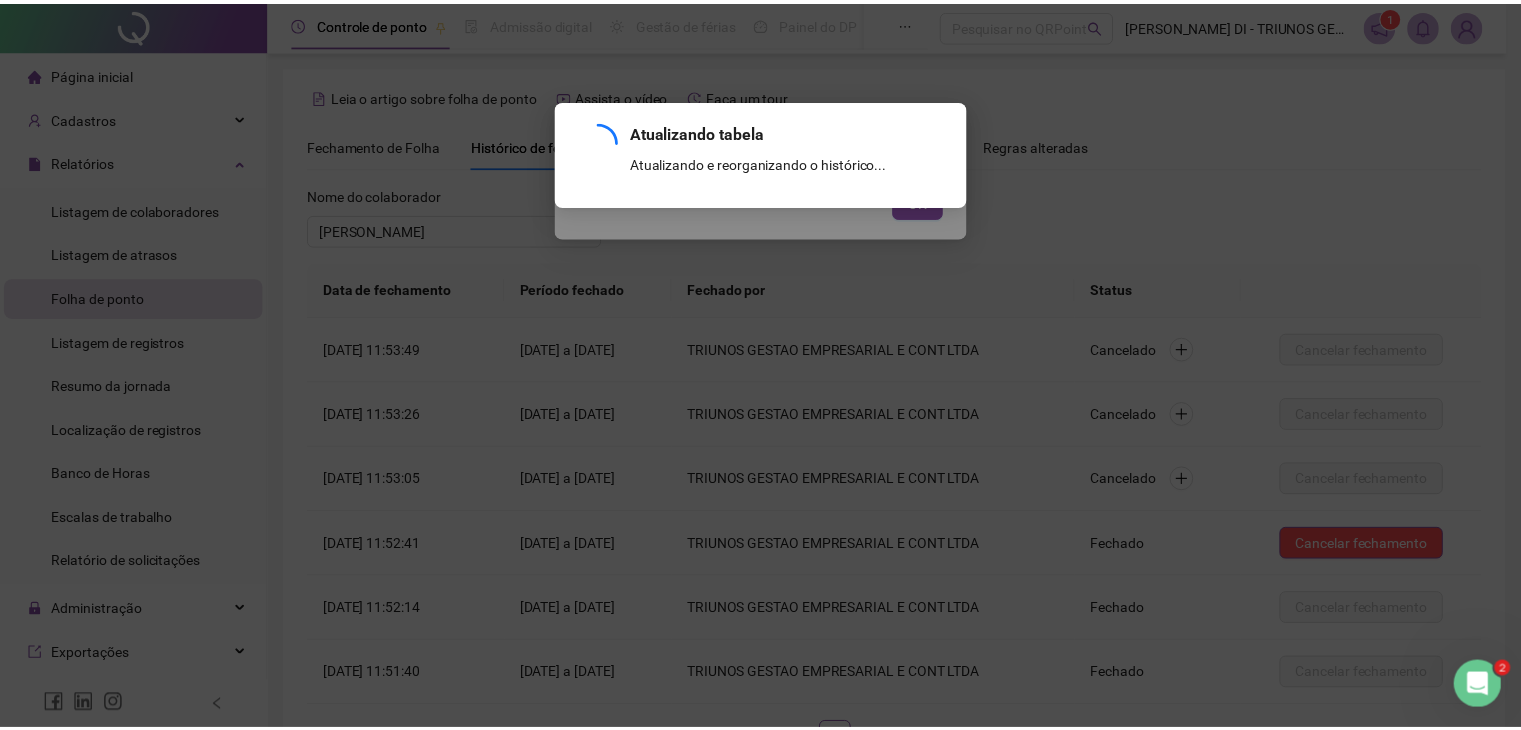 scroll, scrollTop: 150, scrollLeft: 0, axis: vertical 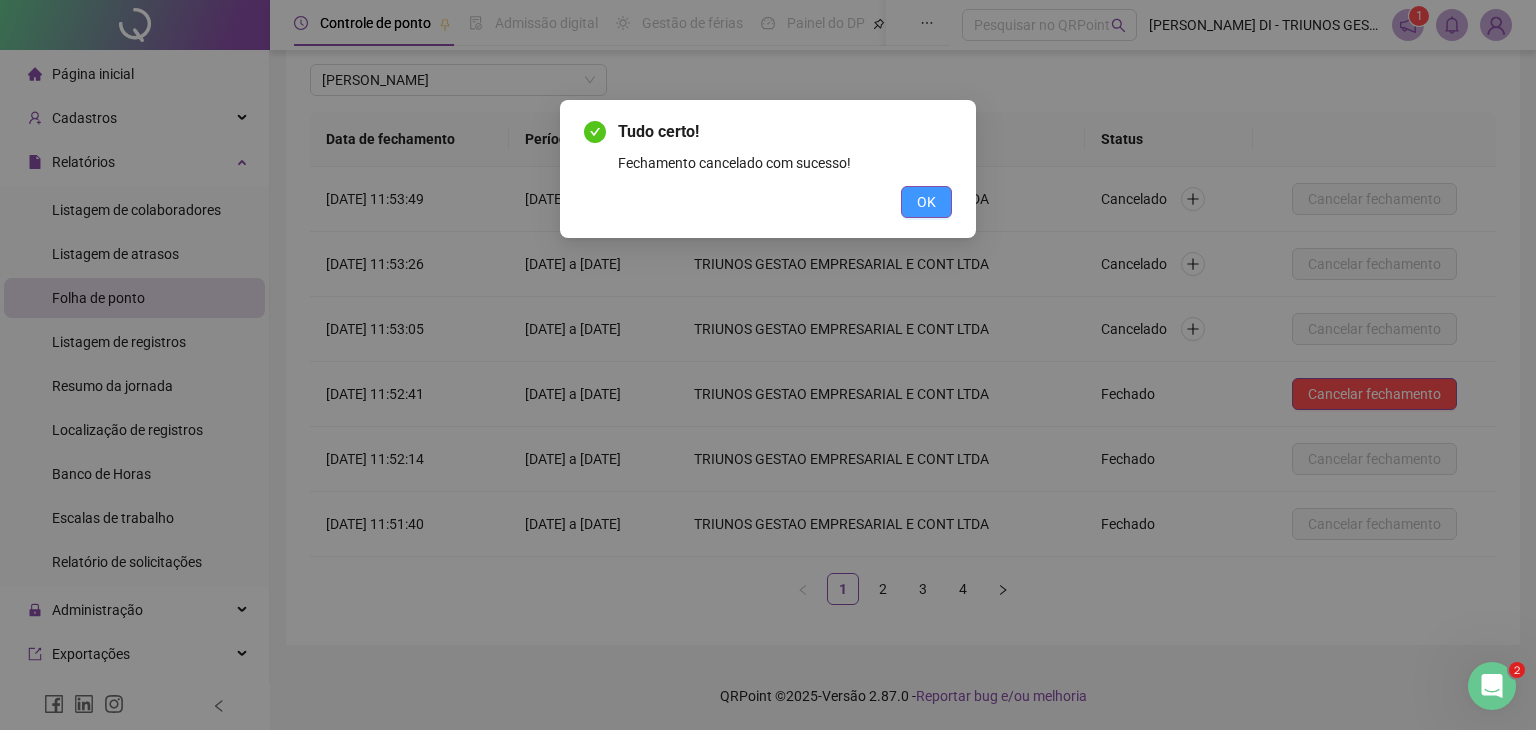 click on "OK" at bounding box center (926, 202) 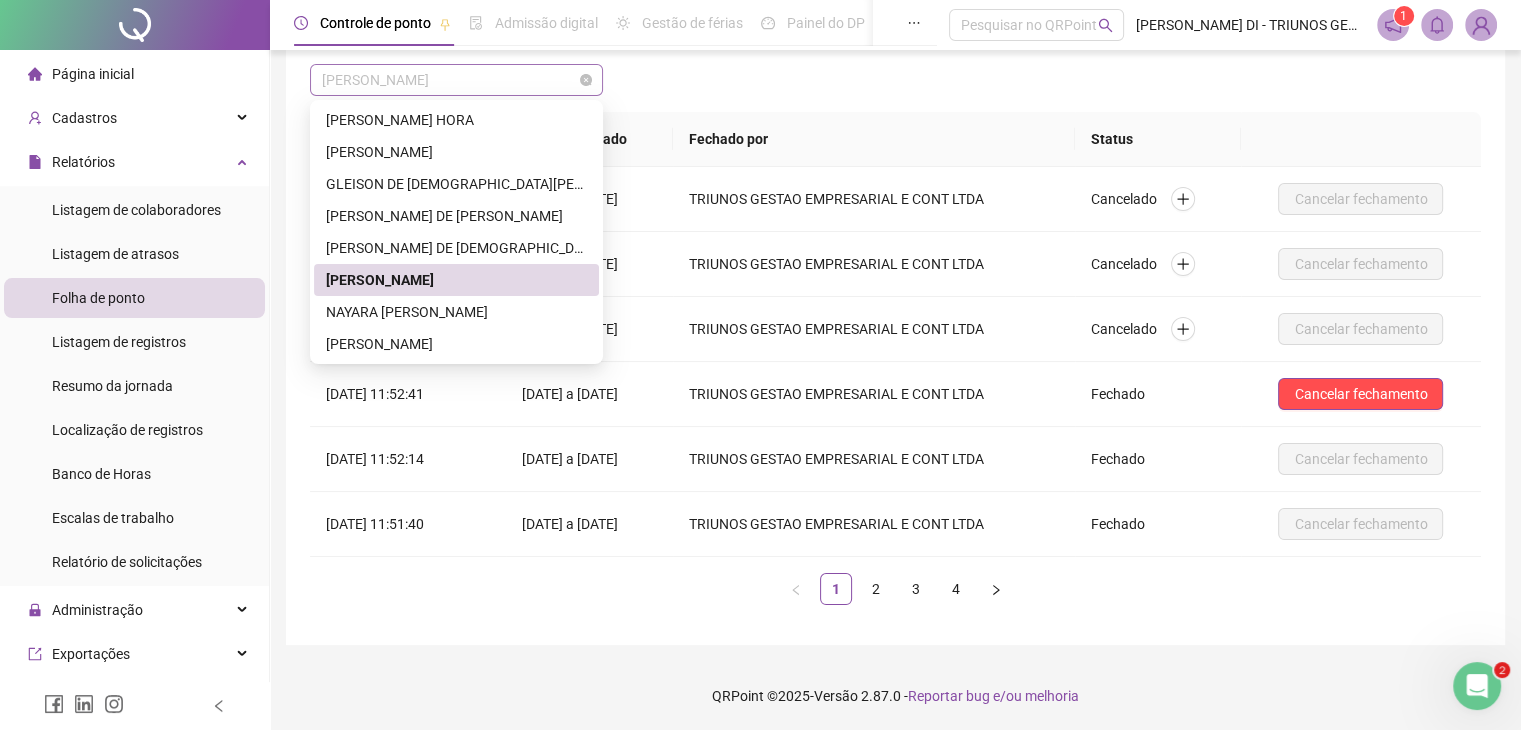 click on "[PERSON_NAME]" at bounding box center (456, 80) 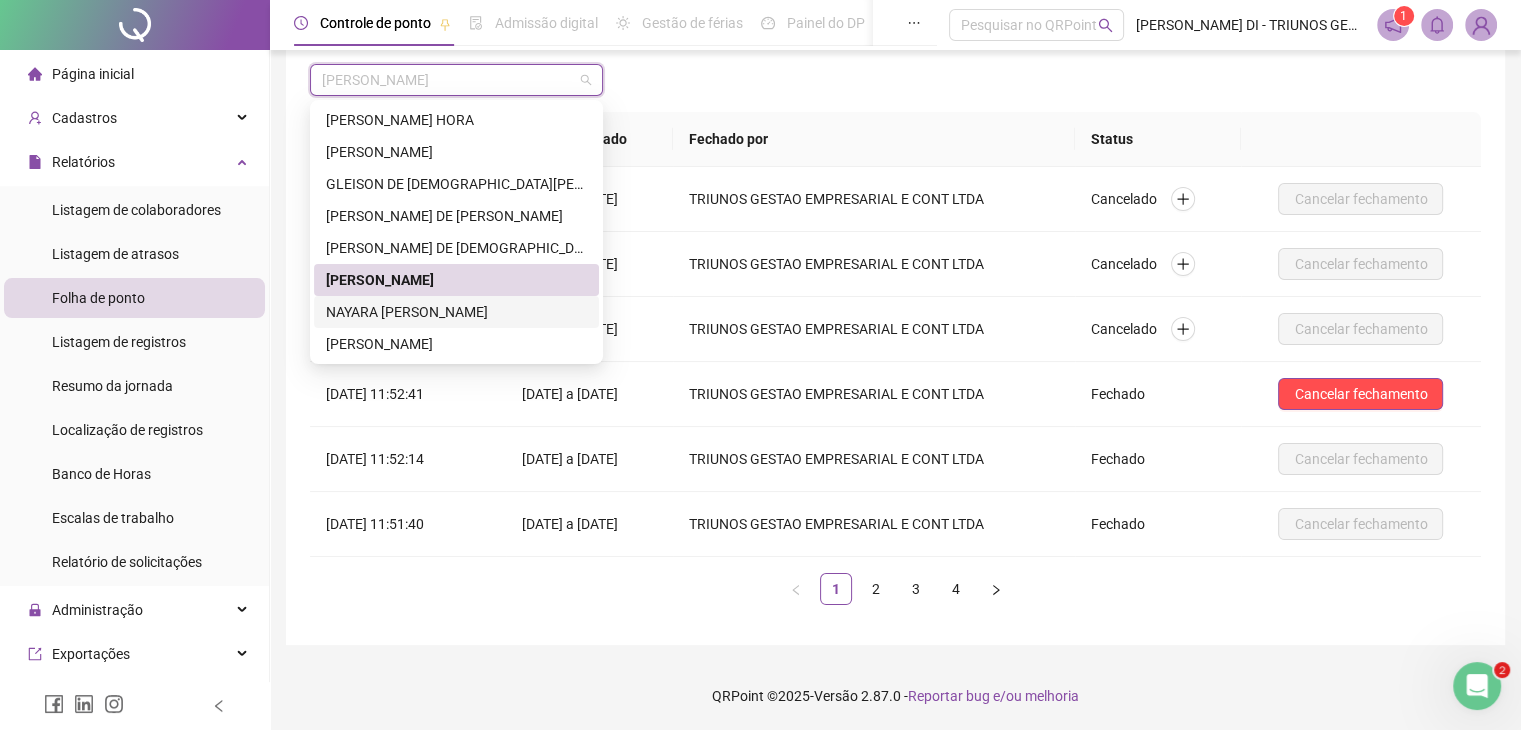 click on "NAYARA [PERSON_NAME]" at bounding box center [456, 312] 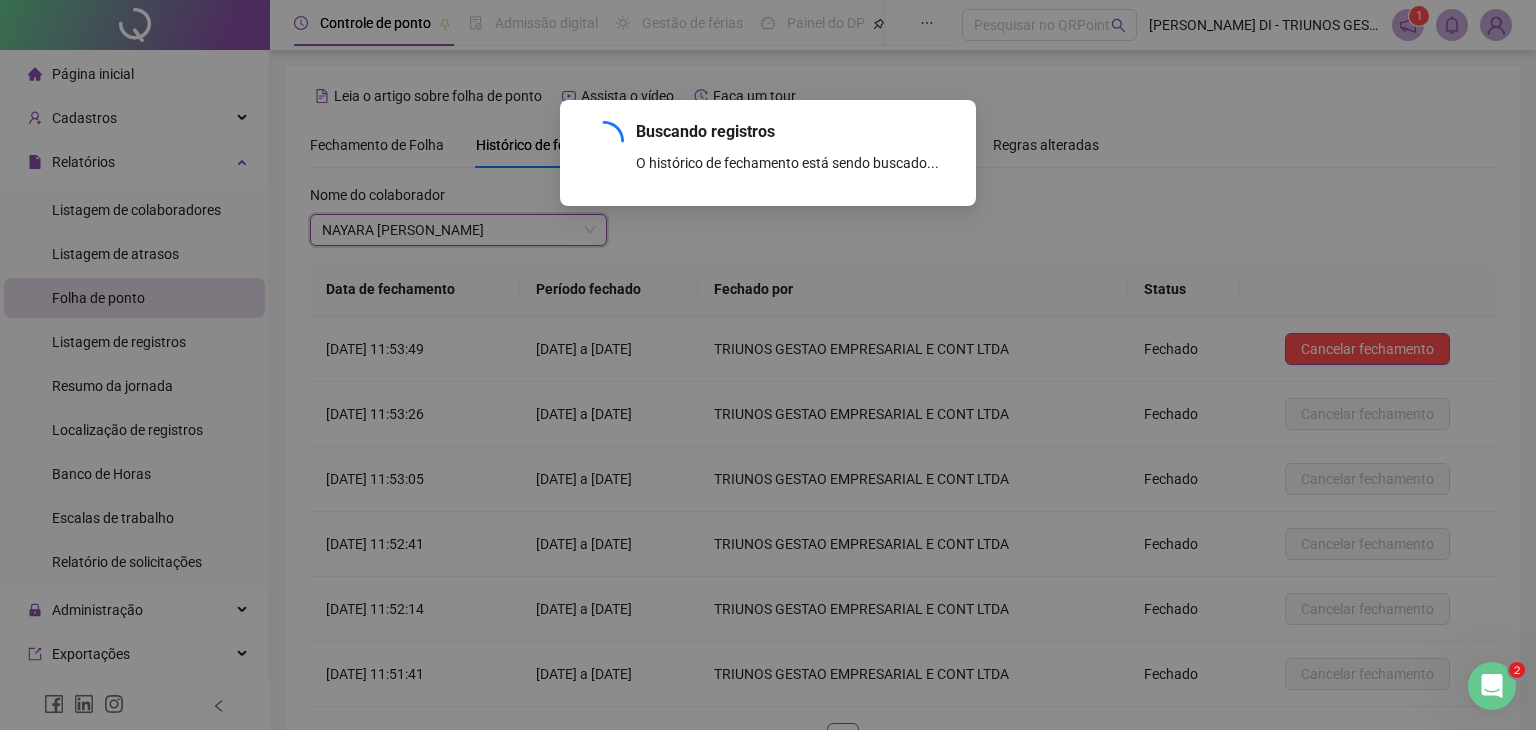 scroll, scrollTop: 150, scrollLeft: 0, axis: vertical 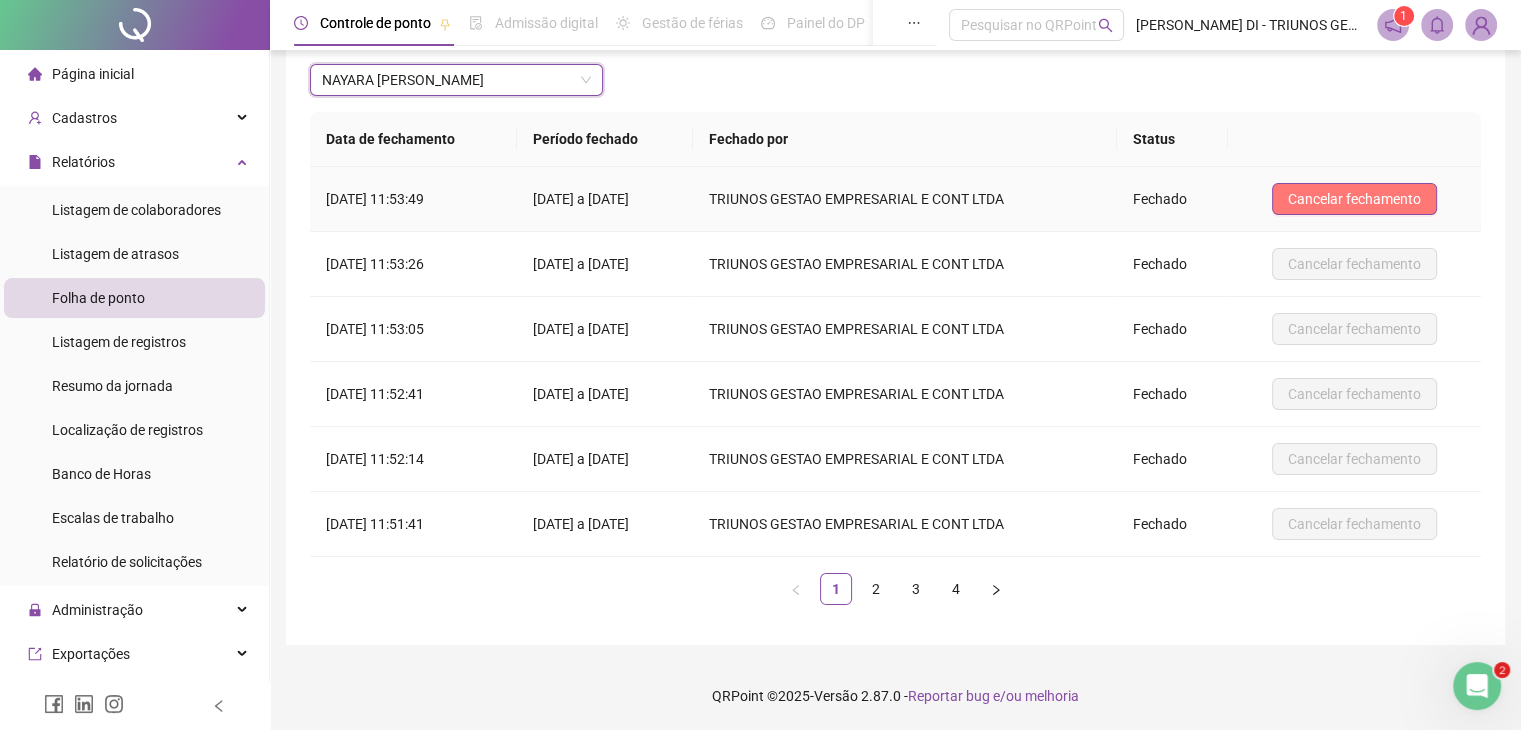 click on "Cancelar fechamento" at bounding box center (1354, 199) 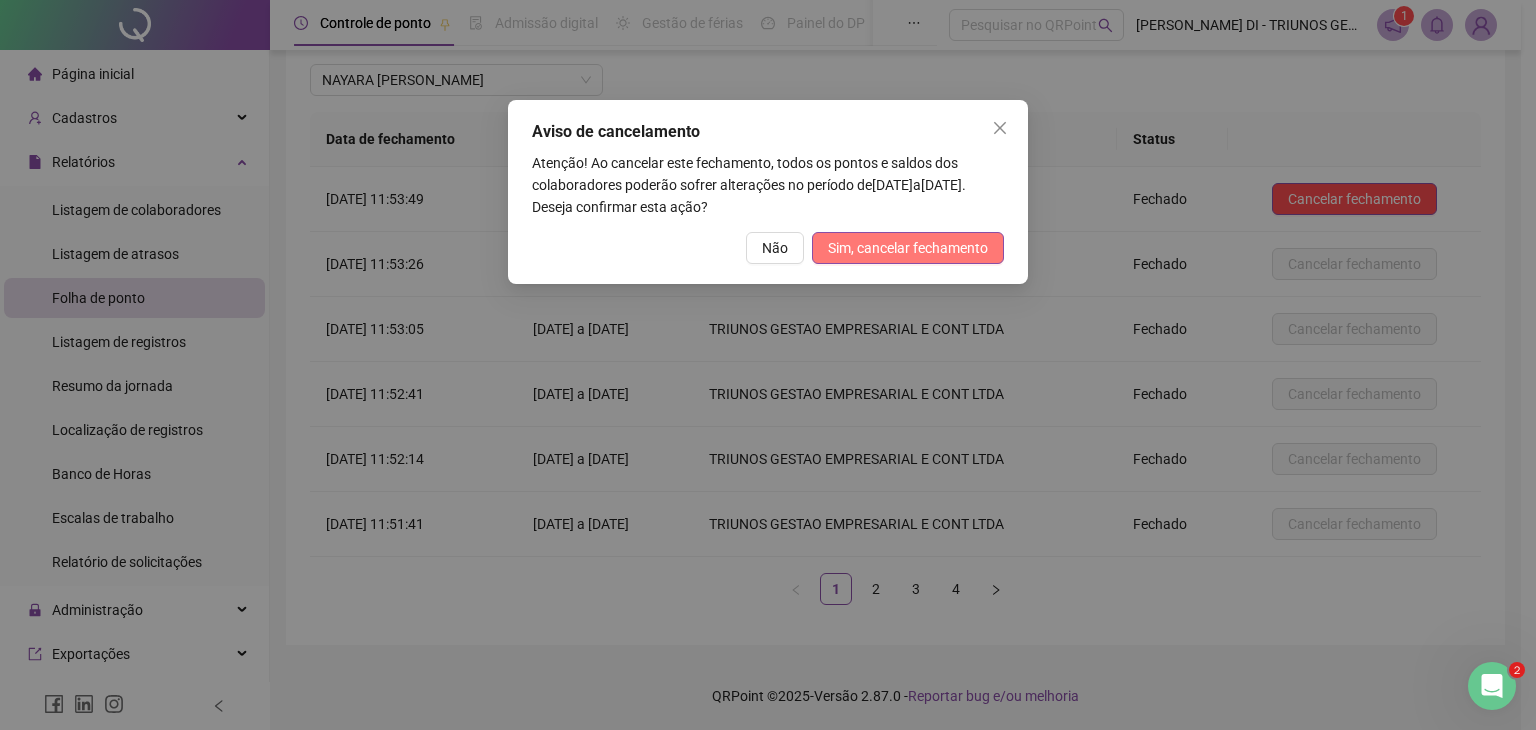 click on "Sim, cancelar fechamento" at bounding box center [908, 248] 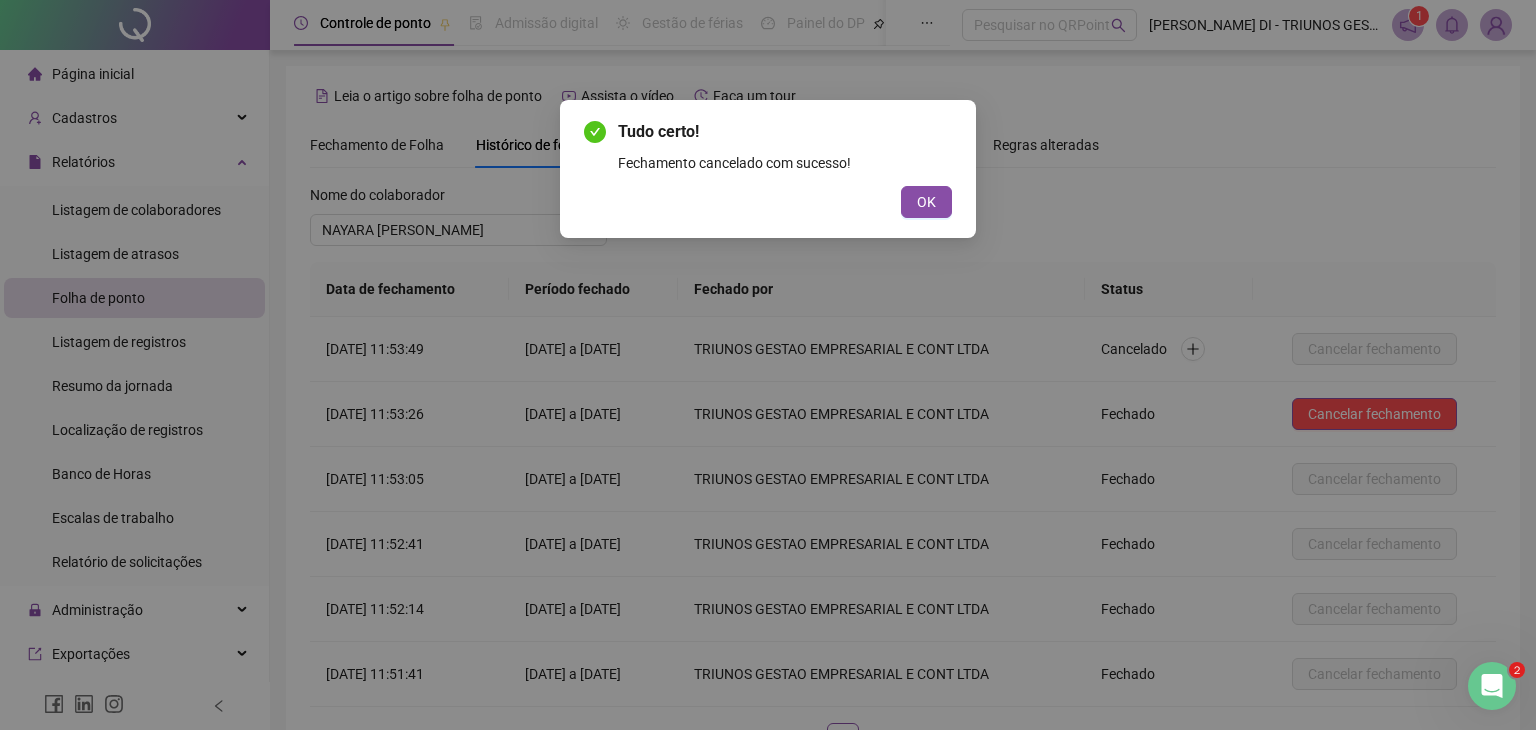 scroll, scrollTop: 150, scrollLeft: 0, axis: vertical 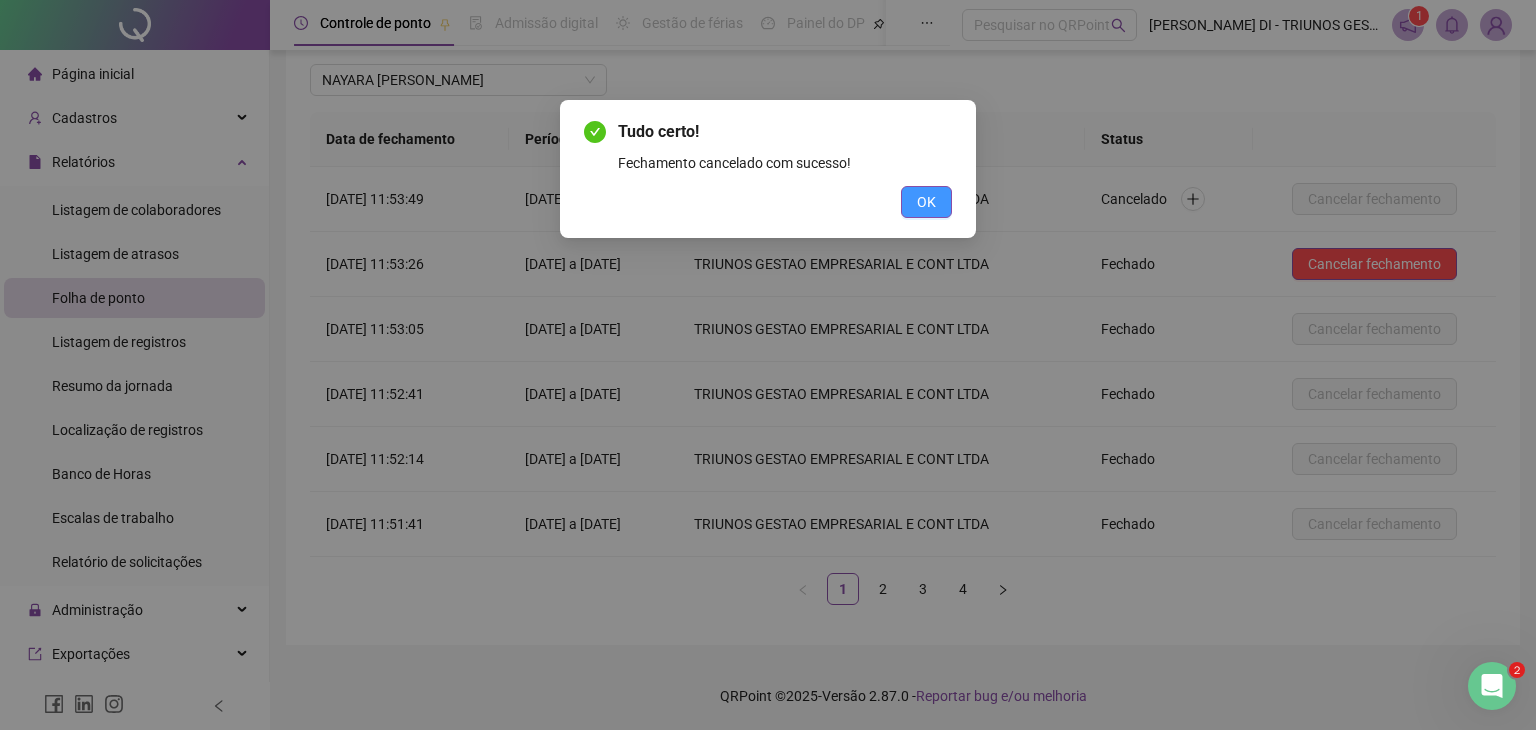 click on "OK" at bounding box center [926, 202] 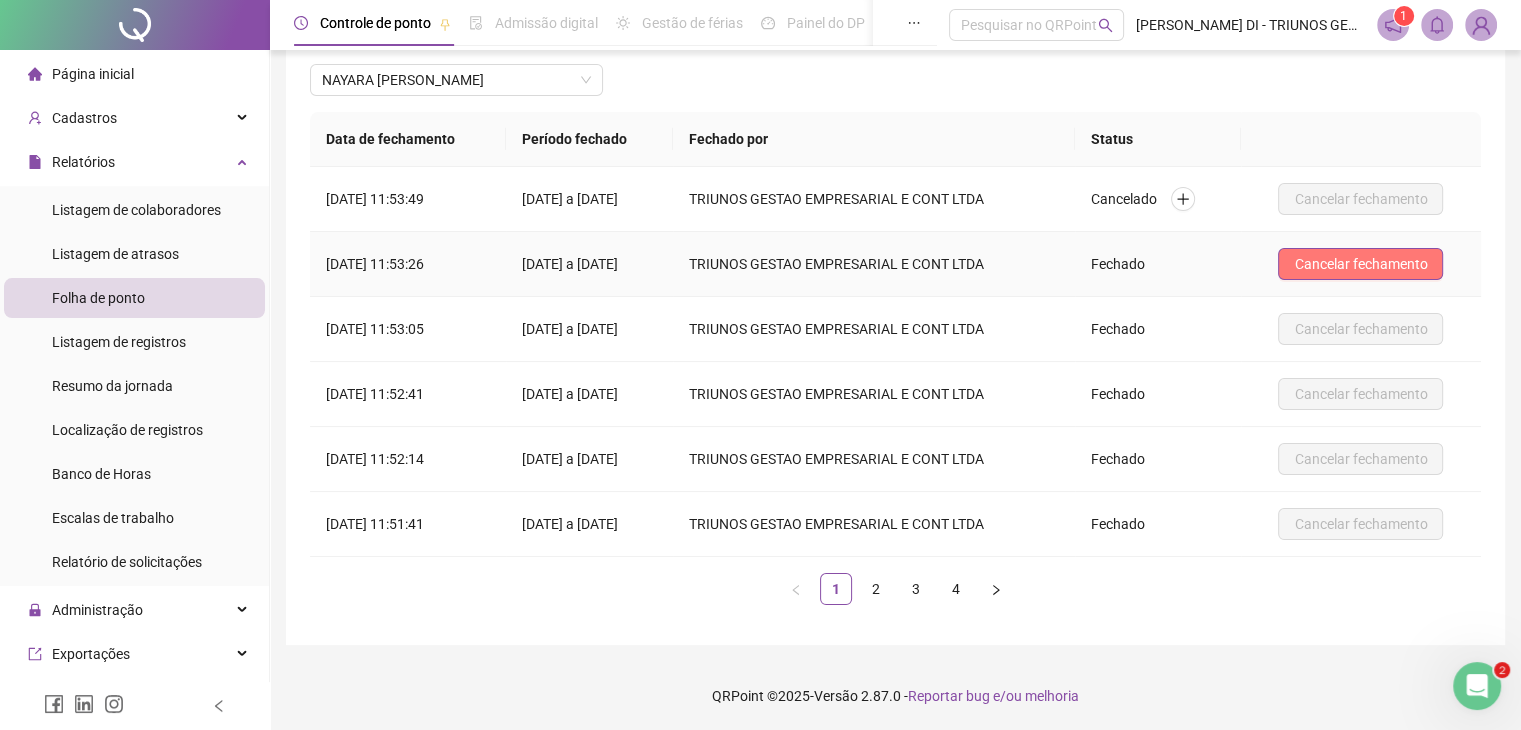 click on "Cancelar fechamento" at bounding box center [1360, 264] 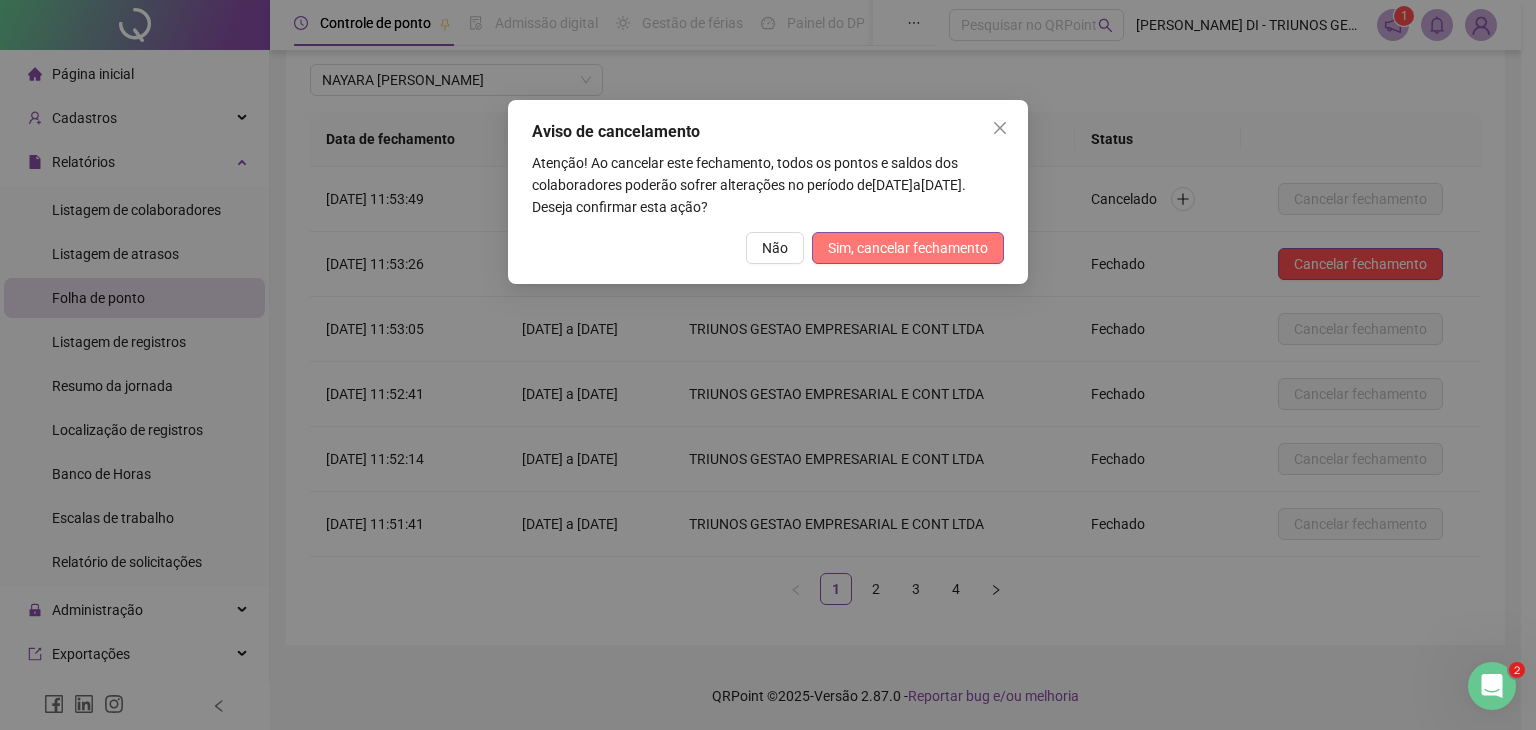 click on "Sim, cancelar fechamento" at bounding box center (908, 248) 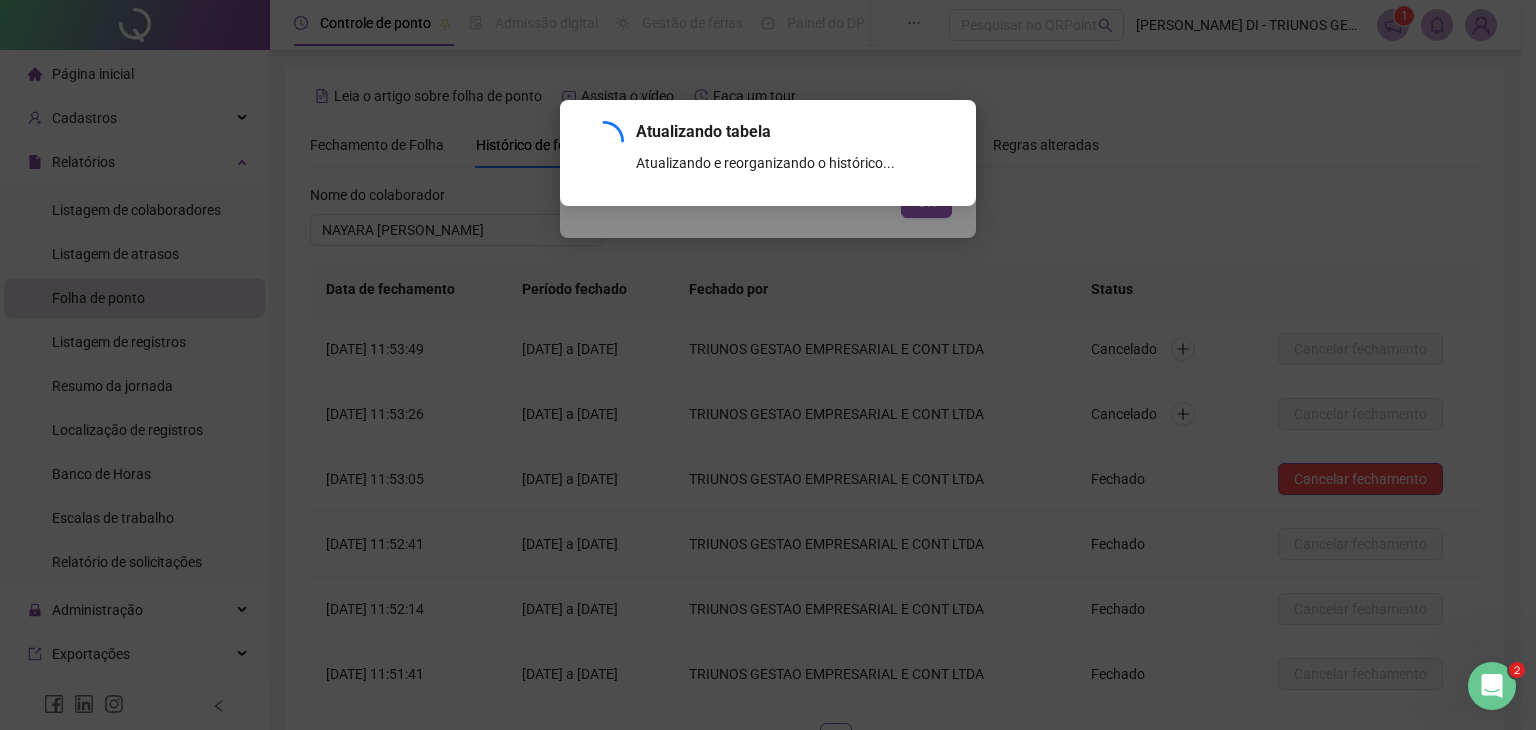 scroll, scrollTop: 150, scrollLeft: 0, axis: vertical 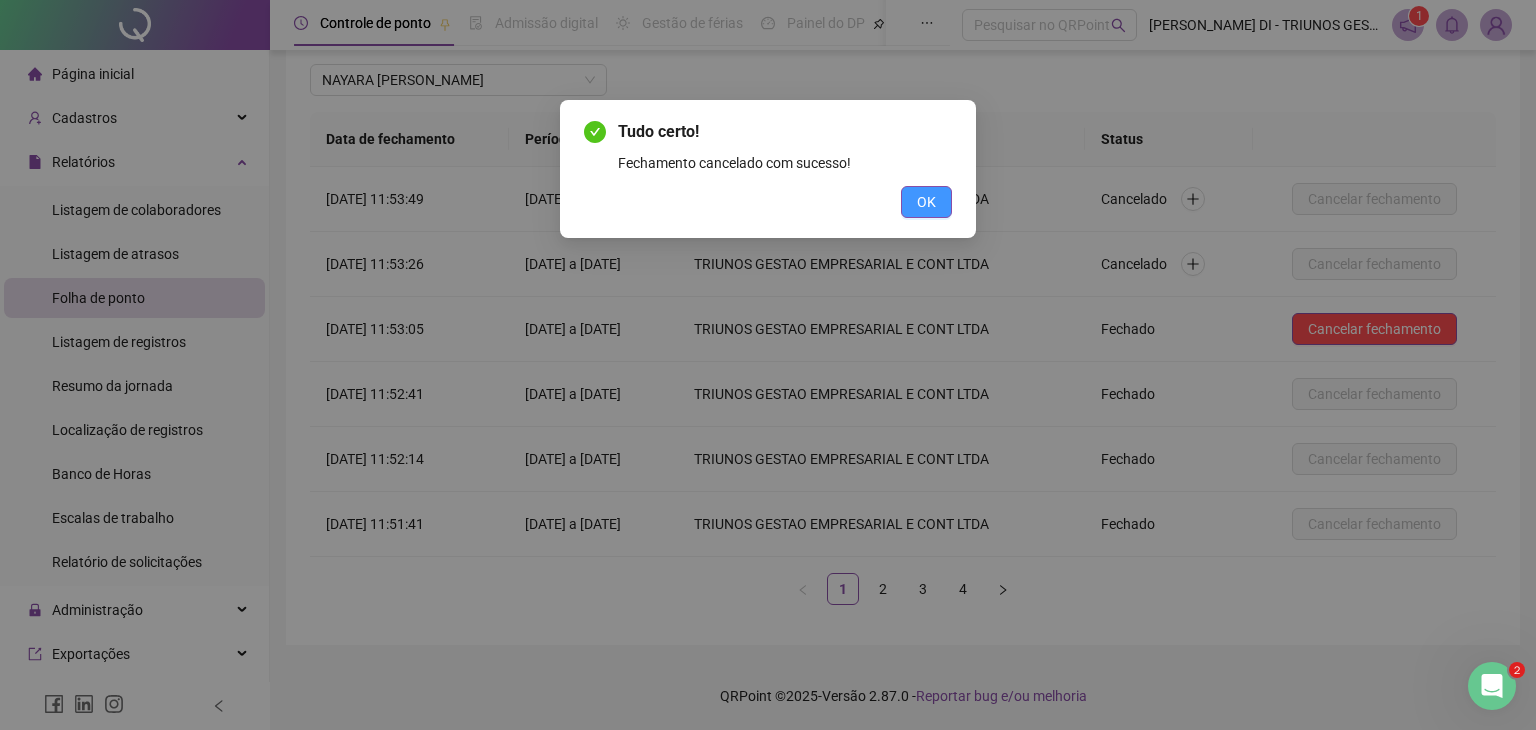 click on "OK" at bounding box center (926, 202) 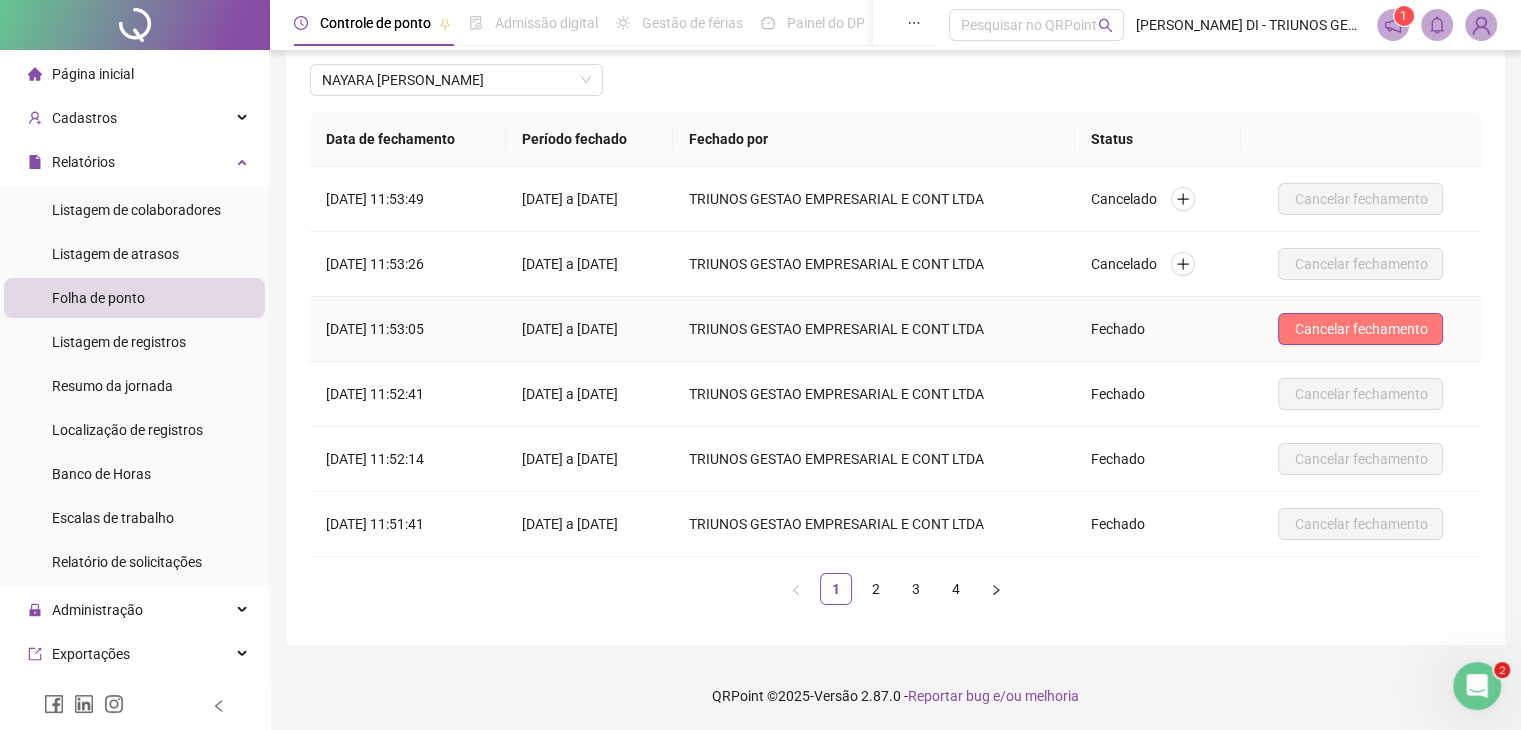 click on "Cancelar fechamento" at bounding box center (1360, 329) 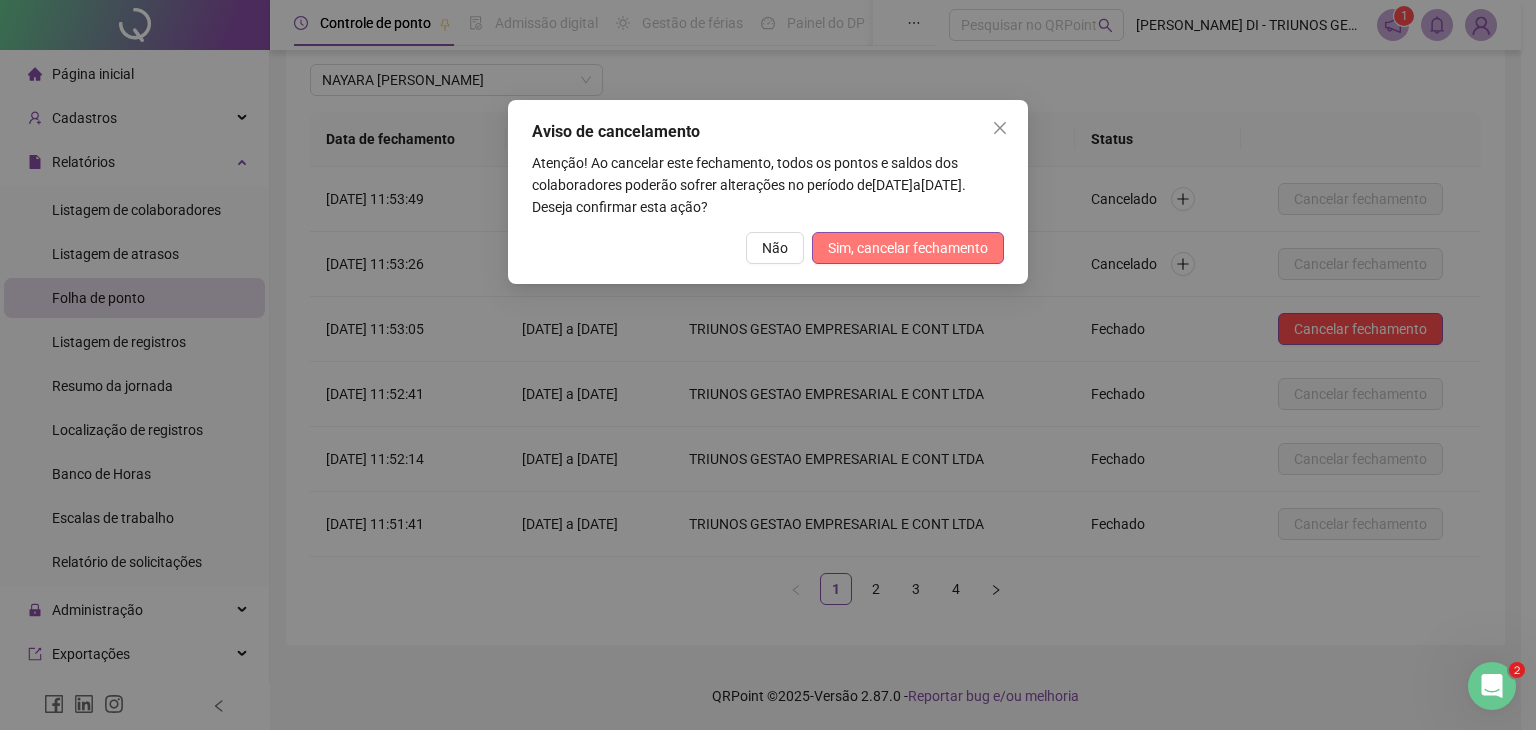 click on "Sim, cancelar fechamento" at bounding box center [908, 248] 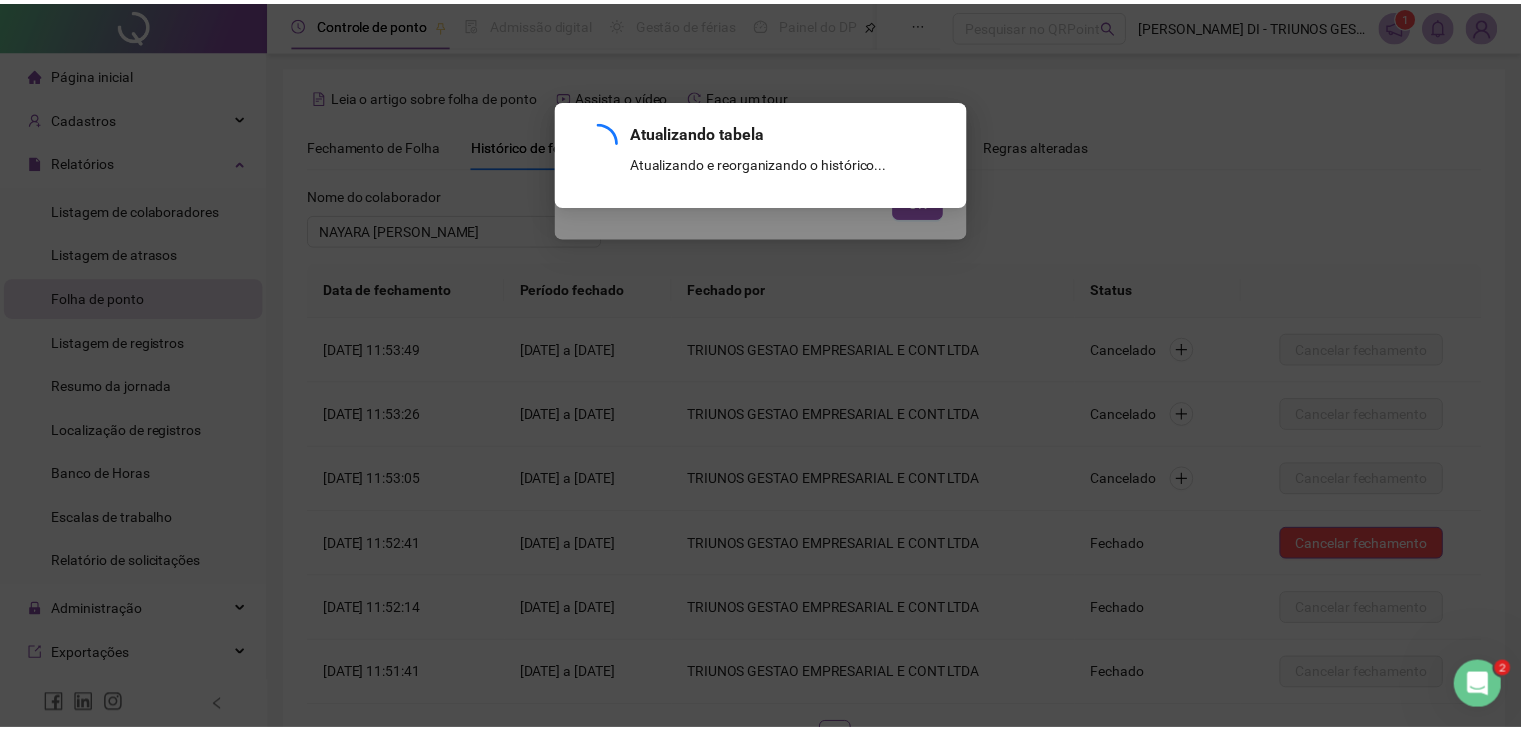 scroll, scrollTop: 150, scrollLeft: 0, axis: vertical 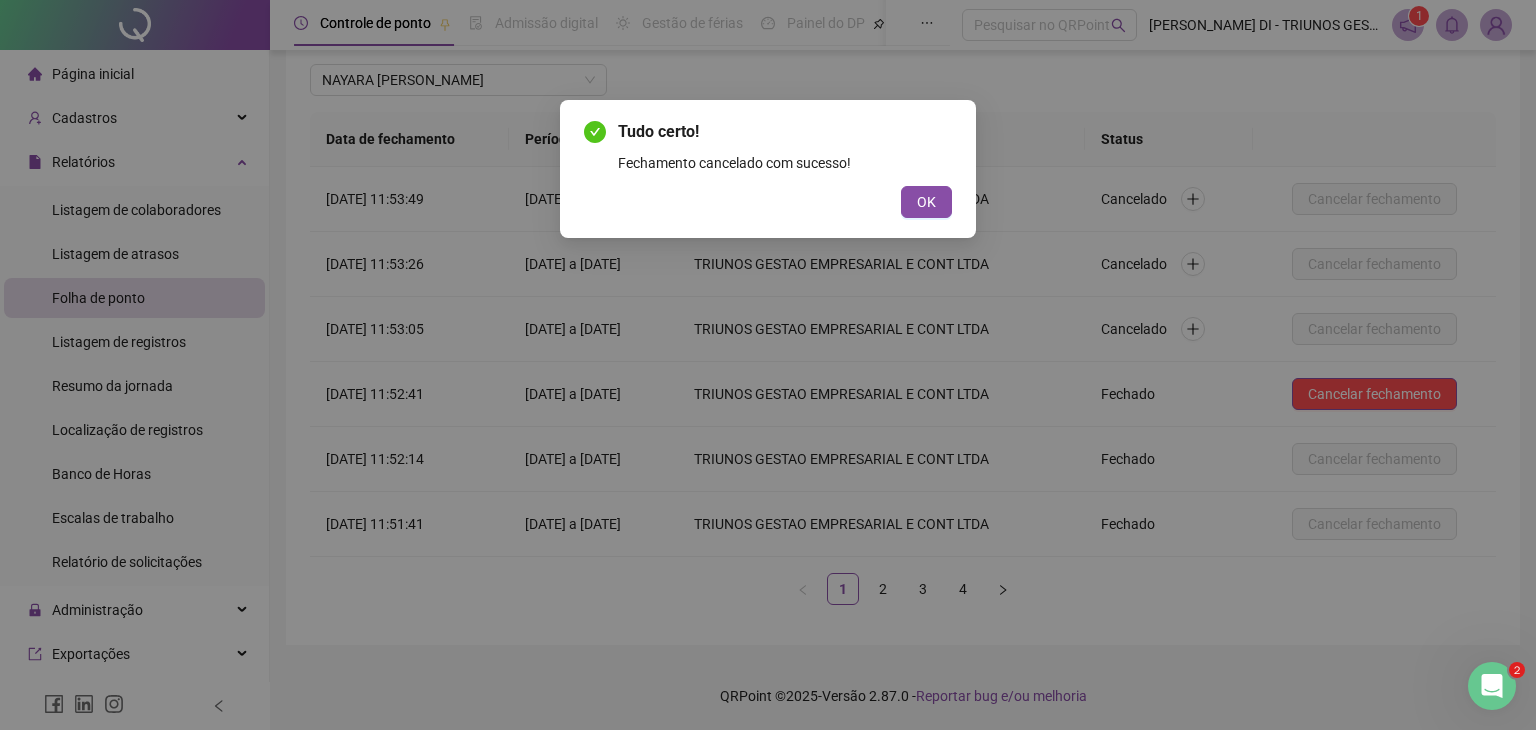 click on "Tudo certo! Fechamento cancelado com sucesso! OK" at bounding box center (768, 169) 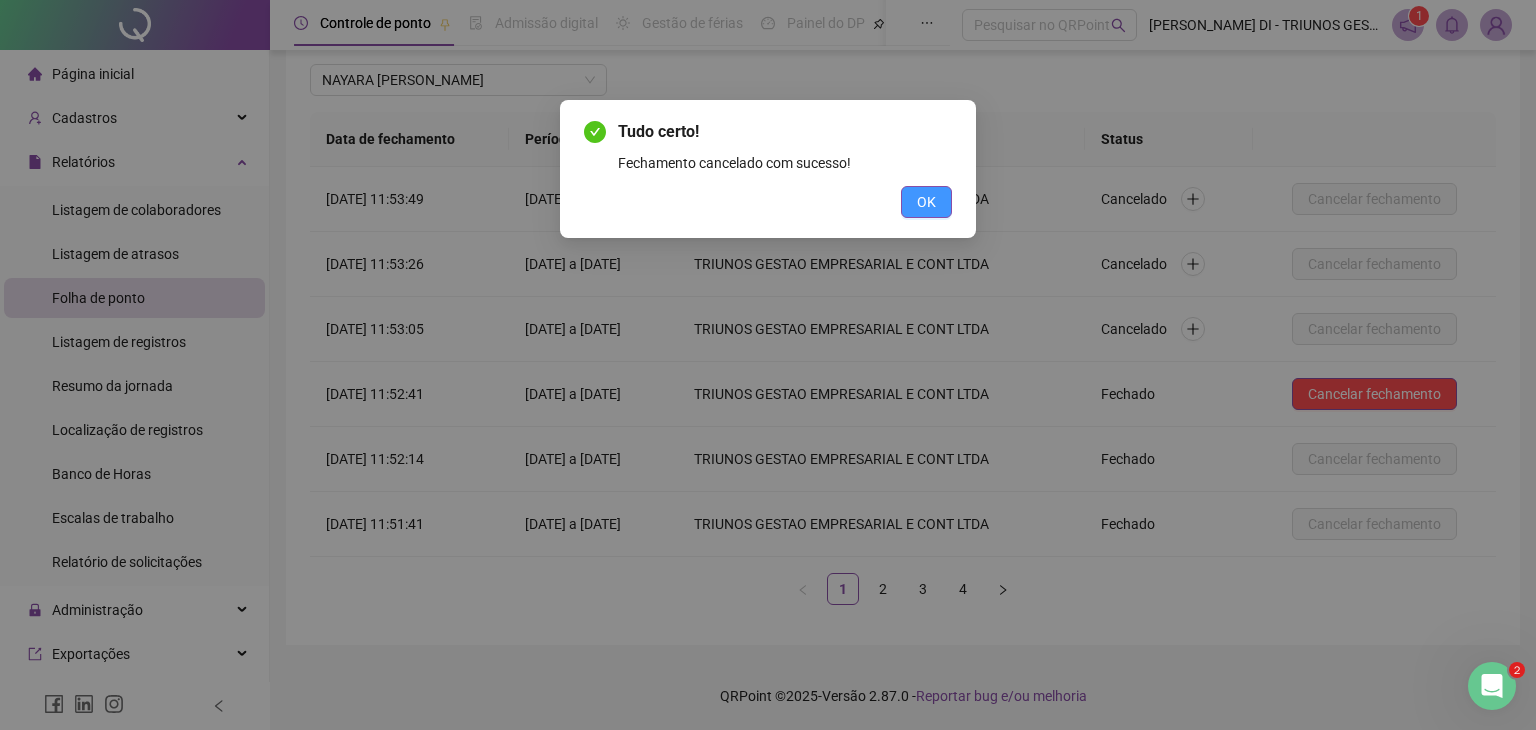 click on "OK" at bounding box center (926, 202) 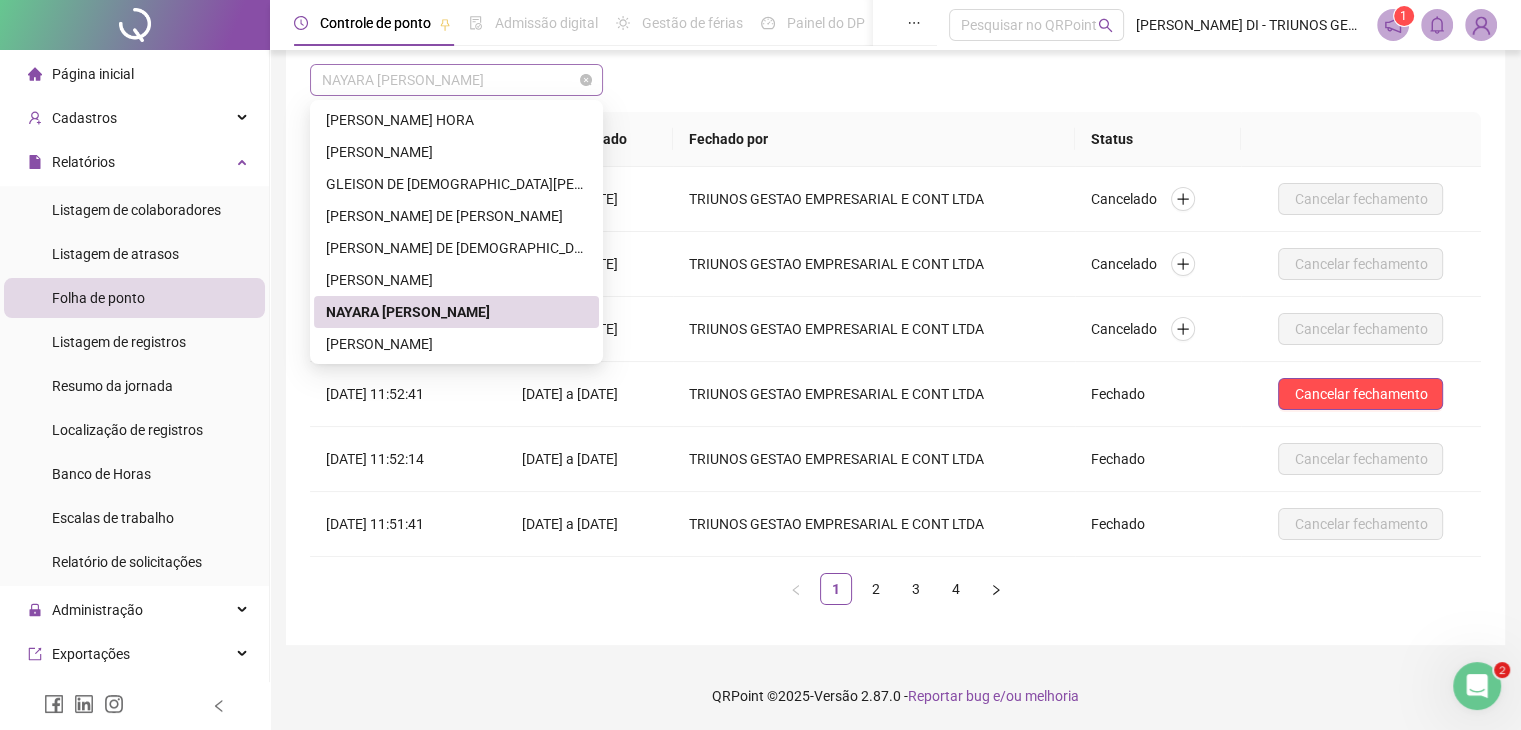 click on "NAYARA [PERSON_NAME]" at bounding box center [456, 80] 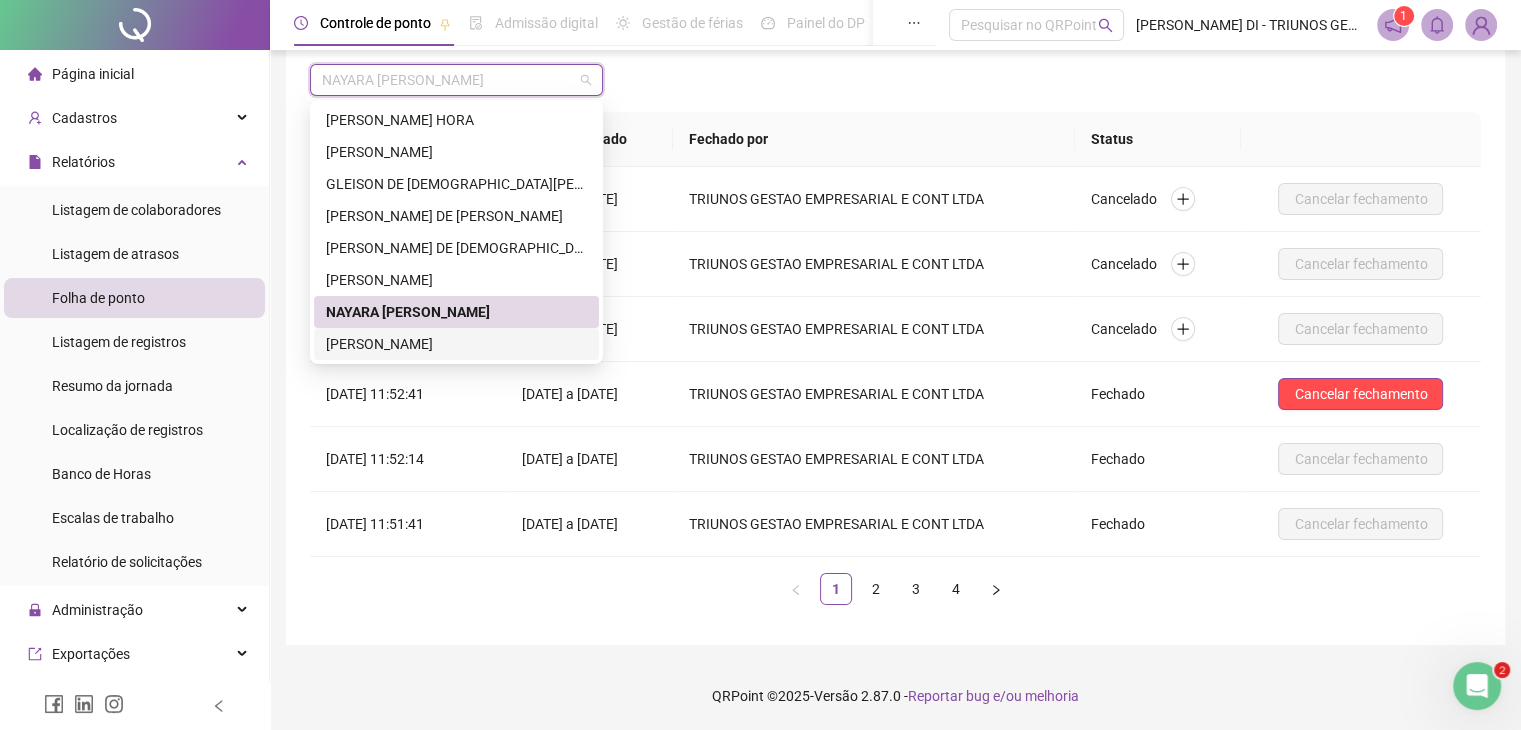 click on "[PERSON_NAME]" at bounding box center [456, 344] 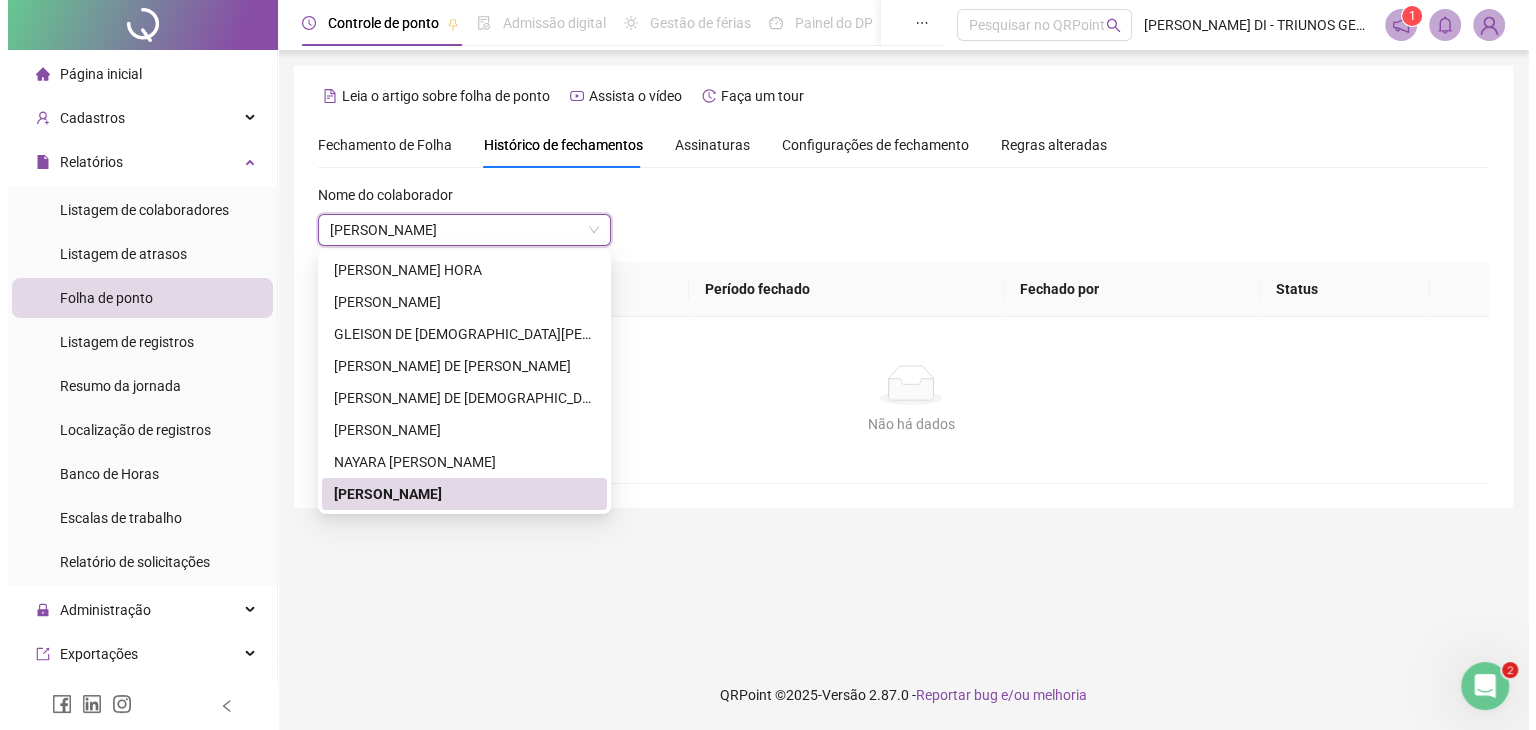 scroll, scrollTop: 0, scrollLeft: 0, axis: both 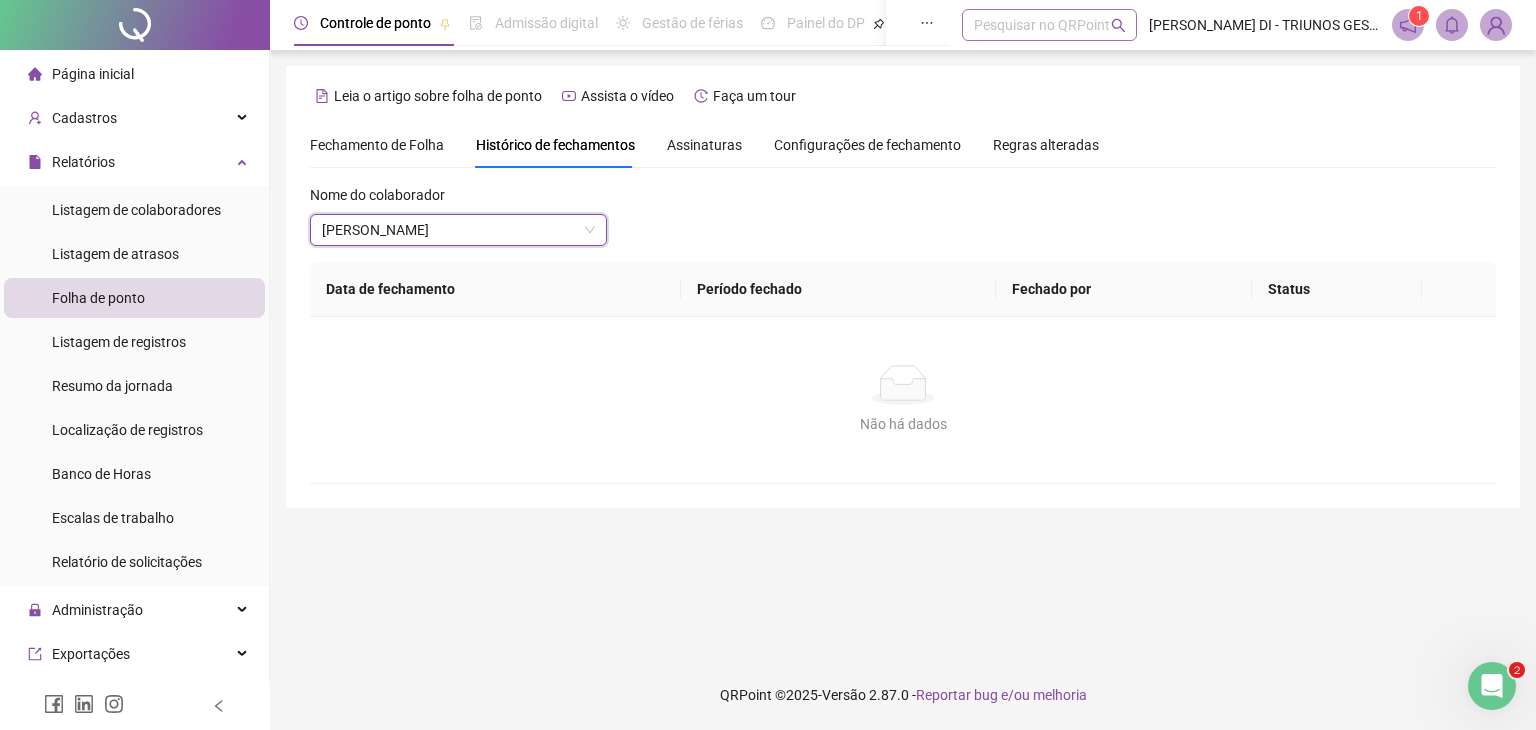 click at bounding box center (1039, 25) 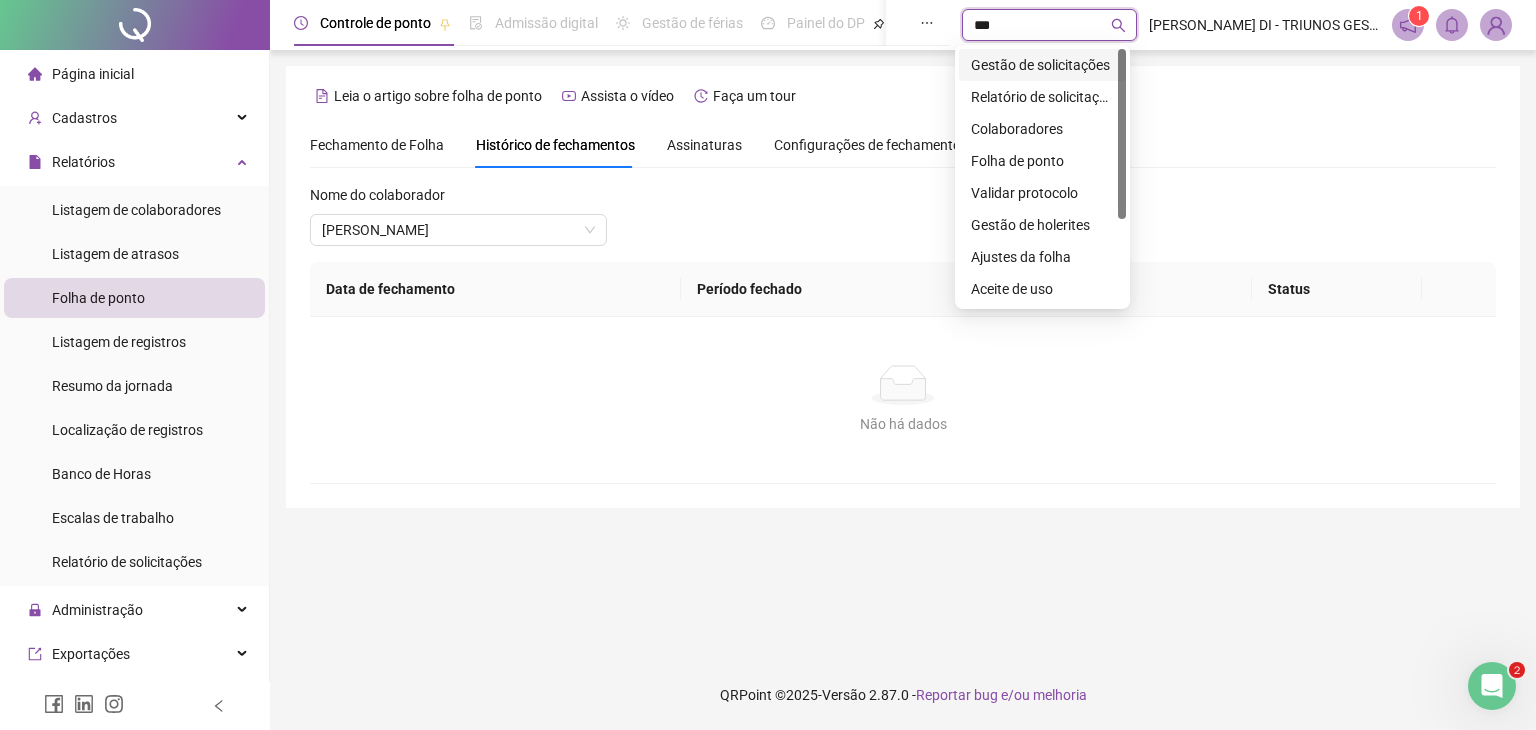 type on "****" 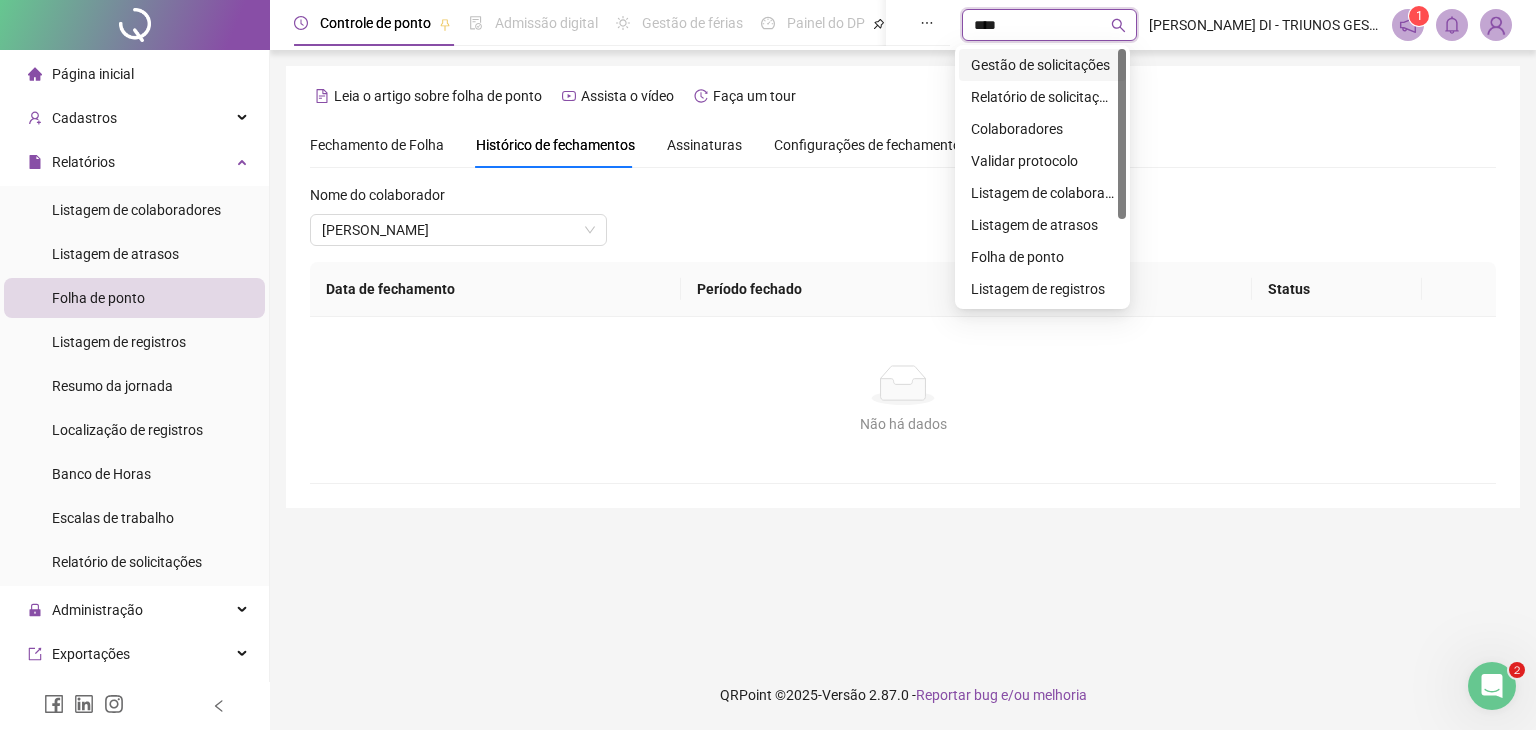 click on "Gestão de solicitações" at bounding box center (1042, 65) 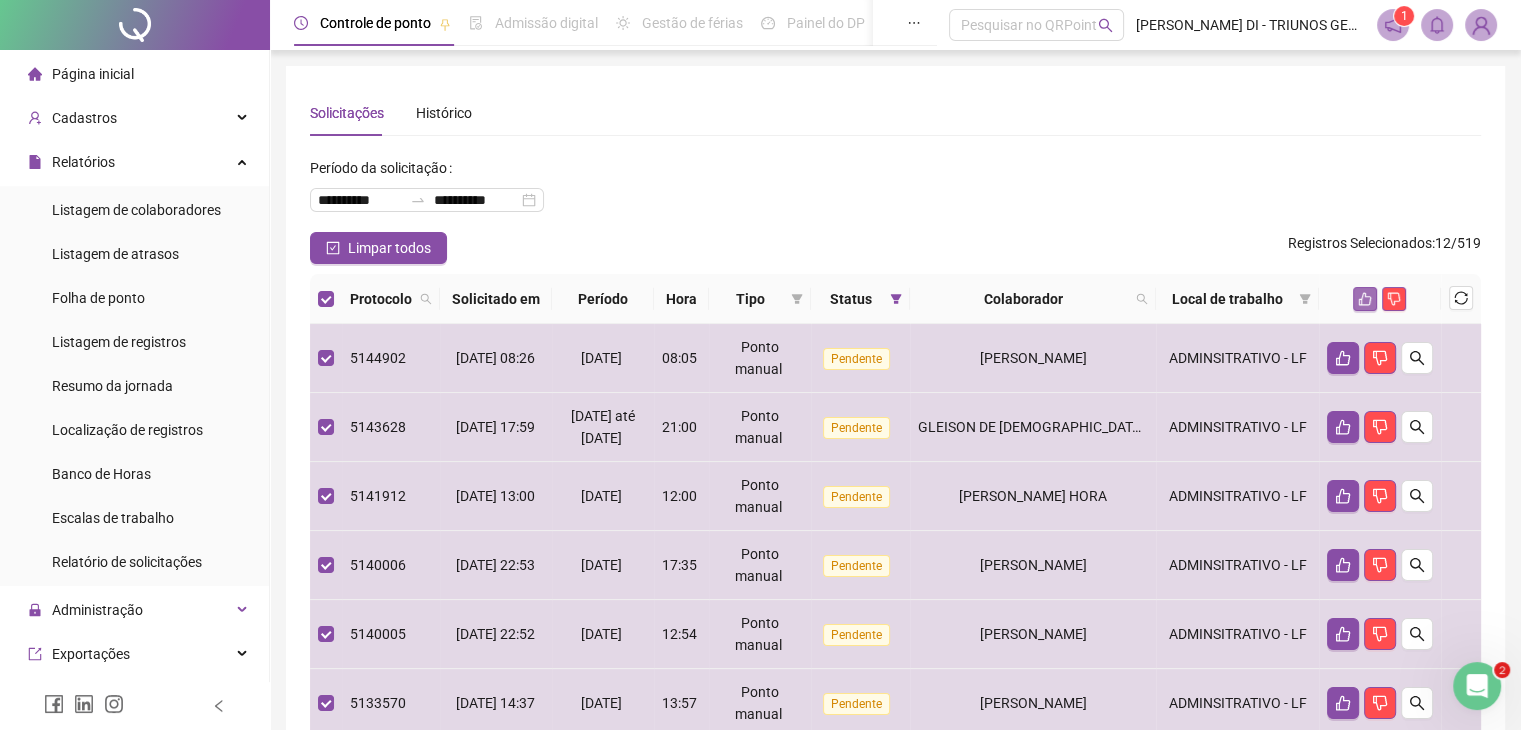 click 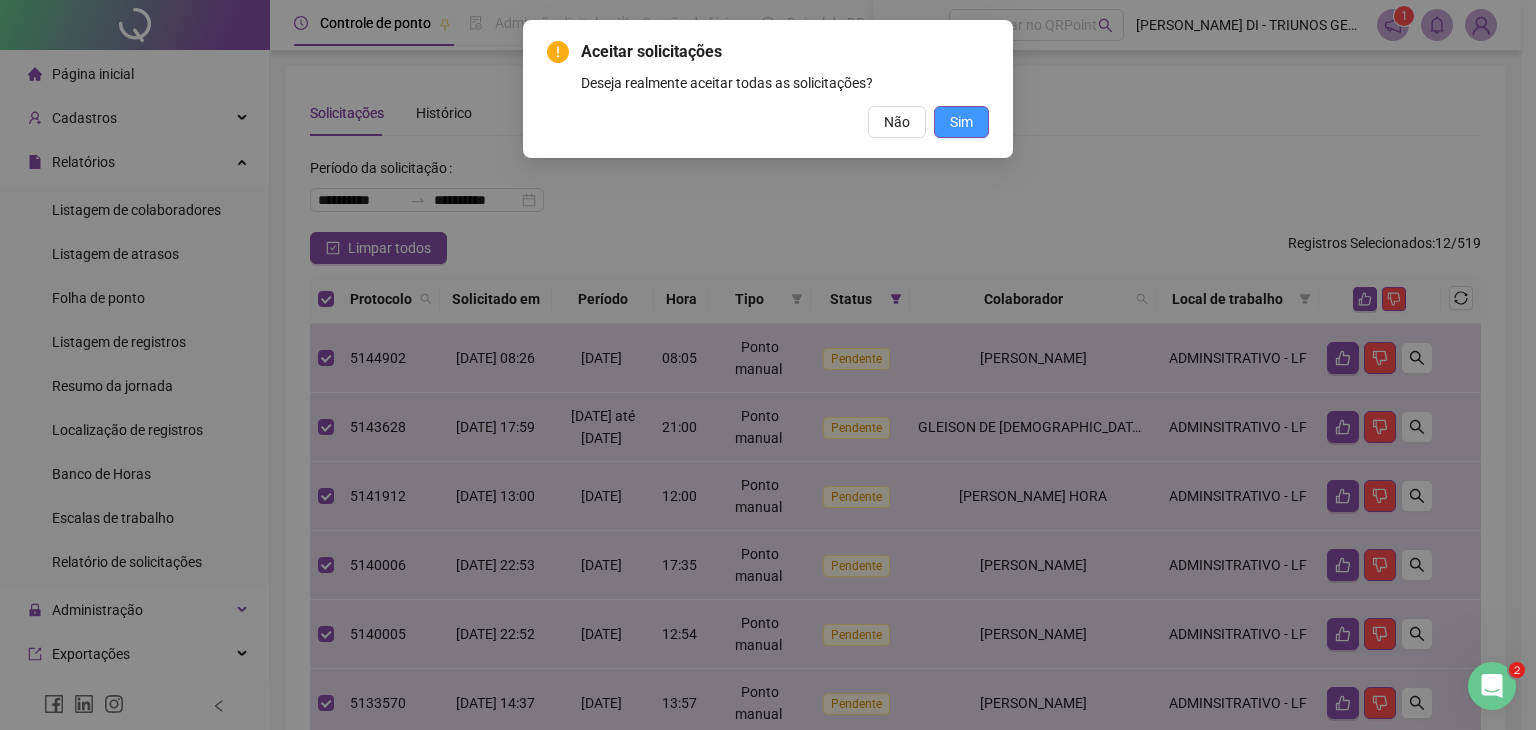 click on "Sim" at bounding box center (961, 122) 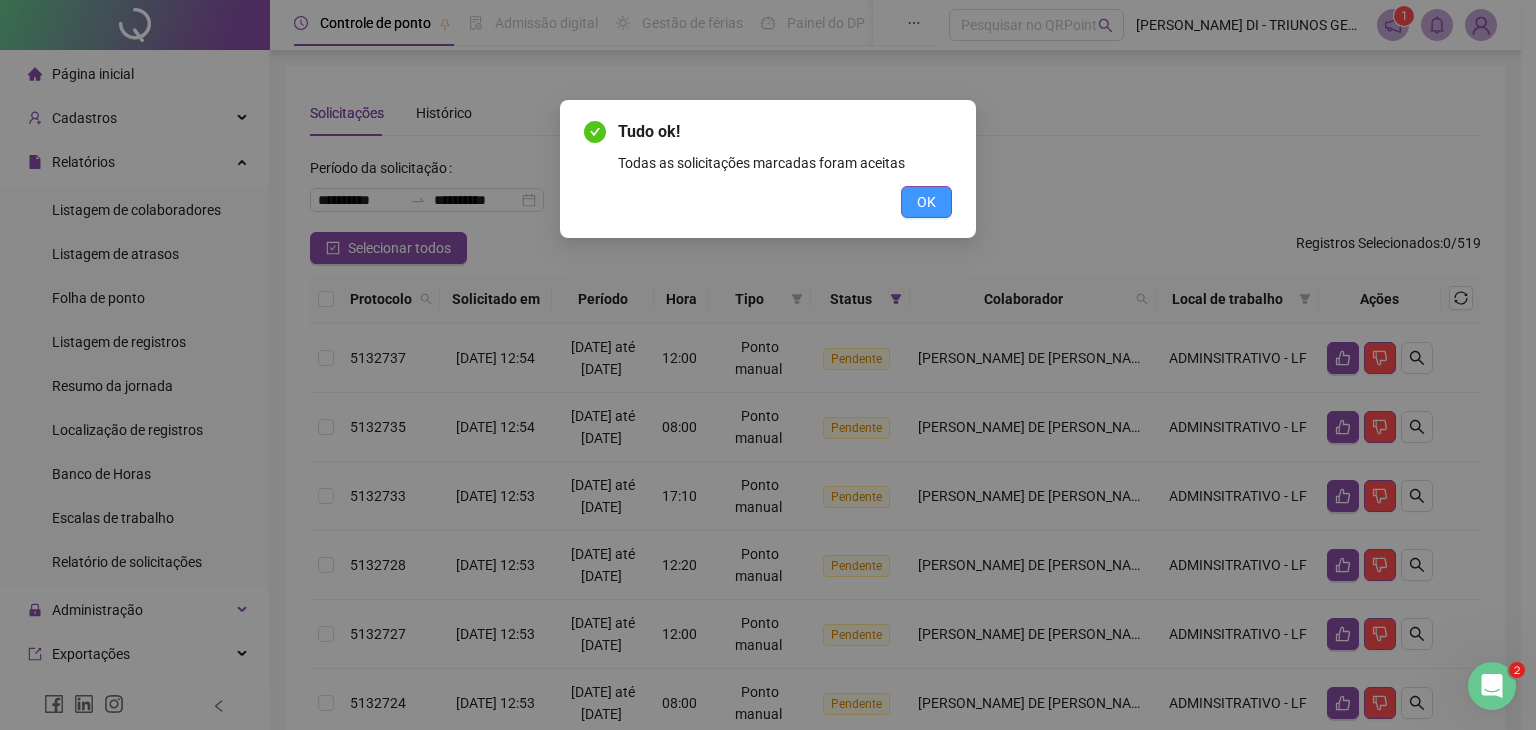 click on "OK" at bounding box center [926, 202] 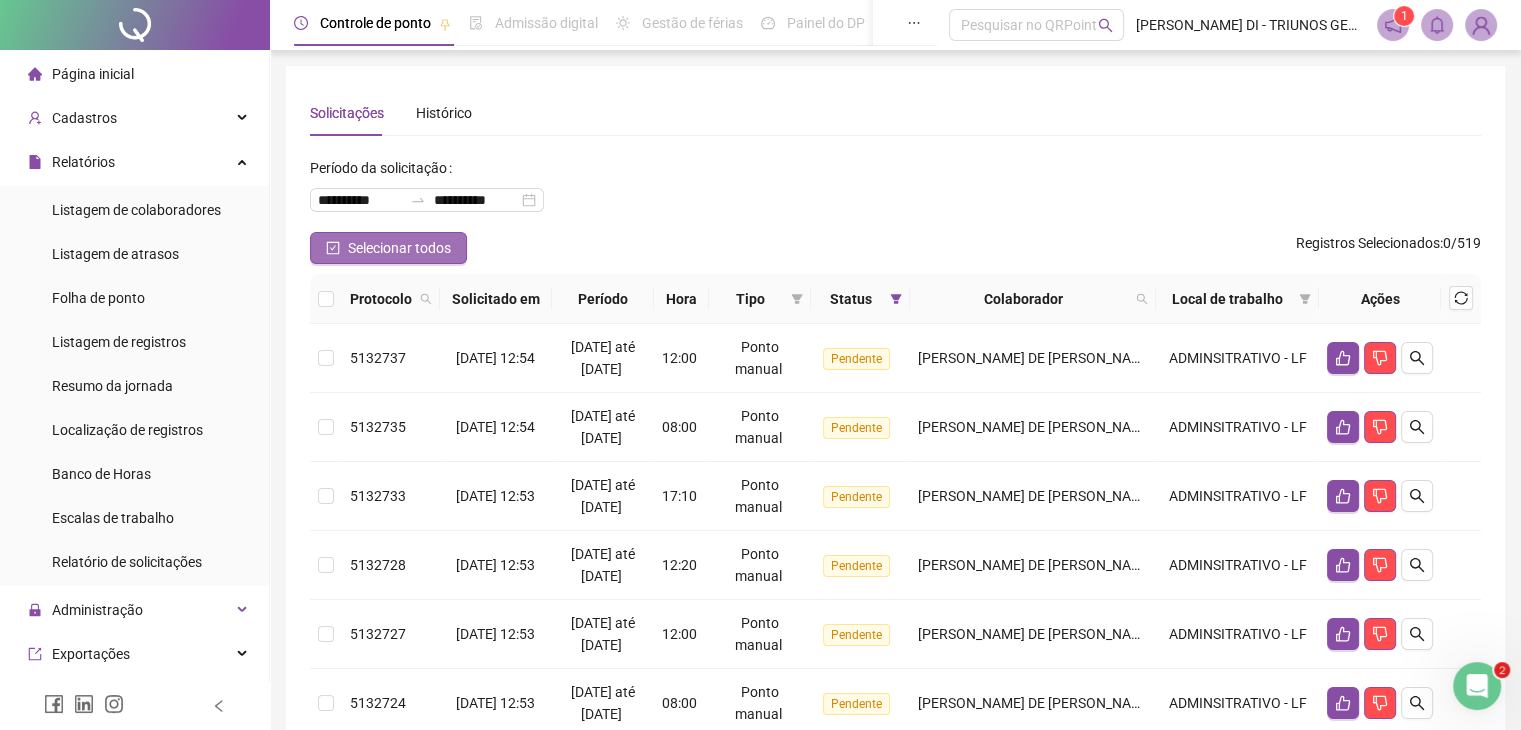 click on "Selecionar todos" at bounding box center (399, 248) 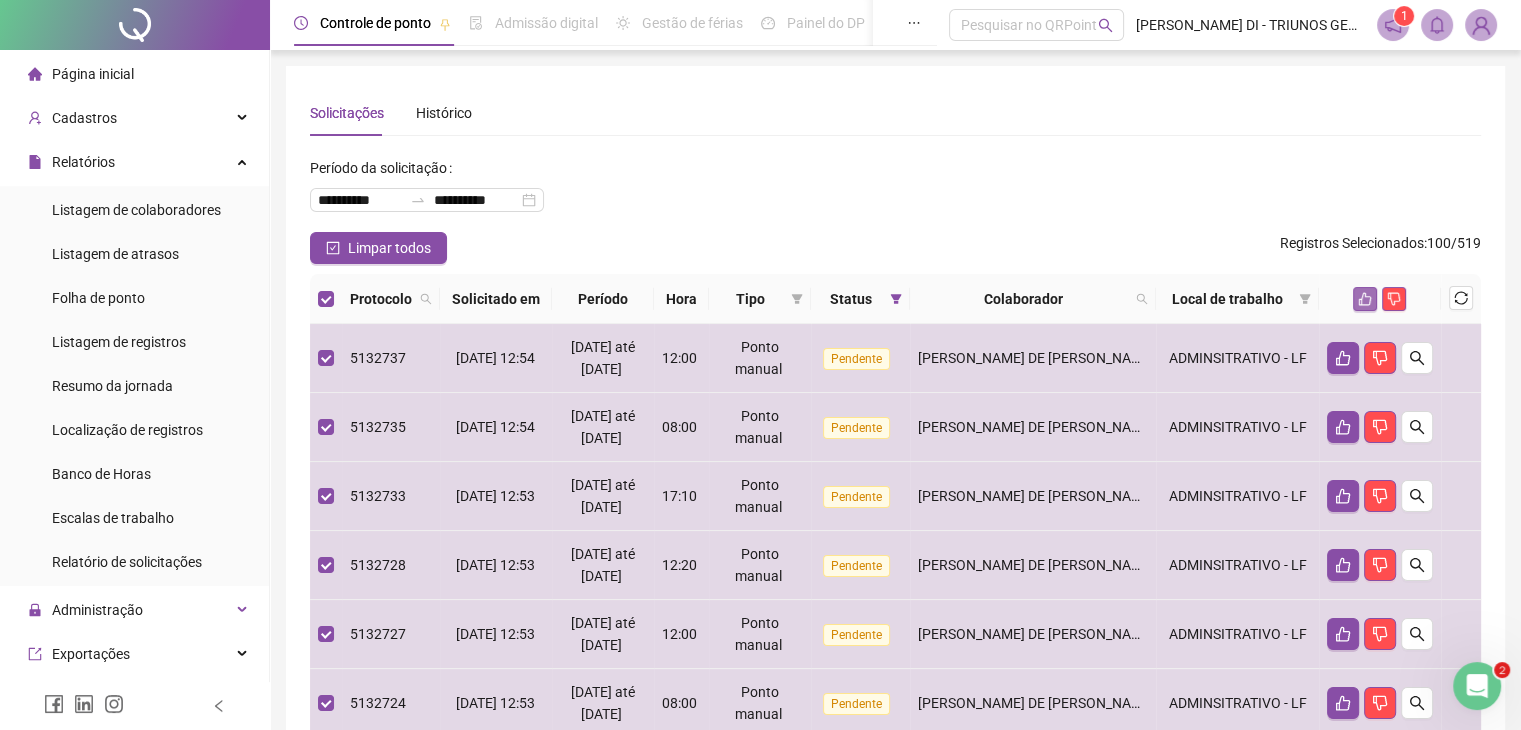 click 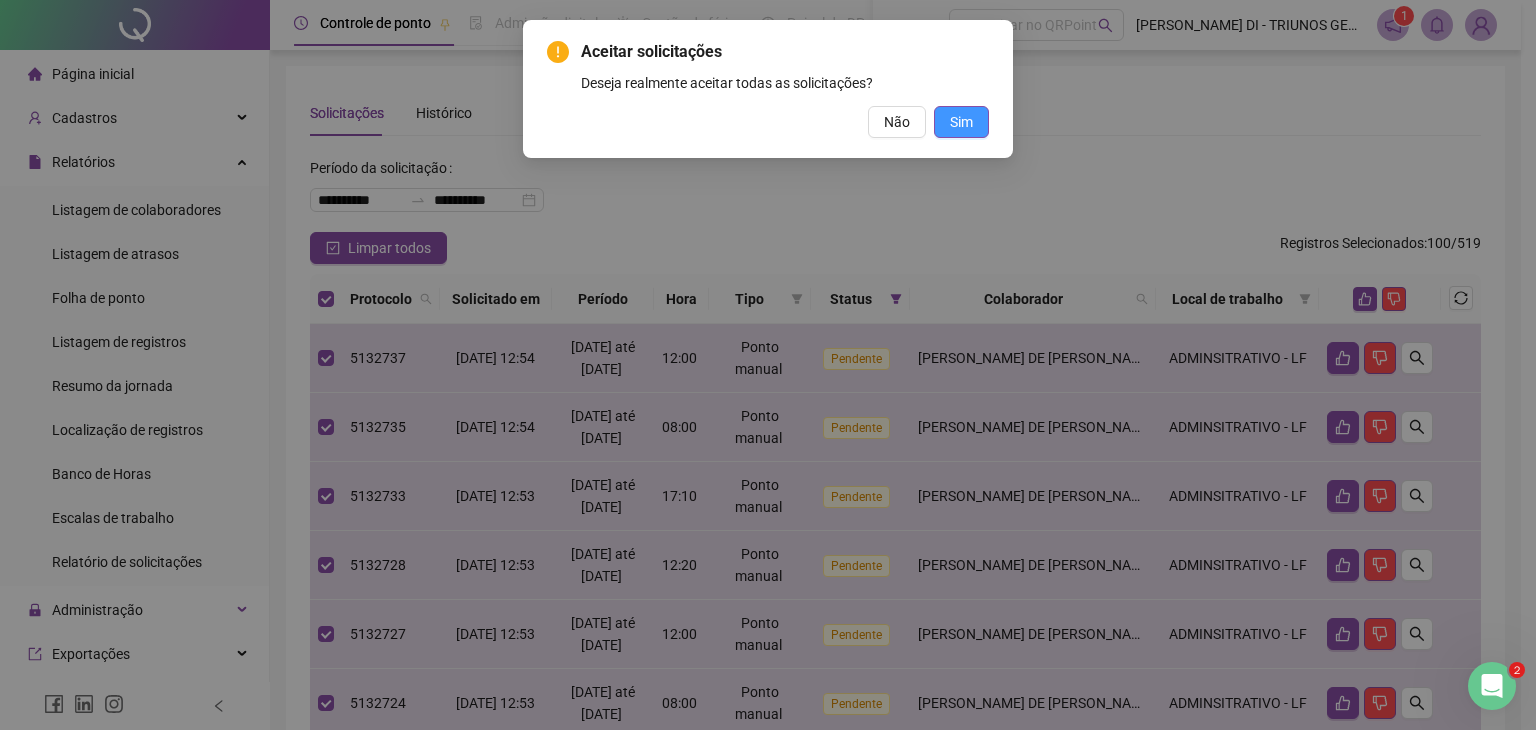 click on "Sim" at bounding box center (961, 122) 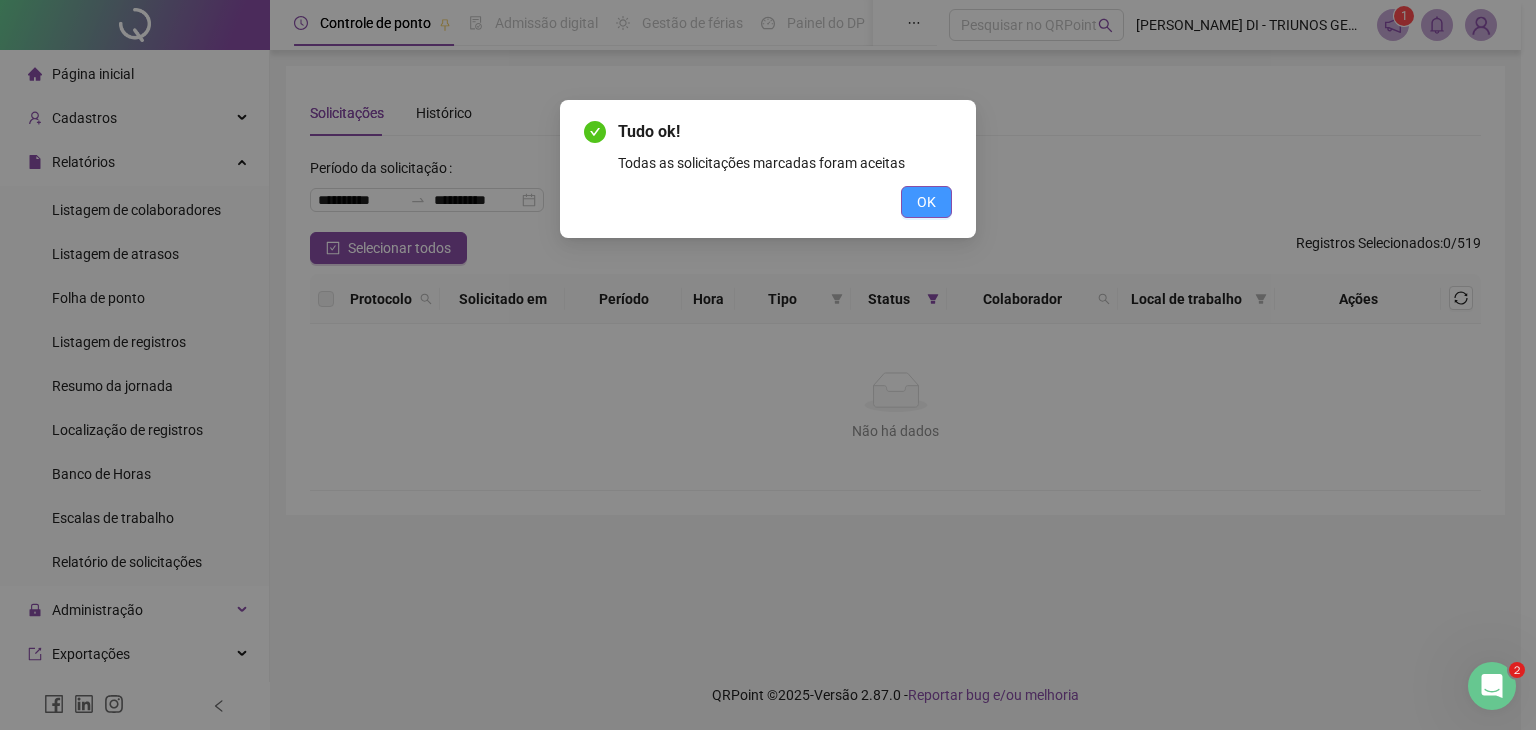 click on "OK" at bounding box center [926, 202] 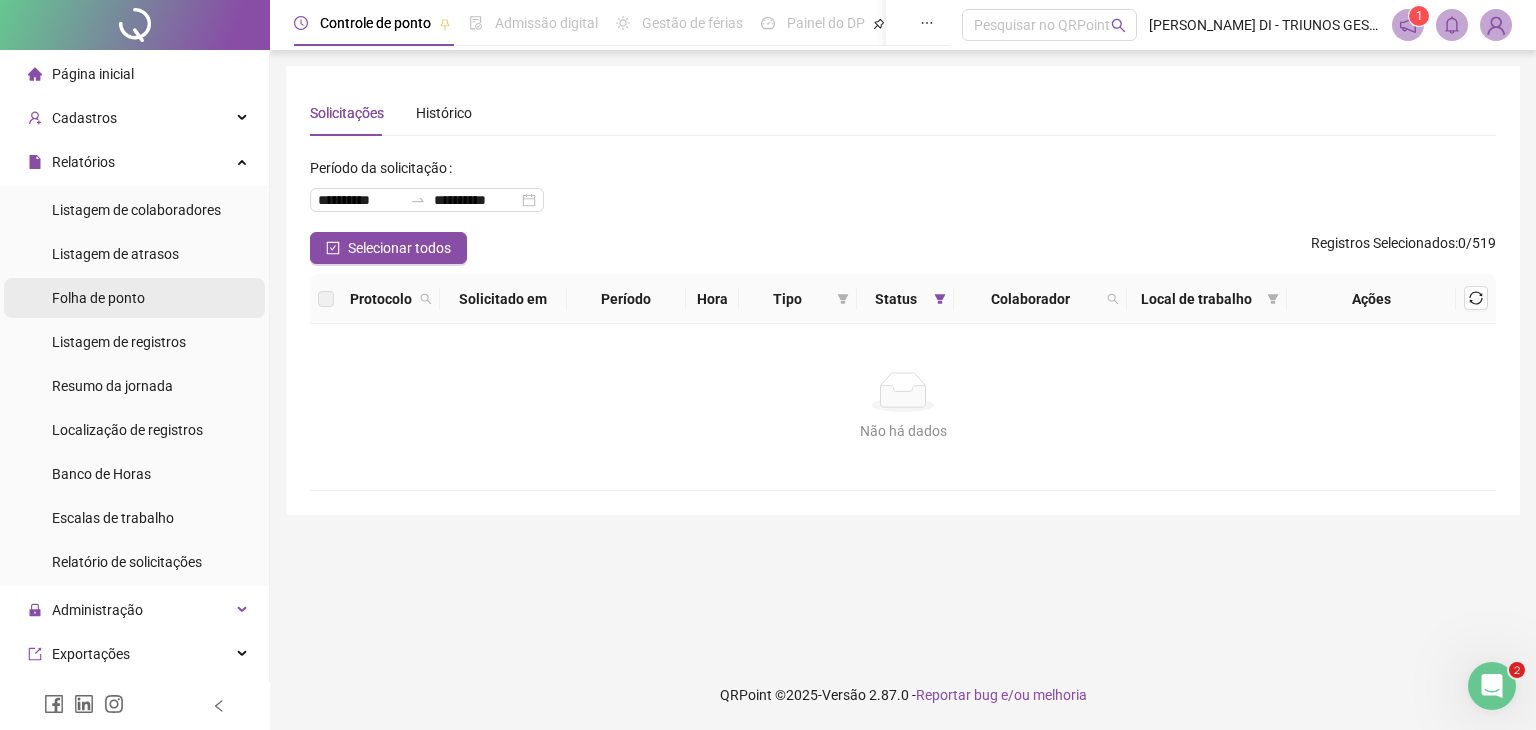 click on "Folha de ponto" at bounding box center [98, 298] 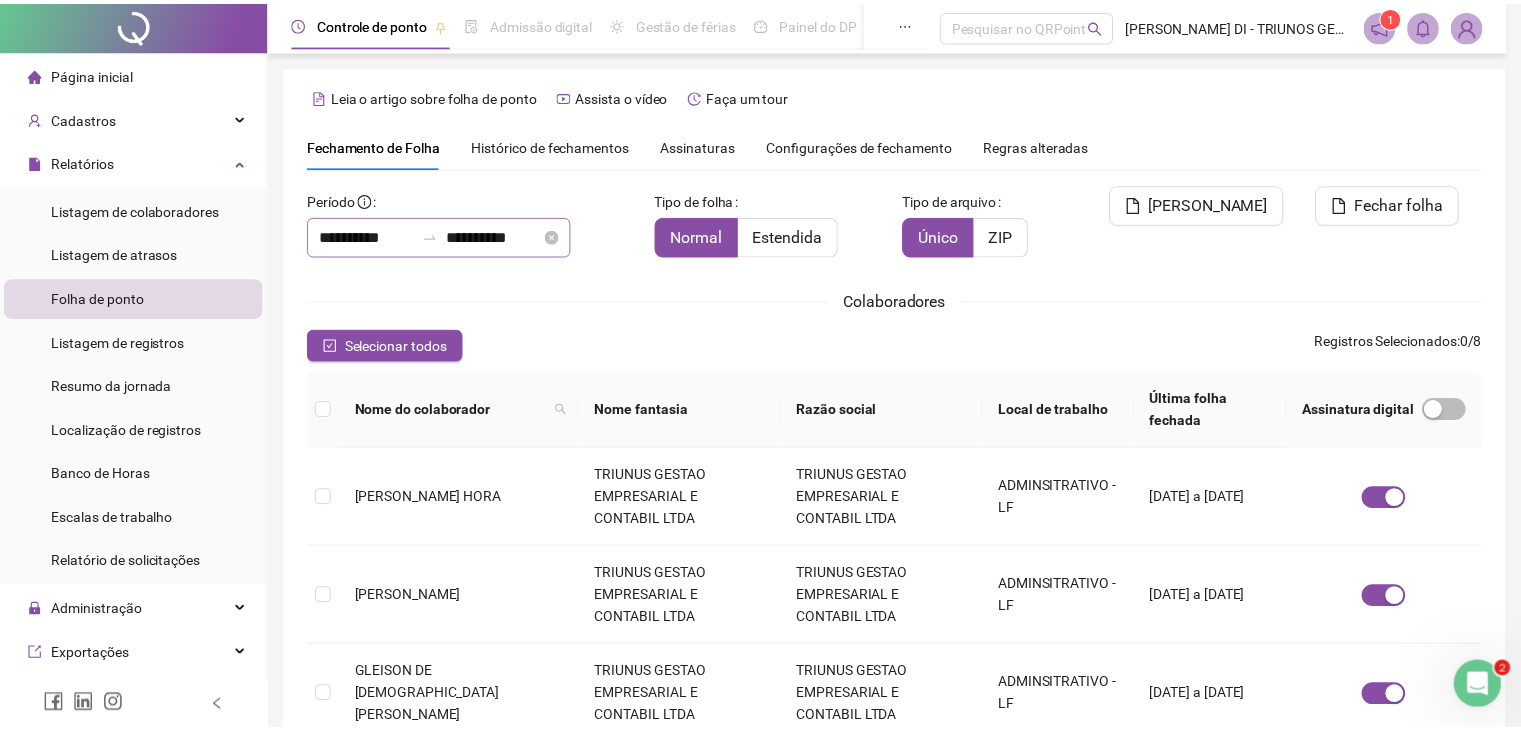scroll, scrollTop: 44, scrollLeft: 0, axis: vertical 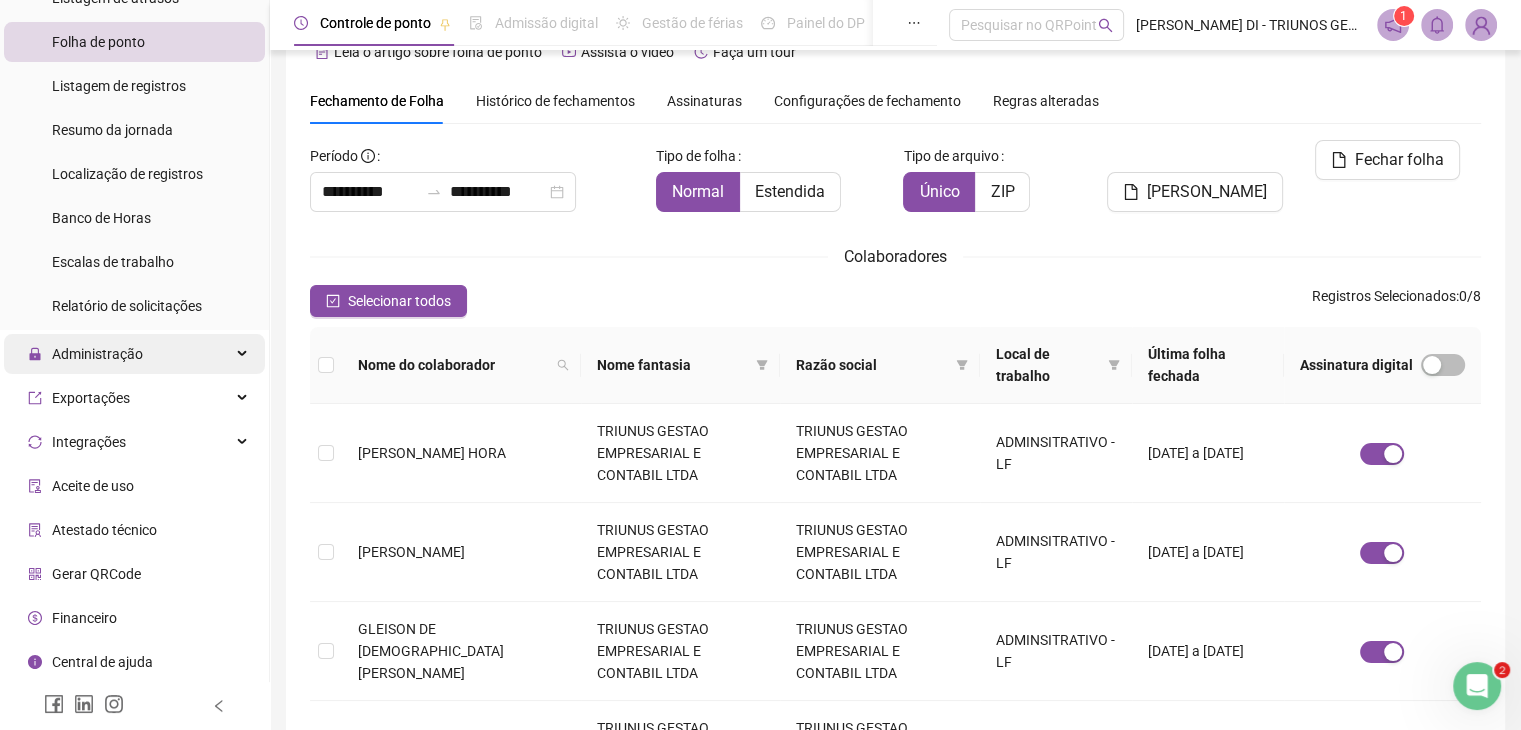 click on "Administração" at bounding box center (134, 354) 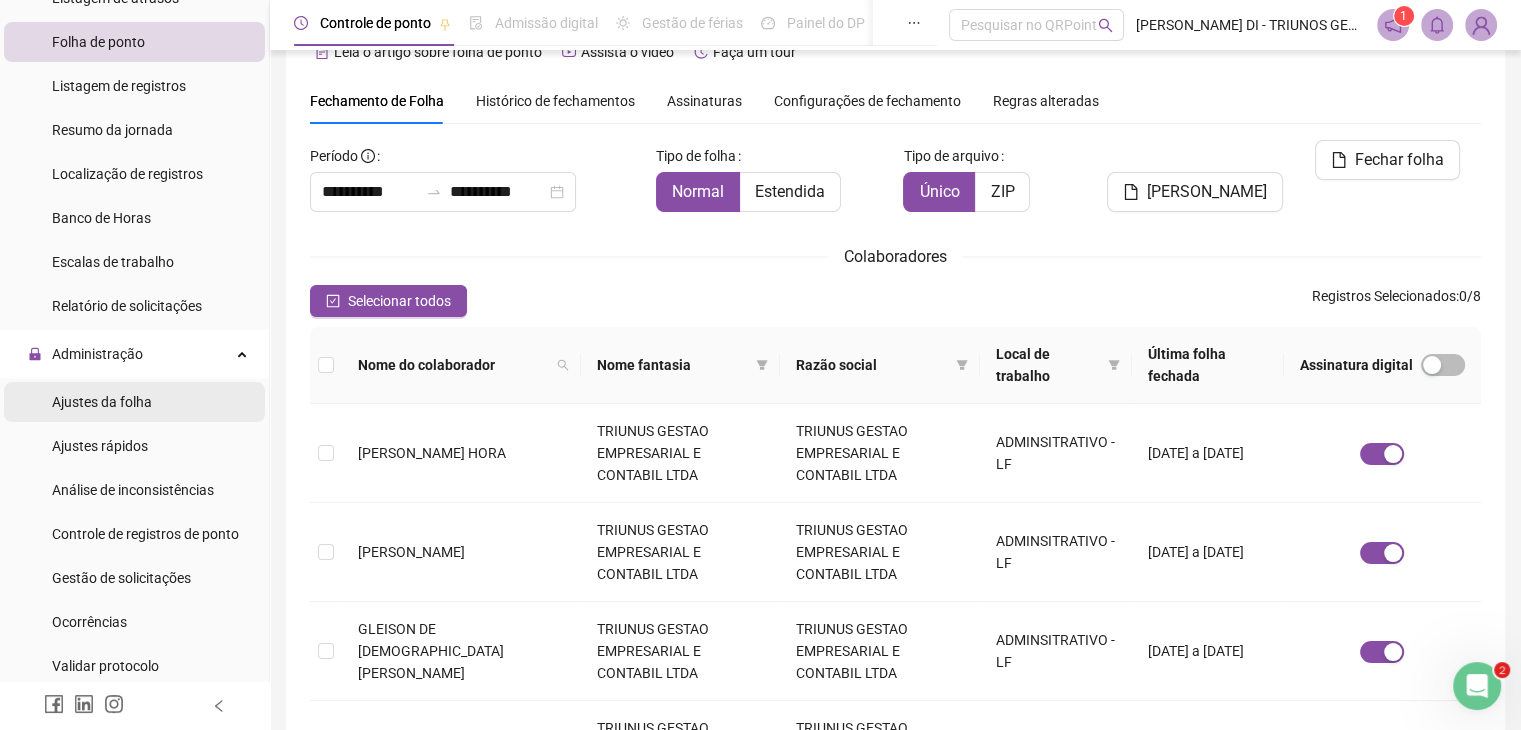 click on "Ajustes da folha" at bounding box center [102, 402] 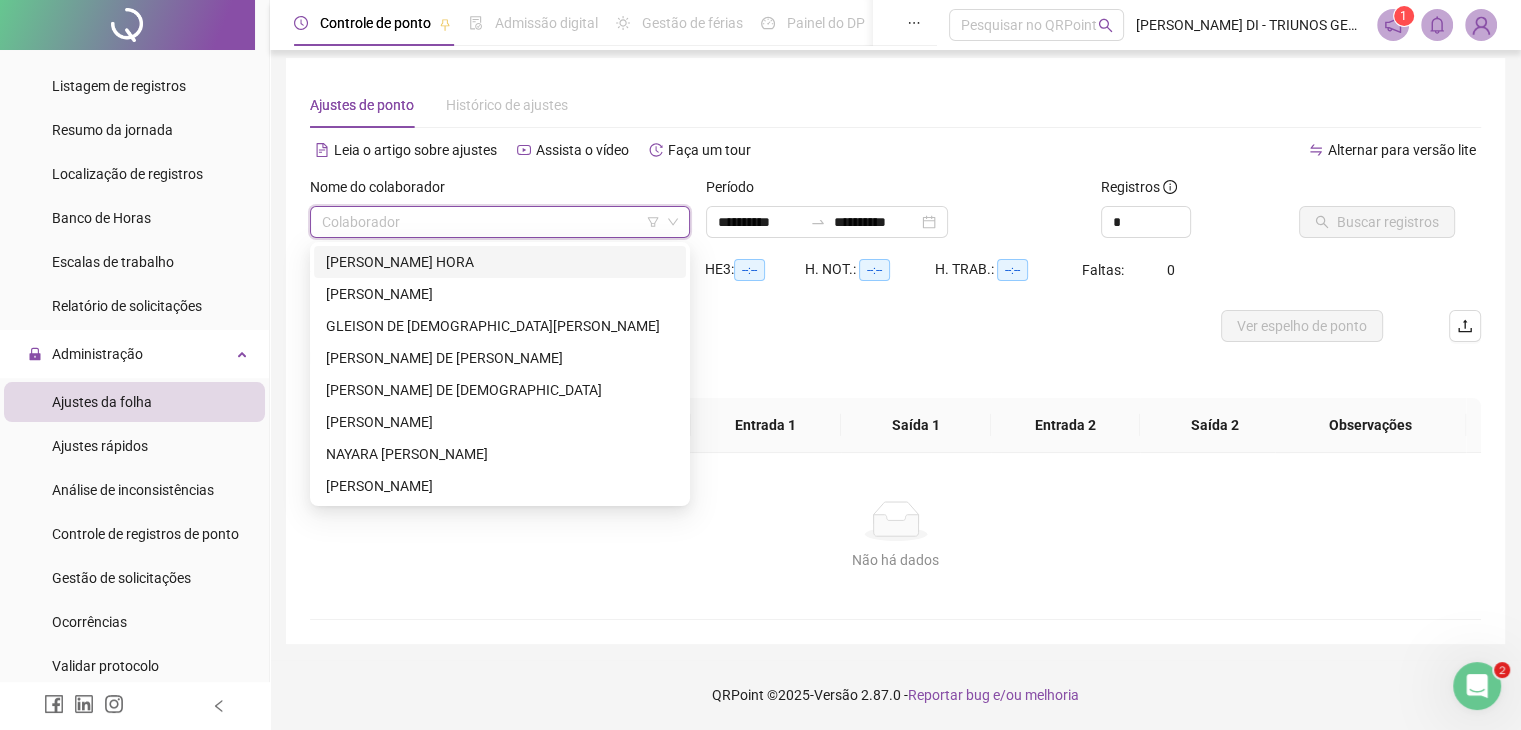 click at bounding box center (494, 222) 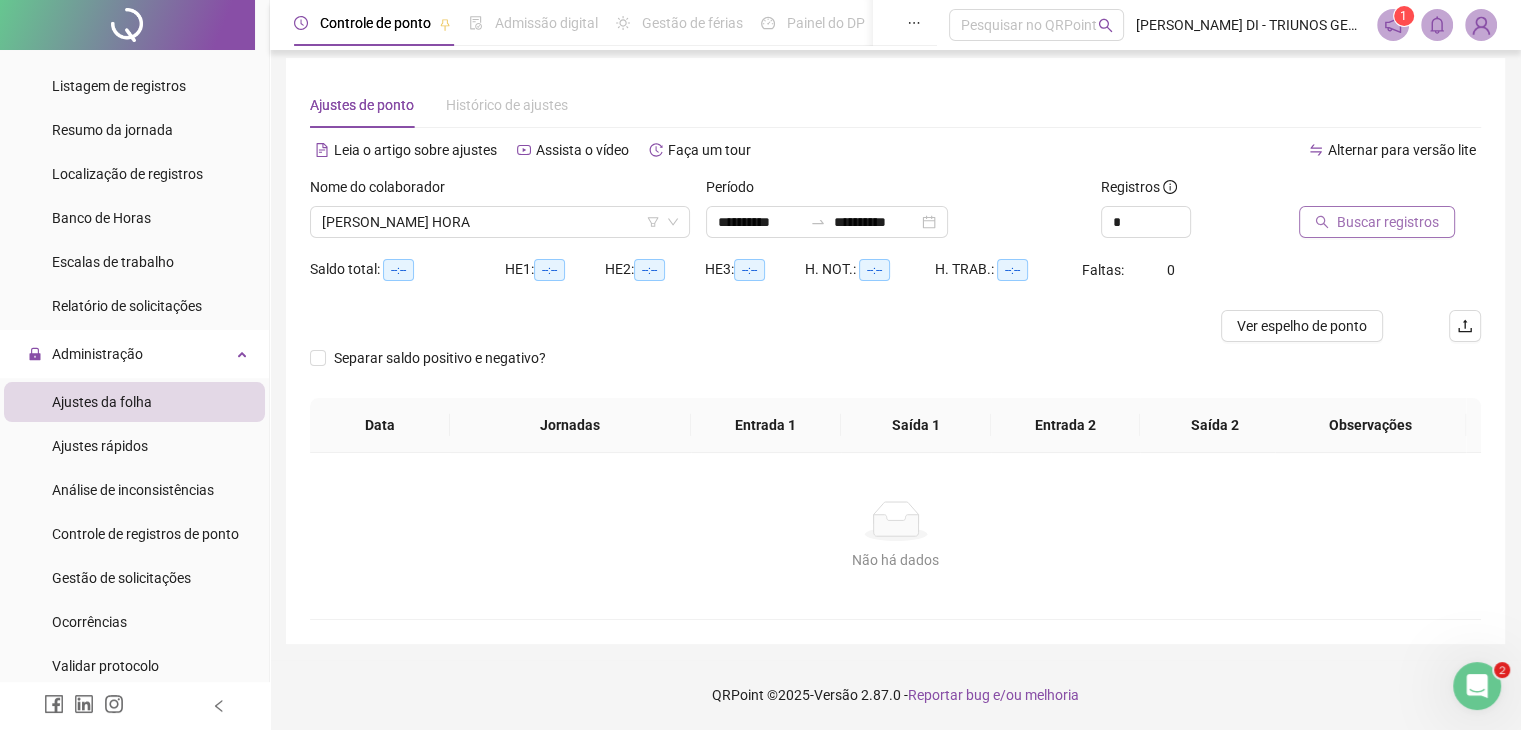 click on "Buscar registros" at bounding box center (1388, 222) 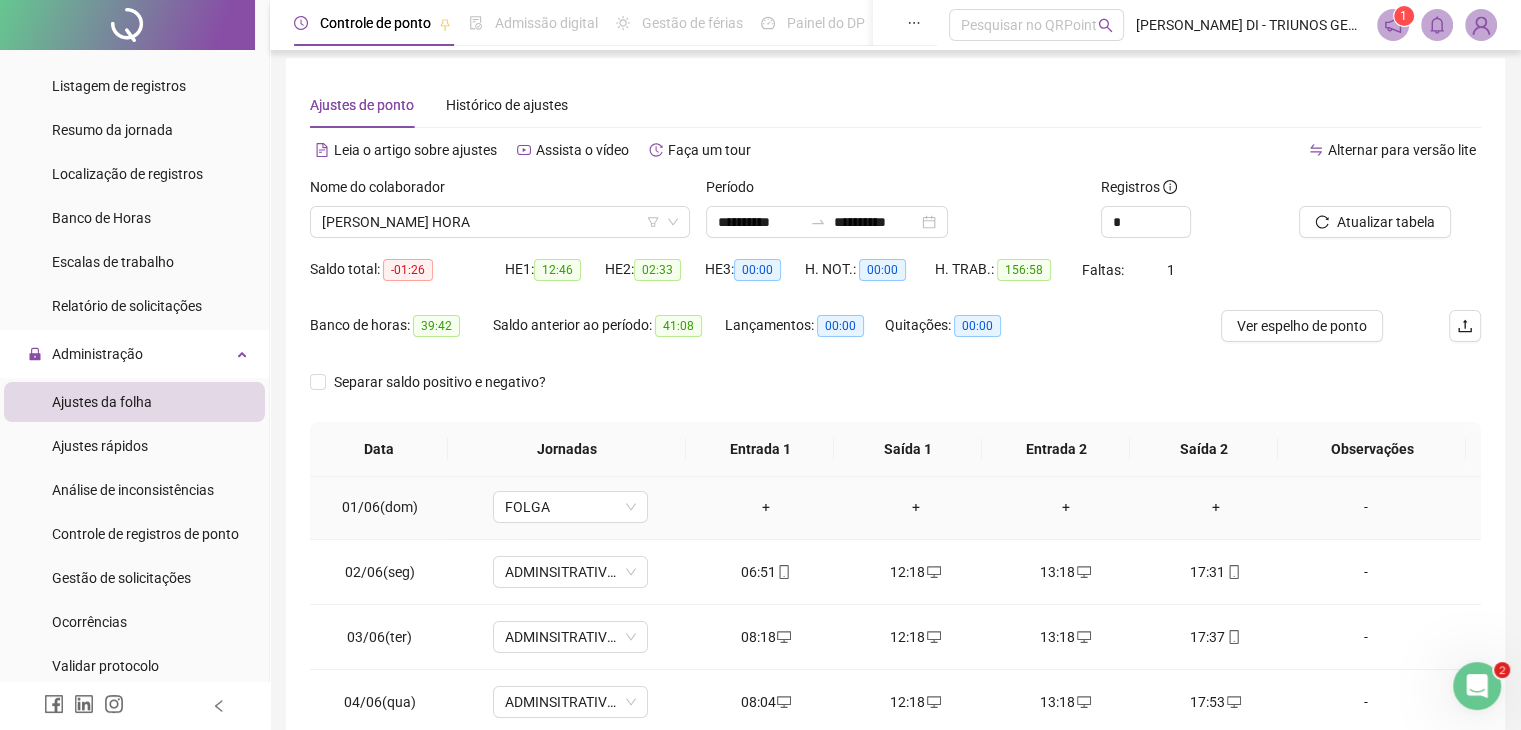 scroll, scrollTop: 4, scrollLeft: 0, axis: vertical 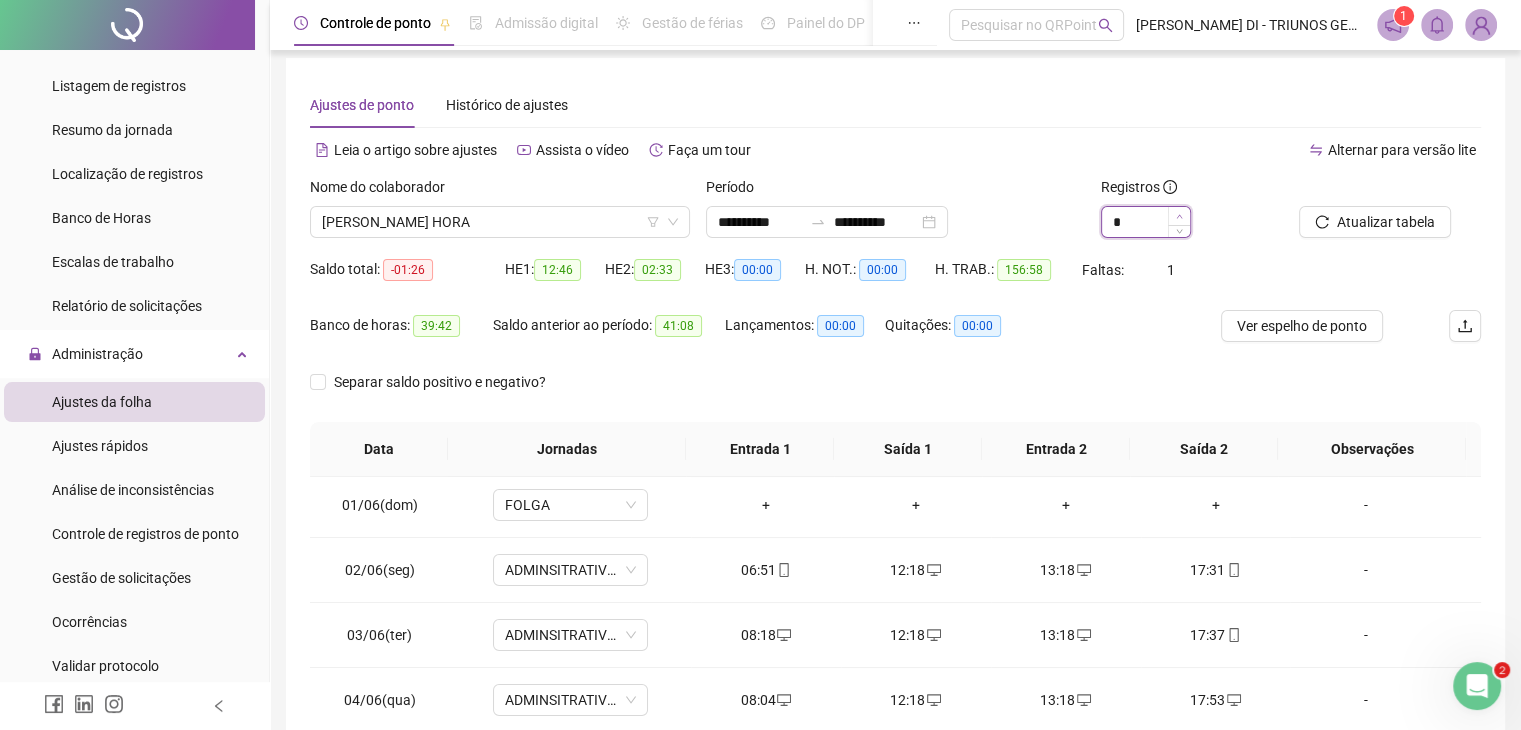 type on "*" 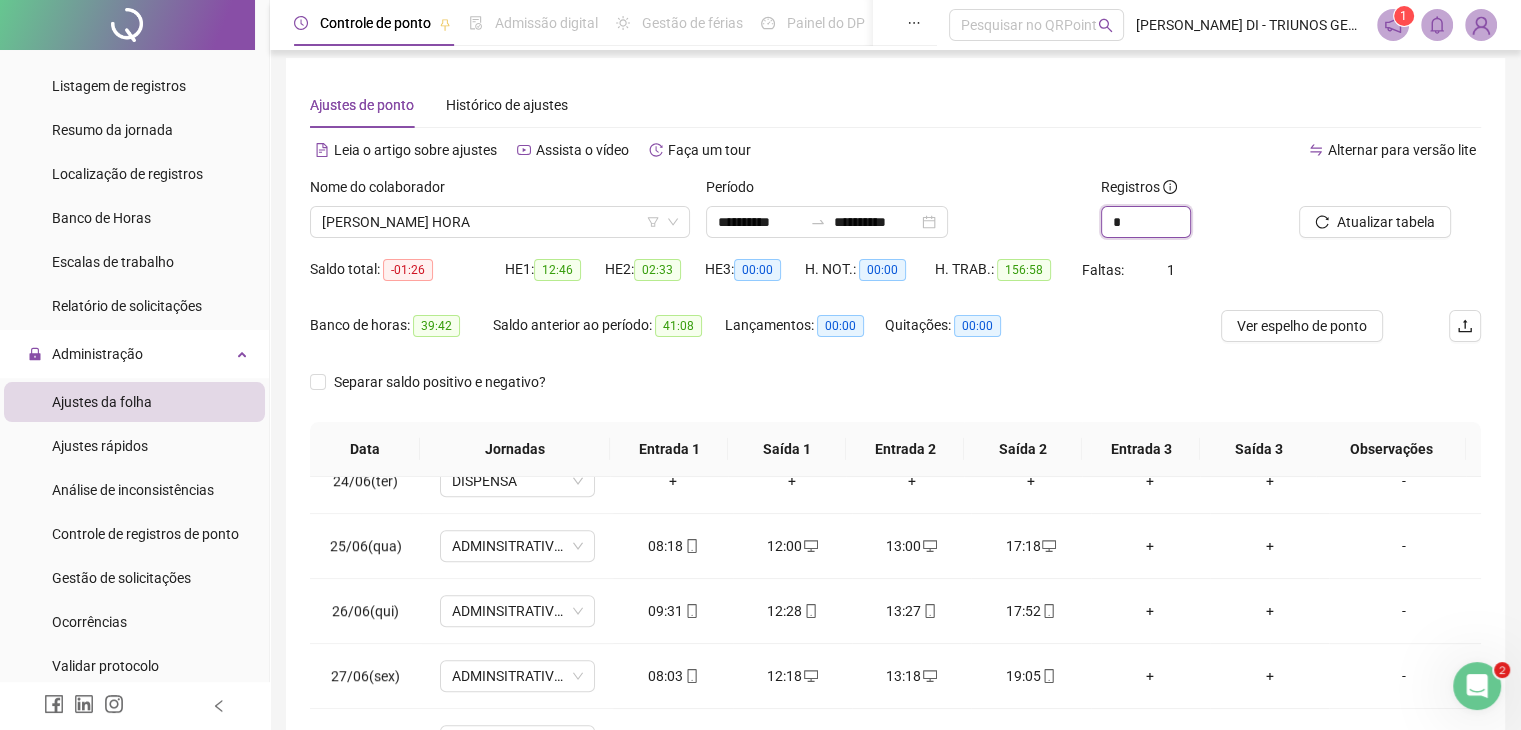scroll, scrollTop: 1532, scrollLeft: 0, axis: vertical 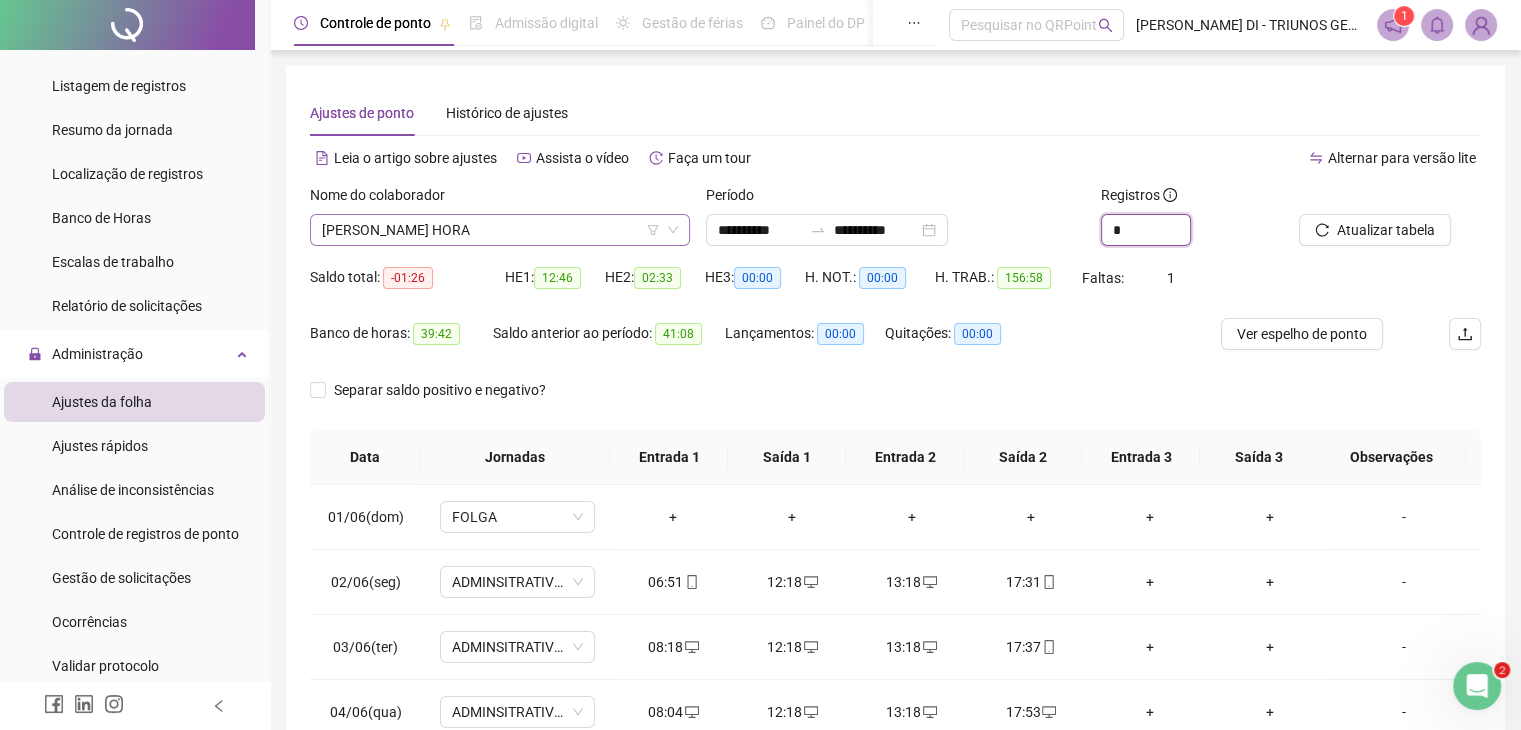 click on "[PERSON_NAME] HORA" at bounding box center (500, 230) 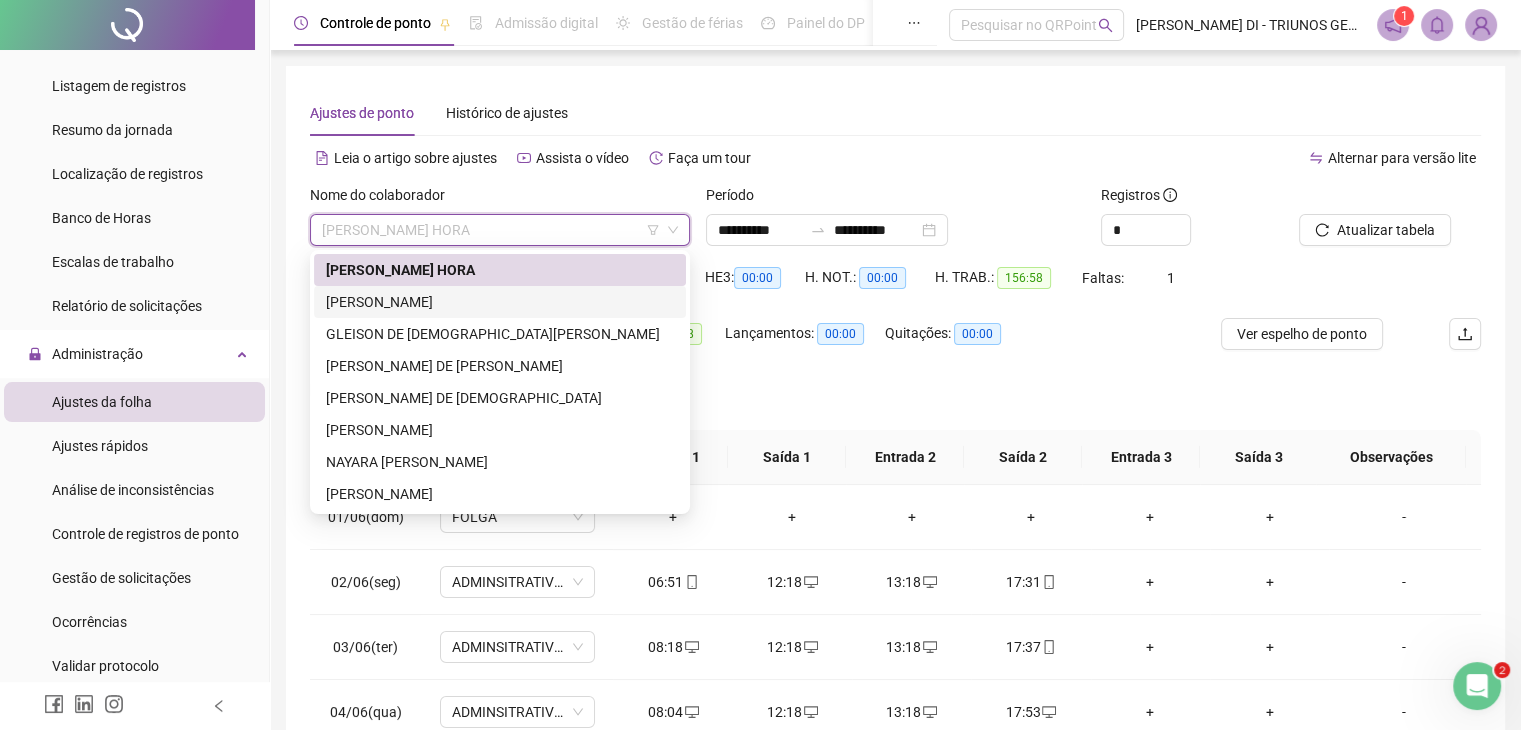 click on "[PERSON_NAME]" at bounding box center (500, 302) 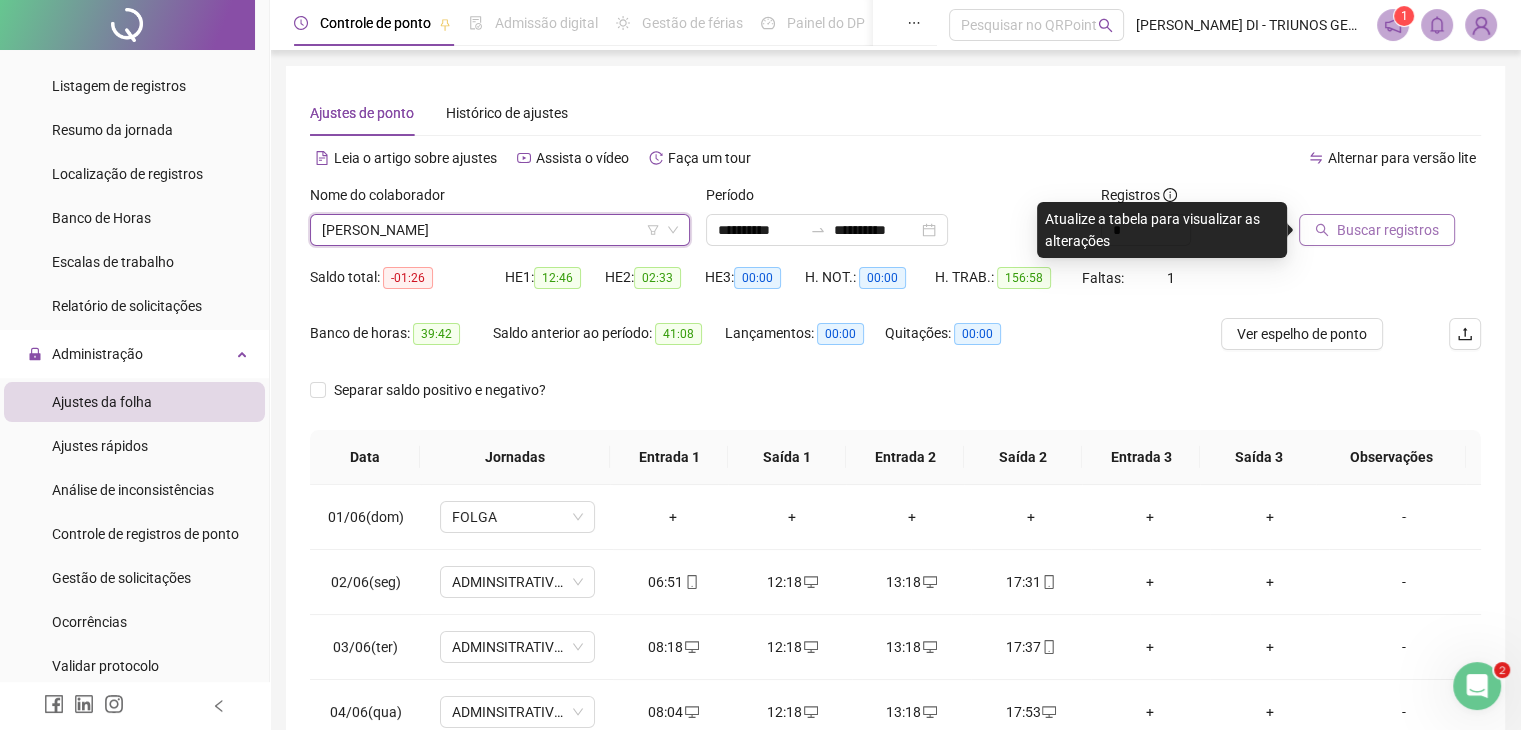 click on "Buscar registros" at bounding box center [1388, 230] 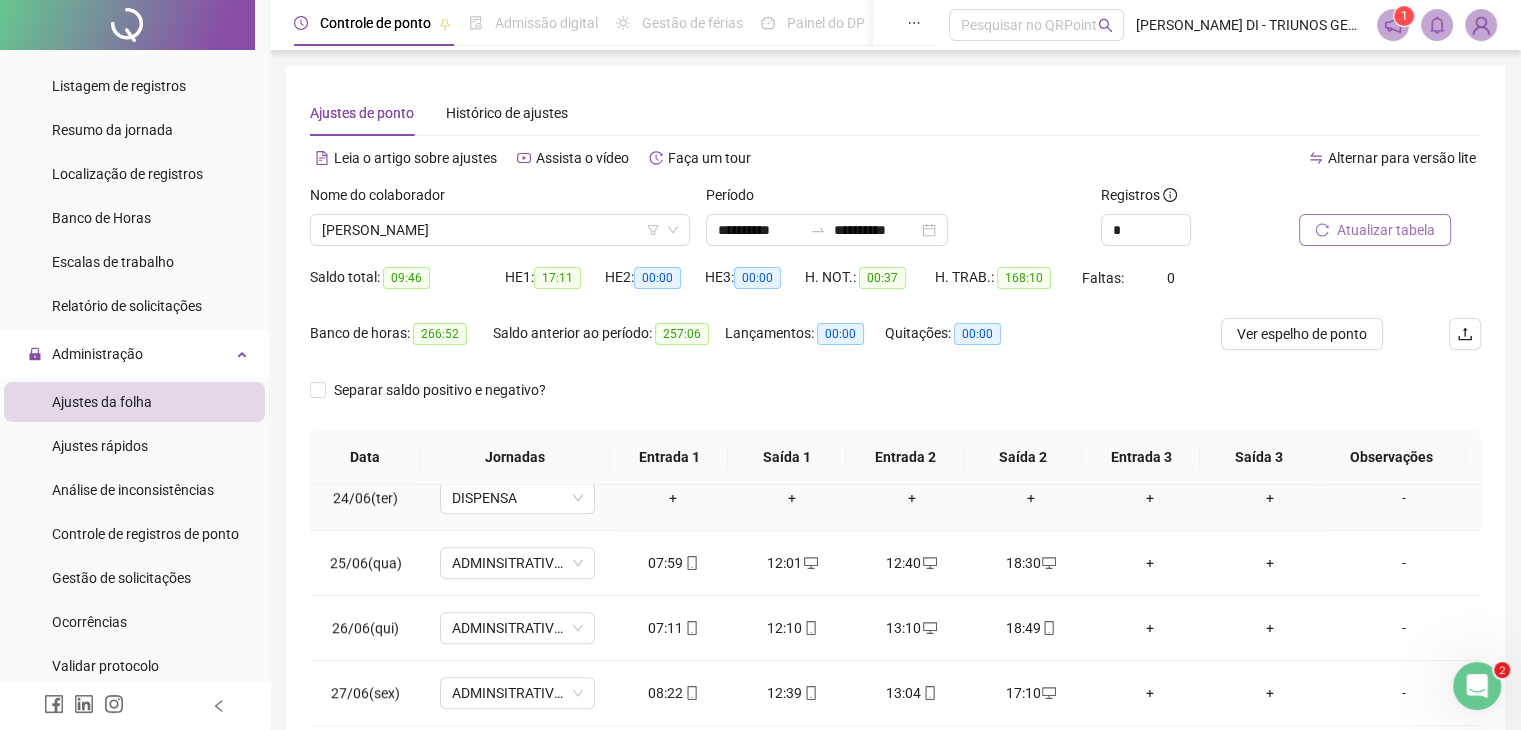 scroll, scrollTop: 1516, scrollLeft: 0, axis: vertical 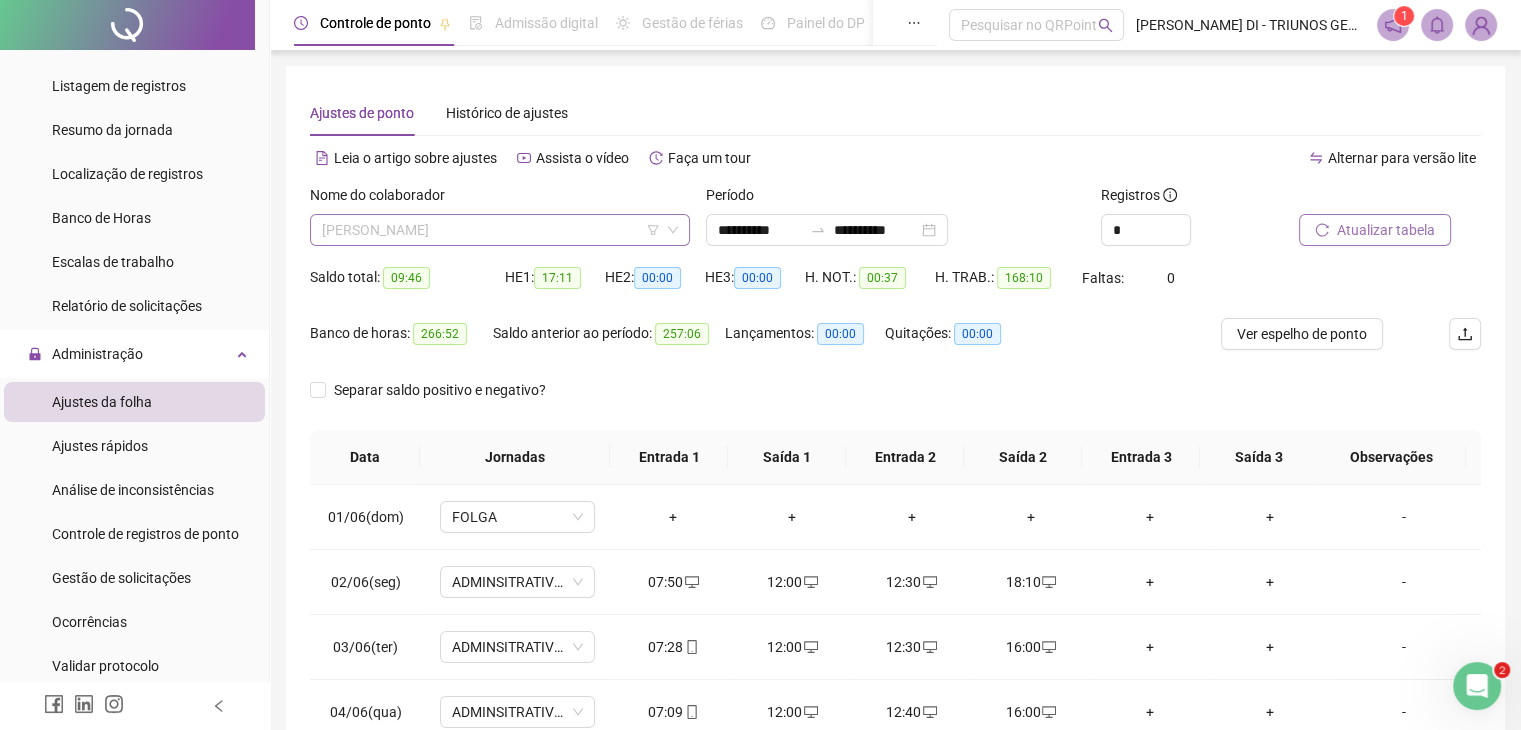 click on "[PERSON_NAME]" at bounding box center (500, 230) 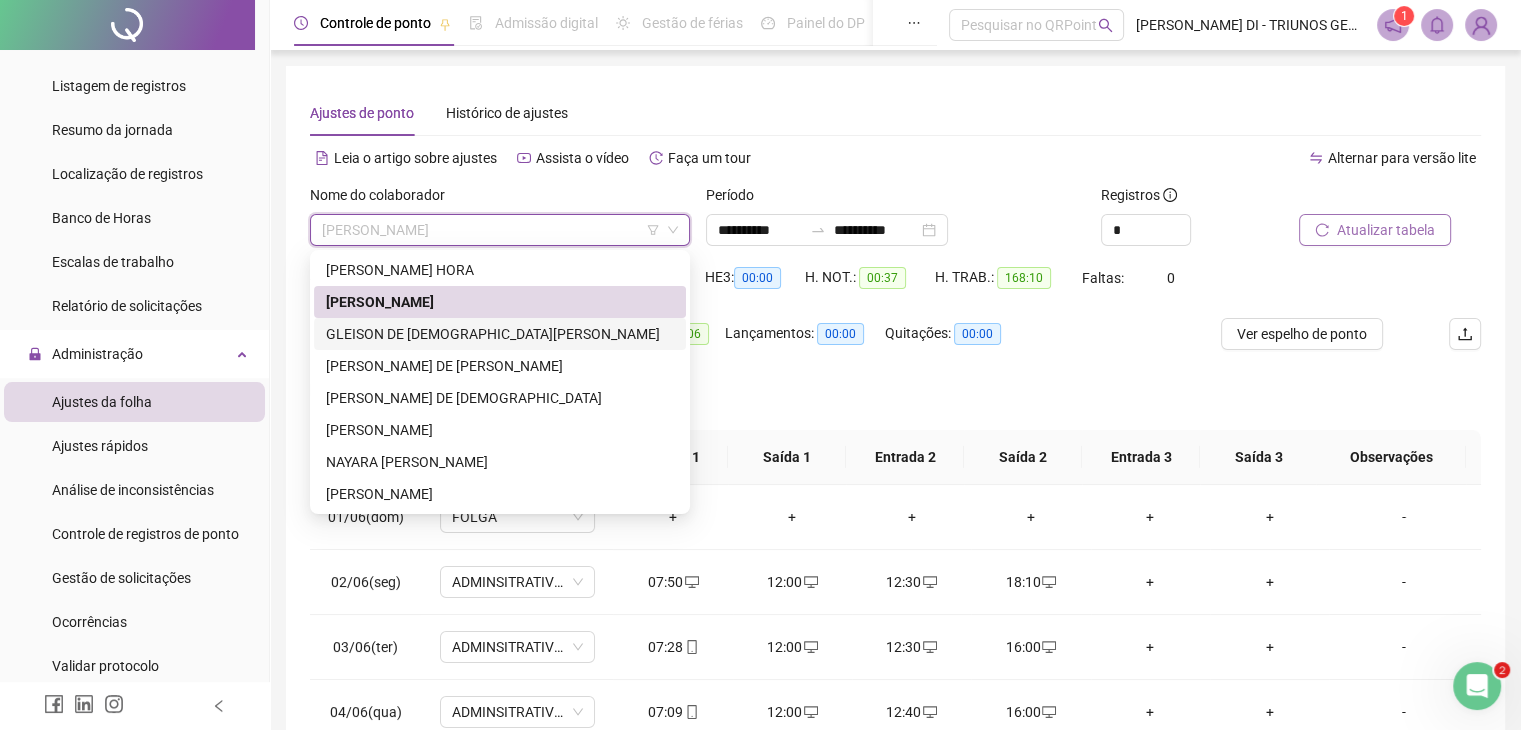 click on "GLEISON DE [DEMOGRAPHIC_DATA][PERSON_NAME]" at bounding box center [500, 334] 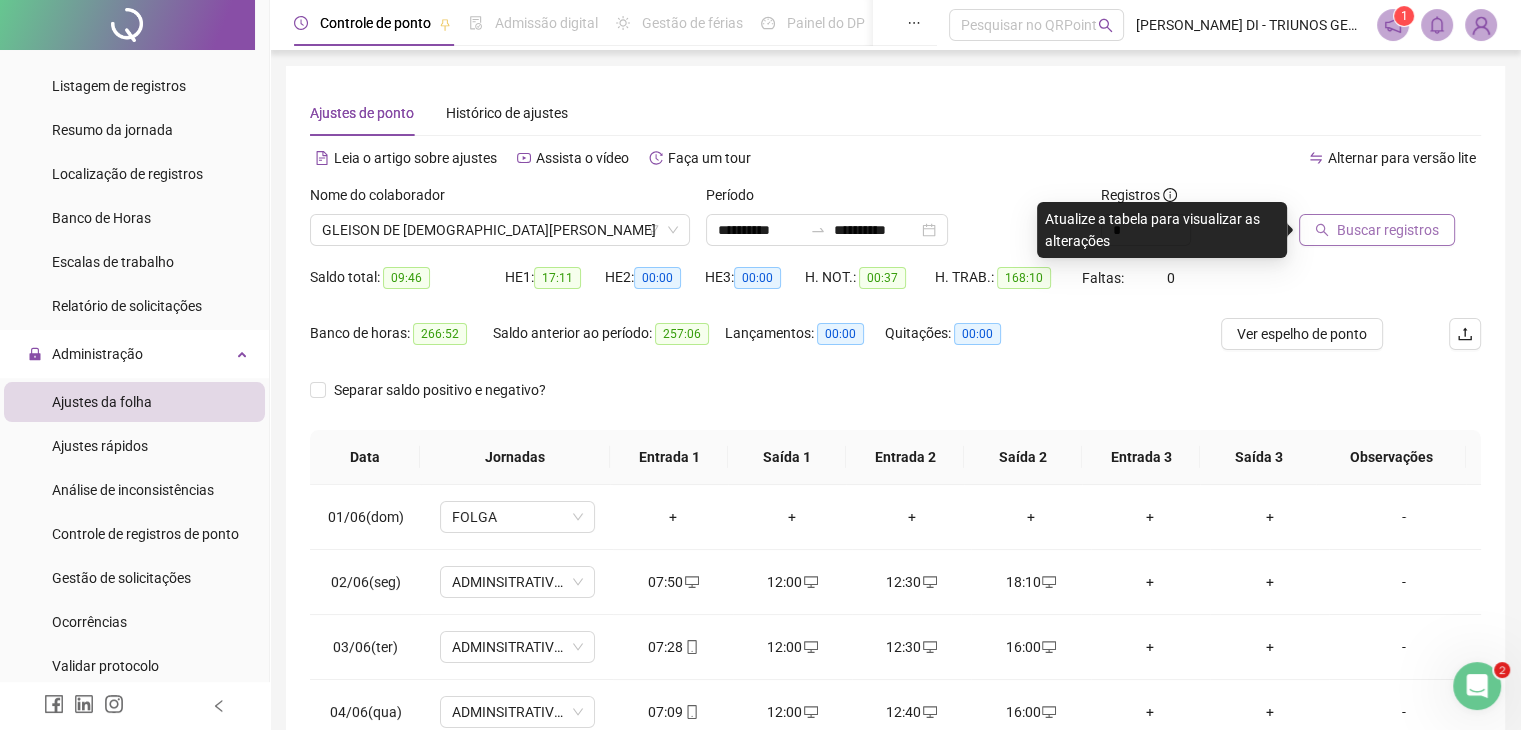 click on "Buscar registros" at bounding box center (1388, 230) 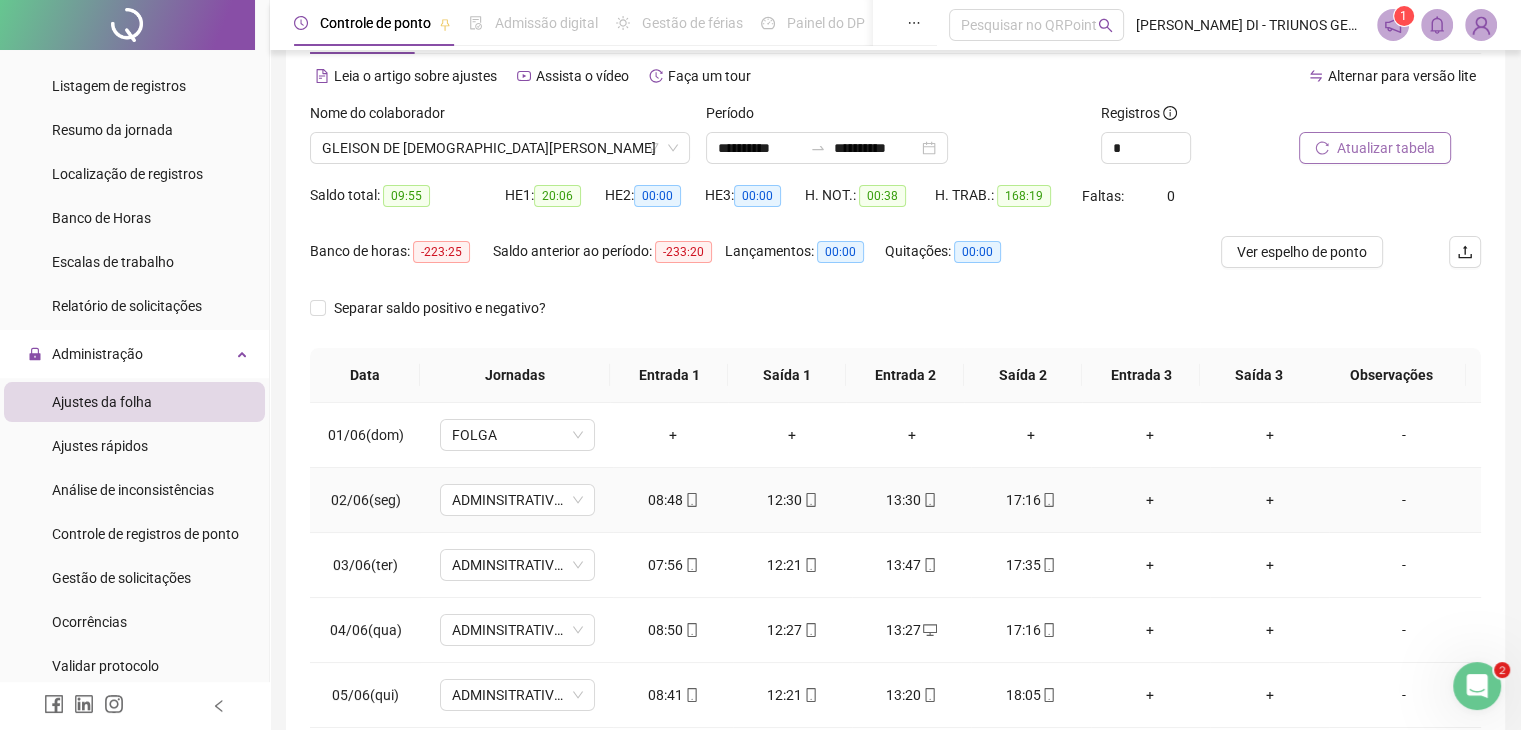 scroll, scrollTop: 119, scrollLeft: 0, axis: vertical 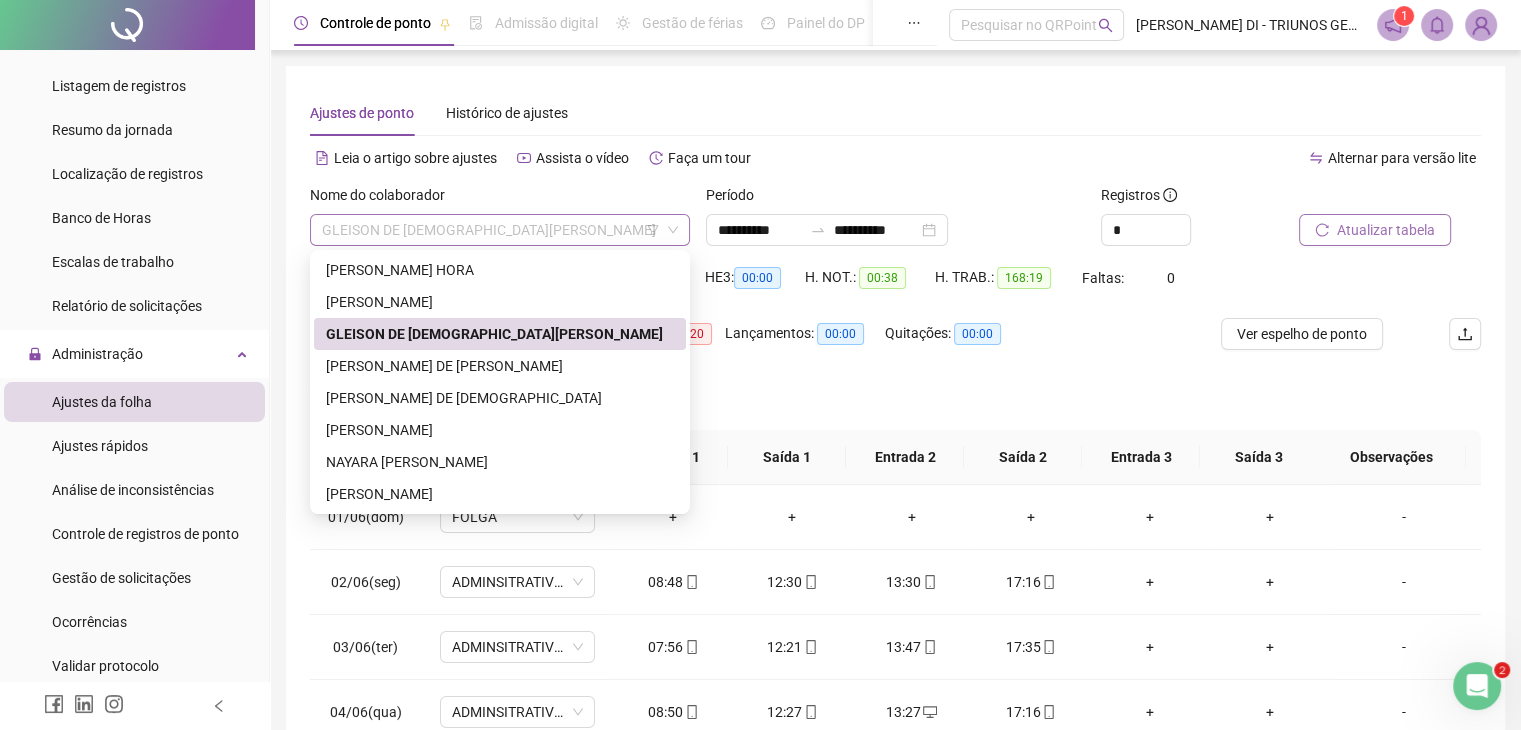 click on "GLEISON DE [DEMOGRAPHIC_DATA][PERSON_NAME]" at bounding box center [500, 230] 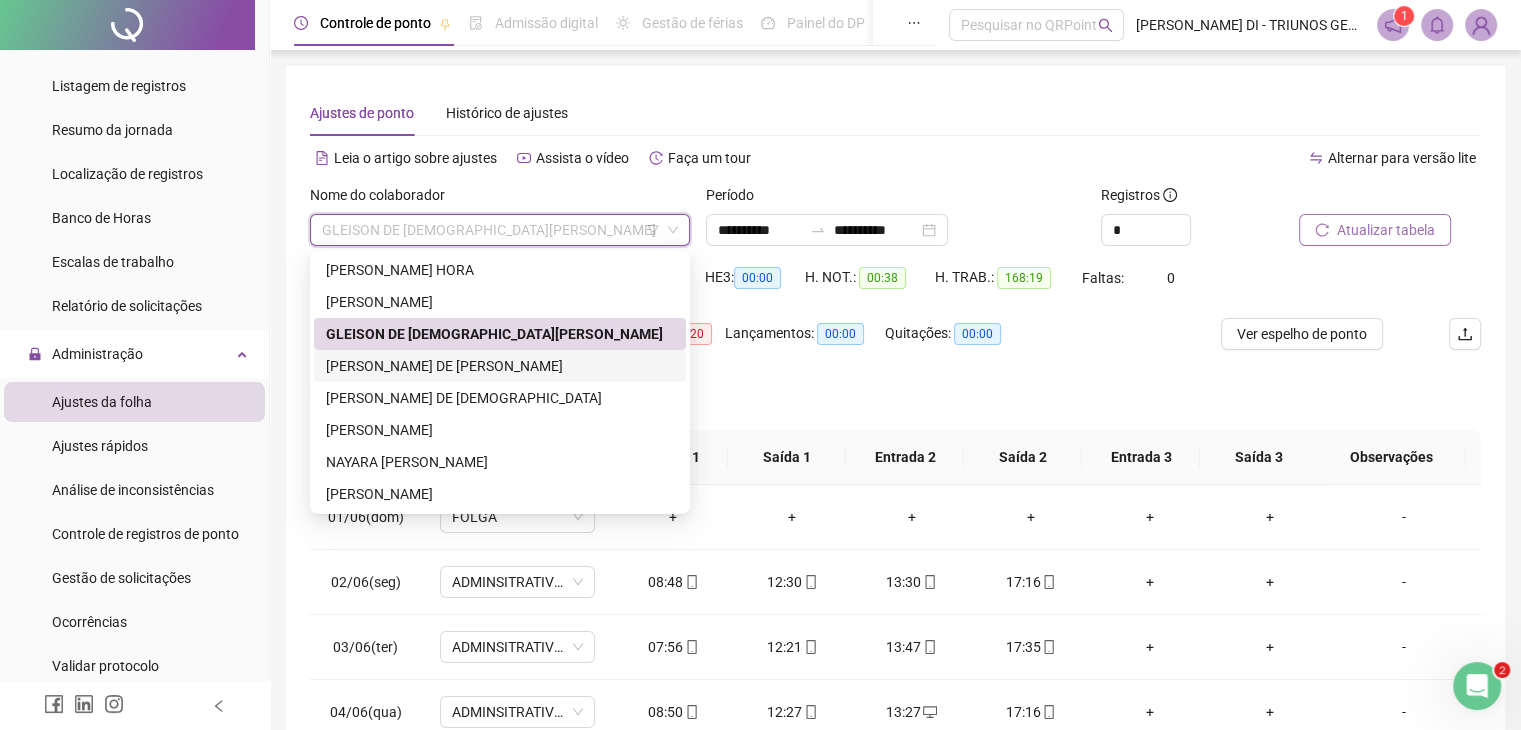 click on "[PERSON_NAME] DE [PERSON_NAME]" at bounding box center [500, 366] 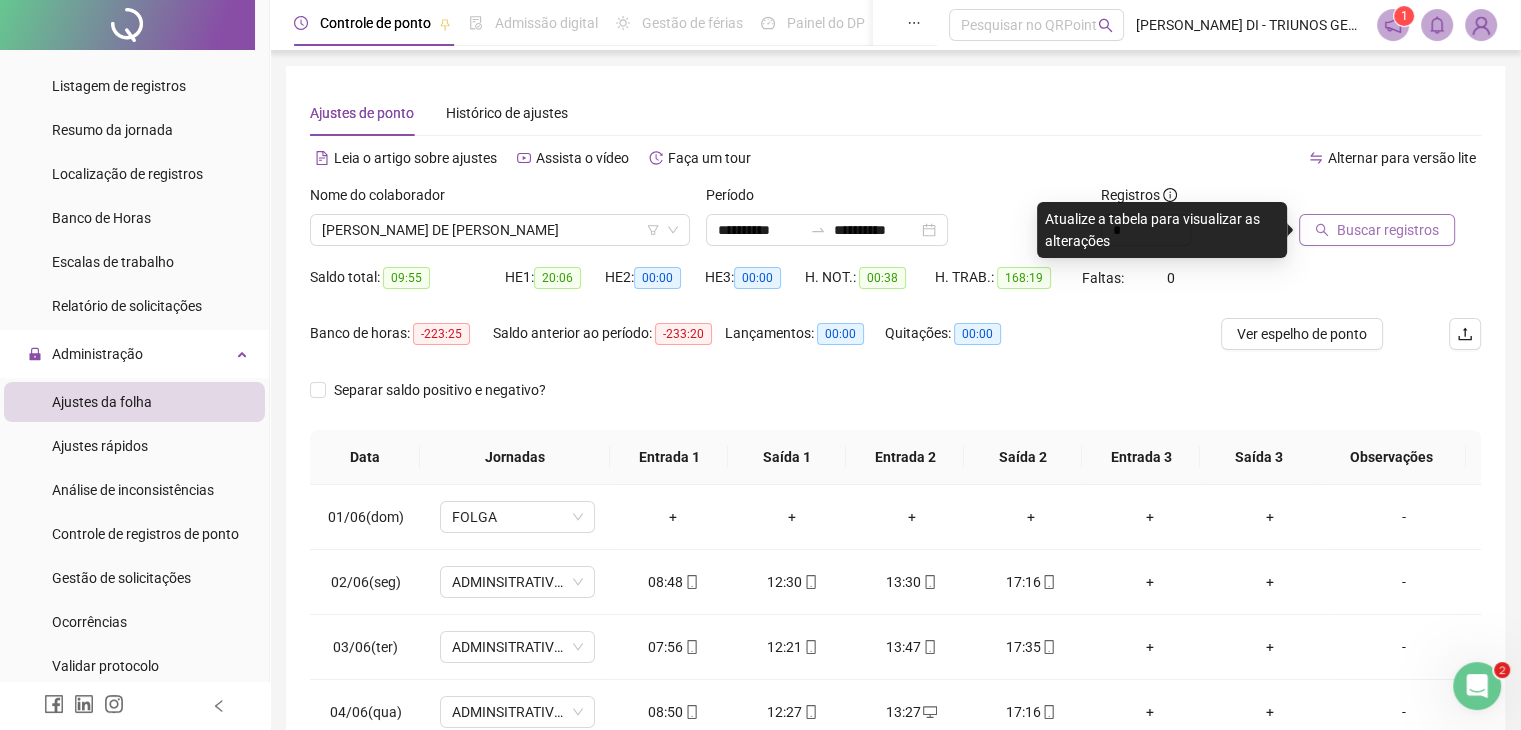 click on "Buscar registros" at bounding box center (1388, 230) 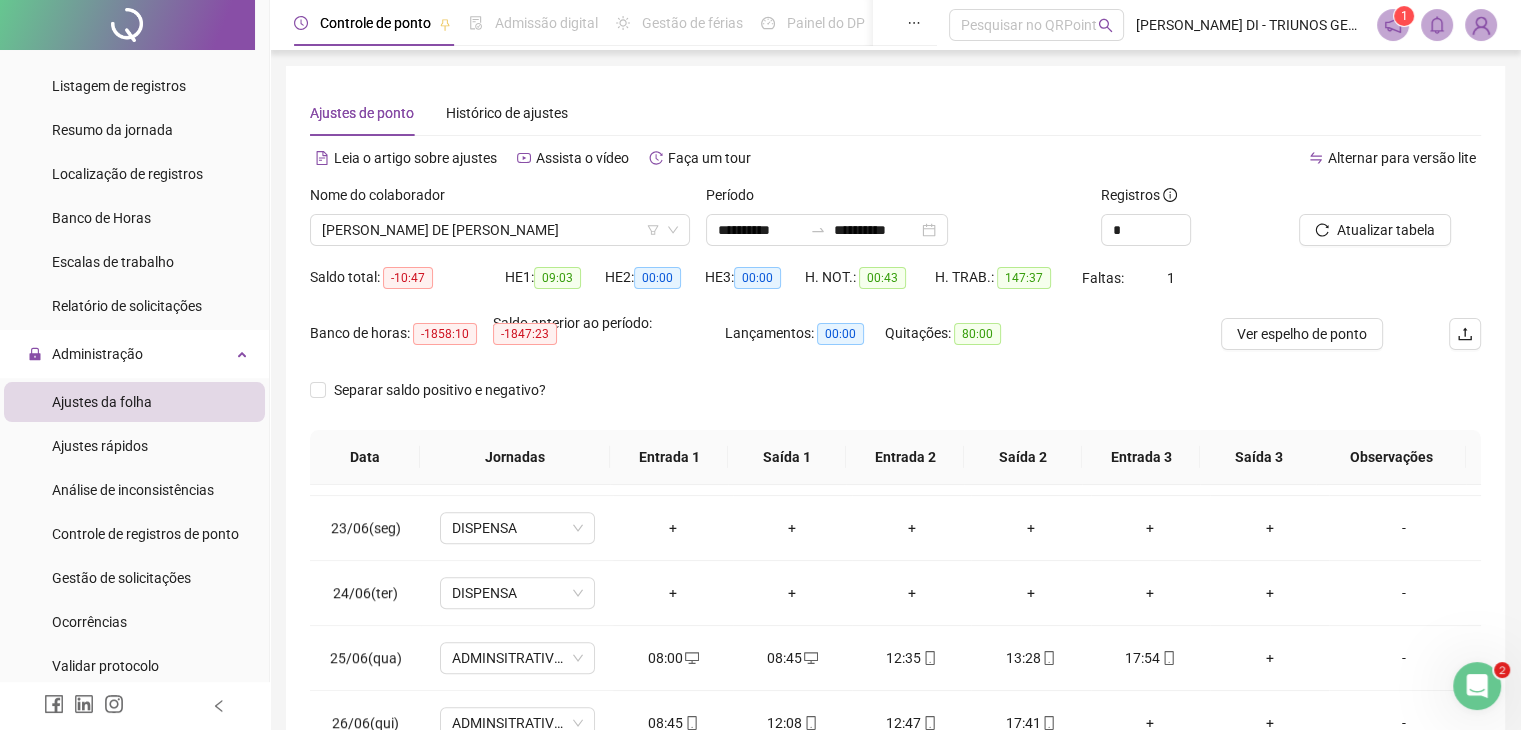 scroll, scrollTop: 1516, scrollLeft: 0, axis: vertical 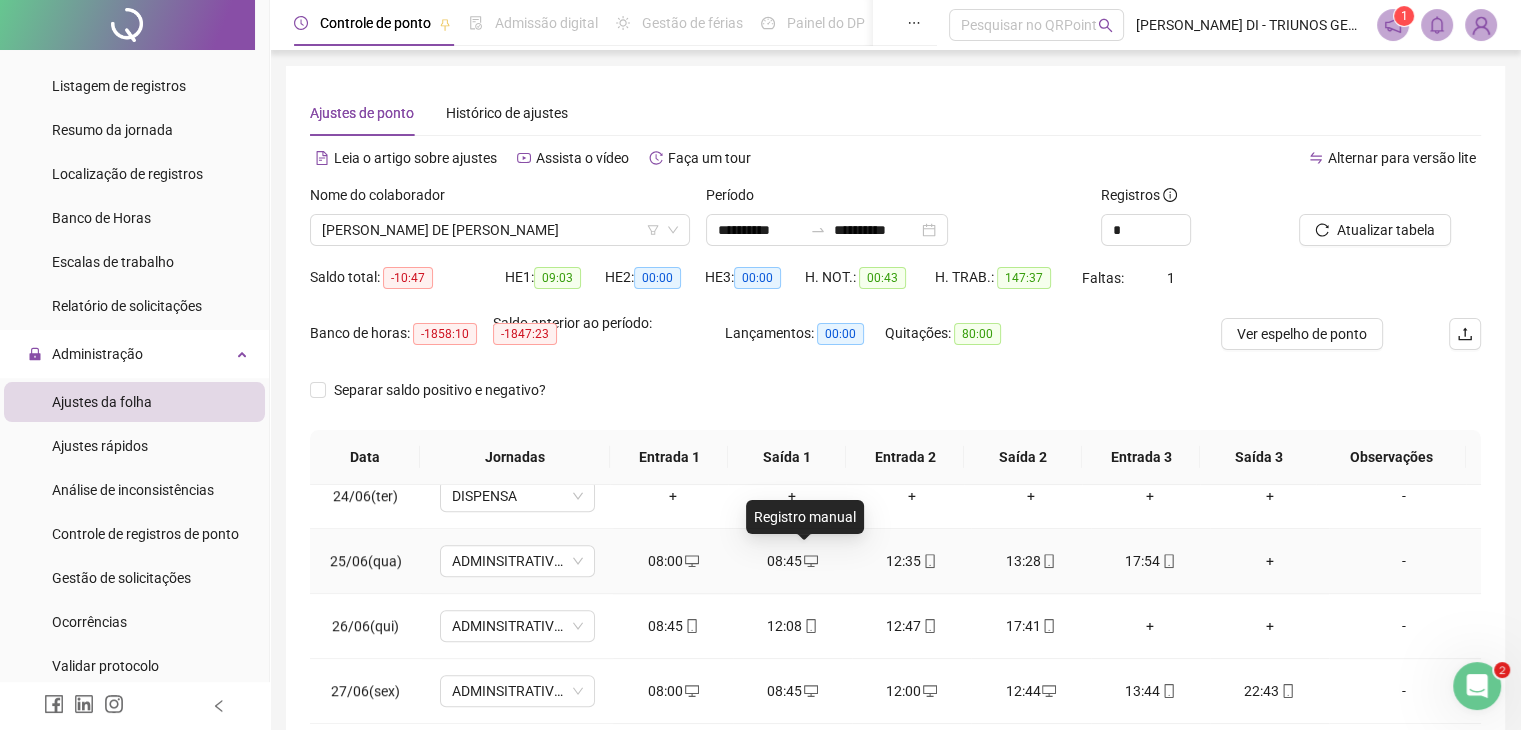 click 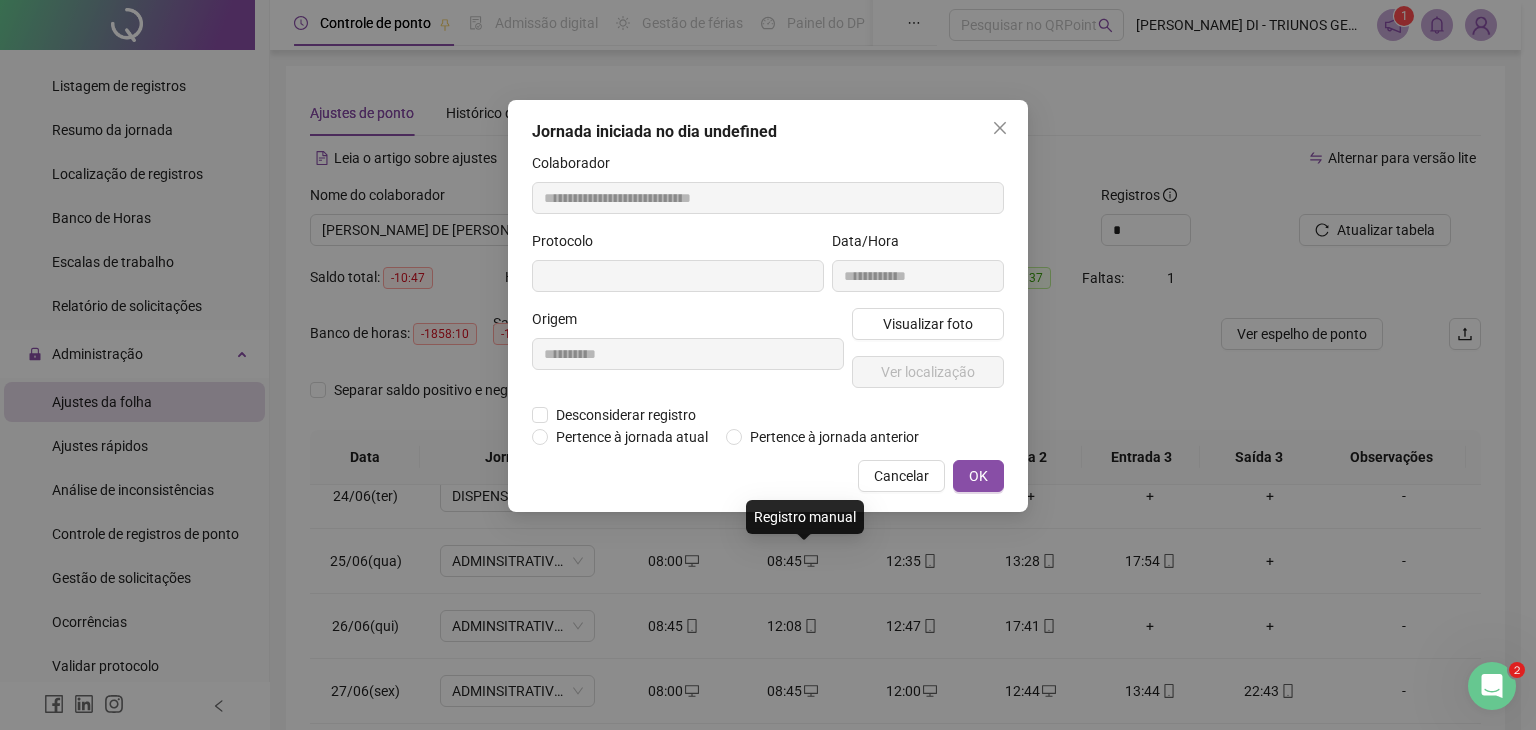 type on "**********" 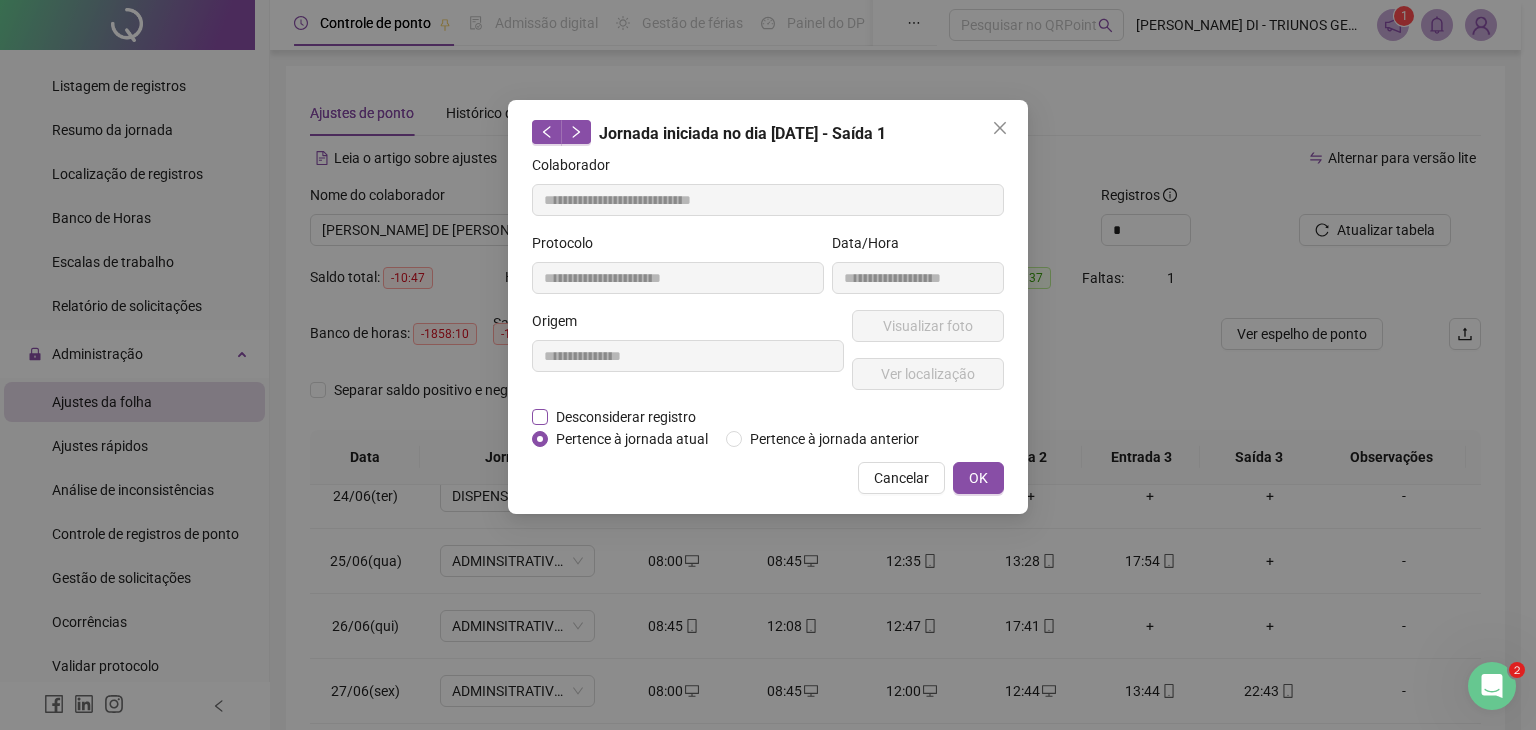 click on "Desconsiderar registro" at bounding box center [626, 417] 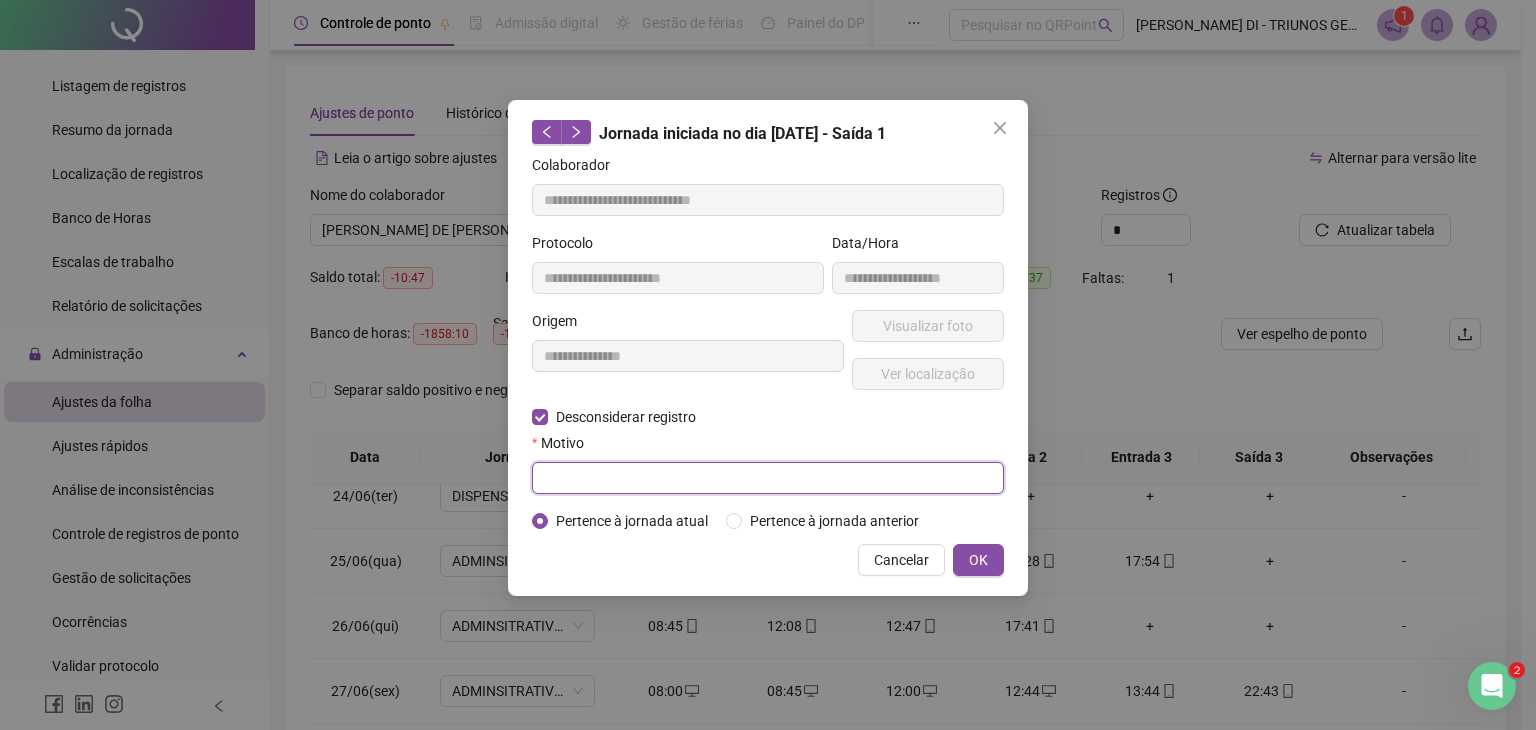 click at bounding box center [768, 478] 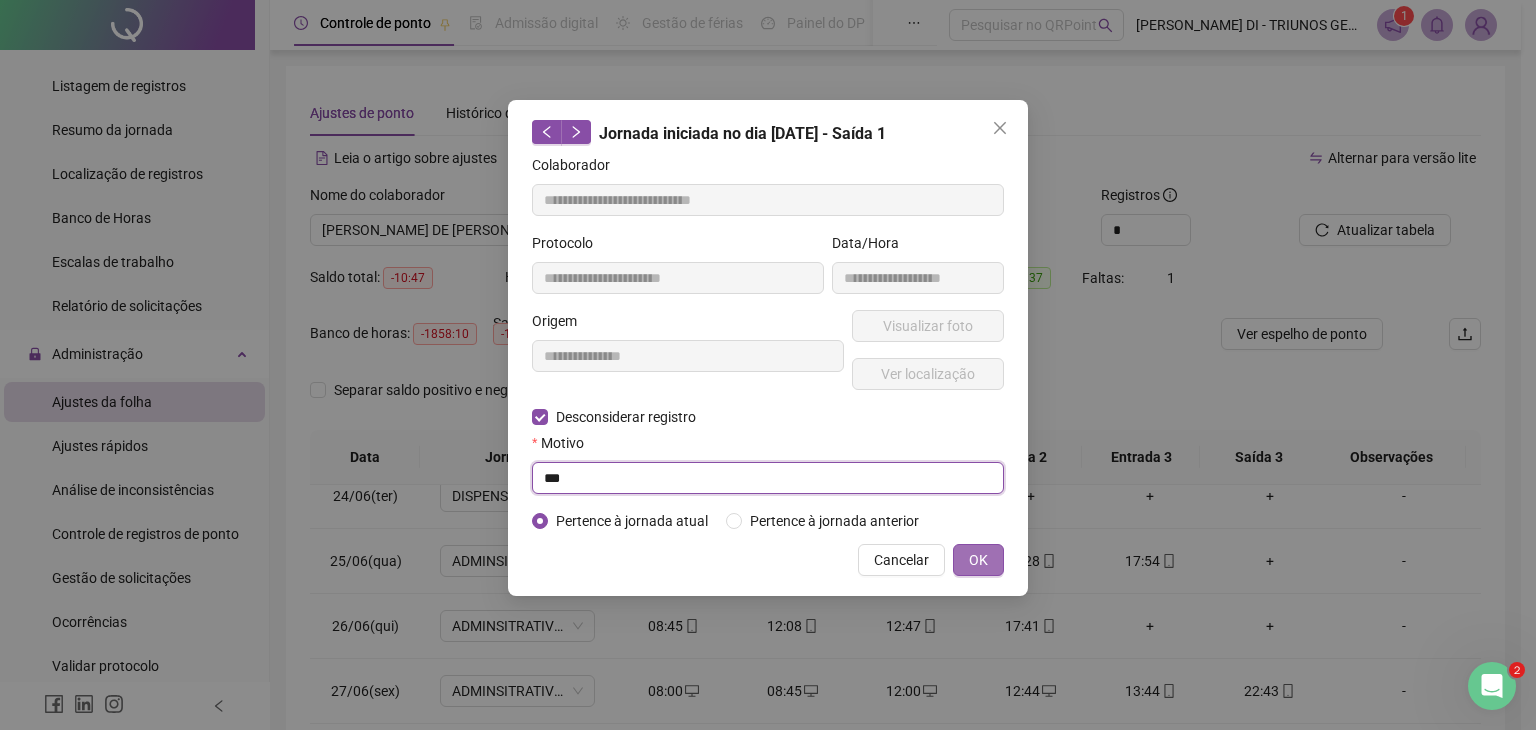 type on "***" 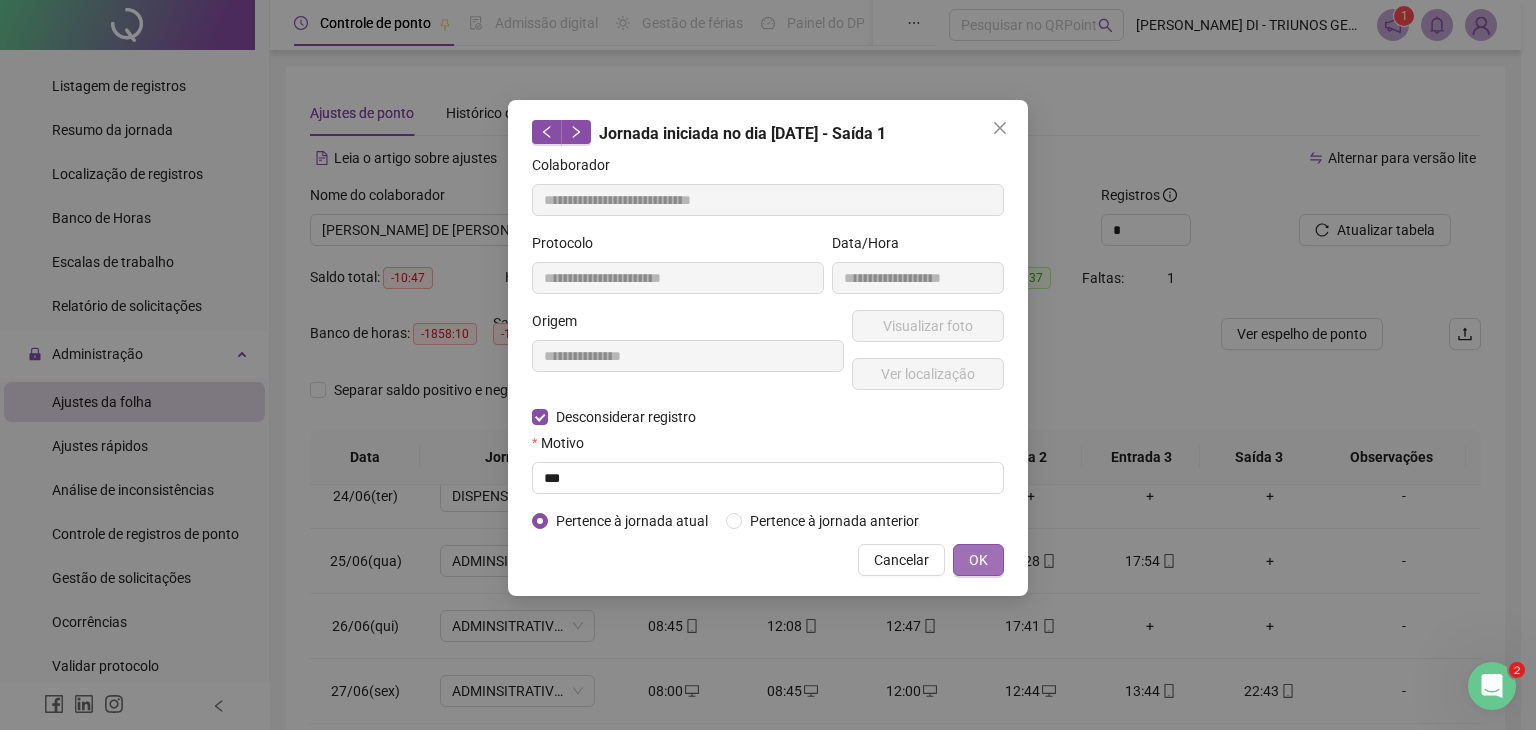 click on "OK" at bounding box center [978, 560] 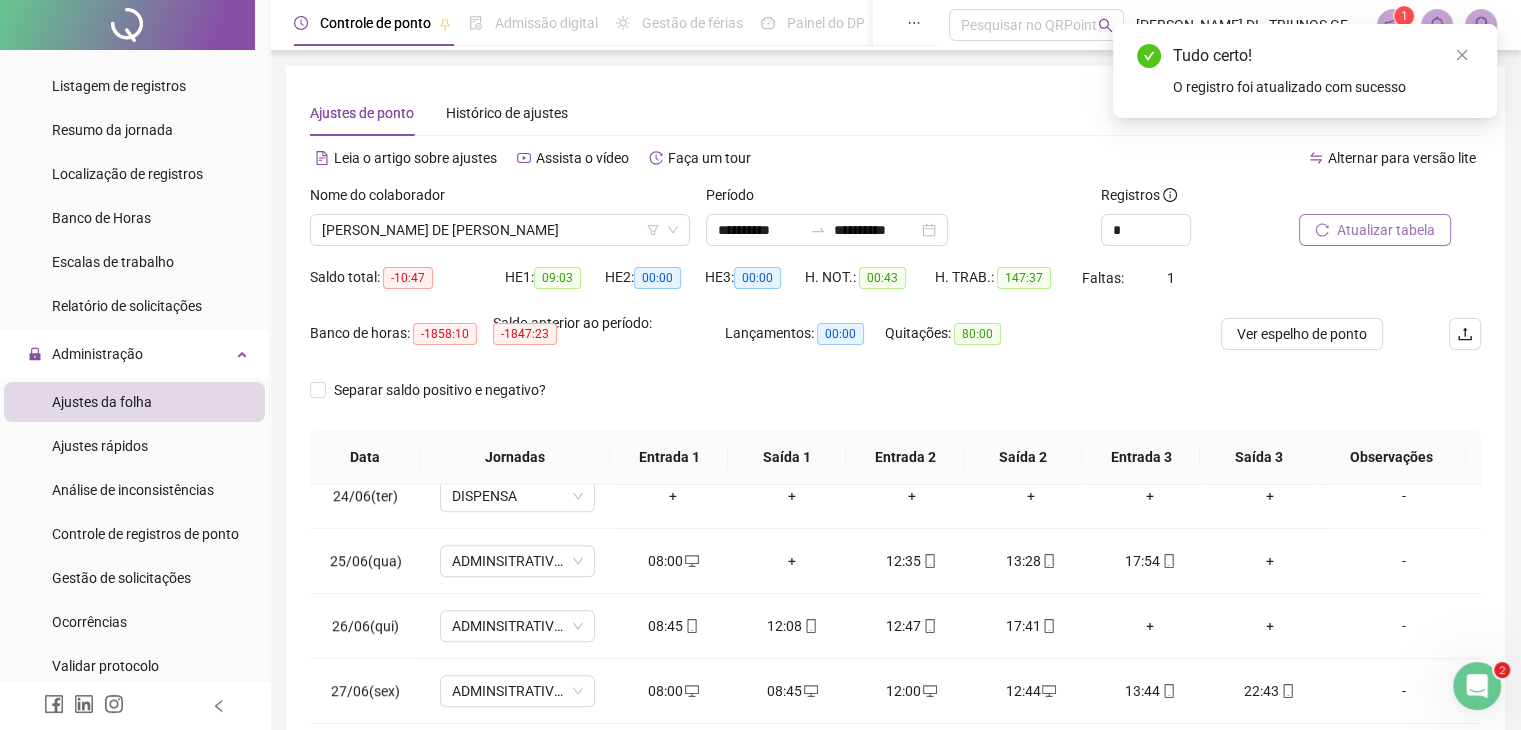 click on "Atualizar tabela" at bounding box center [1386, 230] 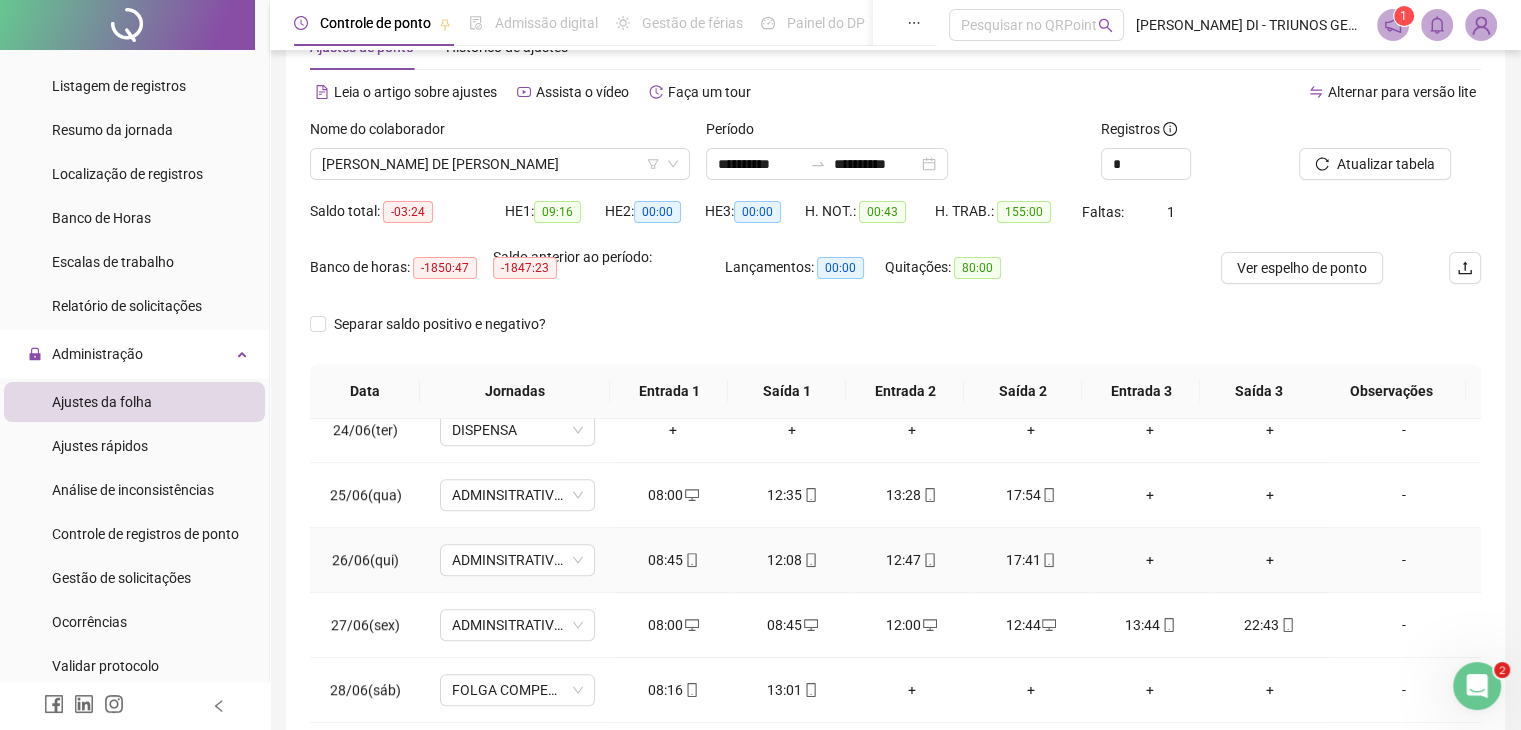 scroll, scrollTop: 67, scrollLeft: 0, axis: vertical 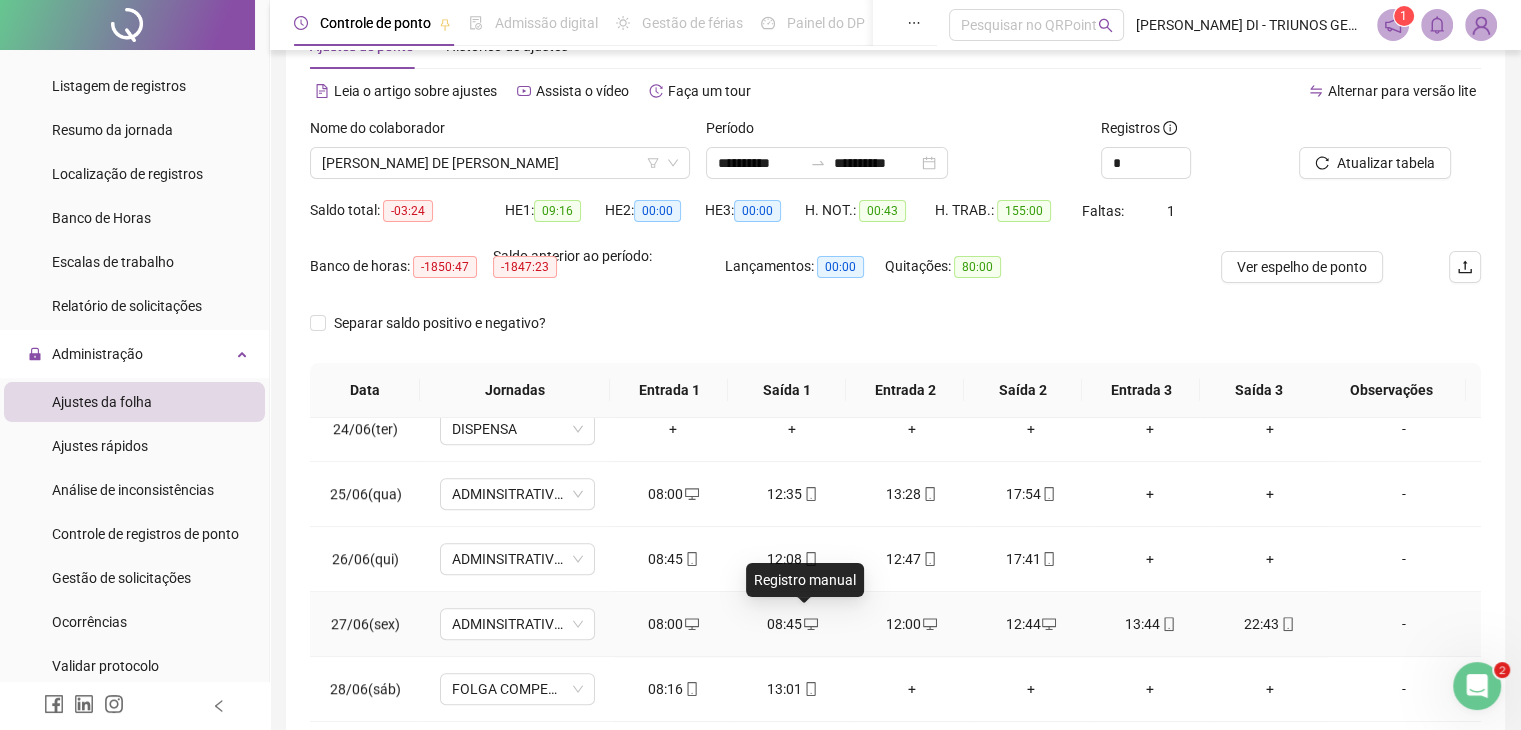 click 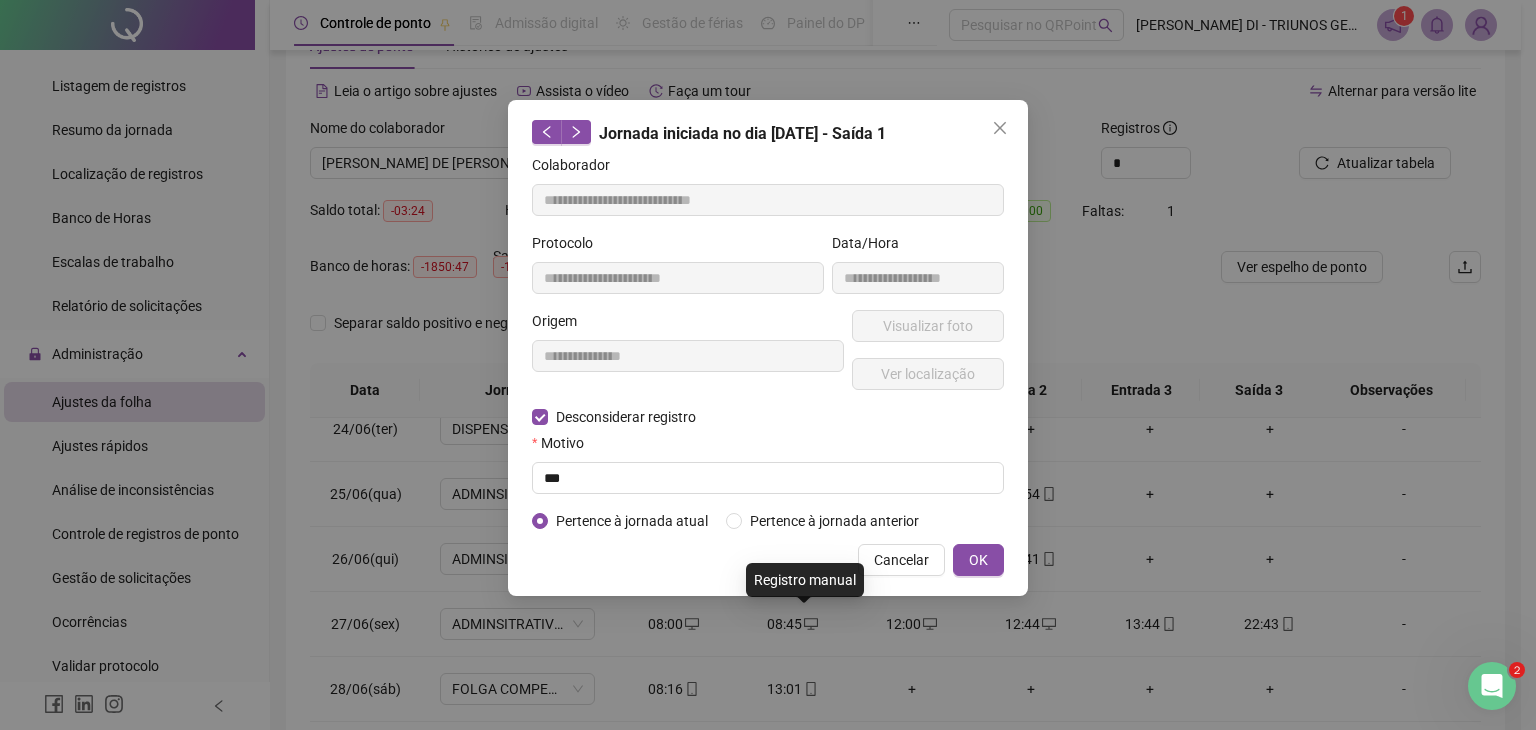 type on "**********" 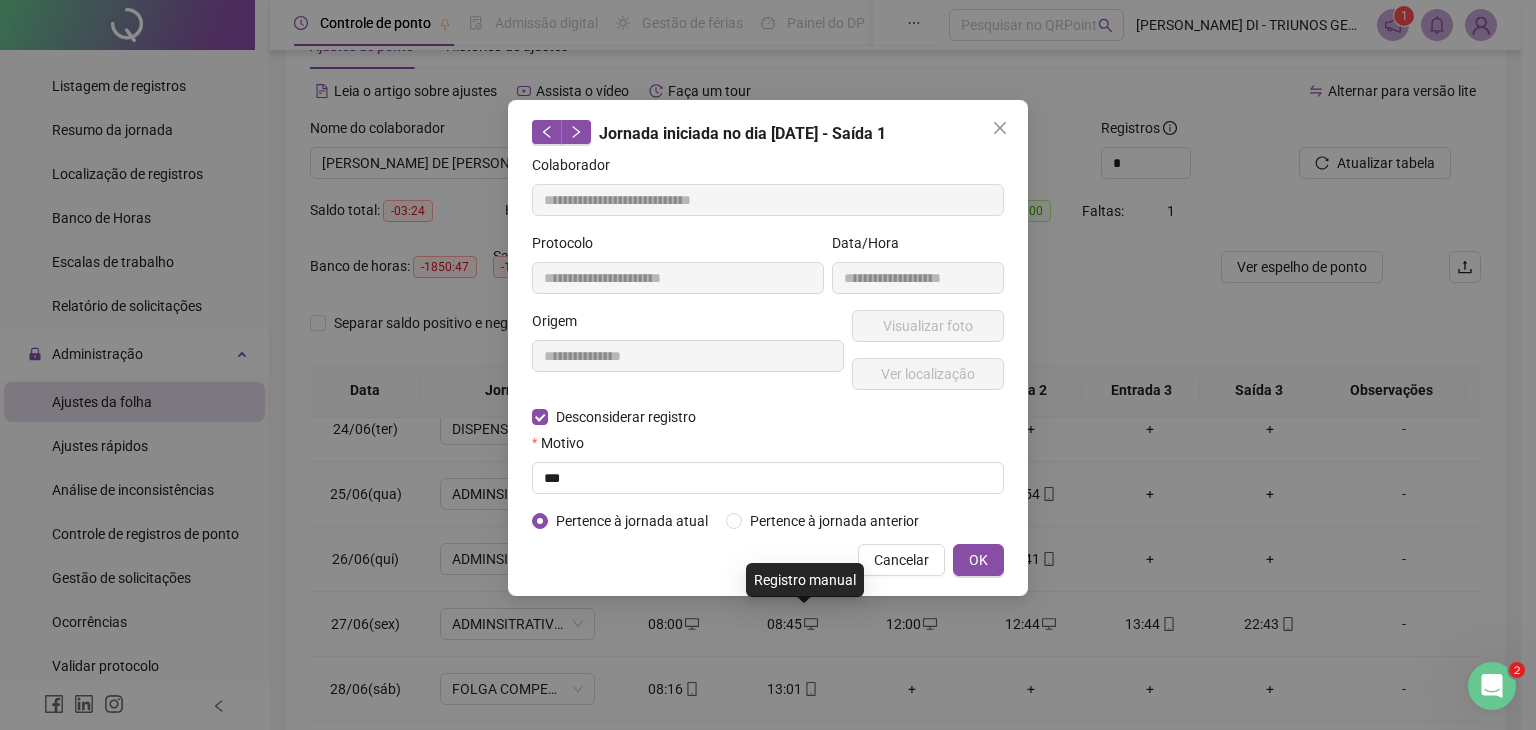 type on "**********" 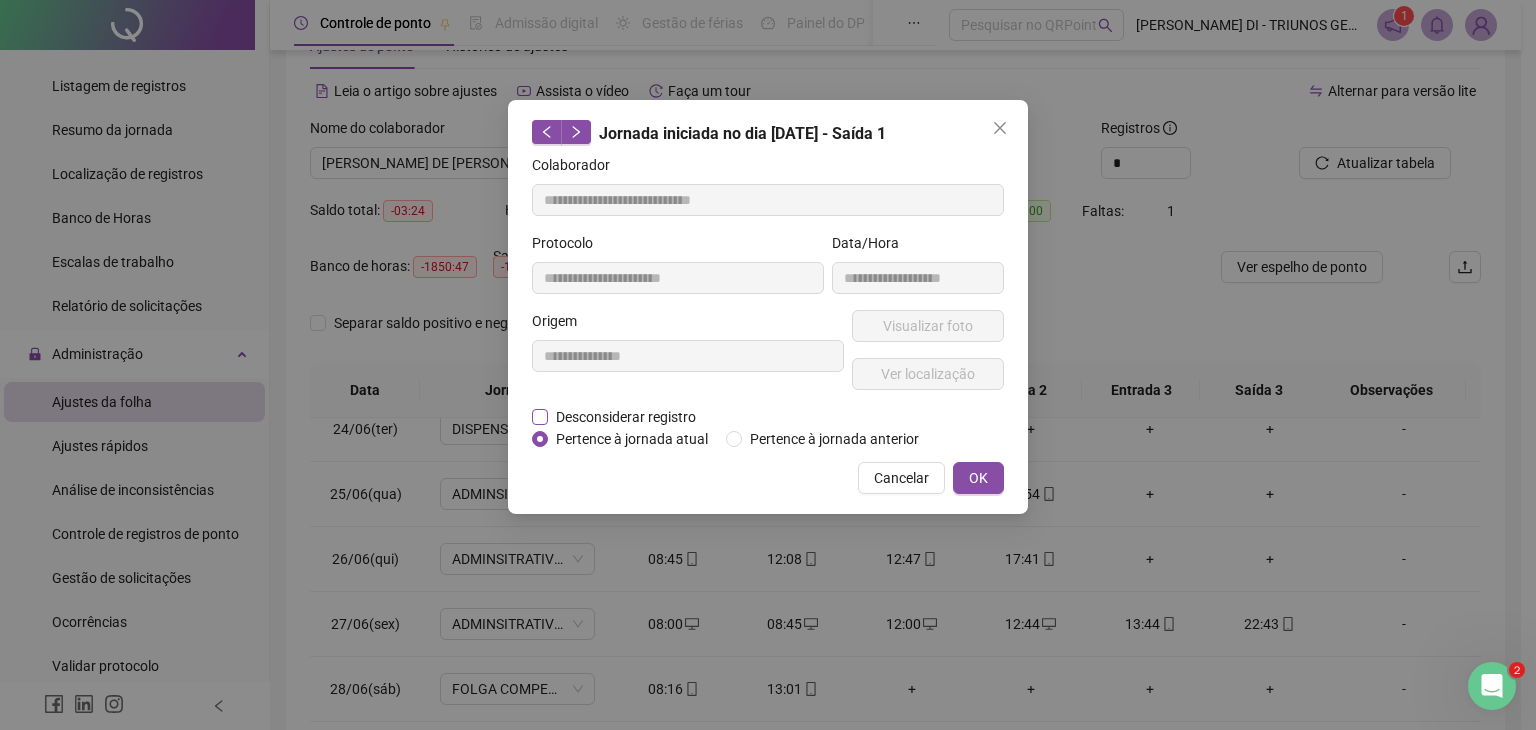 click on "Desconsiderar registro" at bounding box center [626, 417] 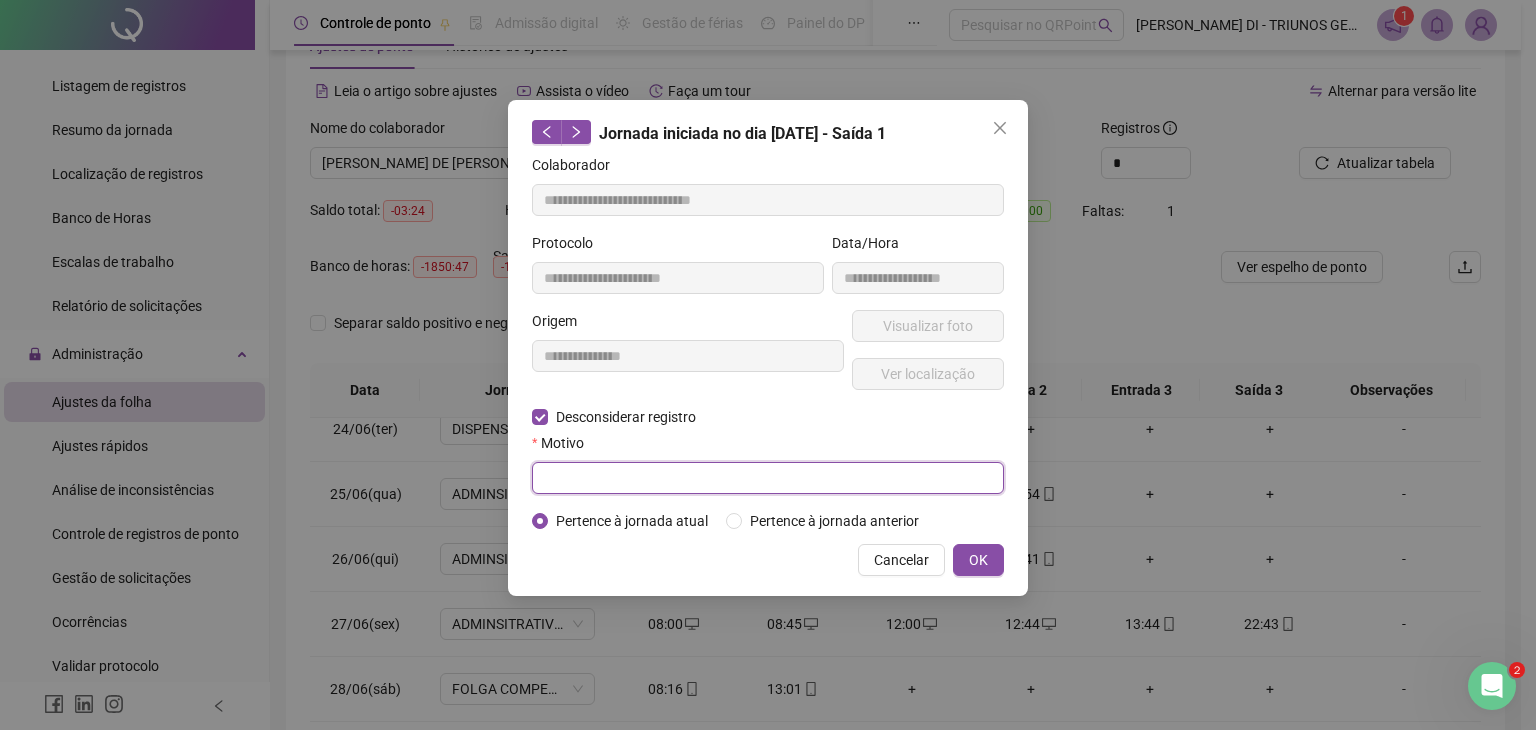 click at bounding box center (768, 478) 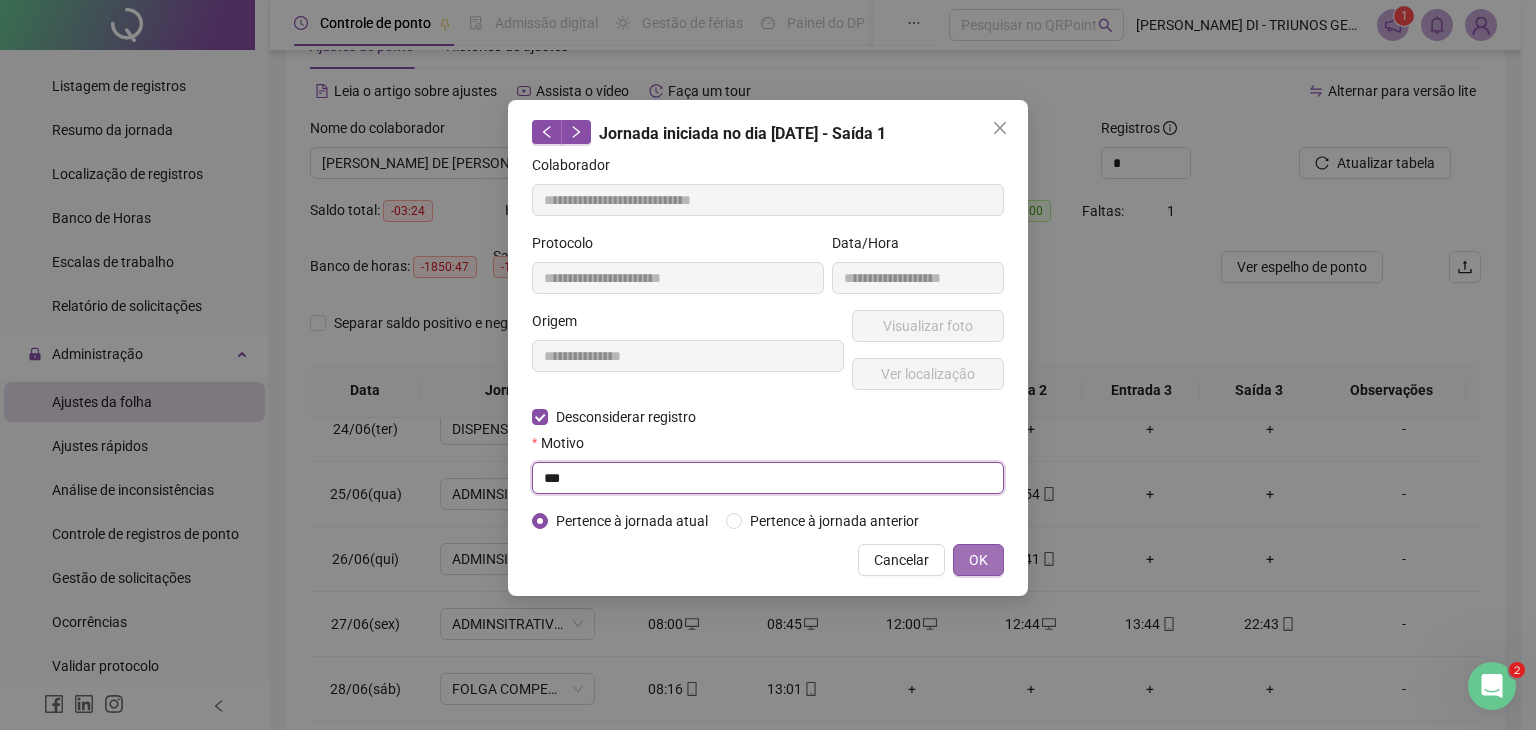 type on "***" 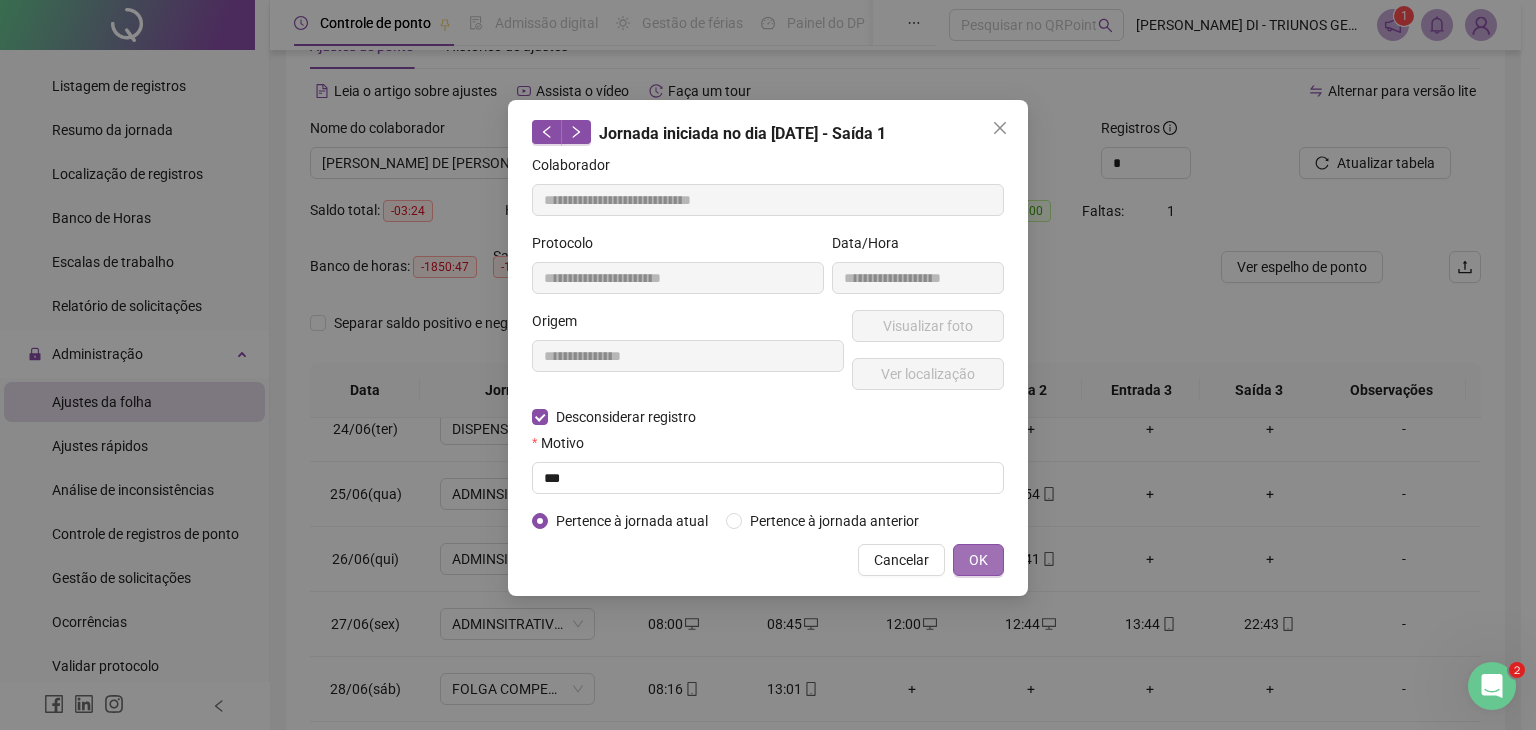 click on "OK" at bounding box center (978, 560) 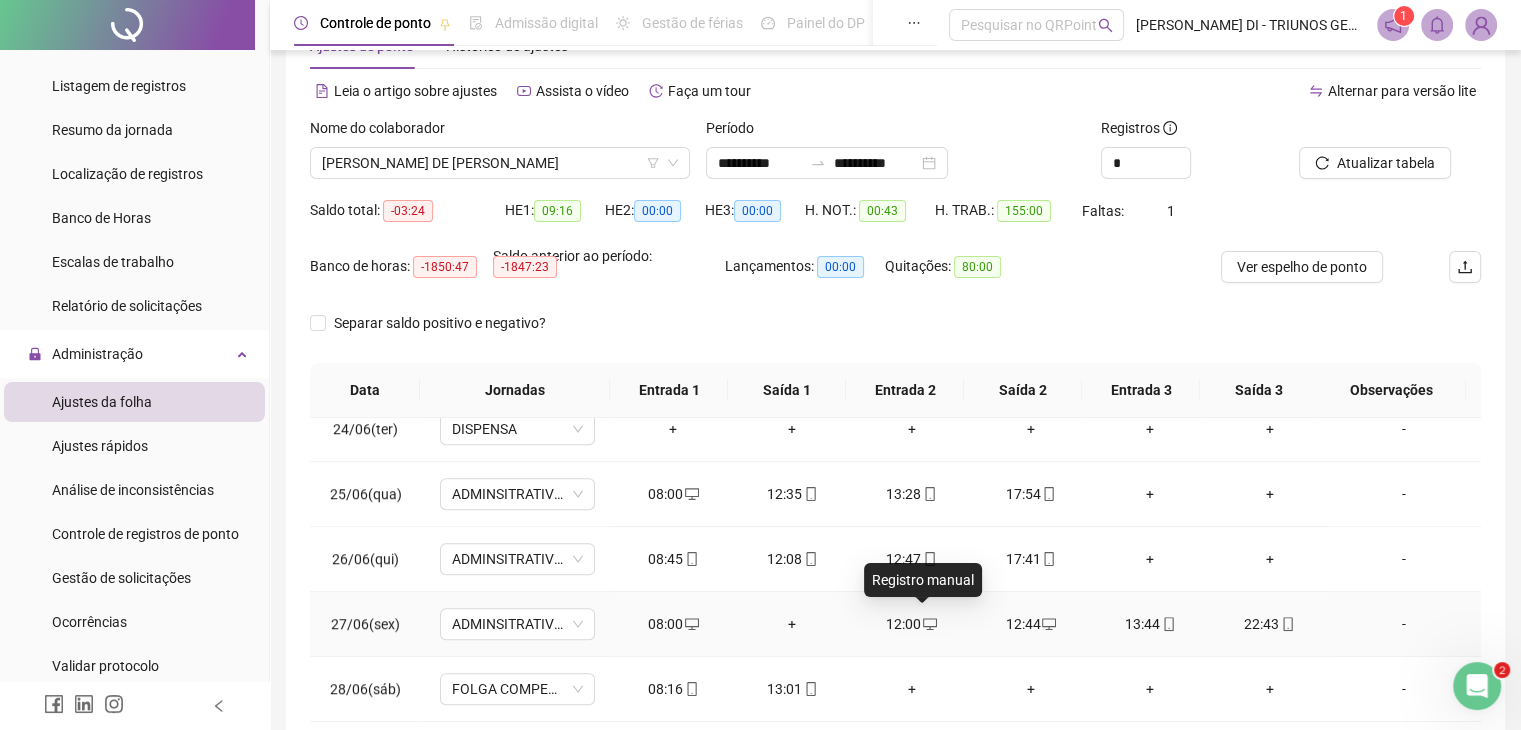 click 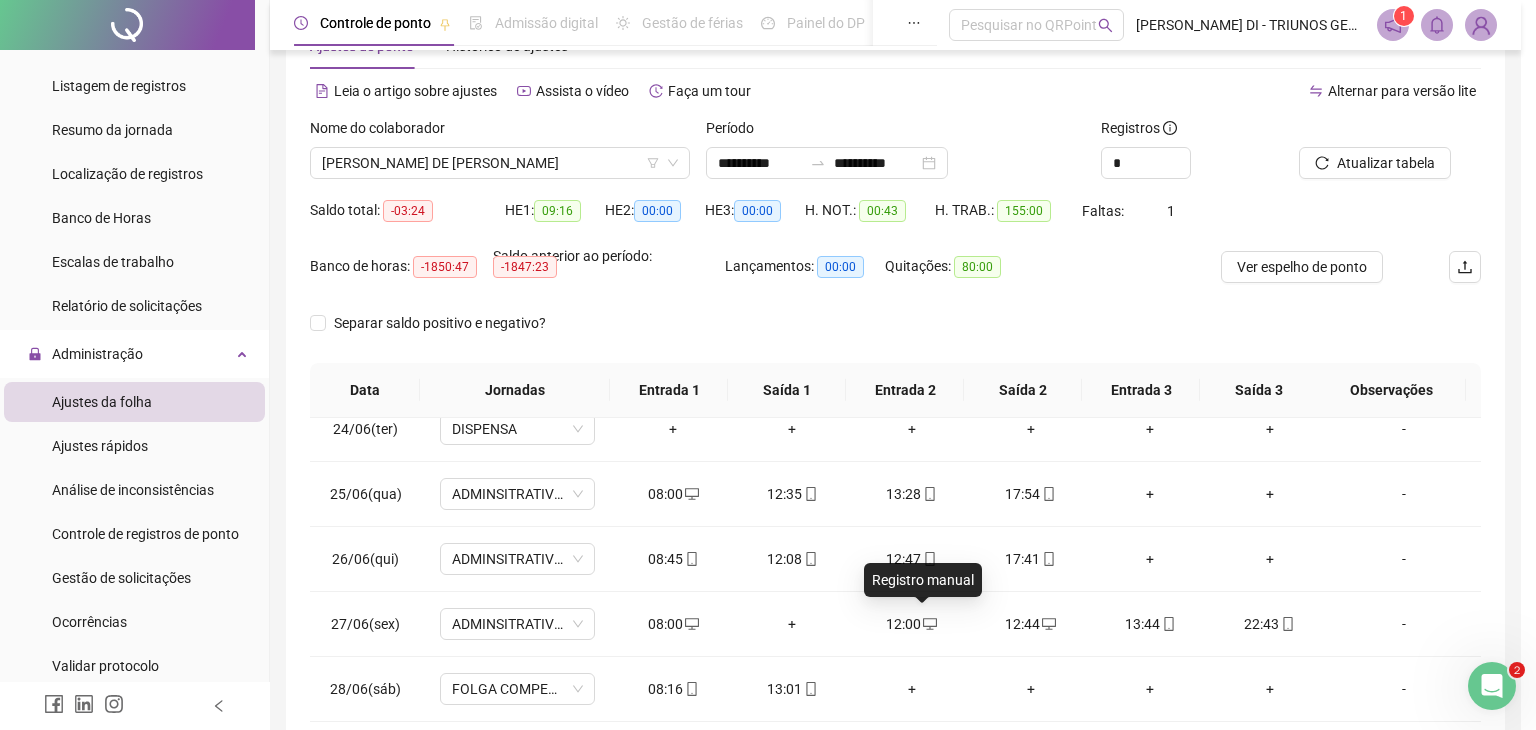 type on "**********" 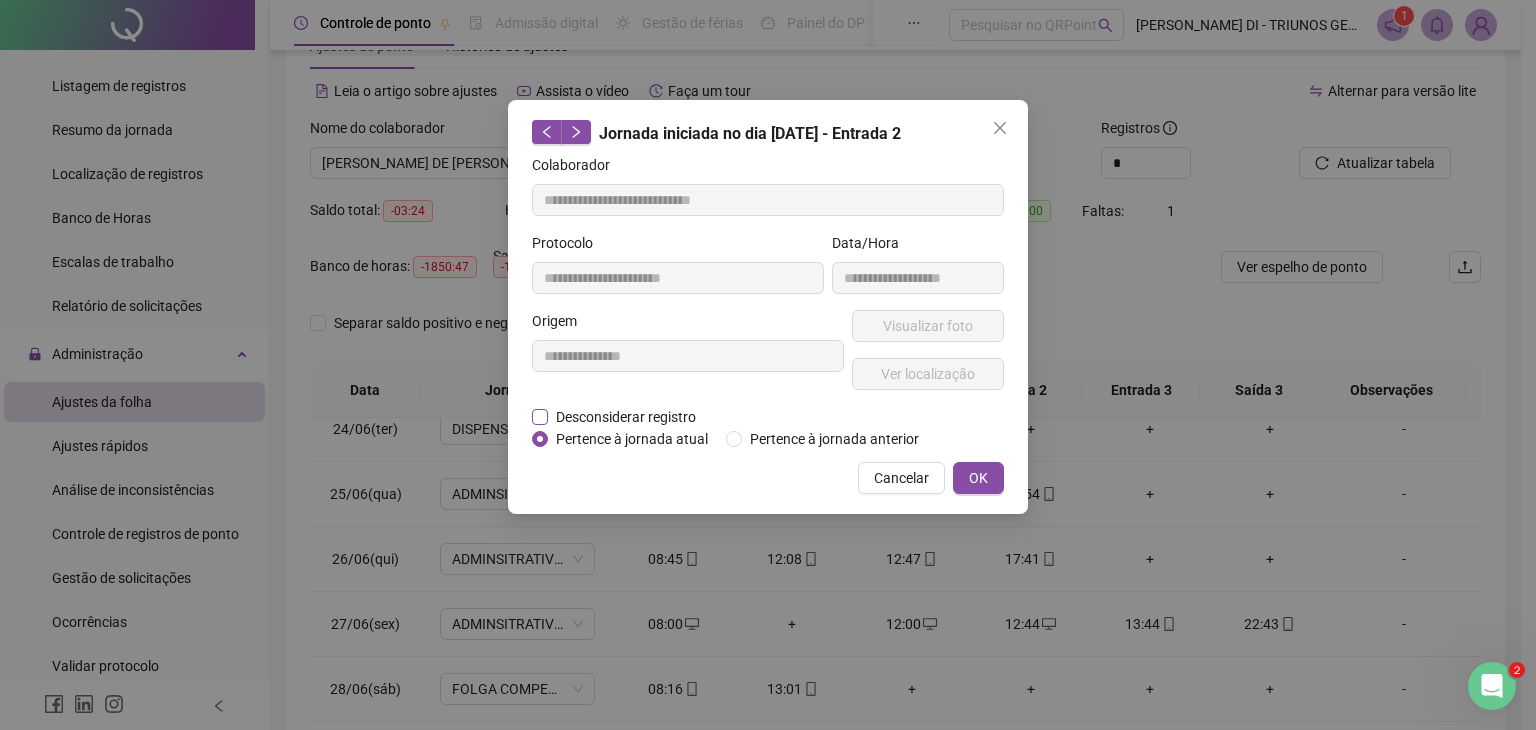 click on "Desconsiderar registro" at bounding box center (626, 417) 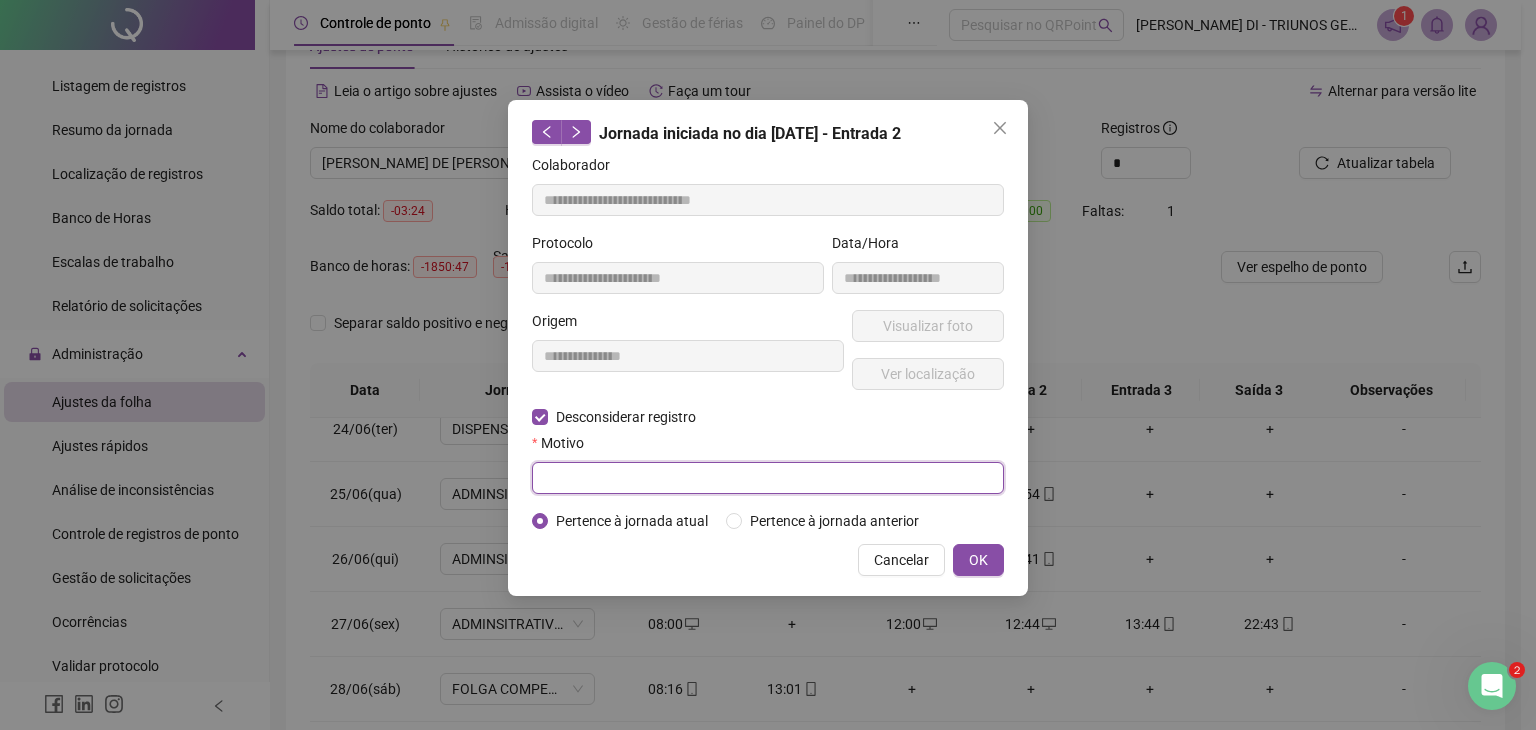 click at bounding box center (768, 478) 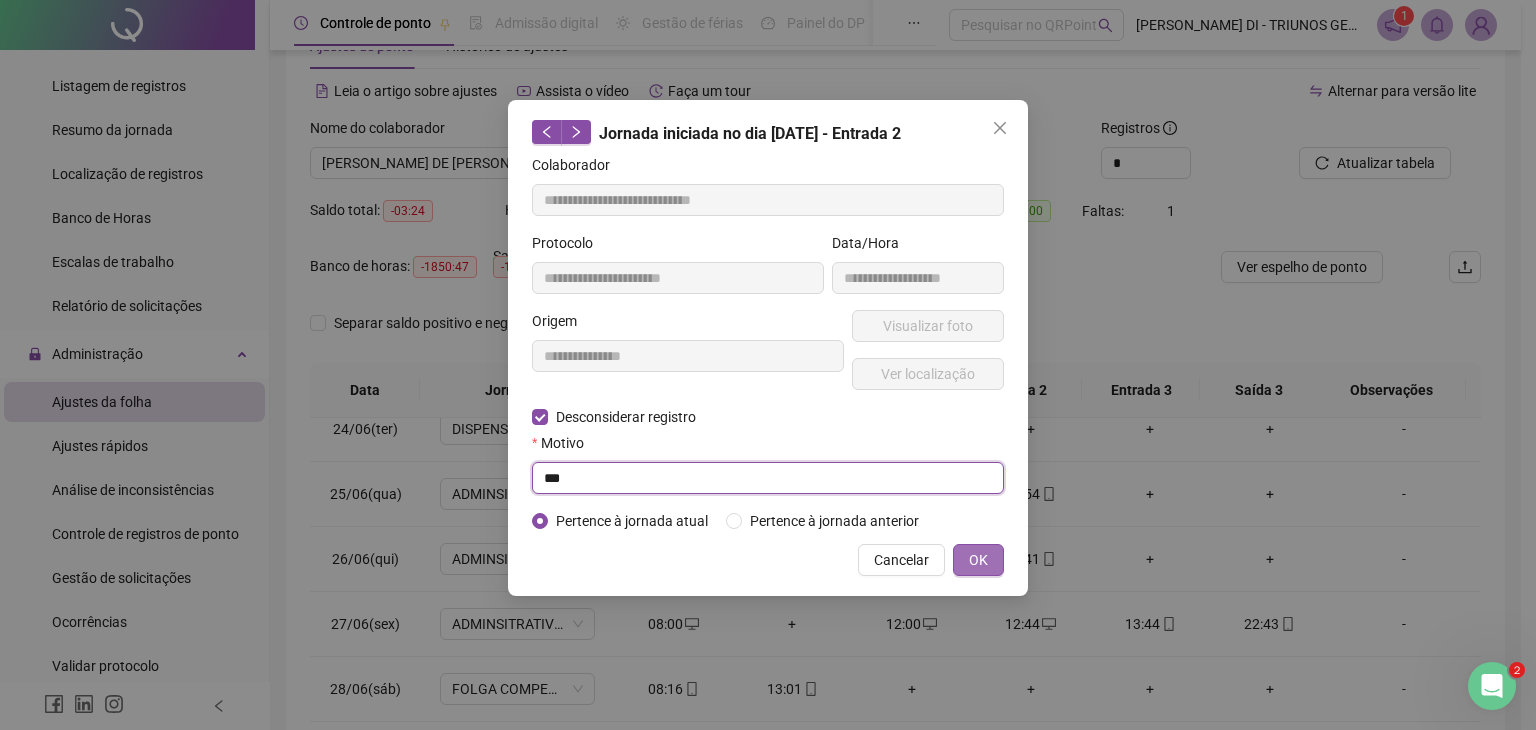 type on "***" 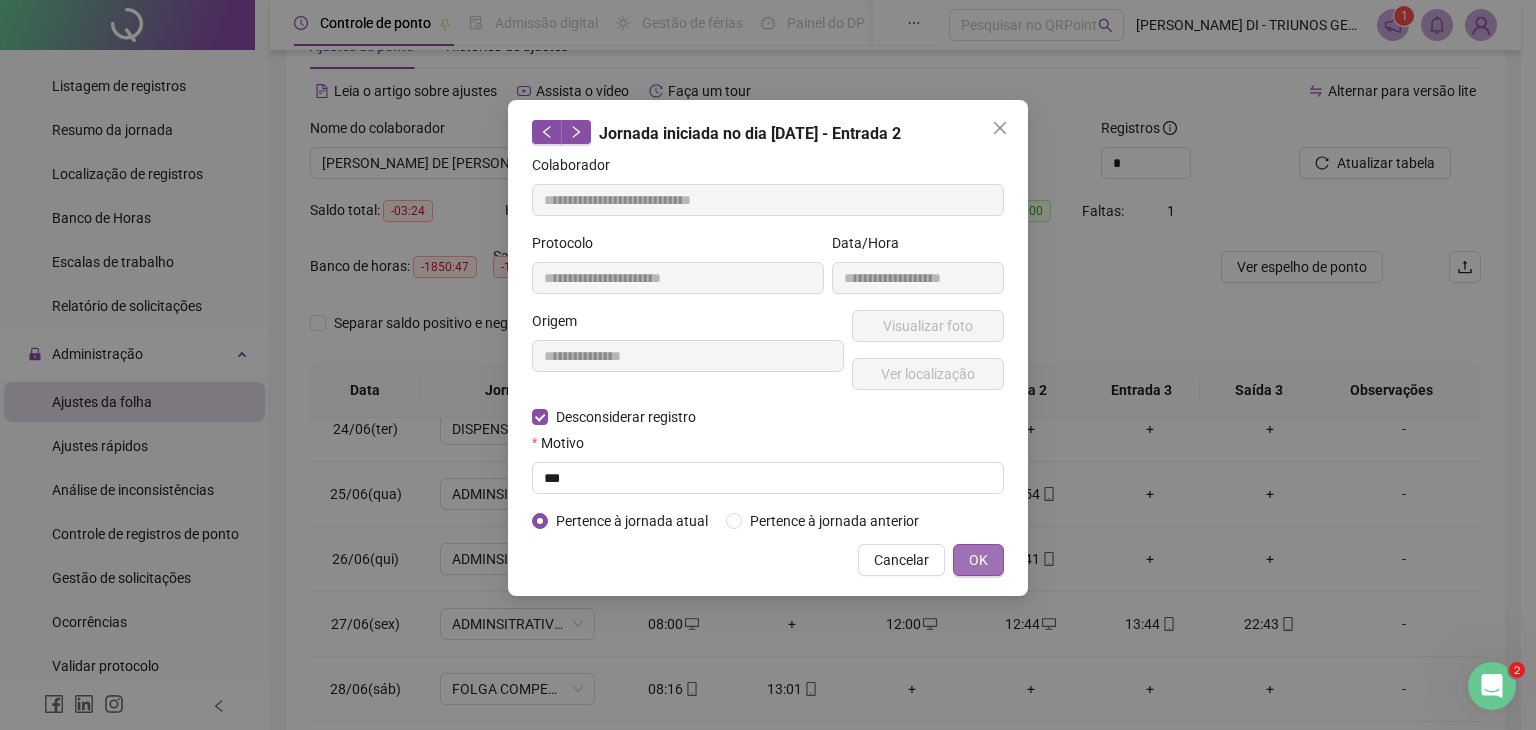 click on "OK" at bounding box center (978, 560) 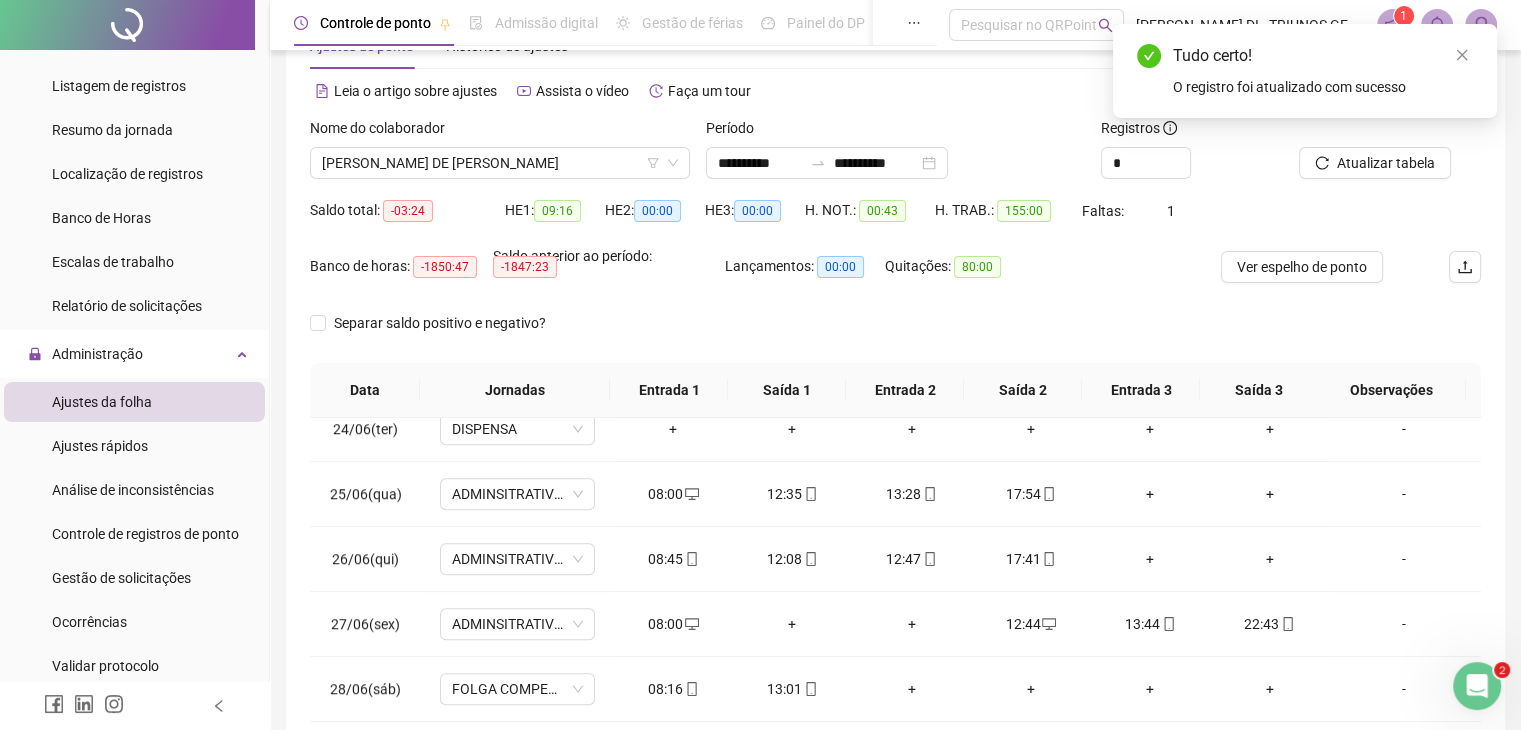 drag, startPoint x: 983, startPoint y: 557, endPoint x: 1137, endPoint y: 285, distance: 312.57 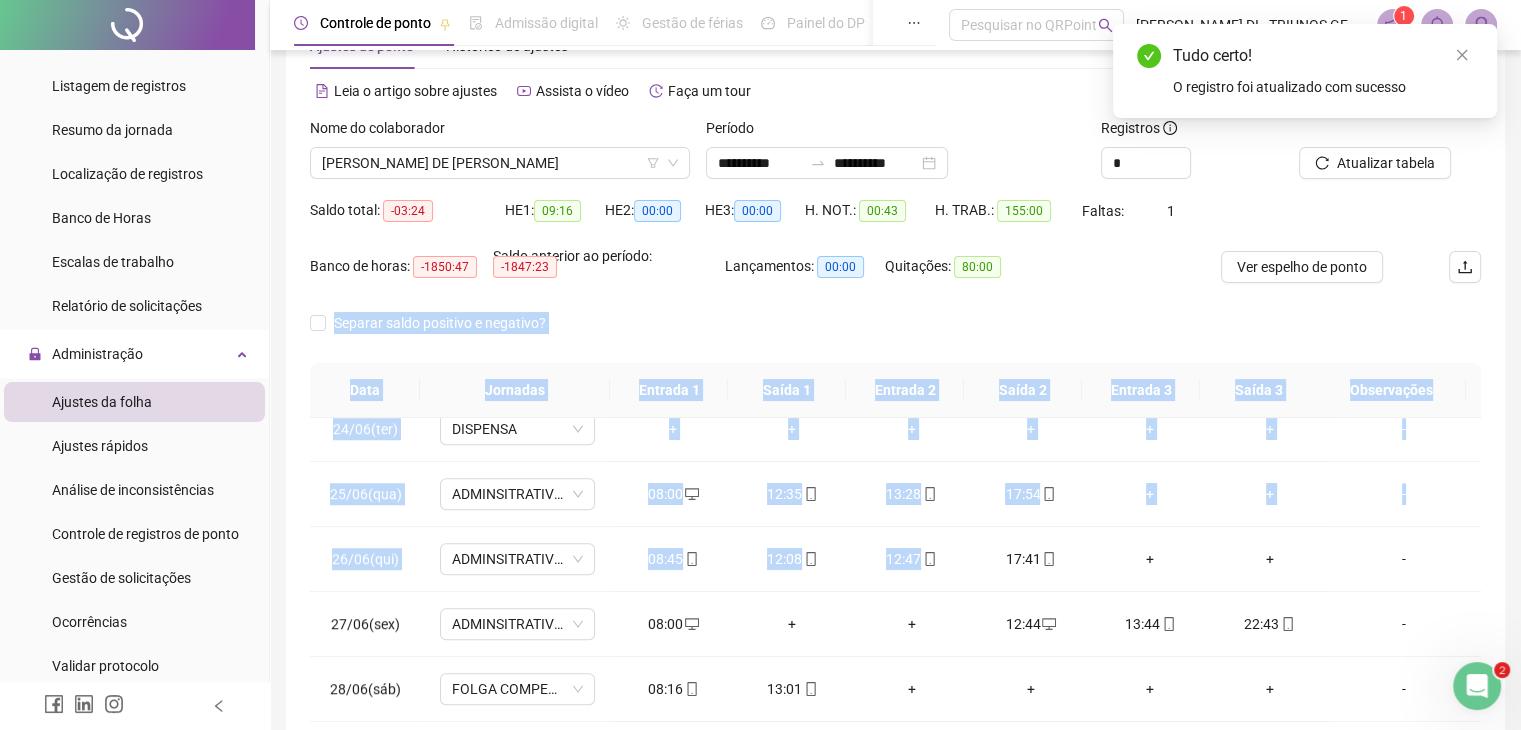 scroll, scrollTop: 774, scrollLeft: 0, axis: vertical 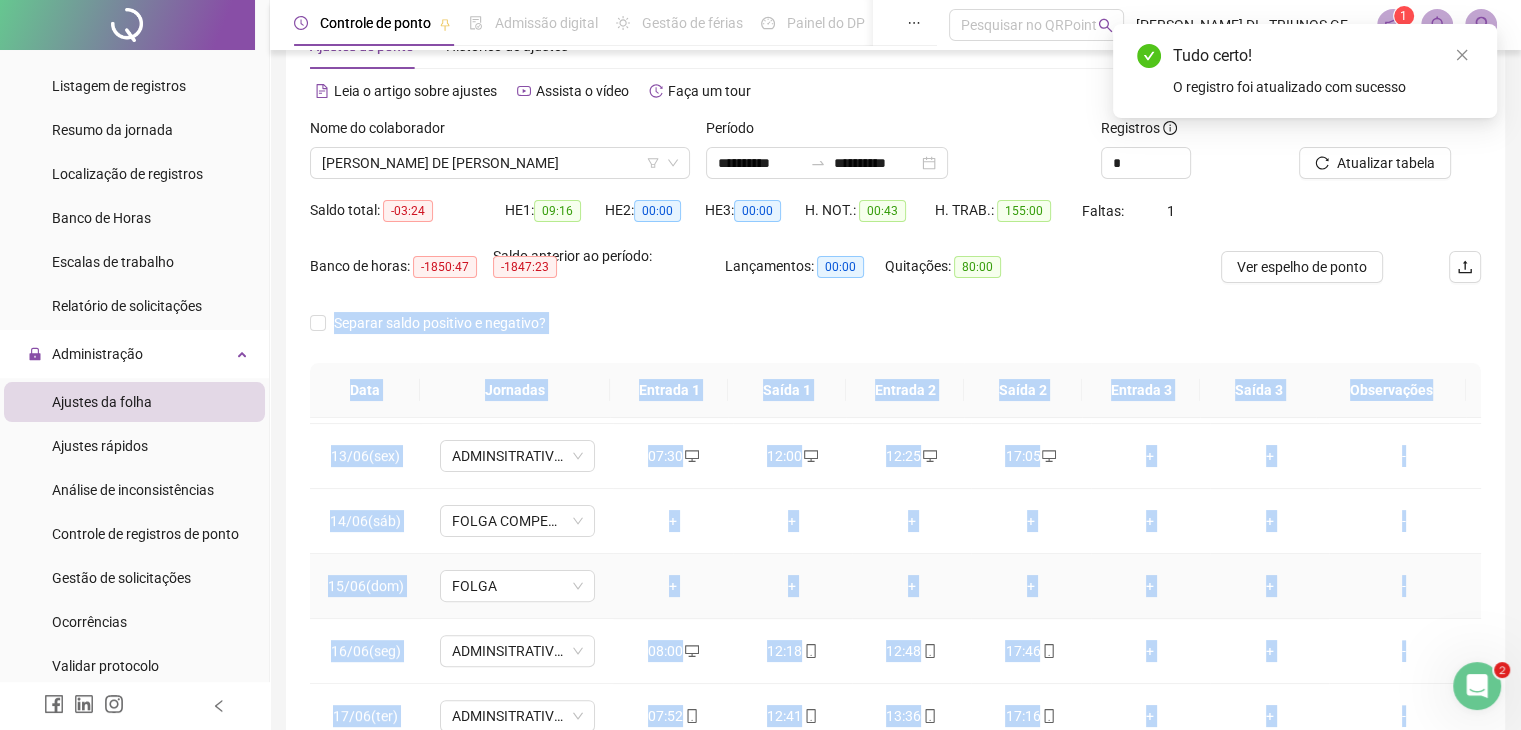 click on "+" at bounding box center (1030, 586) 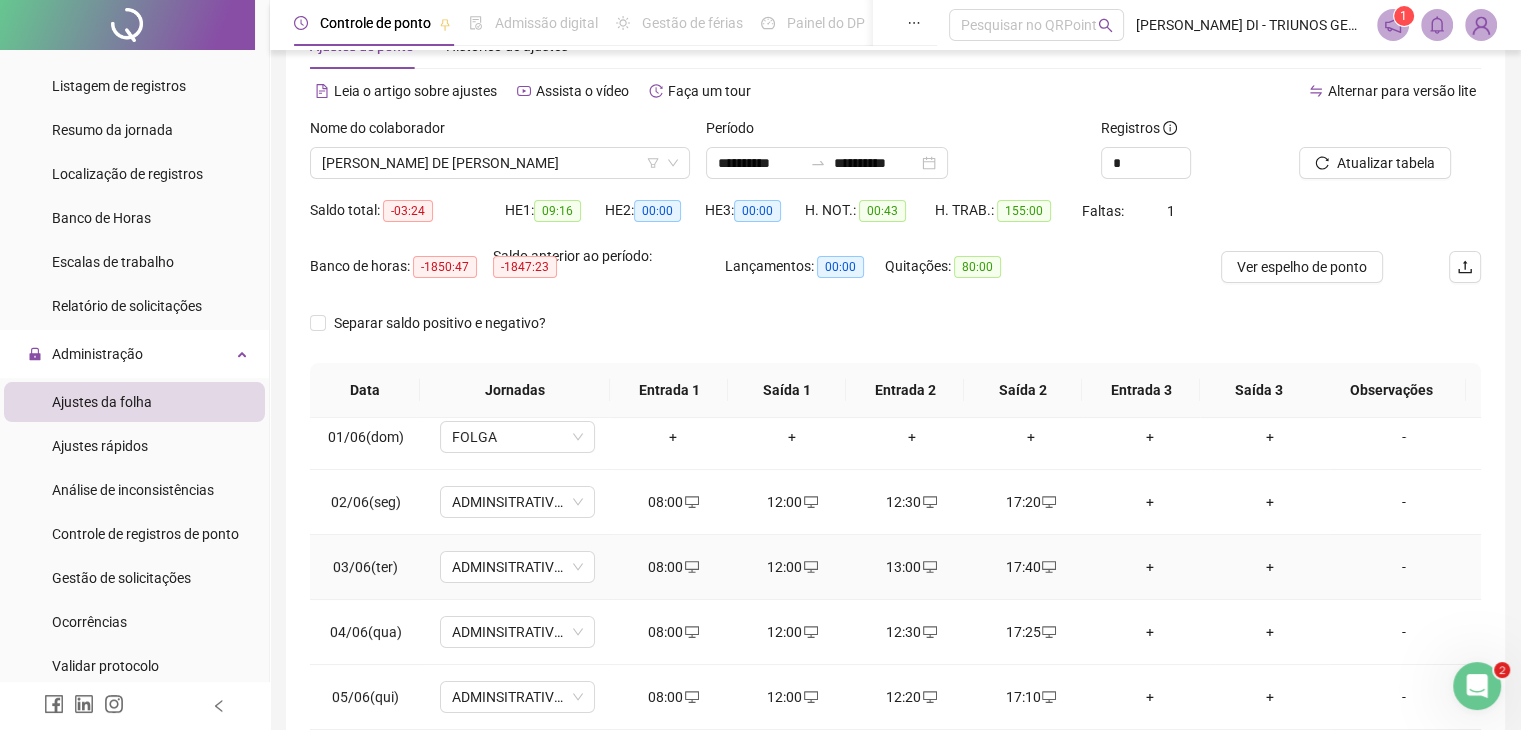 scroll, scrollTop: 0, scrollLeft: 0, axis: both 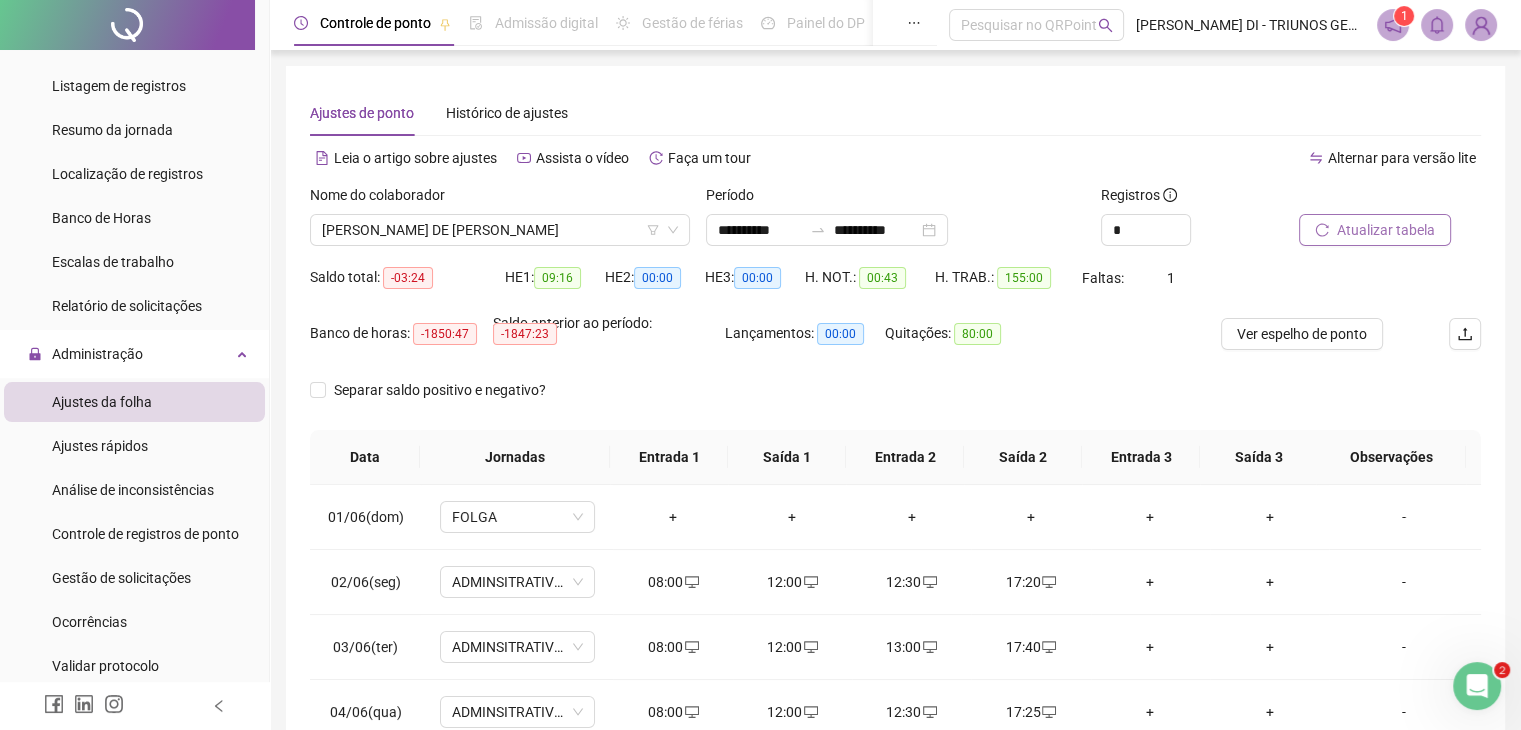 click on "Atualizar tabela" at bounding box center [1386, 230] 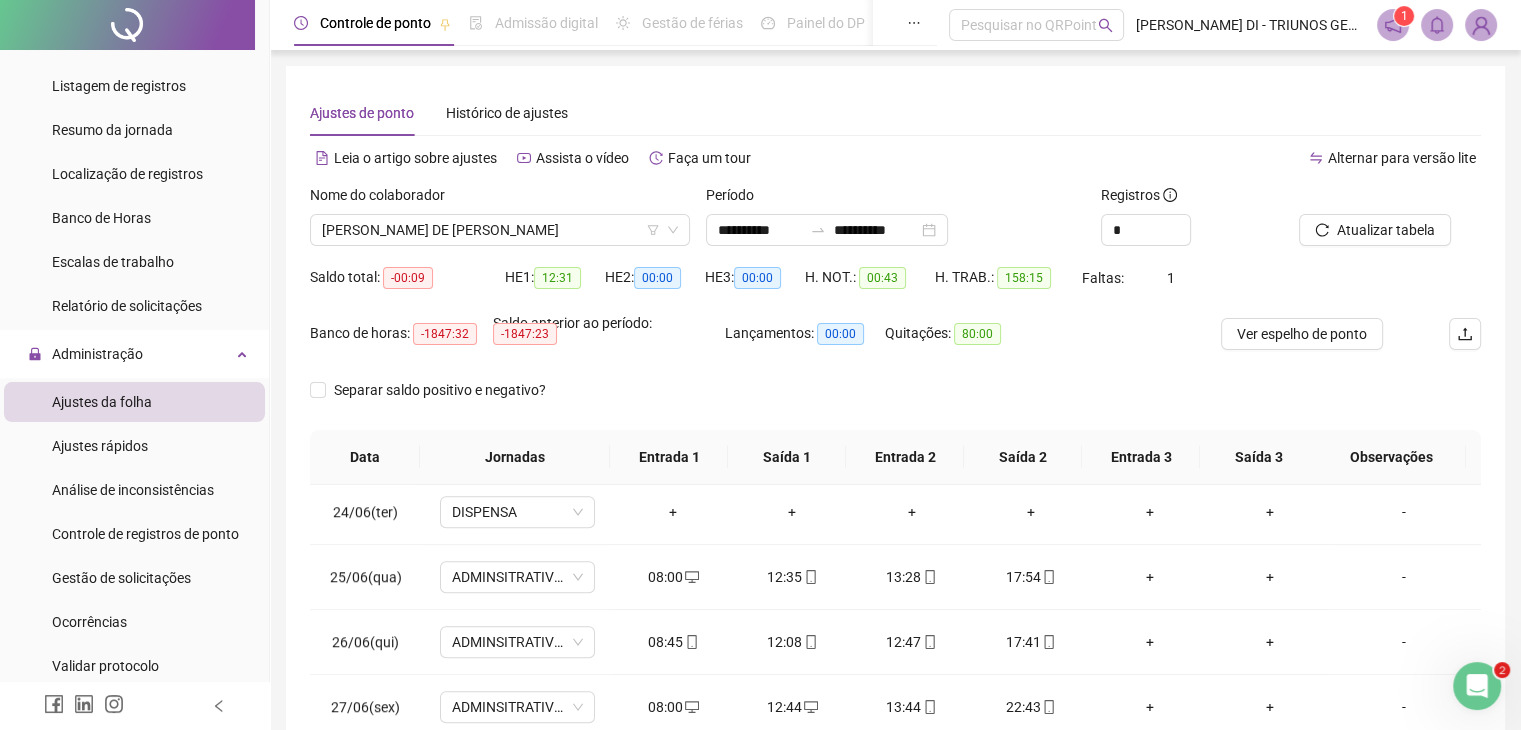 scroll, scrollTop: 1516, scrollLeft: 0, axis: vertical 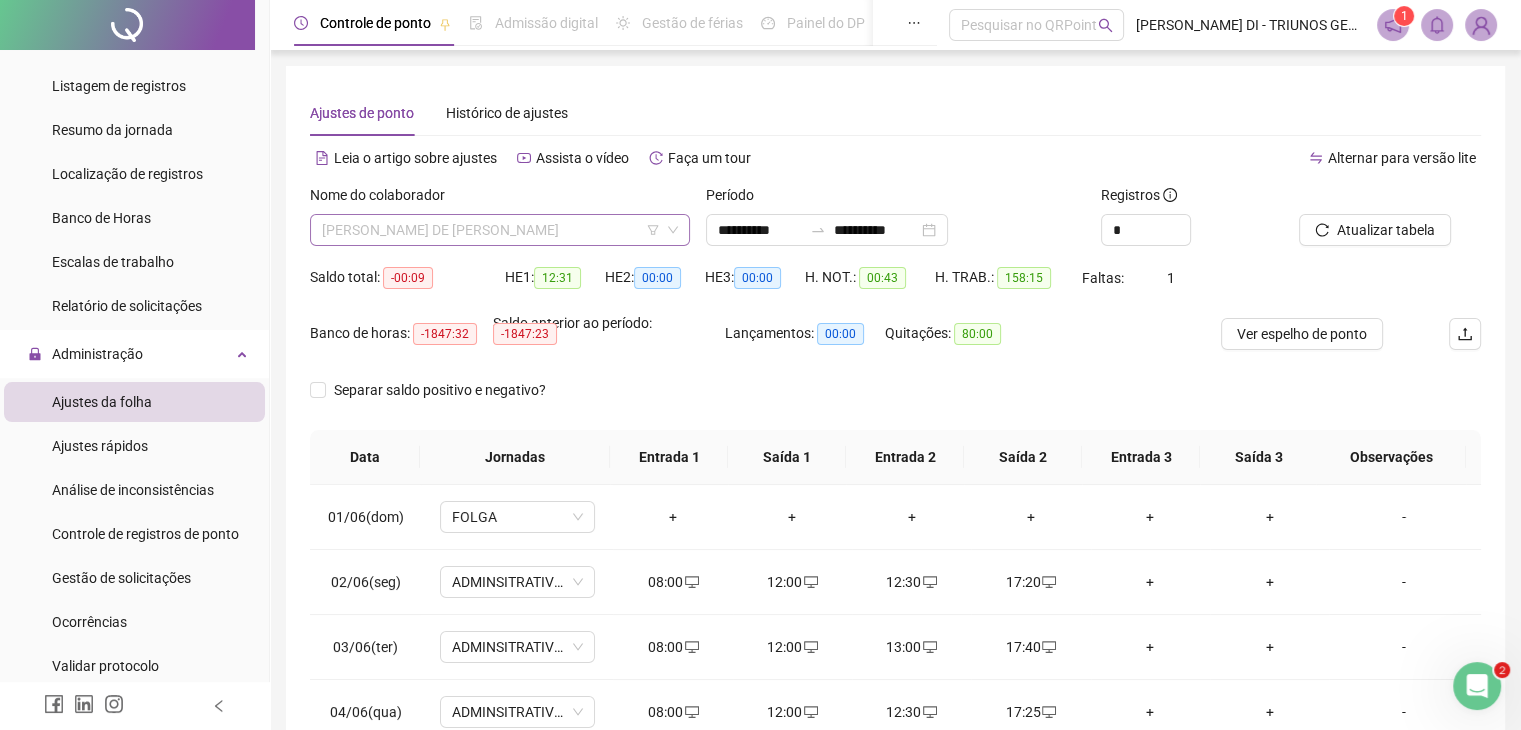 click on "[PERSON_NAME] DE [PERSON_NAME]" at bounding box center (500, 230) 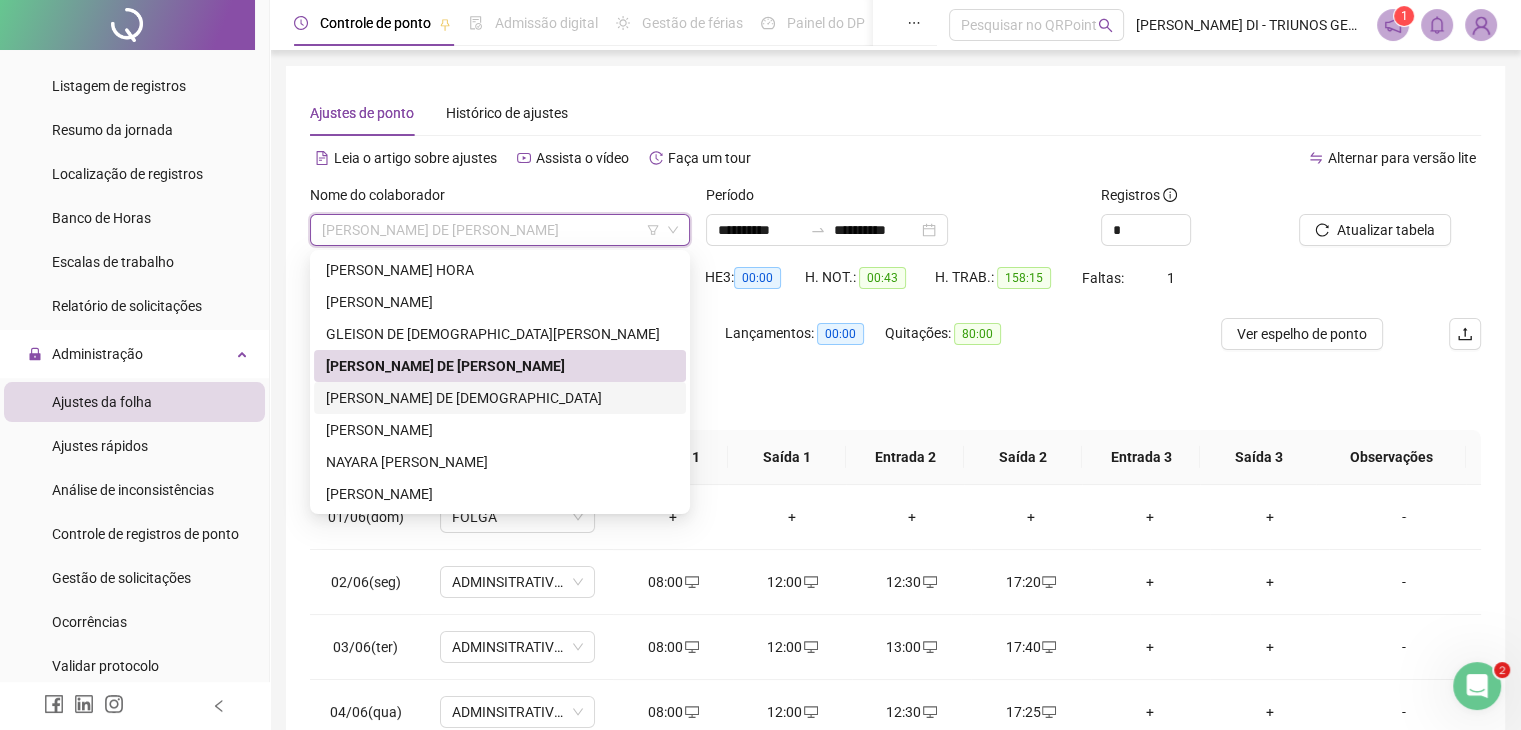 click on "[PERSON_NAME] DE [DEMOGRAPHIC_DATA]" at bounding box center (500, 398) 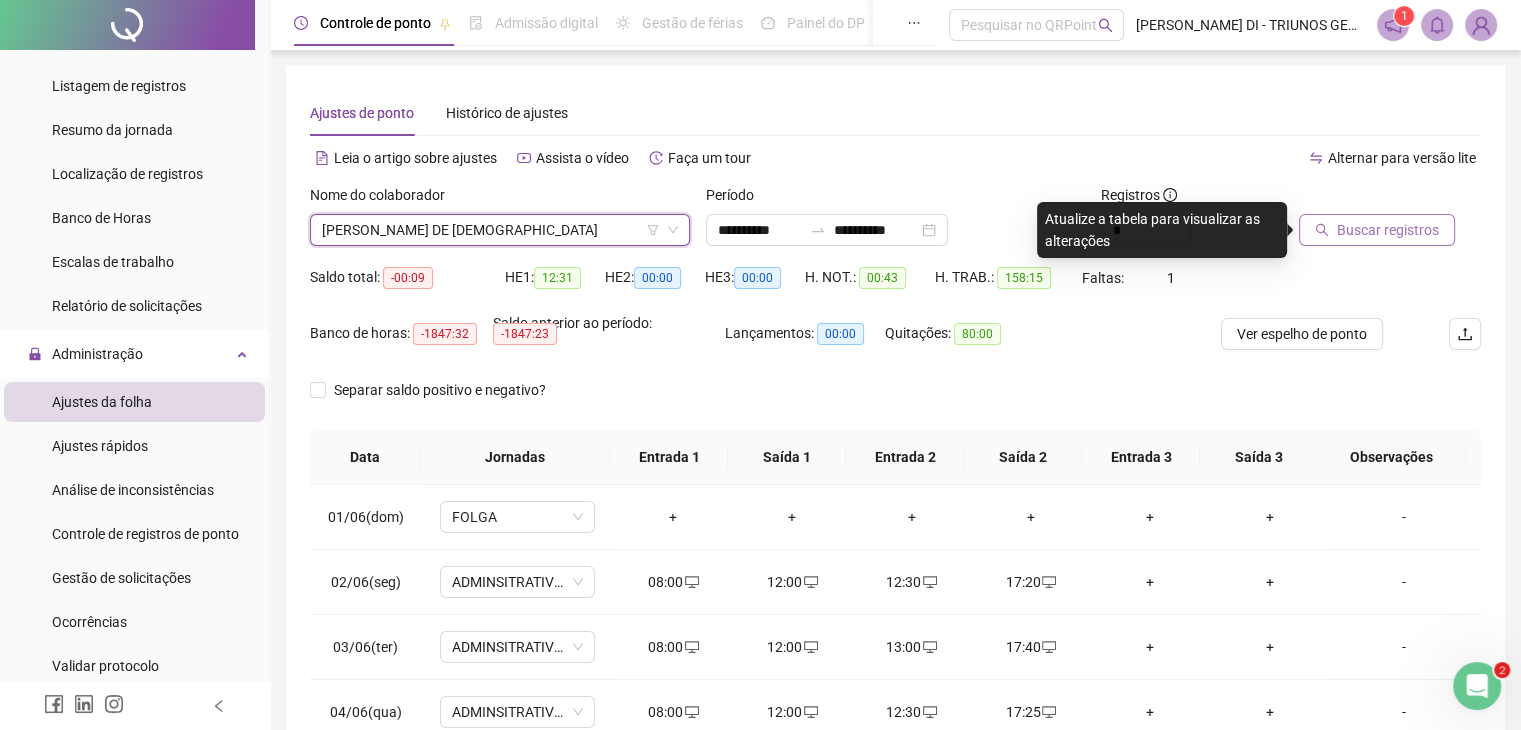 click on "Buscar registros" at bounding box center (1388, 230) 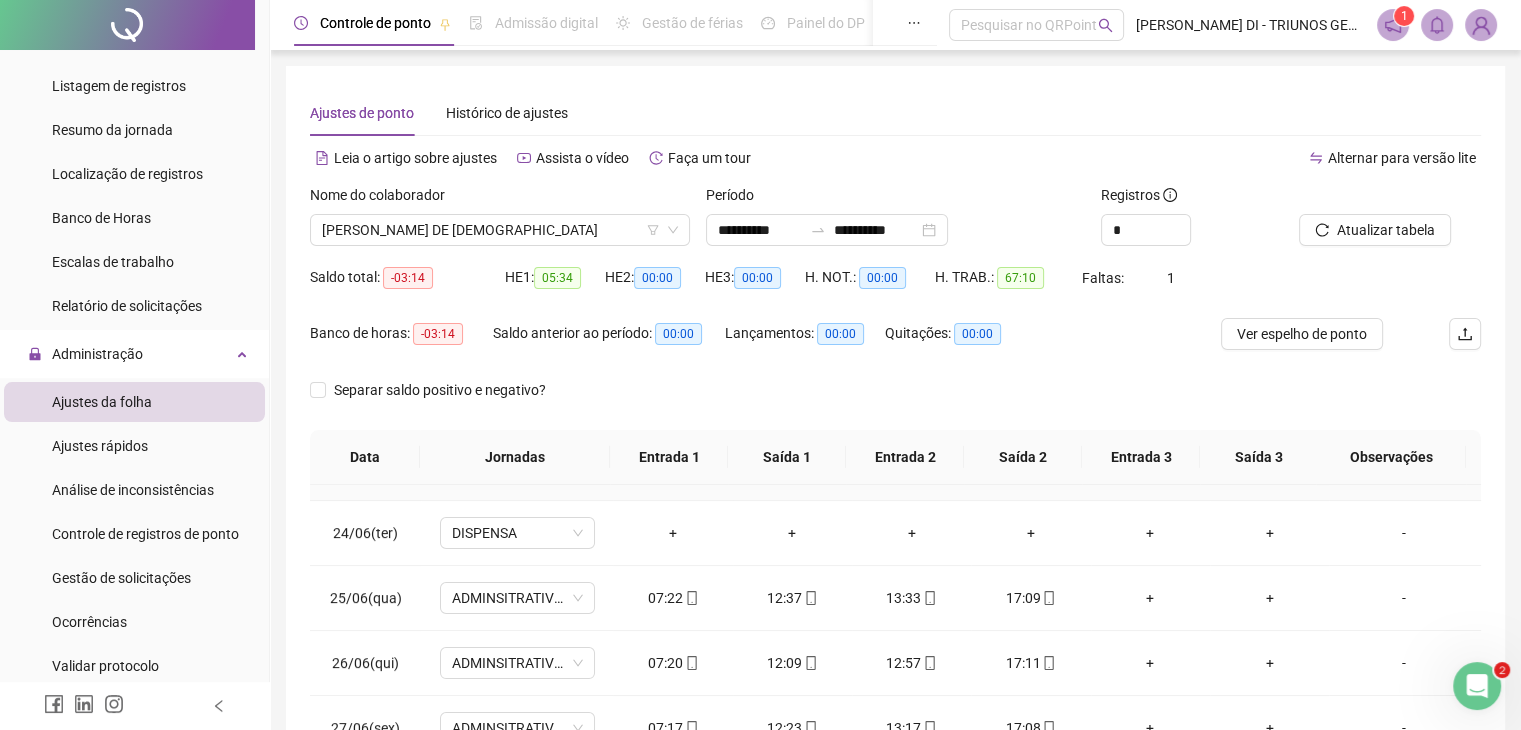 scroll, scrollTop: 544, scrollLeft: 0, axis: vertical 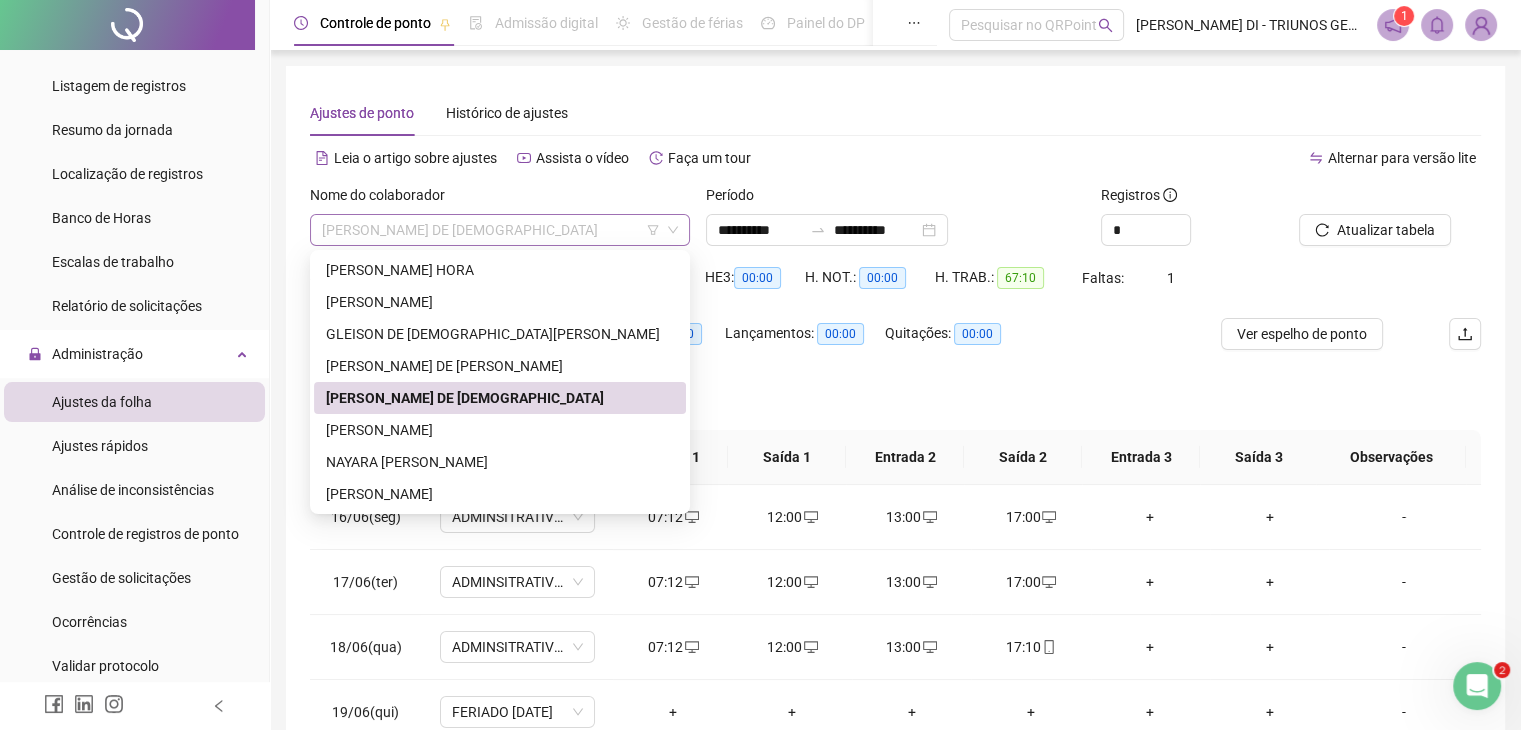 click on "[PERSON_NAME] DE [DEMOGRAPHIC_DATA]" at bounding box center [500, 230] 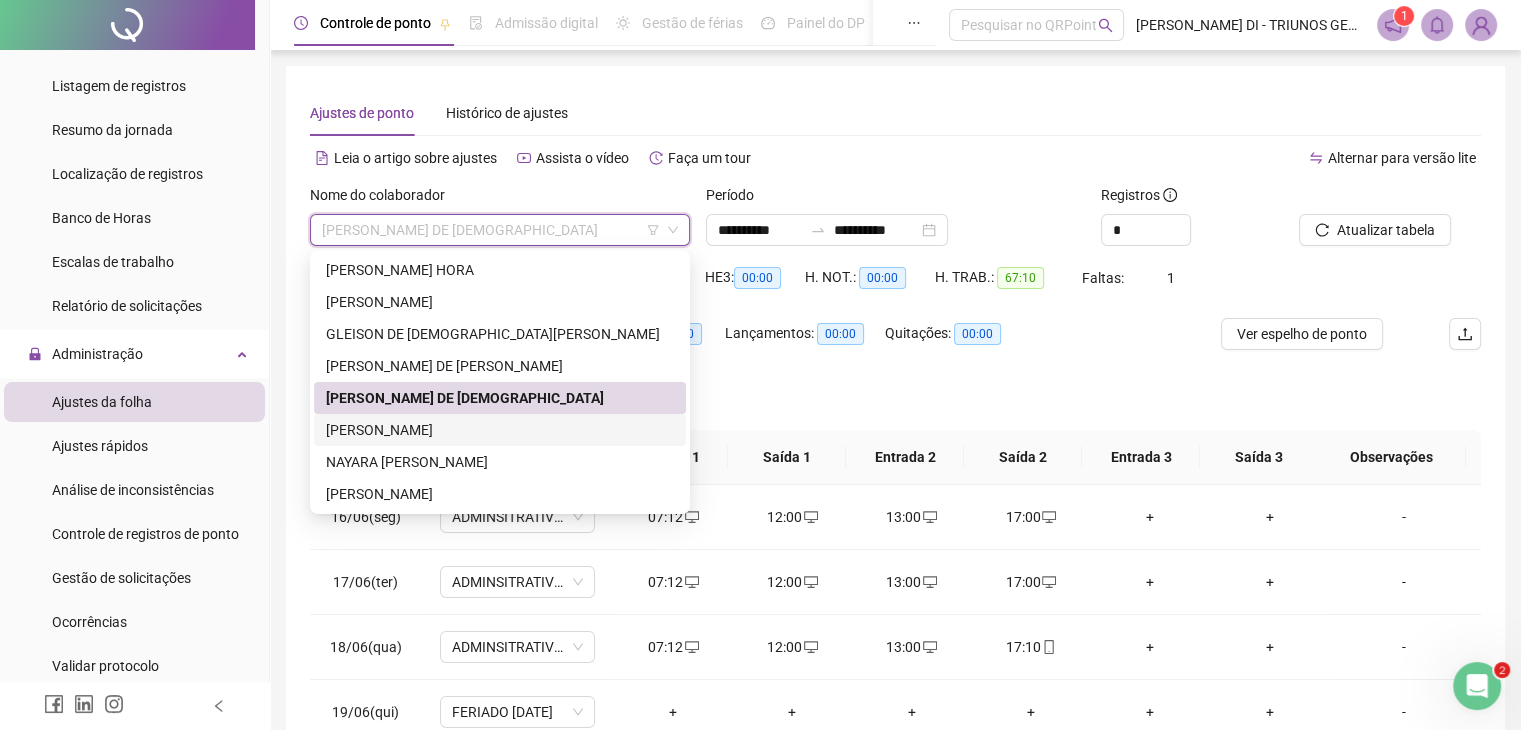 click on "[PERSON_NAME]" at bounding box center [500, 430] 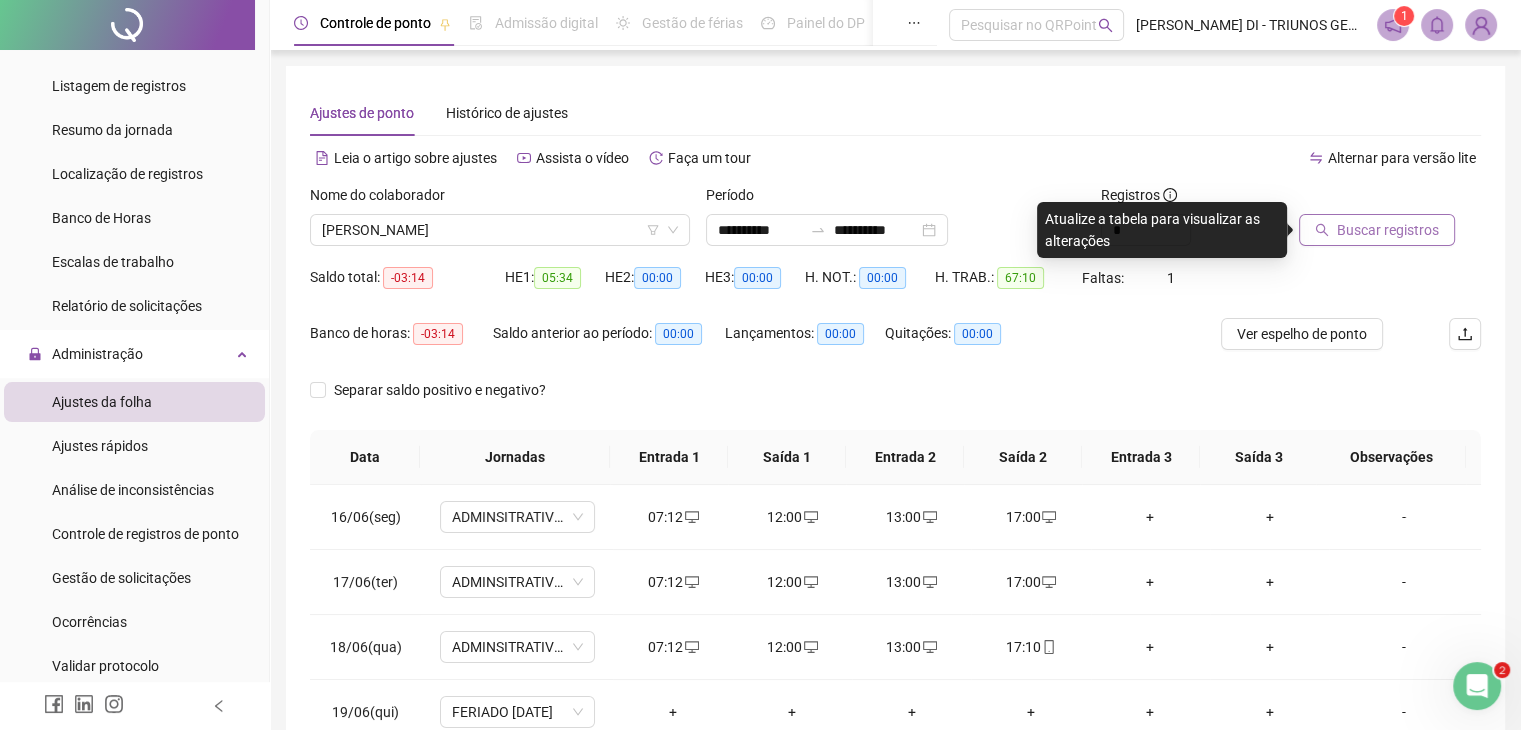 click on "Buscar registros" at bounding box center (1388, 230) 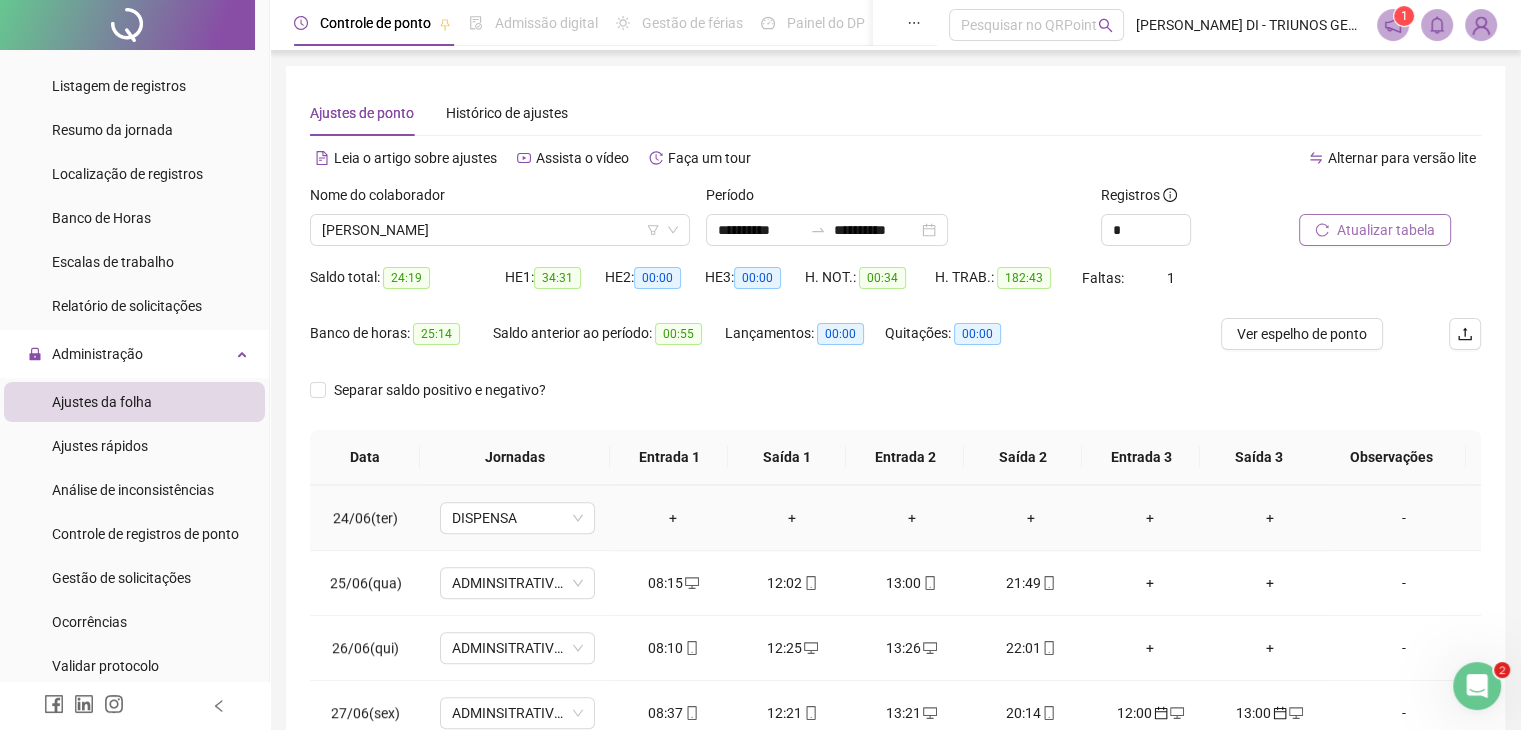 scroll, scrollTop: 1516, scrollLeft: 0, axis: vertical 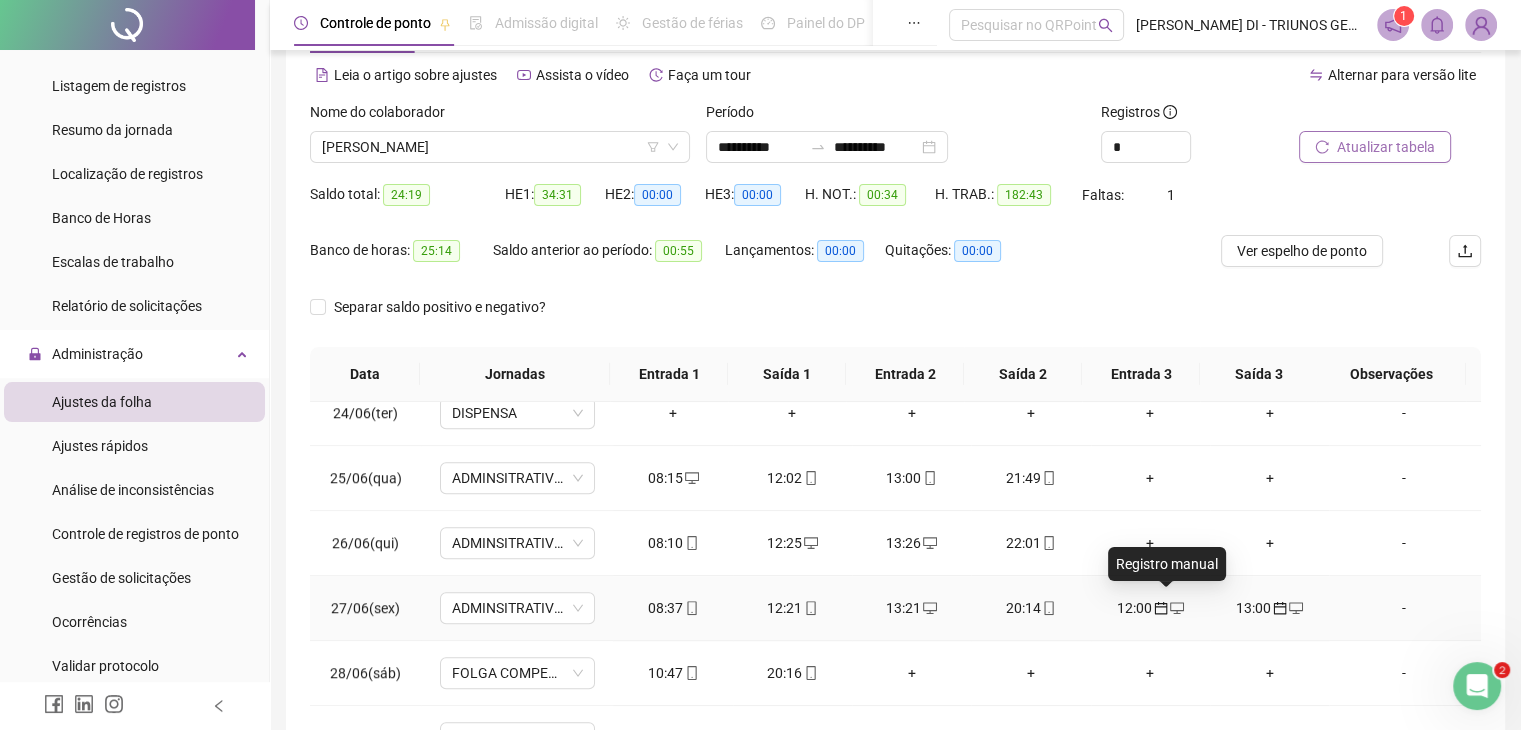 click 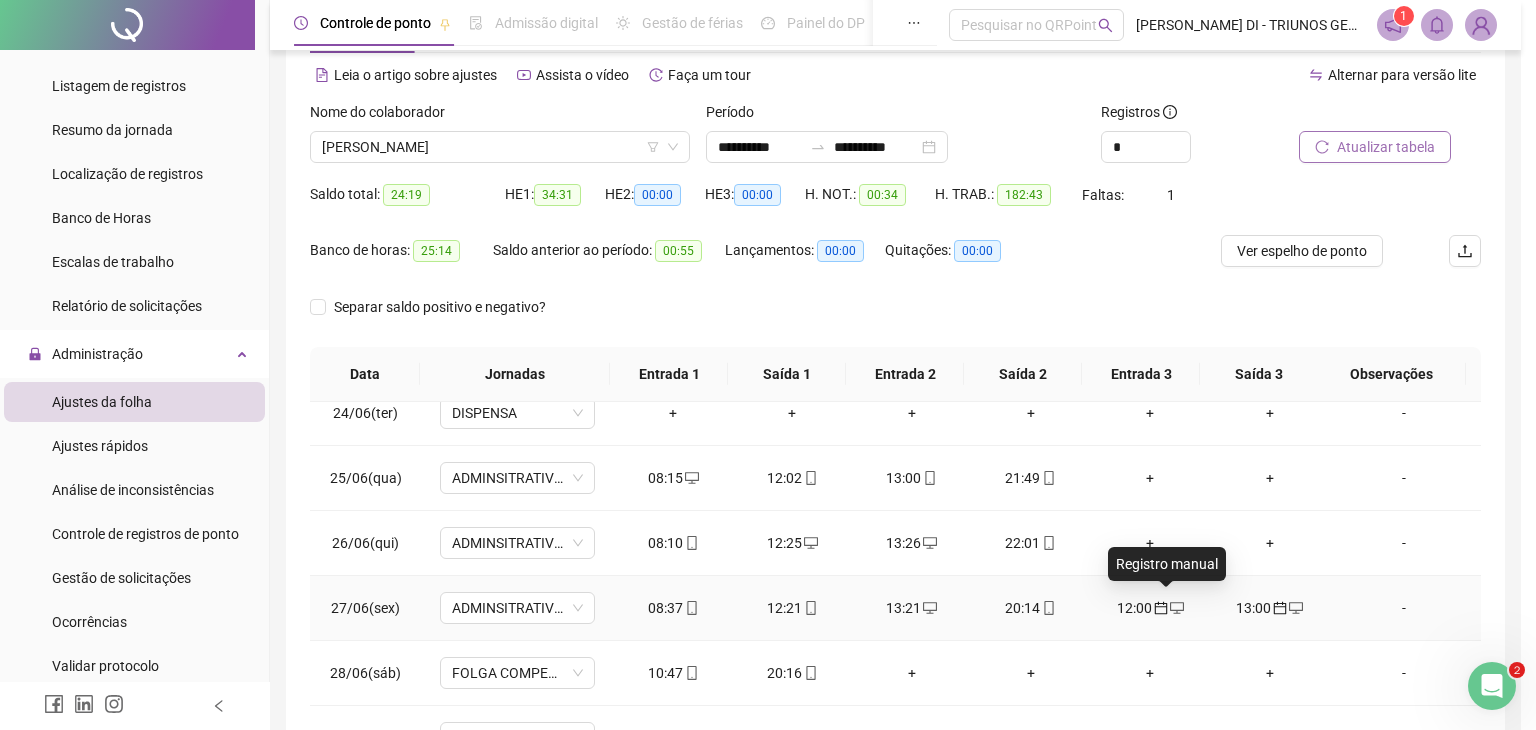 type on "**********" 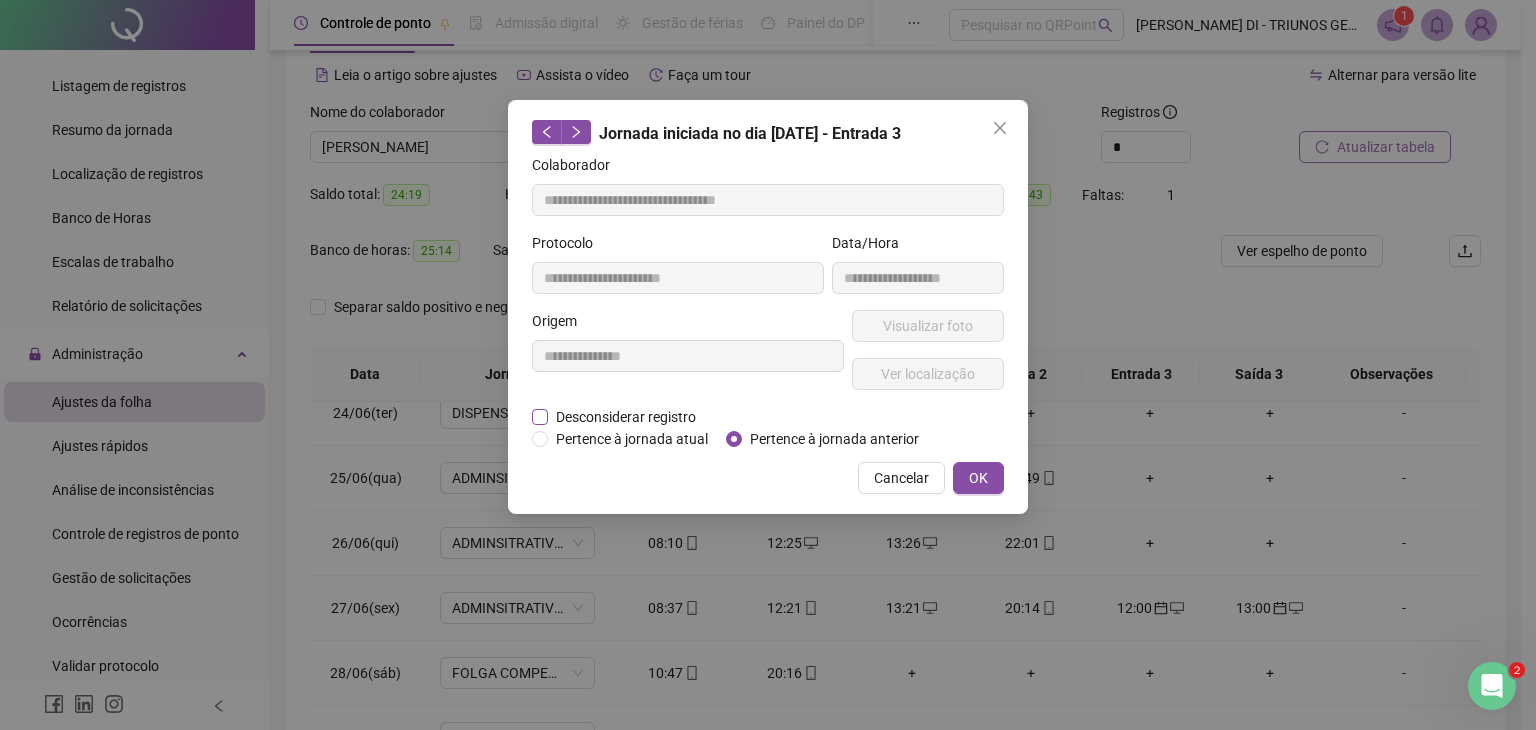 click on "Desconsiderar registro" at bounding box center [626, 417] 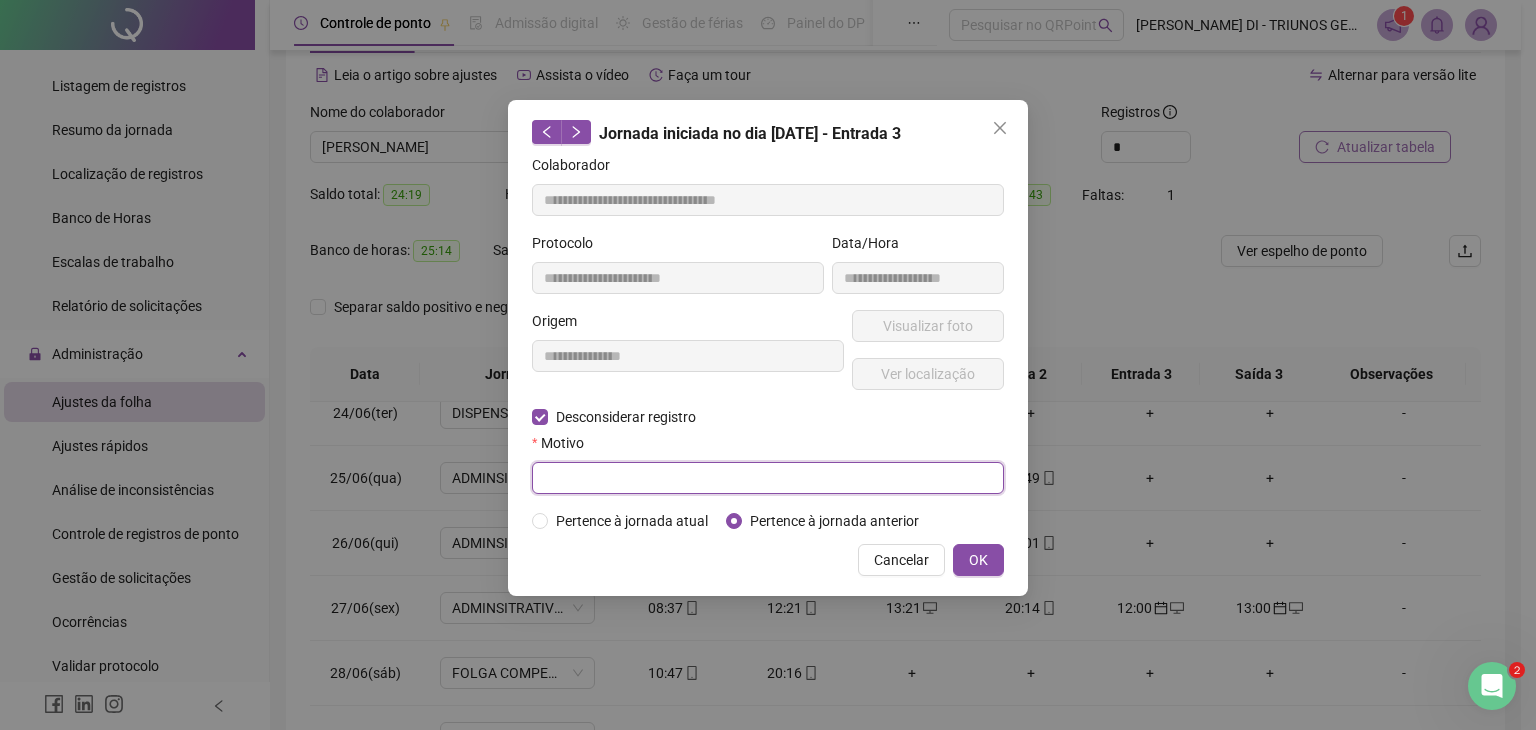 click at bounding box center [768, 478] 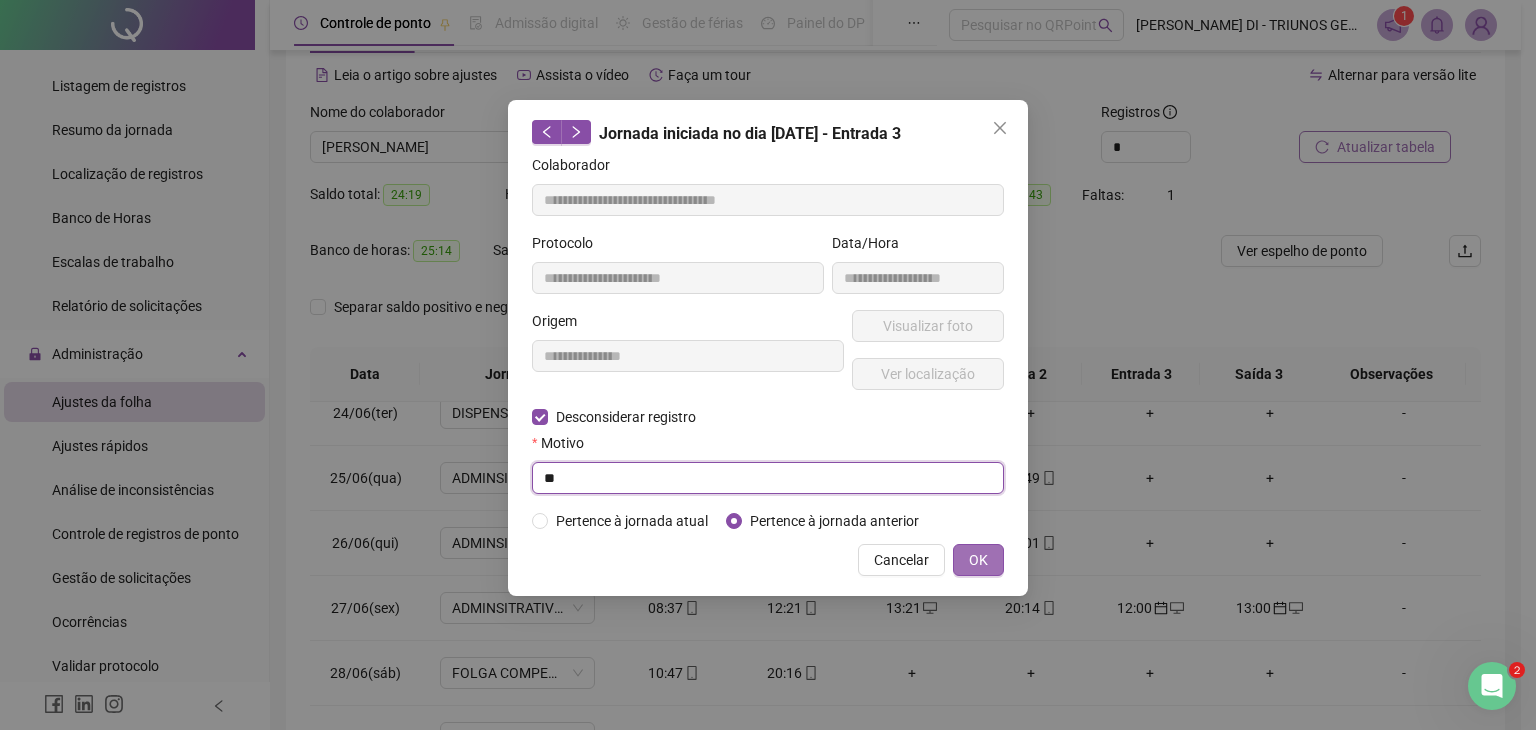type on "**" 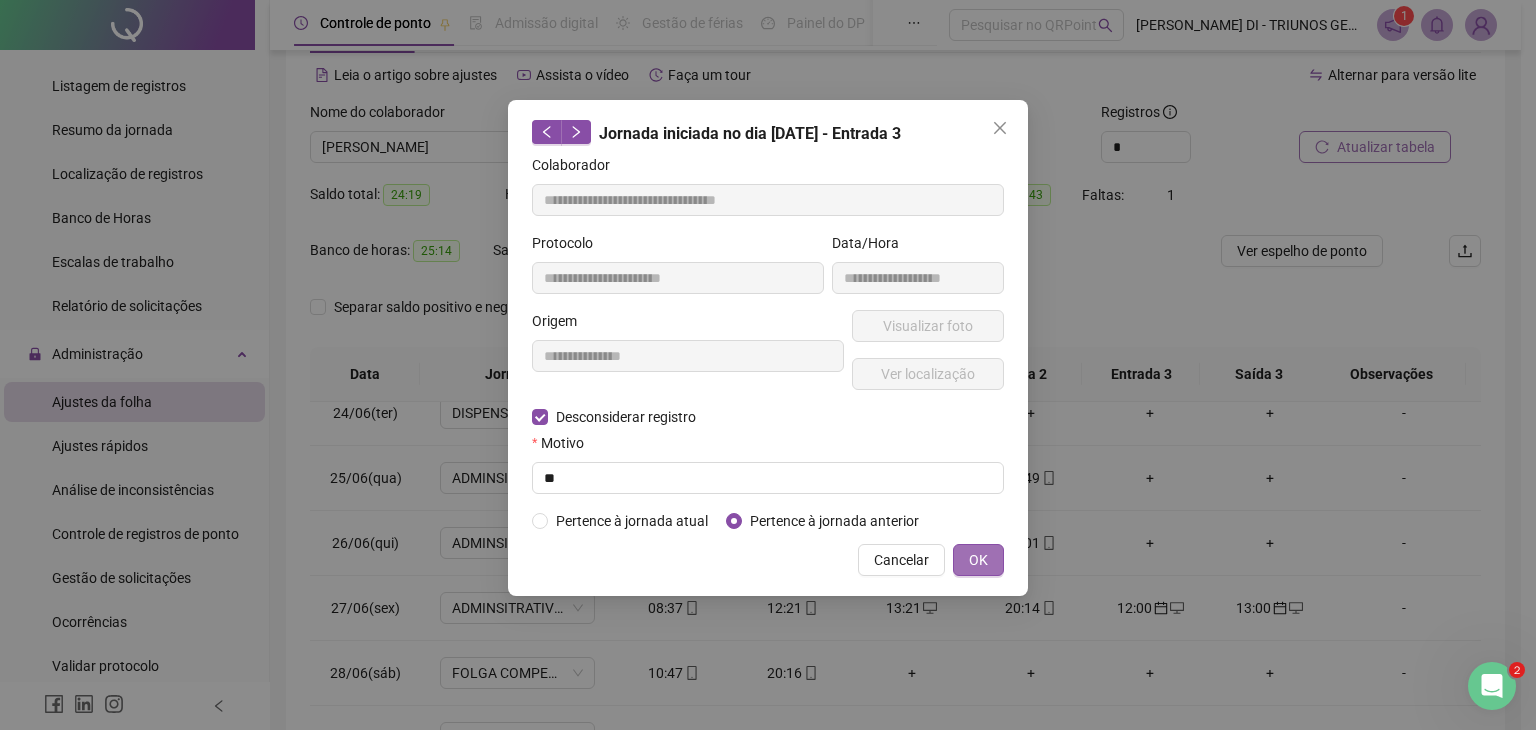click on "OK" at bounding box center (978, 560) 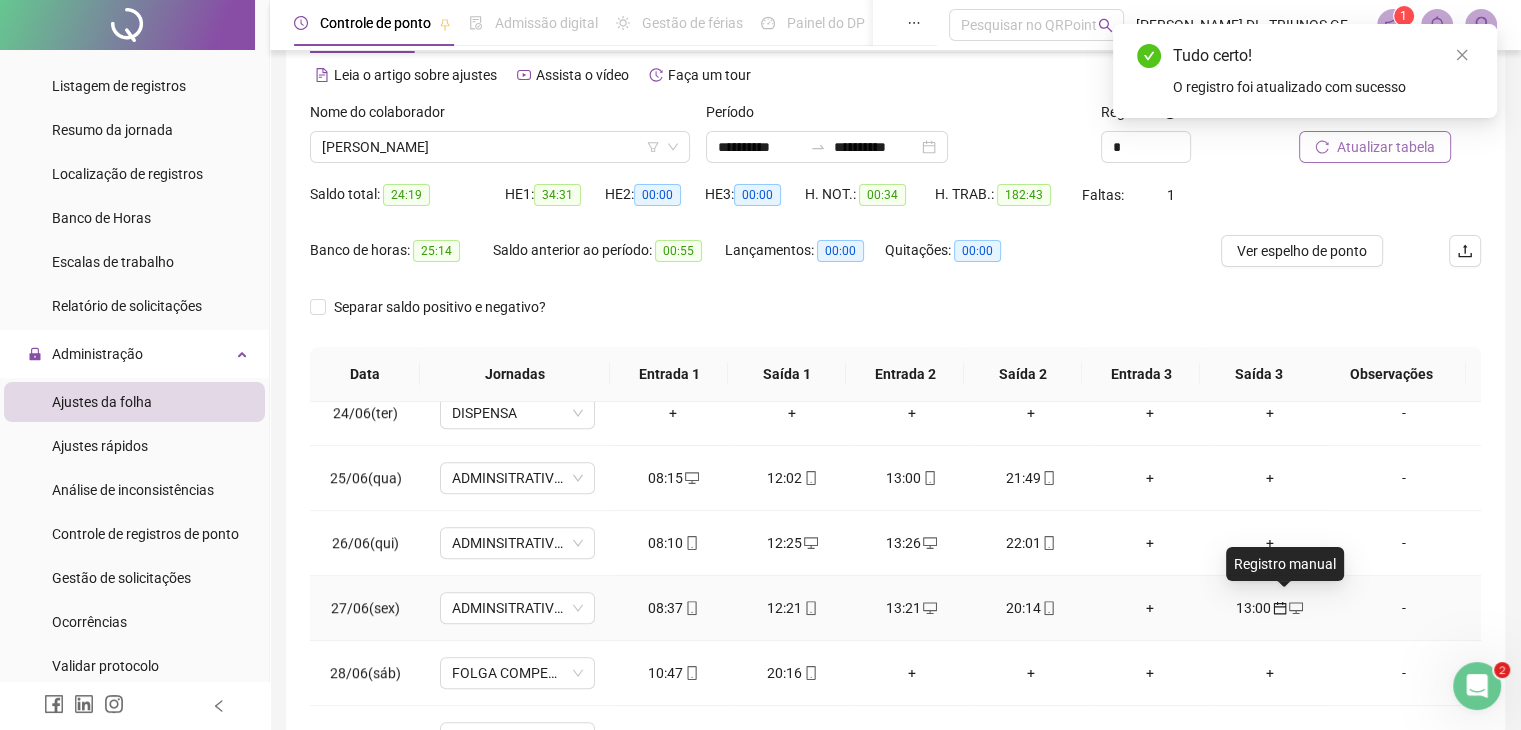 click 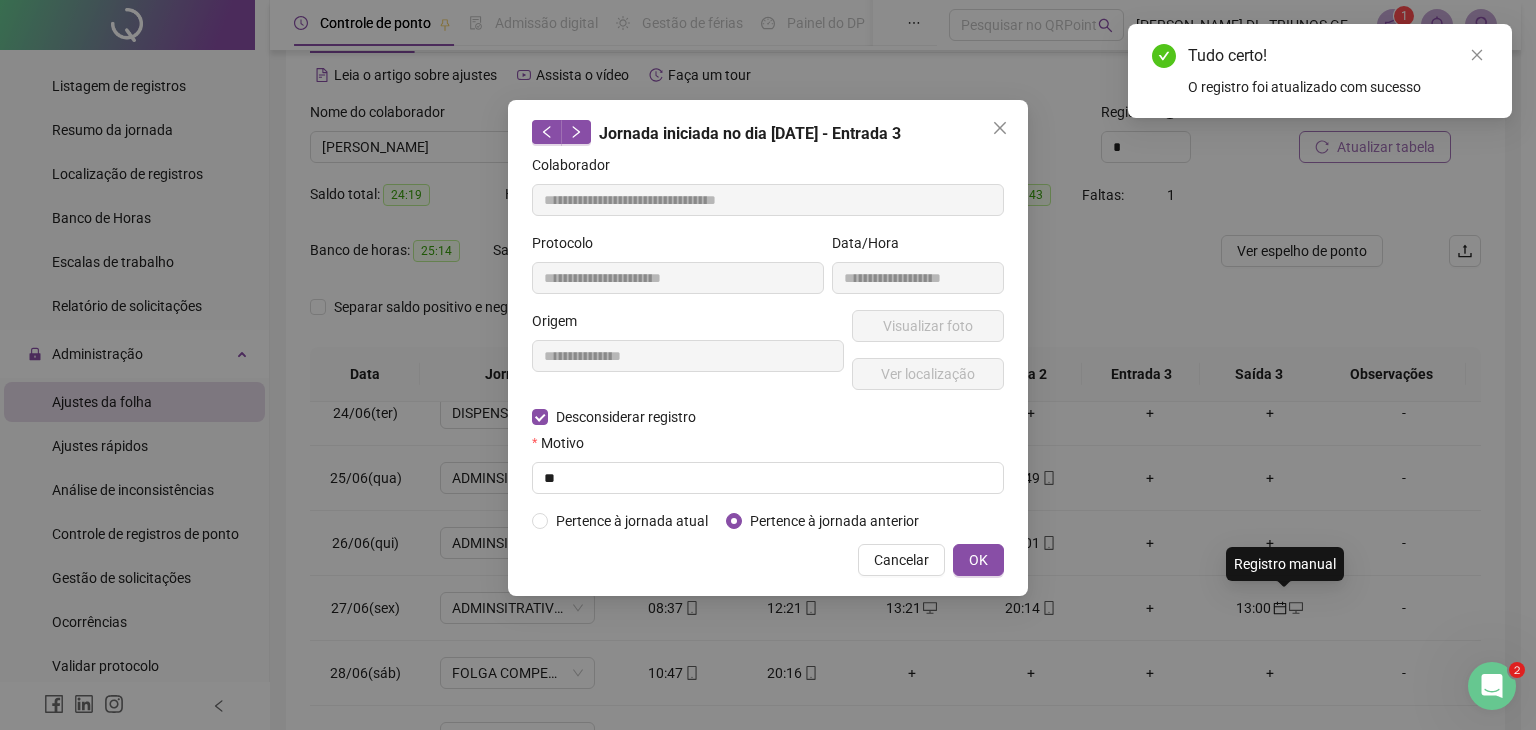type on "**********" 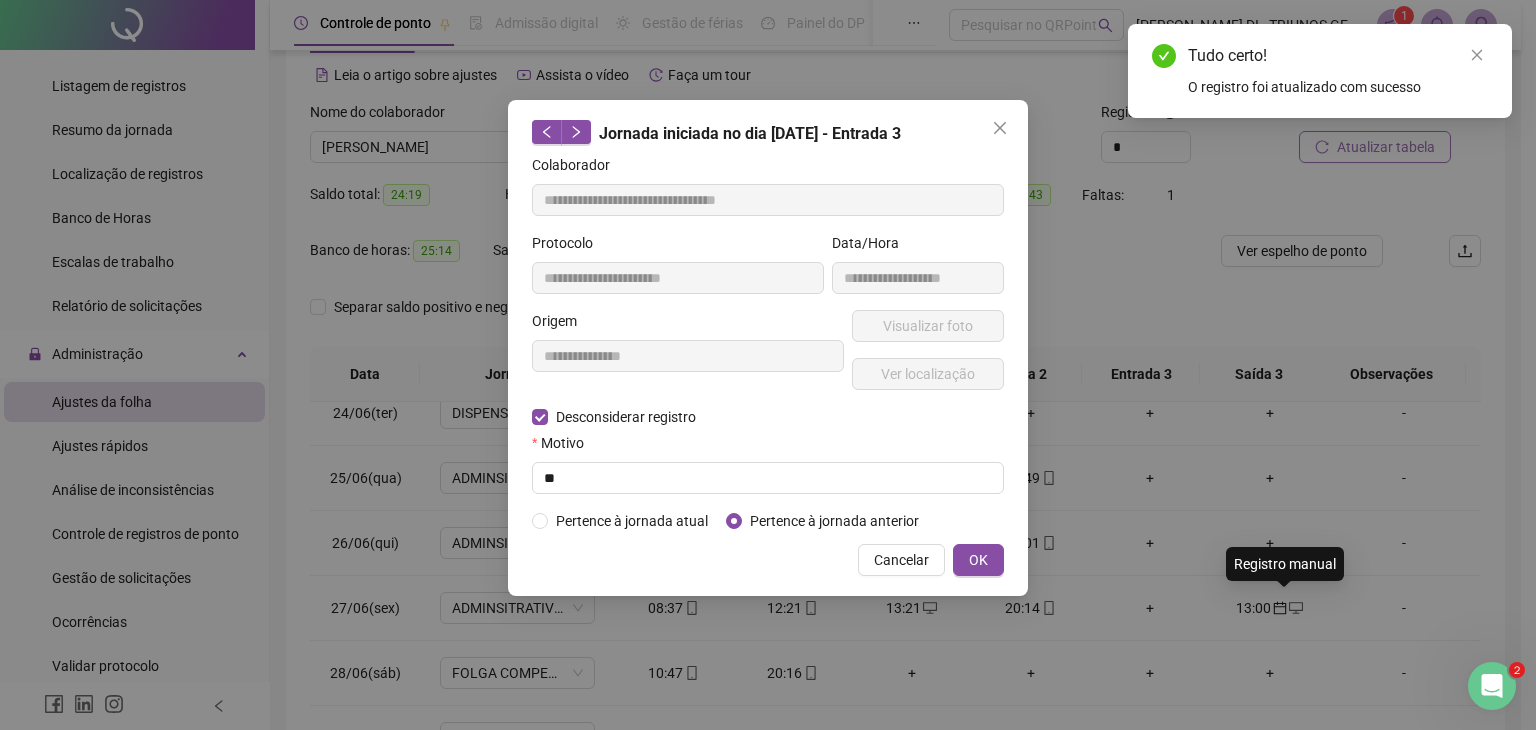 type on "**********" 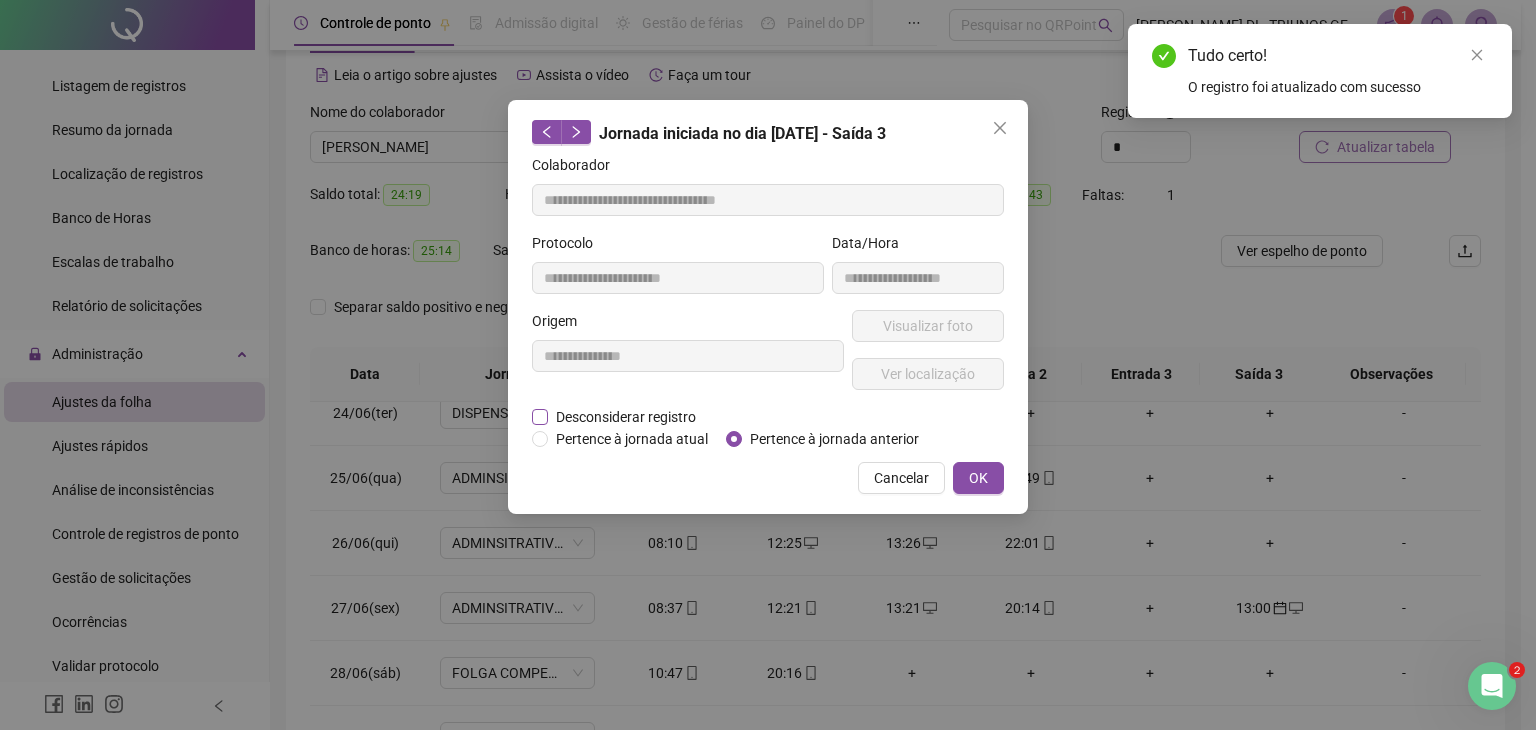 click on "Desconsiderar registro" at bounding box center (626, 417) 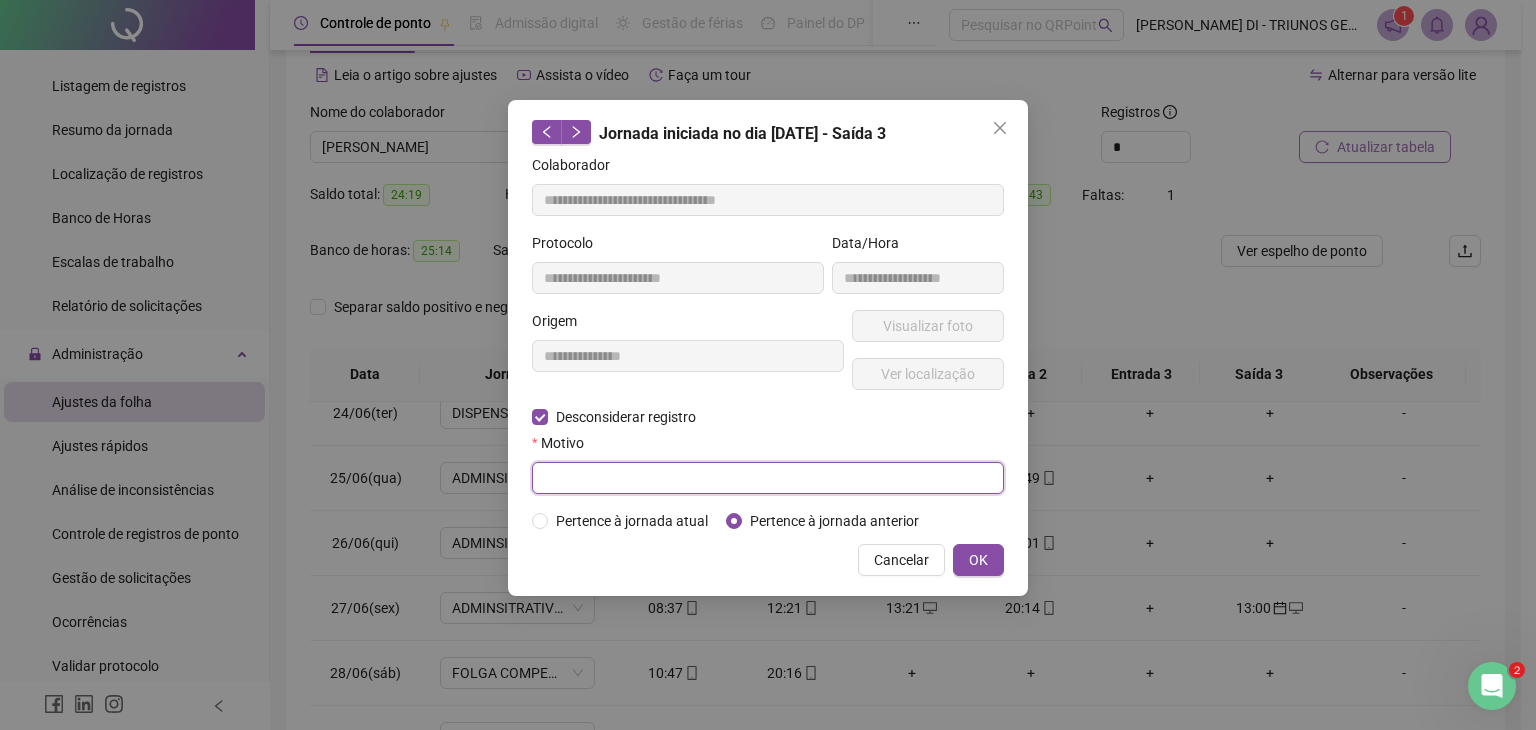 click at bounding box center [768, 478] 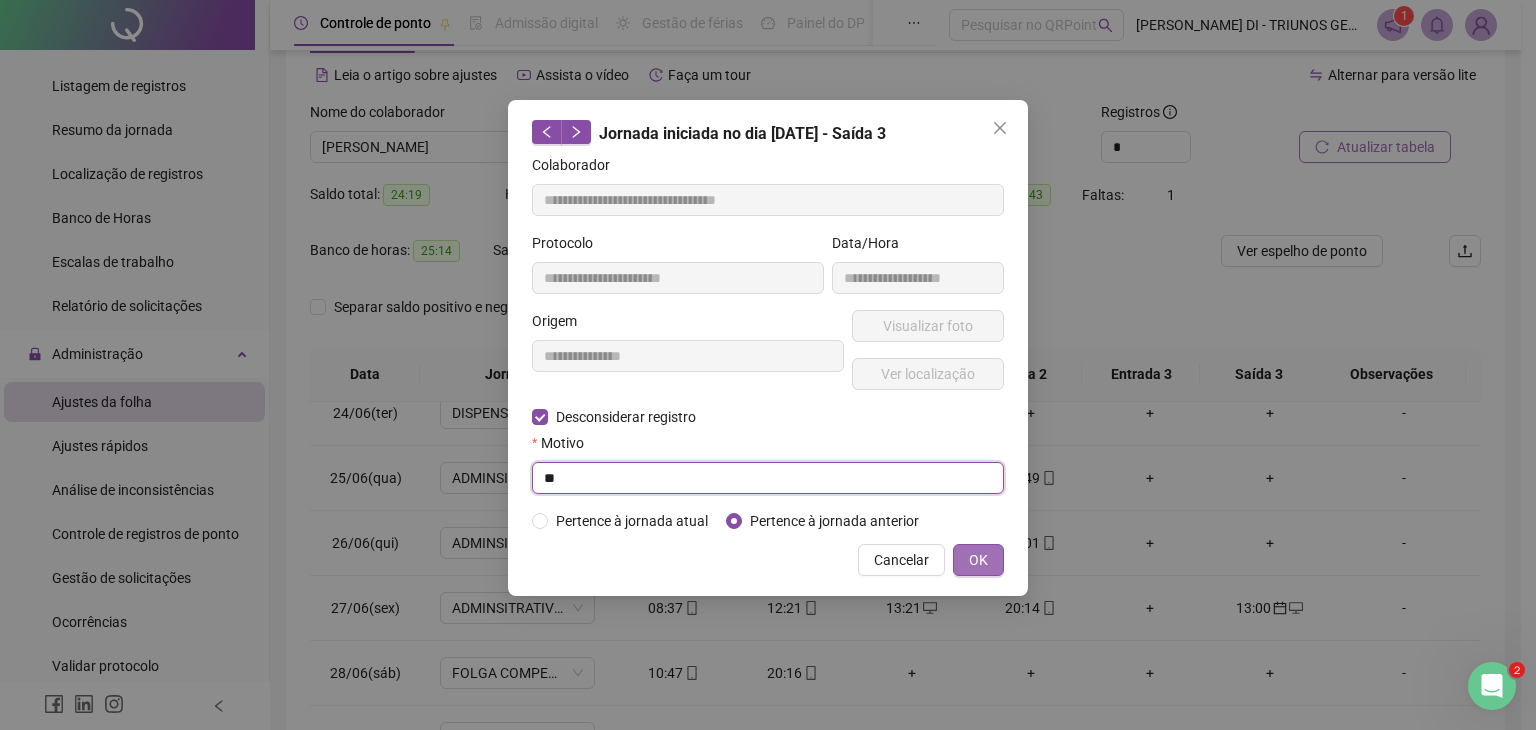 type on "**" 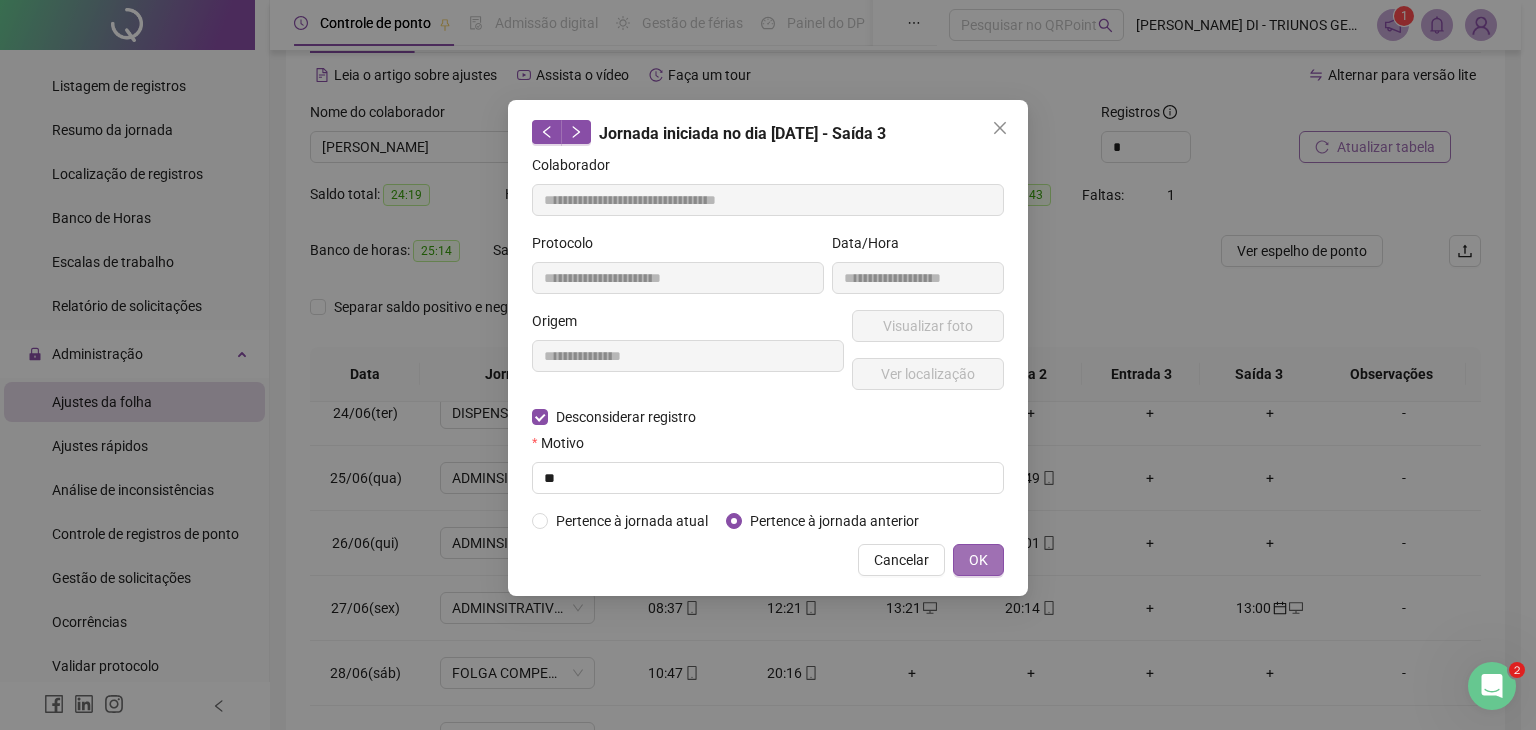 click on "OK" at bounding box center [978, 560] 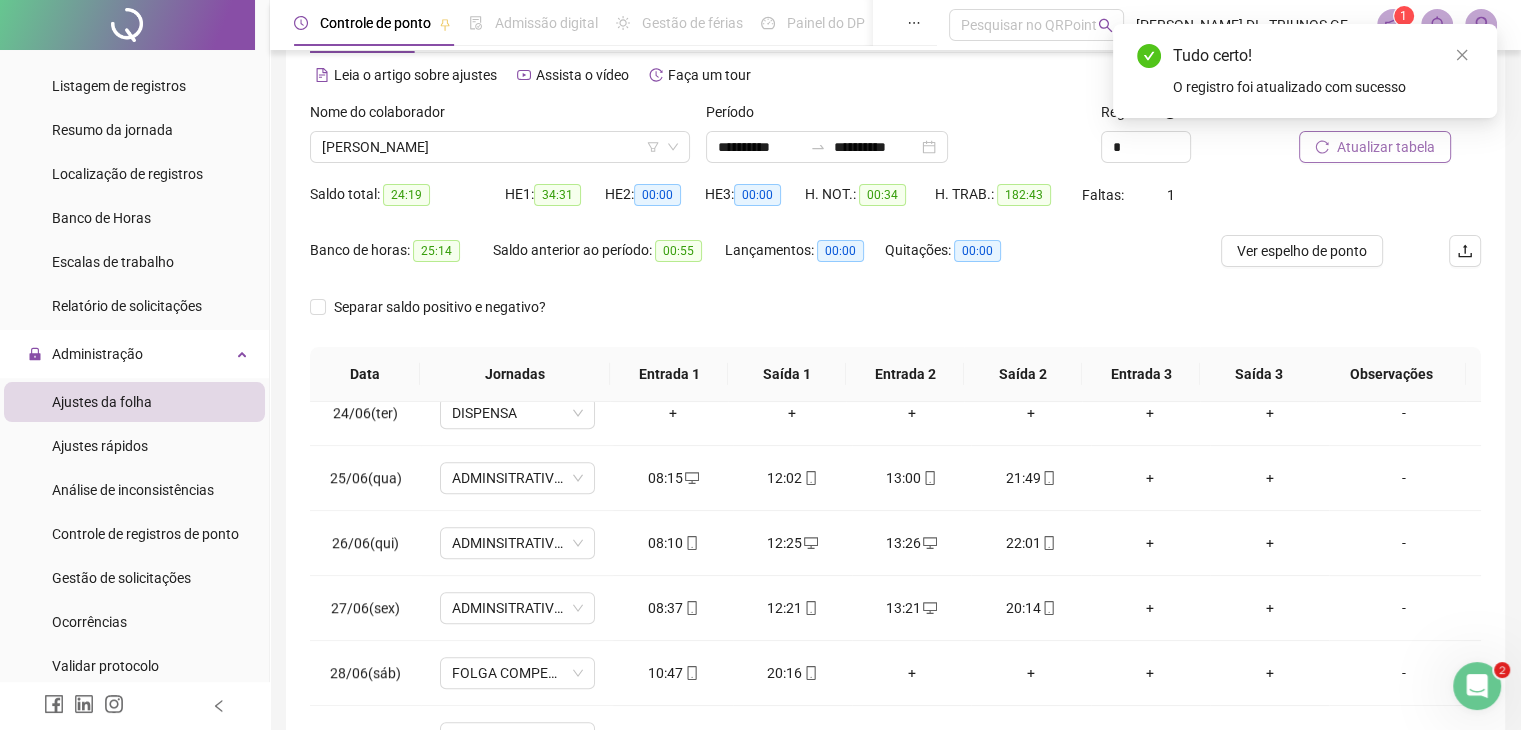 click on "Atualizar tabela" at bounding box center [1386, 147] 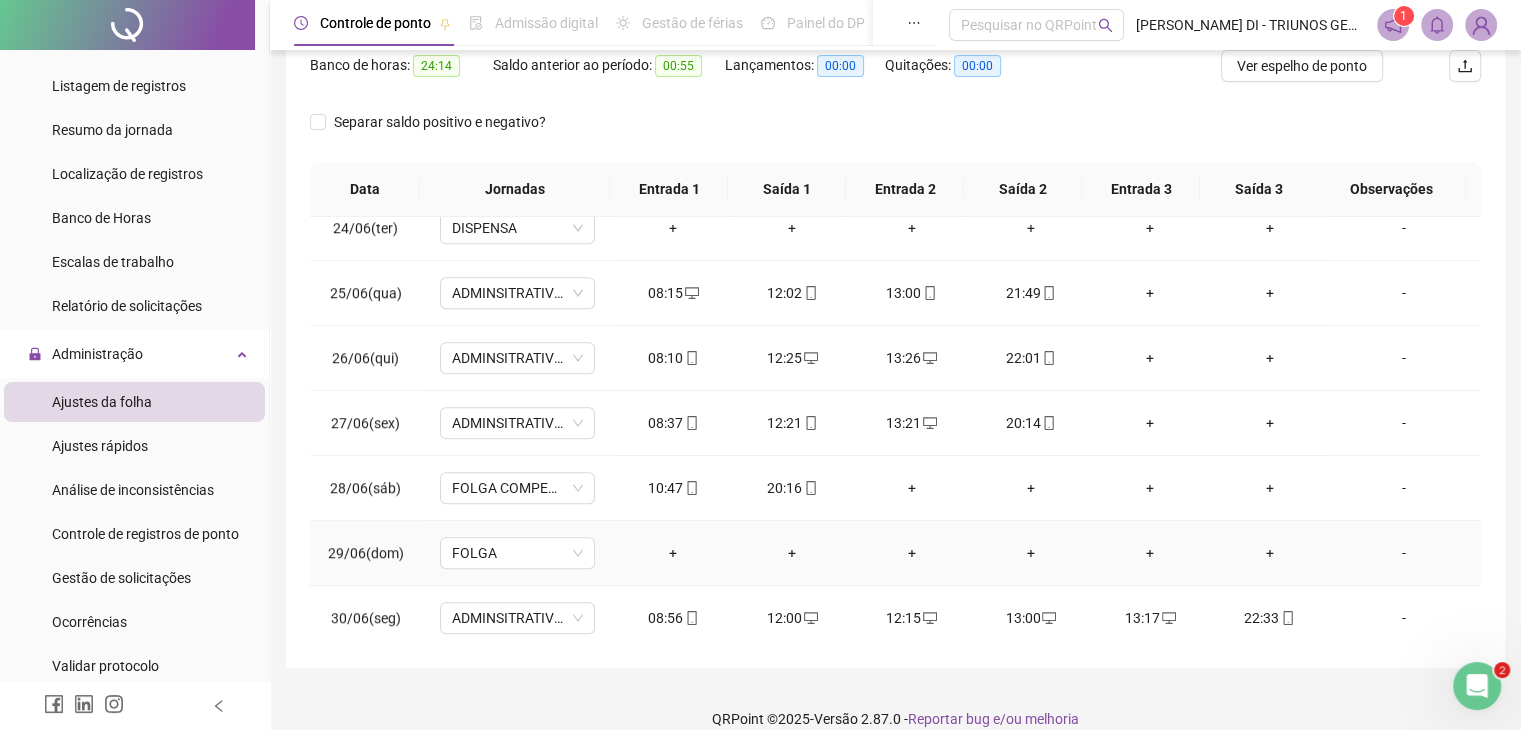 scroll, scrollTop: 292, scrollLeft: 0, axis: vertical 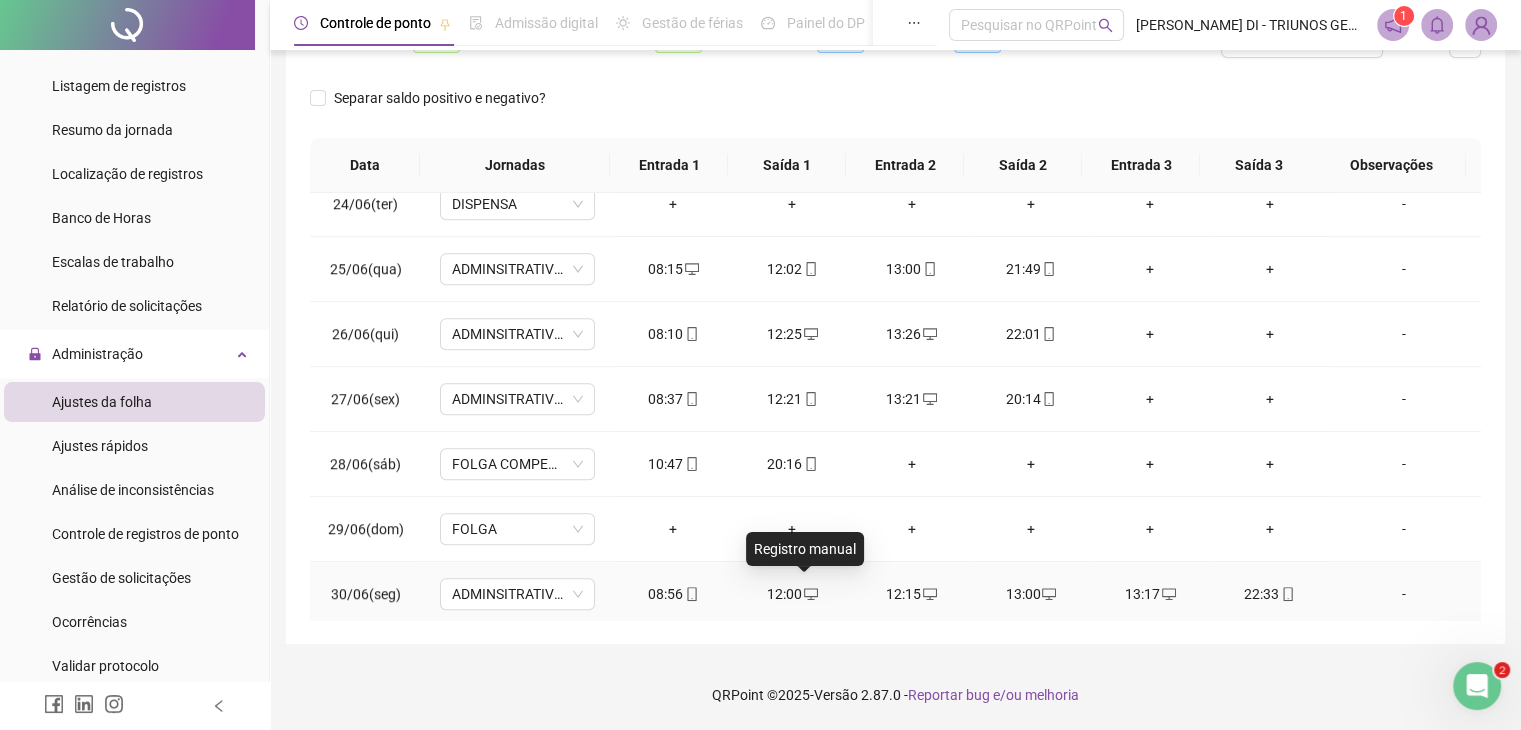 click 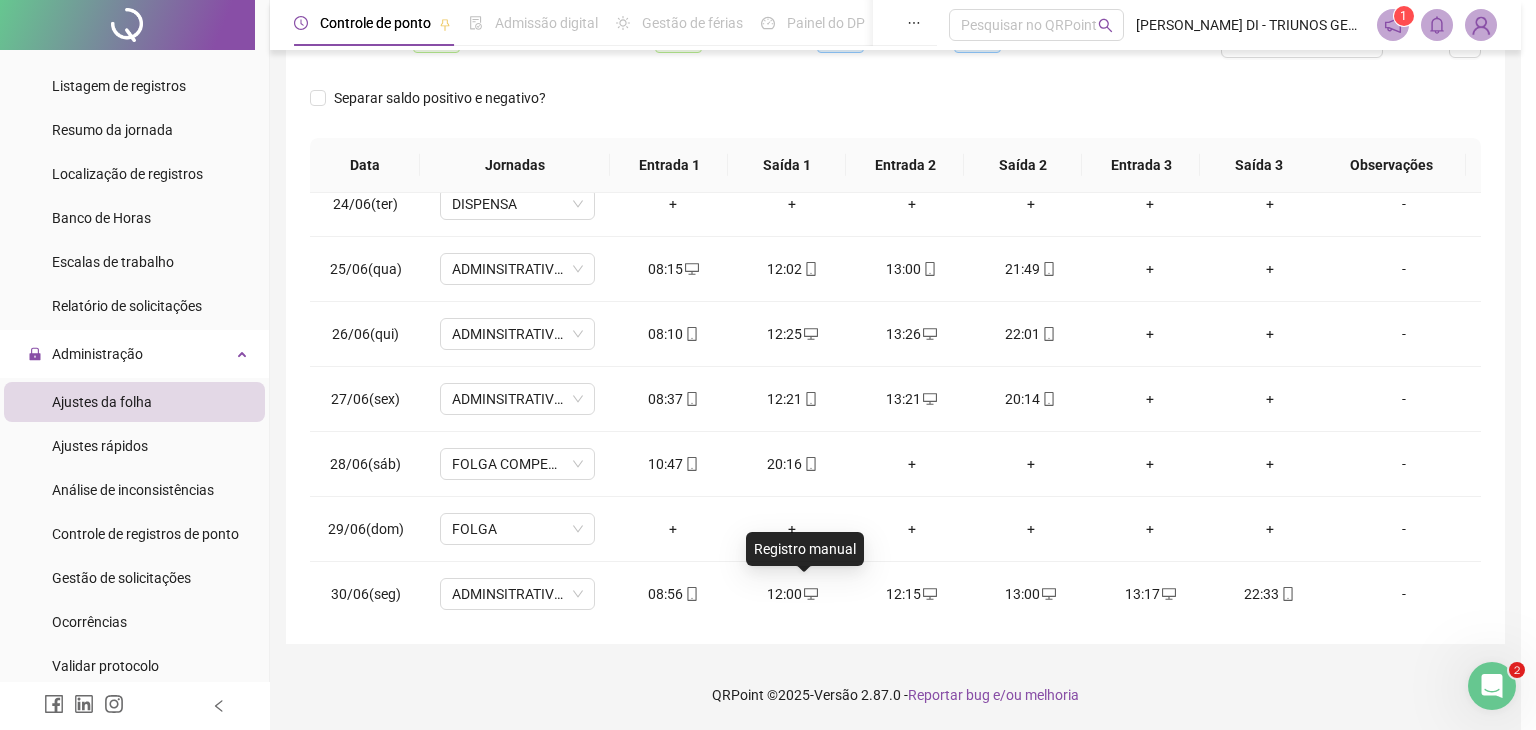 type on "**********" 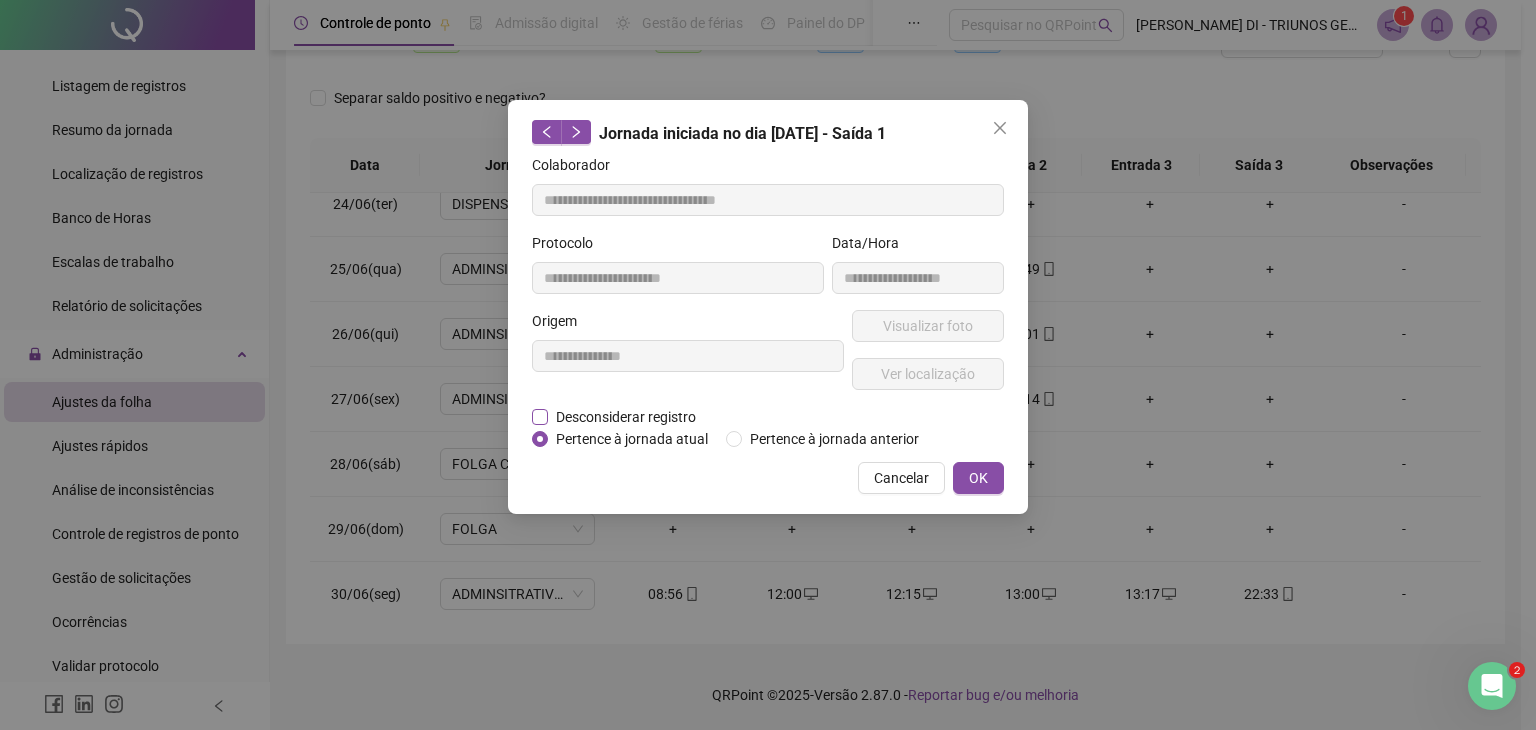 click on "Desconsiderar registro" at bounding box center [626, 417] 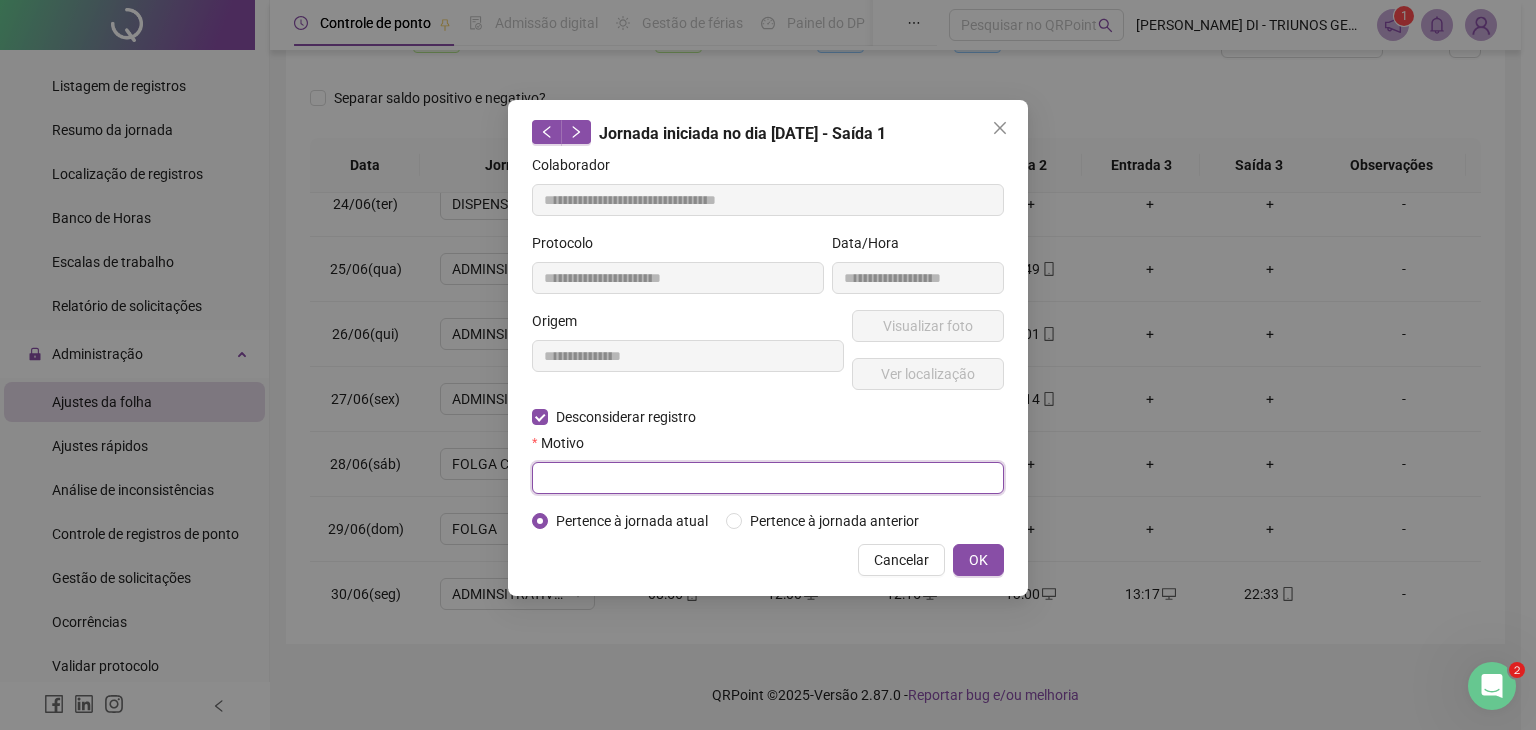 click at bounding box center [768, 478] 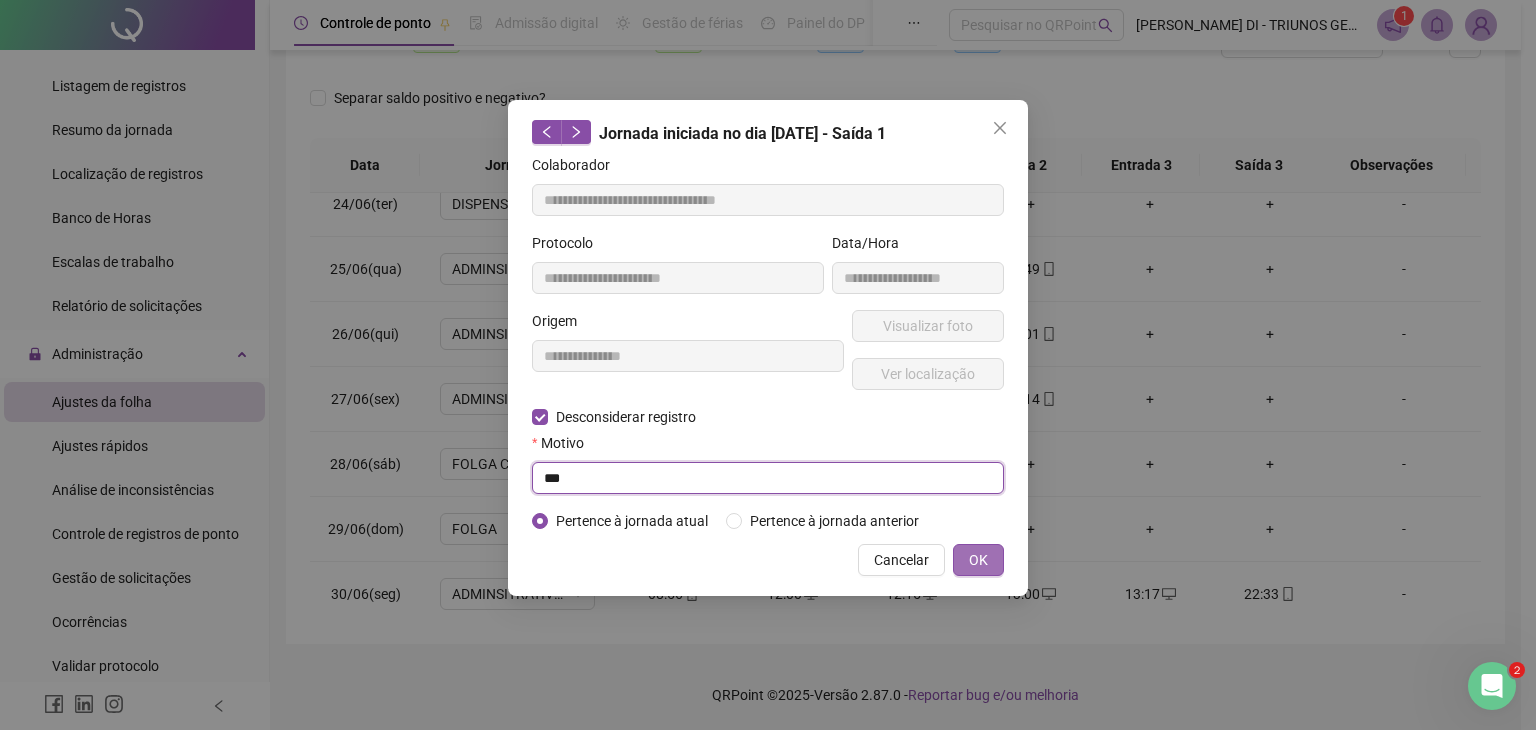 type on "***" 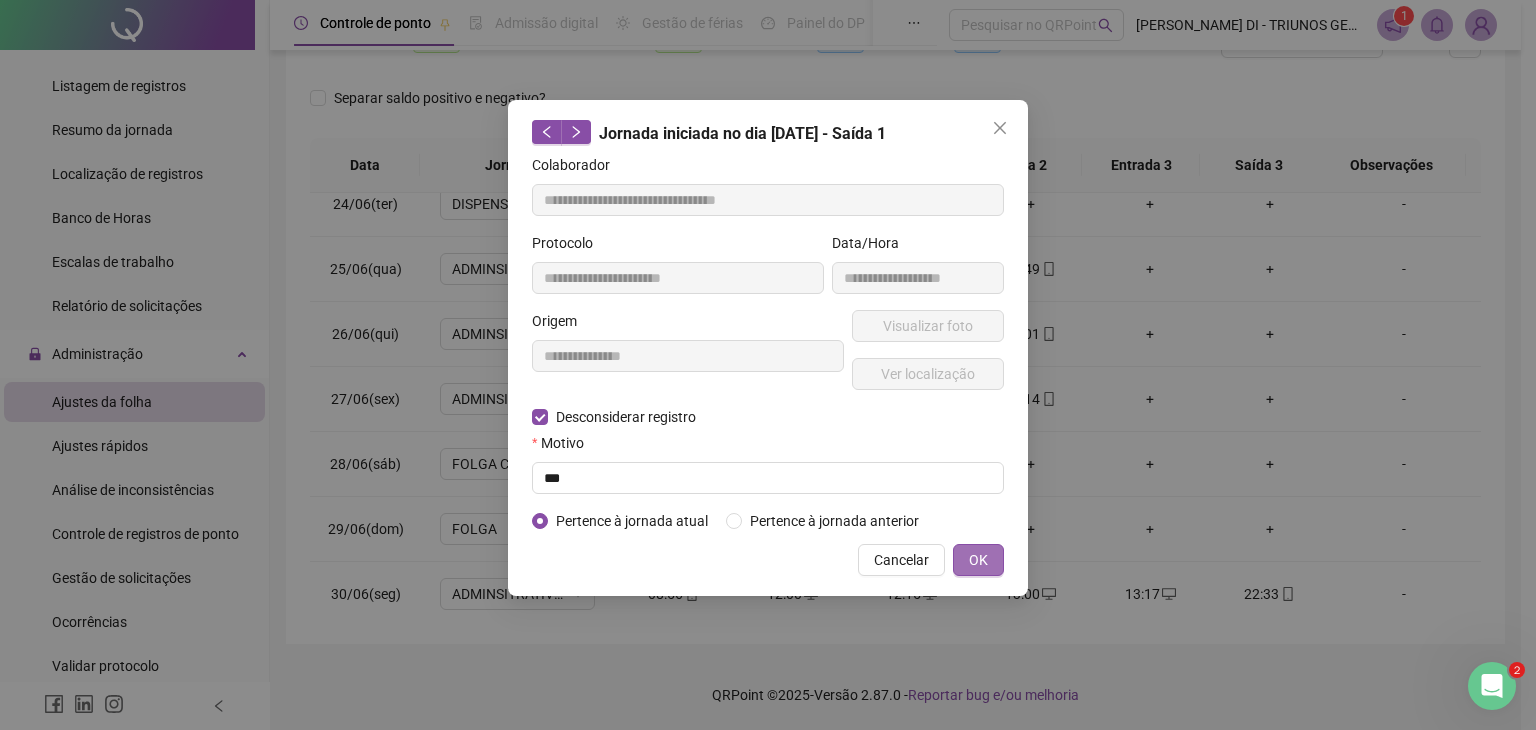 click on "OK" at bounding box center [978, 560] 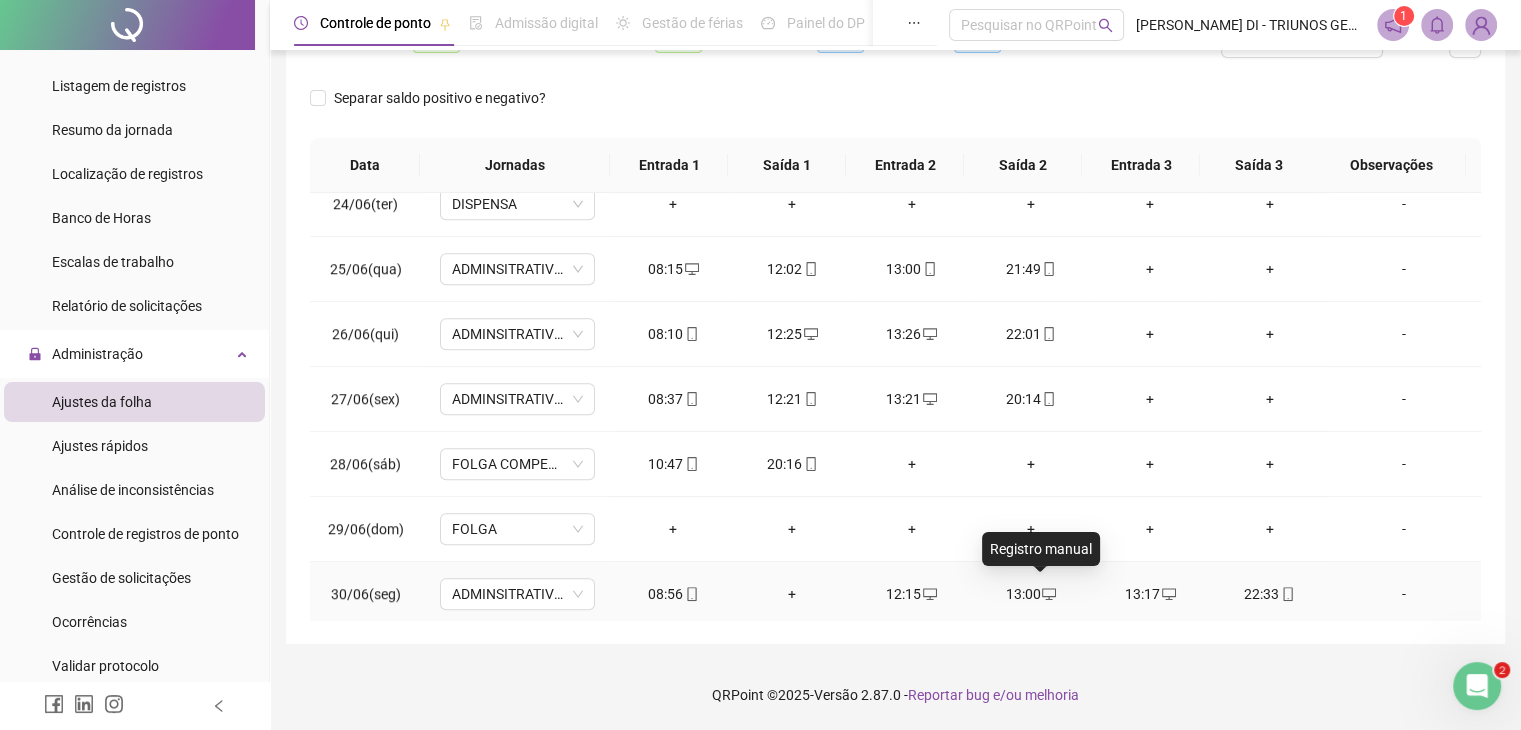 click 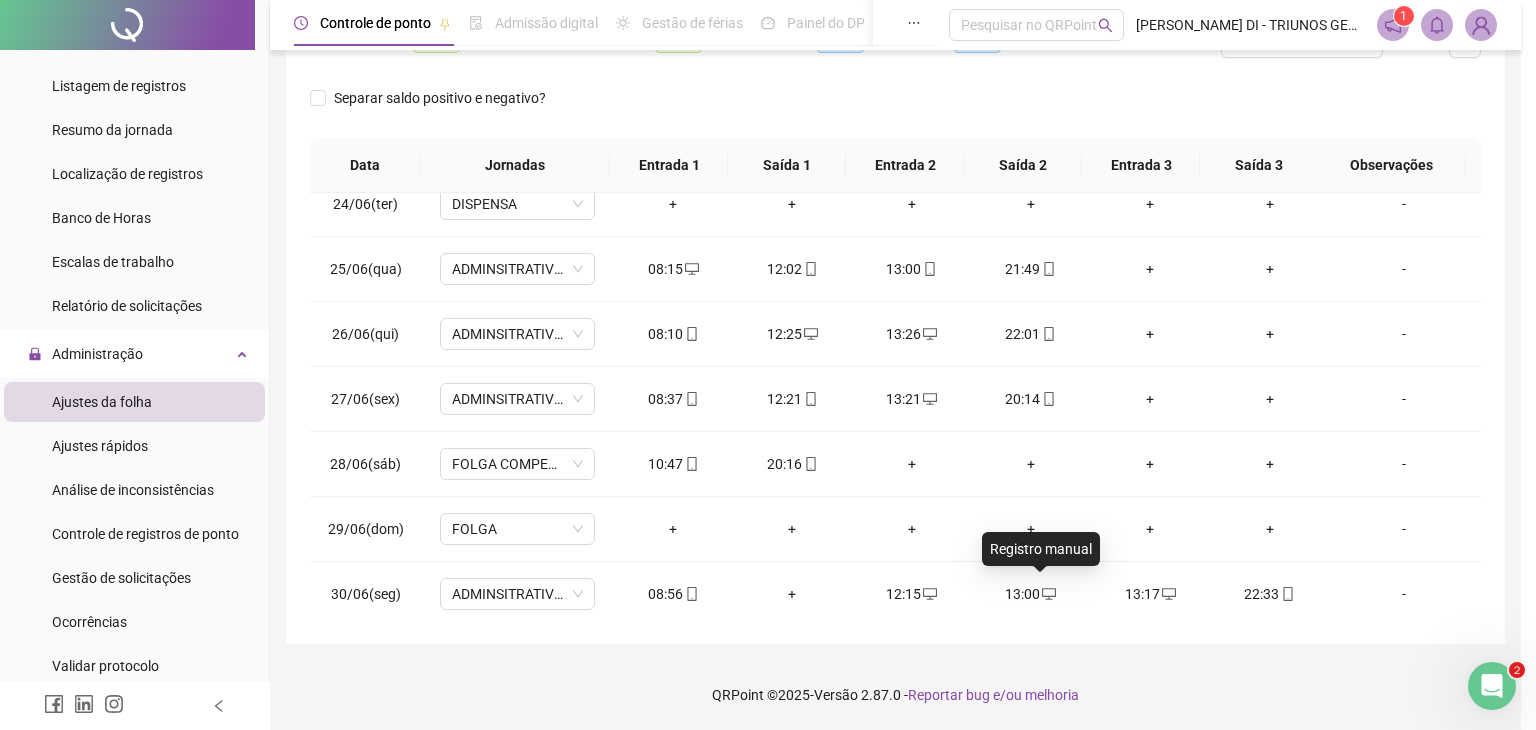 type on "**********" 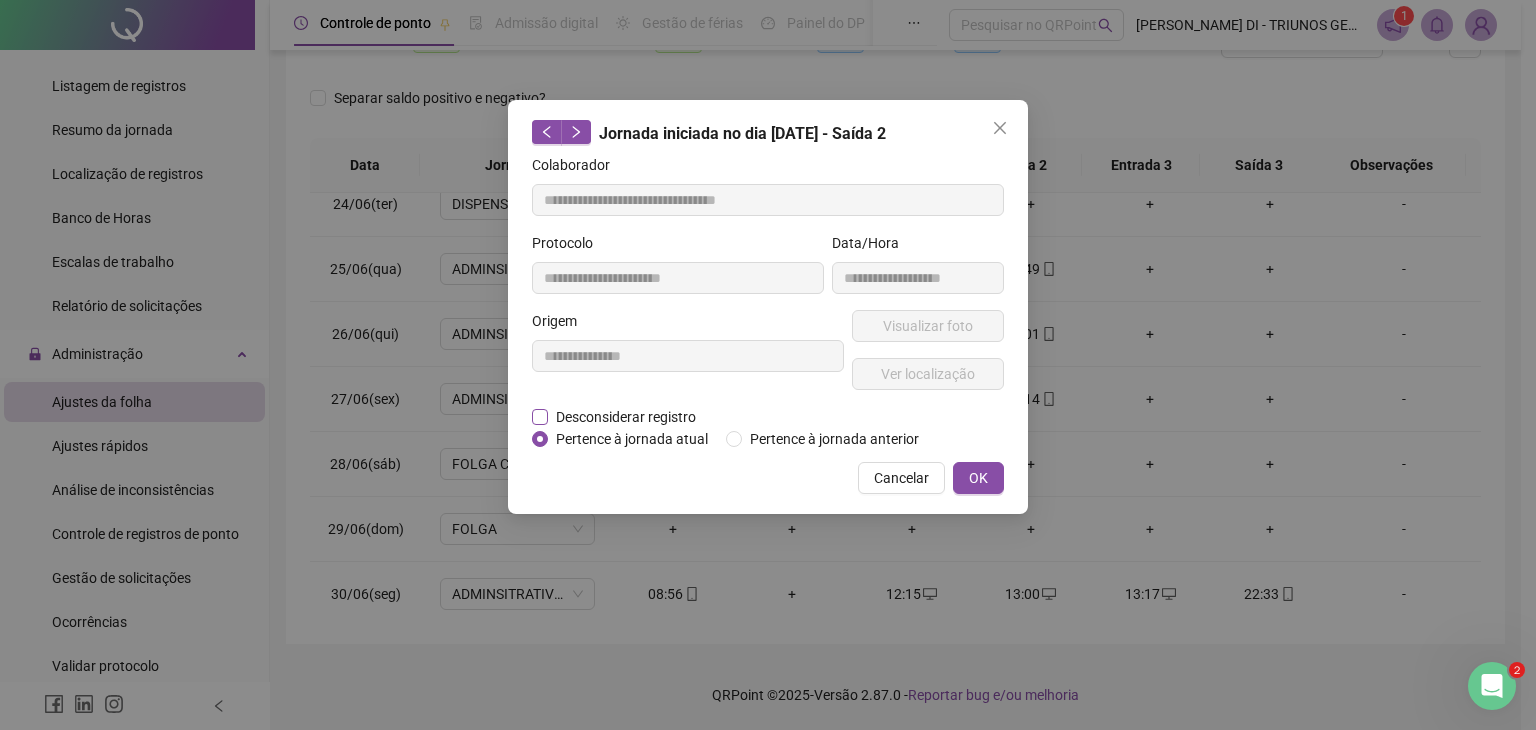 click on "Desconsiderar registro" at bounding box center [626, 417] 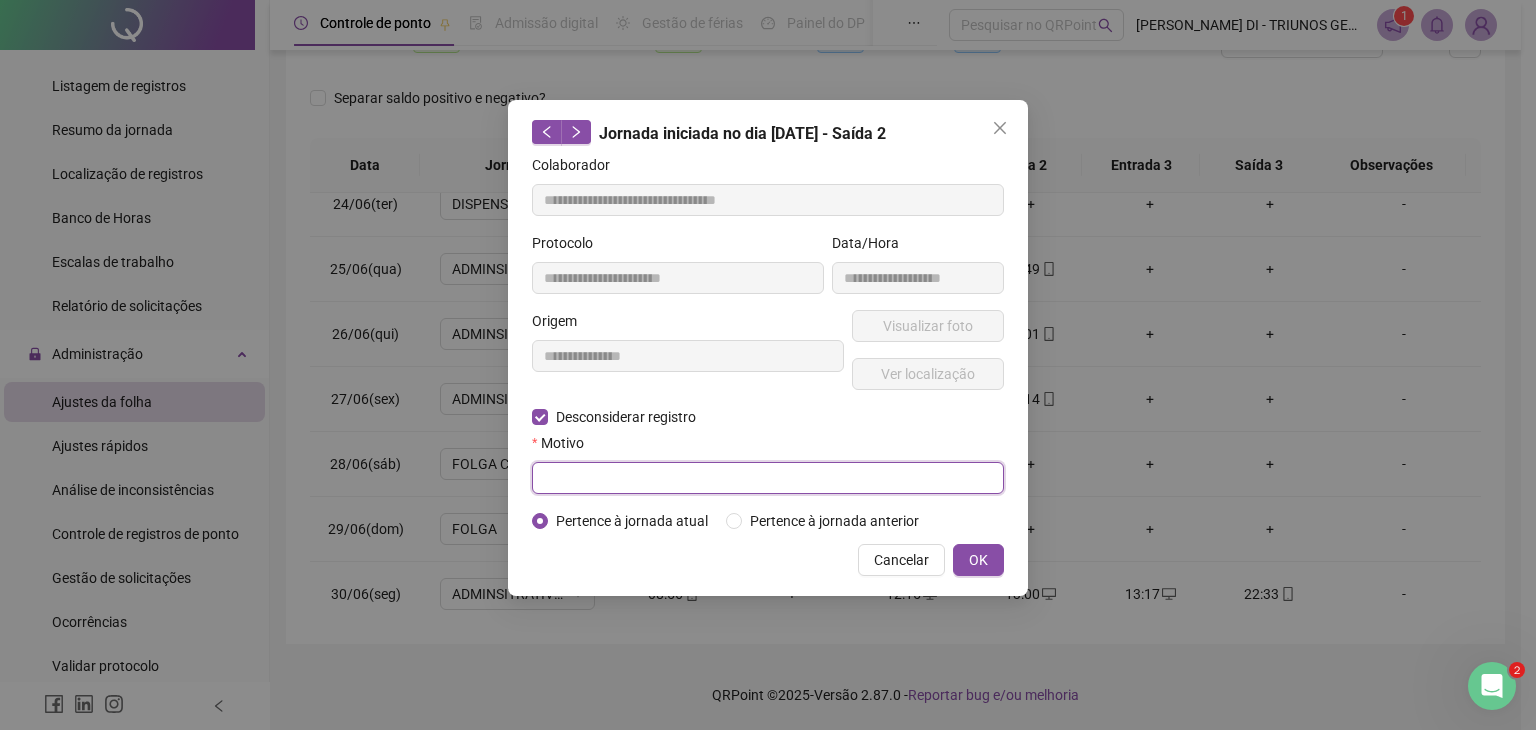 click at bounding box center [768, 478] 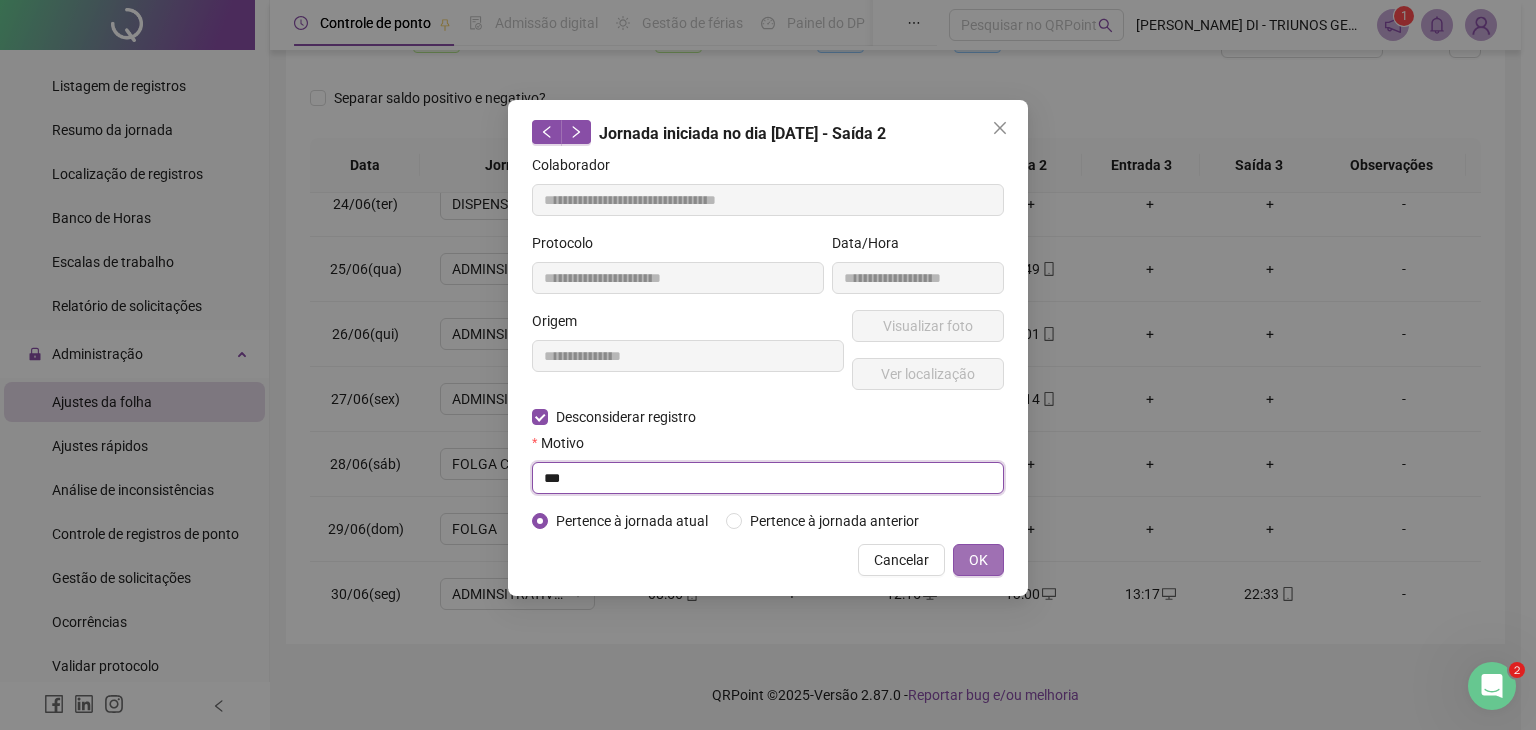 type on "***" 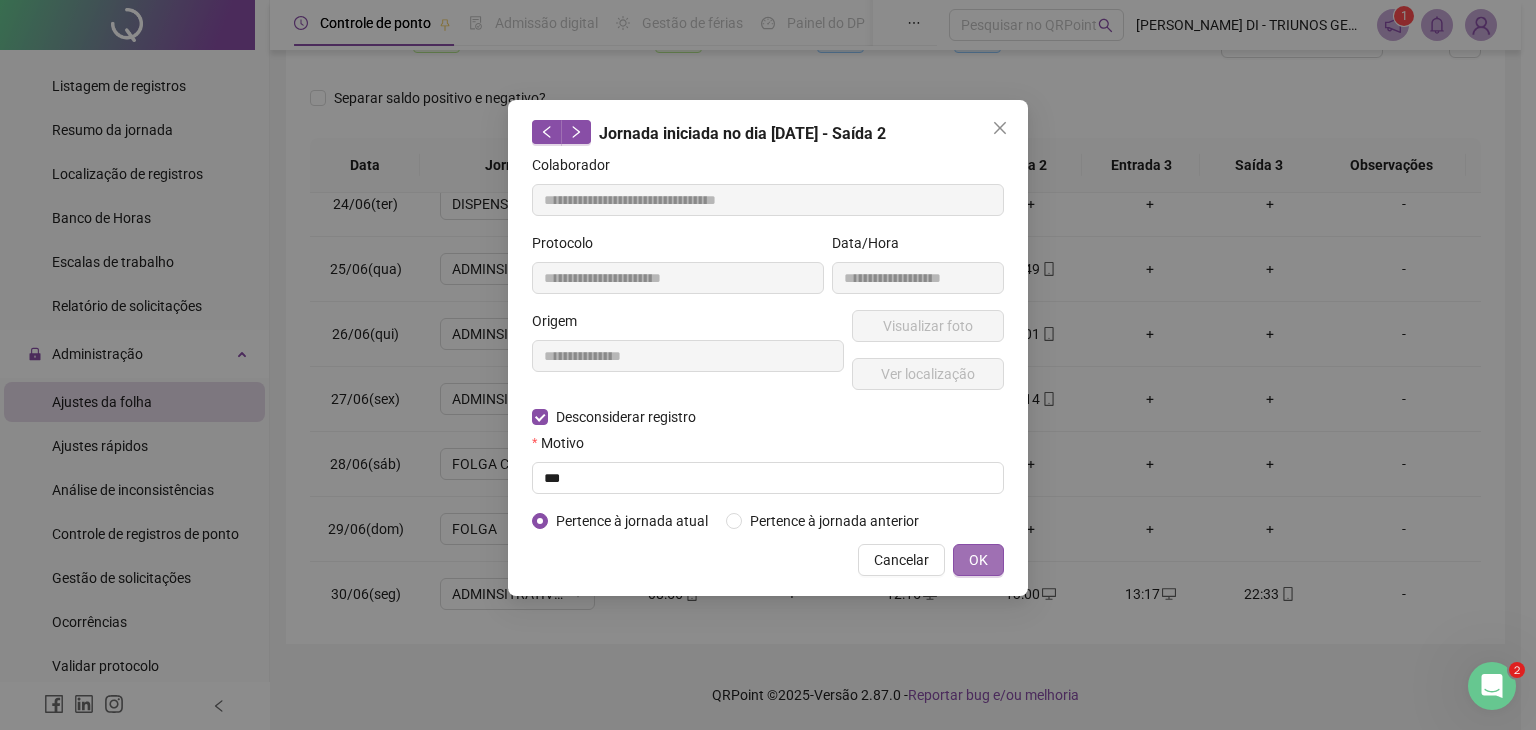 click on "OK" at bounding box center [978, 560] 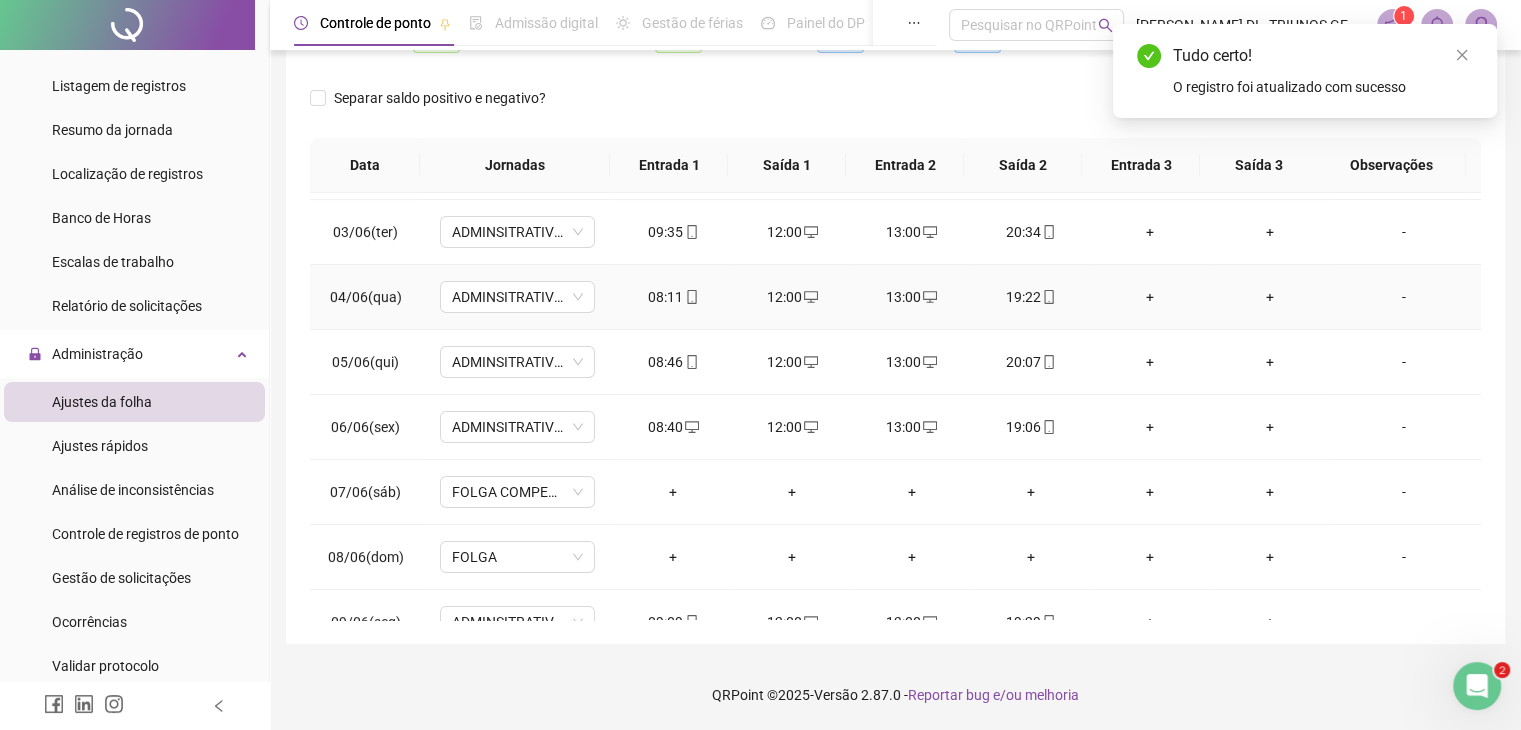 scroll, scrollTop: 0, scrollLeft: 0, axis: both 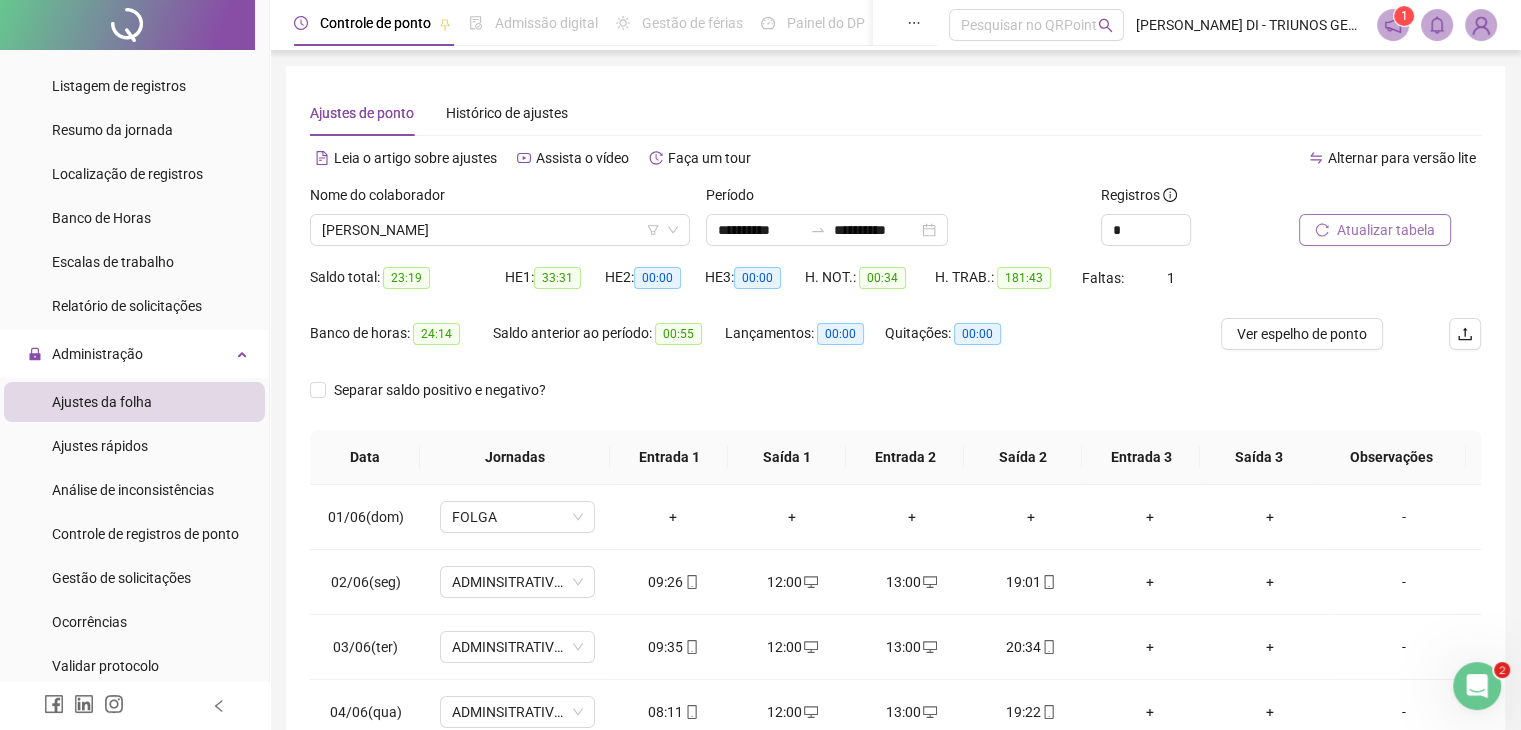 click on "Atualizar tabela" at bounding box center (1386, 230) 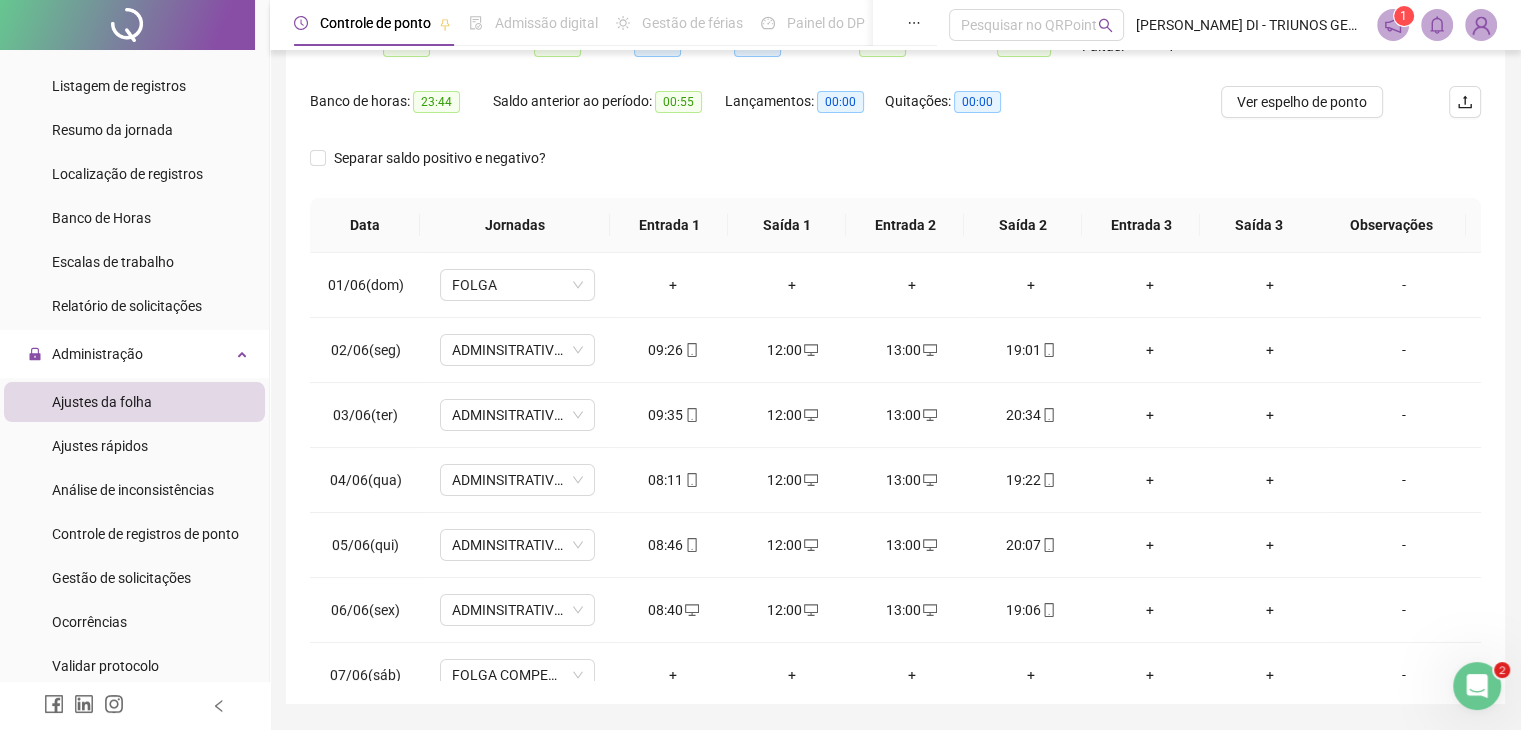 scroll, scrollTop: 239, scrollLeft: 0, axis: vertical 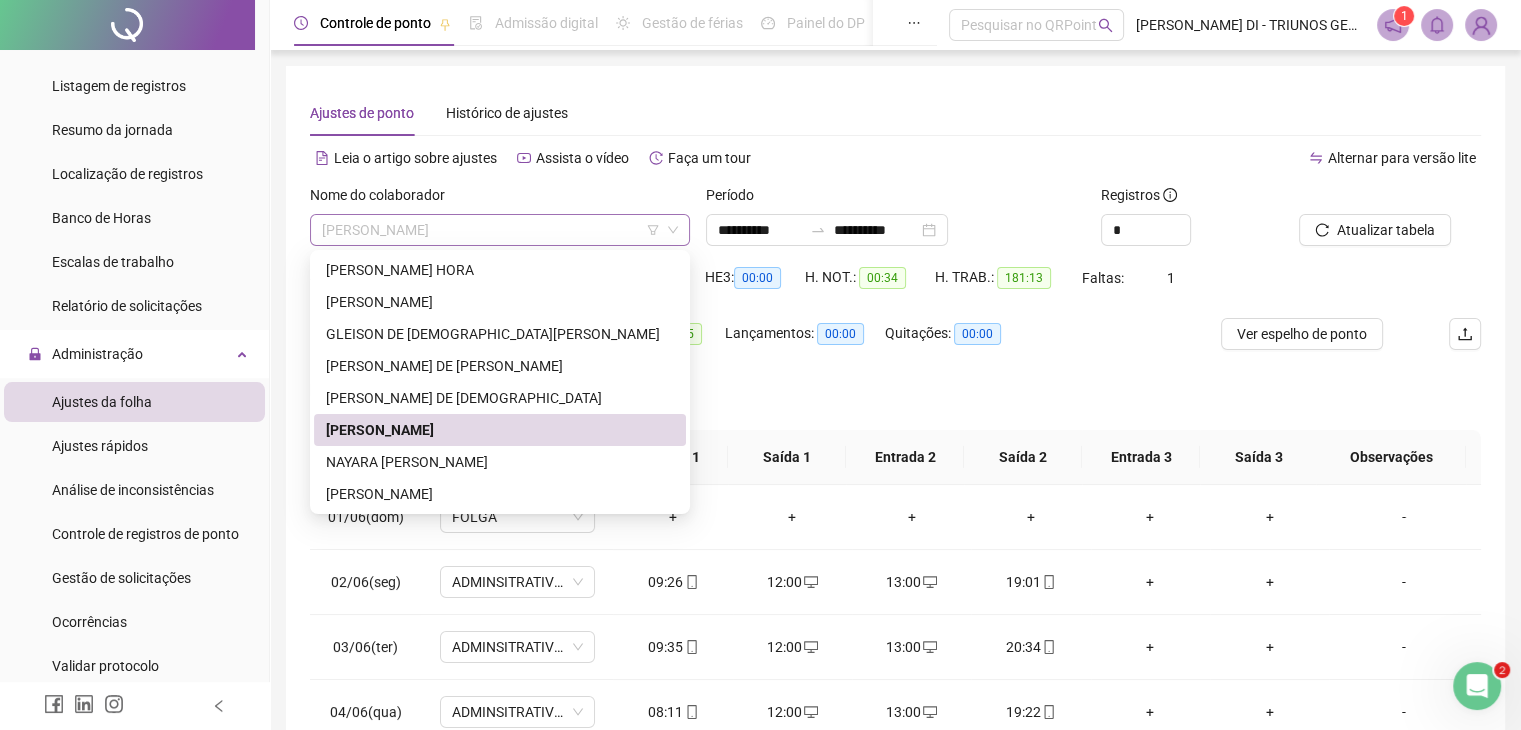 click on "[PERSON_NAME]" at bounding box center (500, 230) 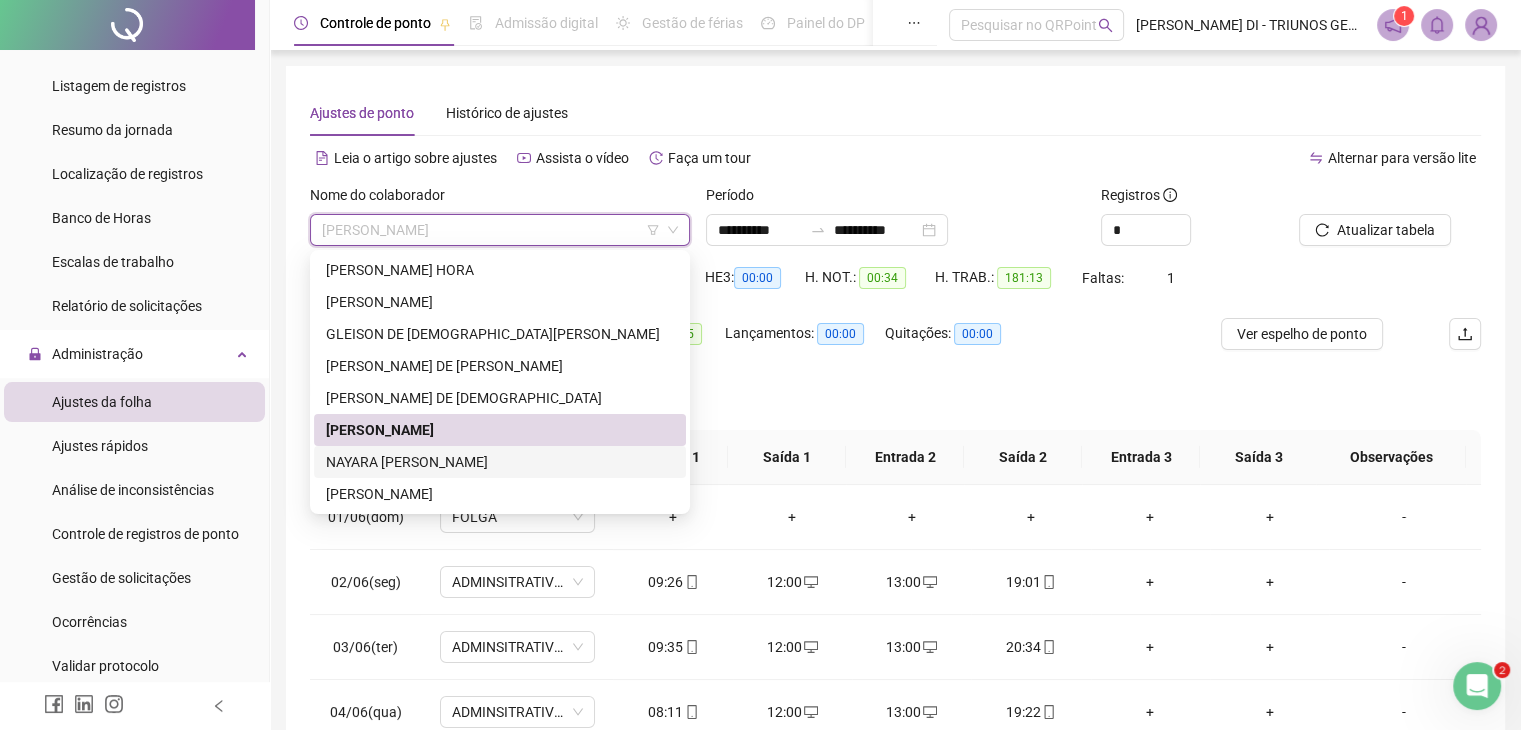 click on "NAYARA [PERSON_NAME]" at bounding box center [500, 462] 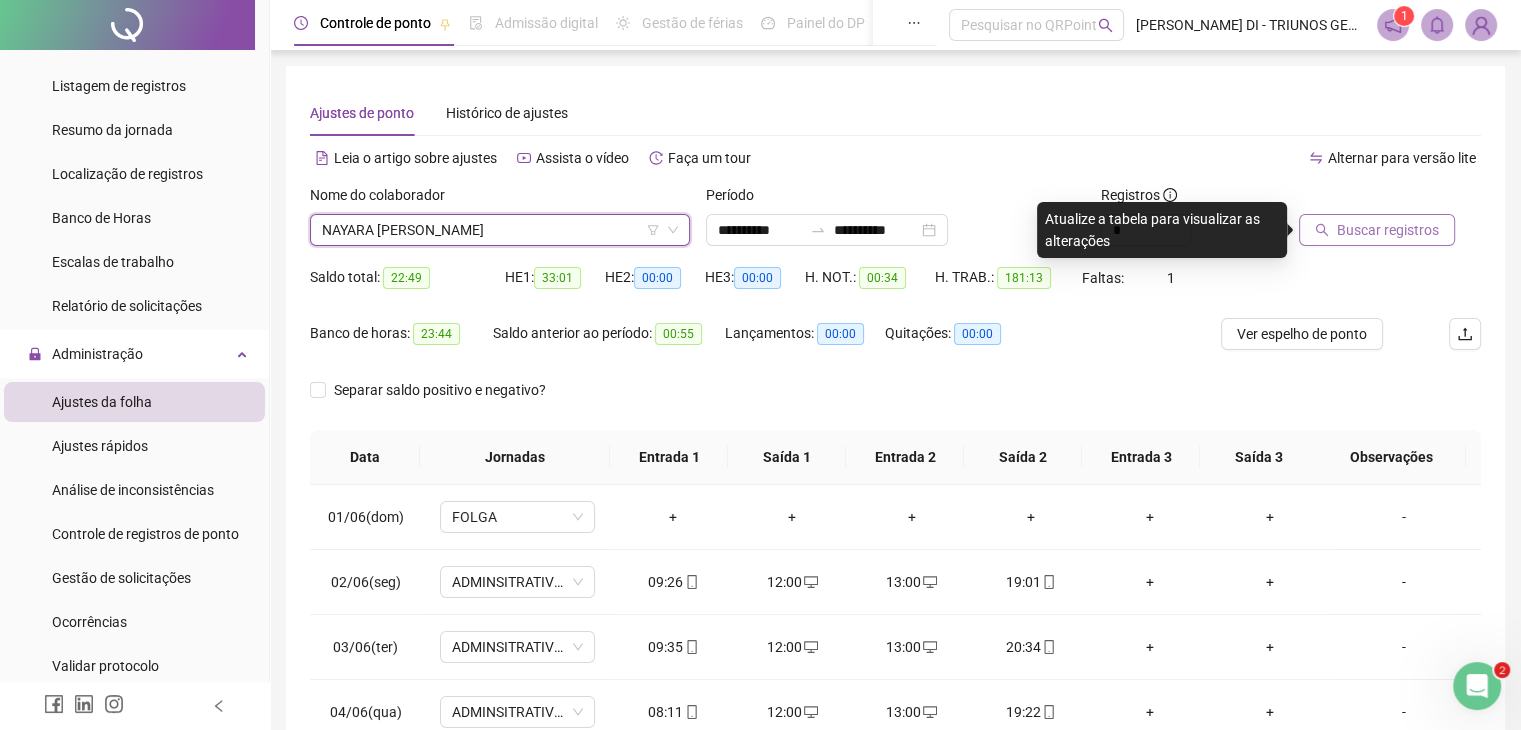 click on "Buscar registros" at bounding box center [1388, 230] 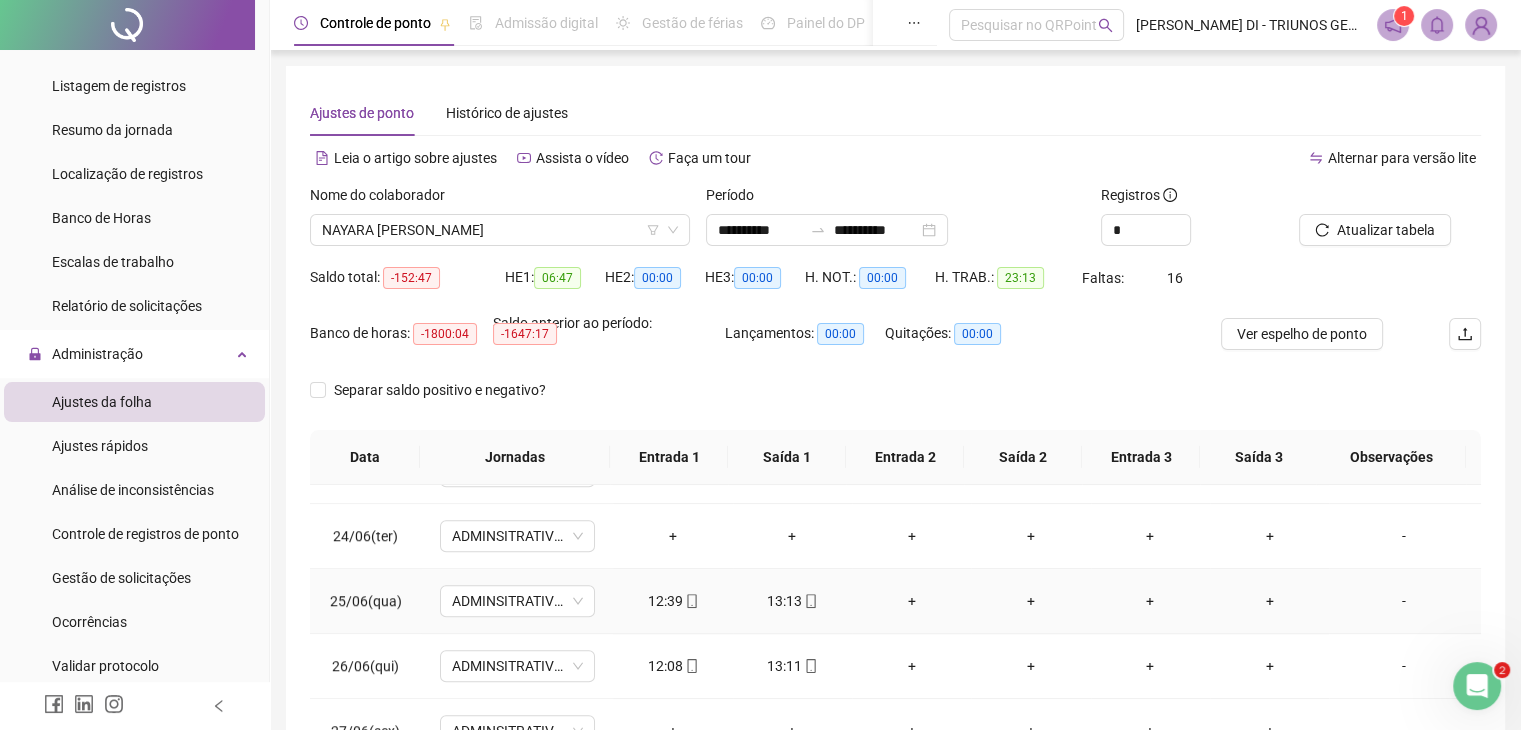 scroll, scrollTop: 1516, scrollLeft: 0, axis: vertical 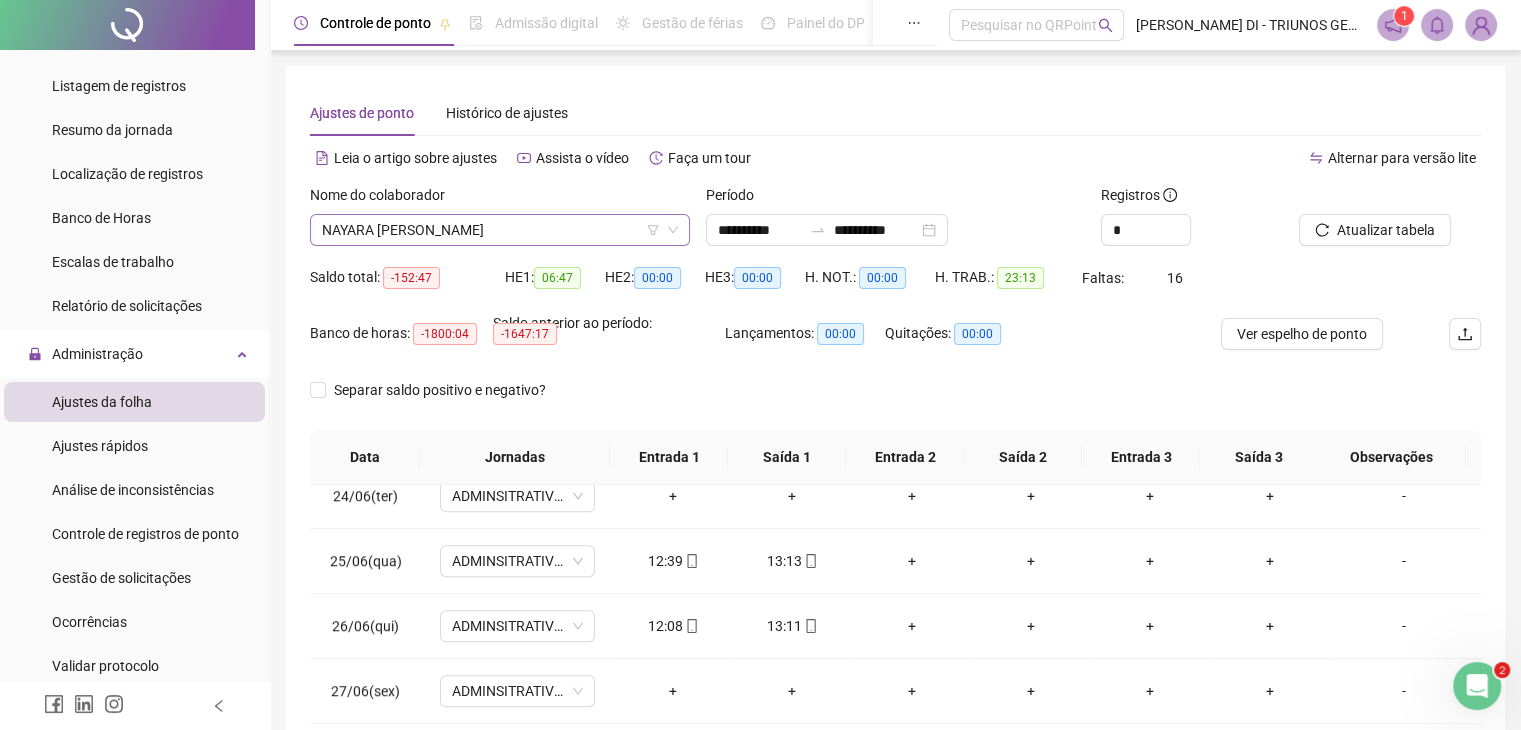 click on "NAYARA [PERSON_NAME]" at bounding box center (500, 230) 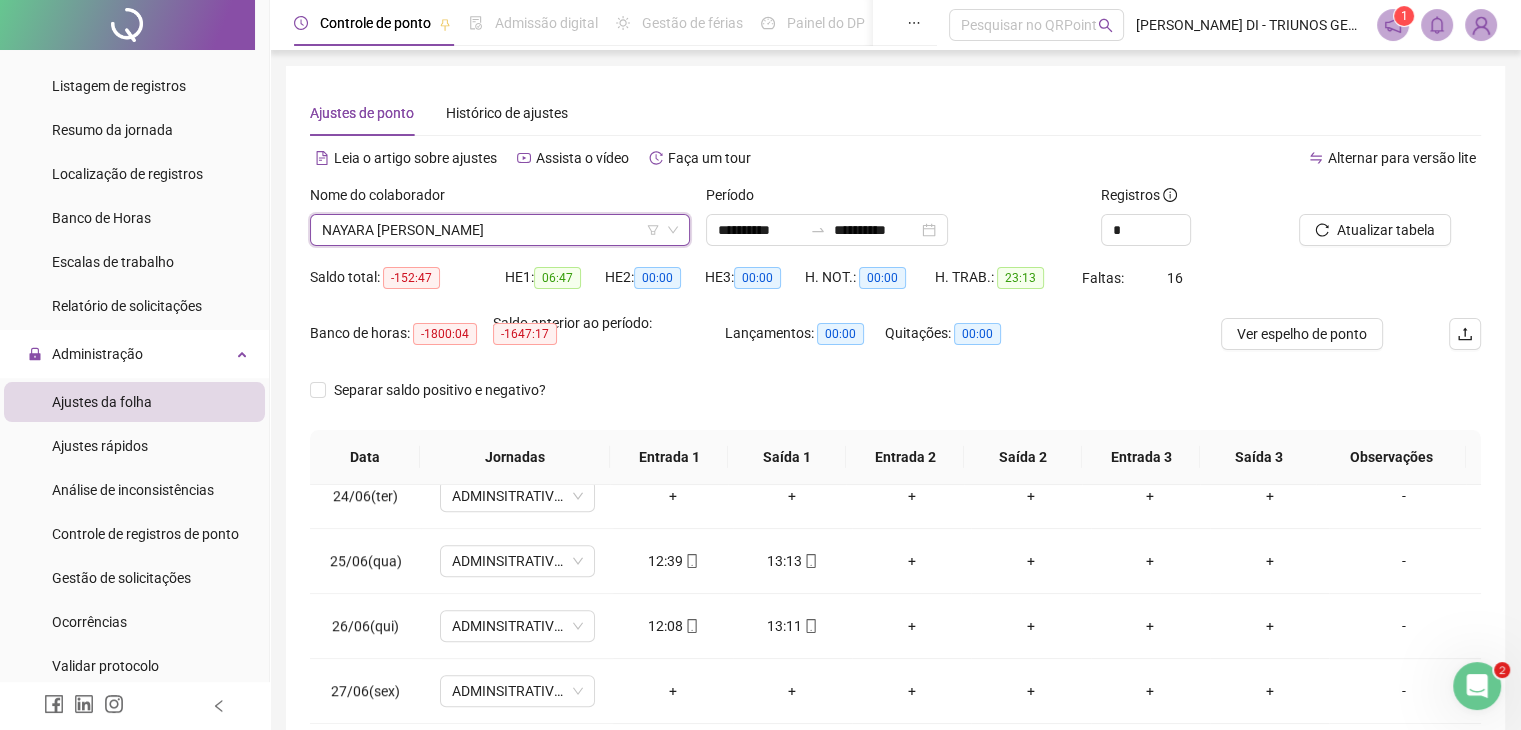 click on "NAYARA [PERSON_NAME]" at bounding box center (500, 230) 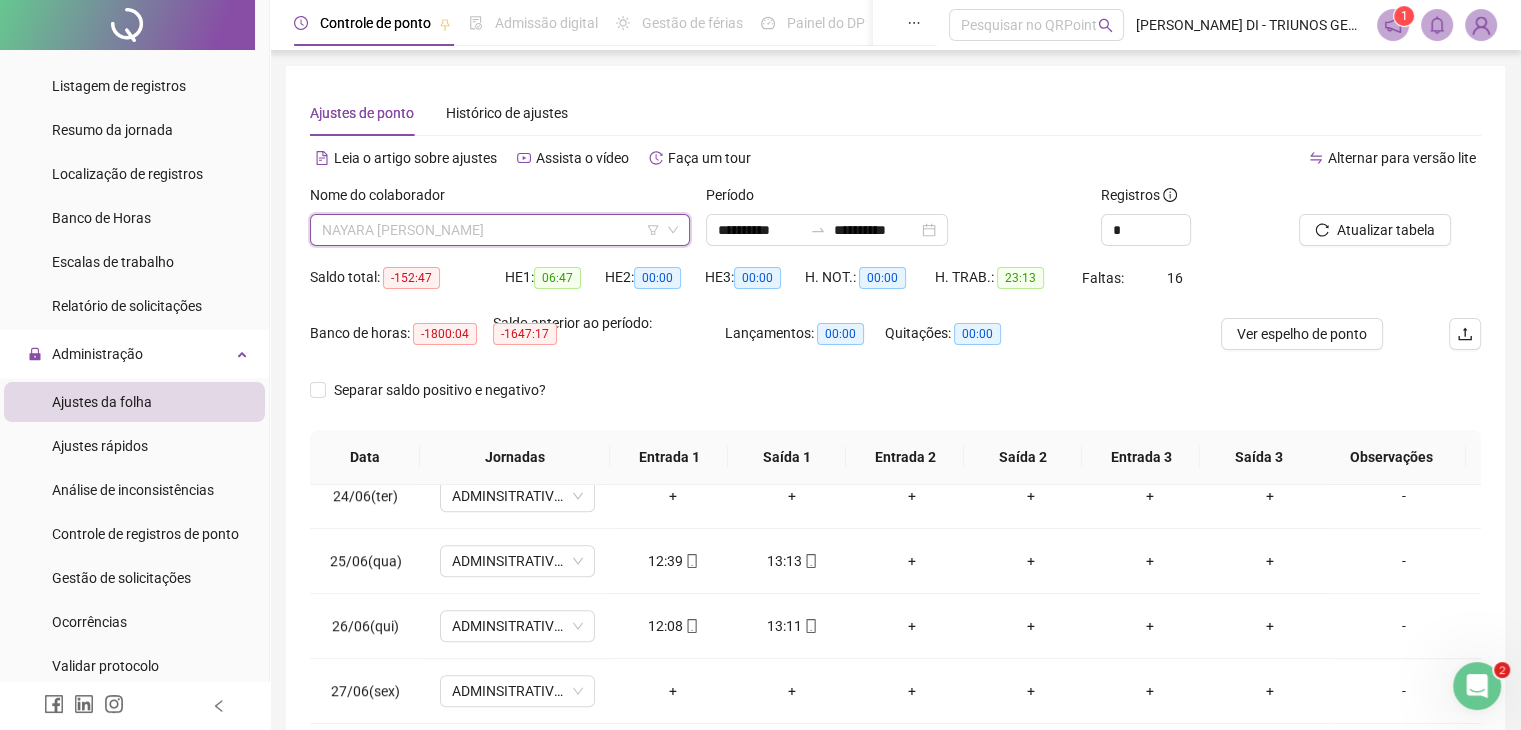 click on "NAYARA [PERSON_NAME]" at bounding box center [500, 230] 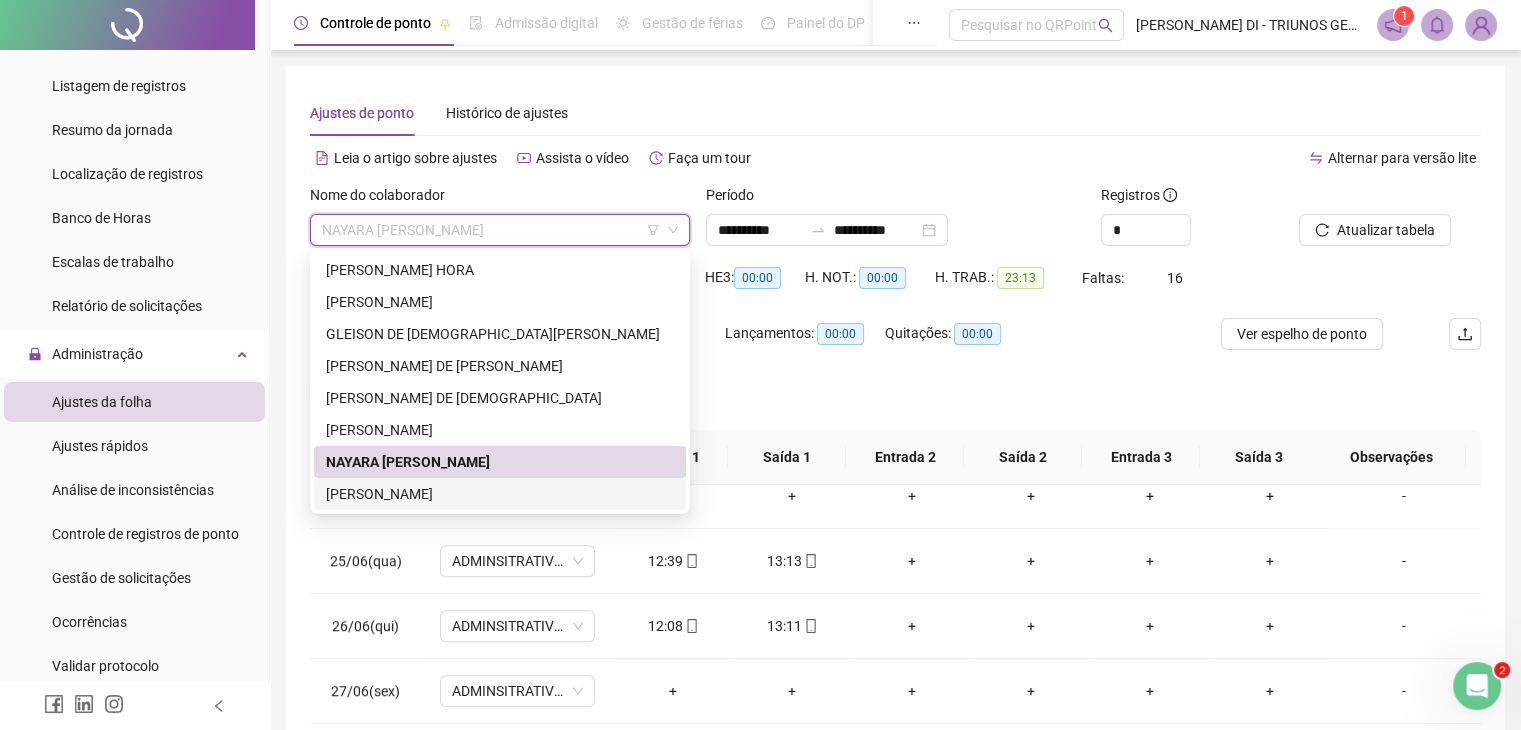 click on "[PERSON_NAME]" at bounding box center [500, 494] 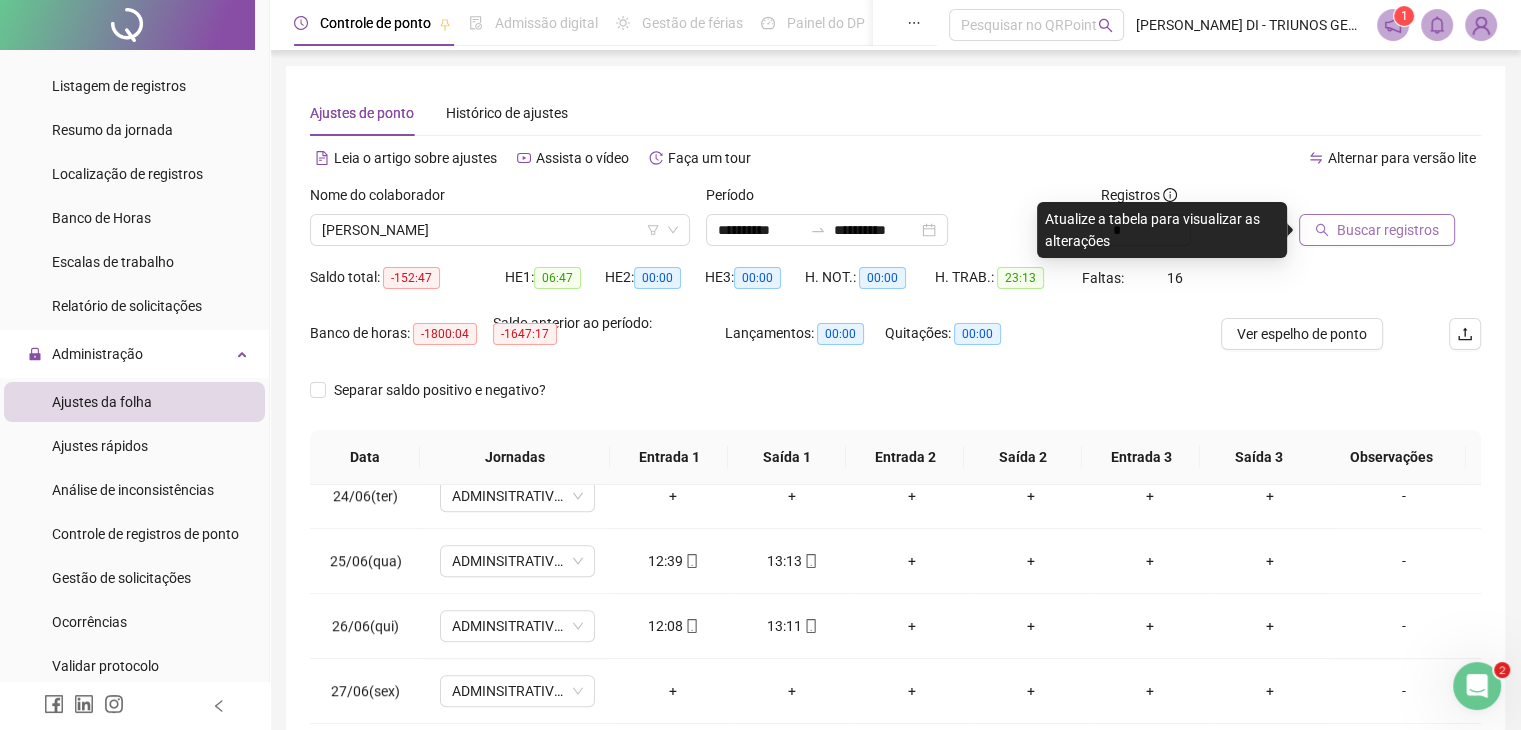click on "Buscar registros" at bounding box center [1377, 230] 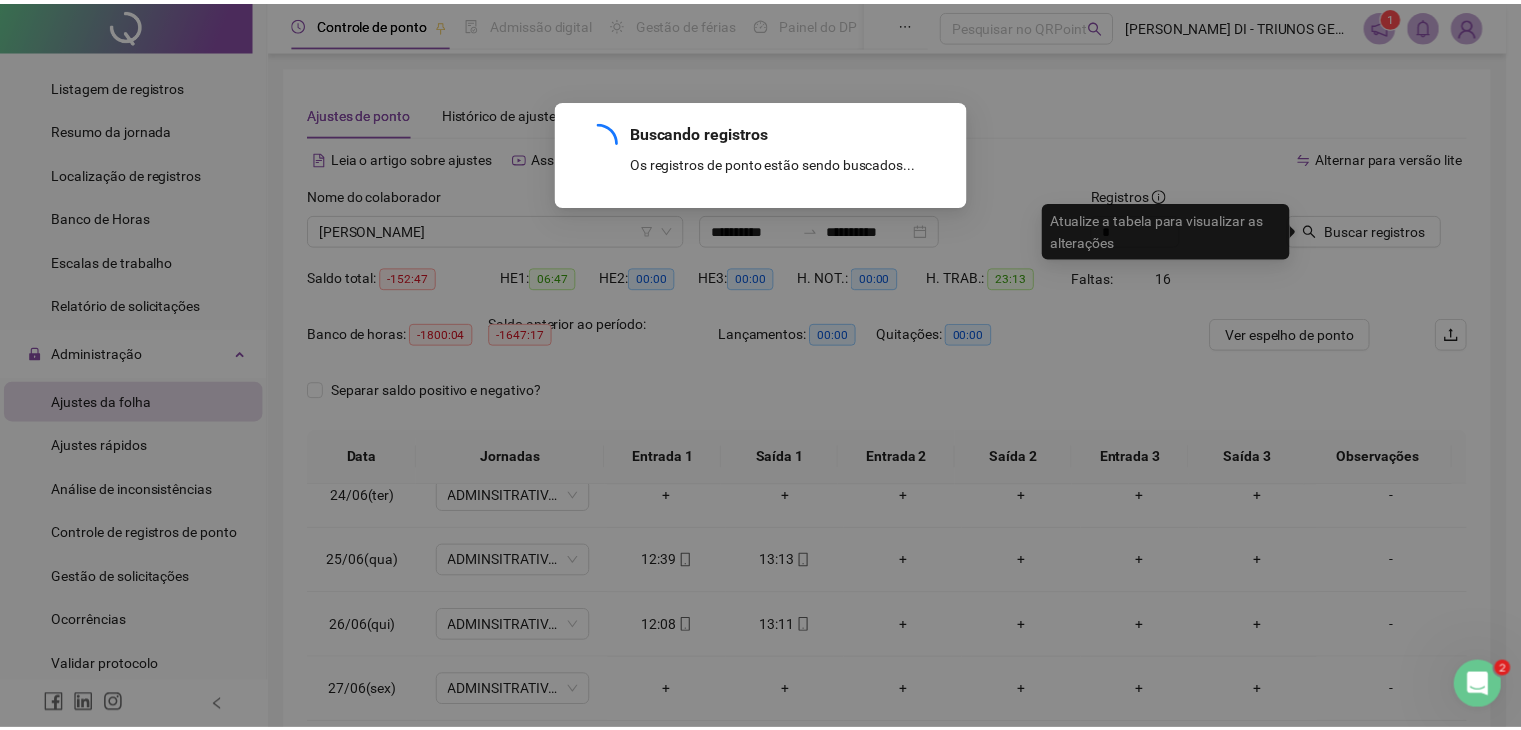 scroll, scrollTop: 0, scrollLeft: 0, axis: both 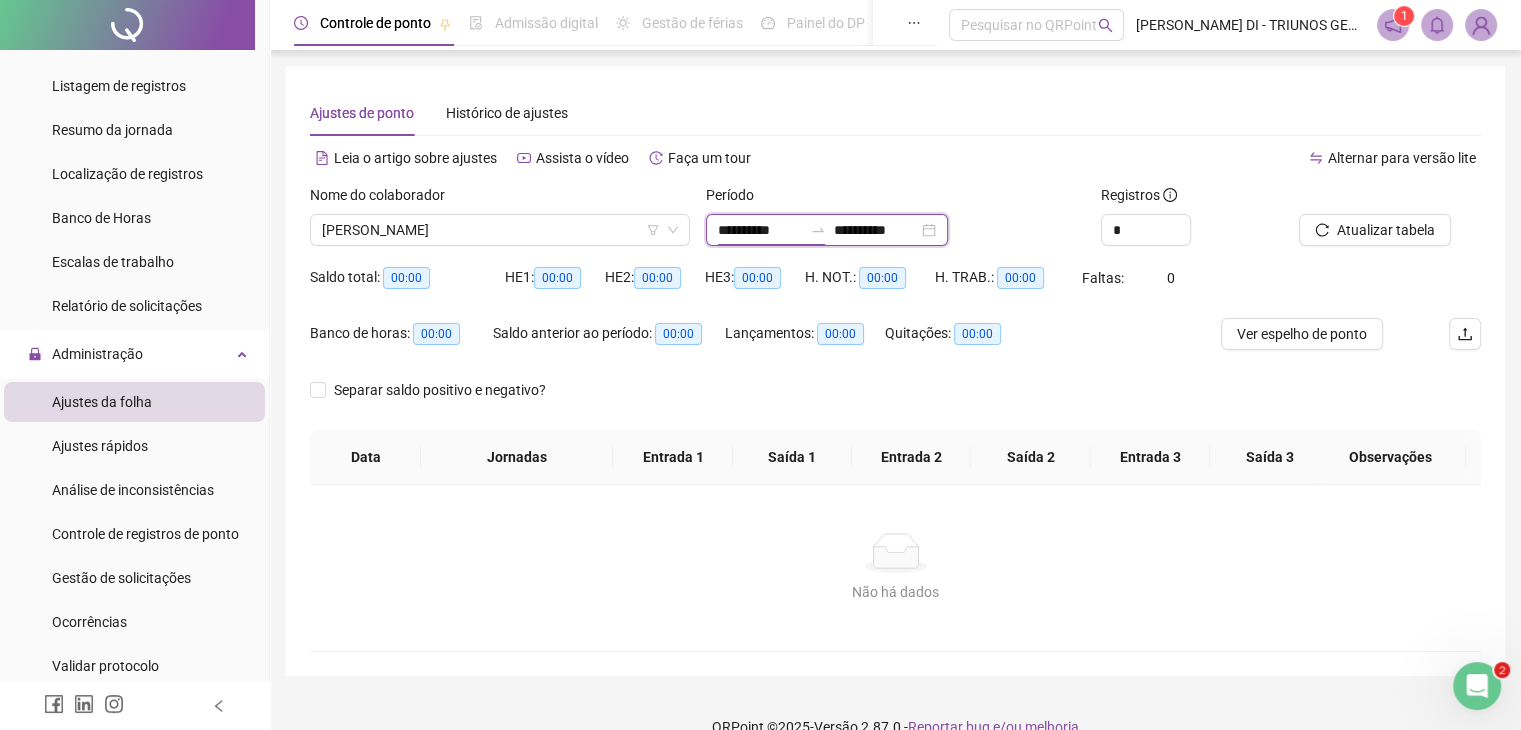 click on "**********" at bounding box center (760, 230) 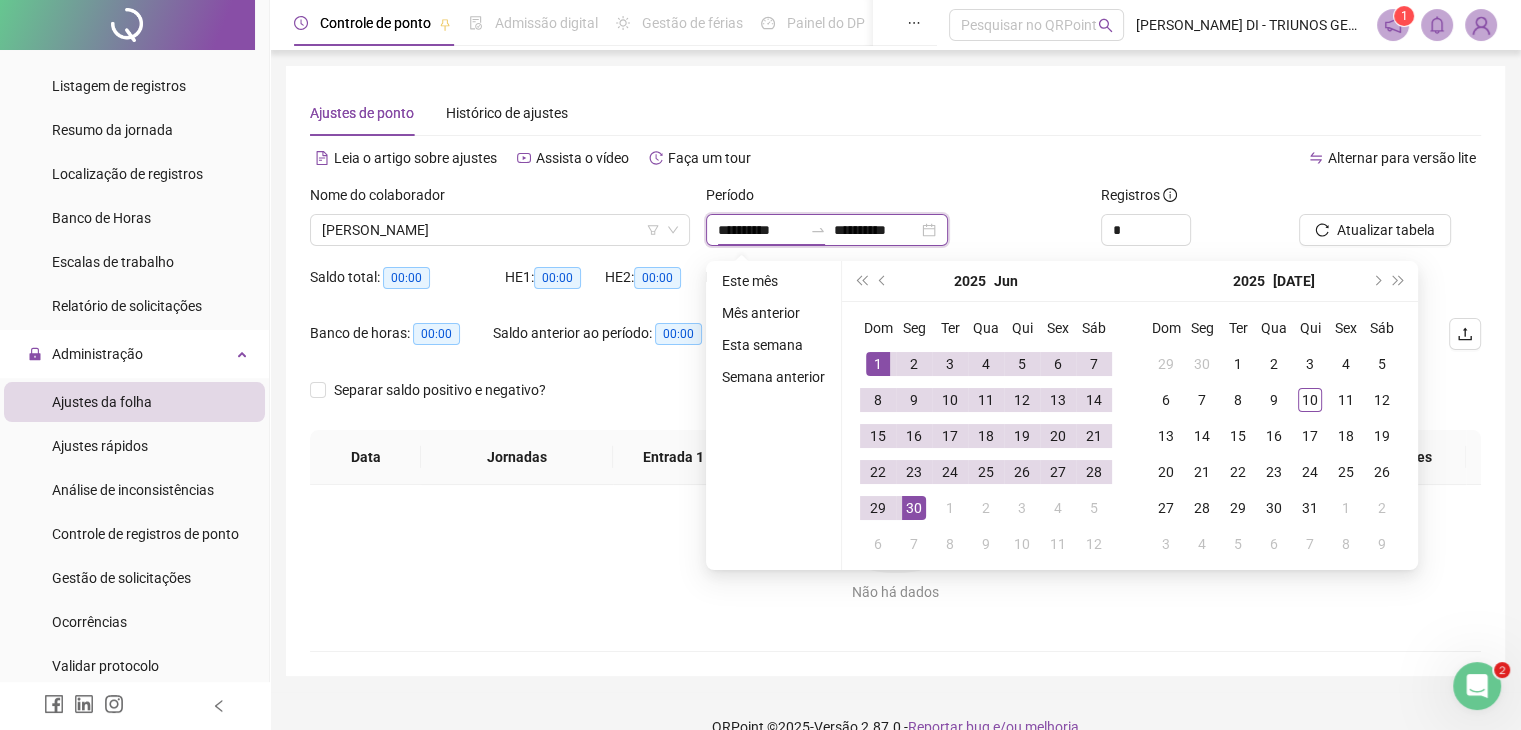 type on "**********" 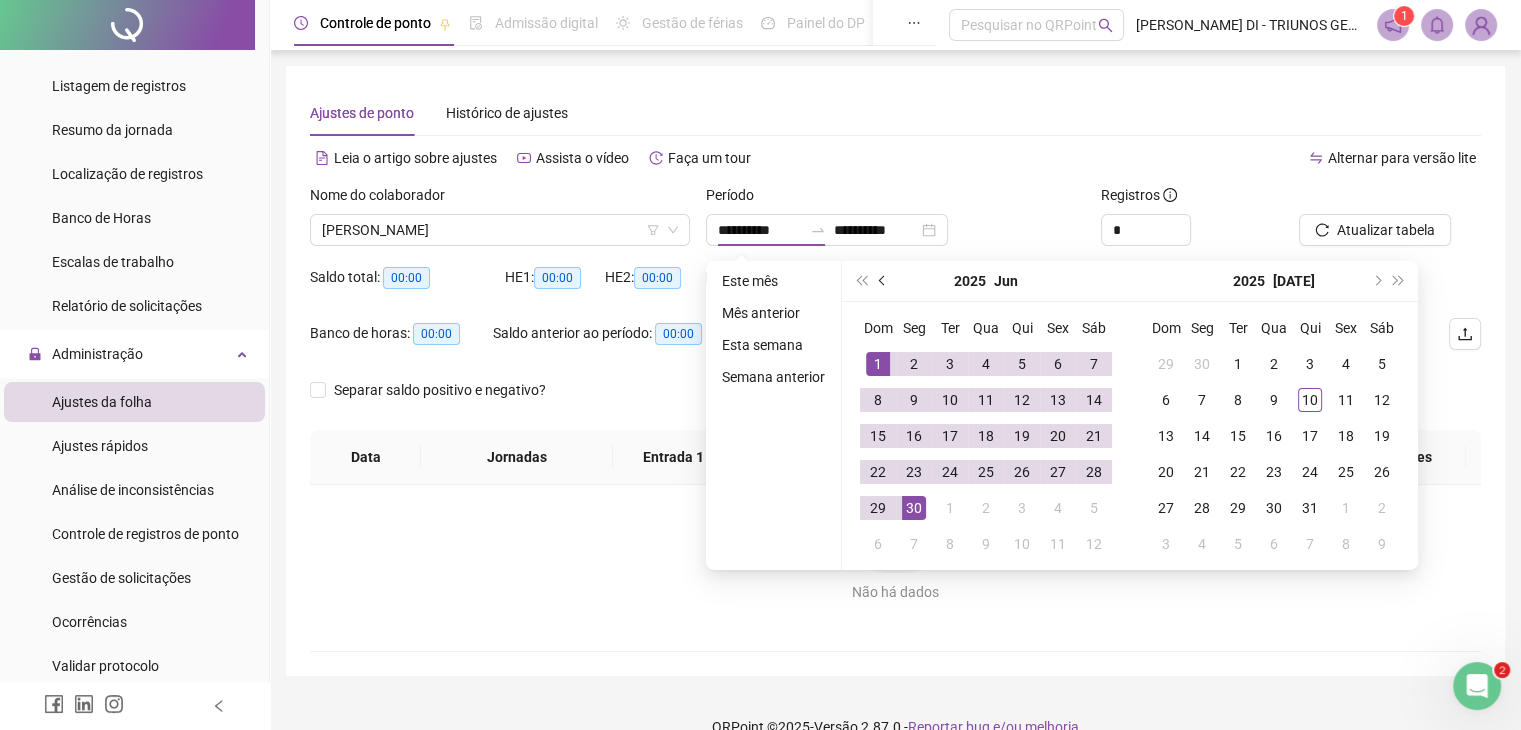 click at bounding box center [883, 281] 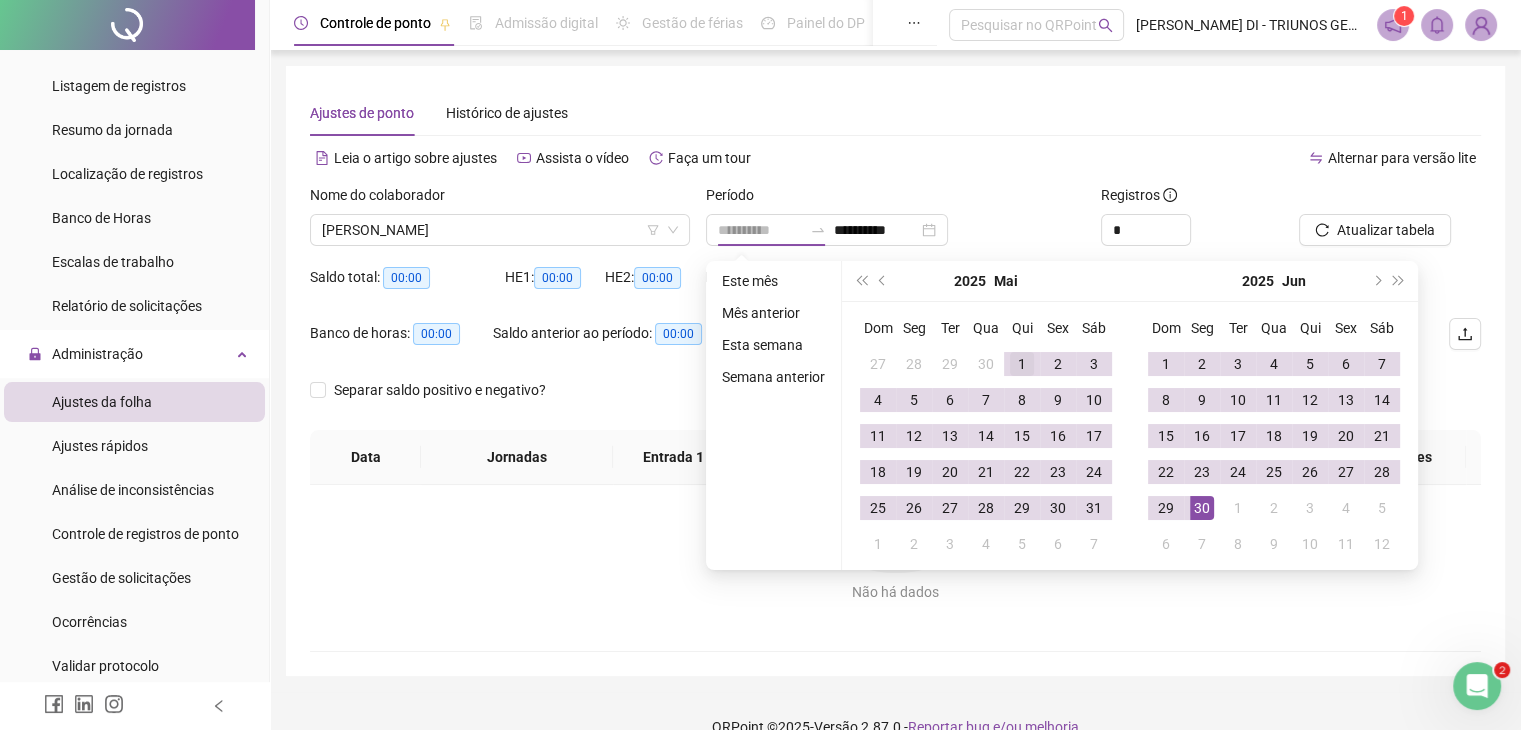 type on "**********" 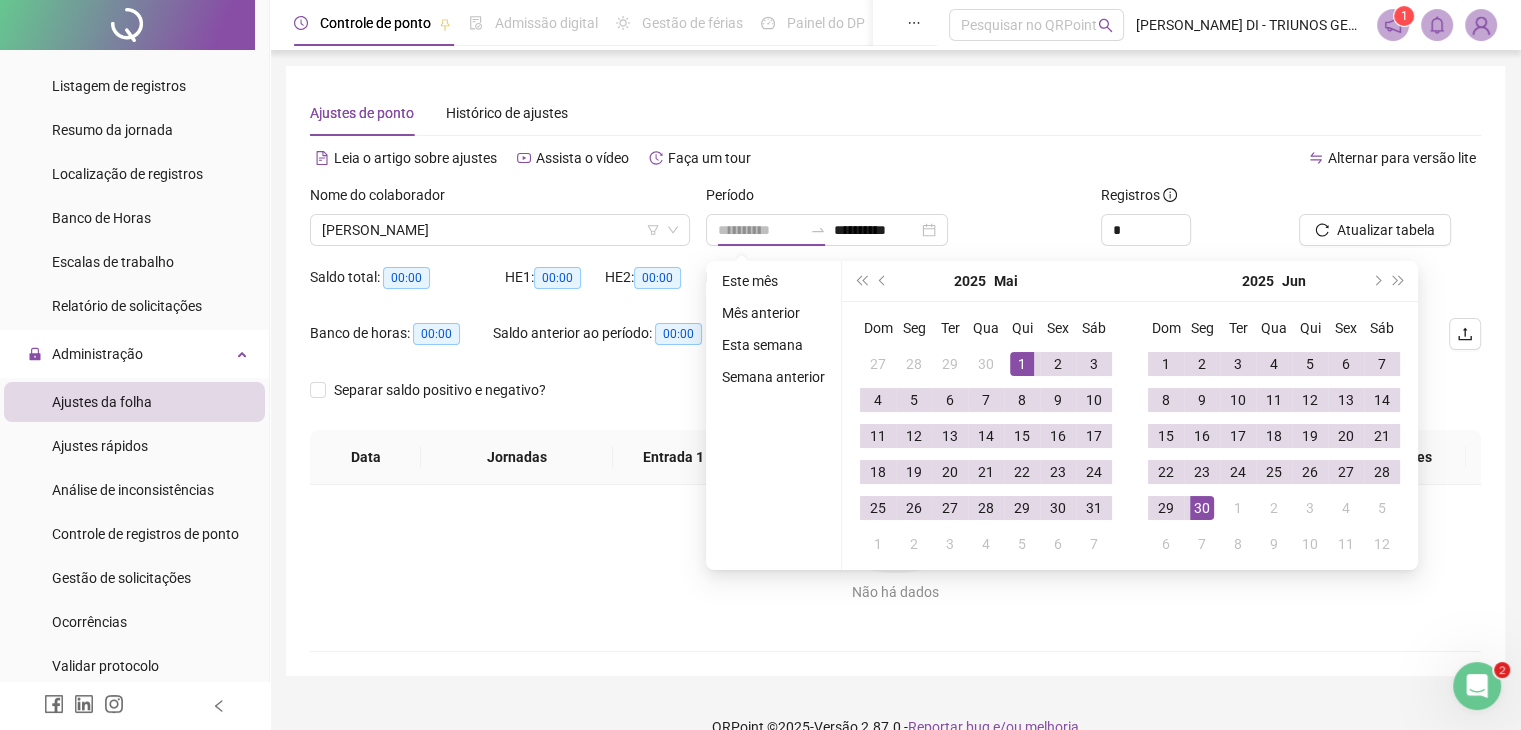click on "1" at bounding box center (1022, 364) 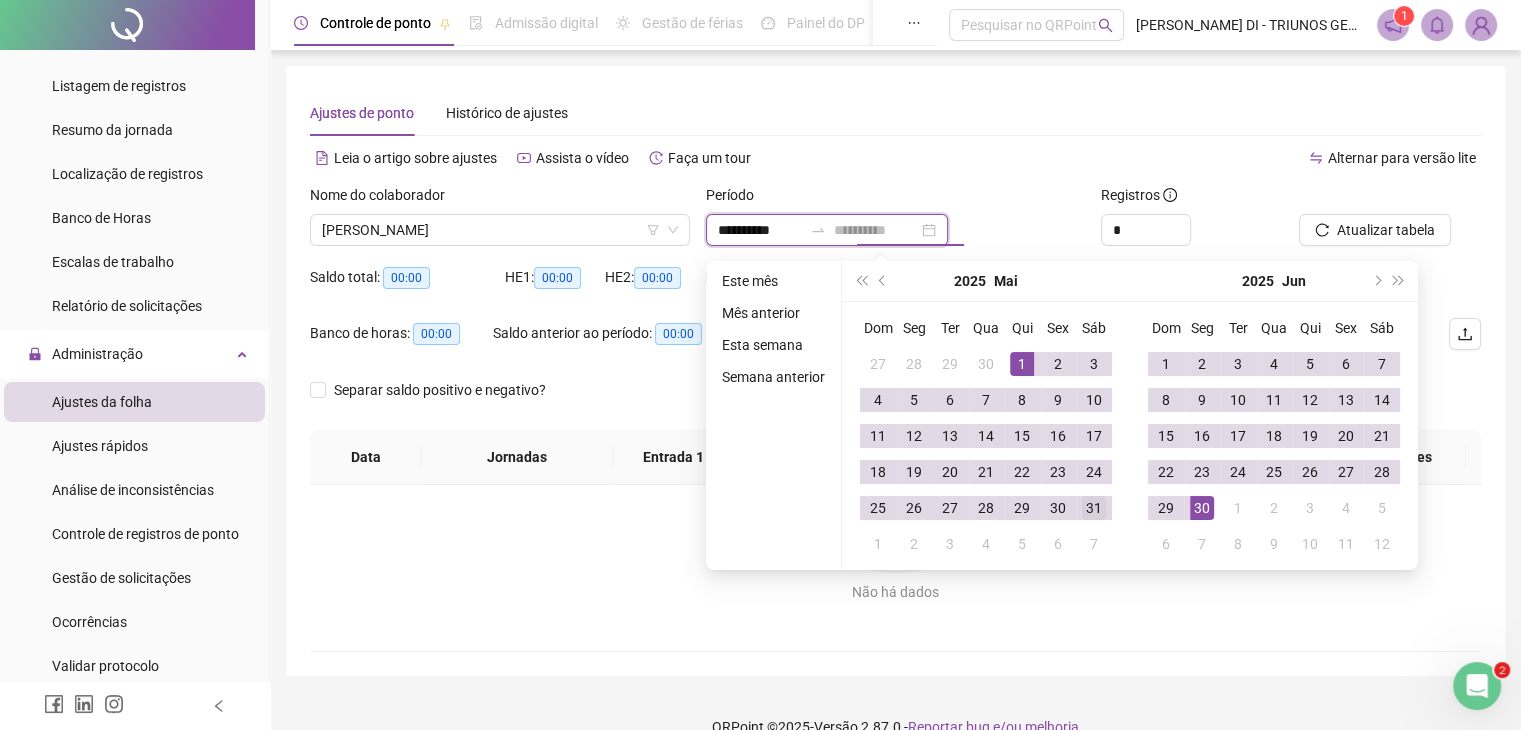 type on "**********" 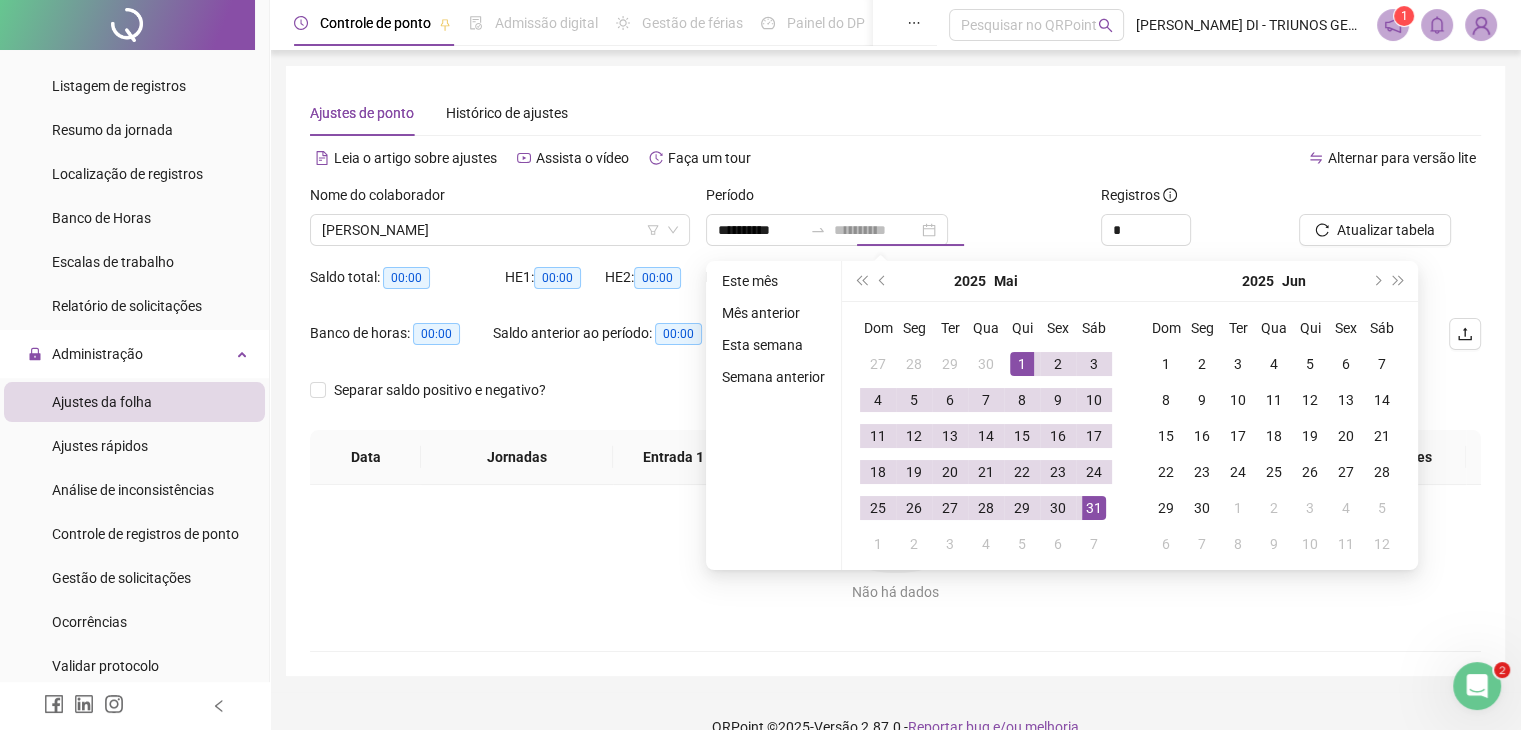 click on "31" at bounding box center (1094, 508) 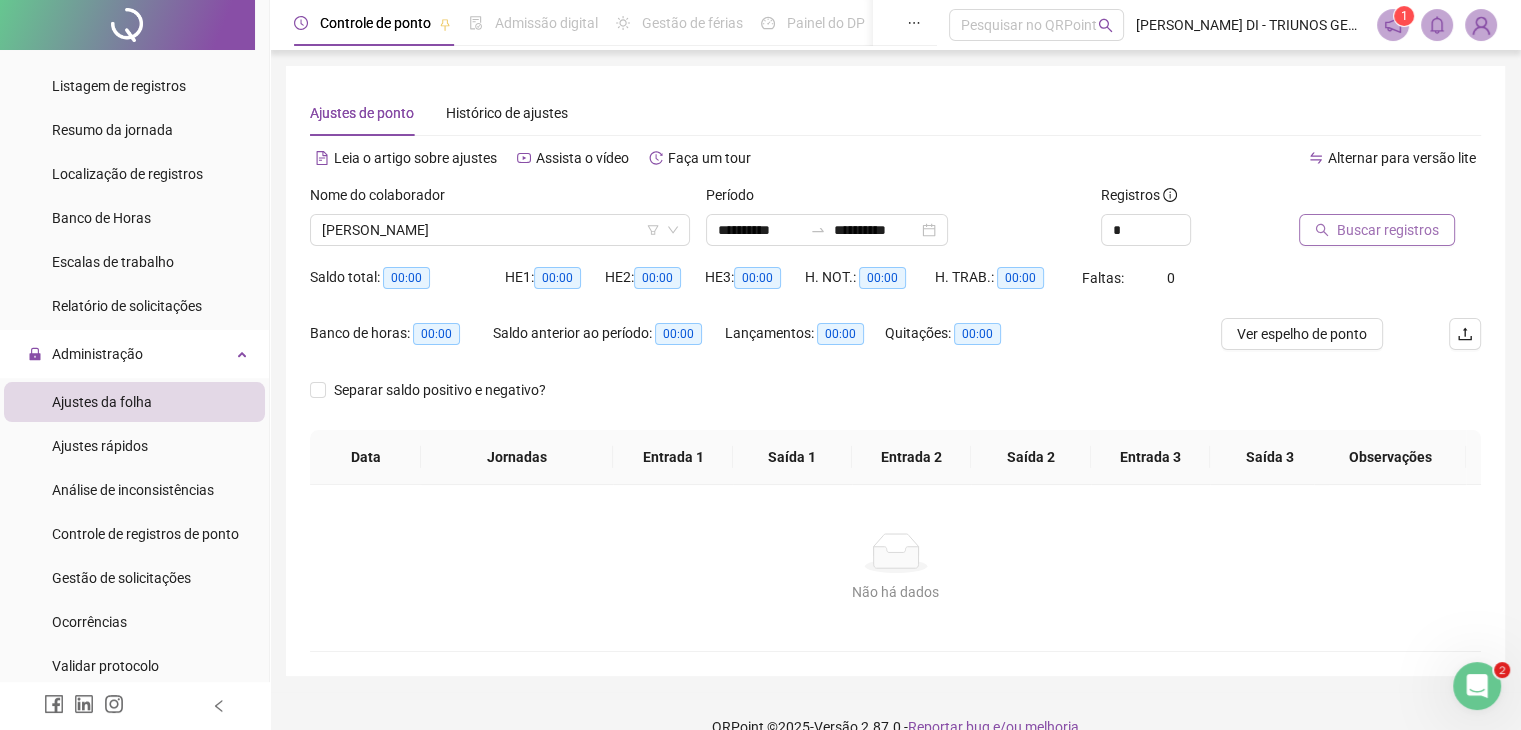 click on "Buscar registros" at bounding box center [1388, 230] 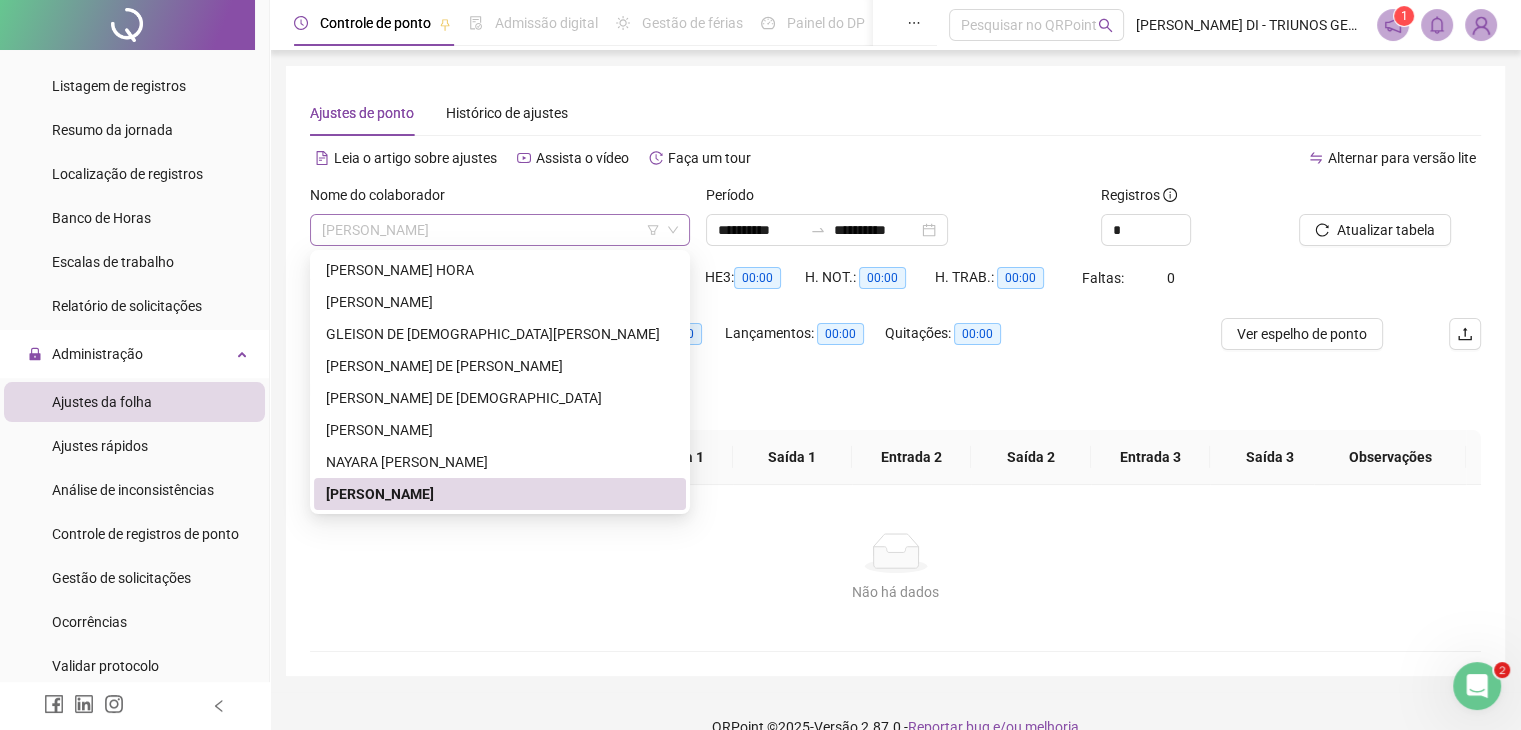 click on "[PERSON_NAME]" at bounding box center (500, 230) 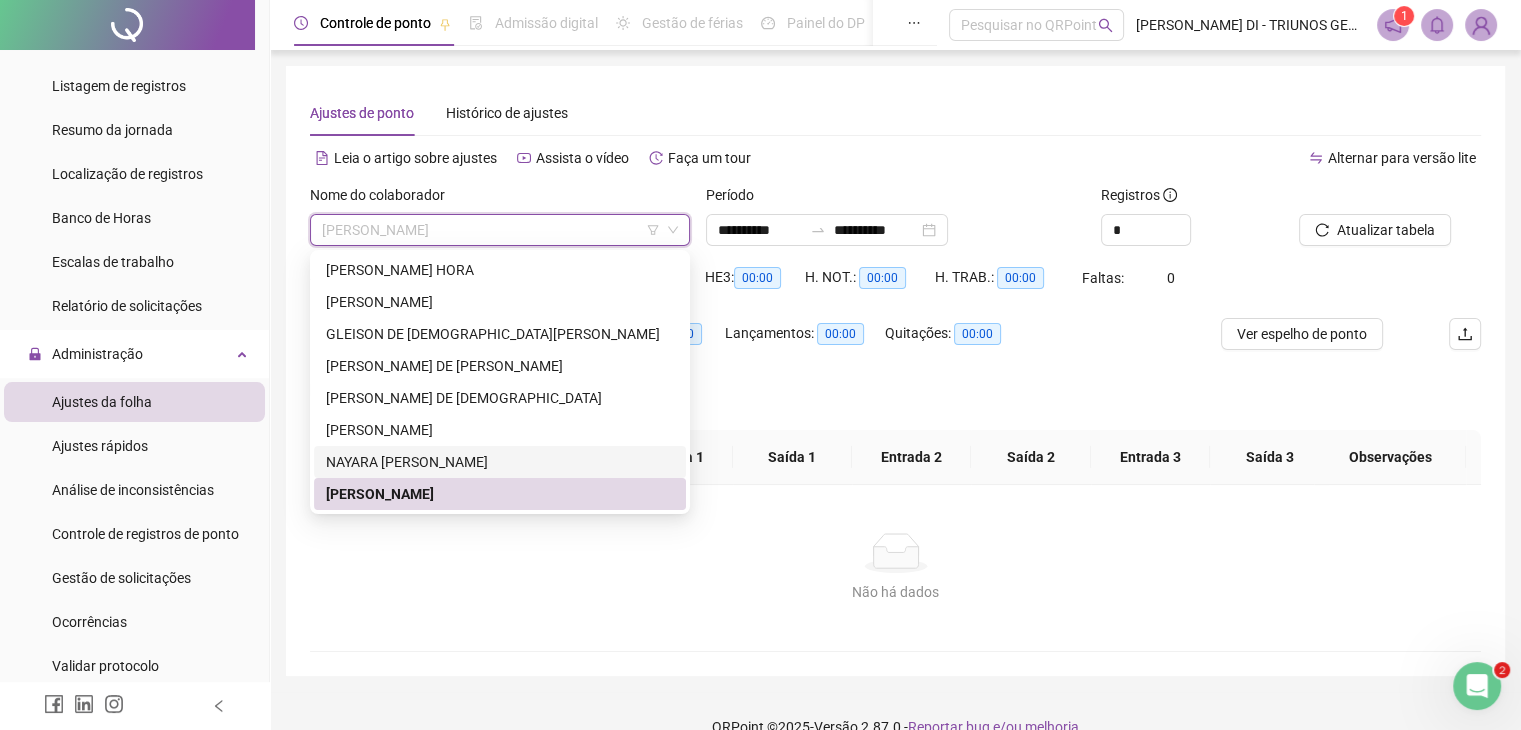 click on "NAYARA [PERSON_NAME]" at bounding box center [500, 462] 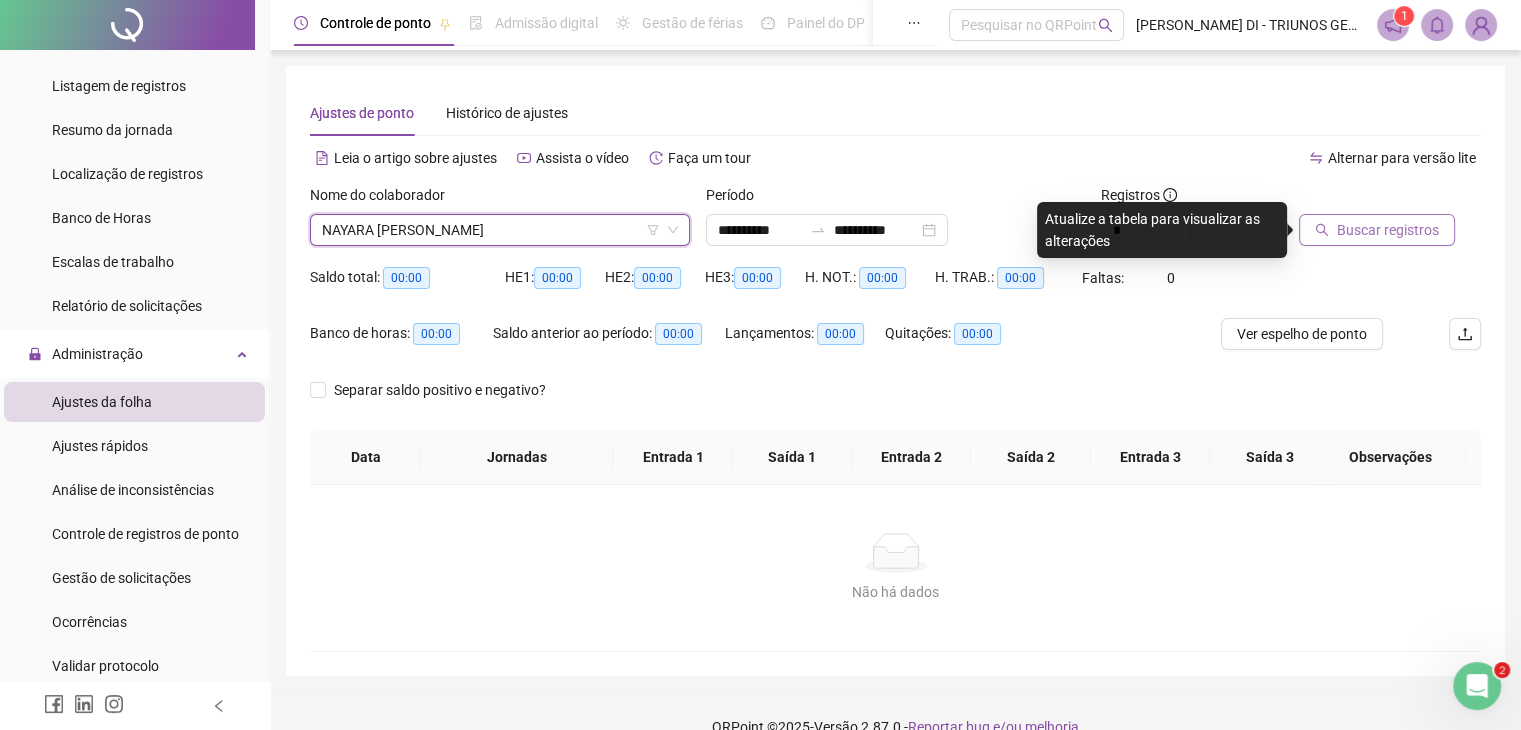 click on "Buscar registros" at bounding box center [1388, 230] 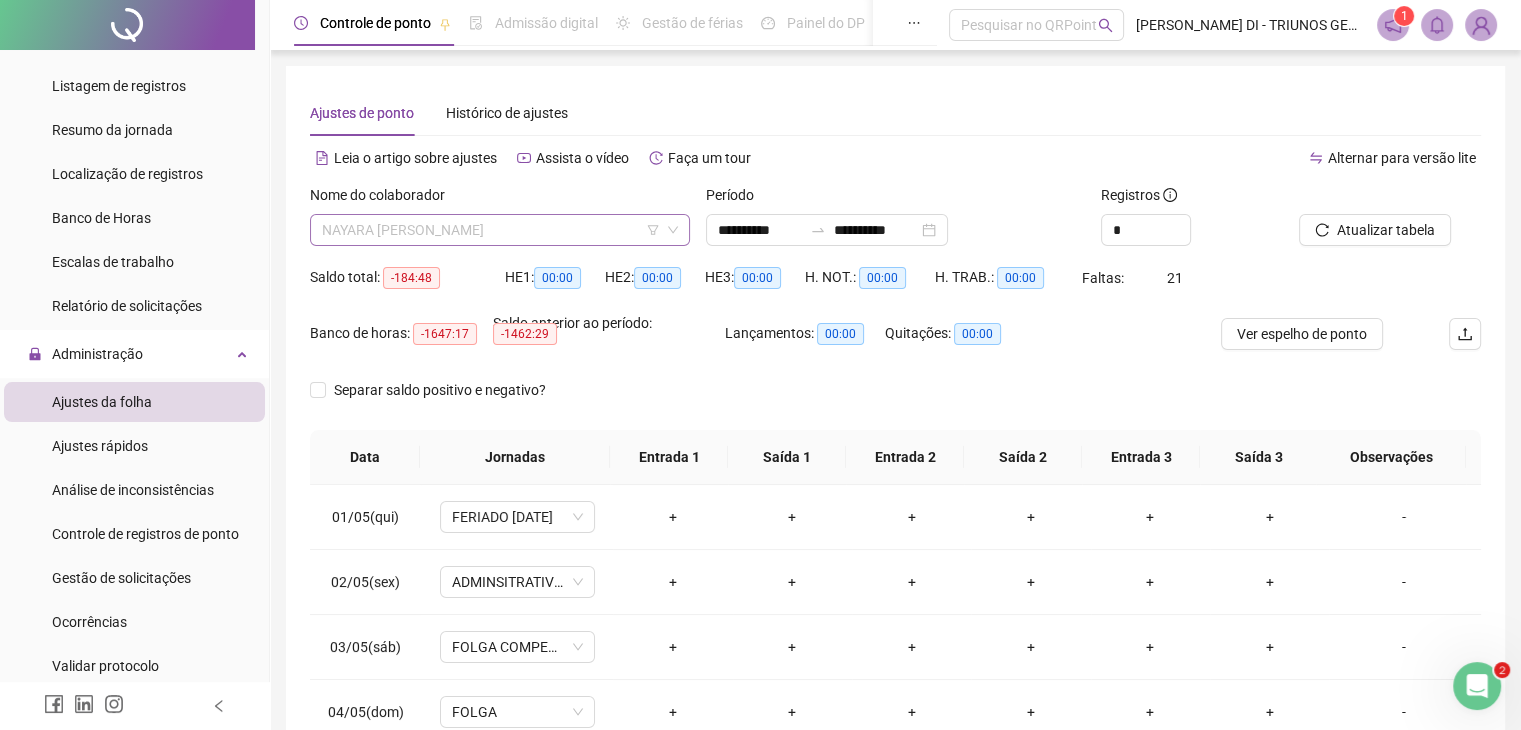 click on "NAYARA [PERSON_NAME]" at bounding box center (500, 230) 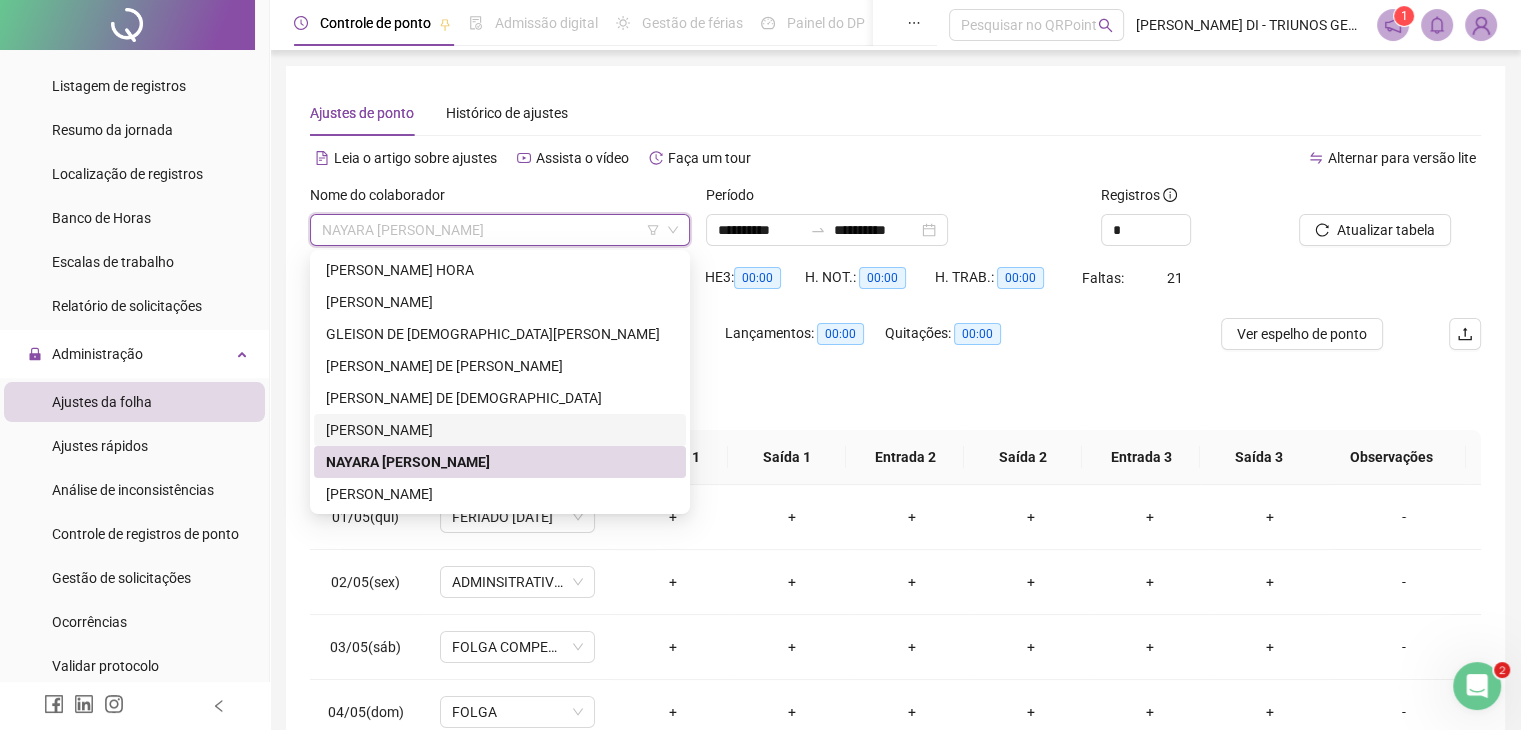 click on "[PERSON_NAME]" at bounding box center [500, 430] 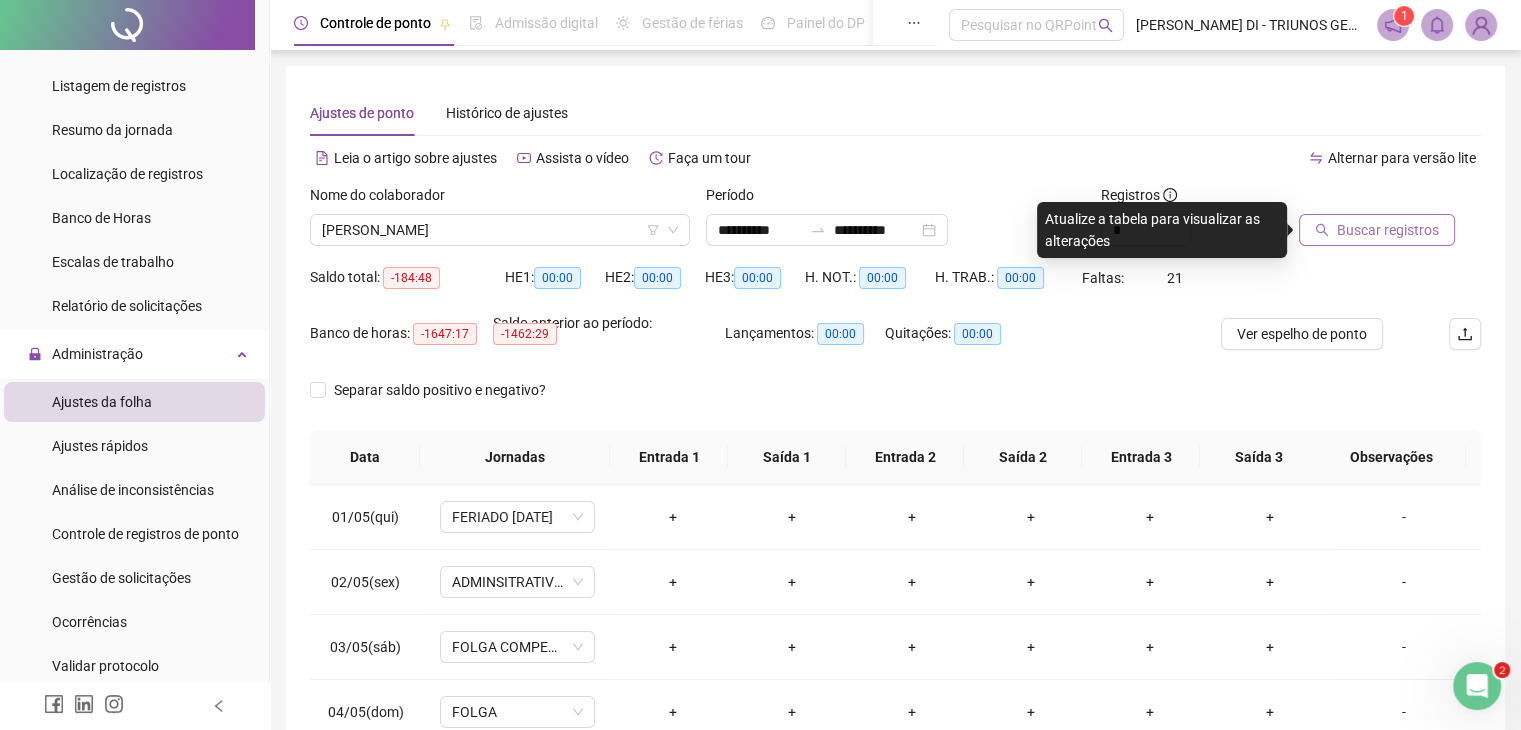 click on "Buscar registros" at bounding box center (1388, 230) 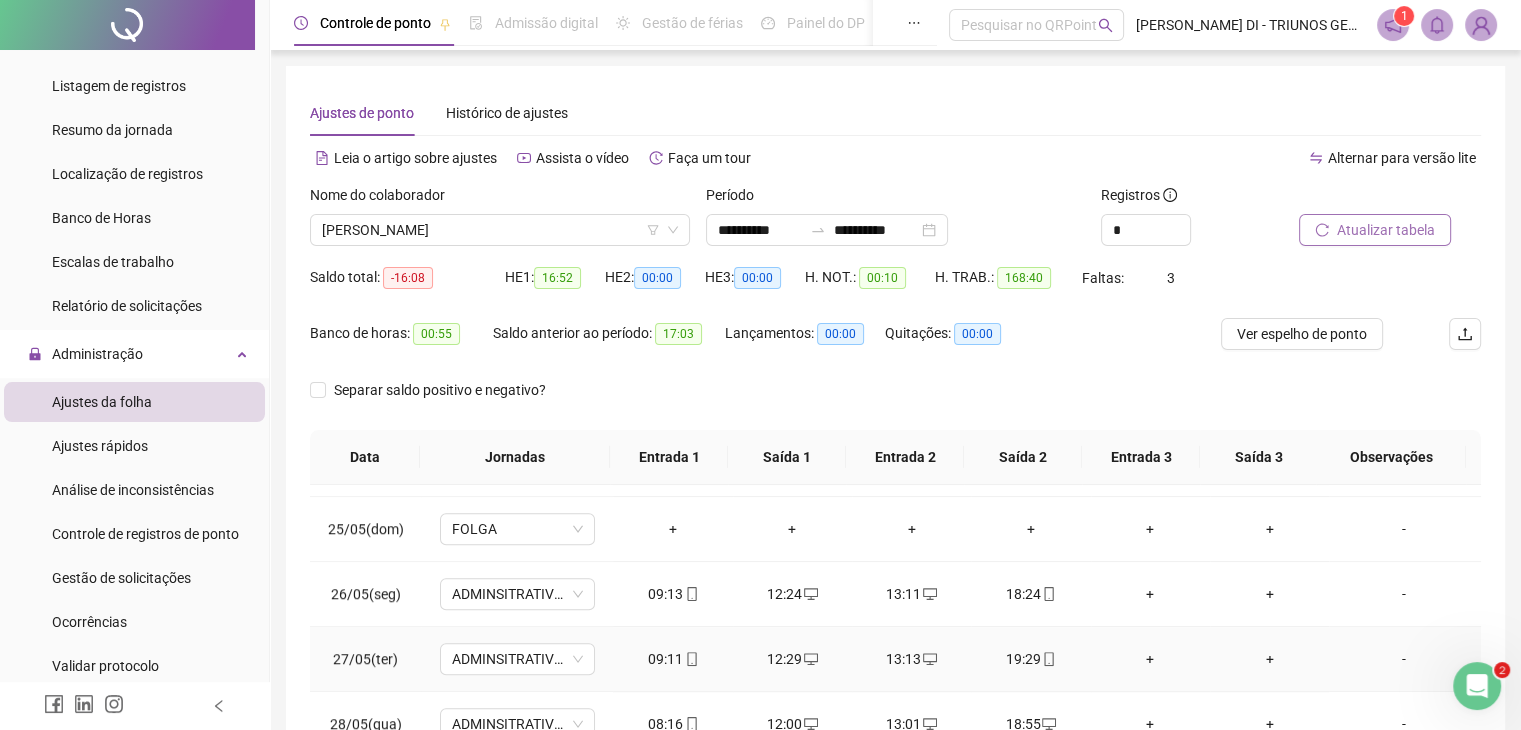 scroll, scrollTop: 1581, scrollLeft: 0, axis: vertical 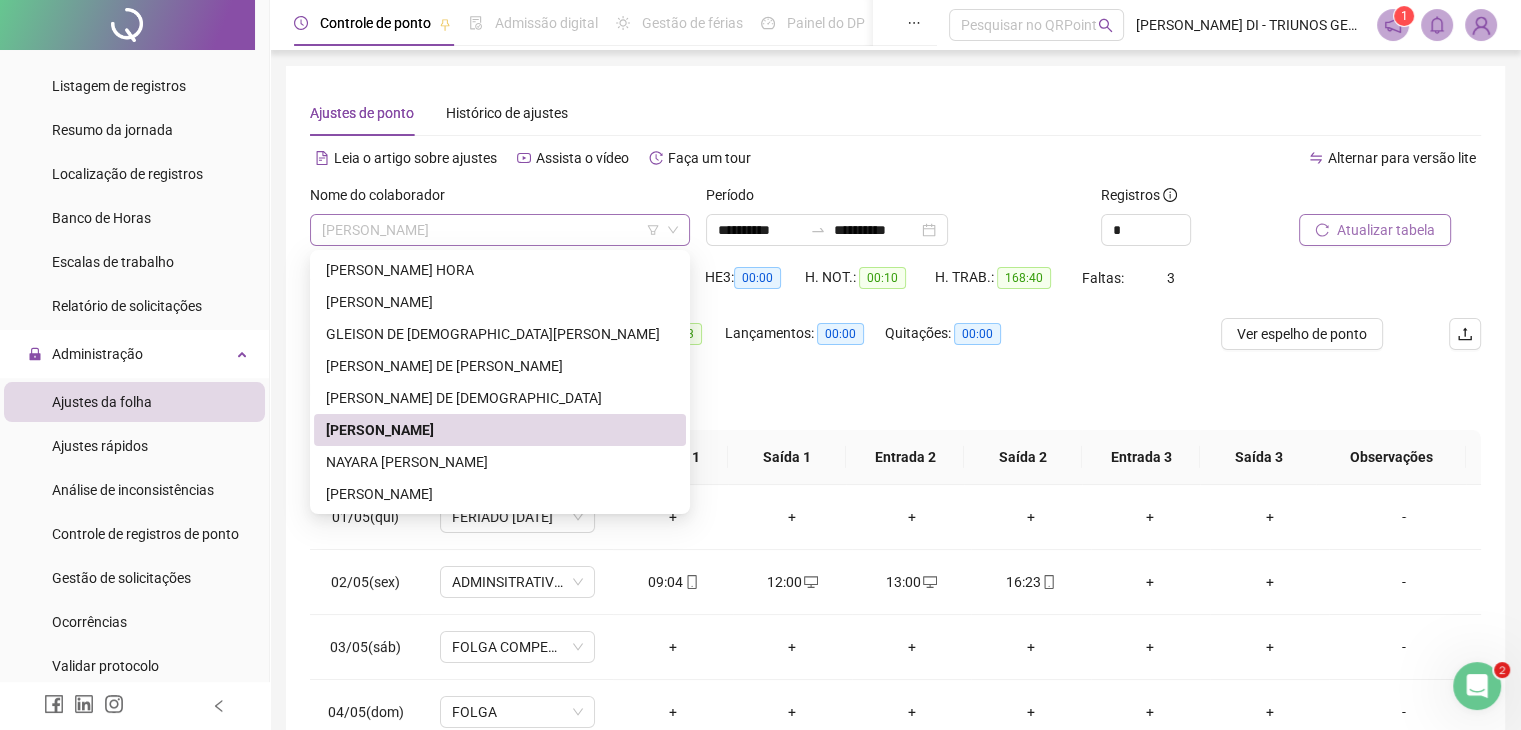 click on "[PERSON_NAME]" at bounding box center (500, 230) 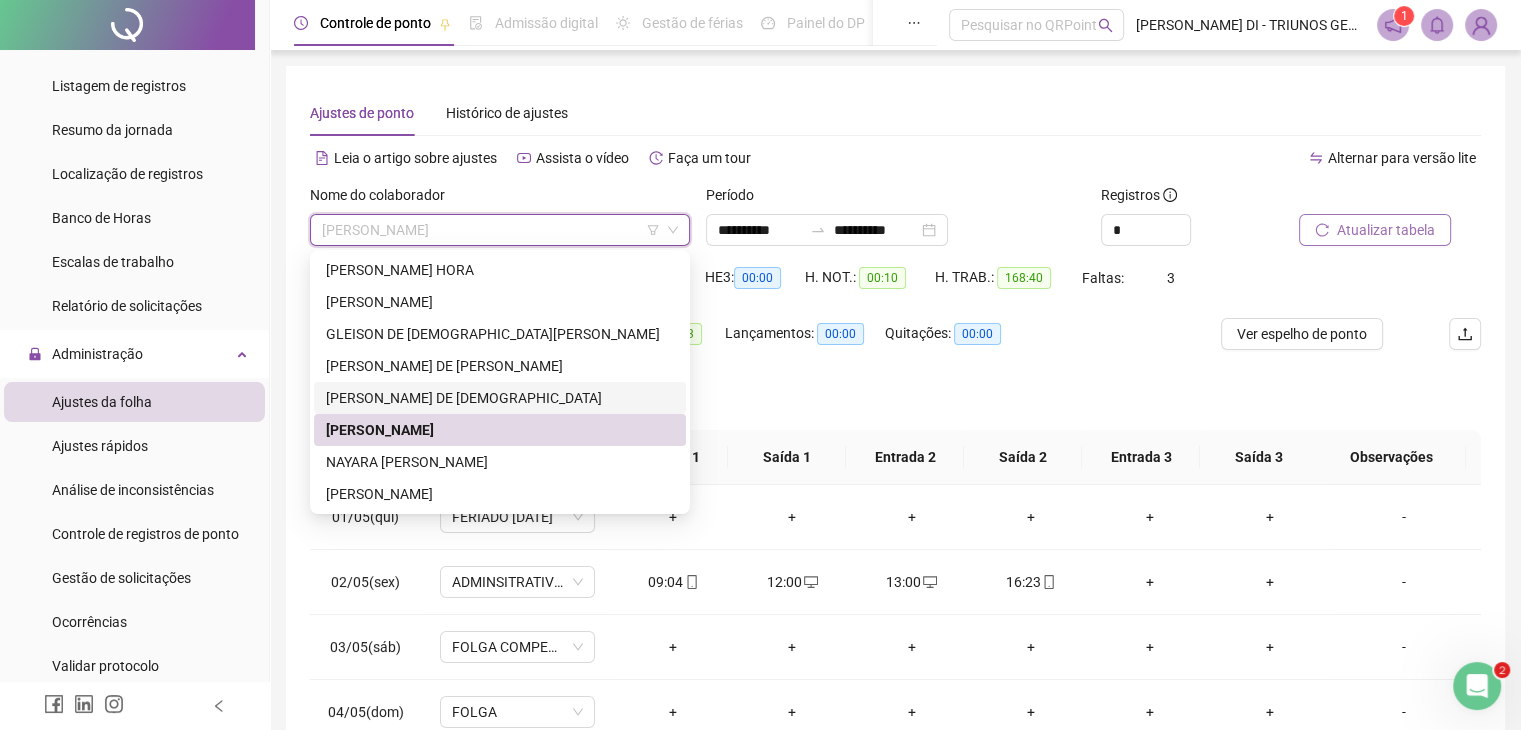 click on "[PERSON_NAME] DE [DEMOGRAPHIC_DATA]" at bounding box center [500, 398] 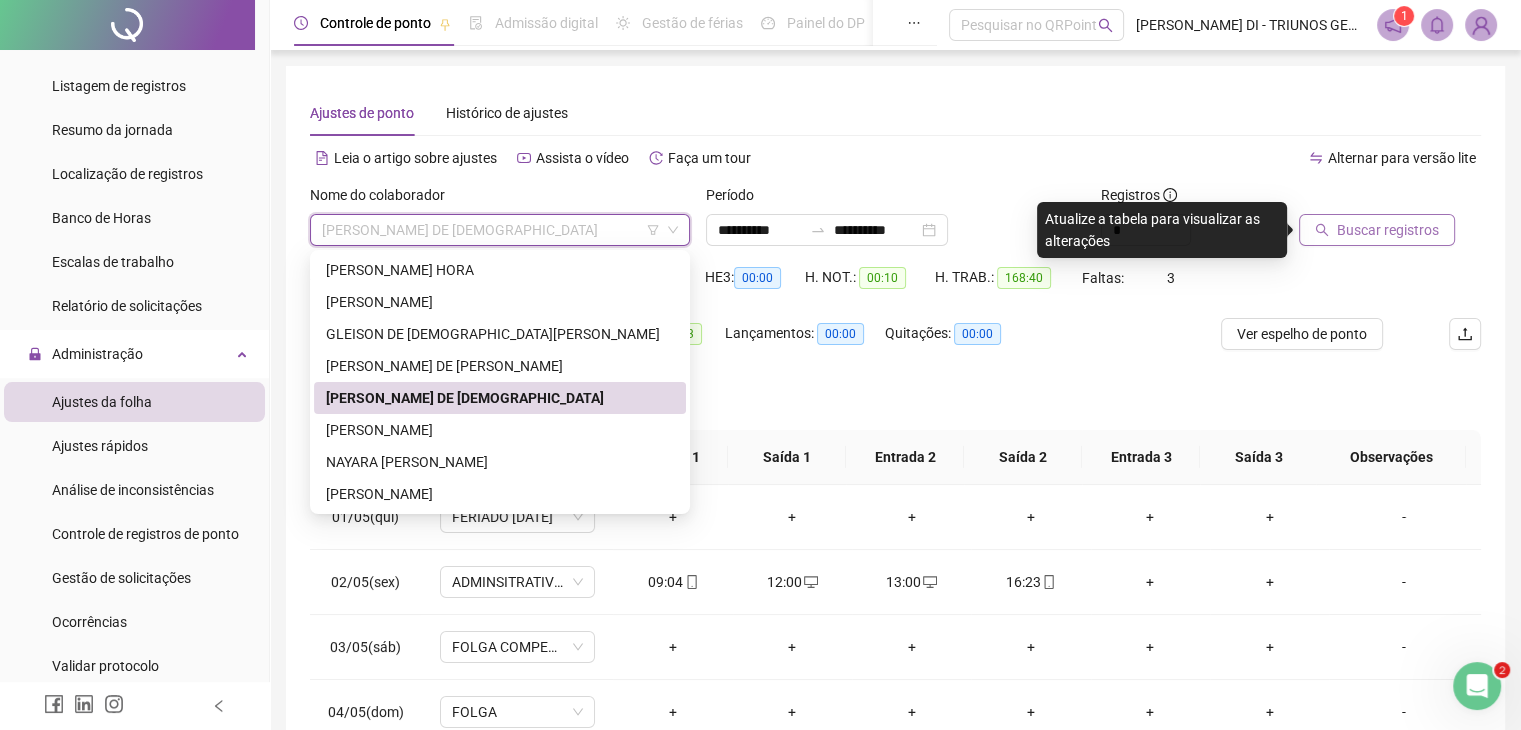 click on "[PERSON_NAME] DE [DEMOGRAPHIC_DATA]" at bounding box center [500, 230] 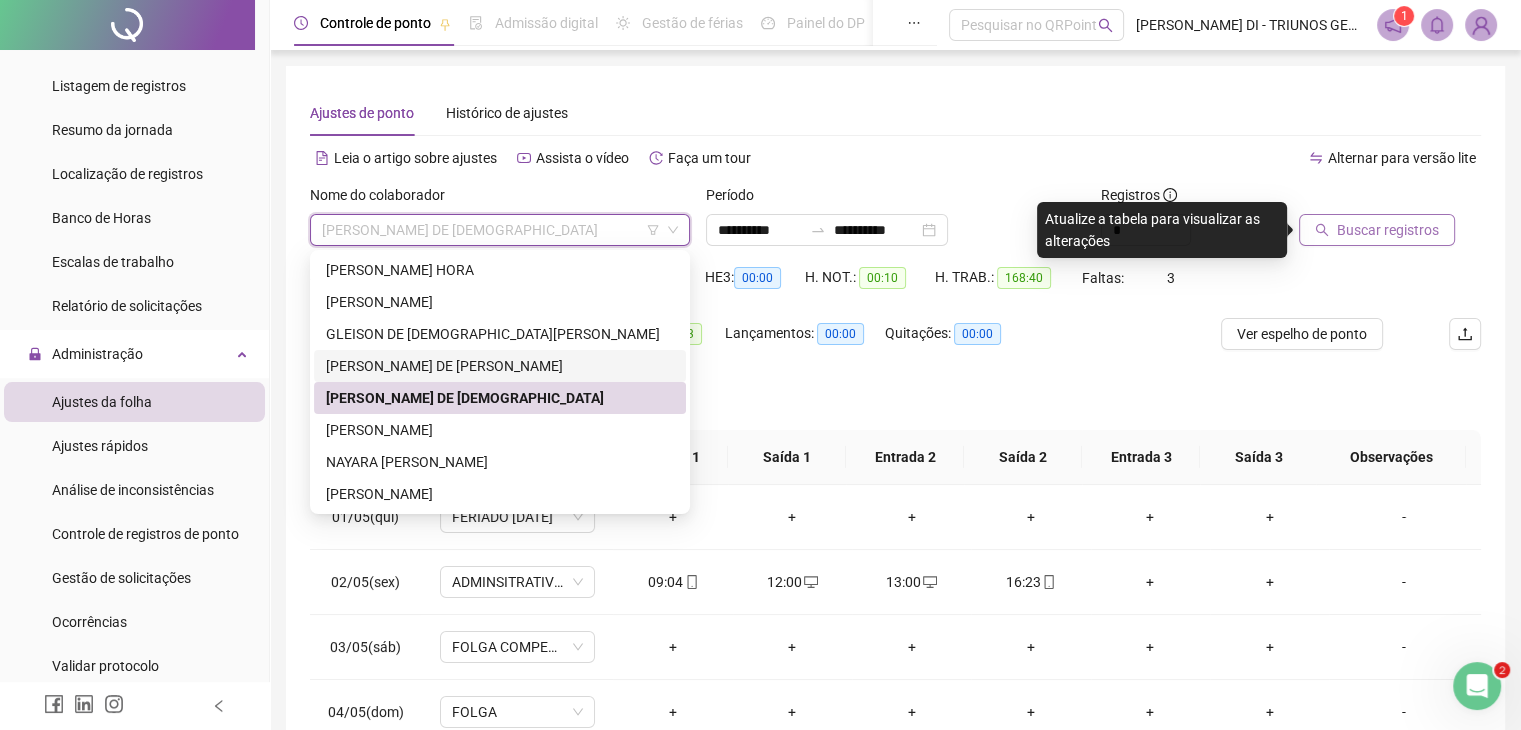 click on "[PERSON_NAME] DE [PERSON_NAME]" at bounding box center (500, 366) 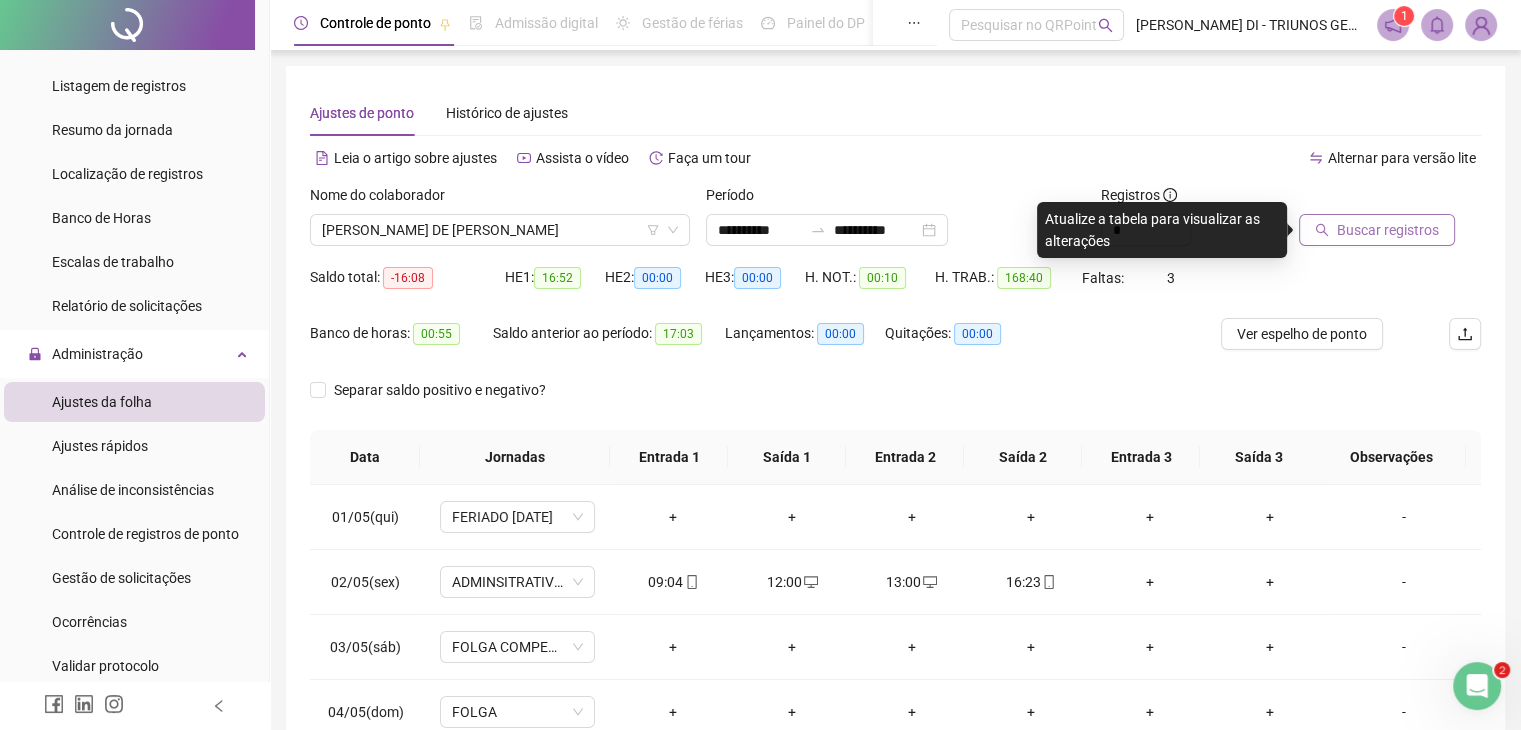 click on "Buscar registros" at bounding box center [1388, 230] 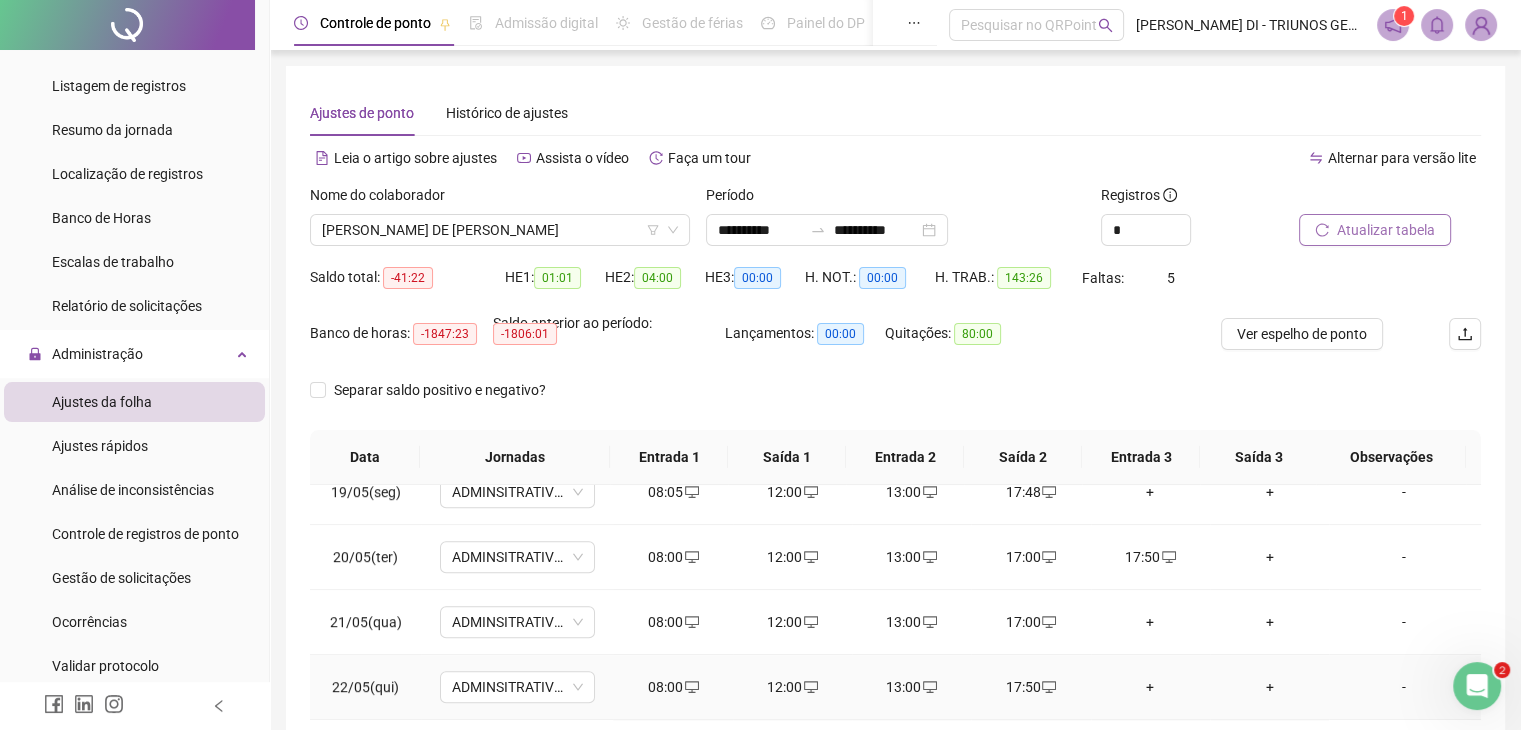scroll, scrollTop: 1194, scrollLeft: 0, axis: vertical 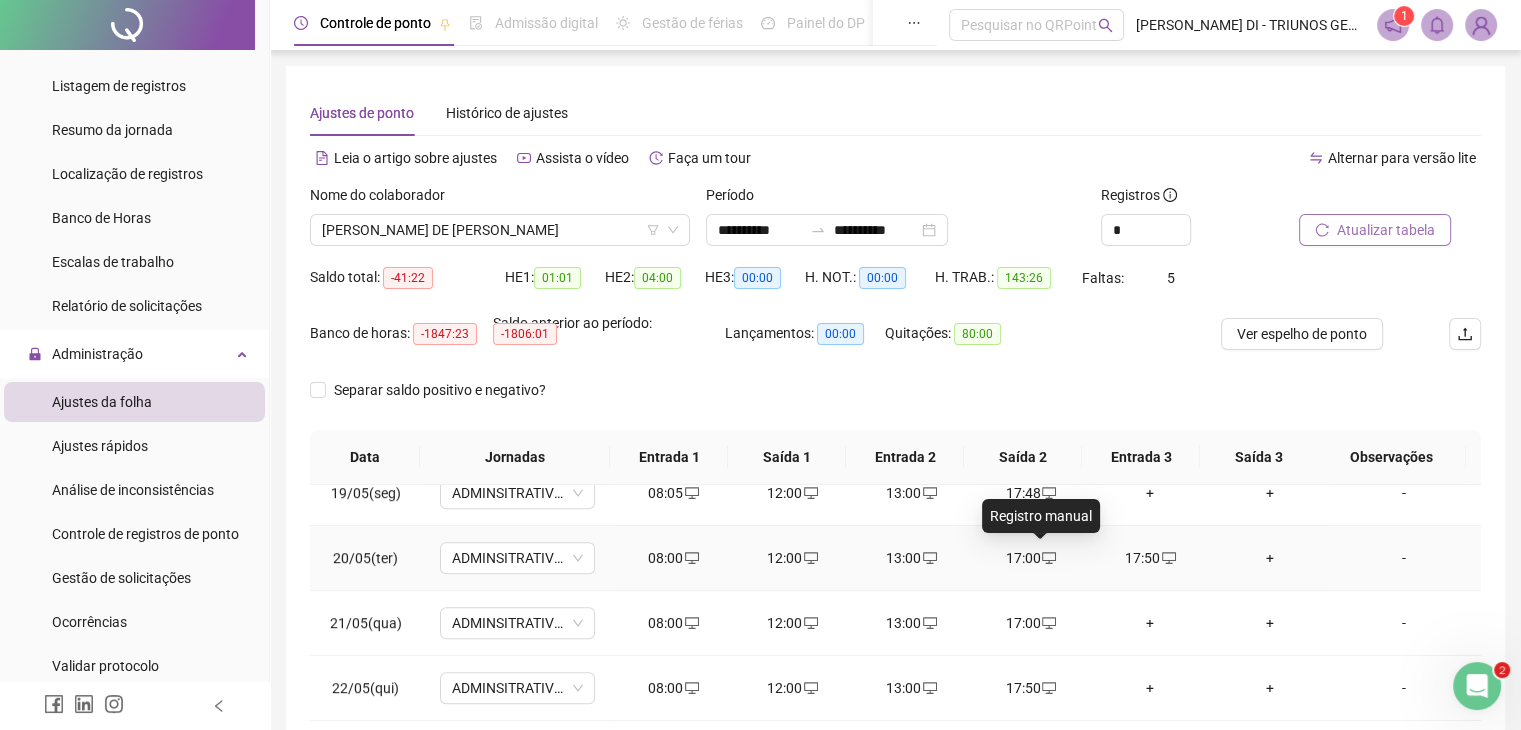click 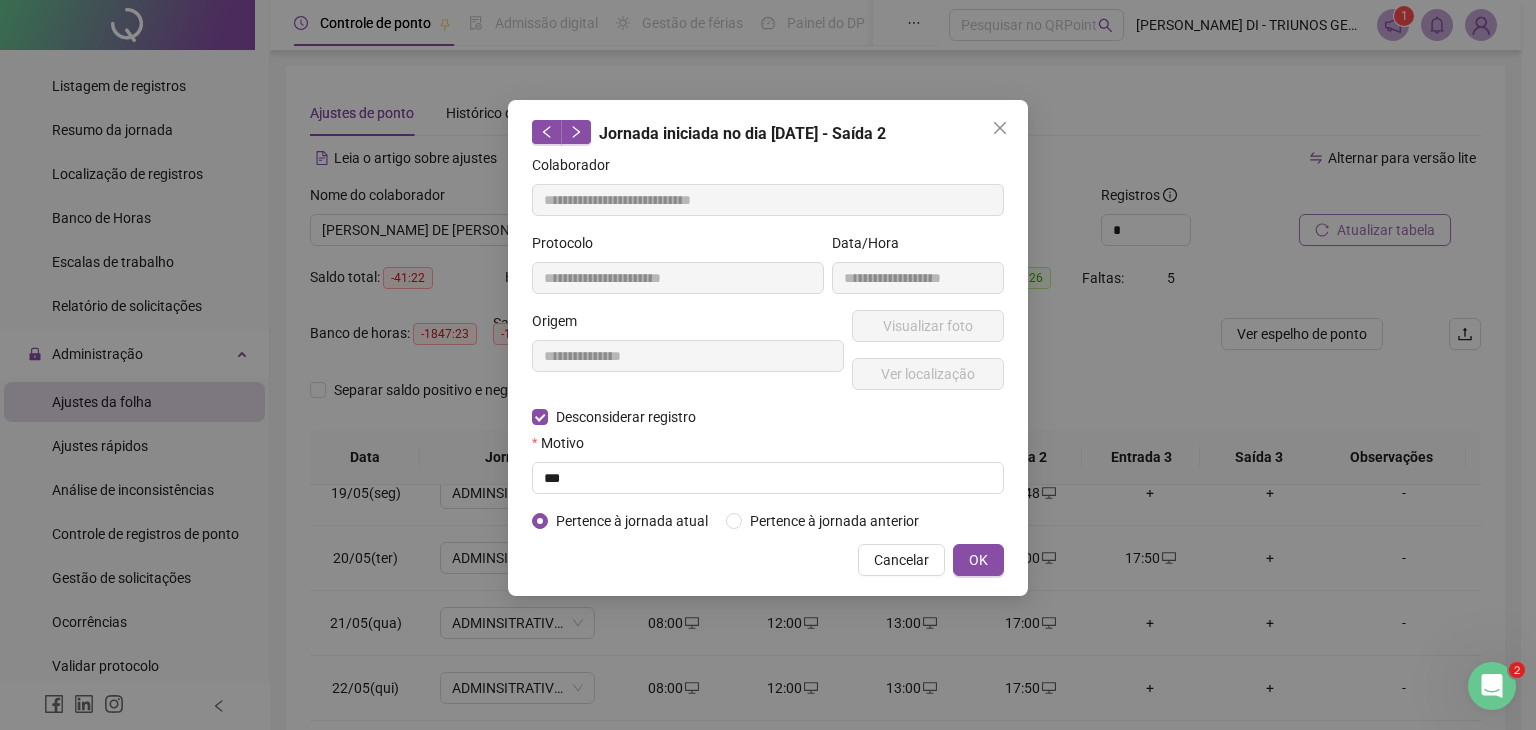 type on "**********" 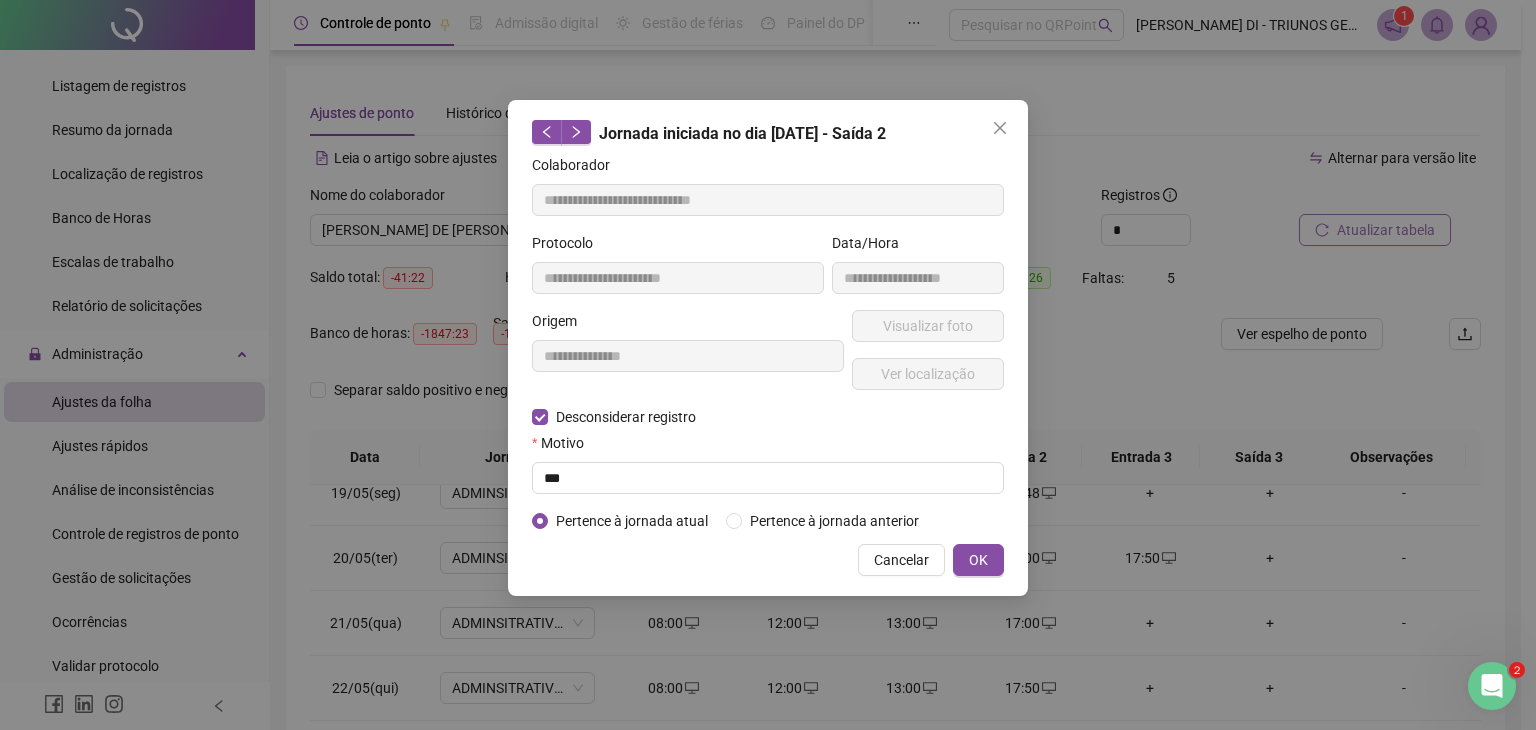 type on "**********" 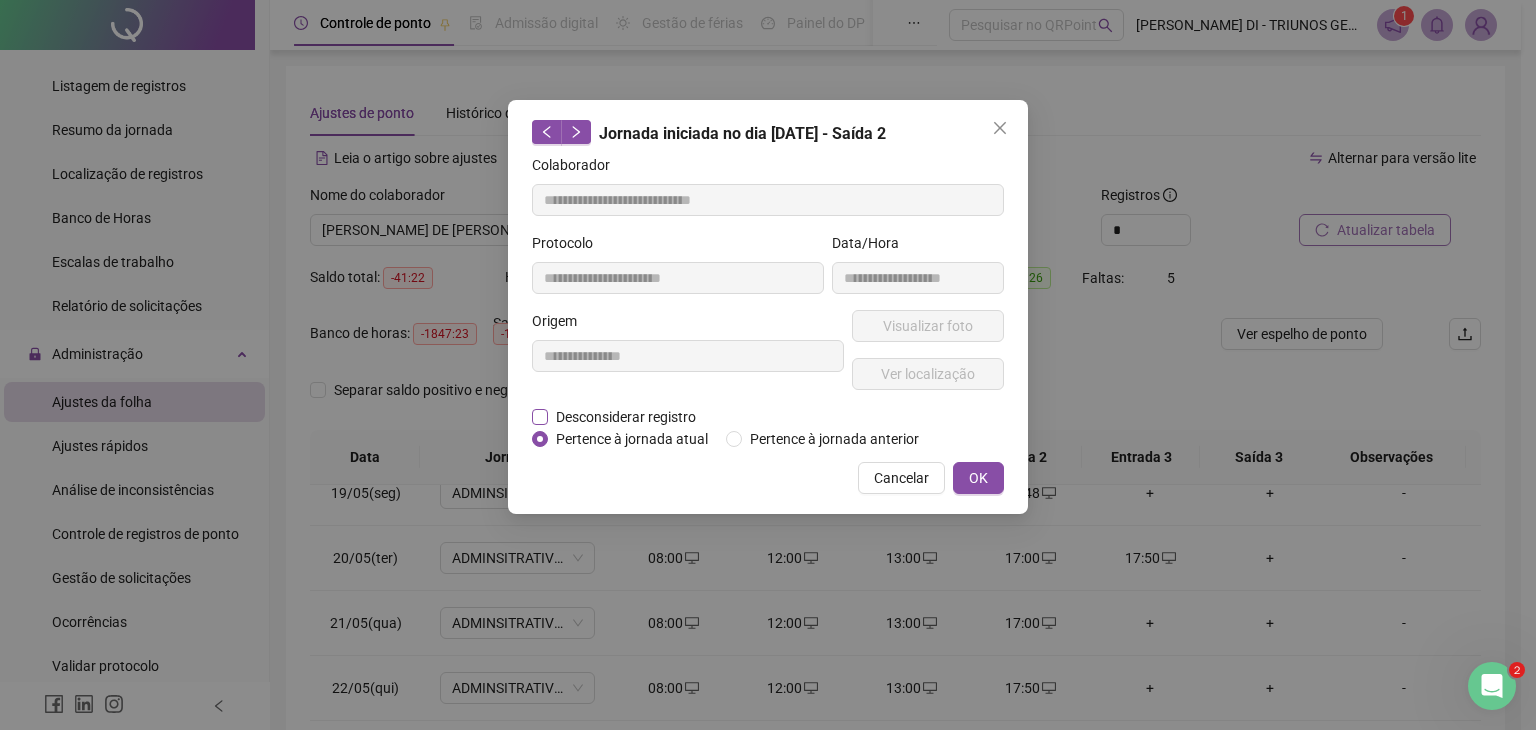 click on "Desconsiderar registro" at bounding box center [626, 417] 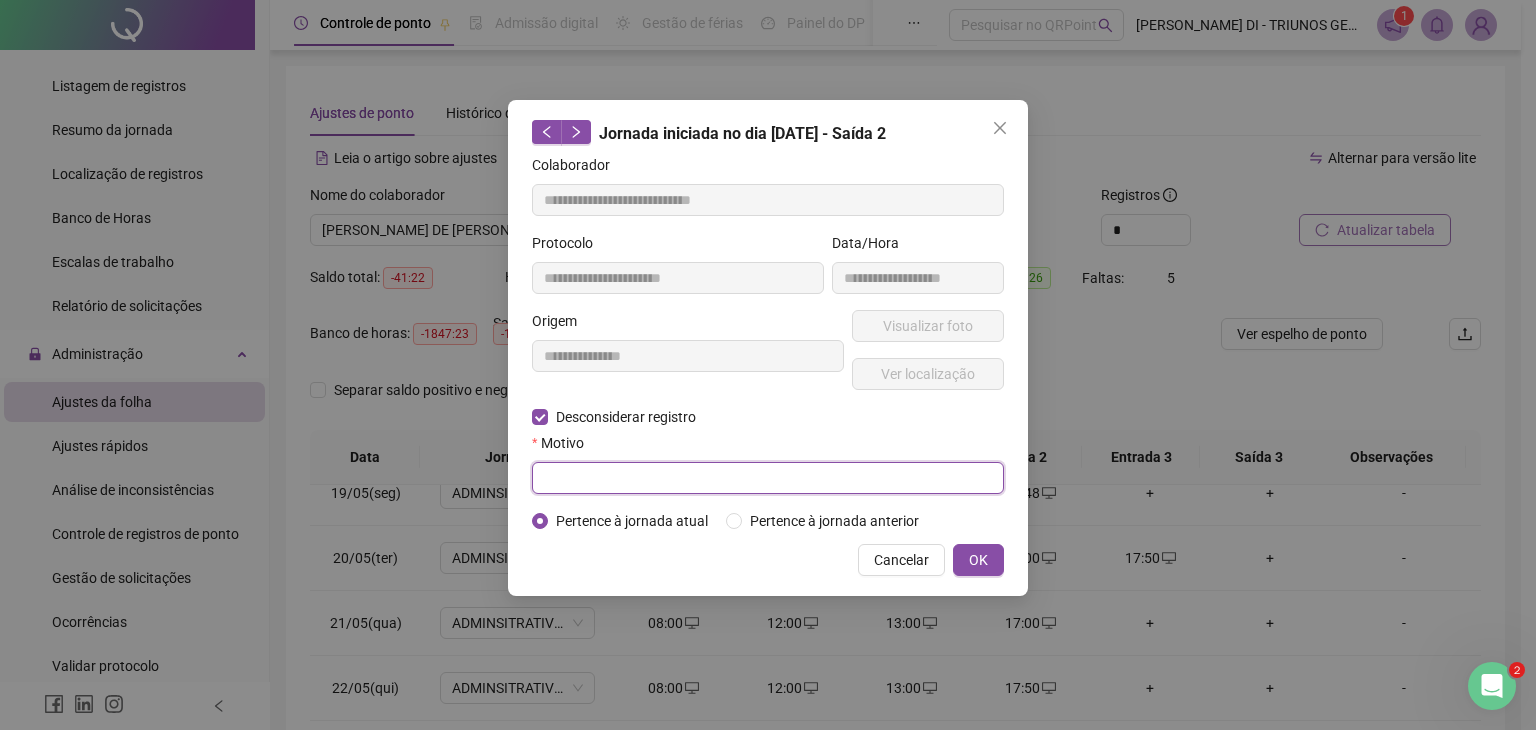 click at bounding box center (768, 478) 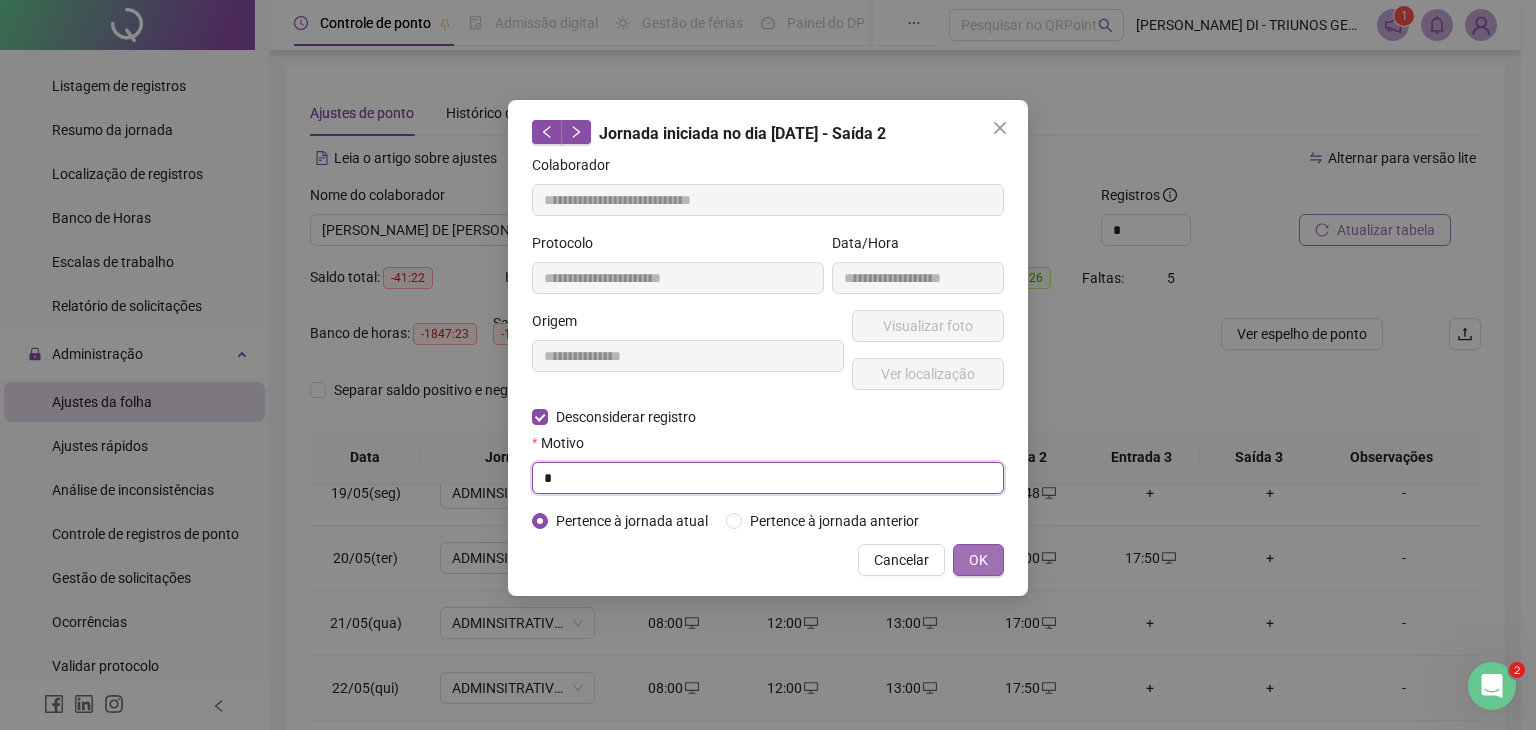 type on "*" 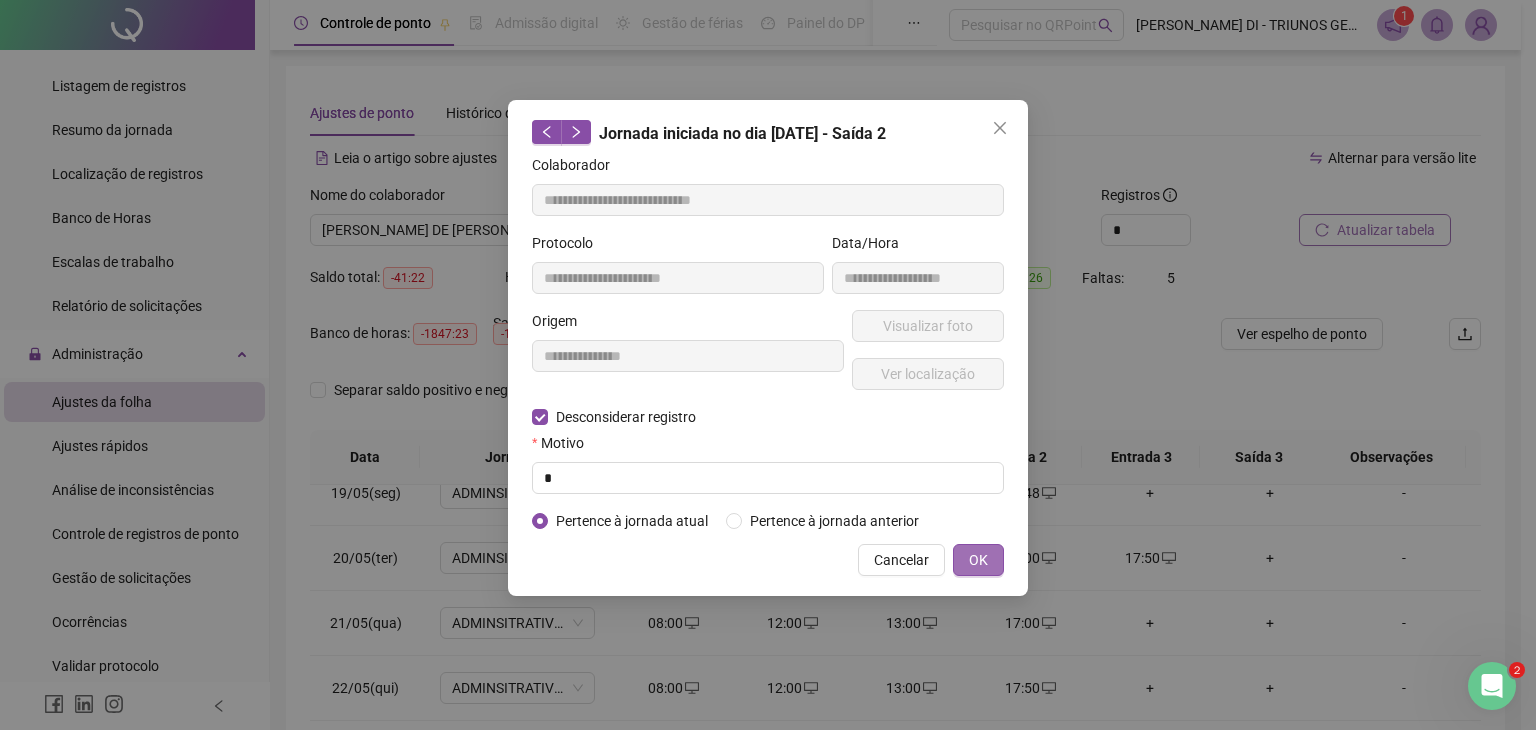 click on "OK" at bounding box center (978, 560) 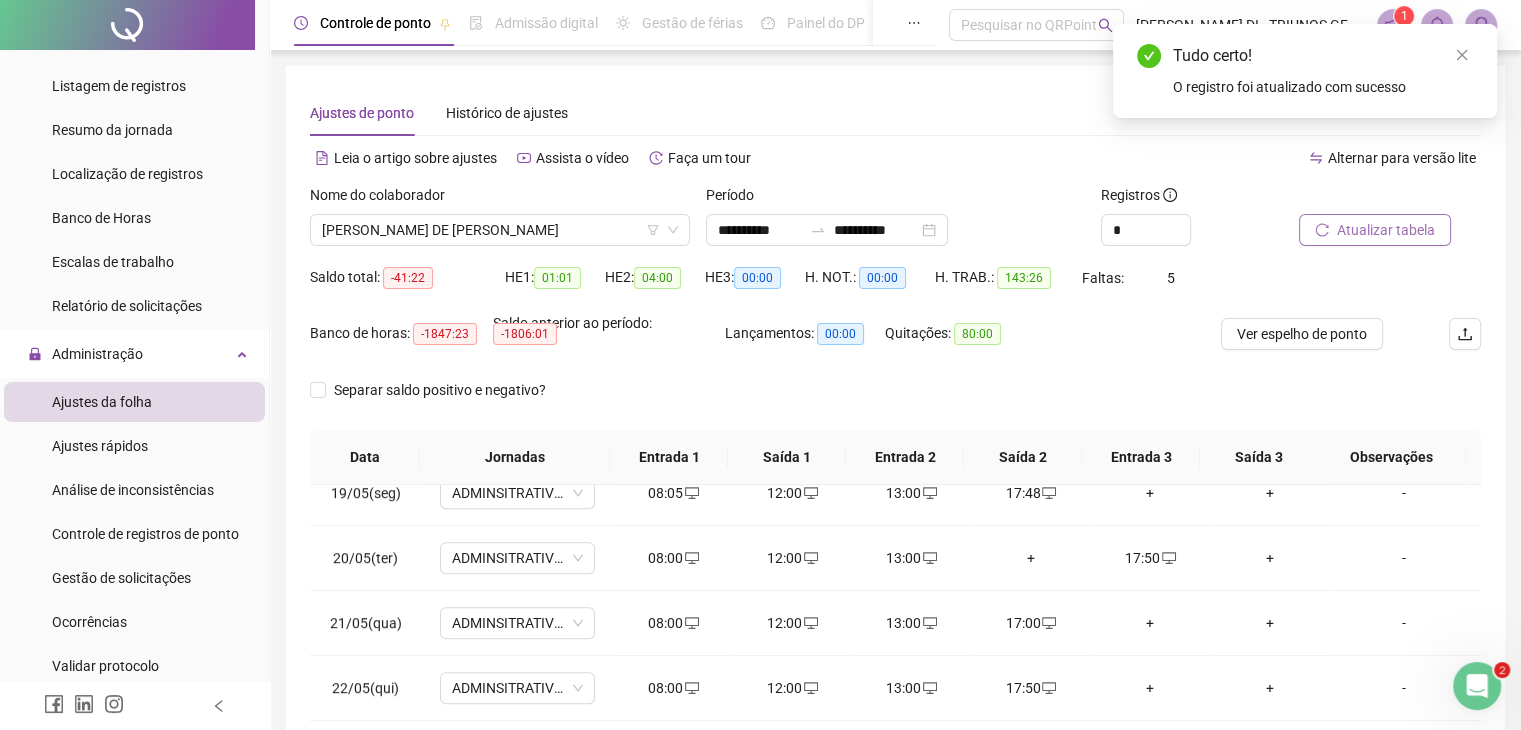 click on "Atualizar tabela" at bounding box center (1386, 230) 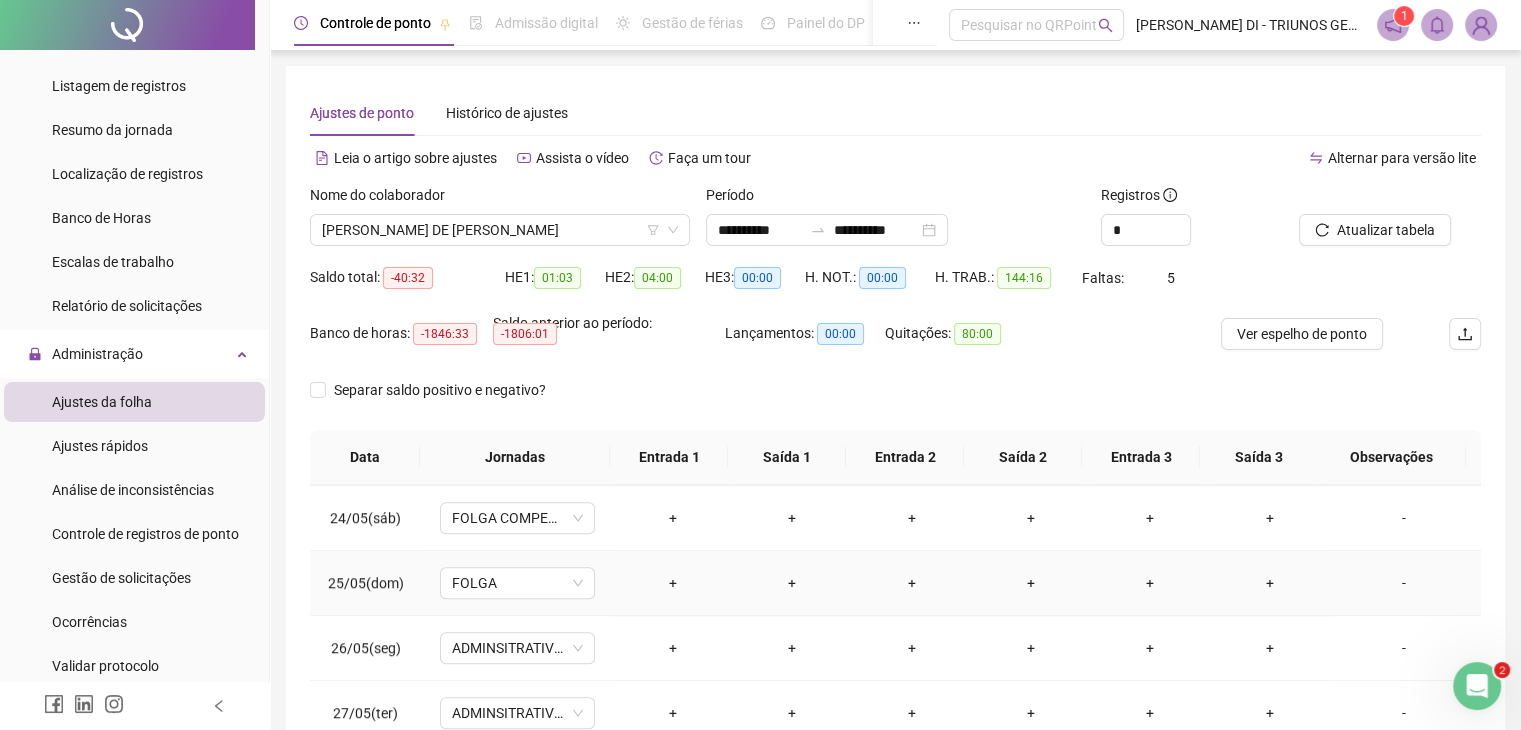 scroll, scrollTop: 1581, scrollLeft: 0, axis: vertical 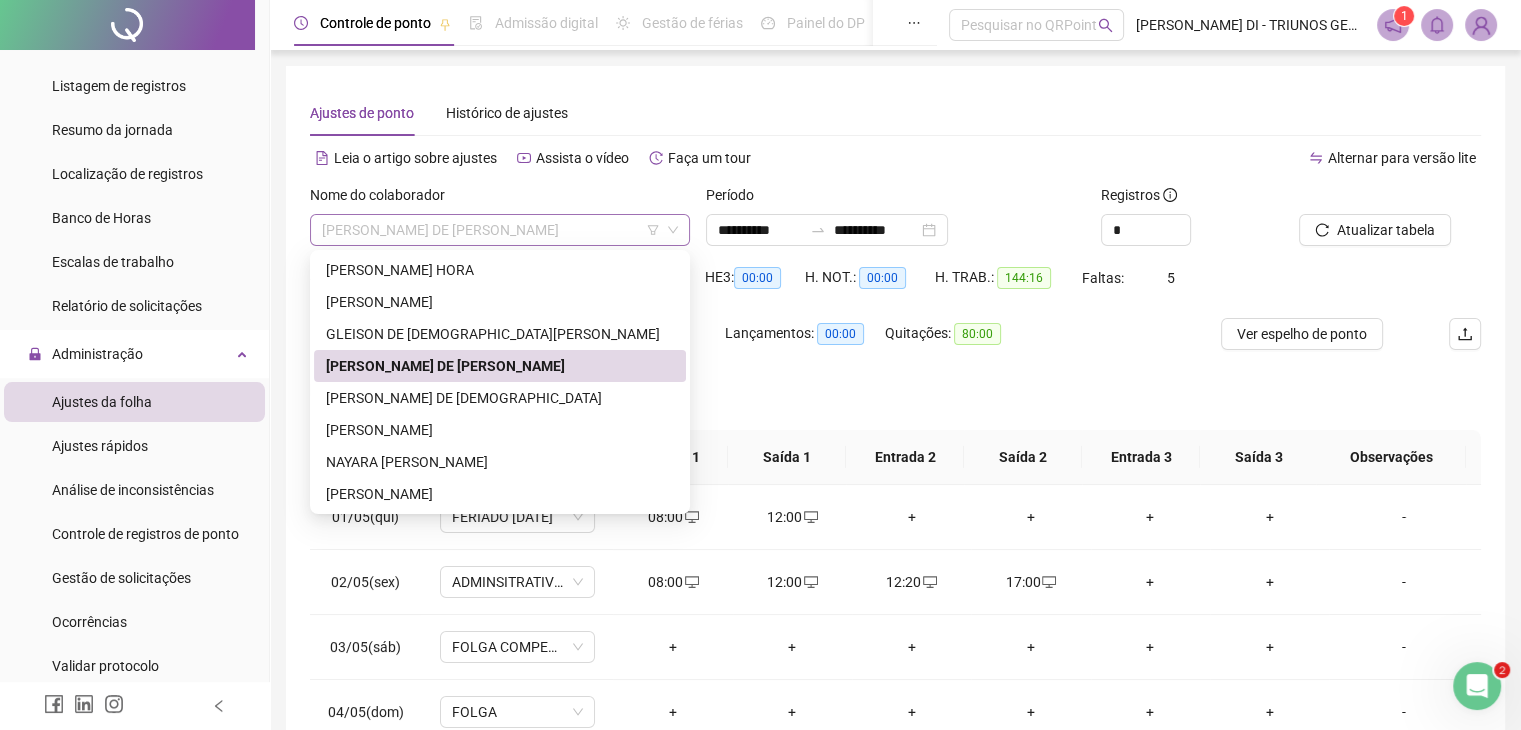 click on "[PERSON_NAME] DE [PERSON_NAME]" at bounding box center [500, 230] 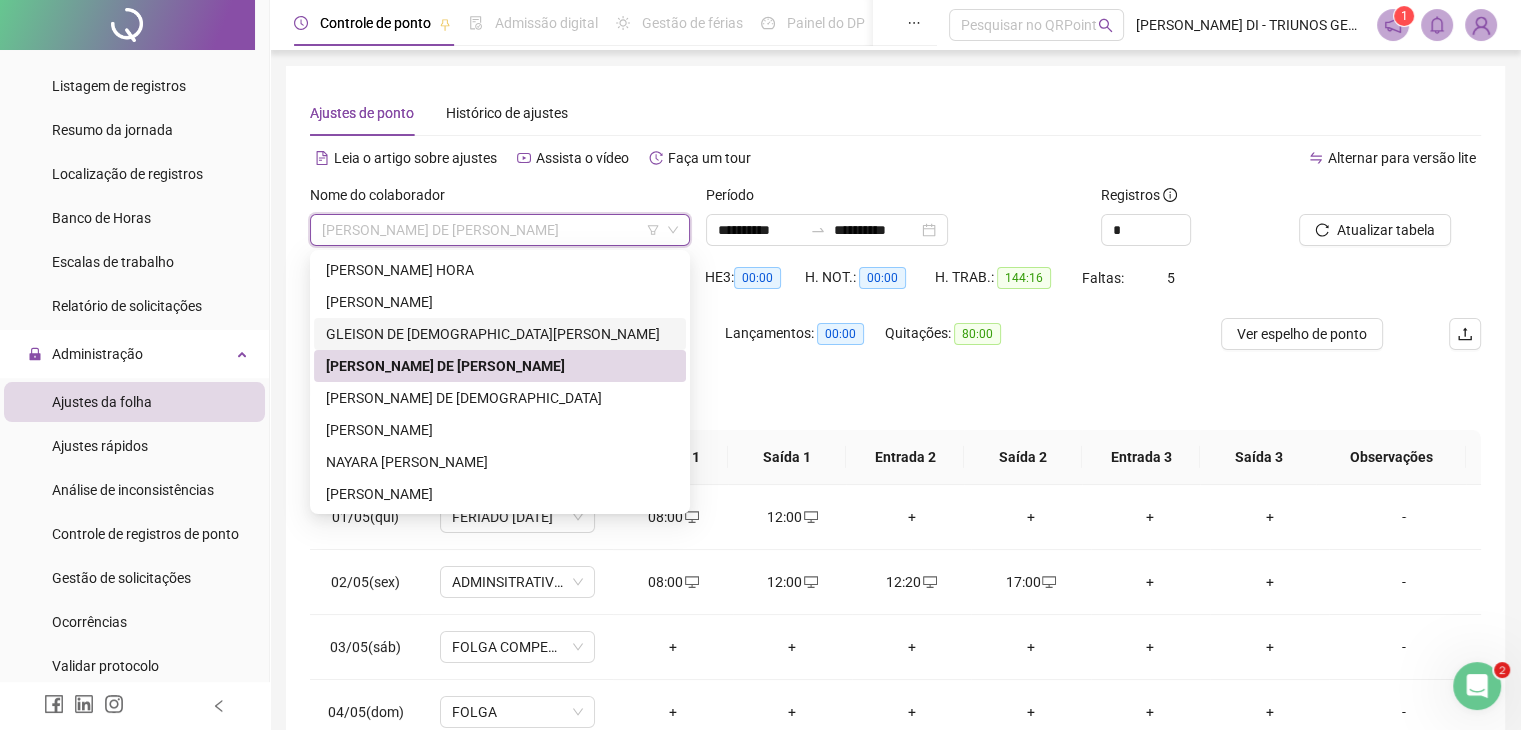 click on "GLEISON DE [DEMOGRAPHIC_DATA][PERSON_NAME]" at bounding box center (500, 334) 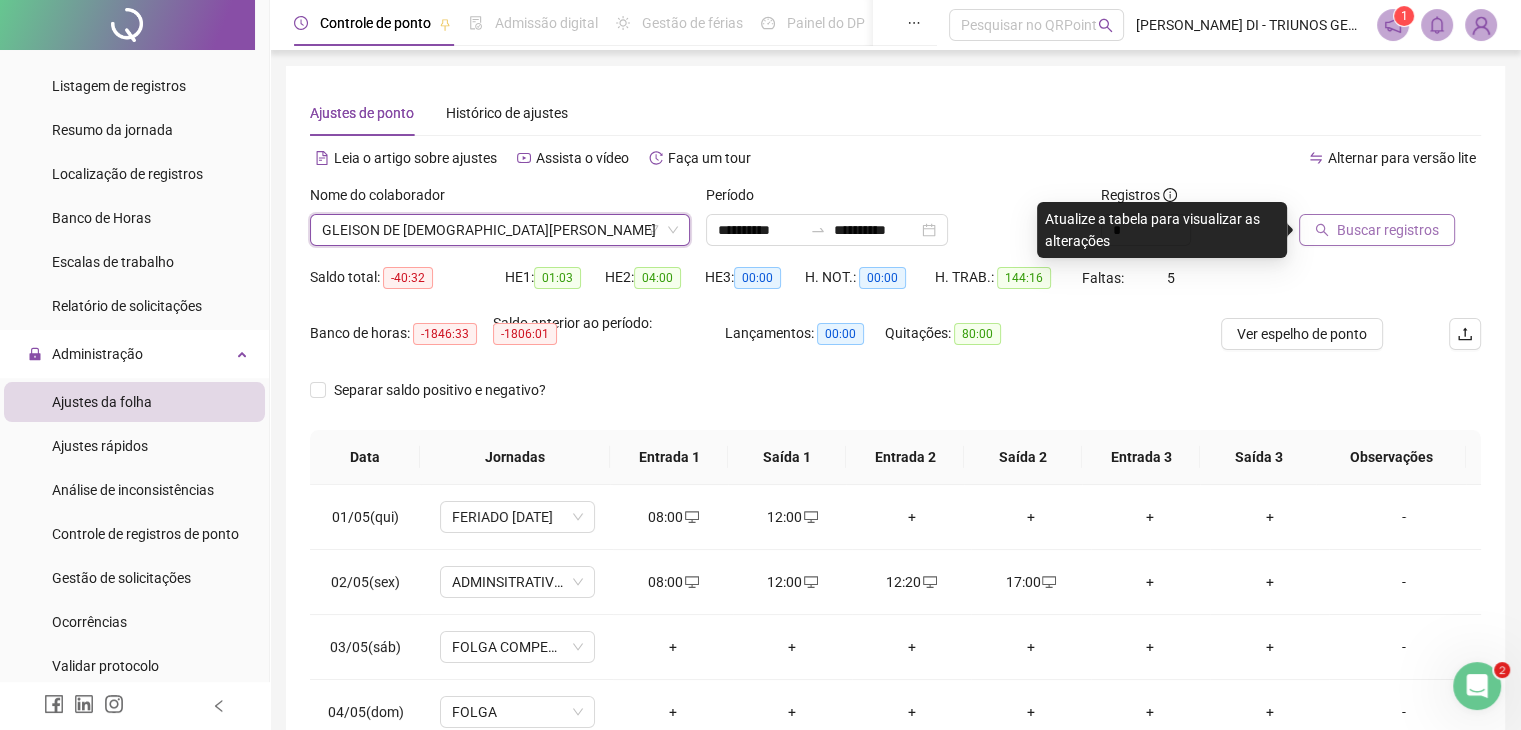 click on "Buscar registros" at bounding box center [1388, 230] 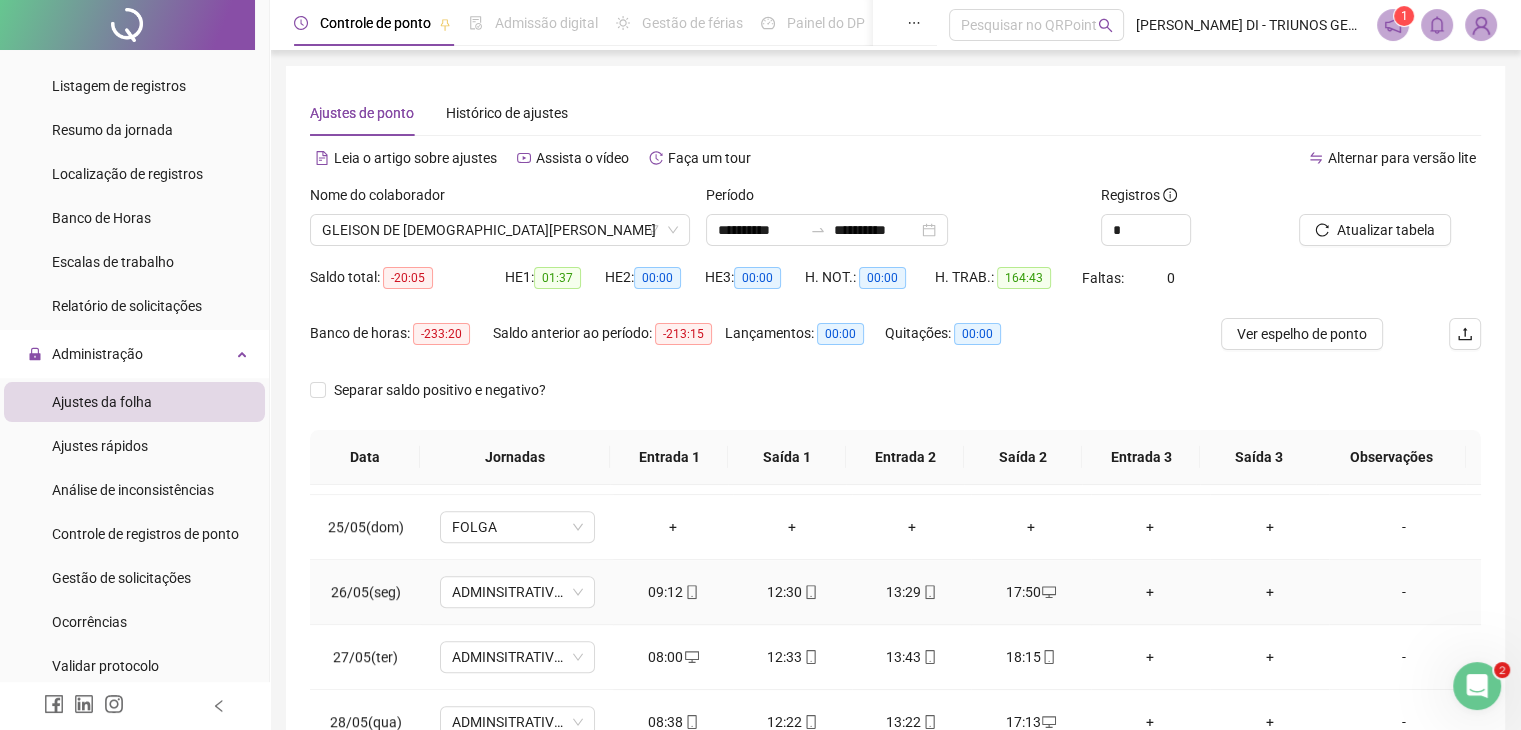 scroll, scrollTop: 1581, scrollLeft: 0, axis: vertical 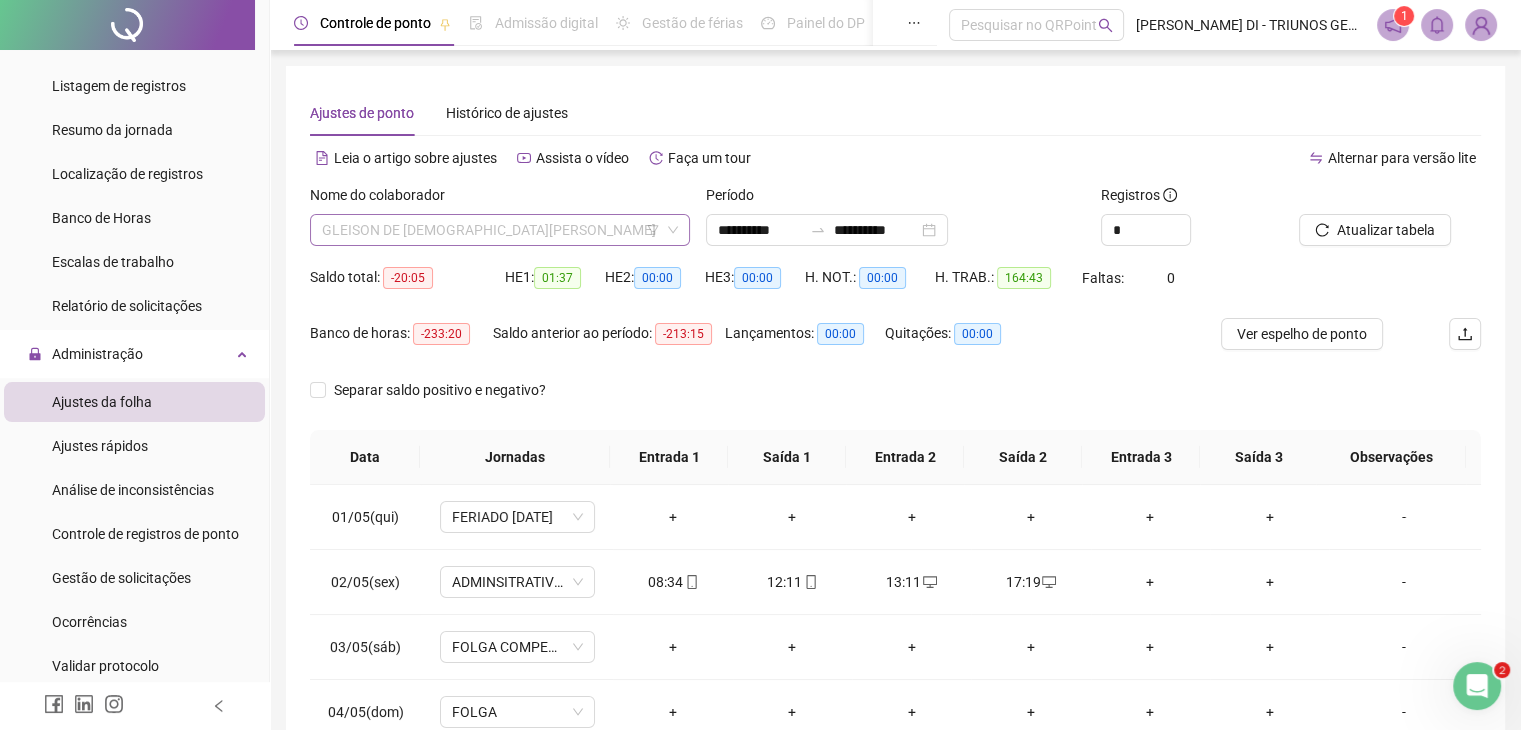 click on "GLEISON DE [DEMOGRAPHIC_DATA][PERSON_NAME]" at bounding box center [500, 230] 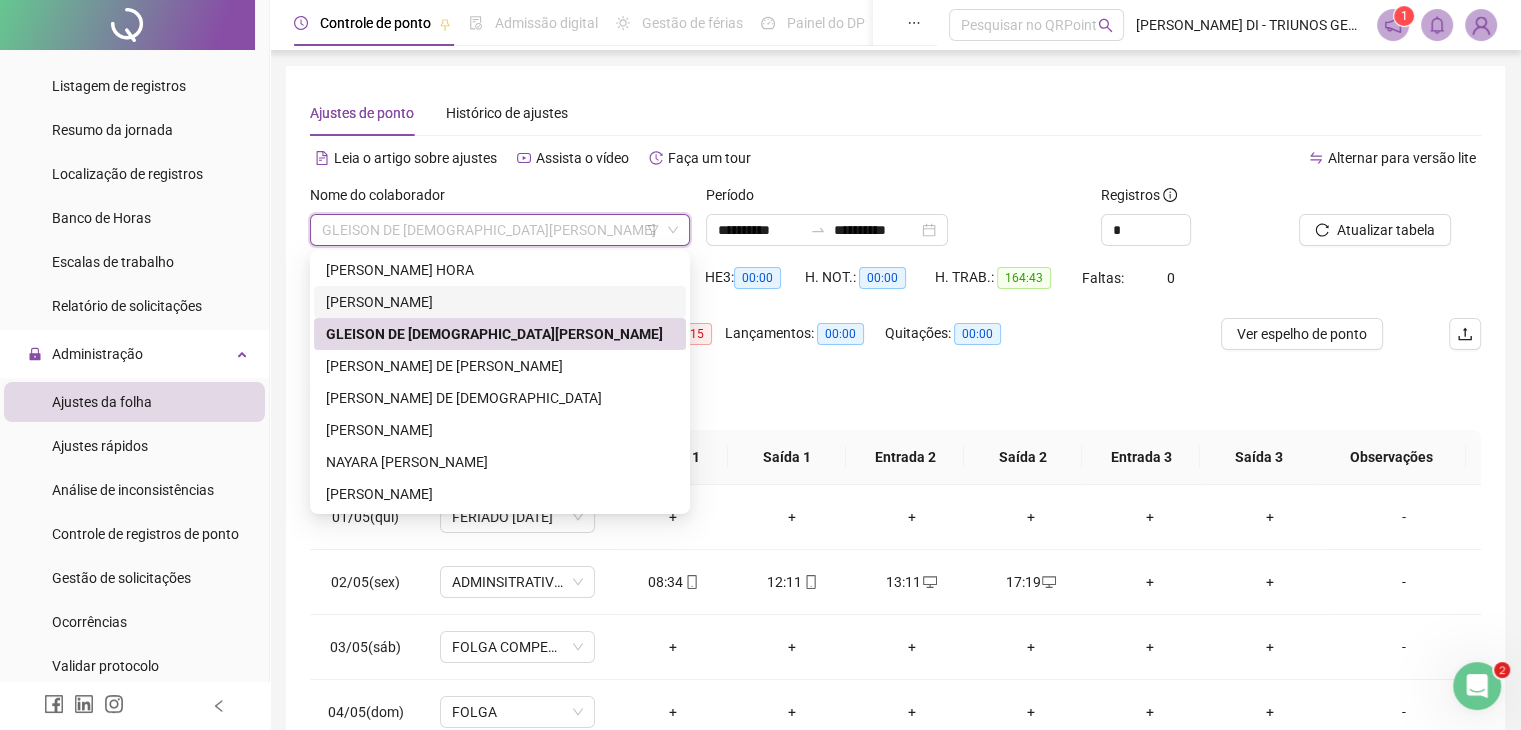 click on "[PERSON_NAME]" at bounding box center (500, 302) 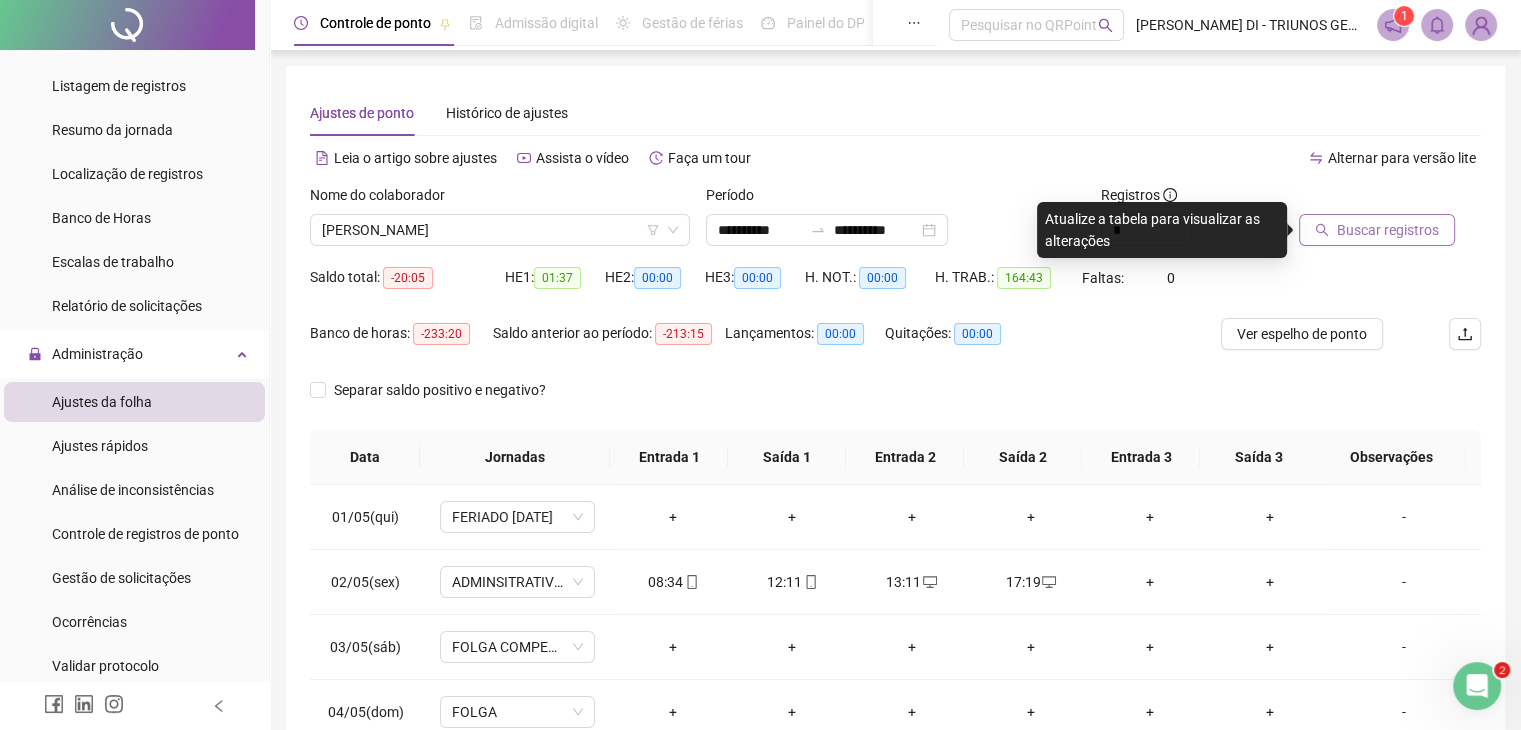 click on "Buscar registros" at bounding box center [1388, 230] 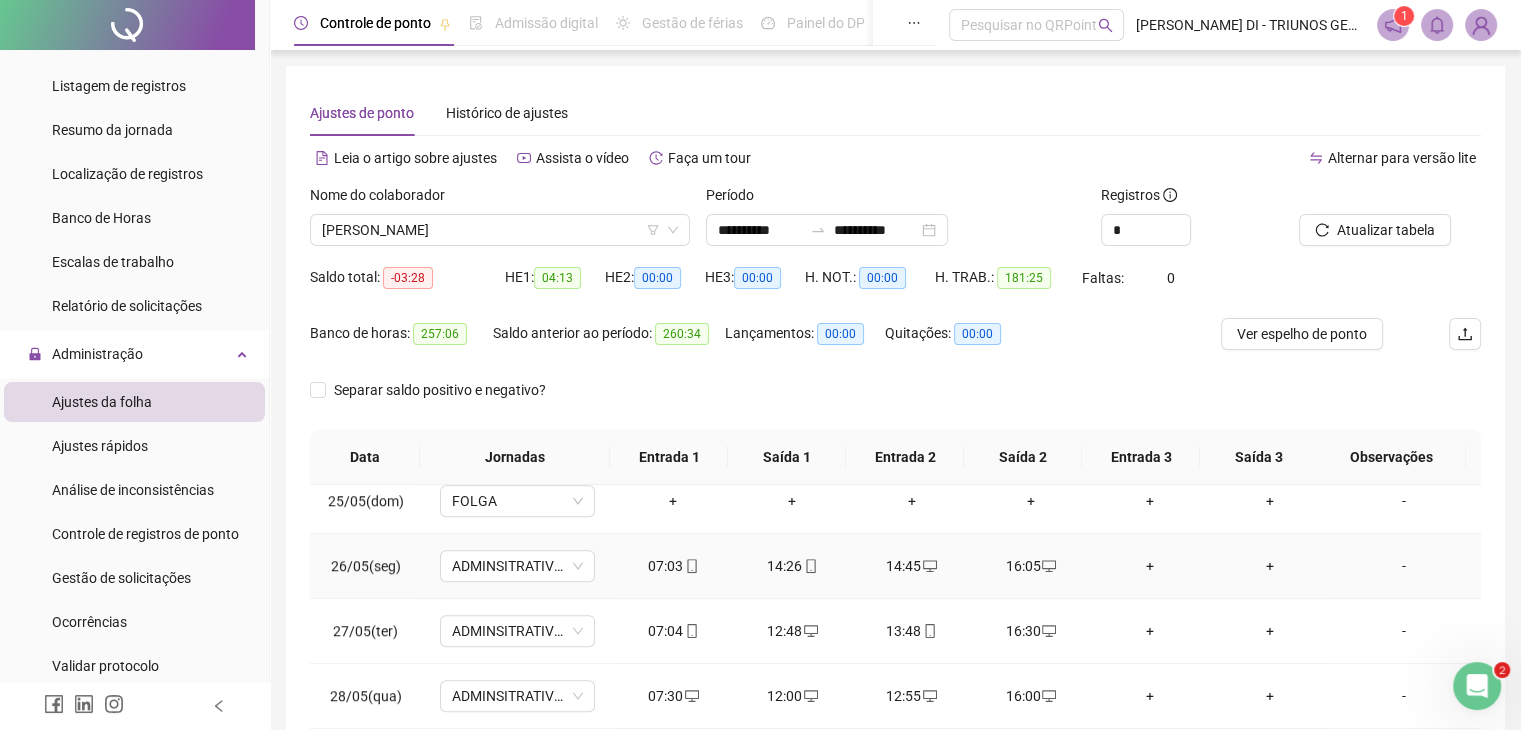 scroll, scrollTop: 1581, scrollLeft: 0, axis: vertical 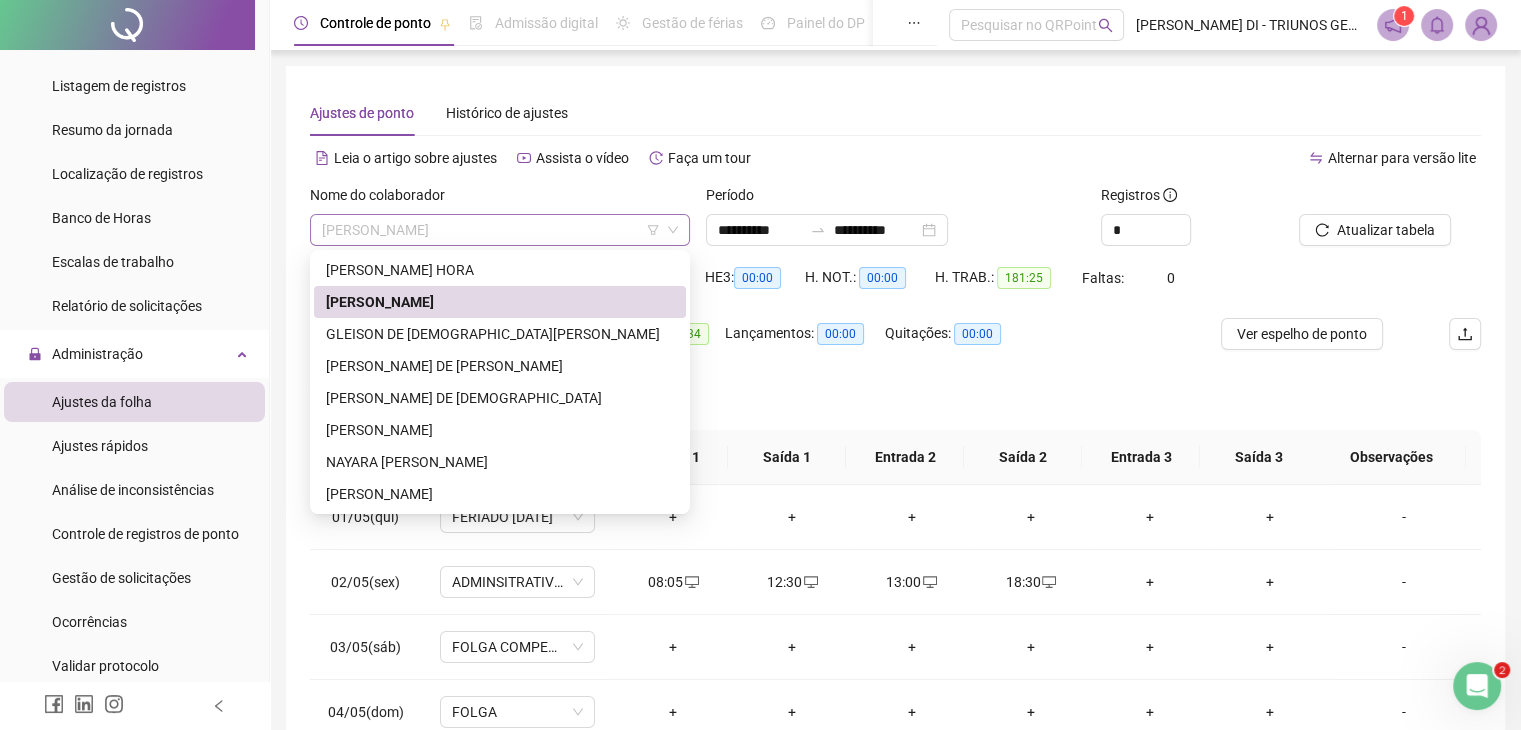 click on "[PERSON_NAME]" at bounding box center (500, 230) 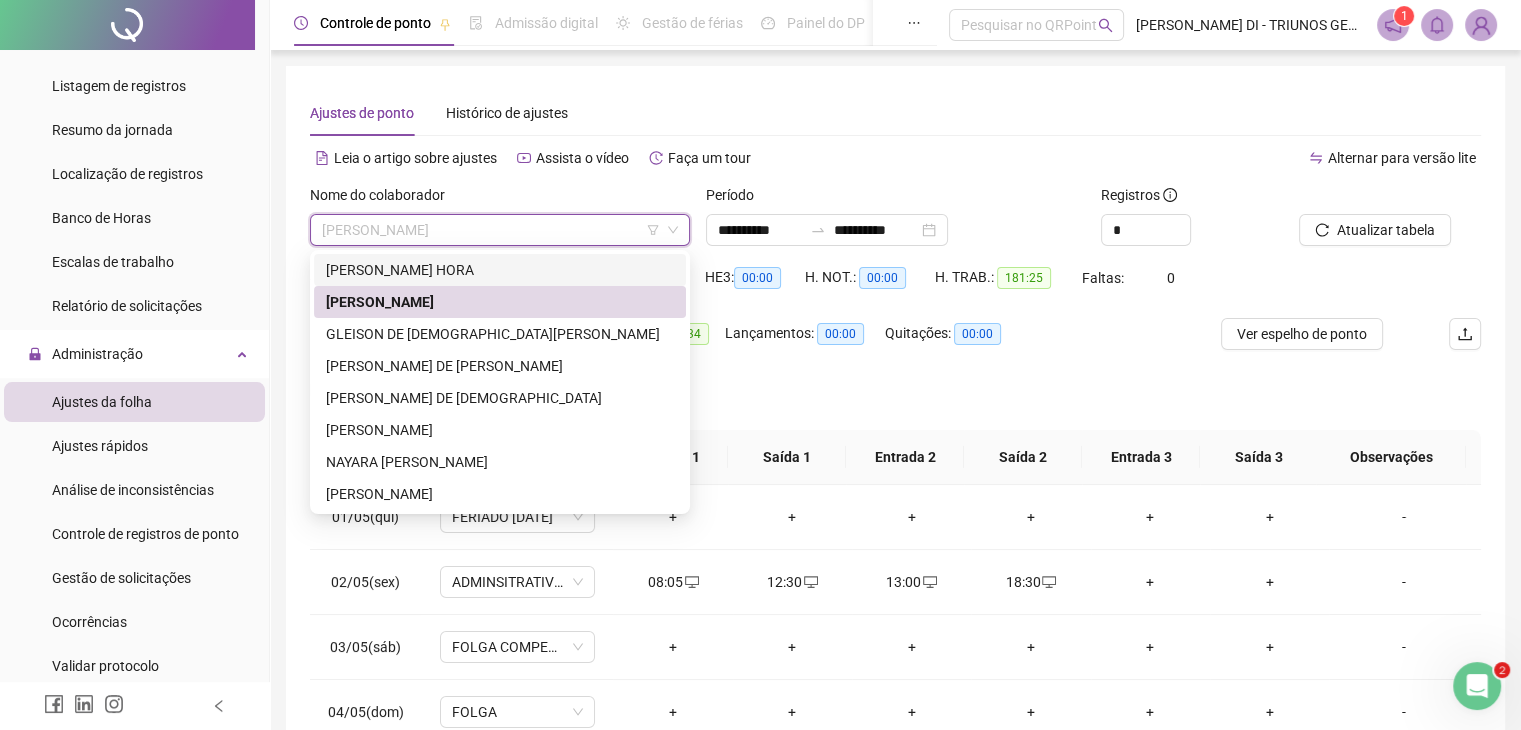 click on "[PERSON_NAME] HORA" at bounding box center [500, 270] 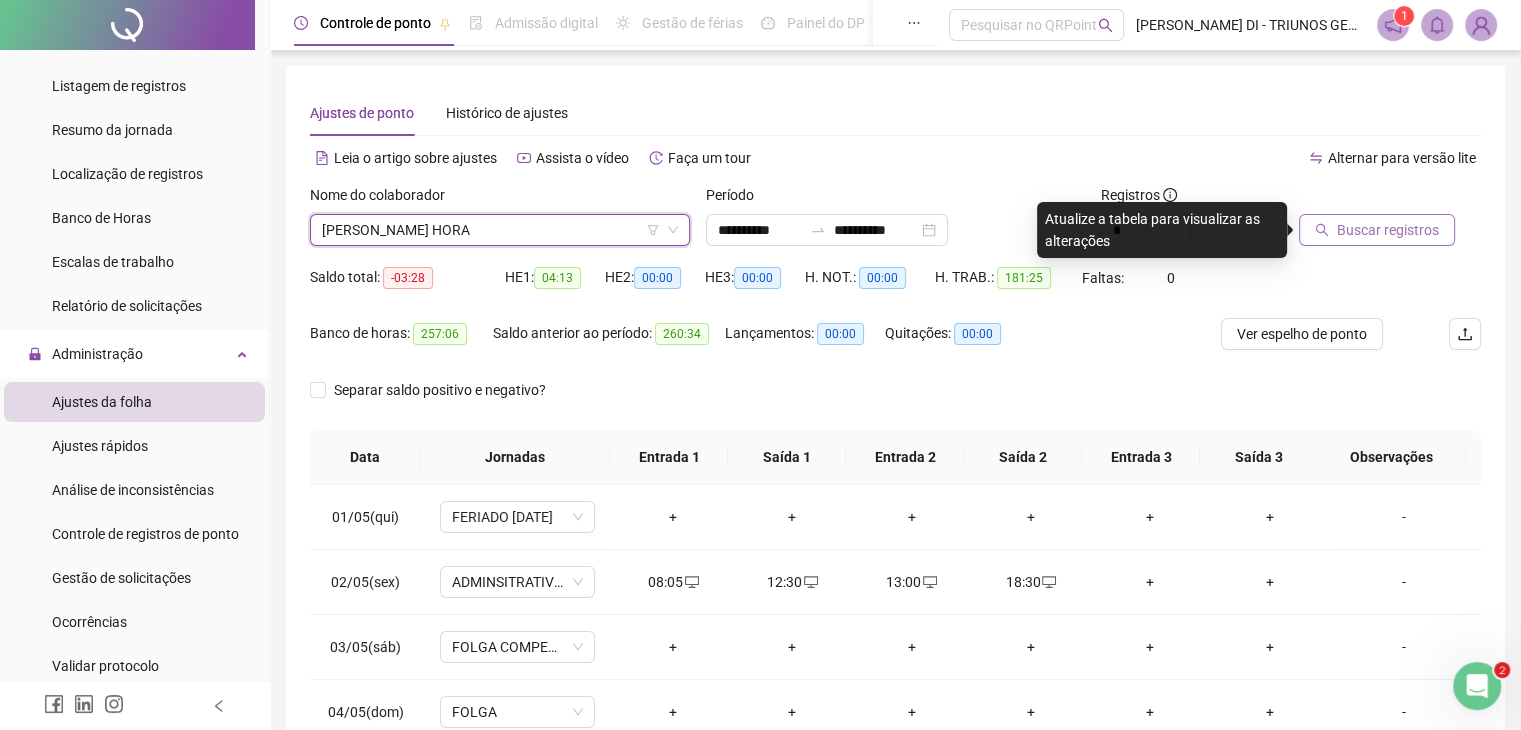 click on "Buscar registros" at bounding box center [1388, 230] 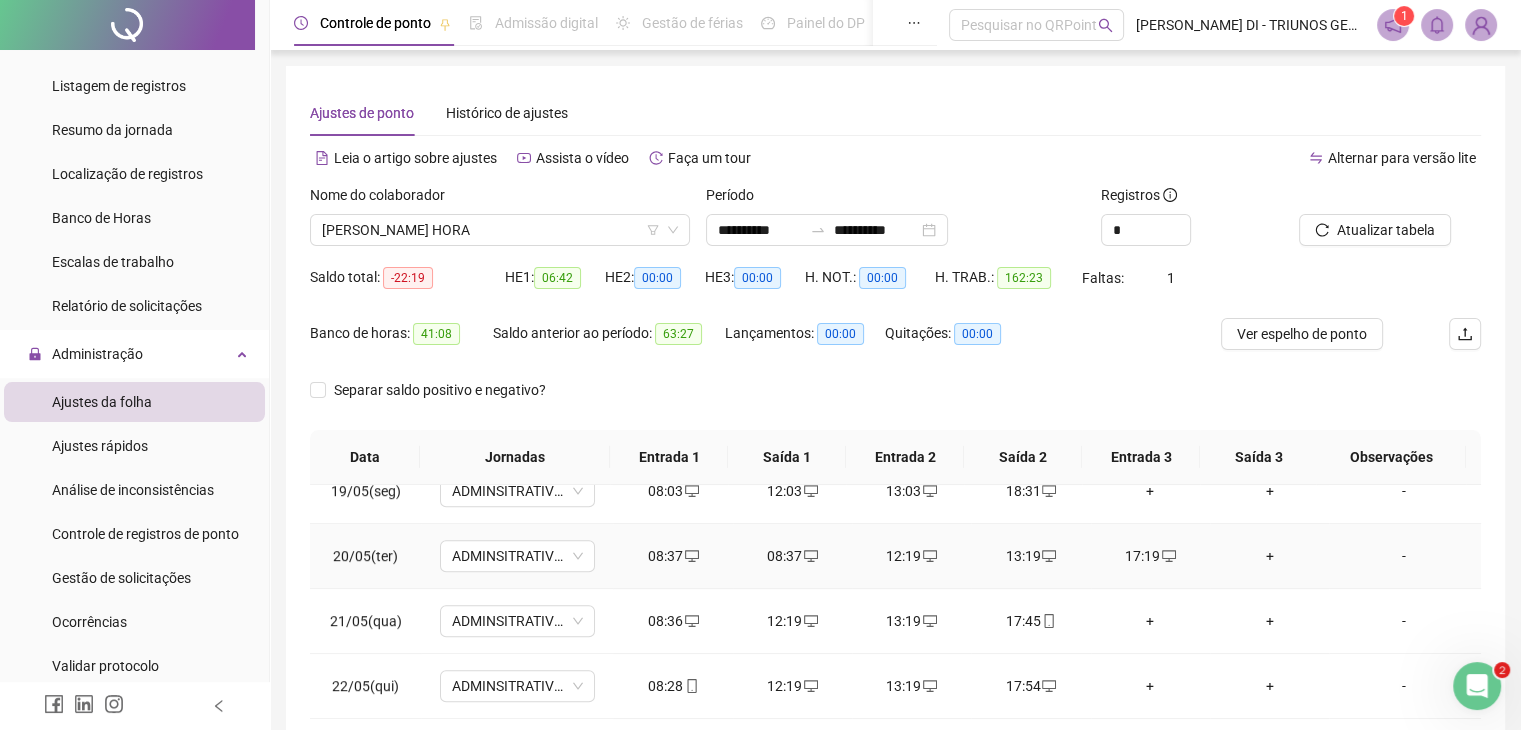 scroll, scrollTop: 1198, scrollLeft: 0, axis: vertical 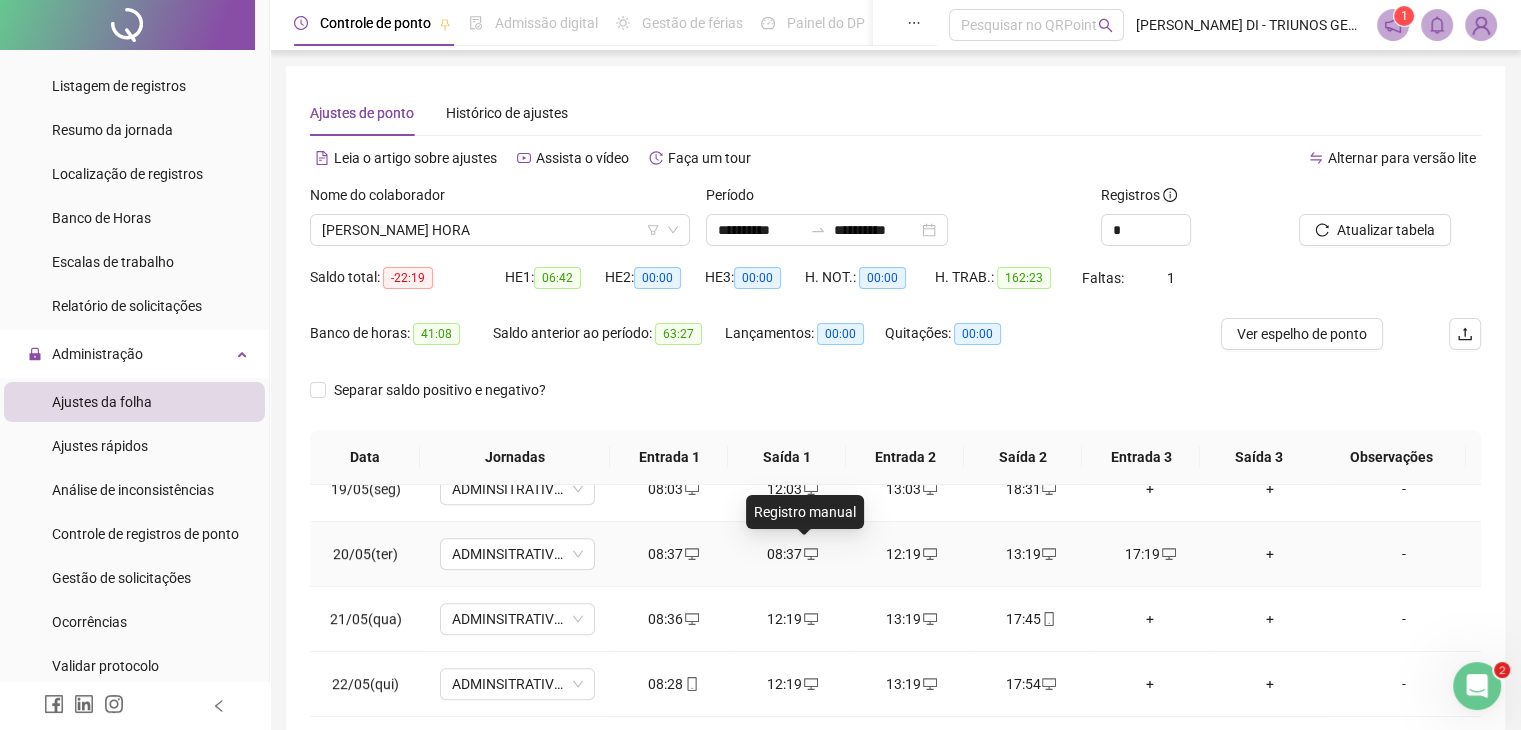 click 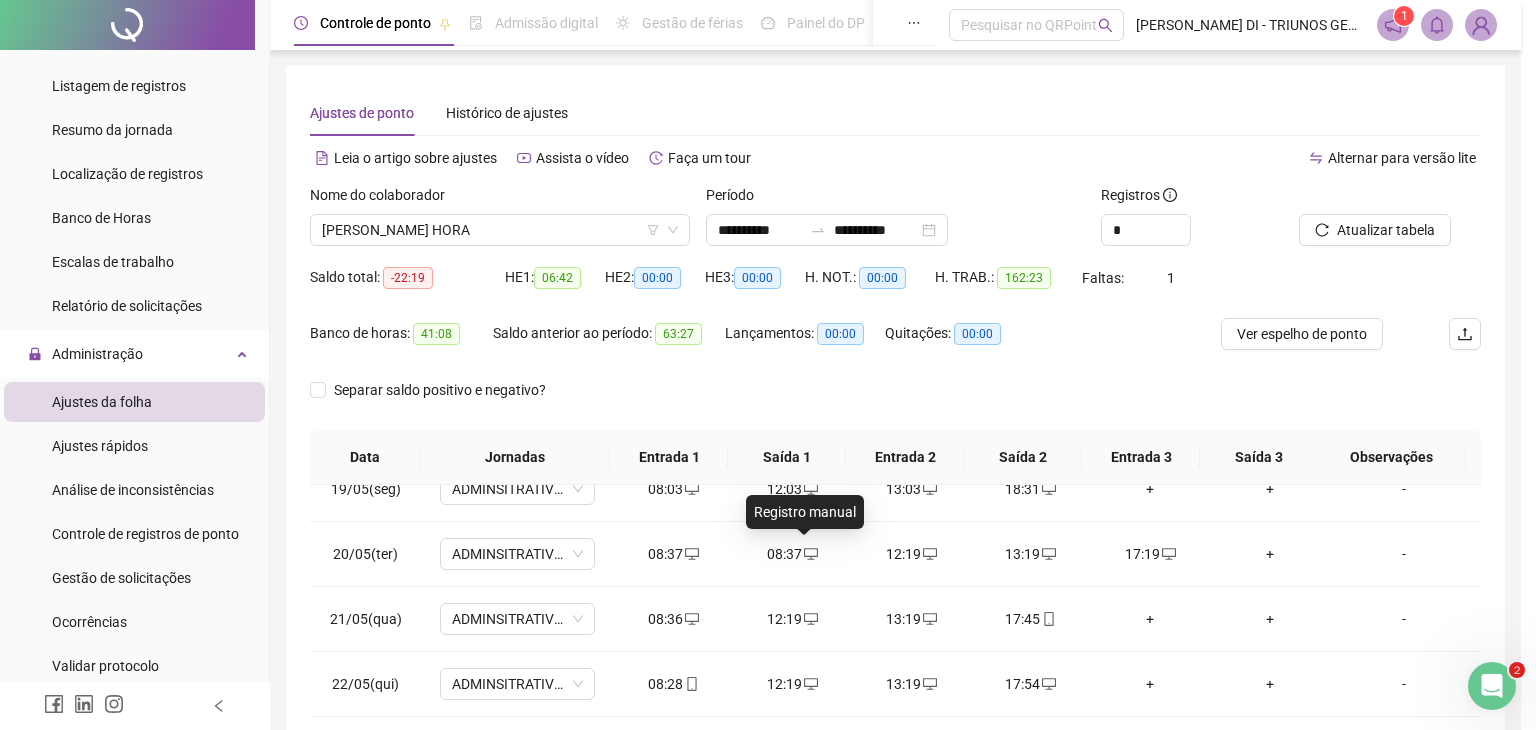 type on "**********" 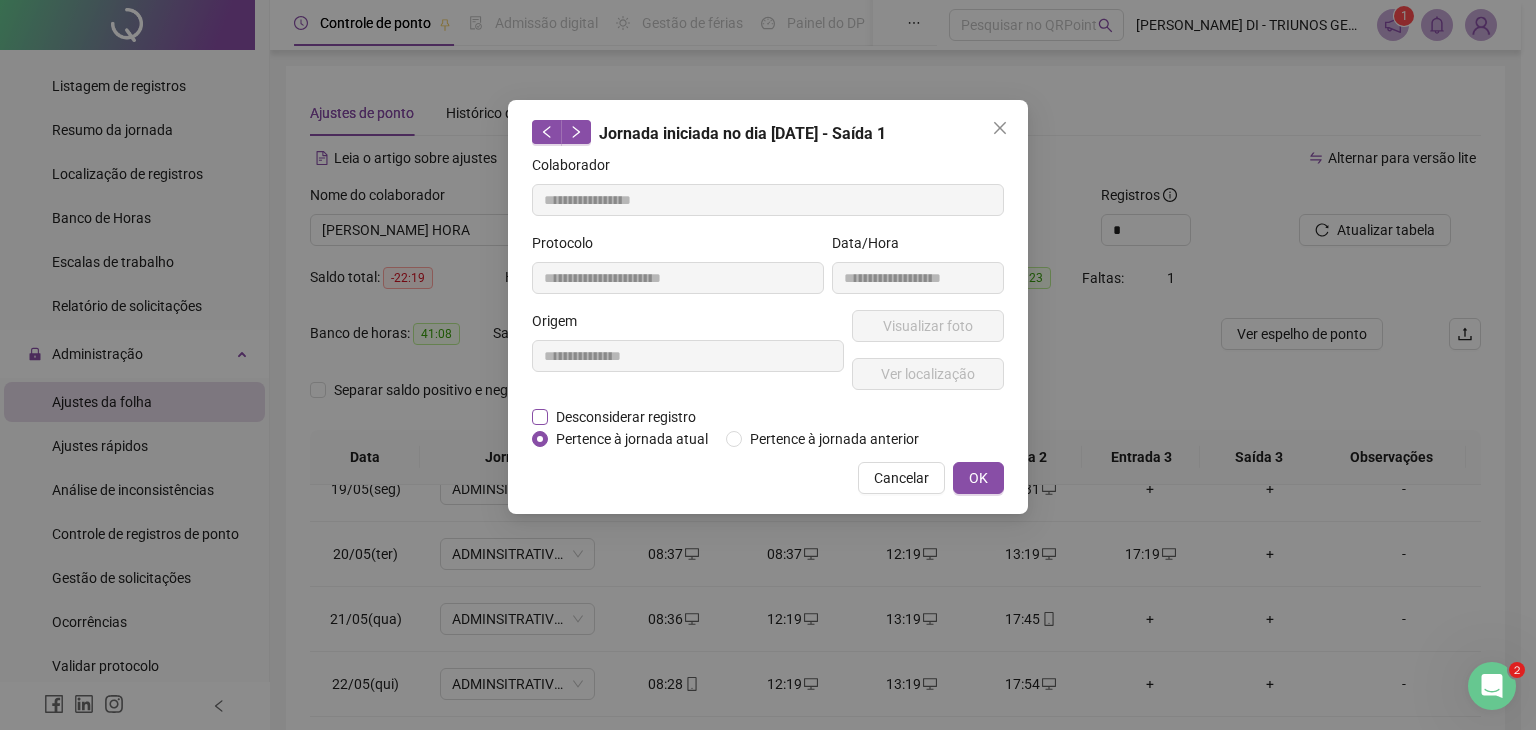 click on "Desconsiderar registro" at bounding box center [626, 417] 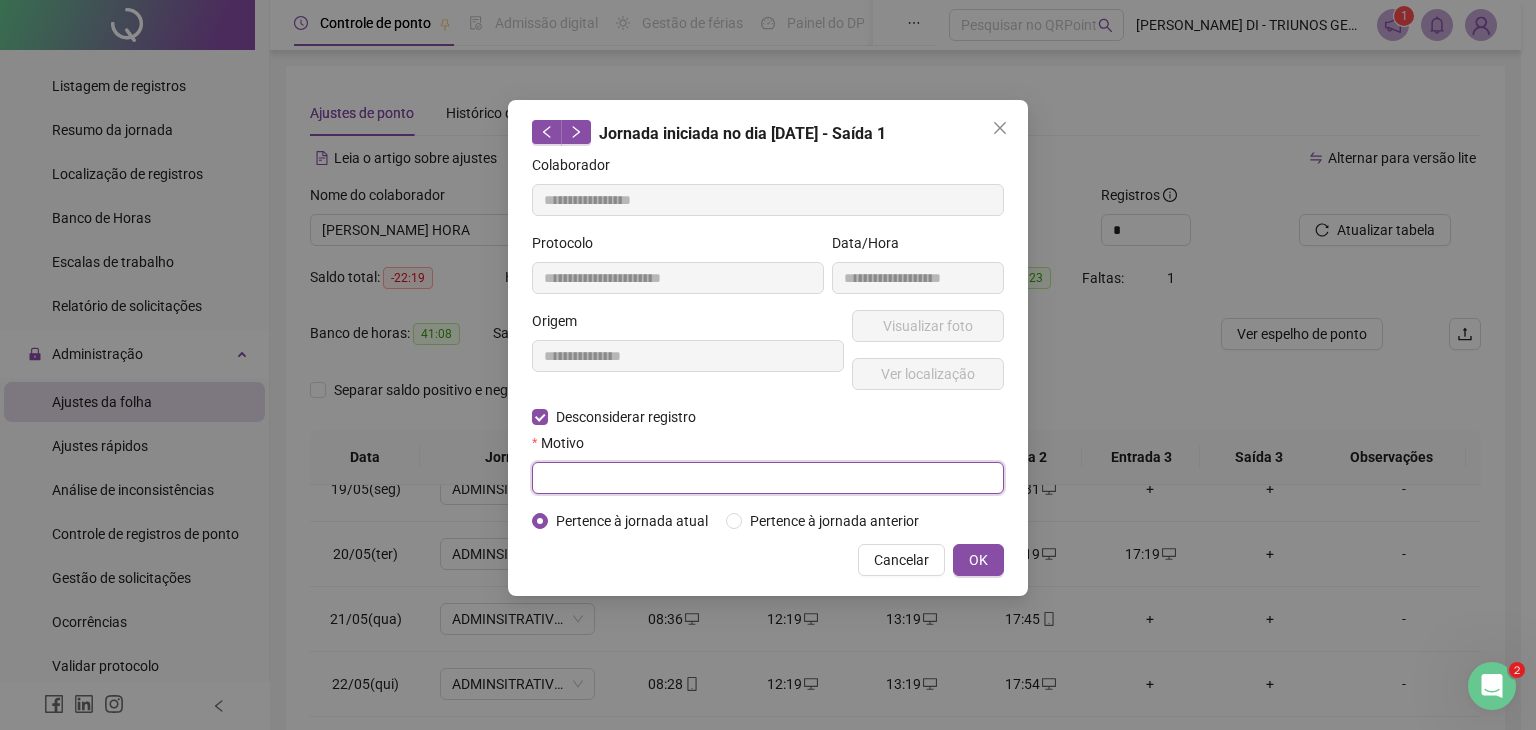 click at bounding box center [768, 478] 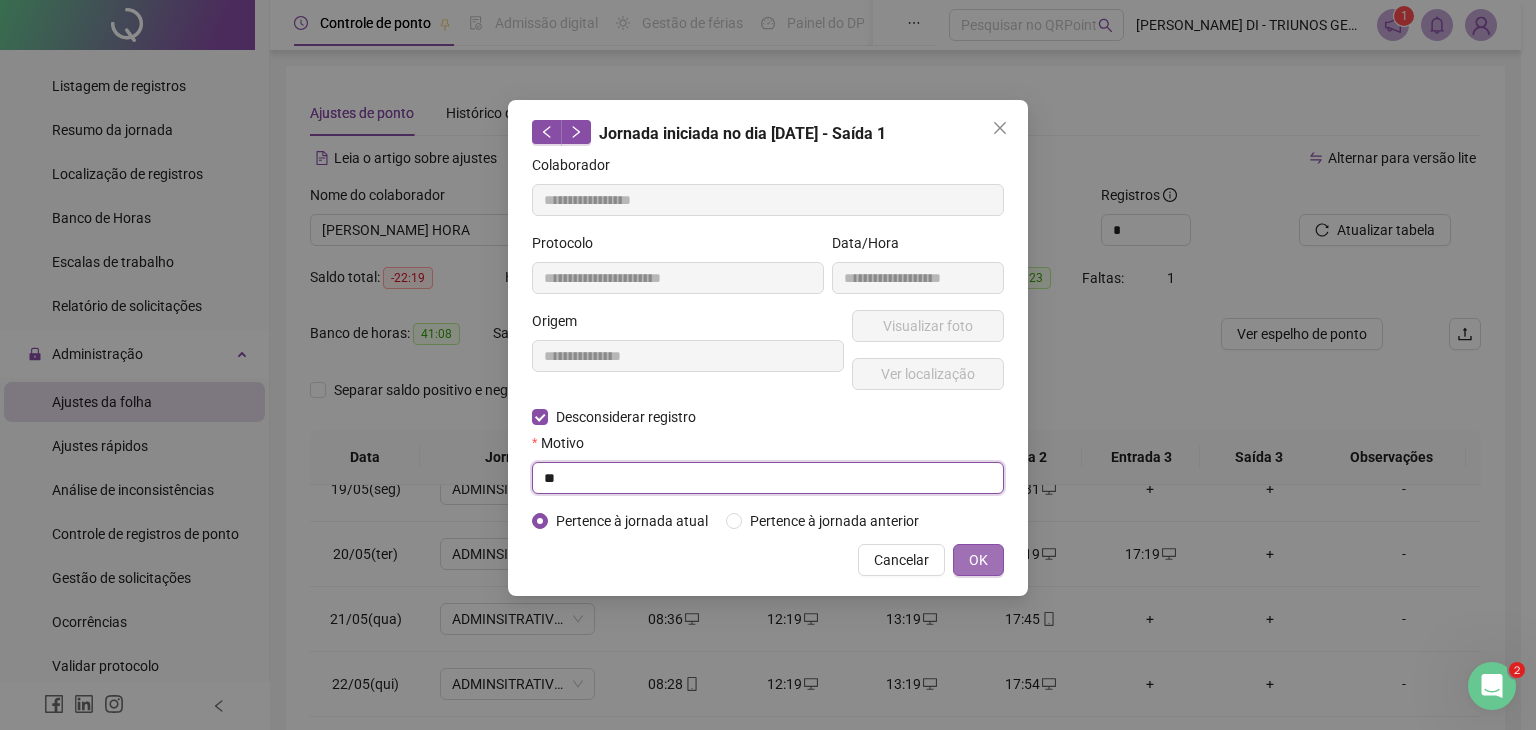 type on "**" 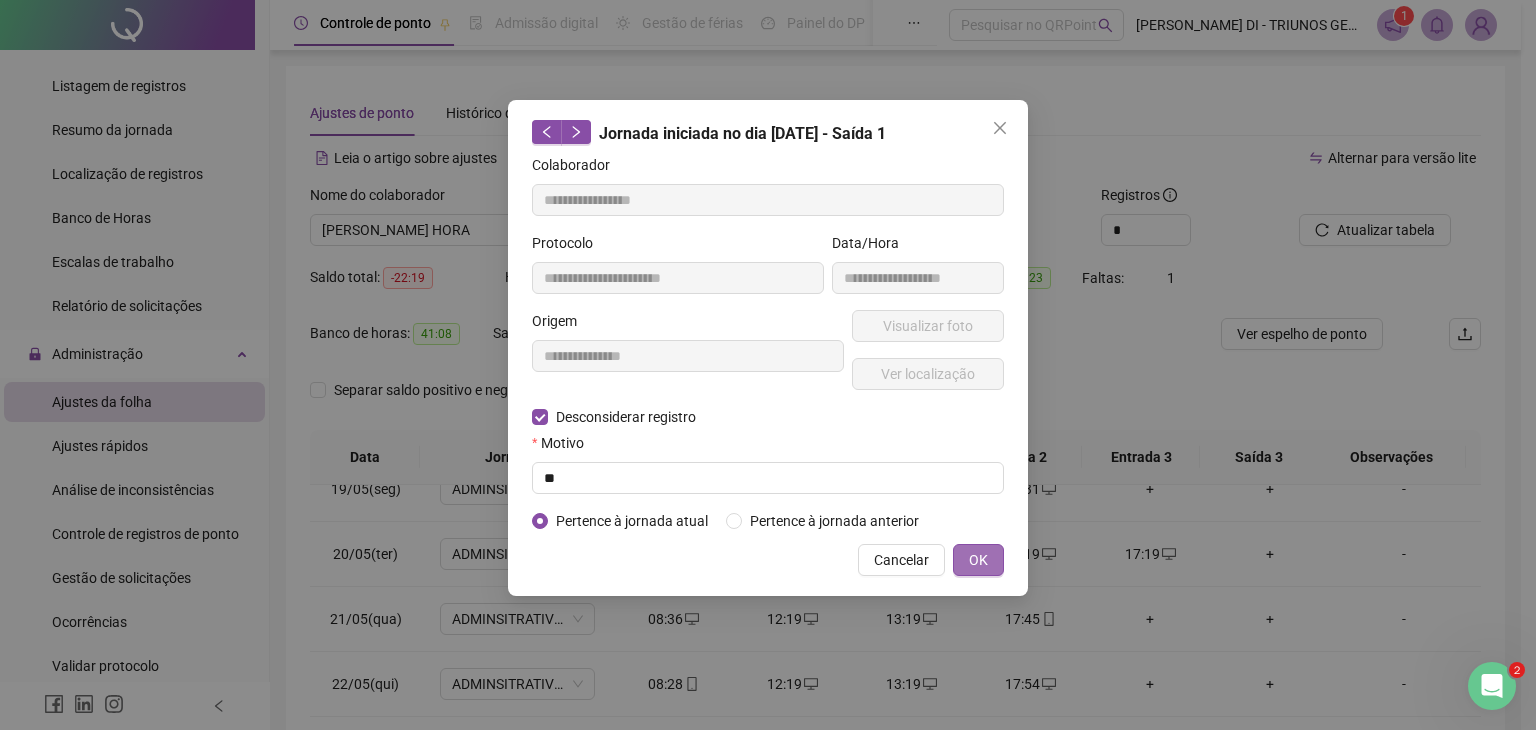 click on "OK" at bounding box center [978, 560] 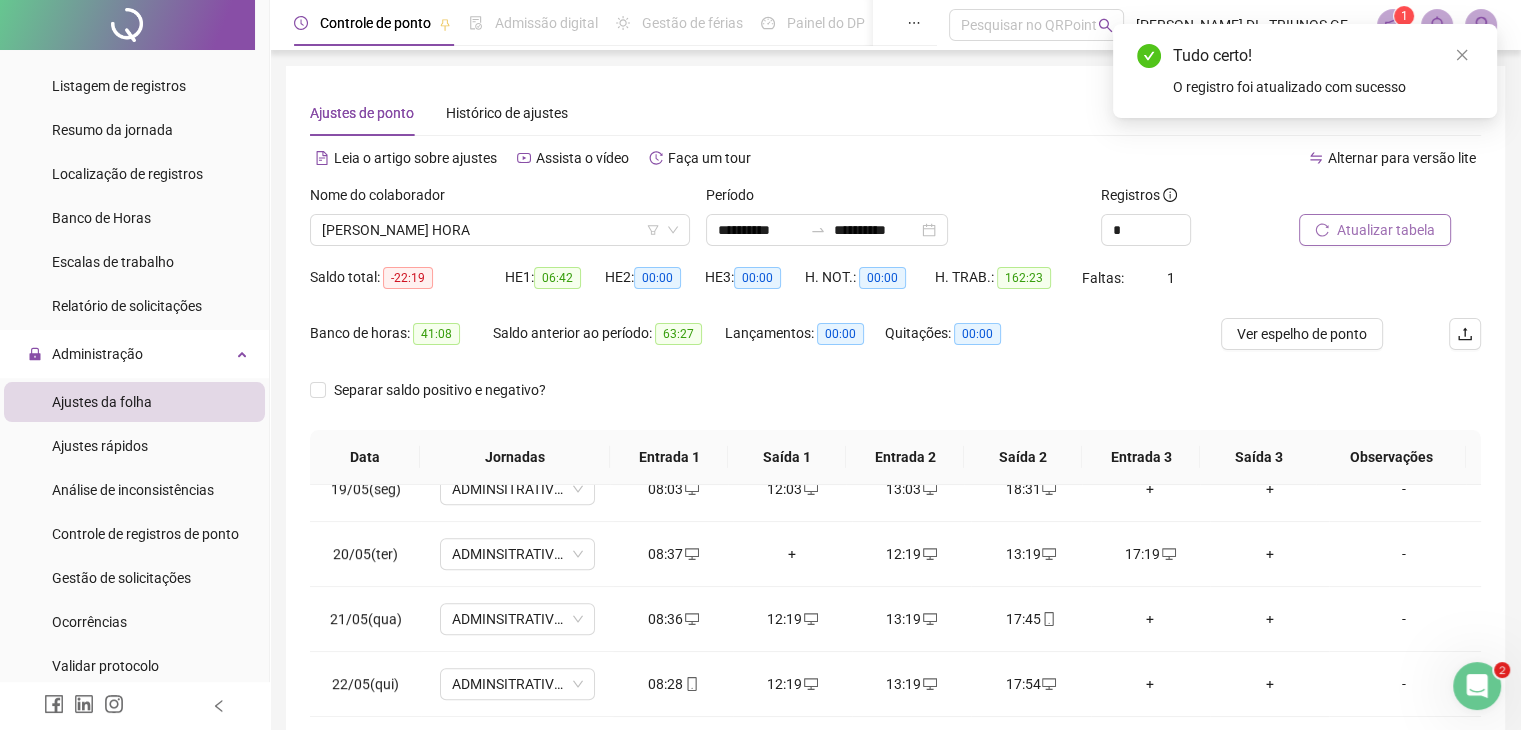 click on "Atualizar tabela" at bounding box center (1386, 230) 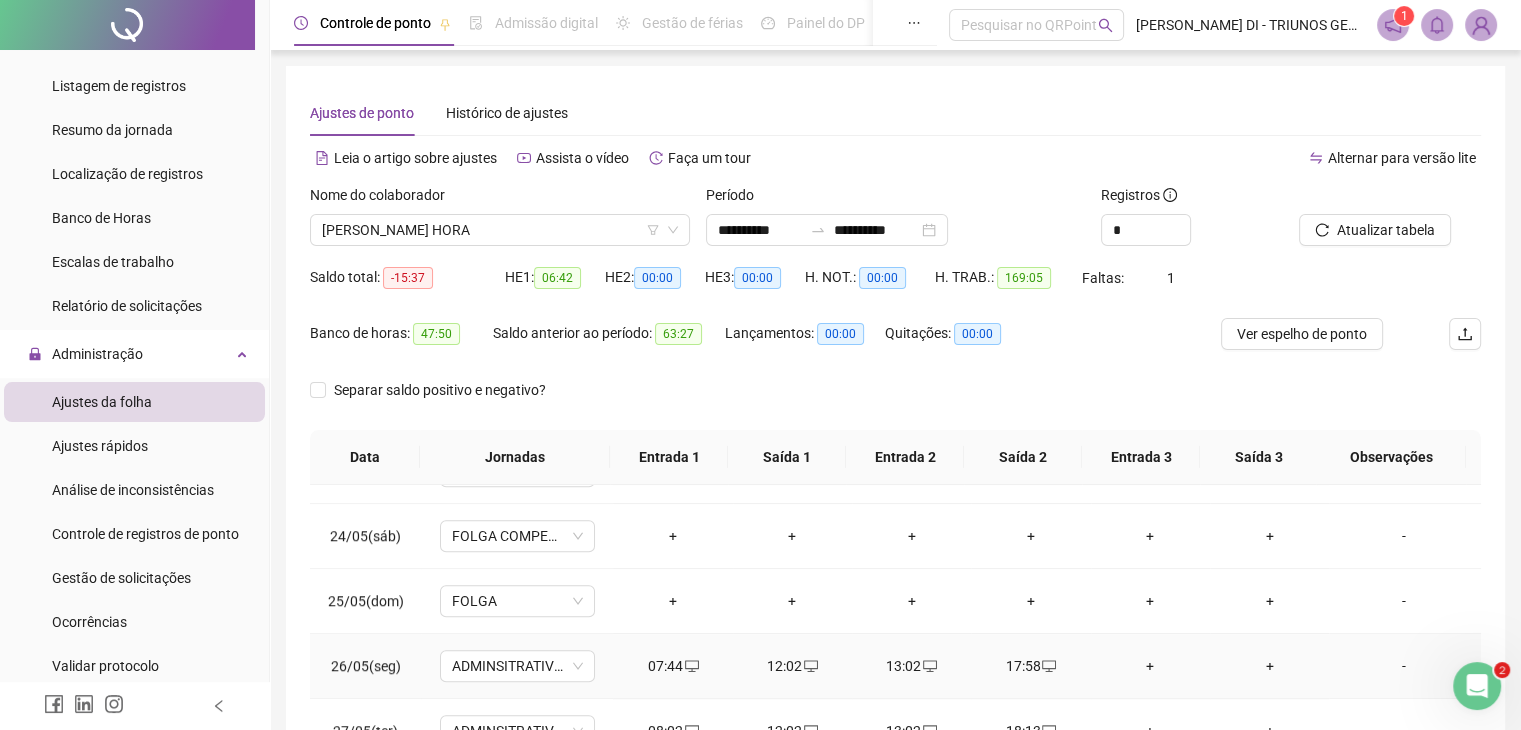 scroll, scrollTop: 1581, scrollLeft: 0, axis: vertical 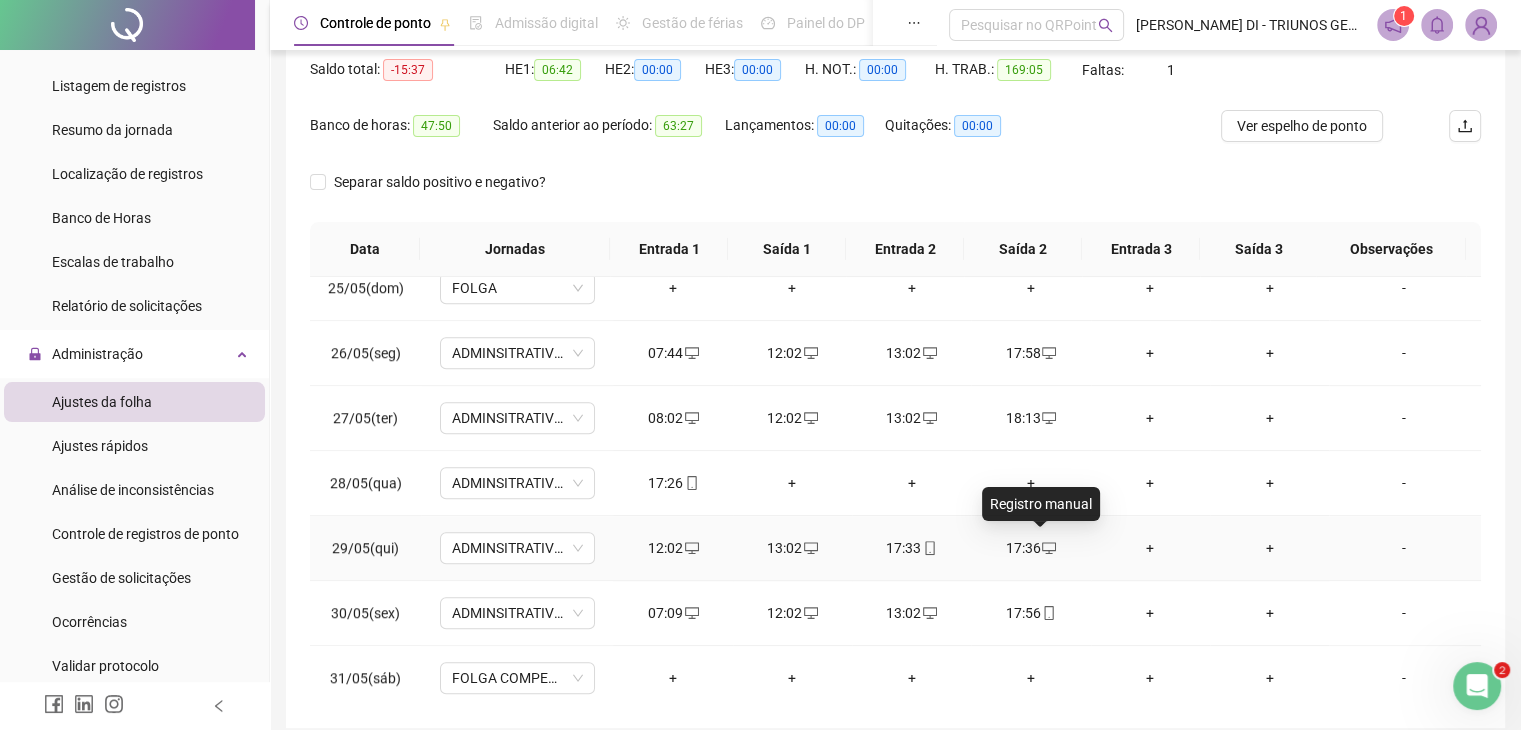 click 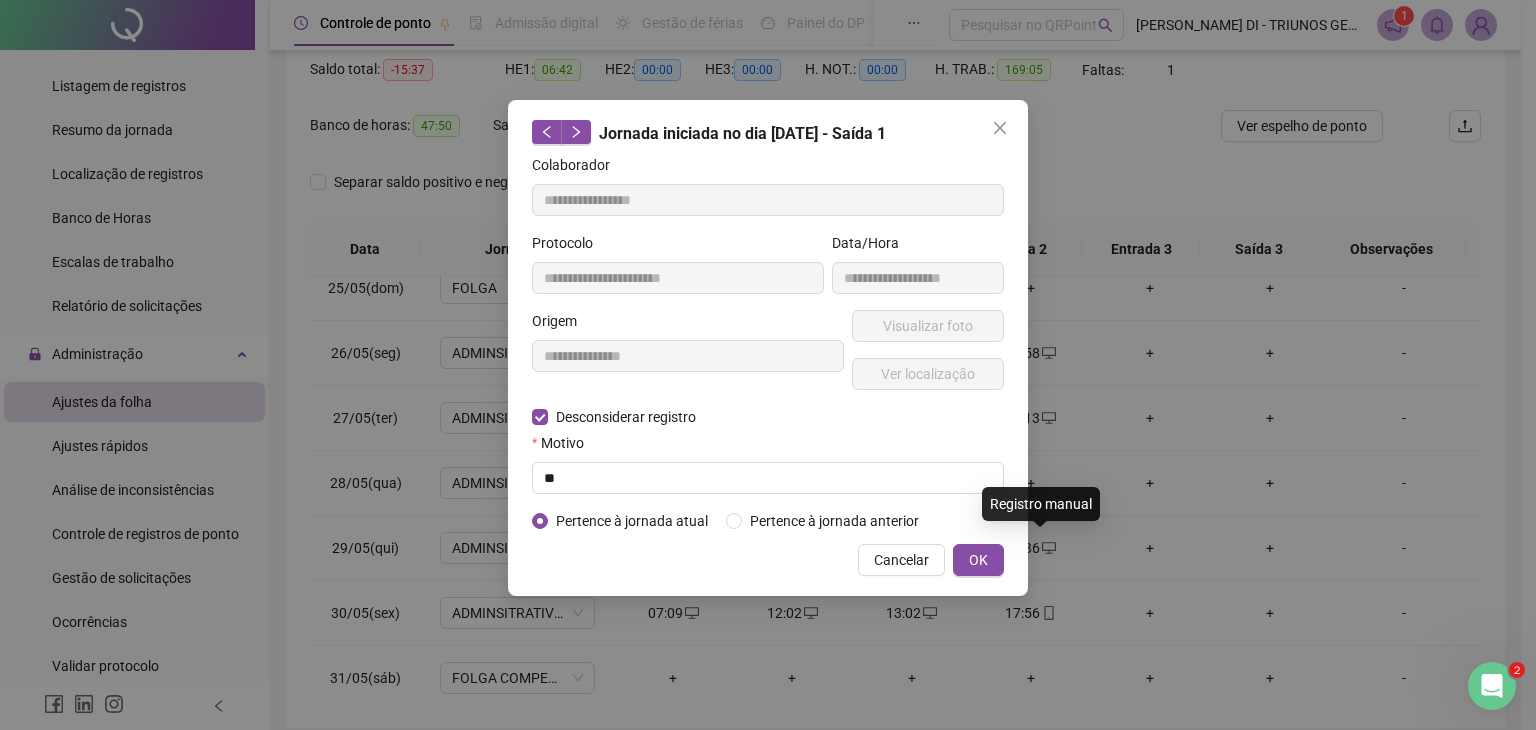 type on "**********" 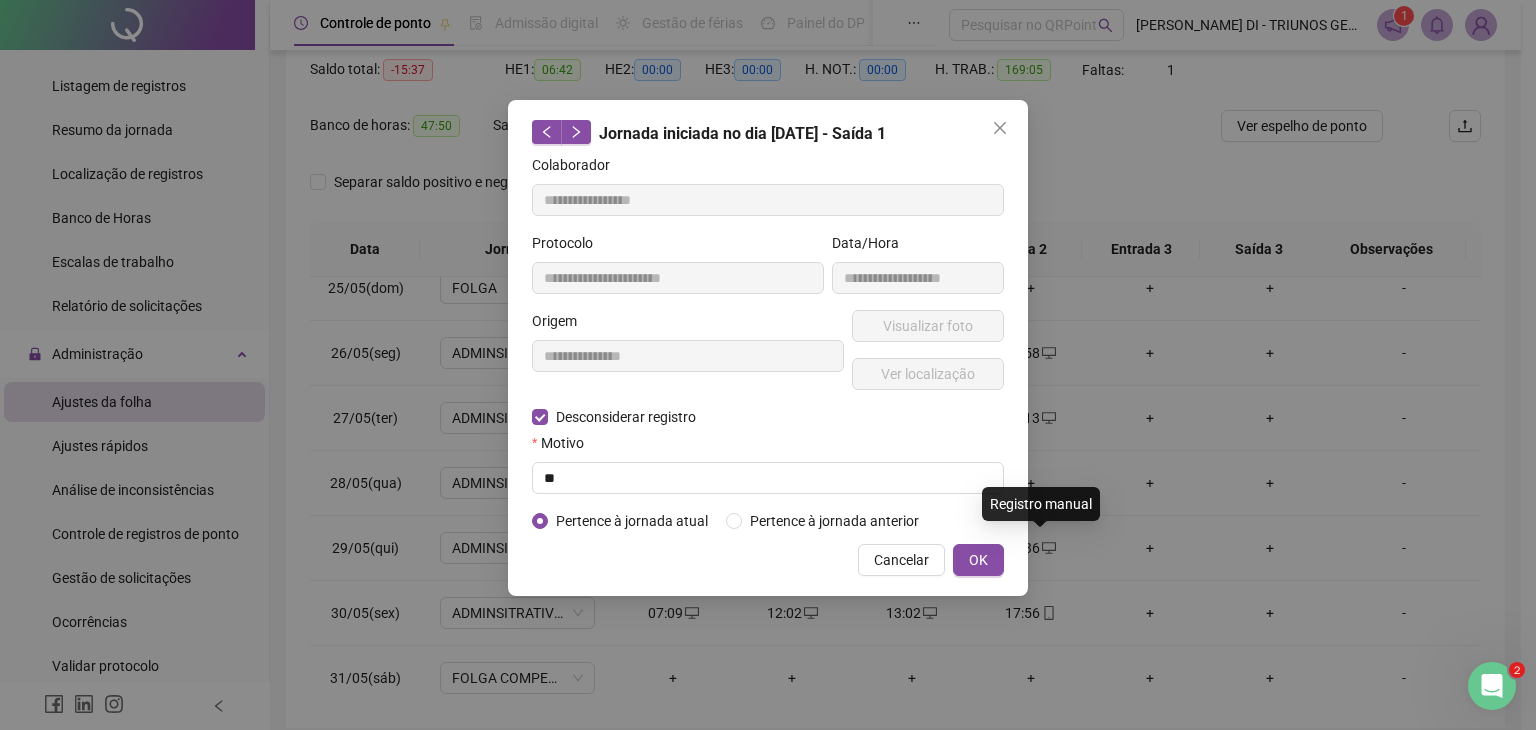 type on "**********" 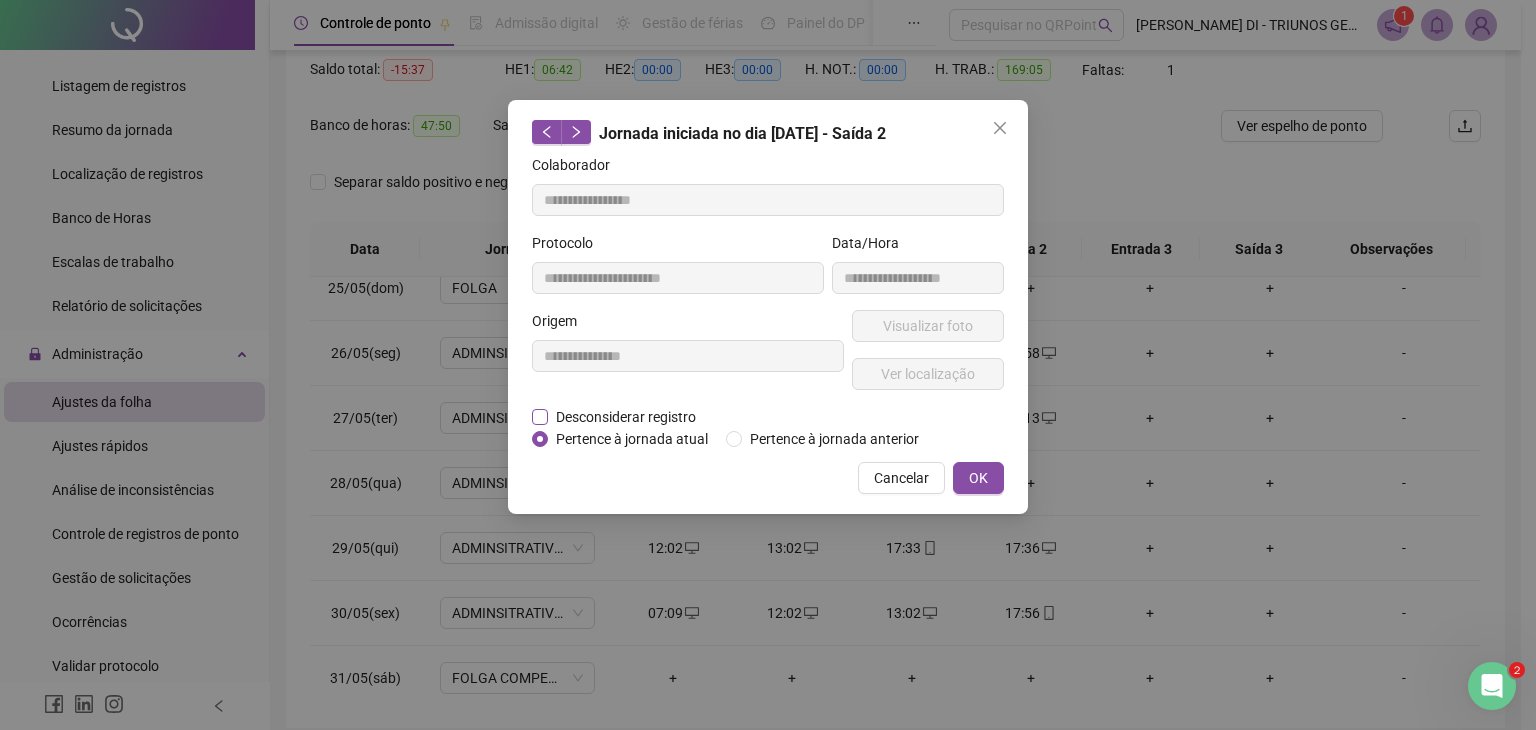 click on "Desconsiderar registro" at bounding box center (626, 417) 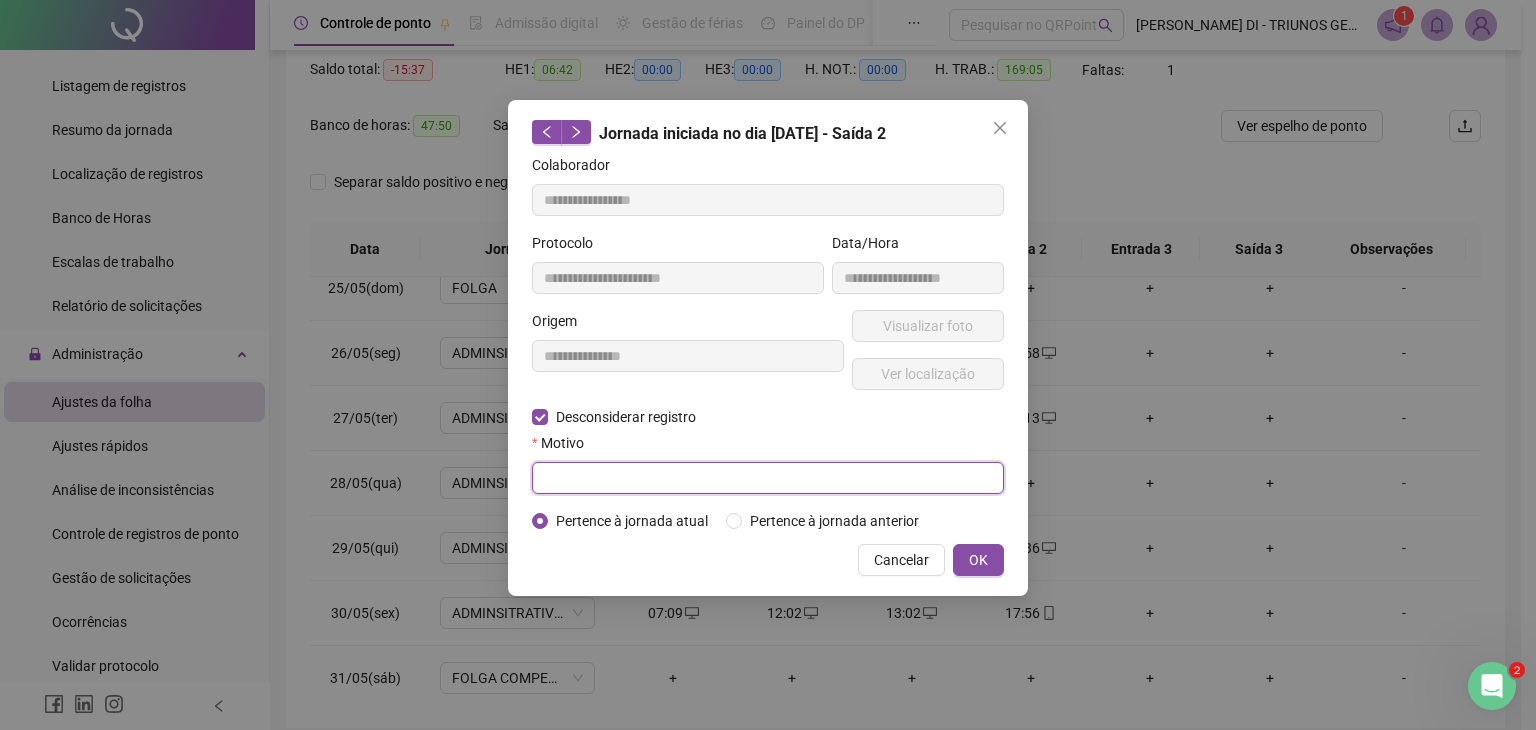 click at bounding box center (768, 478) 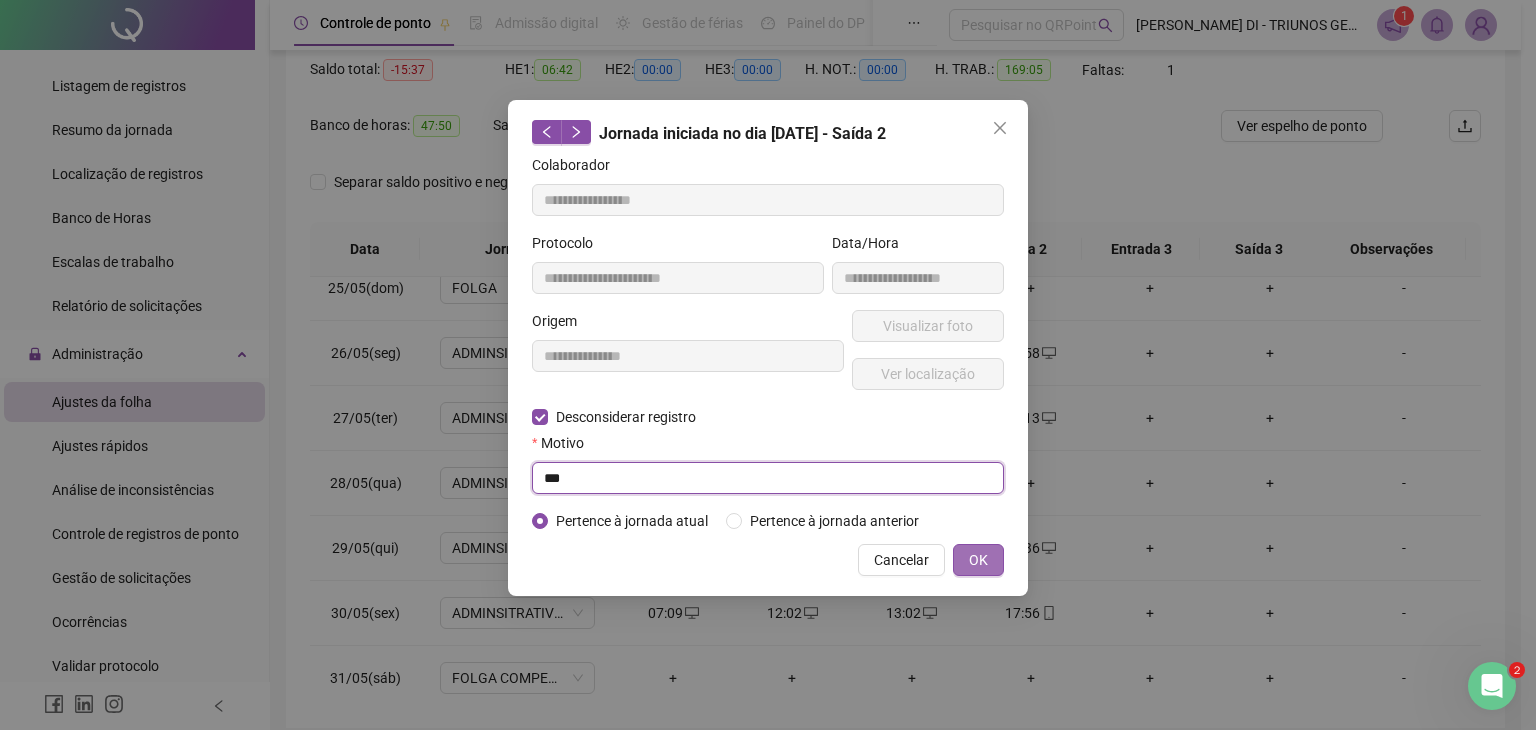 type on "***" 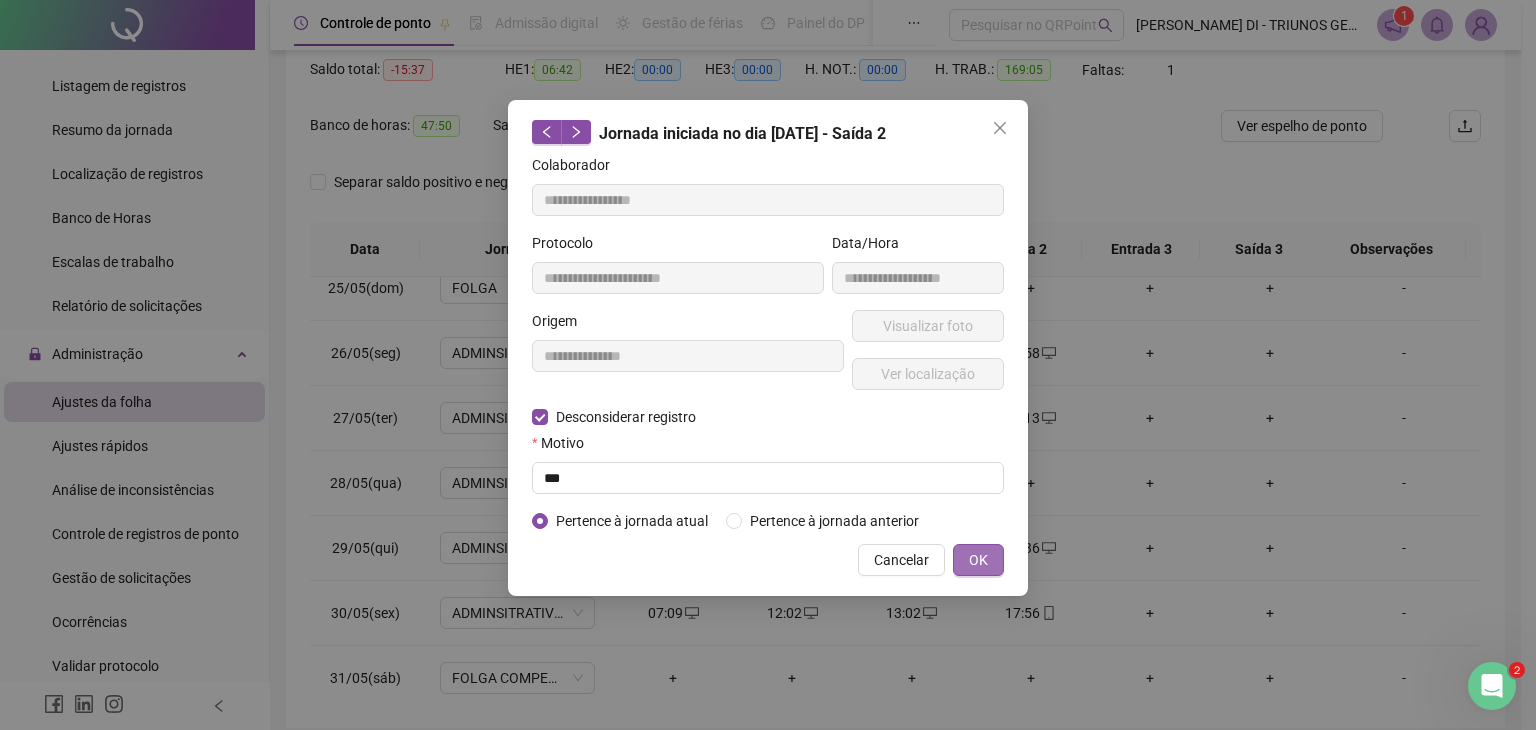 click on "OK" at bounding box center [978, 560] 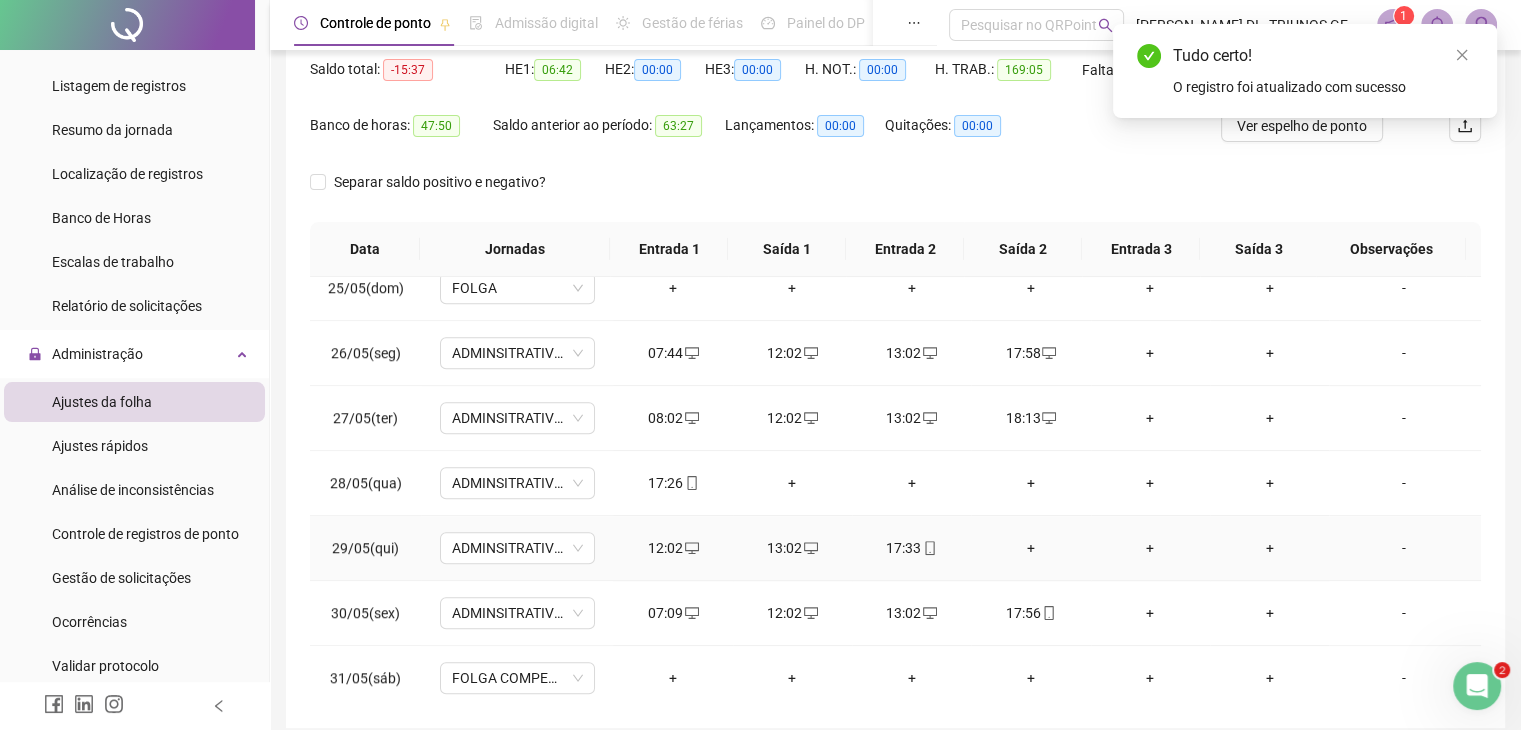 click on "+" at bounding box center (1030, 548) 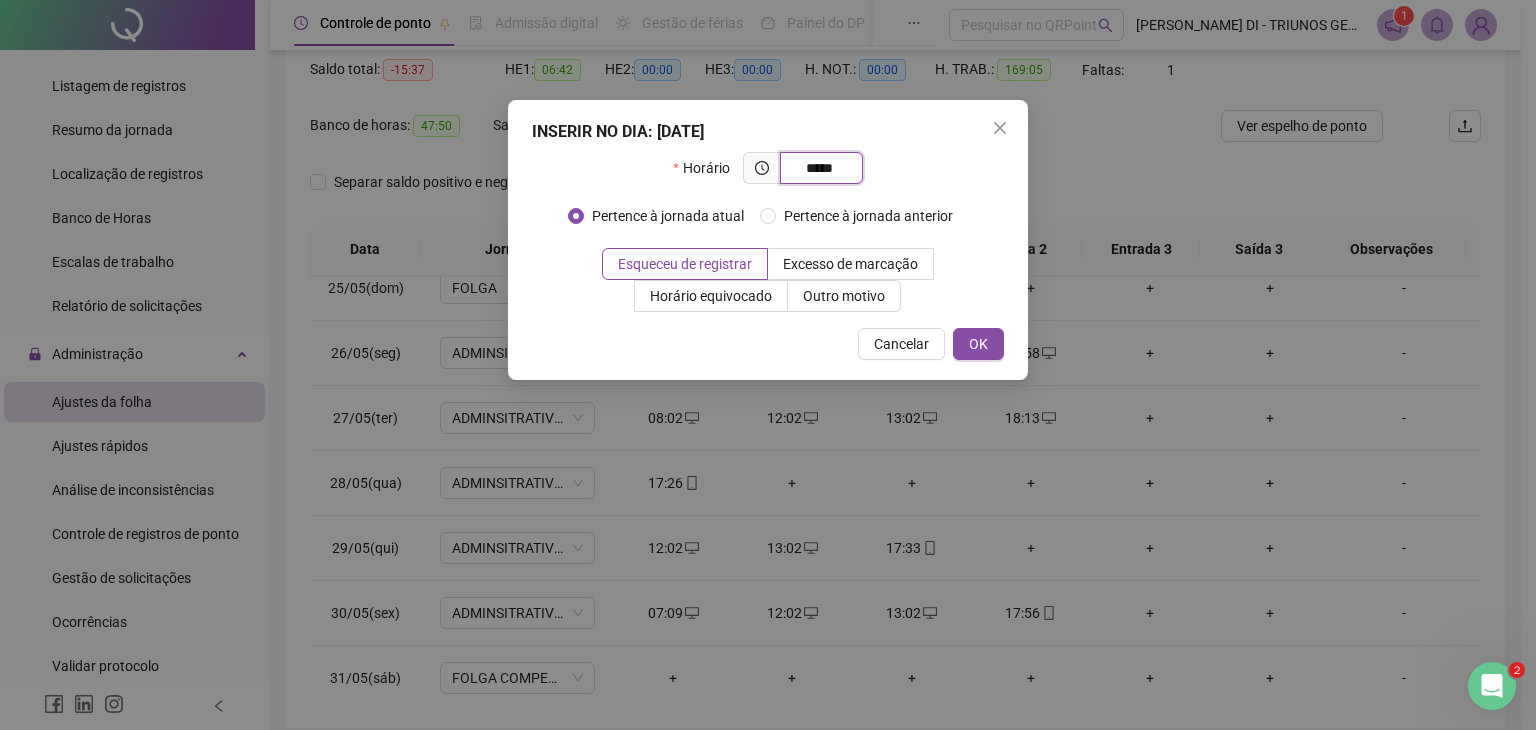 type on "*****" 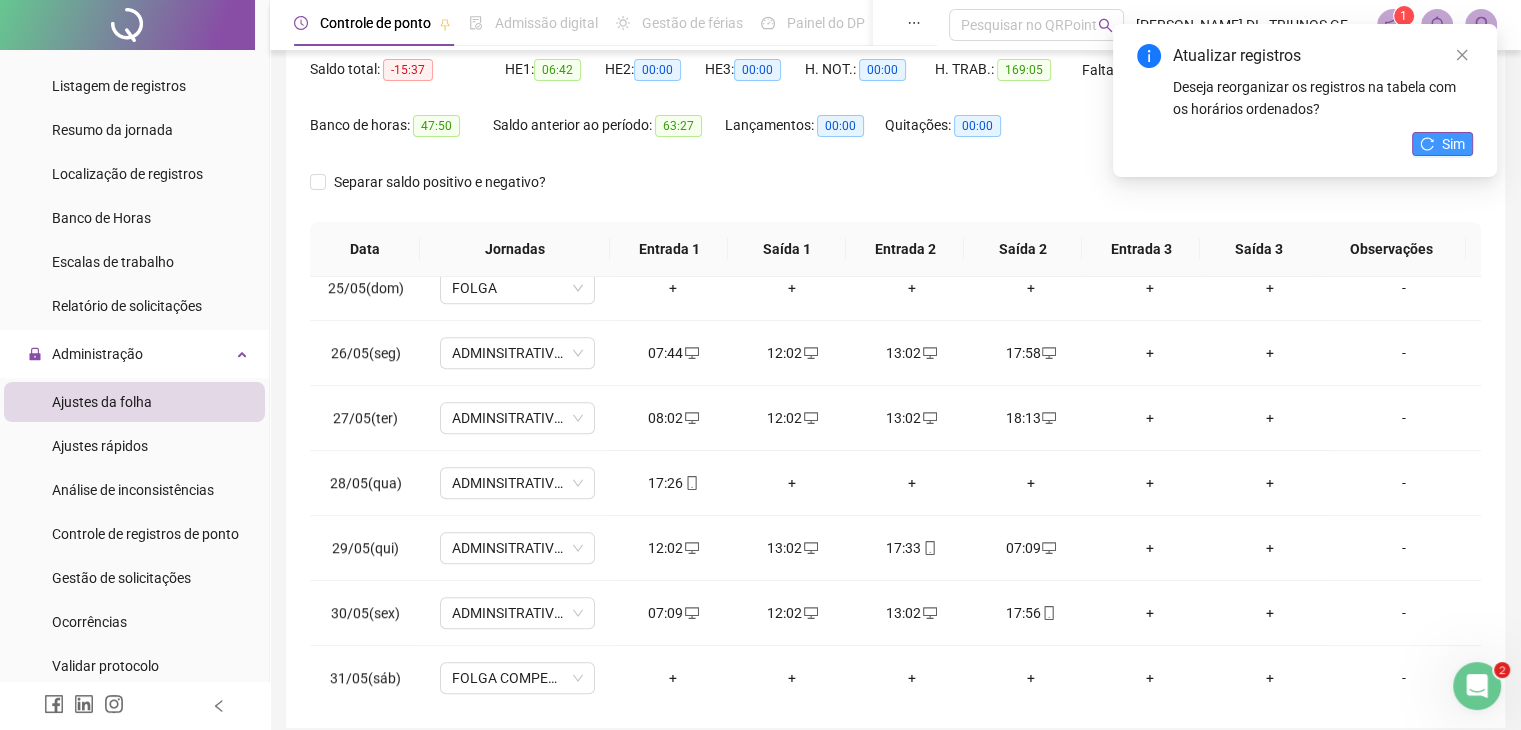 click on "Sim" at bounding box center [1442, 144] 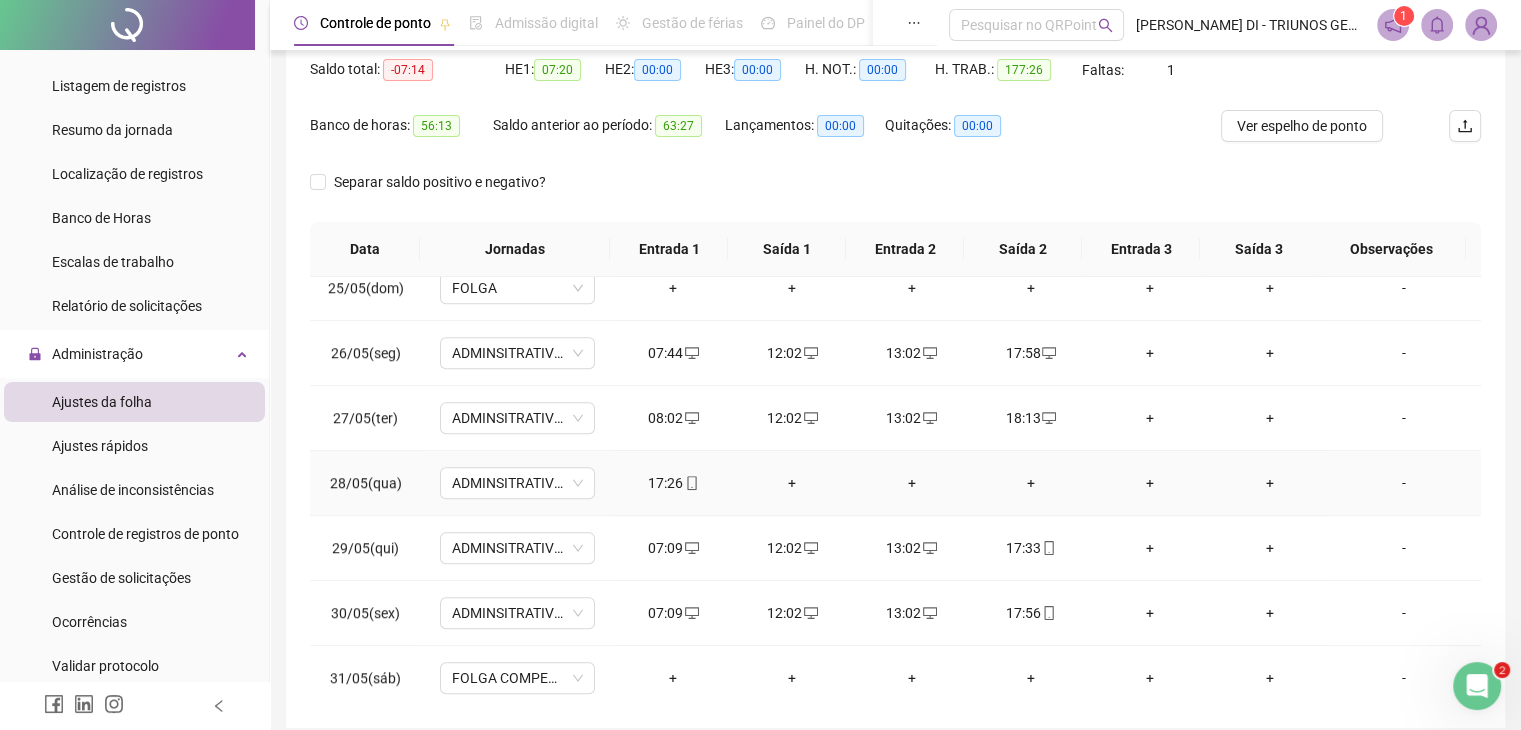 click on "+" at bounding box center (792, 483) 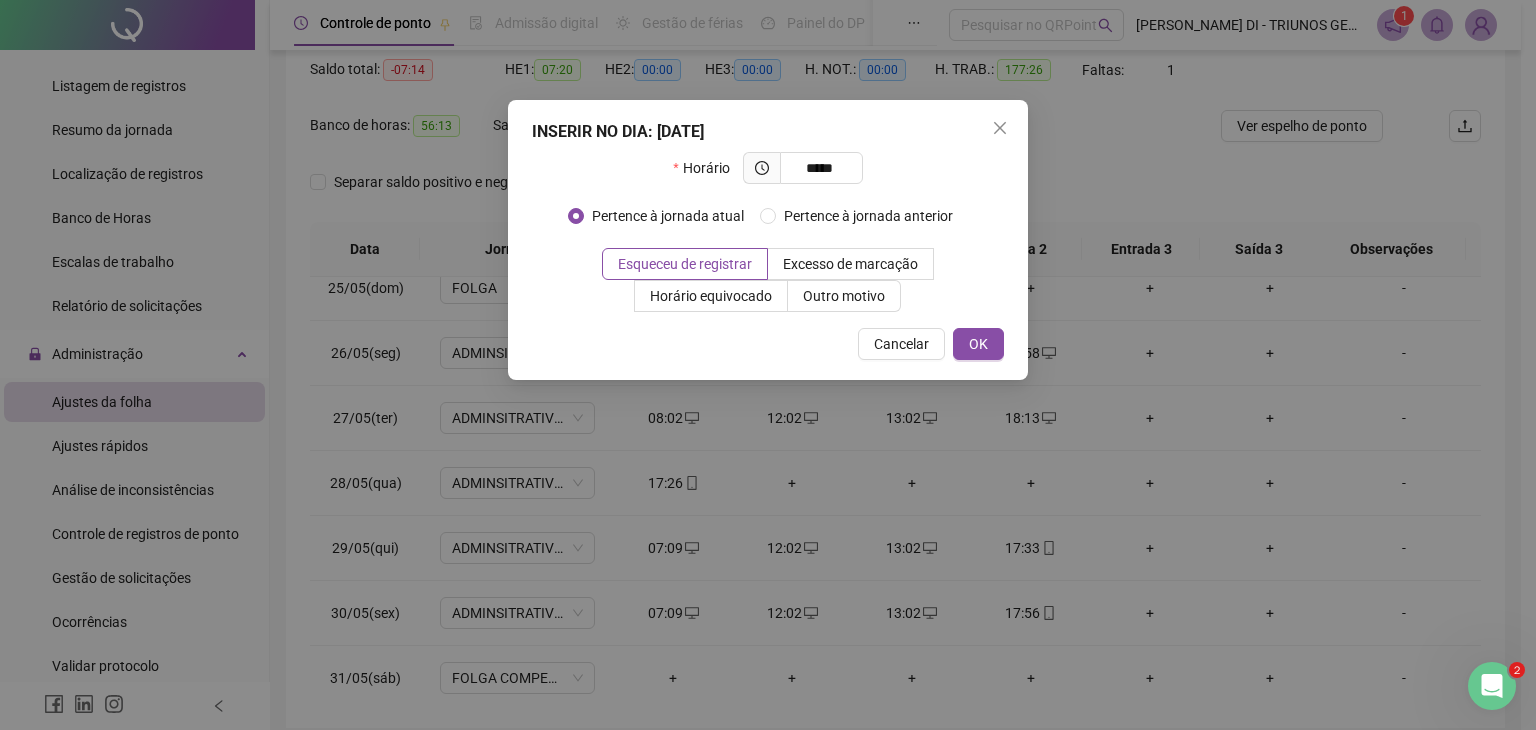type on "*****" 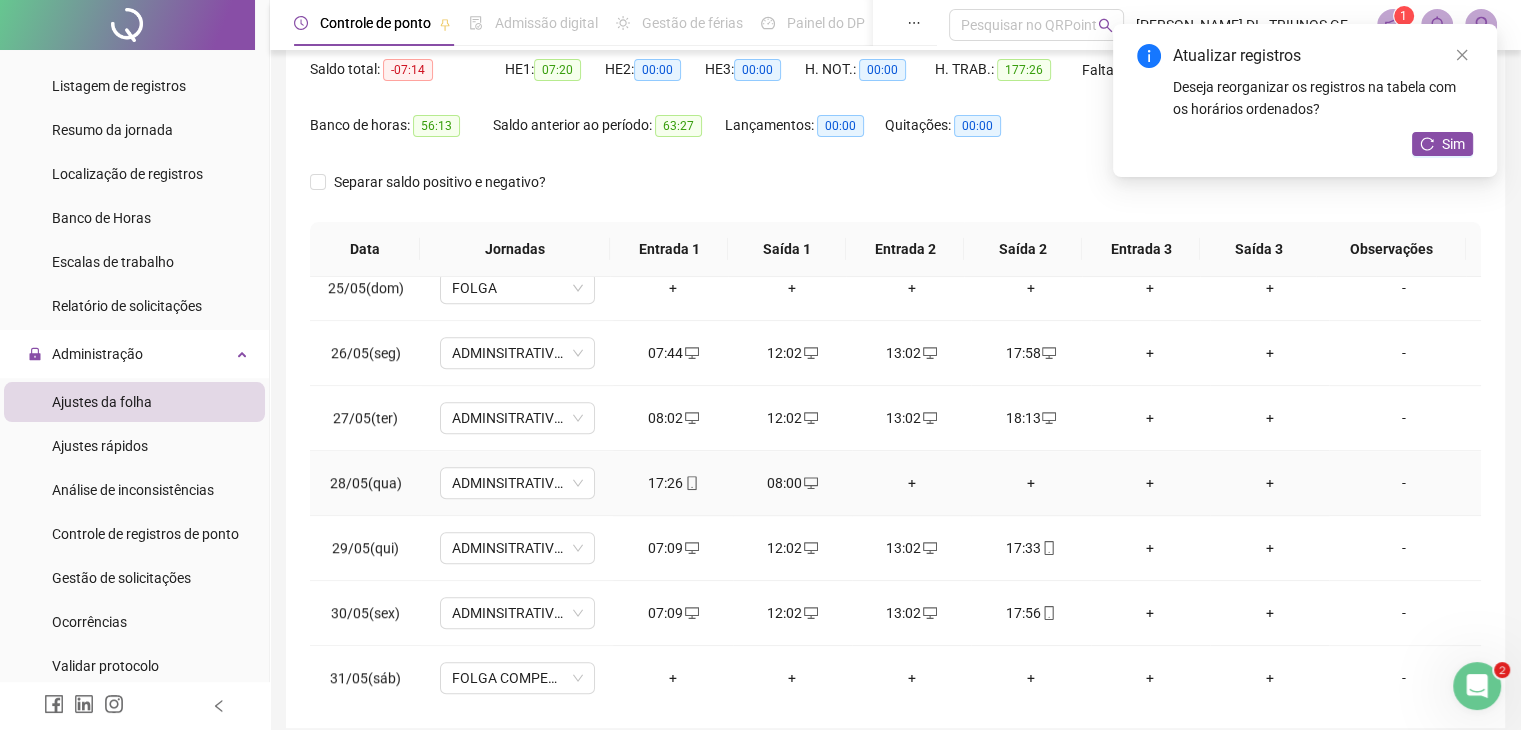 click on "+" at bounding box center [911, 483] 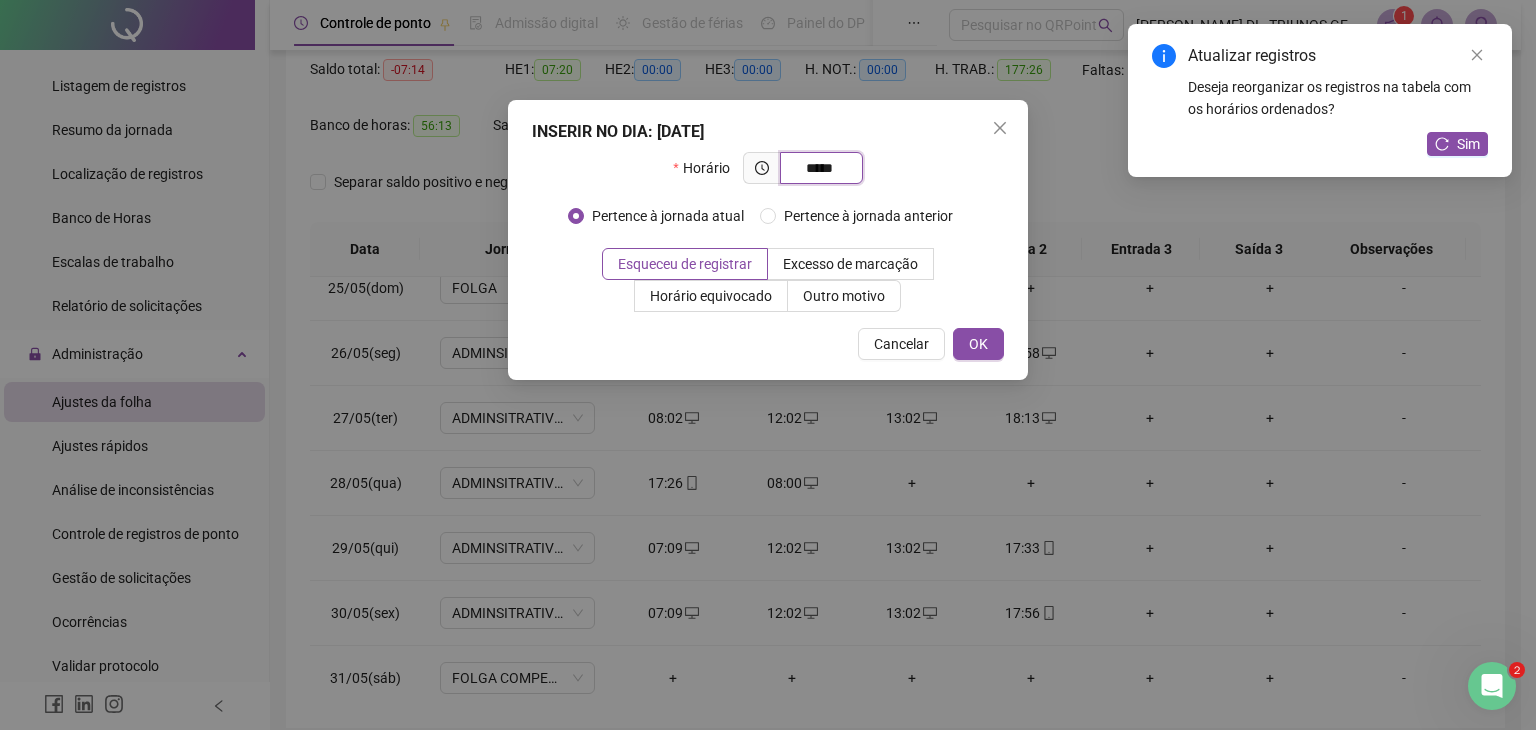 type on "*****" 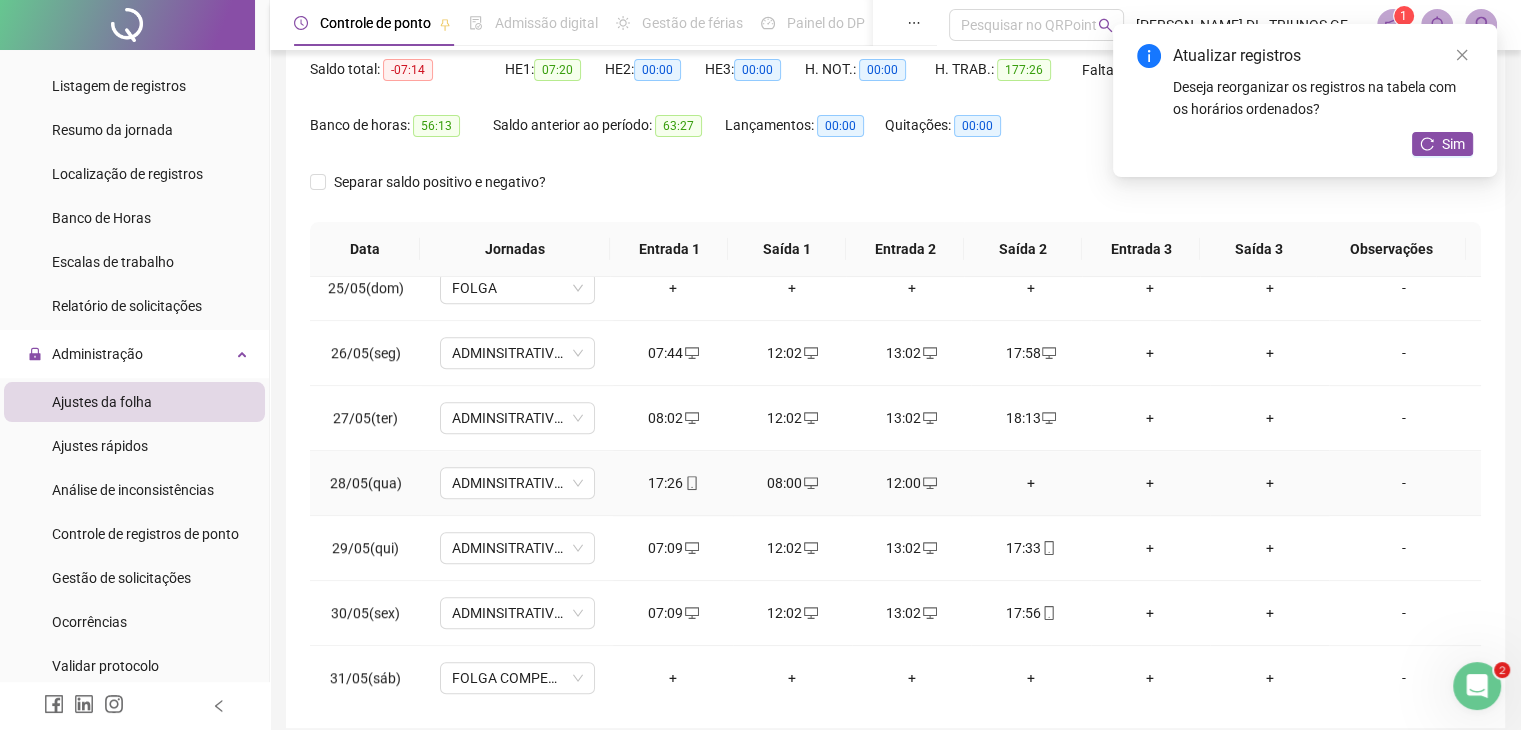click on "+" at bounding box center [1030, 483] 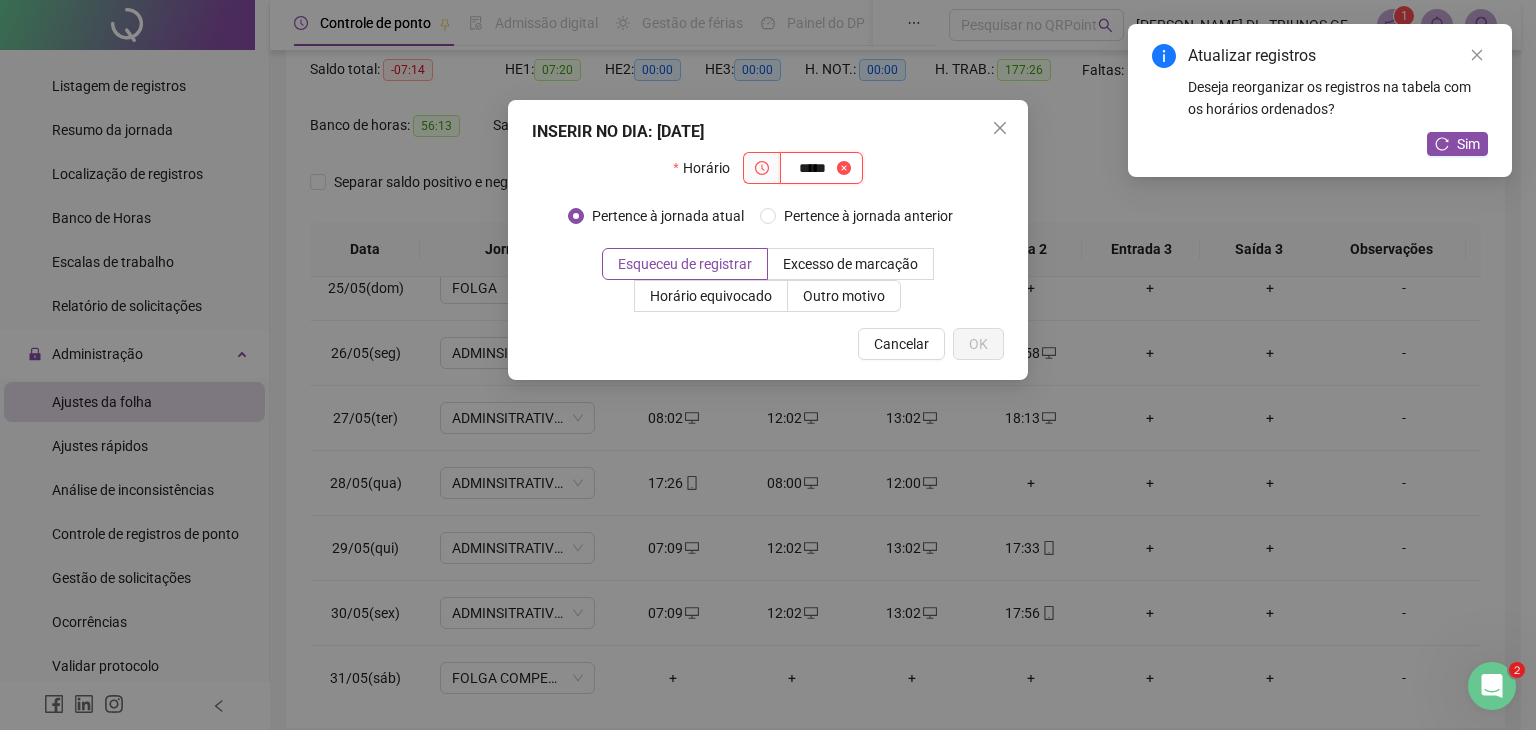 type on "*****" 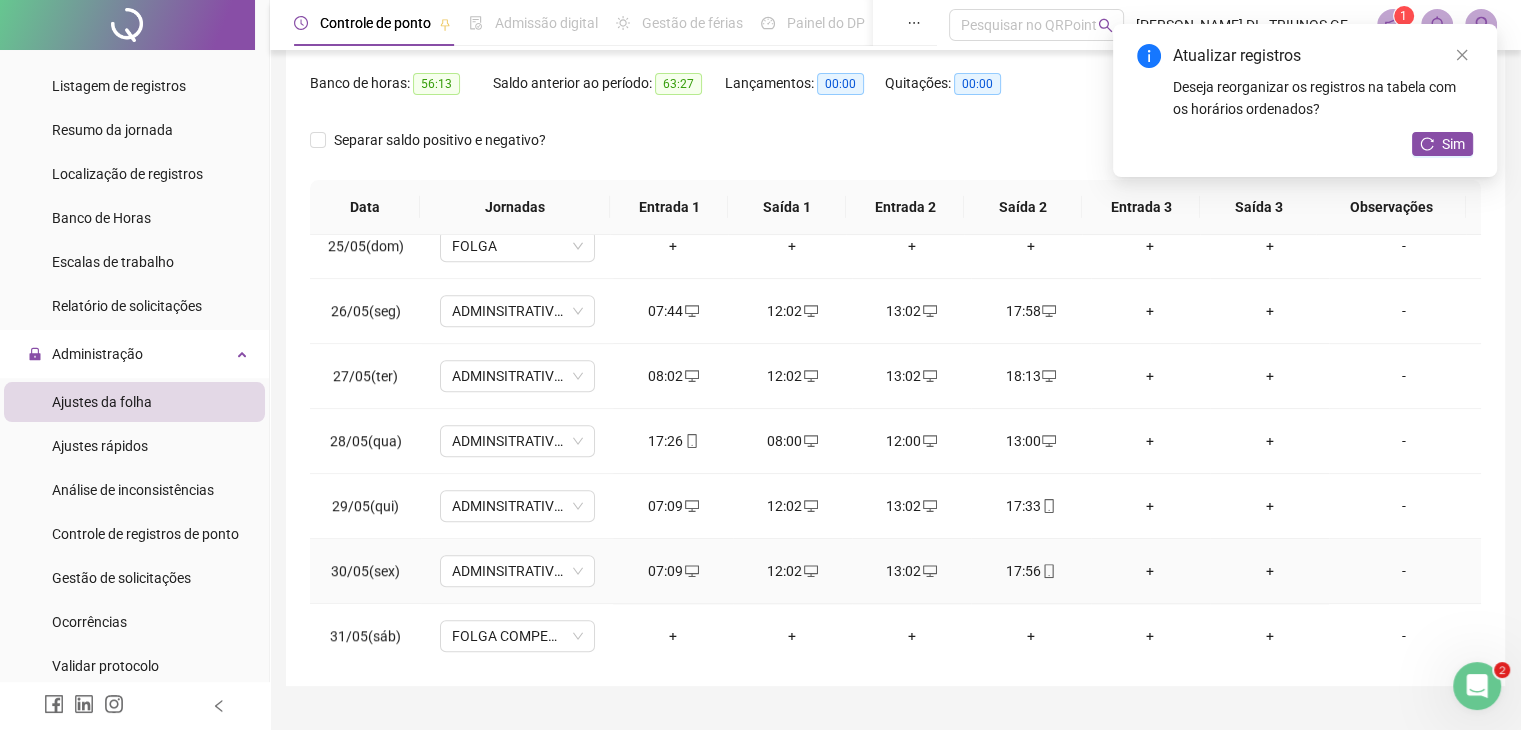 scroll, scrollTop: 251, scrollLeft: 0, axis: vertical 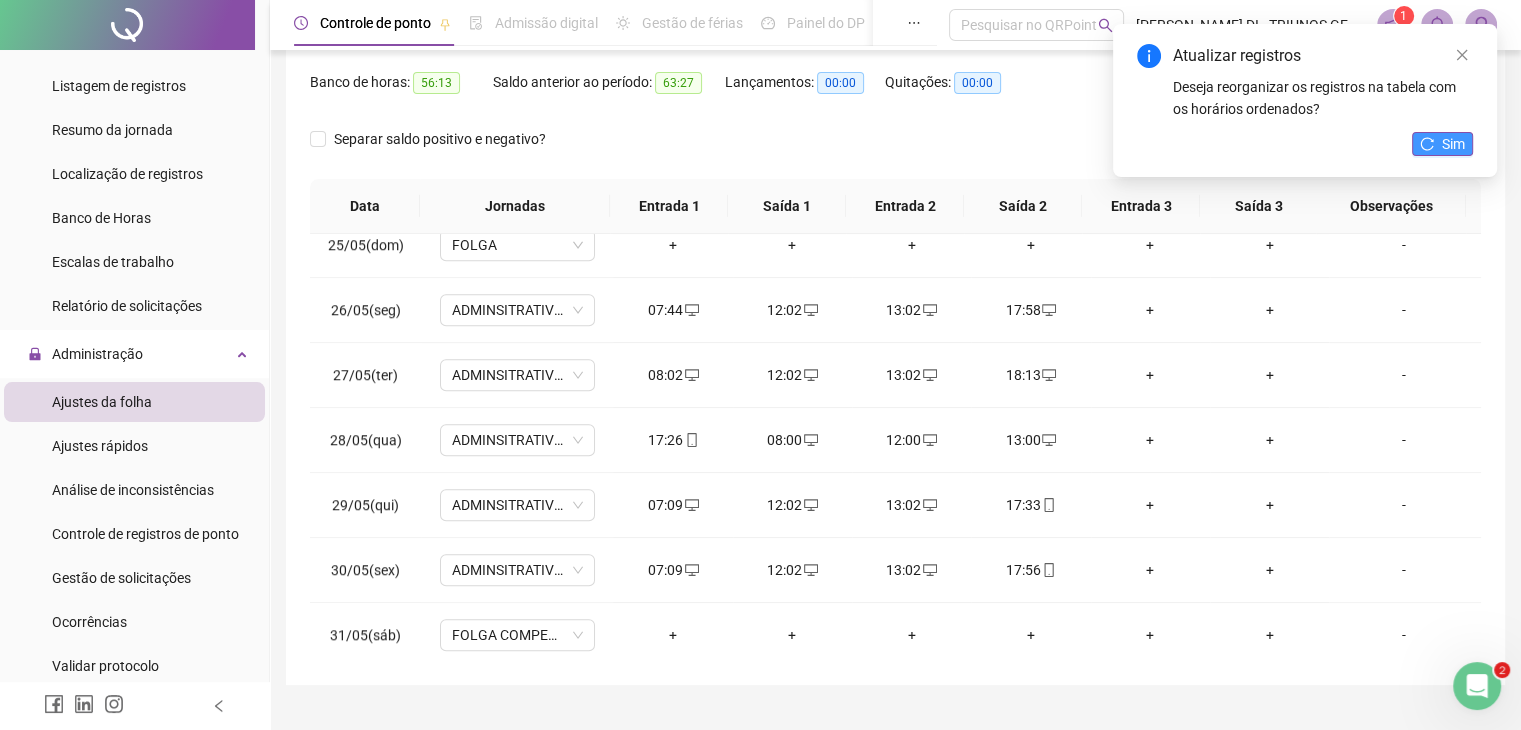 click on "Sim" at bounding box center (1442, 144) 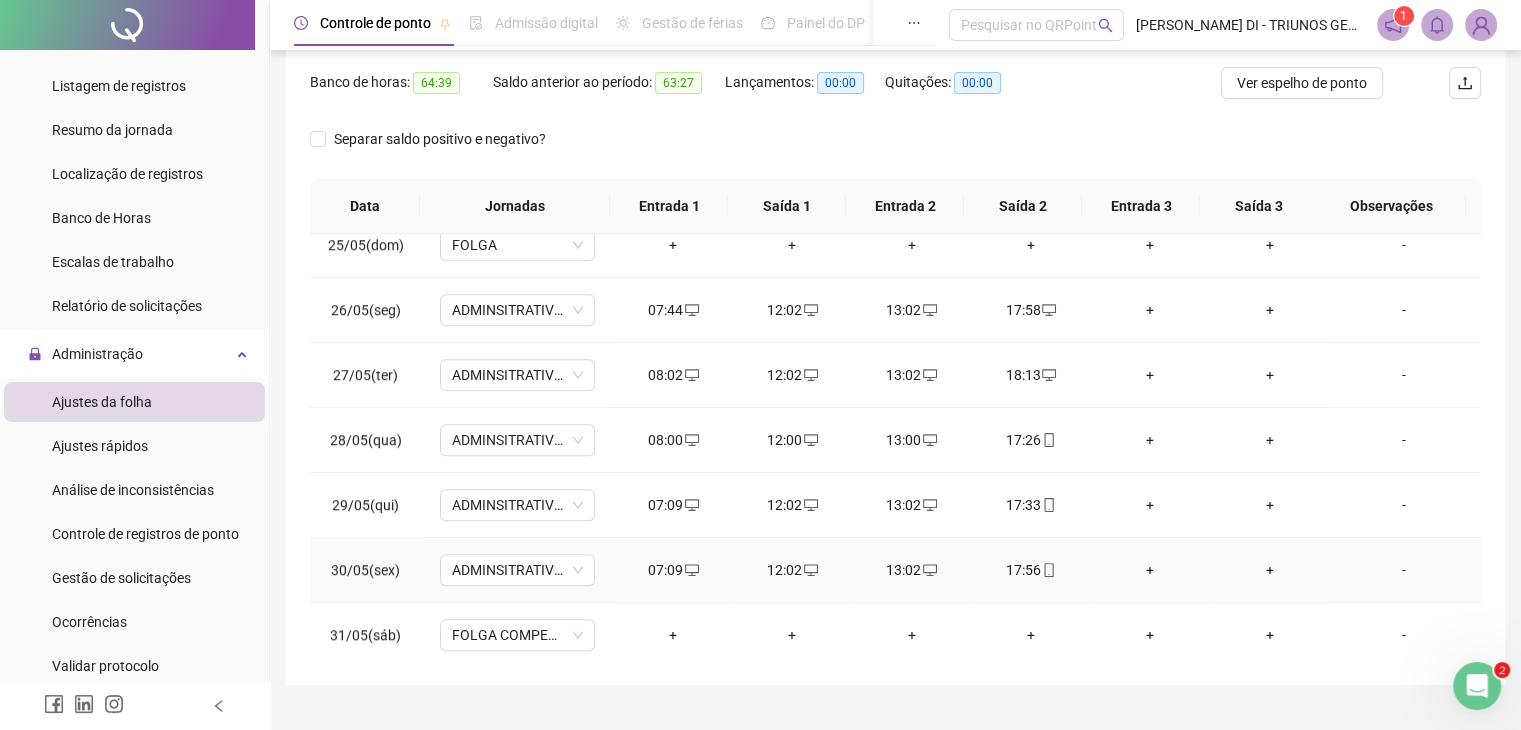 scroll, scrollTop: 292, scrollLeft: 0, axis: vertical 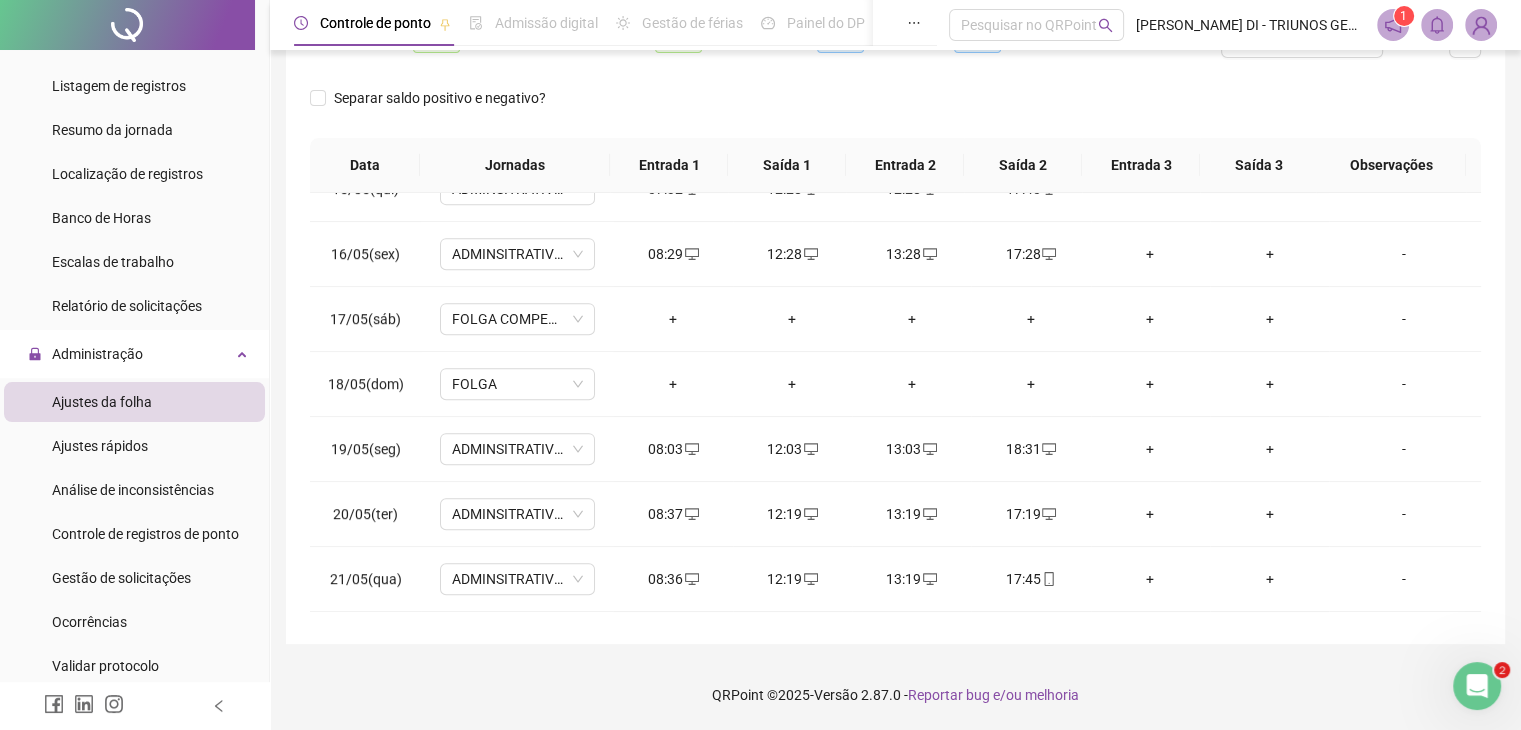 drag, startPoint x: 948, startPoint y: 533, endPoint x: 1486, endPoint y: 413, distance: 551.22046 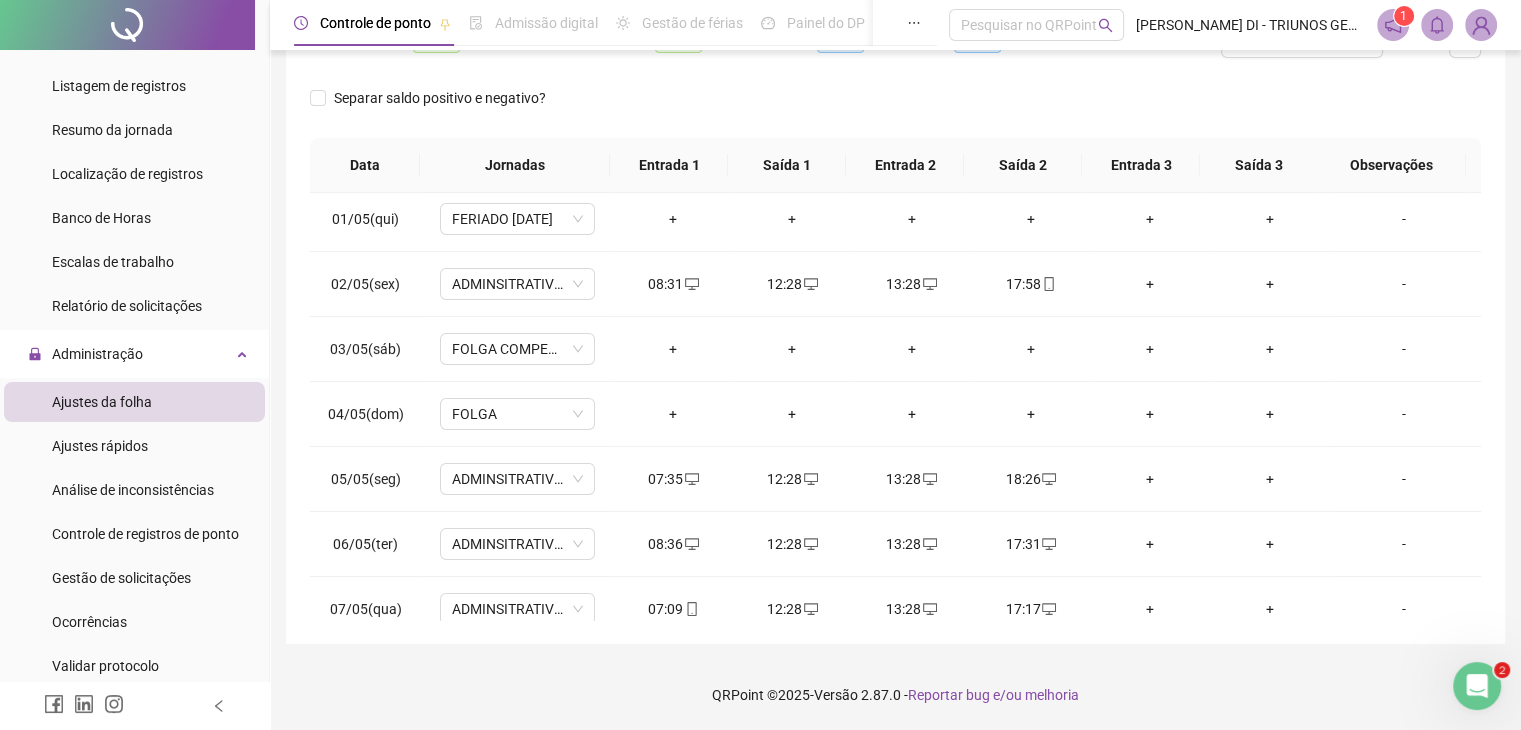 scroll, scrollTop: 0, scrollLeft: 0, axis: both 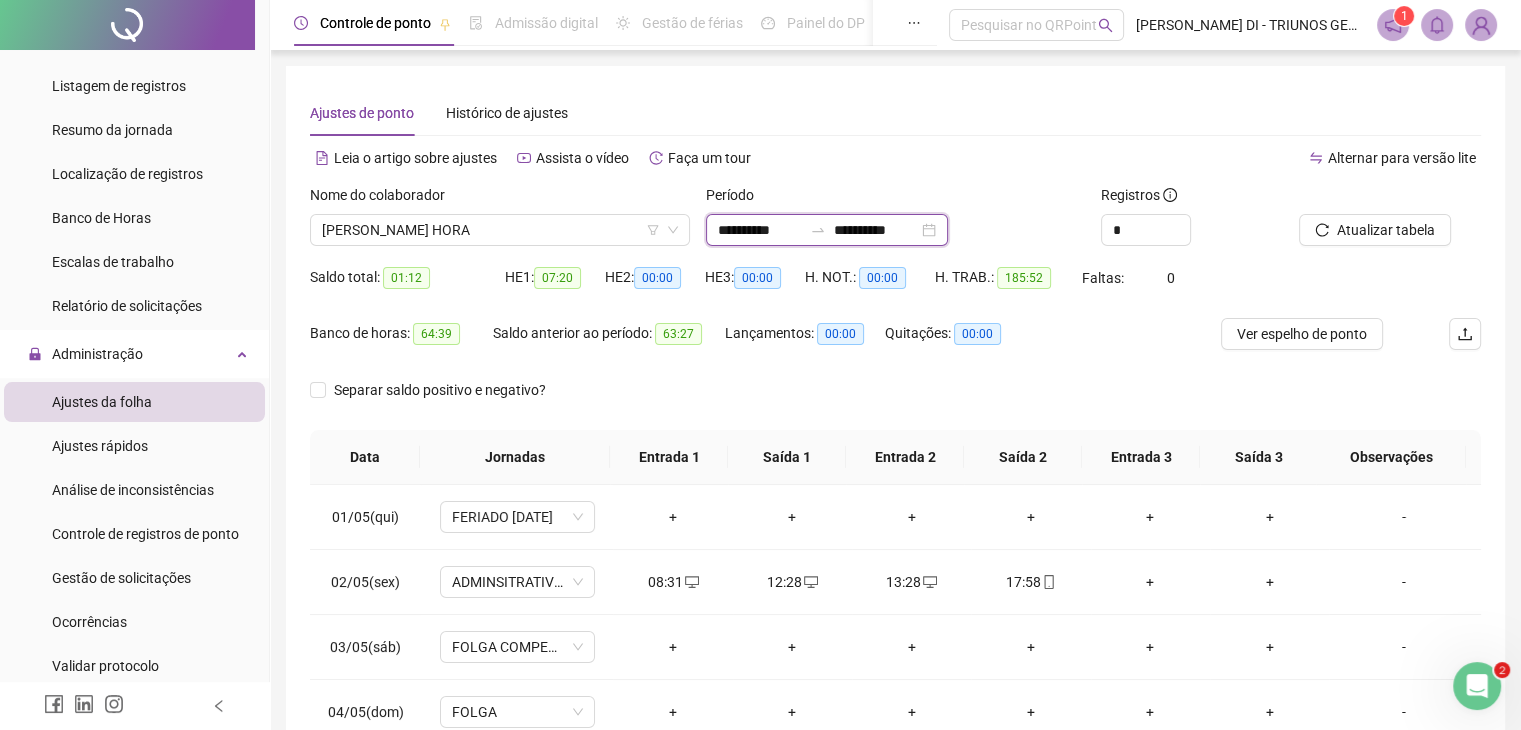 click on "**********" at bounding box center (760, 230) 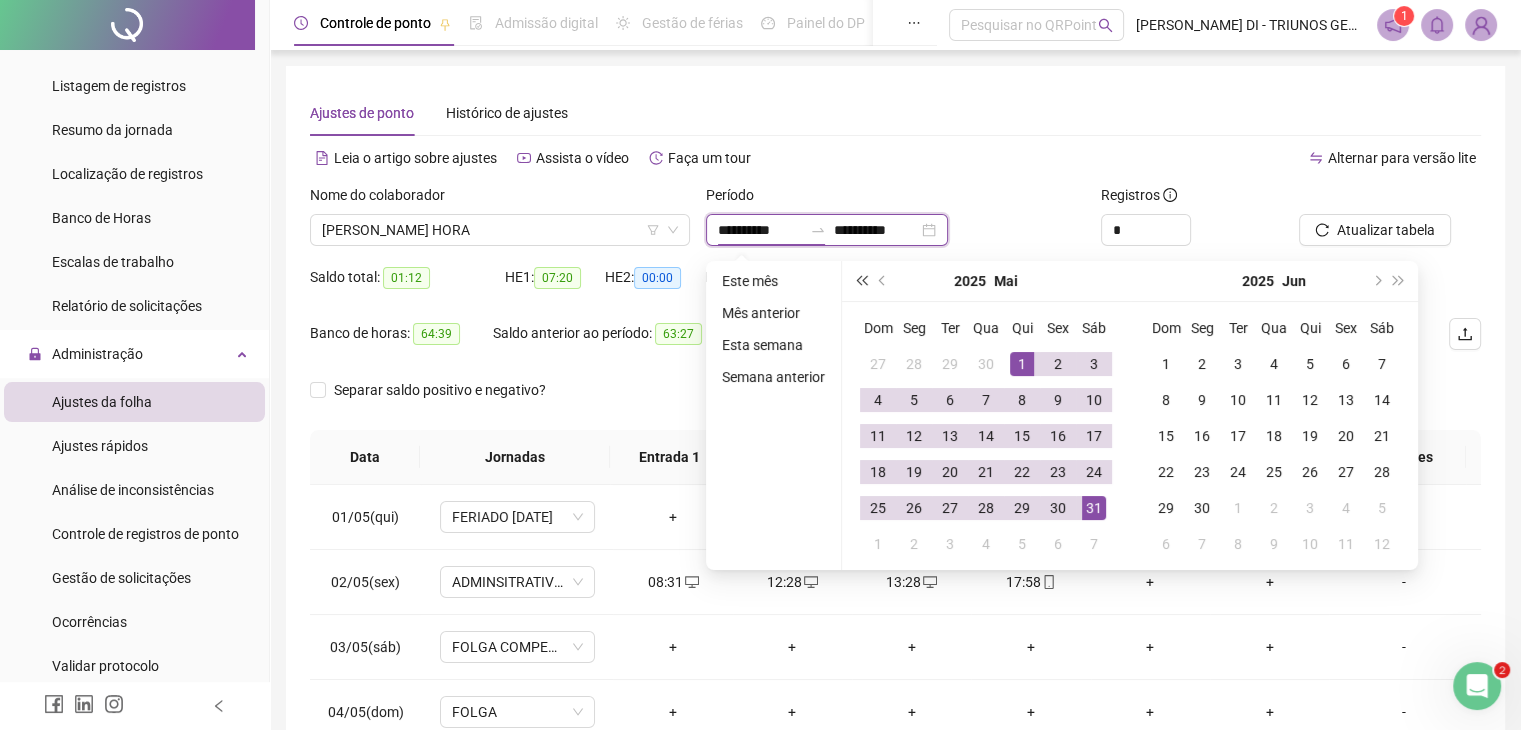 type on "**********" 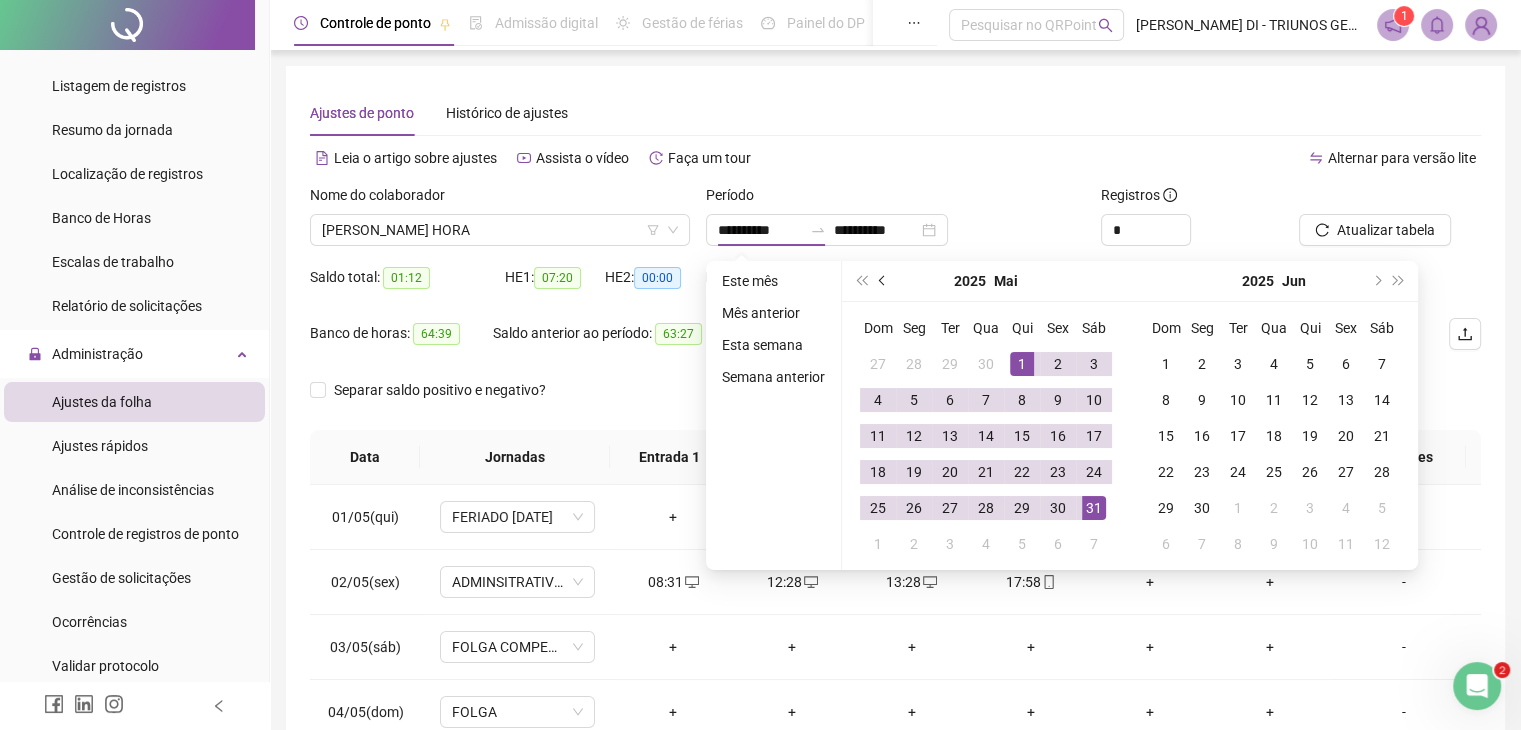 click at bounding box center (884, 281) 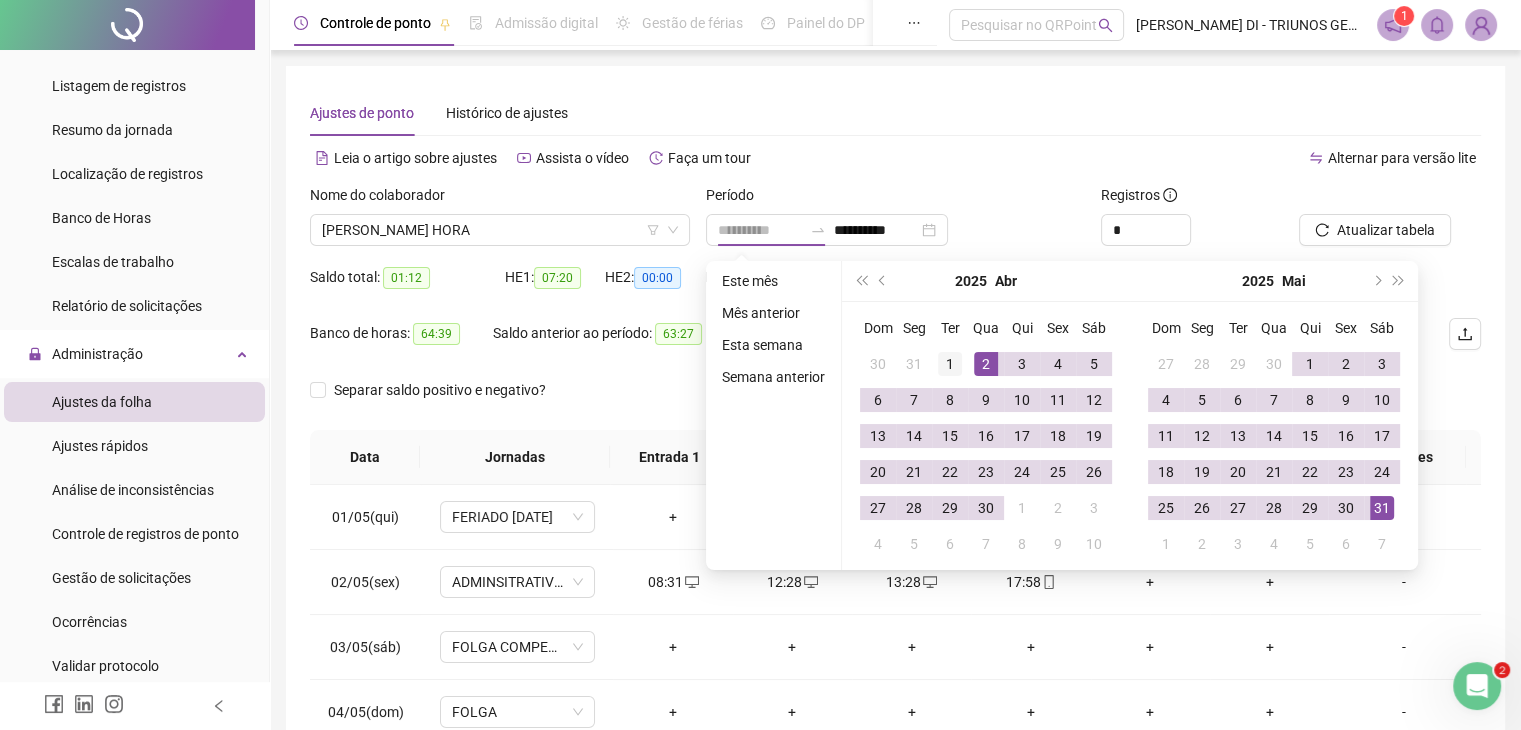 type on "**********" 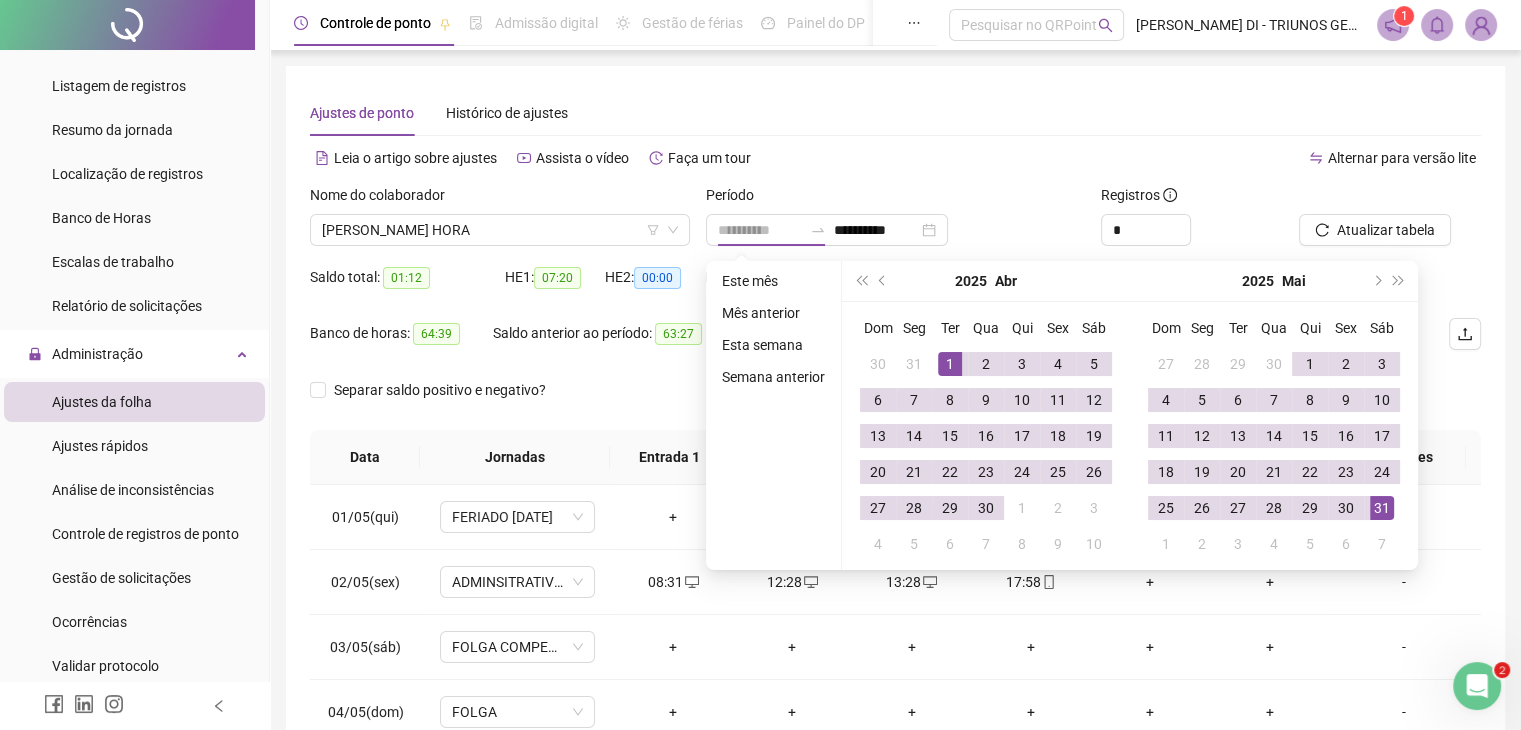 click on "1" at bounding box center [950, 364] 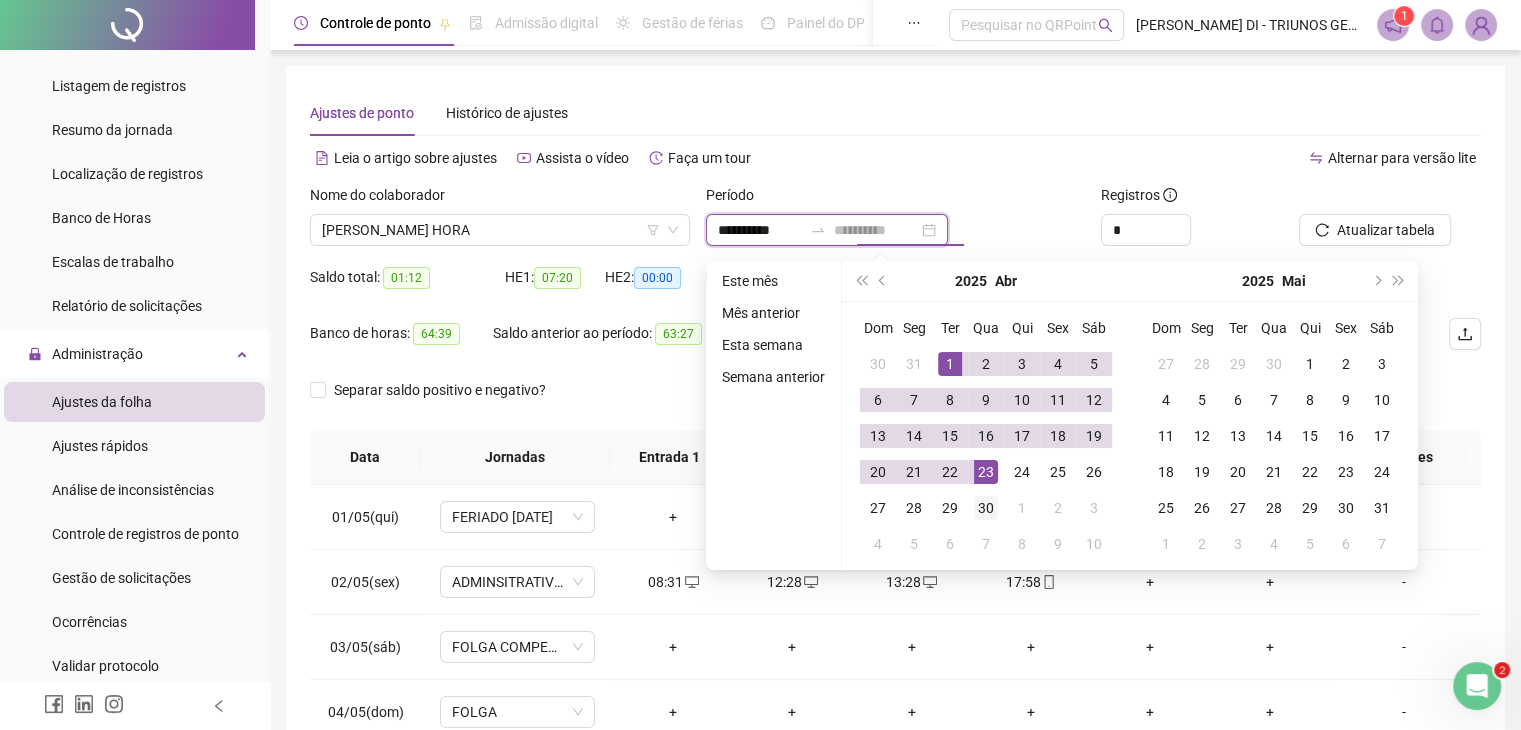 type on "**********" 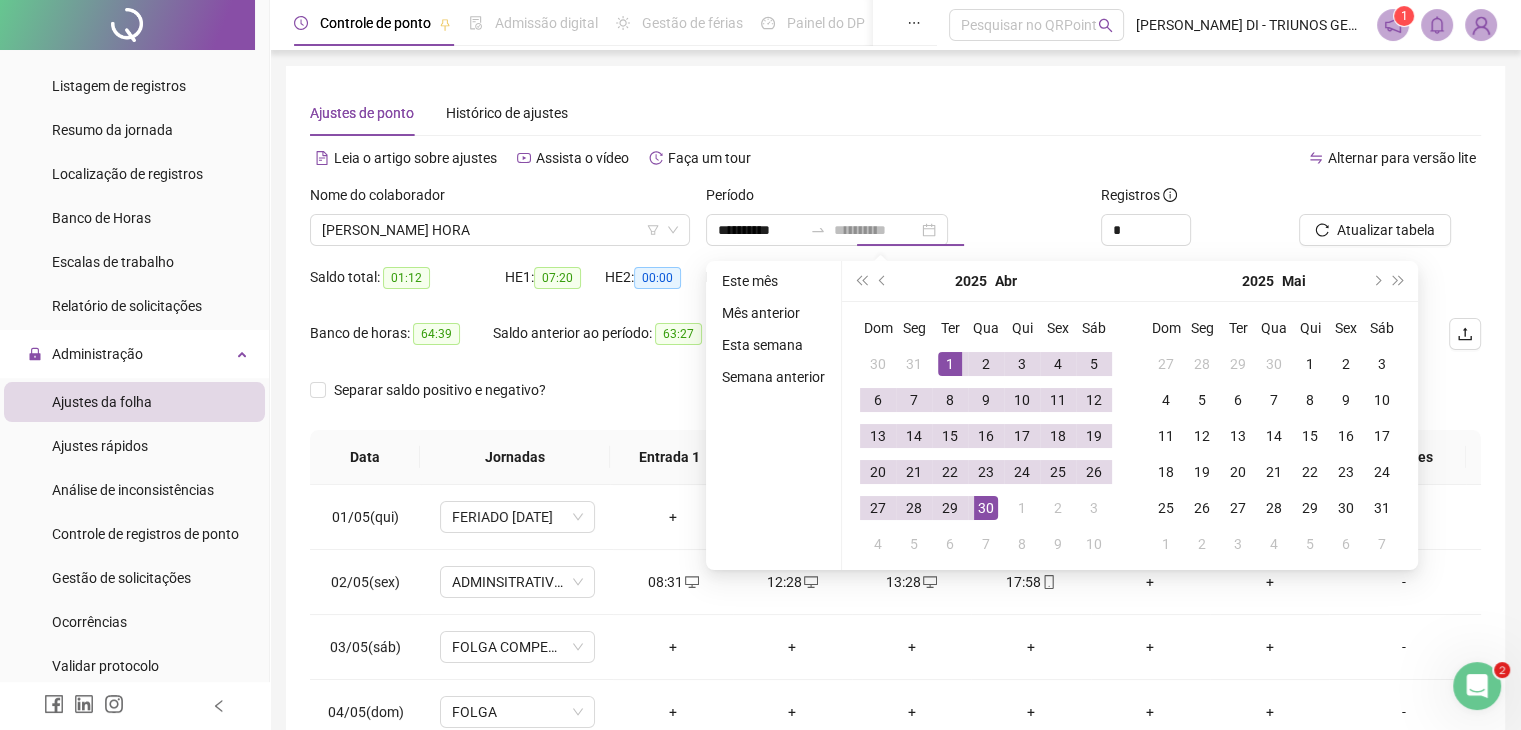 click on "30" at bounding box center (986, 508) 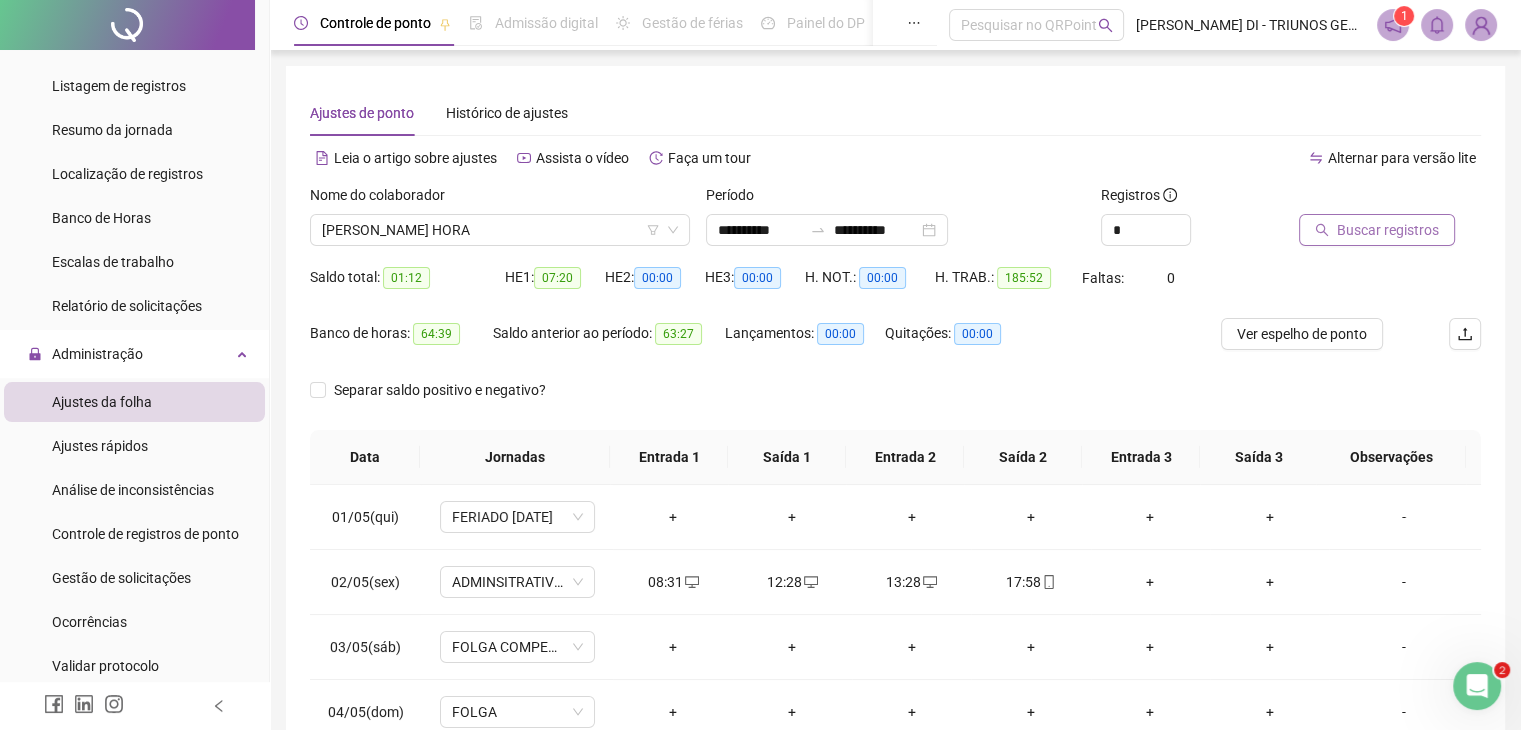 click on "Buscar registros" at bounding box center (1388, 230) 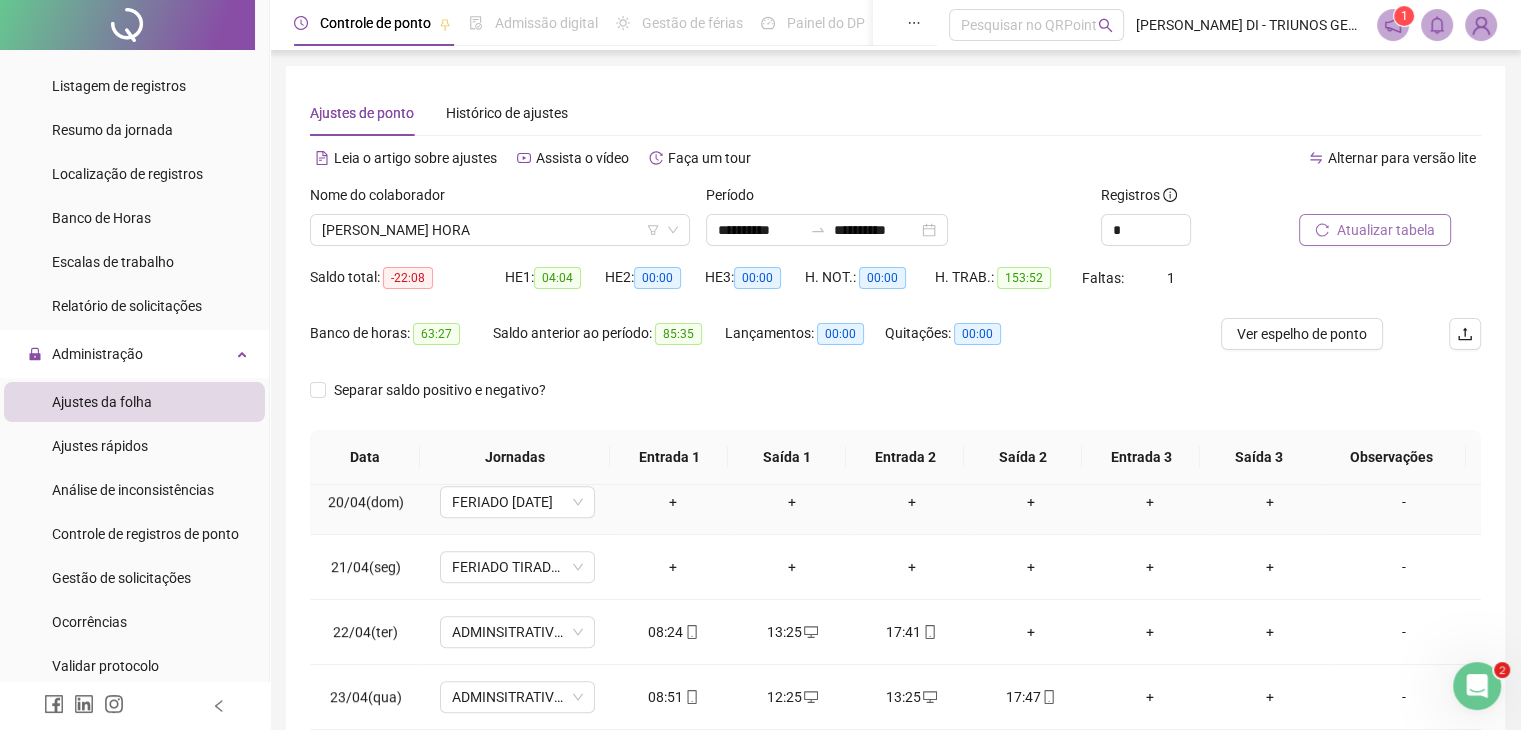 scroll, scrollTop: 1251, scrollLeft: 0, axis: vertical 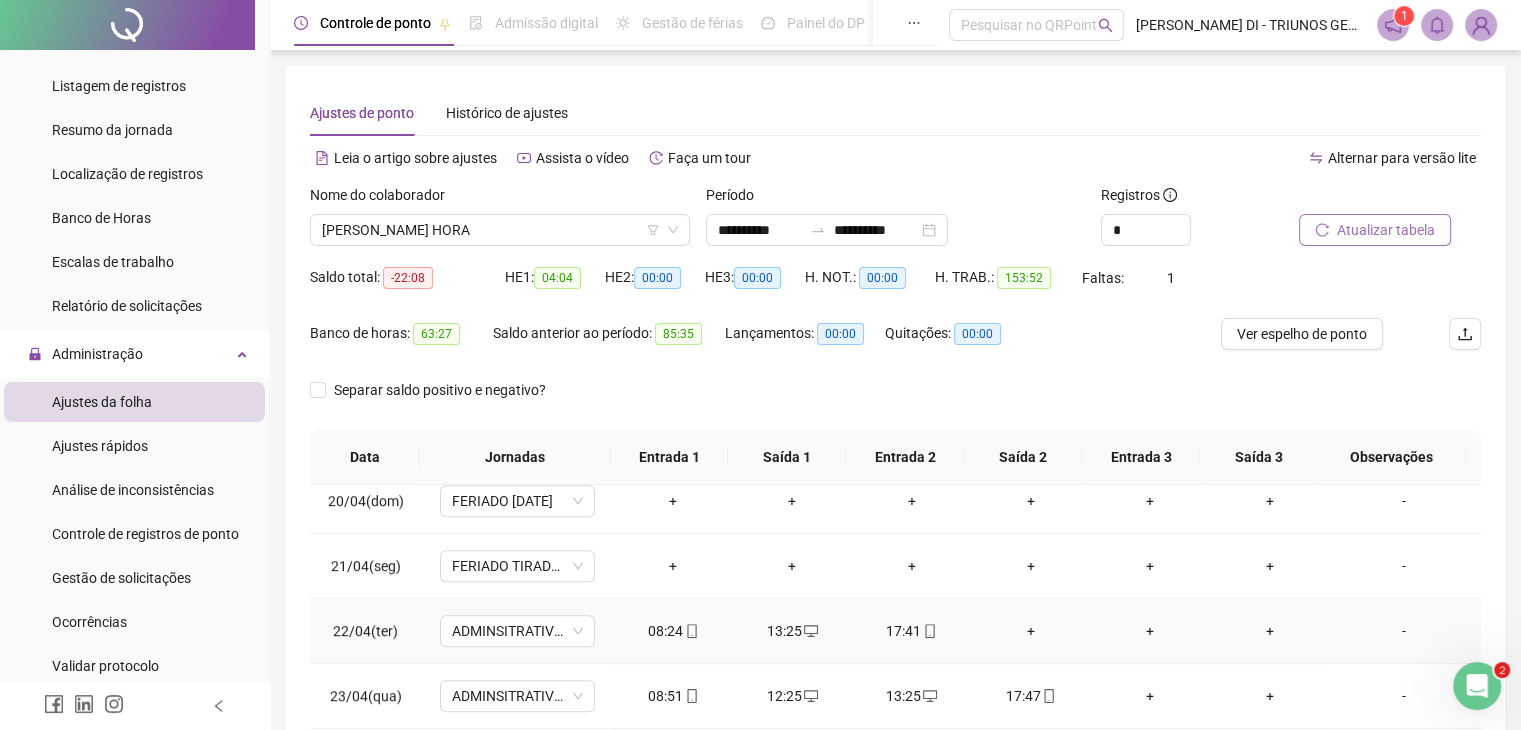 click on "+" at bounding box center [1030, 631] 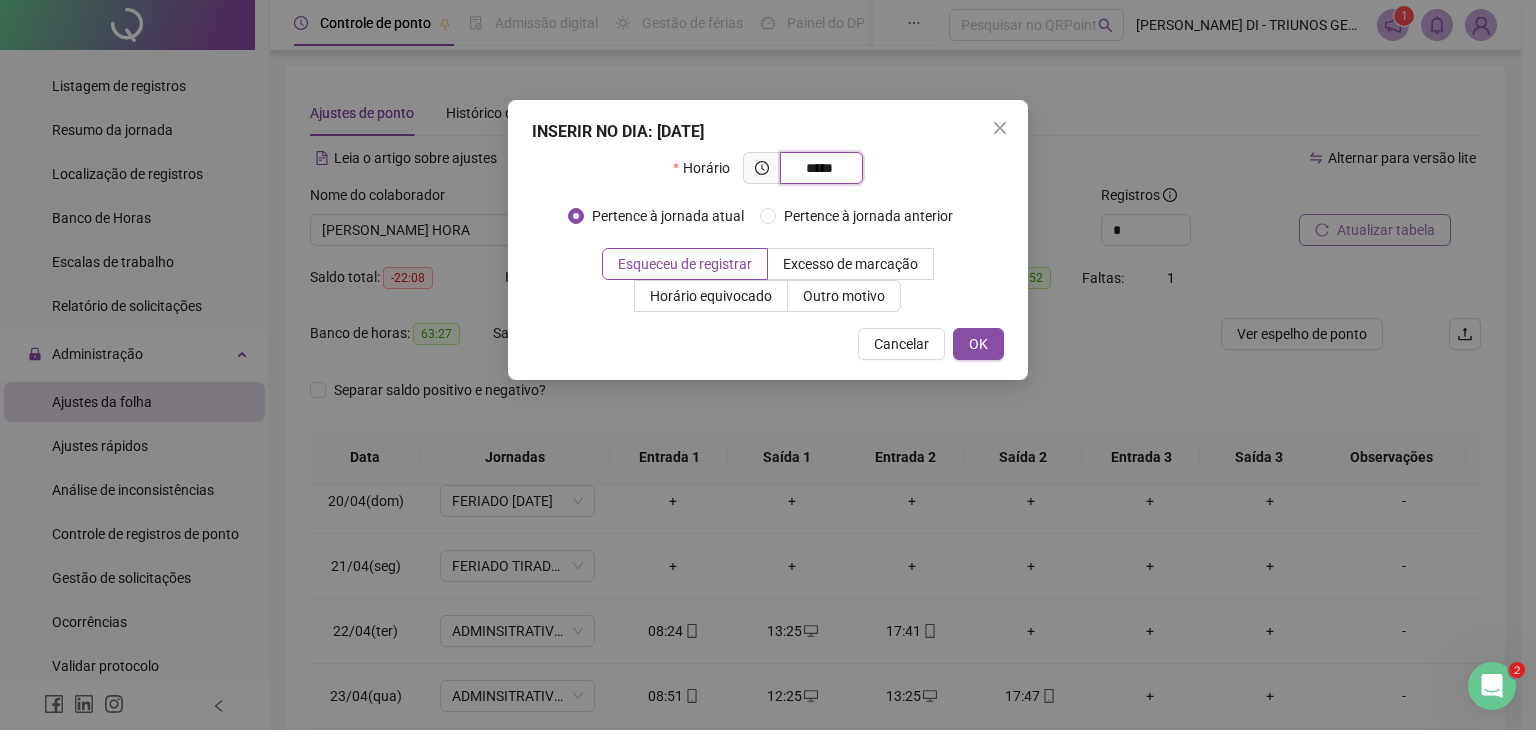 type on "*****" 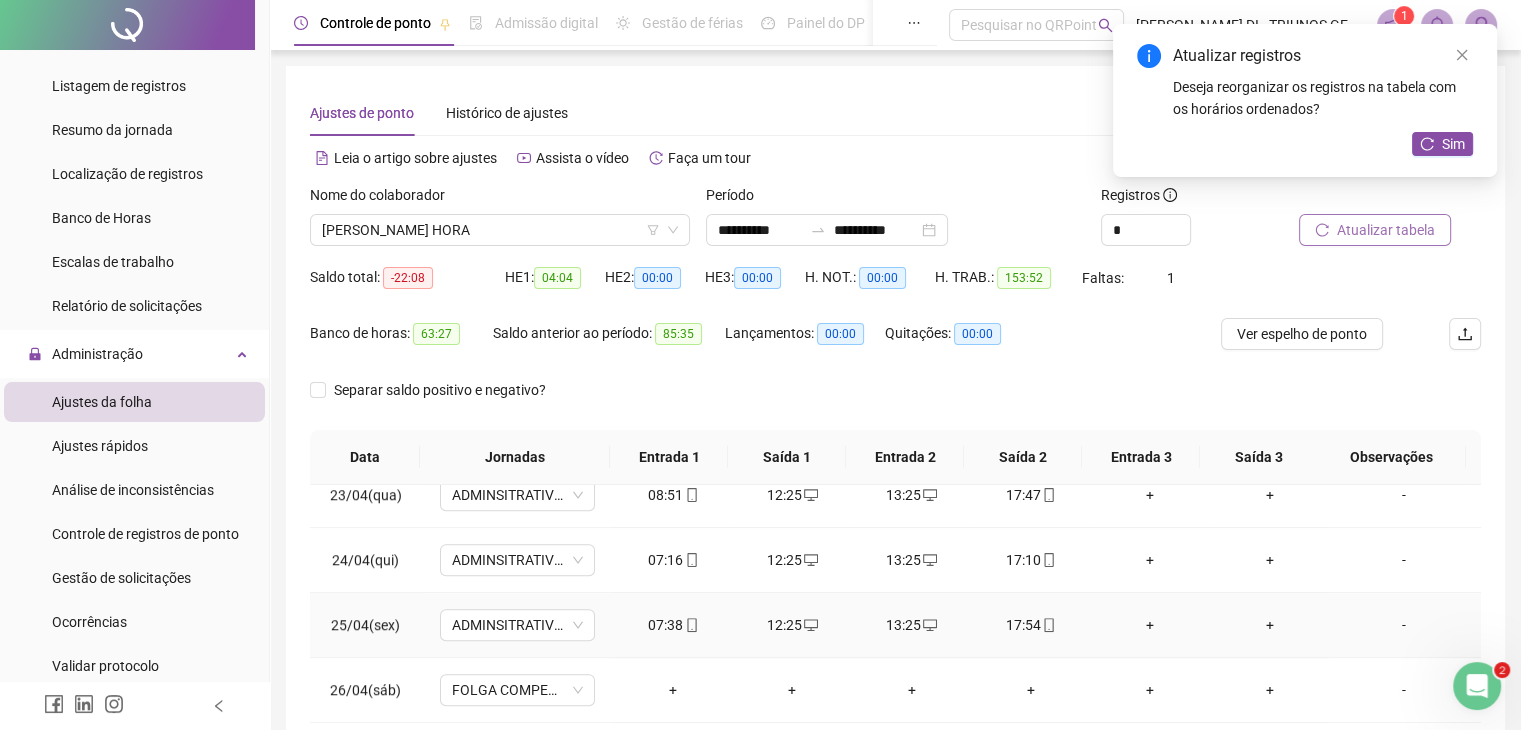 scroll, scrollTop: 1516, scrollLeft: 0, axis: vertical 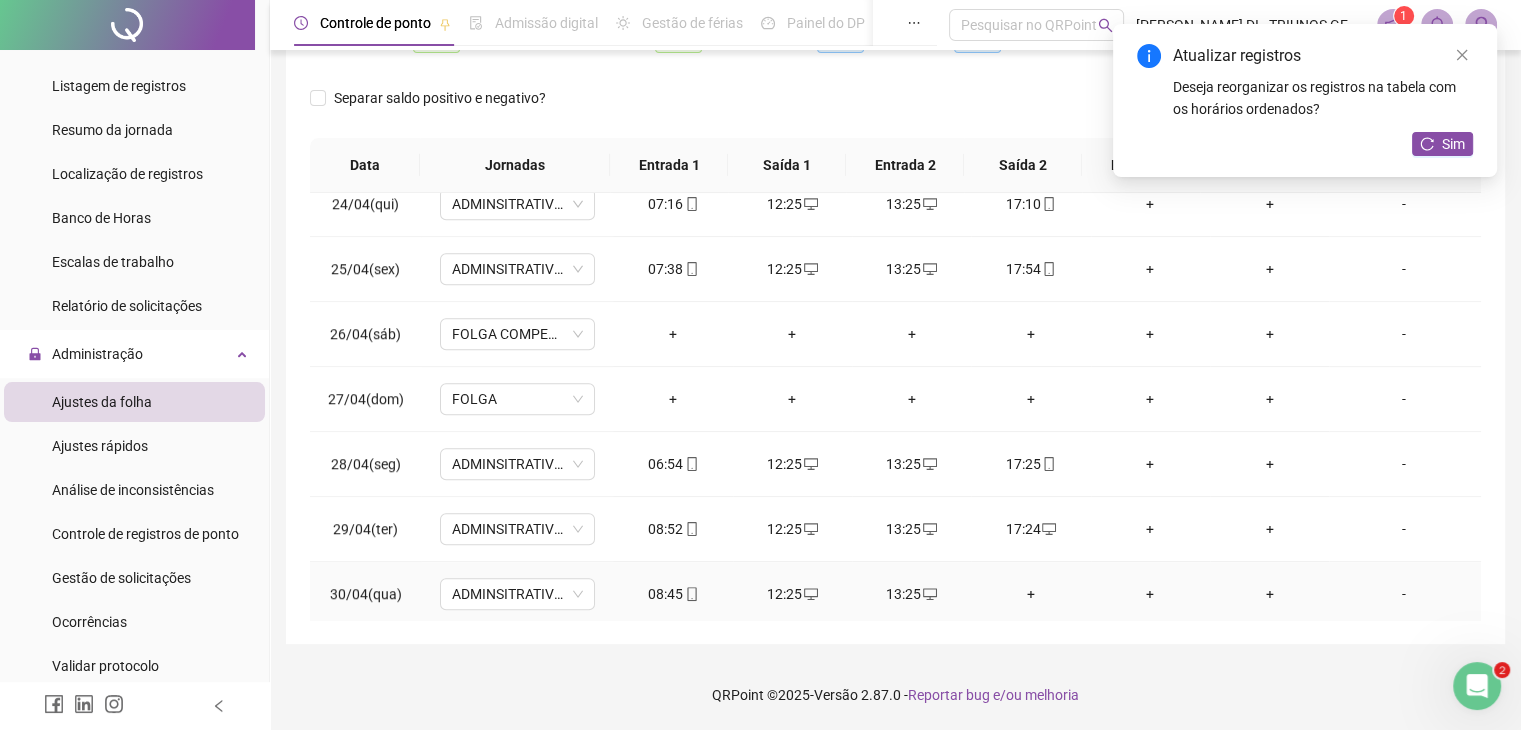 click on "+" at bounding box center [1030, 594] 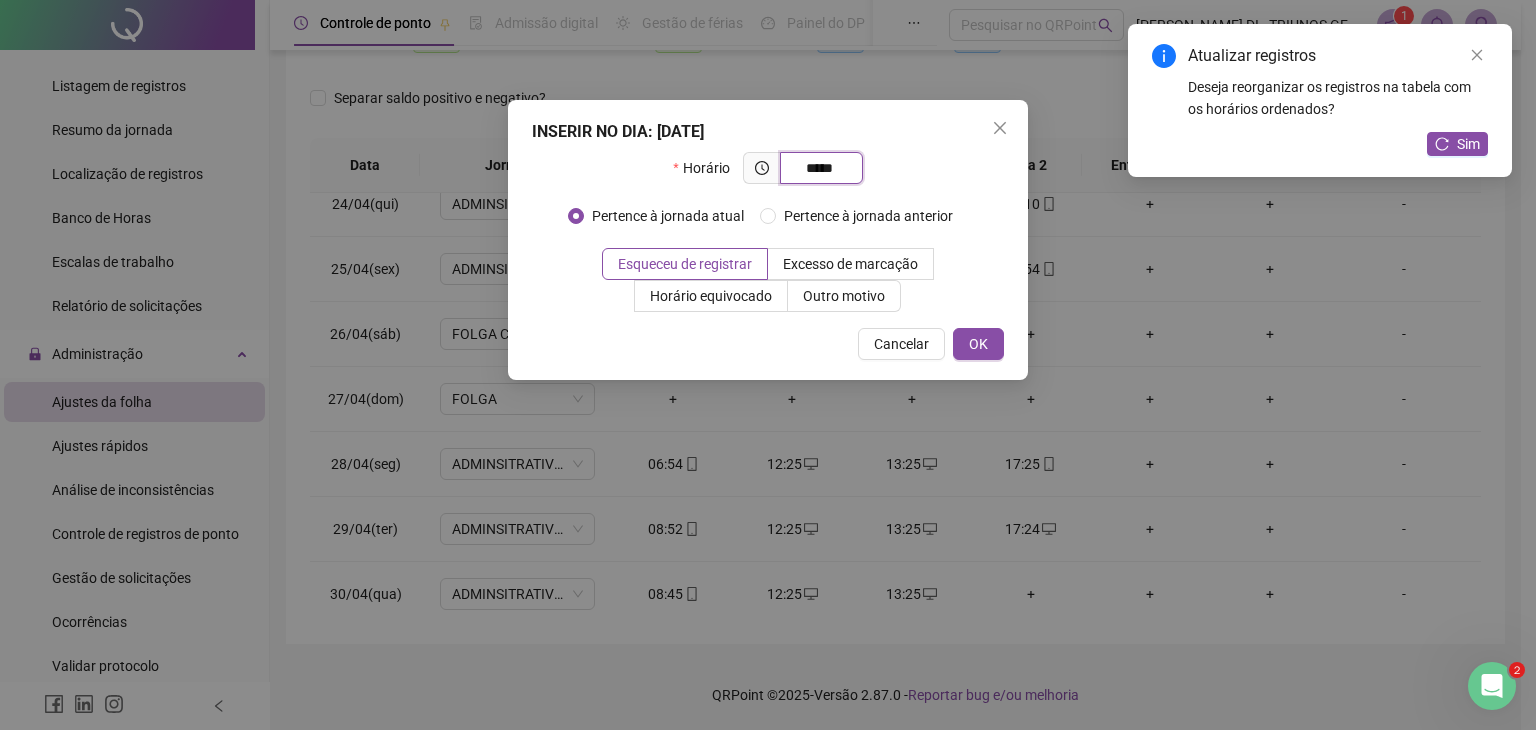 type on "*****" 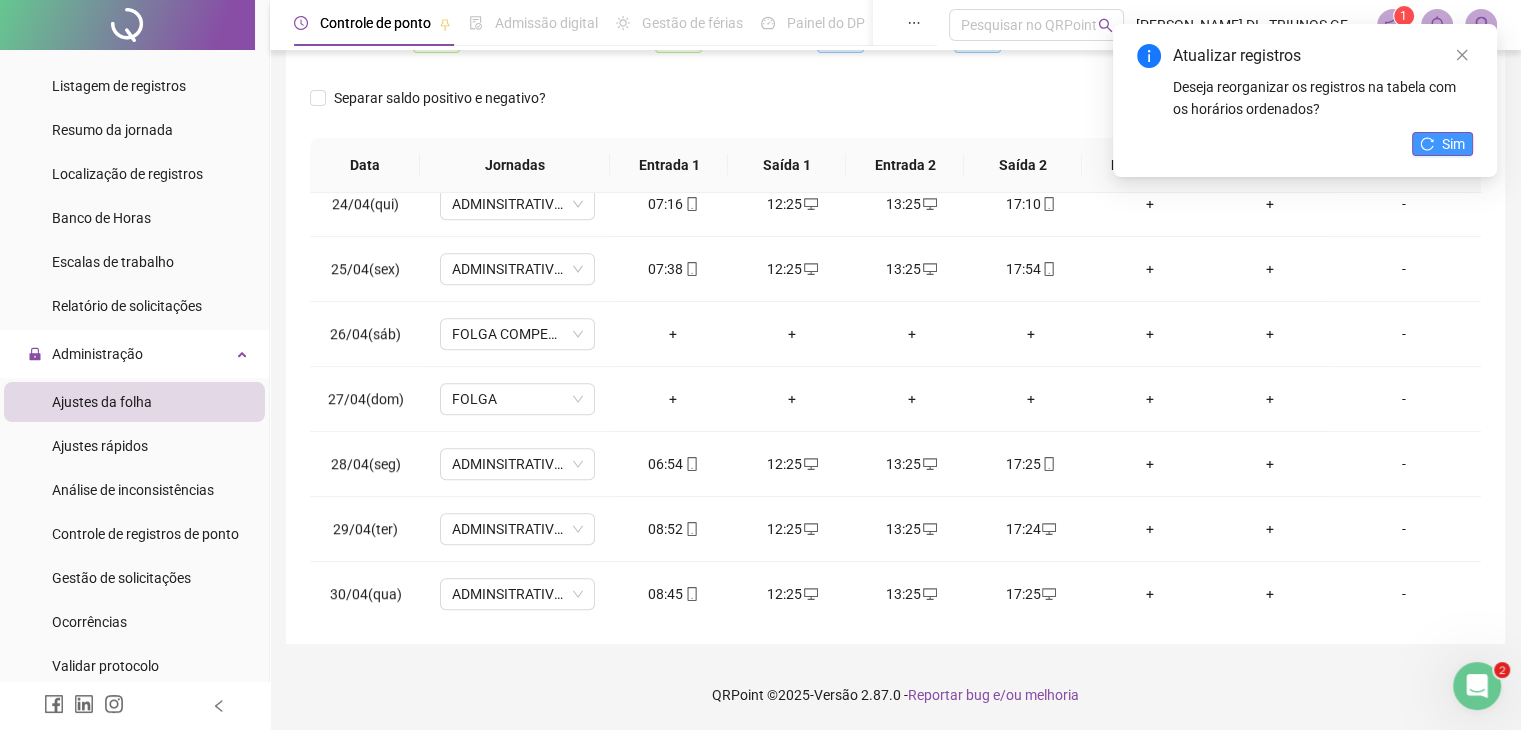 click on "Sim" at bounding box center (1442, 144) 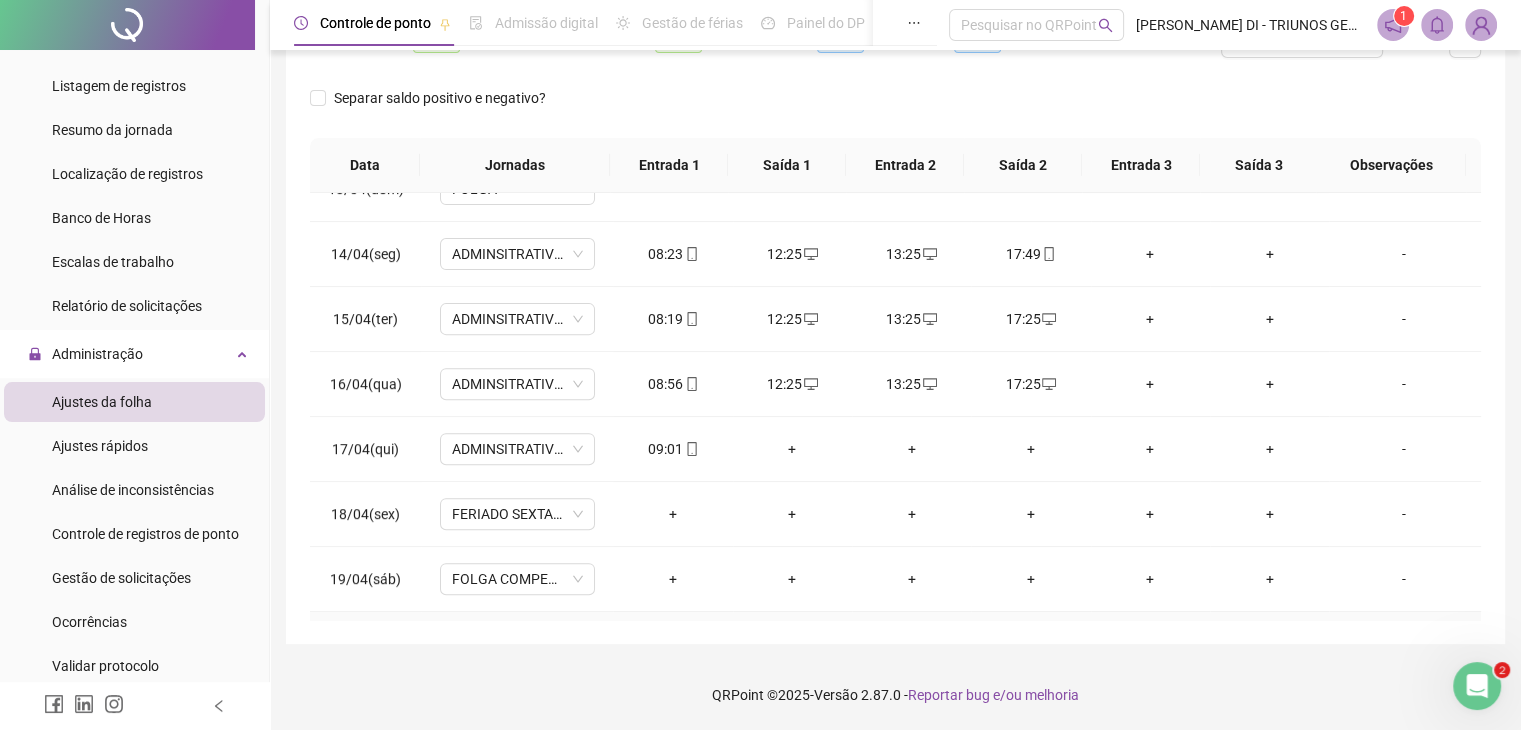 scroll, scrollTop: 813, scrollLeft: 0, axis: vertical 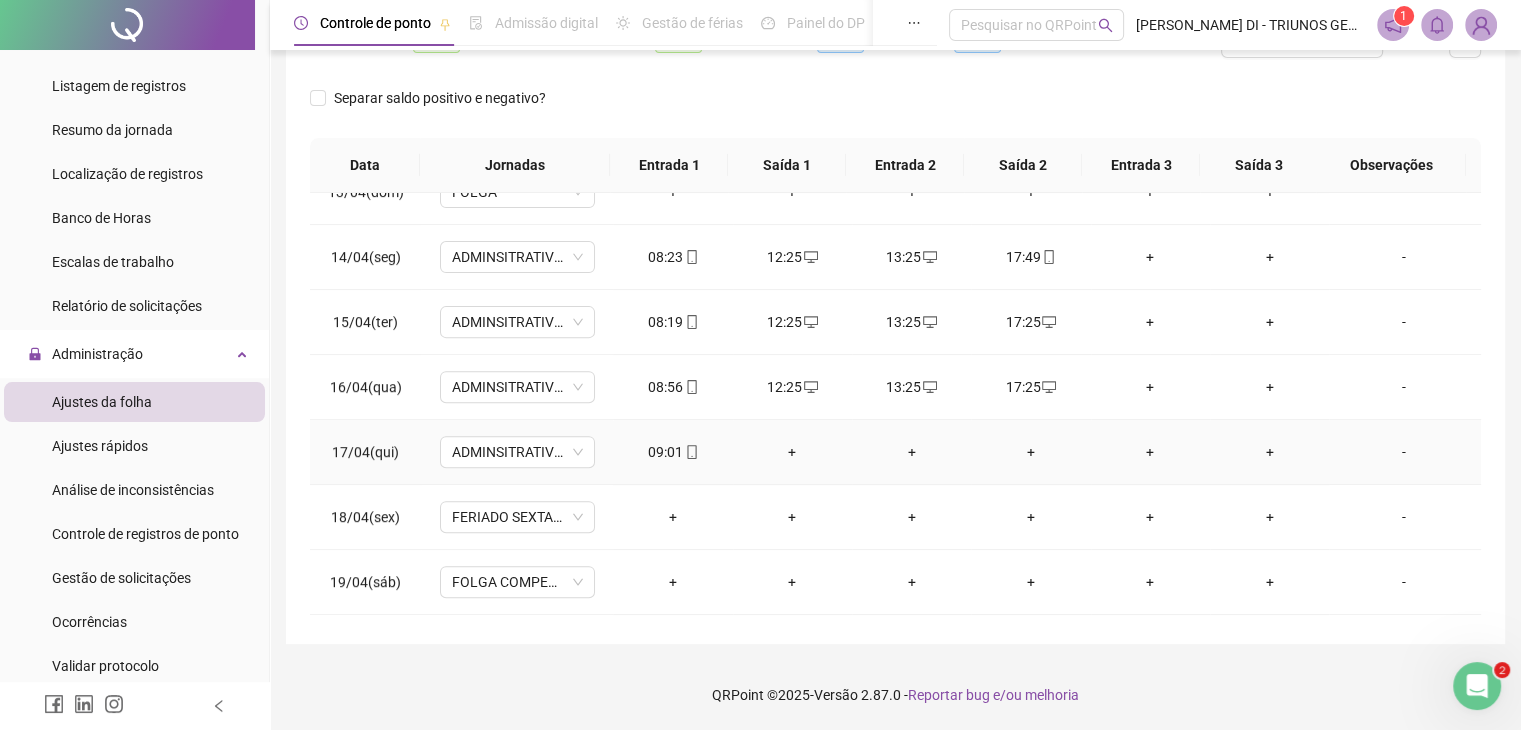 click on "+" at bounding box center [792, 452] 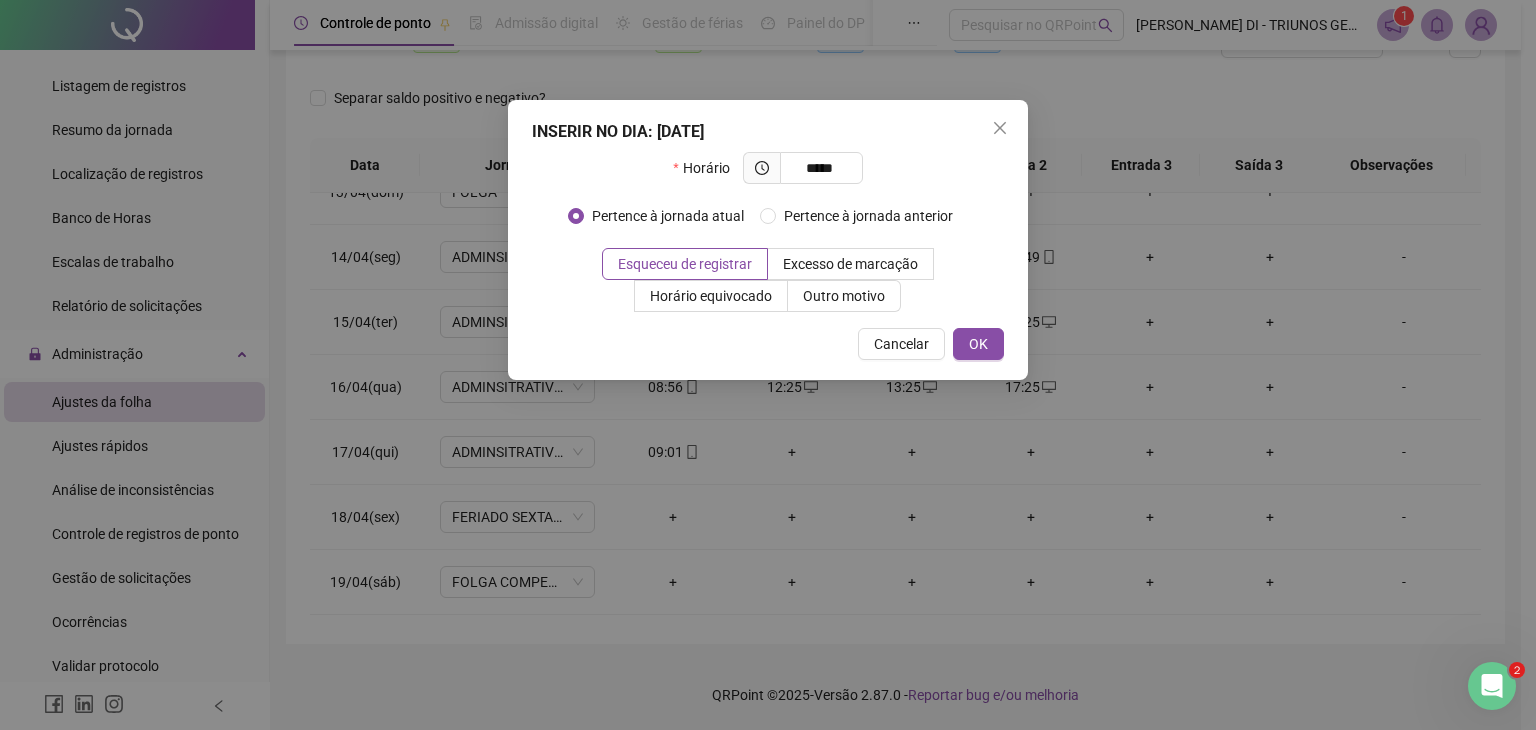 type on "*****" 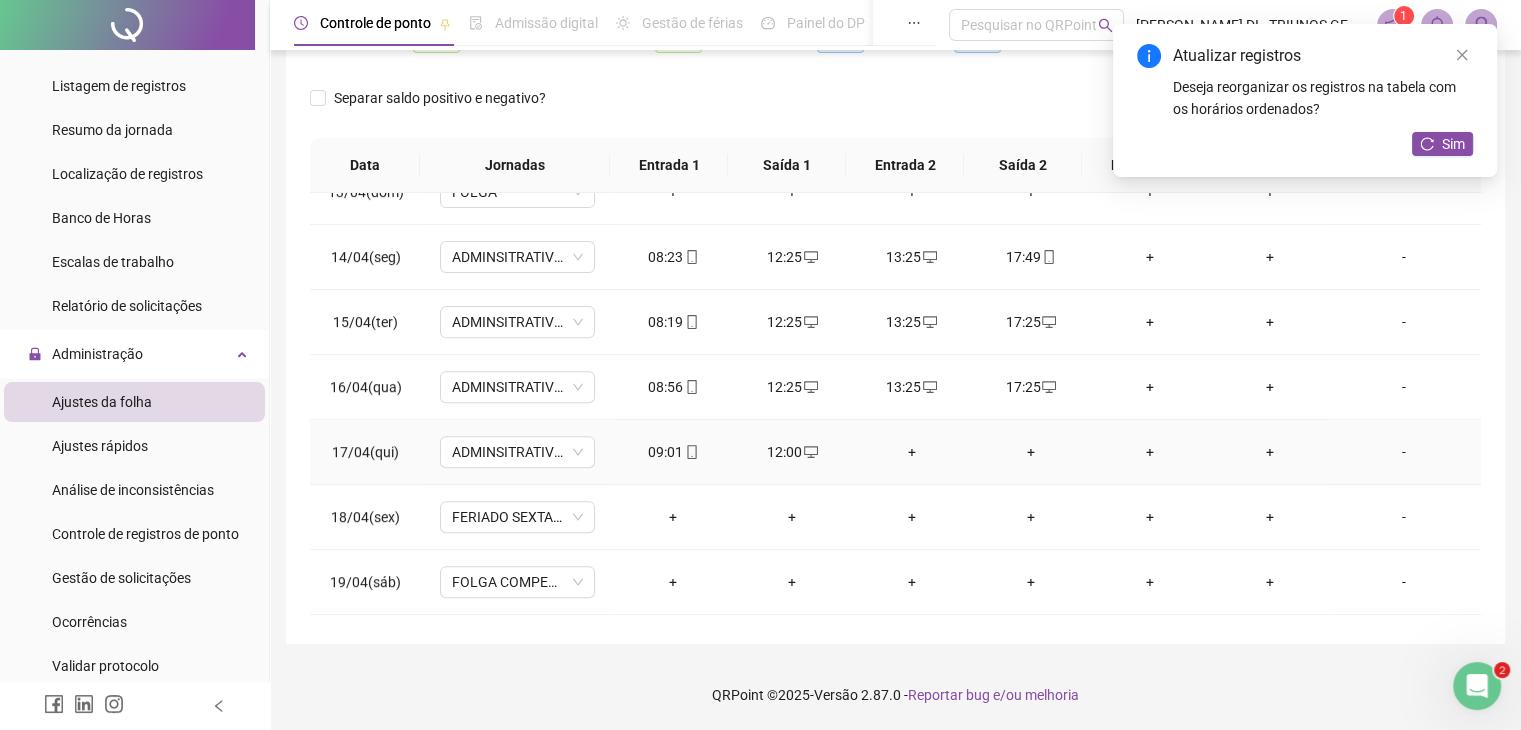 click on "+" at bounding box center [911, 452] 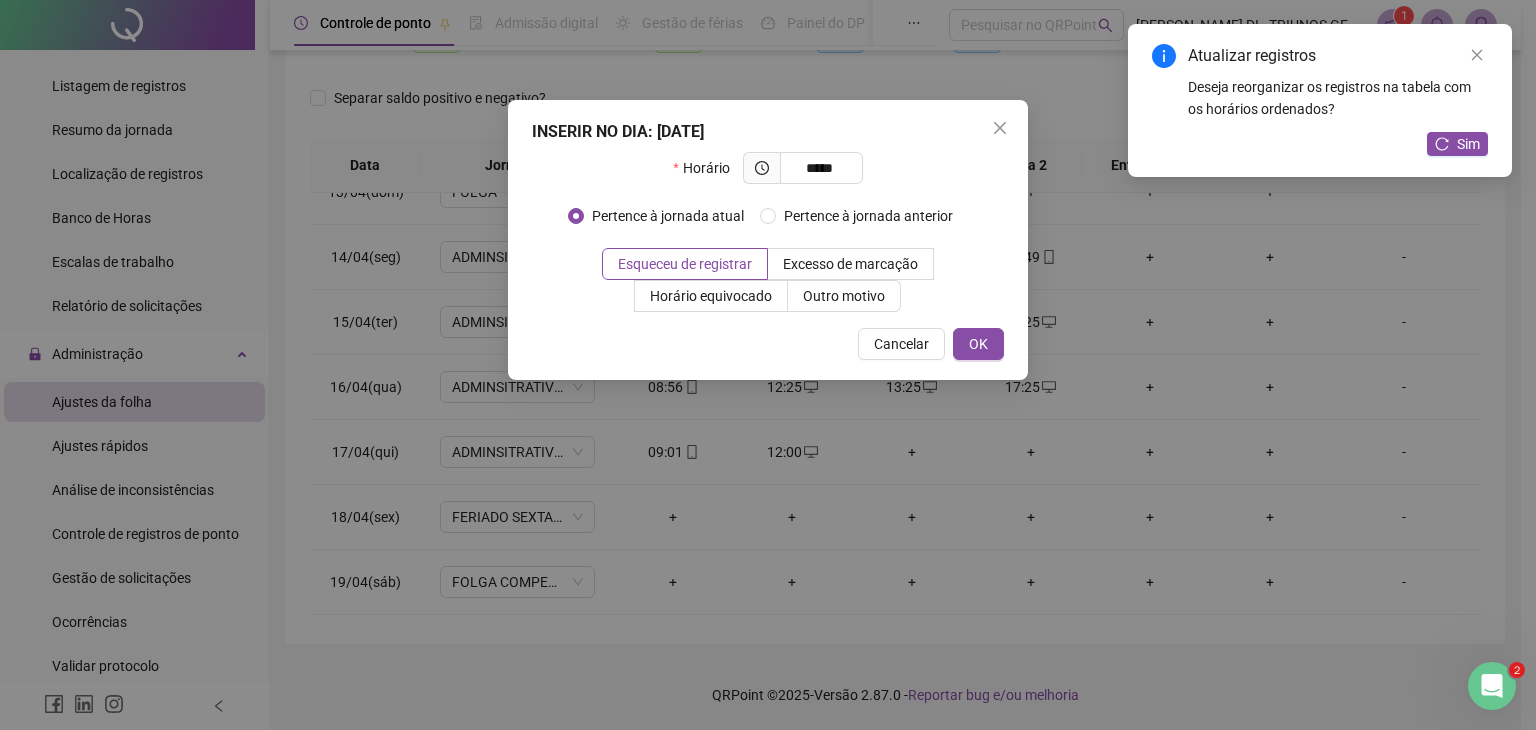 type on "*****" 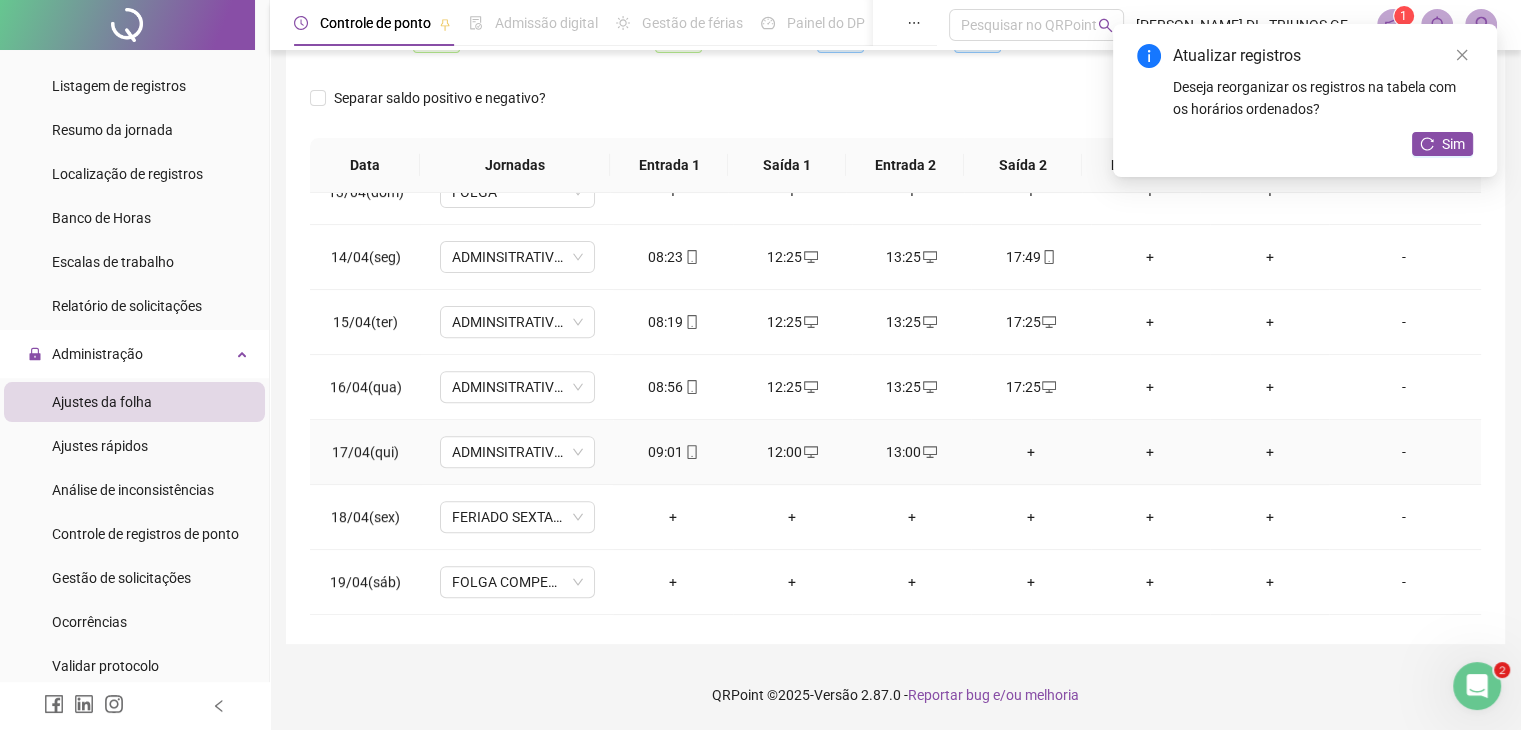 click on "+" at bounding box center (1030, 452) 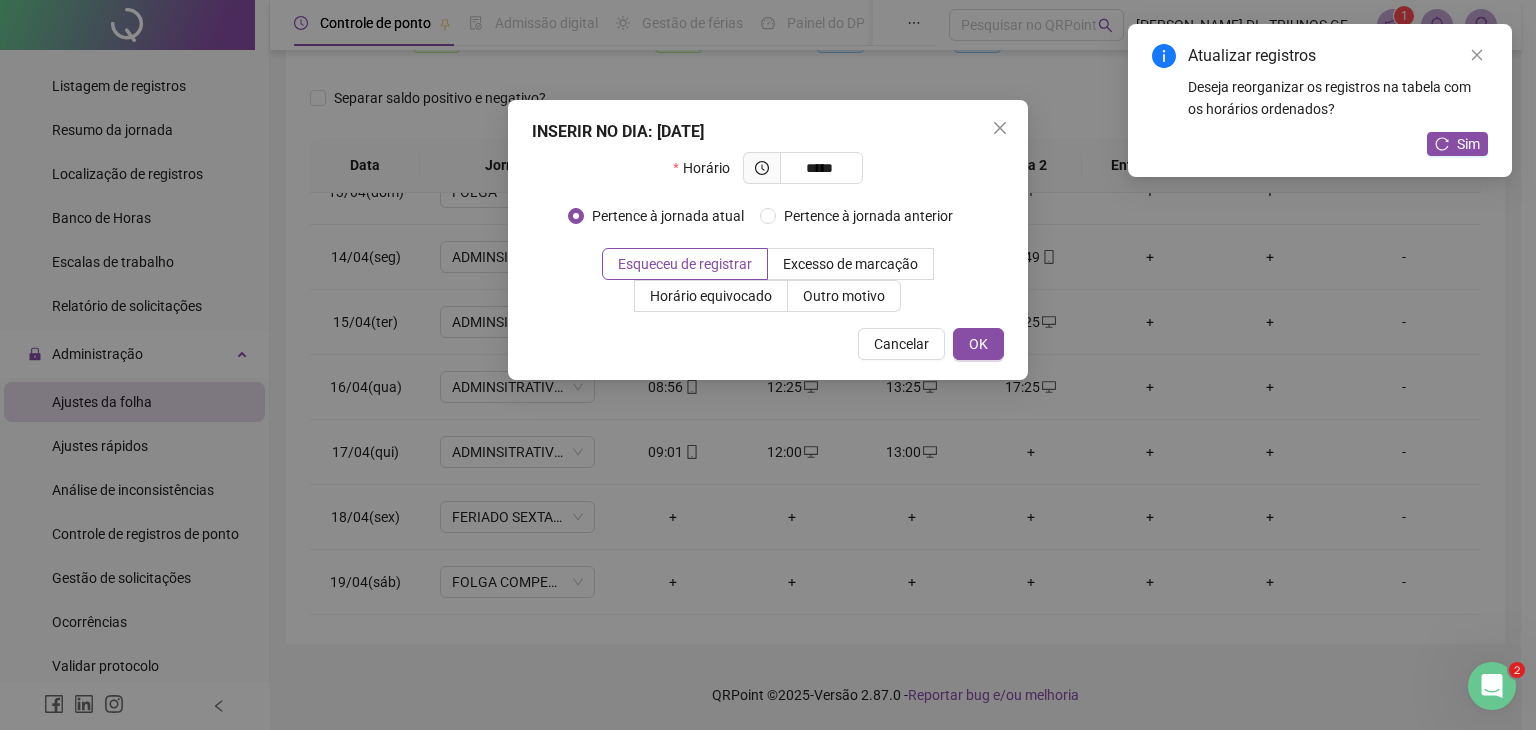 type on "*****" 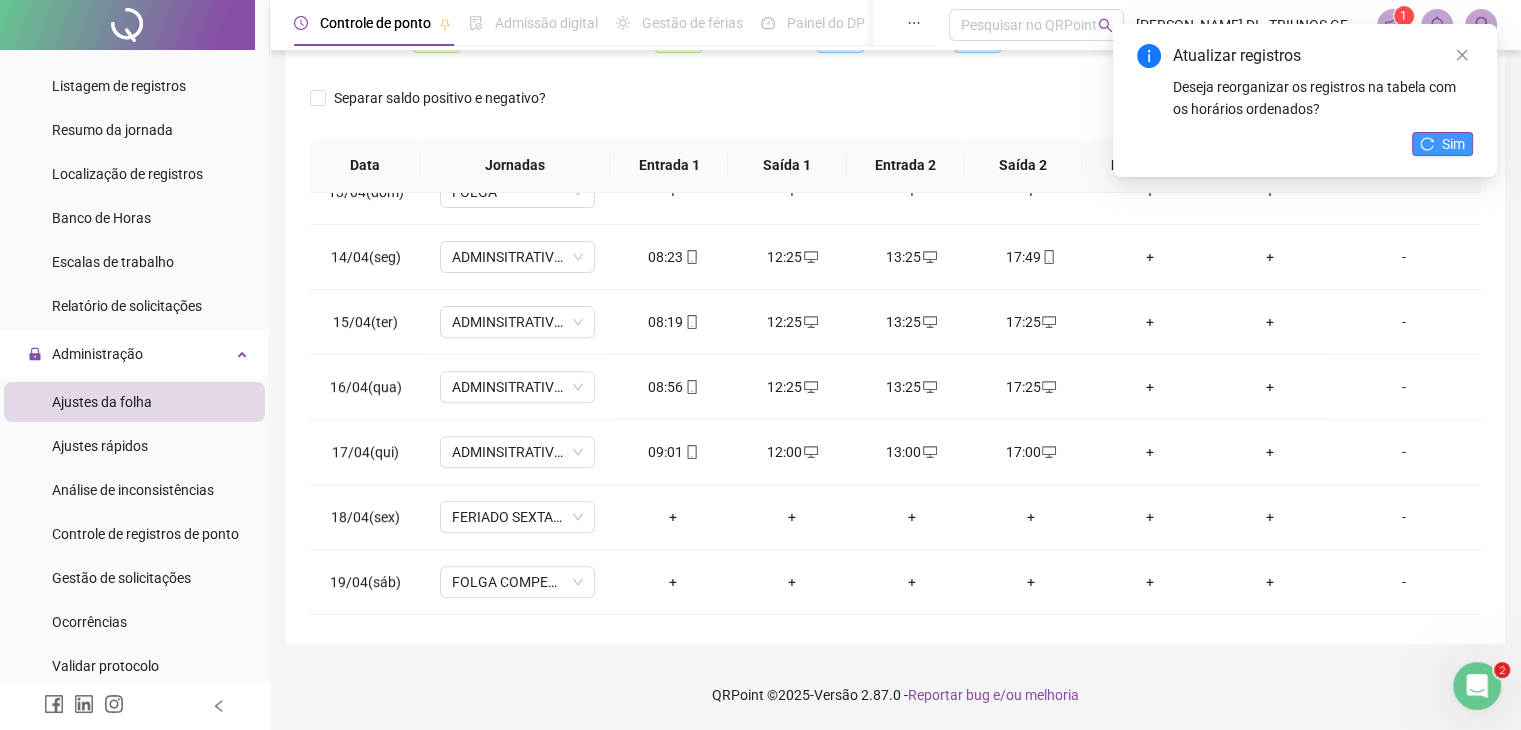 click on "Sim" at bounding box center [1442, 144] 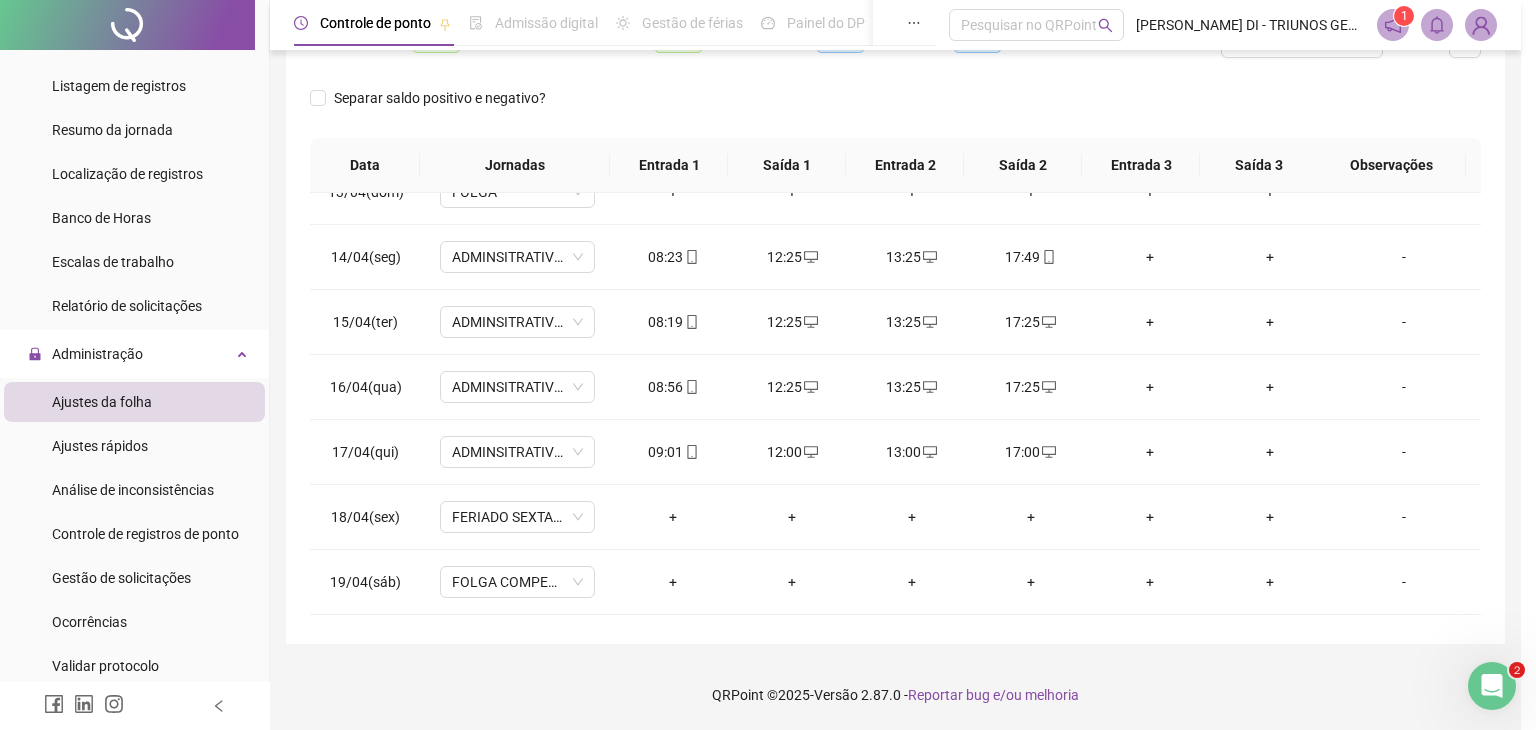click on "Atualizando tabela Atualizando e reorganizando os registros... OK" at bounding box center [768, 365] 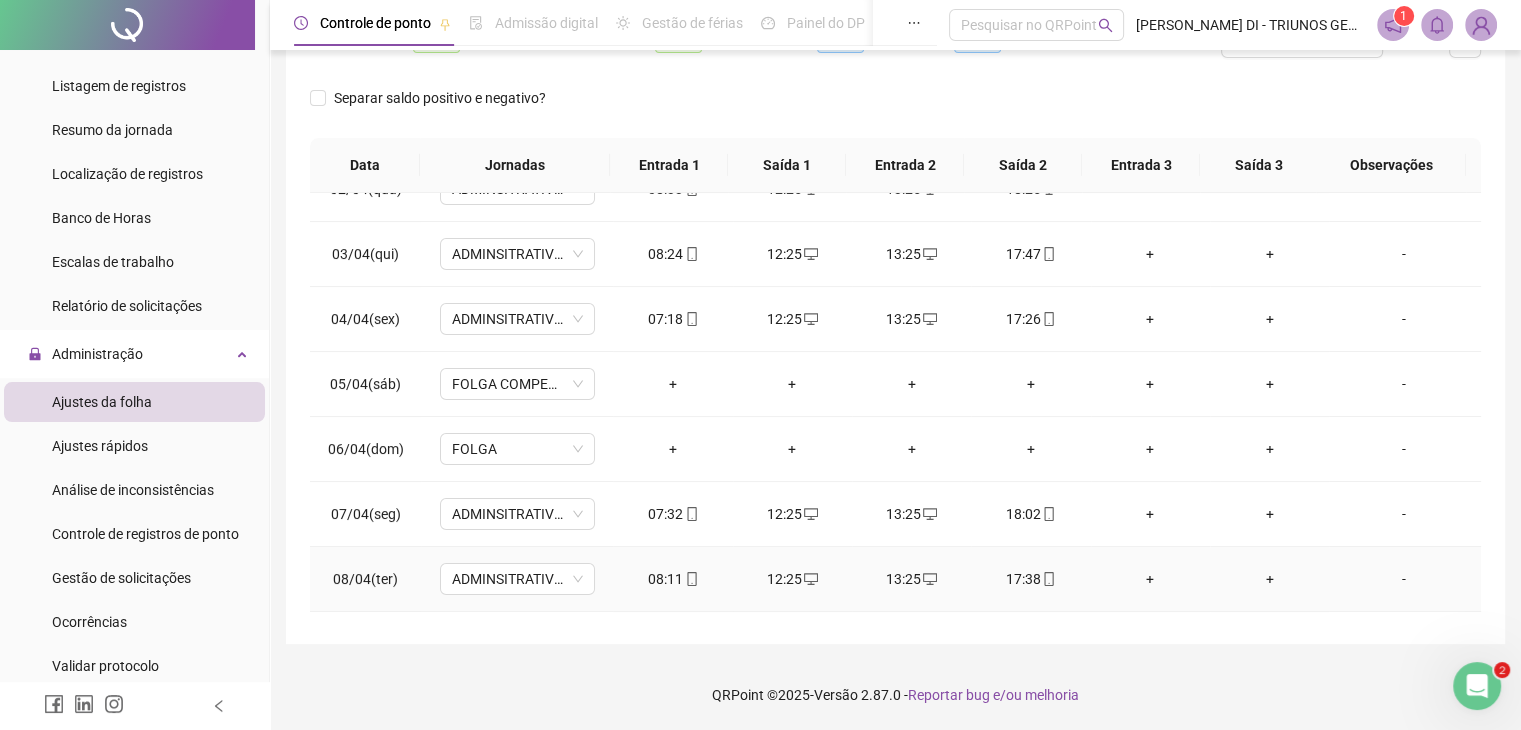 scroll, scrollTop: 0, scrollLeft: 0, axis: both 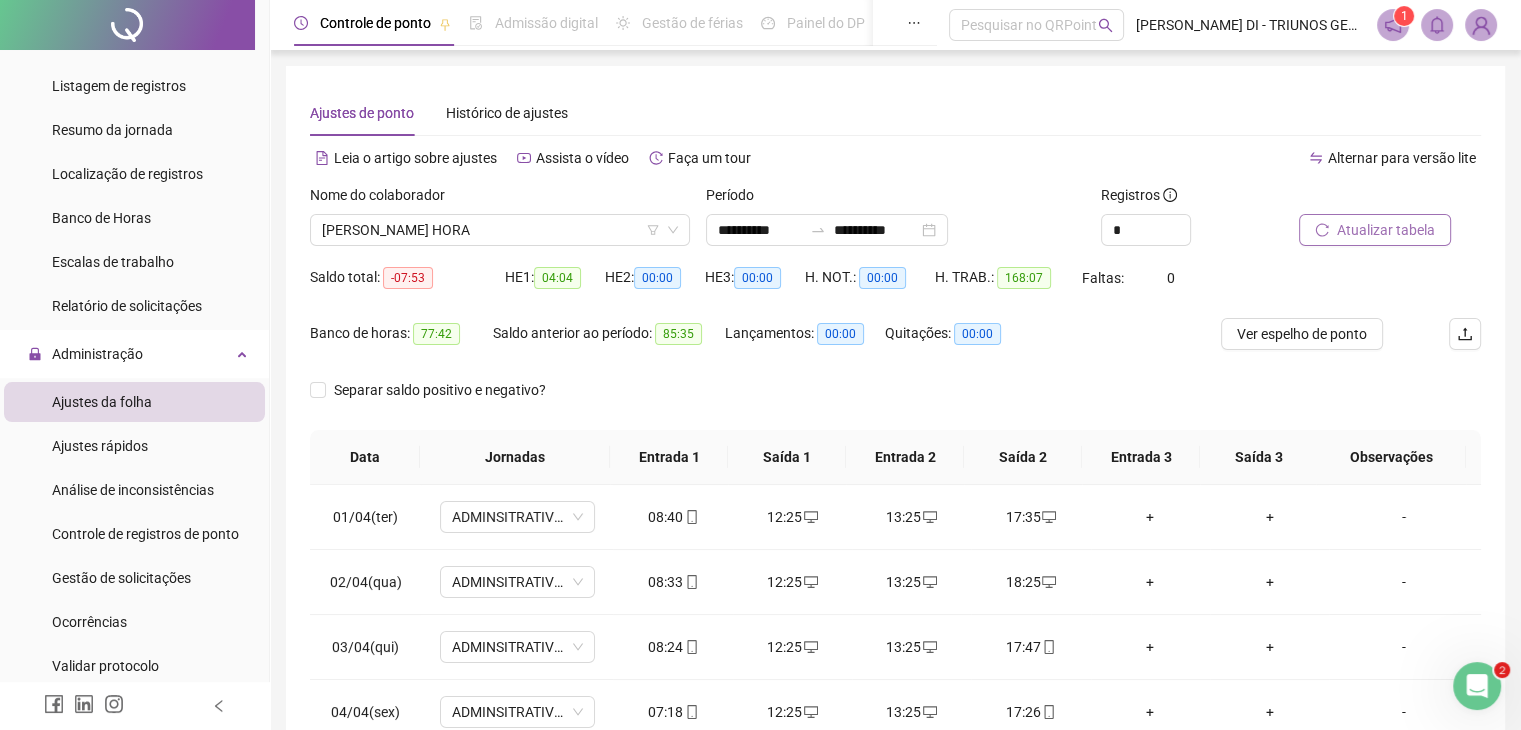 click on "Atualizar tabela" at bounding box center (1386, 230) 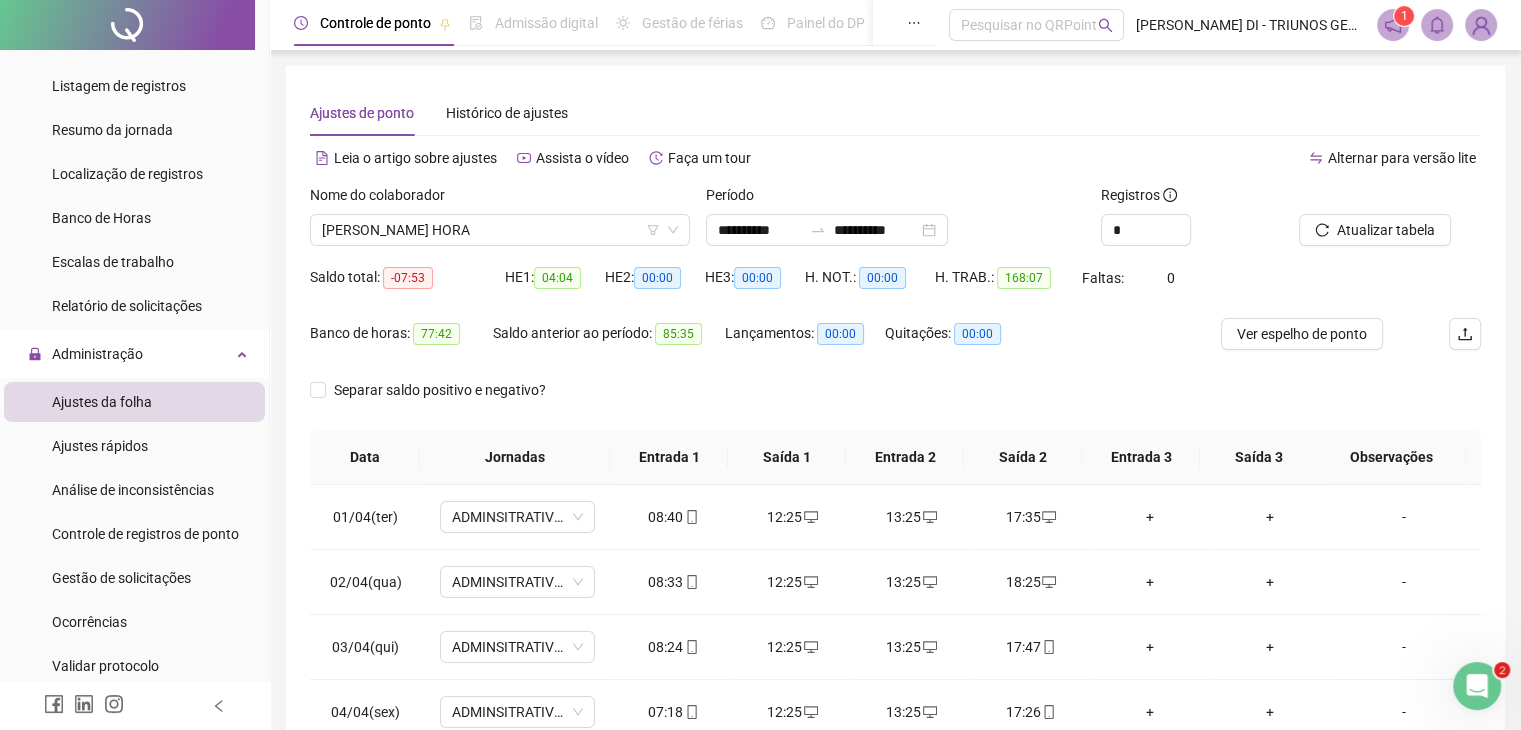 click on "[PERSON_NAME] HORA" at bounding box center (500, 230) 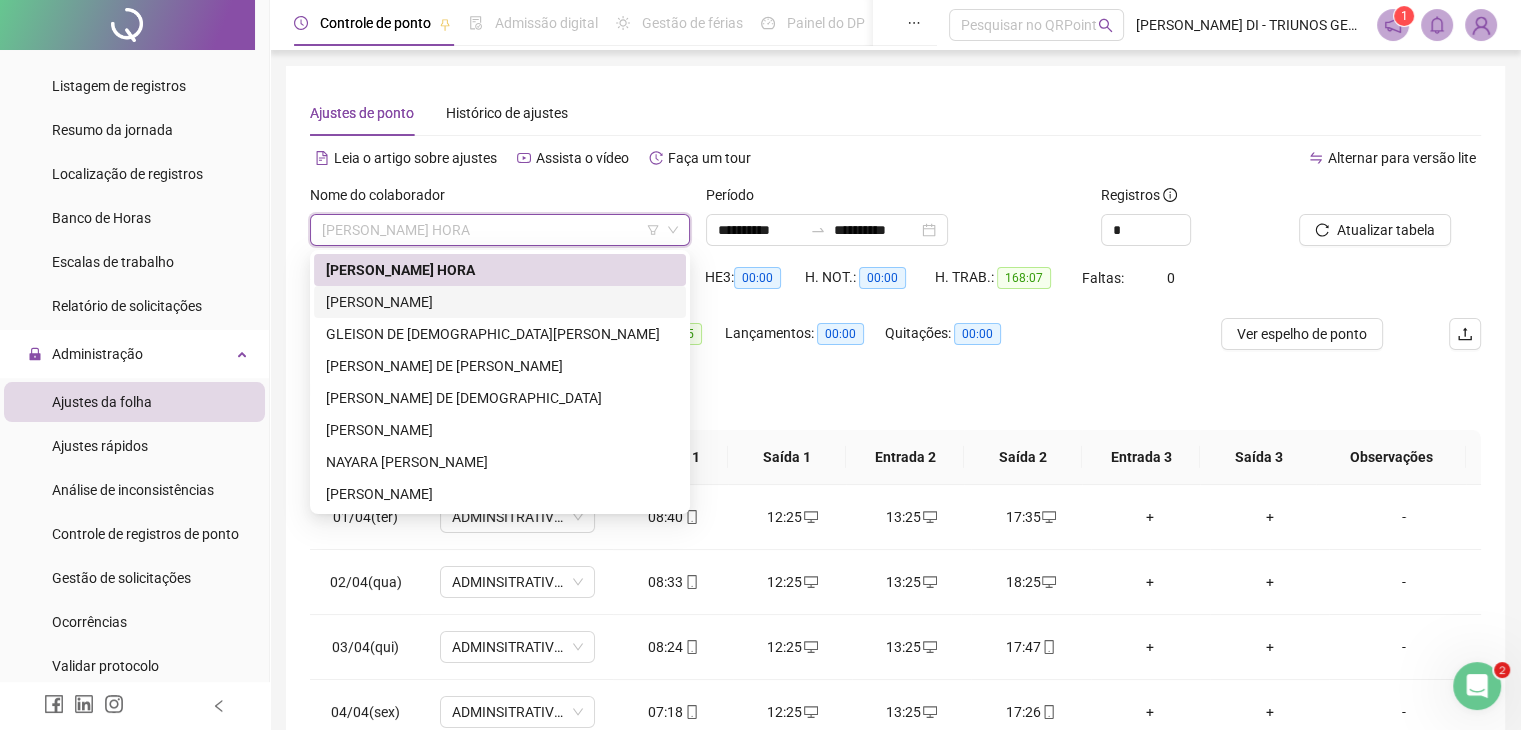 click on "[PERSON_NAME]" at bounding box center [500, 302] 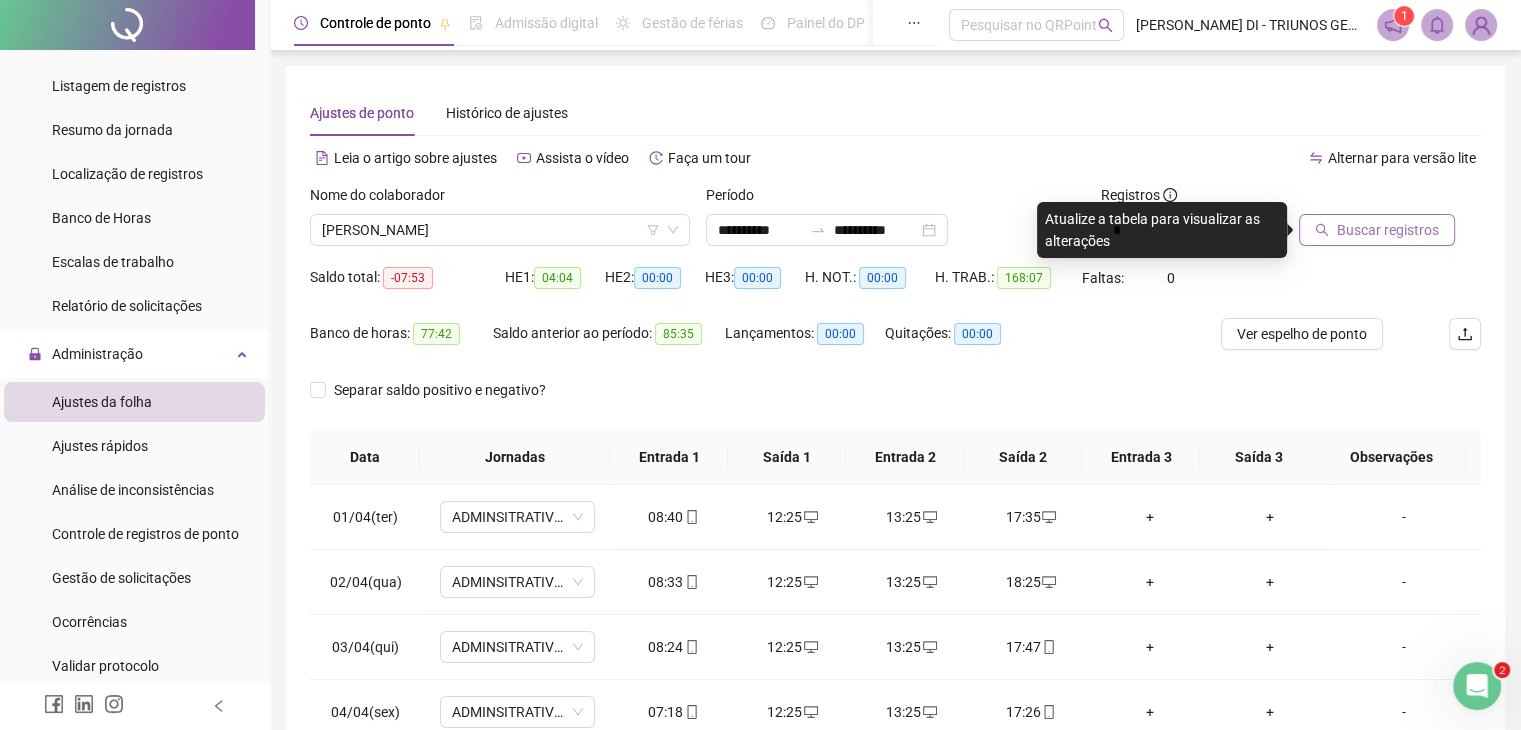 click on "Buscar registros" at bounding box center (1388, 230) 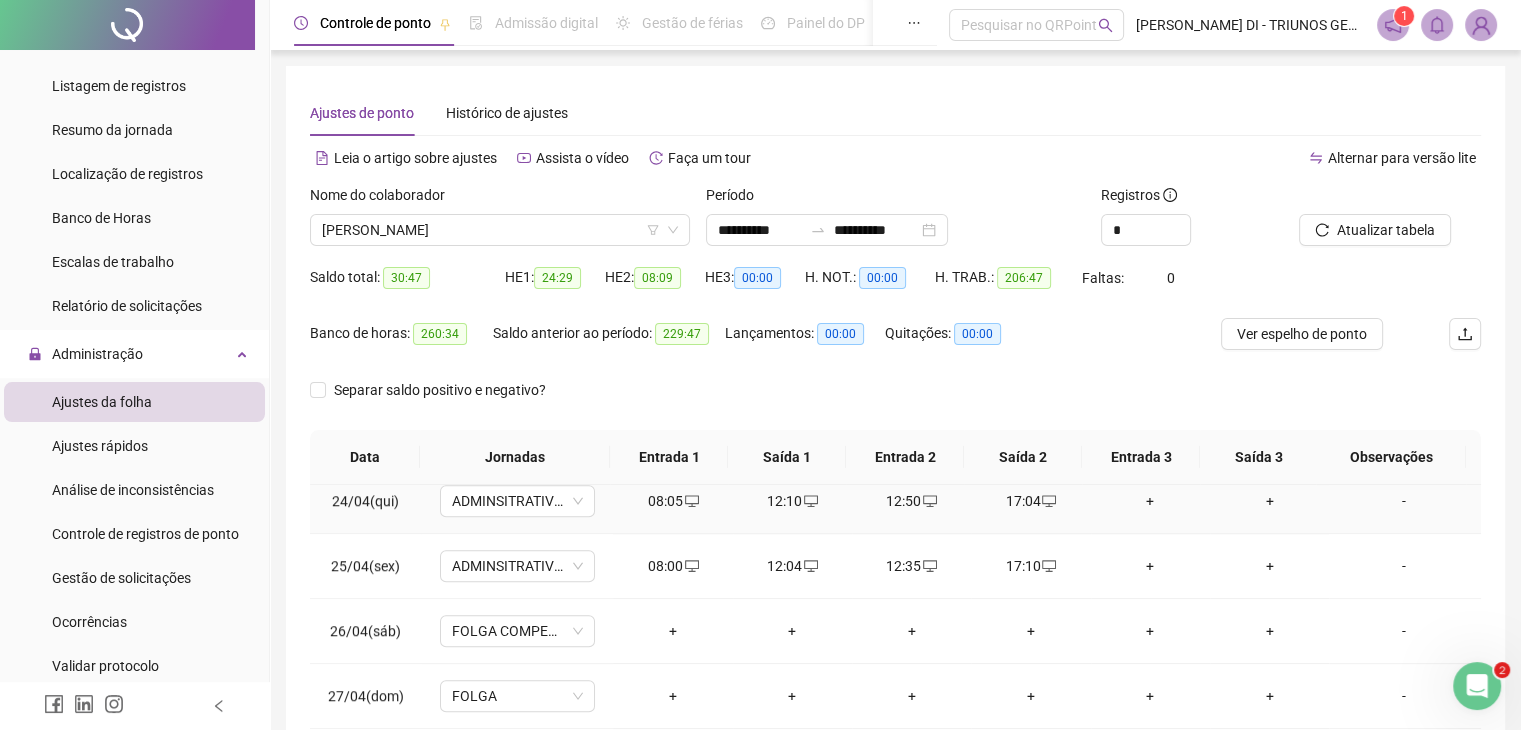 scroll, scrollTop: 1516, scrollLeft: 0, axis: vertical 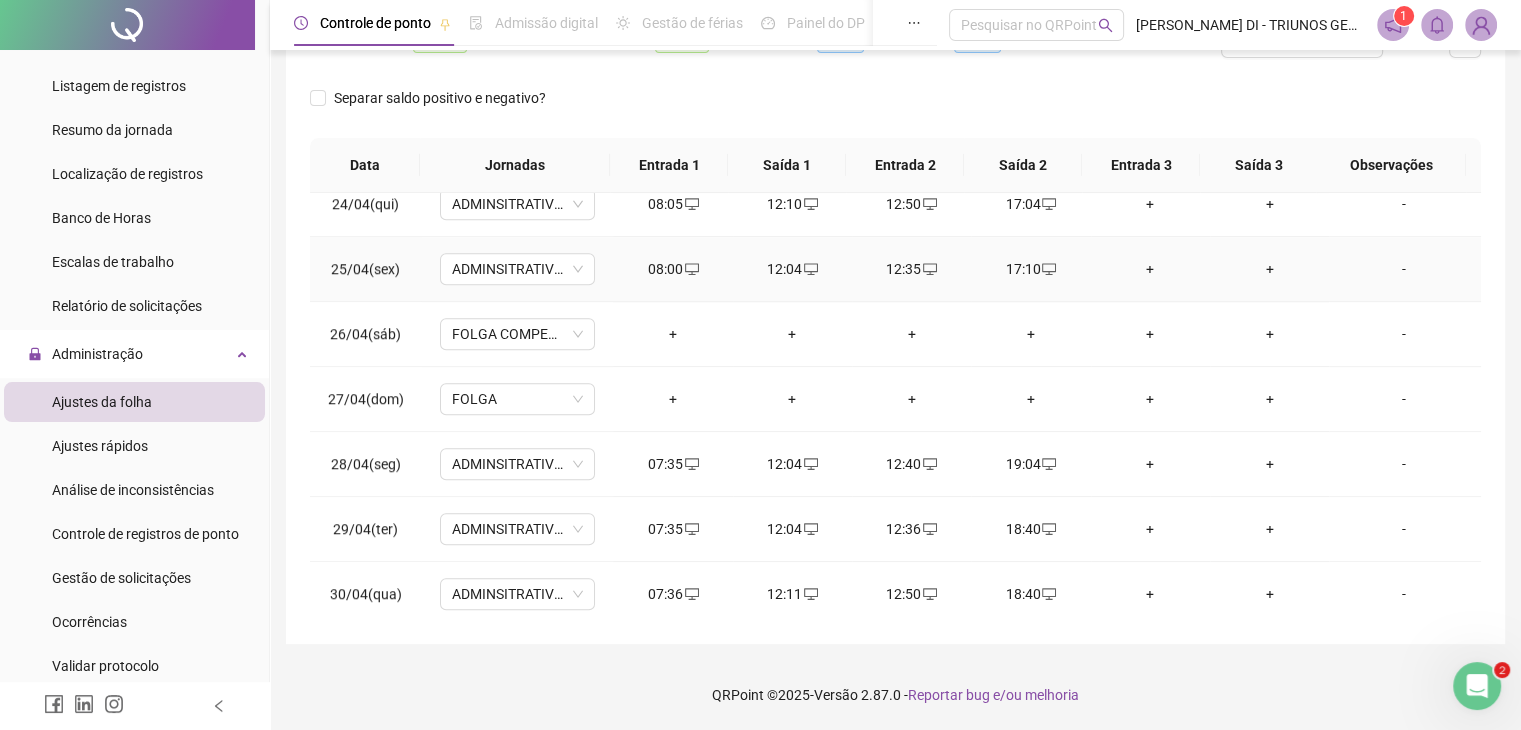 drag, startPoint x: 547, startPoint y: 143, endPoint x: 640, endPoint y: 327, distance: 206.1674 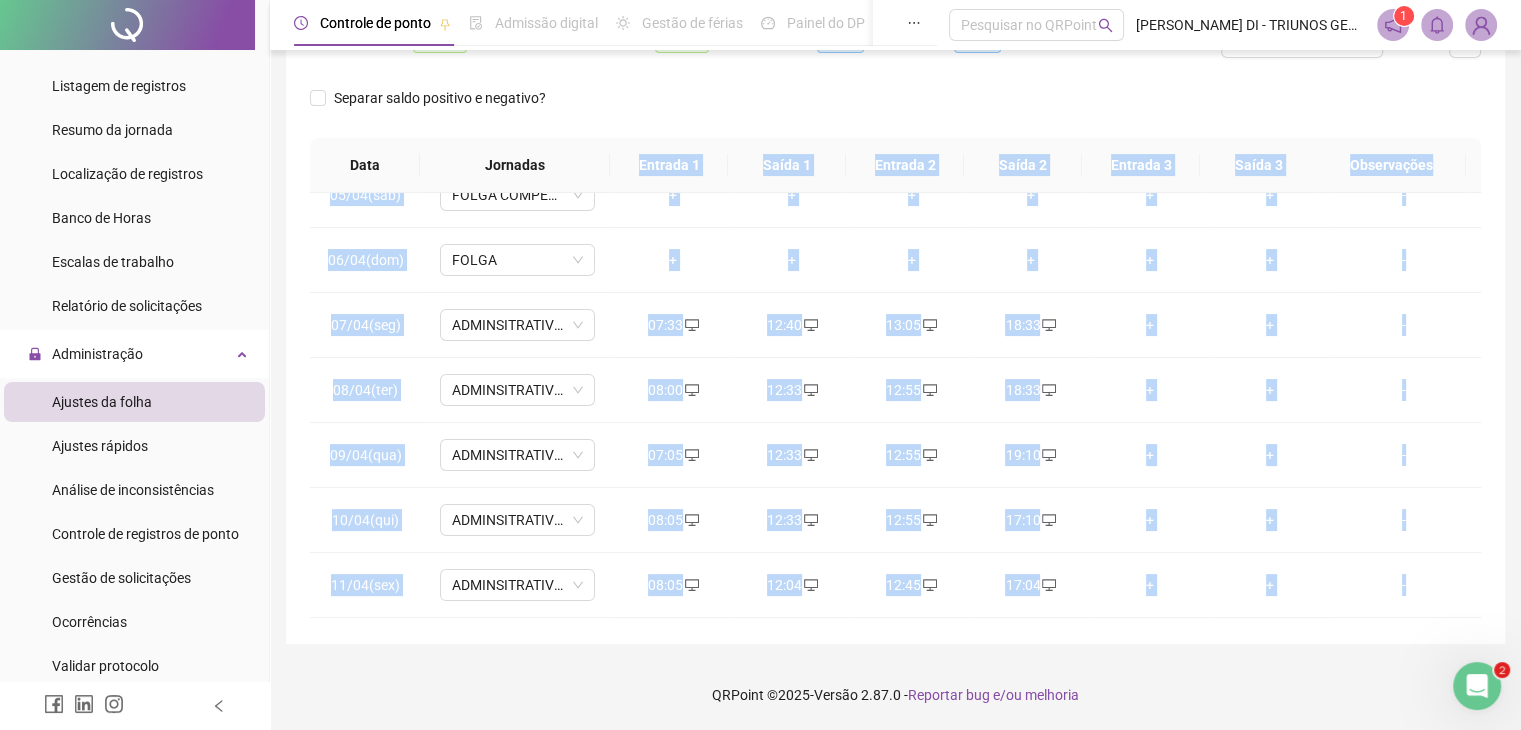 scroll, scrollTop: 0, scrollLeft: 0, axis: both 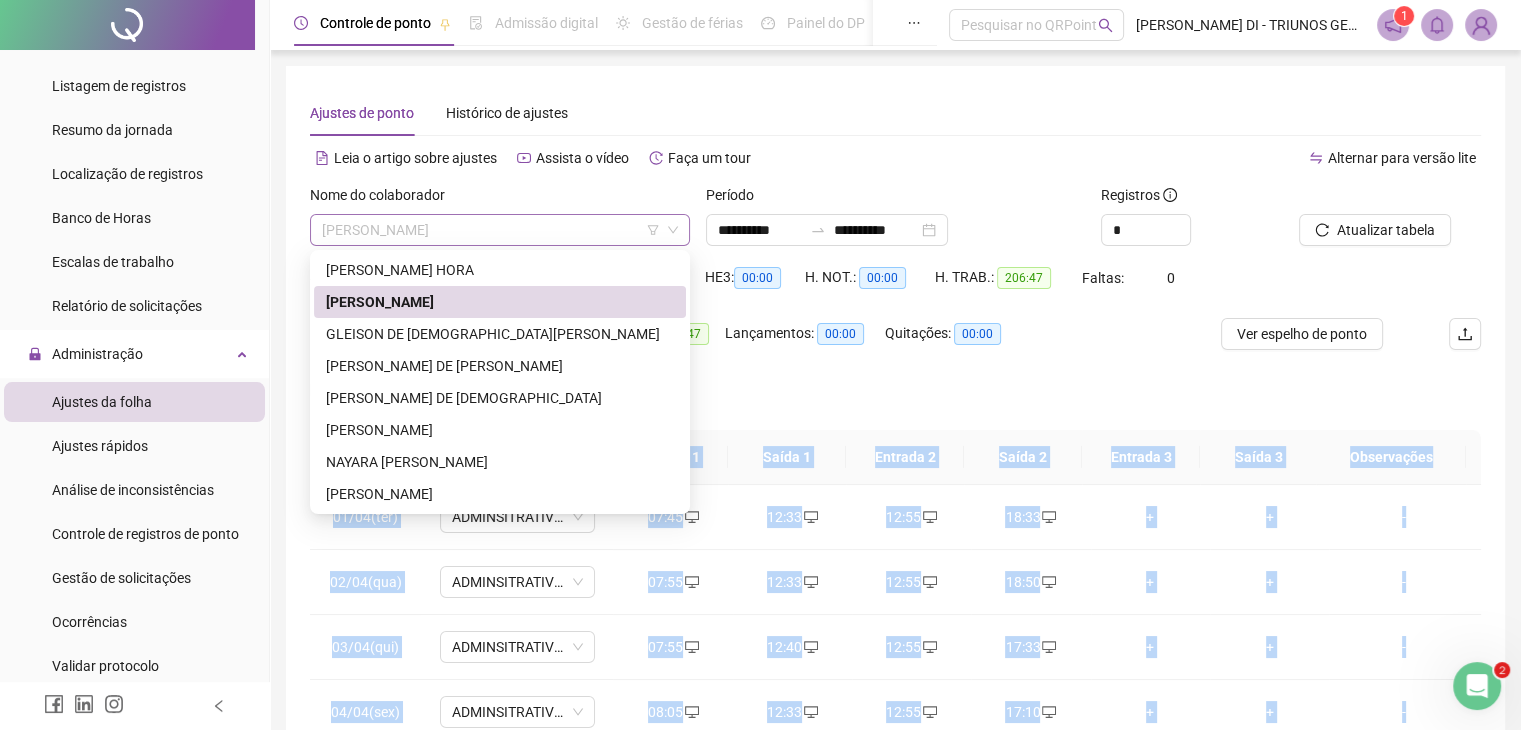 click on "[PERSON_NAME]" at bounding box center [500, 230] 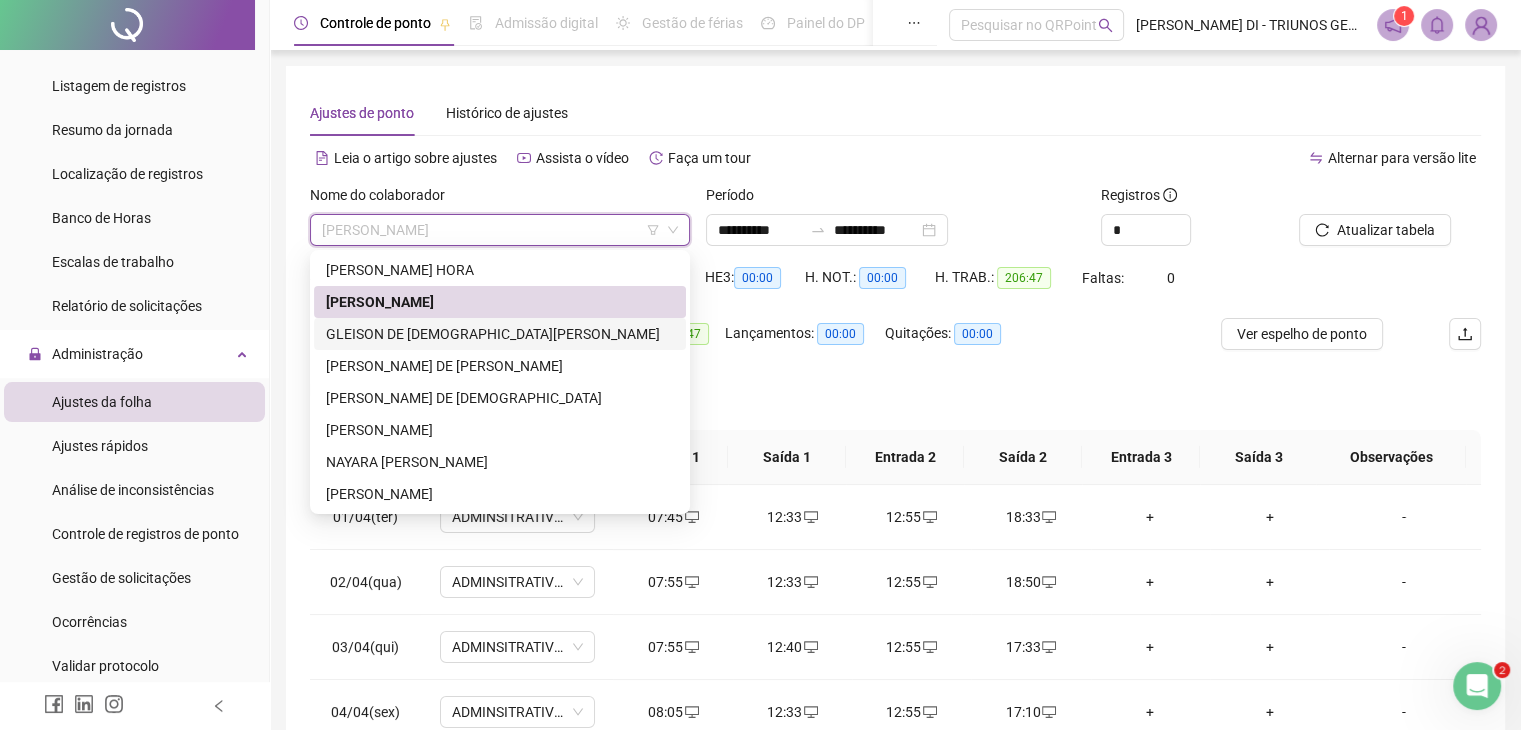 click on "GLEISON DE [DEMOGRAPHIC_DATA][PERSON_NAME]" at bounding box center [500, 334] 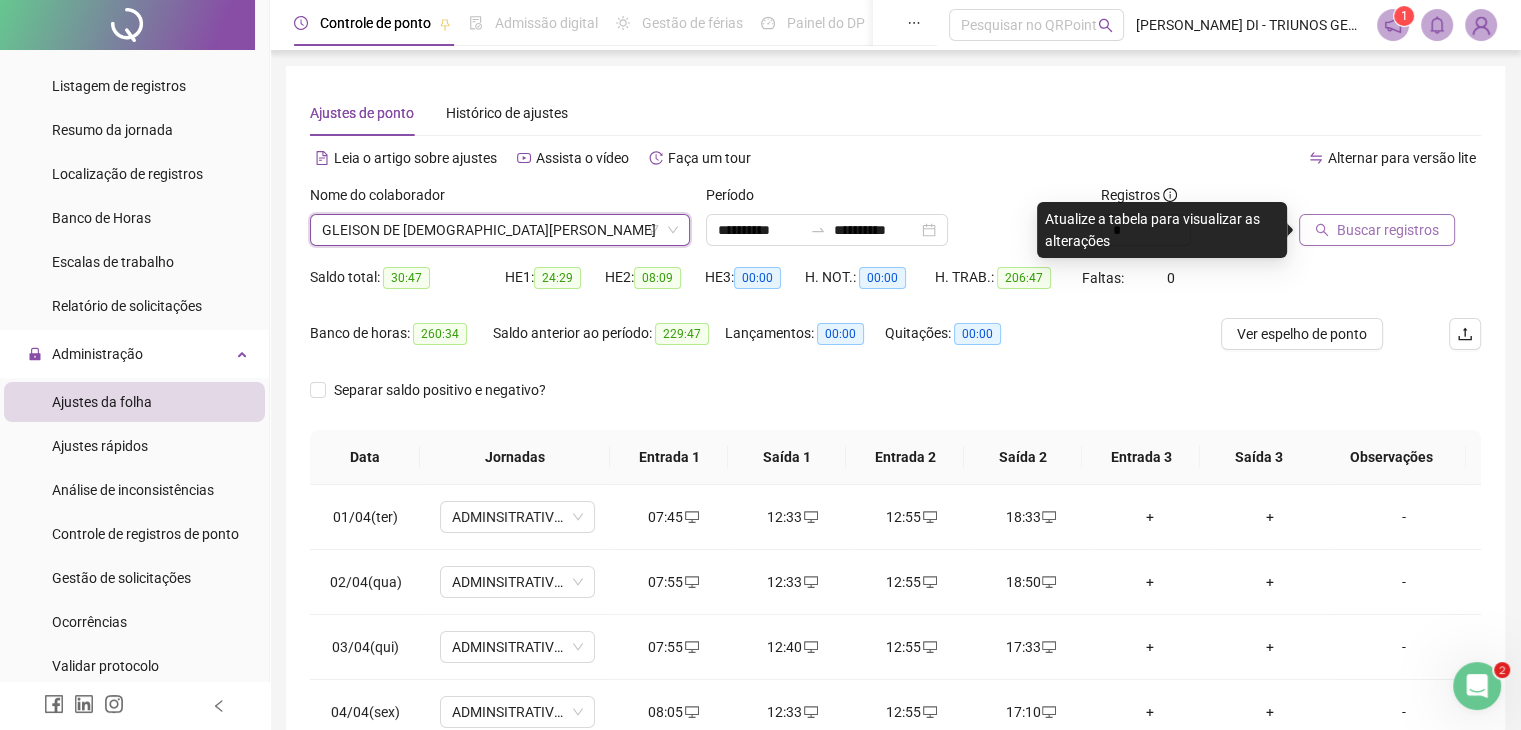 click on "Buscar registros" at bounding box center (1388, 230) 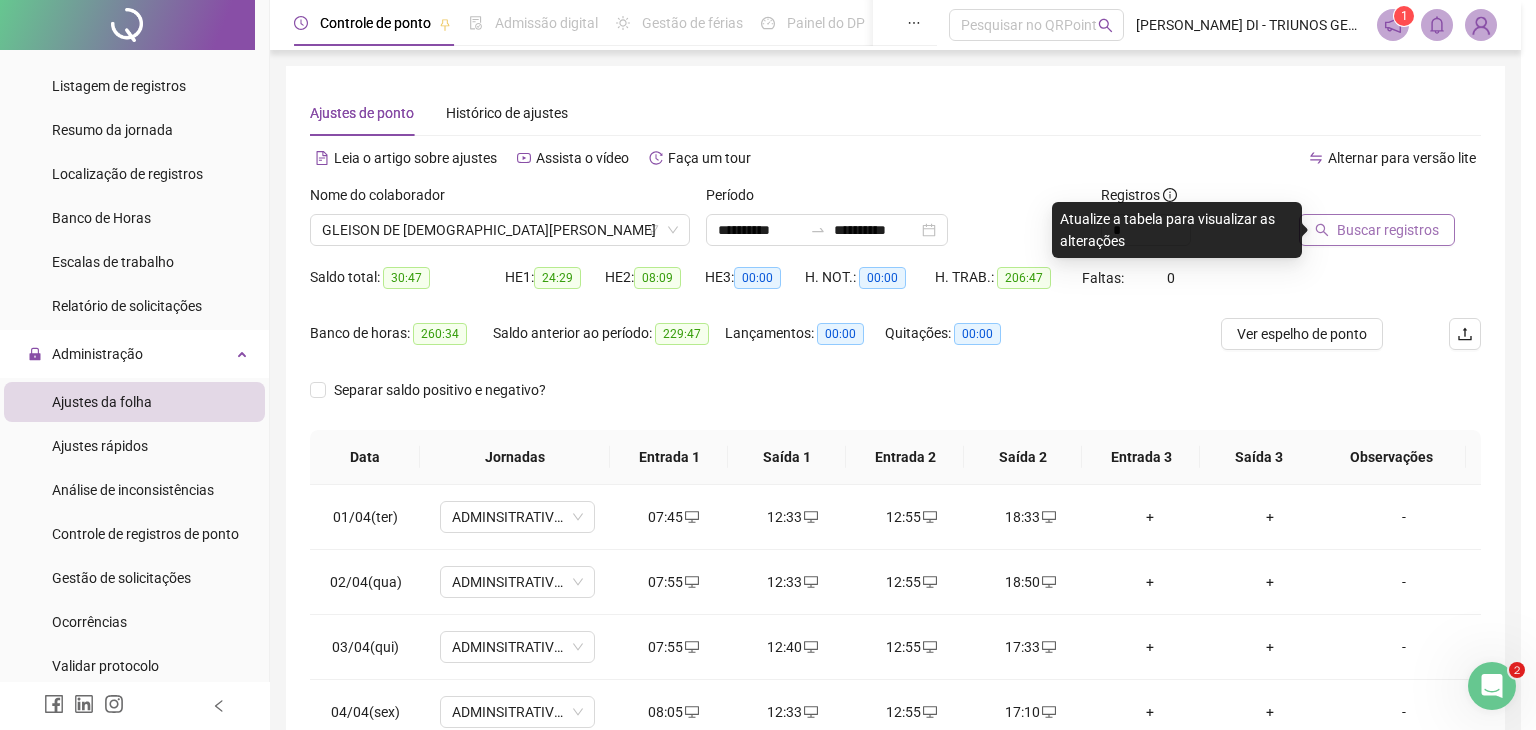 click on "Buscando registros Os registros de ponto estão sendo buscados... OK" at bounding box center (768, 365) 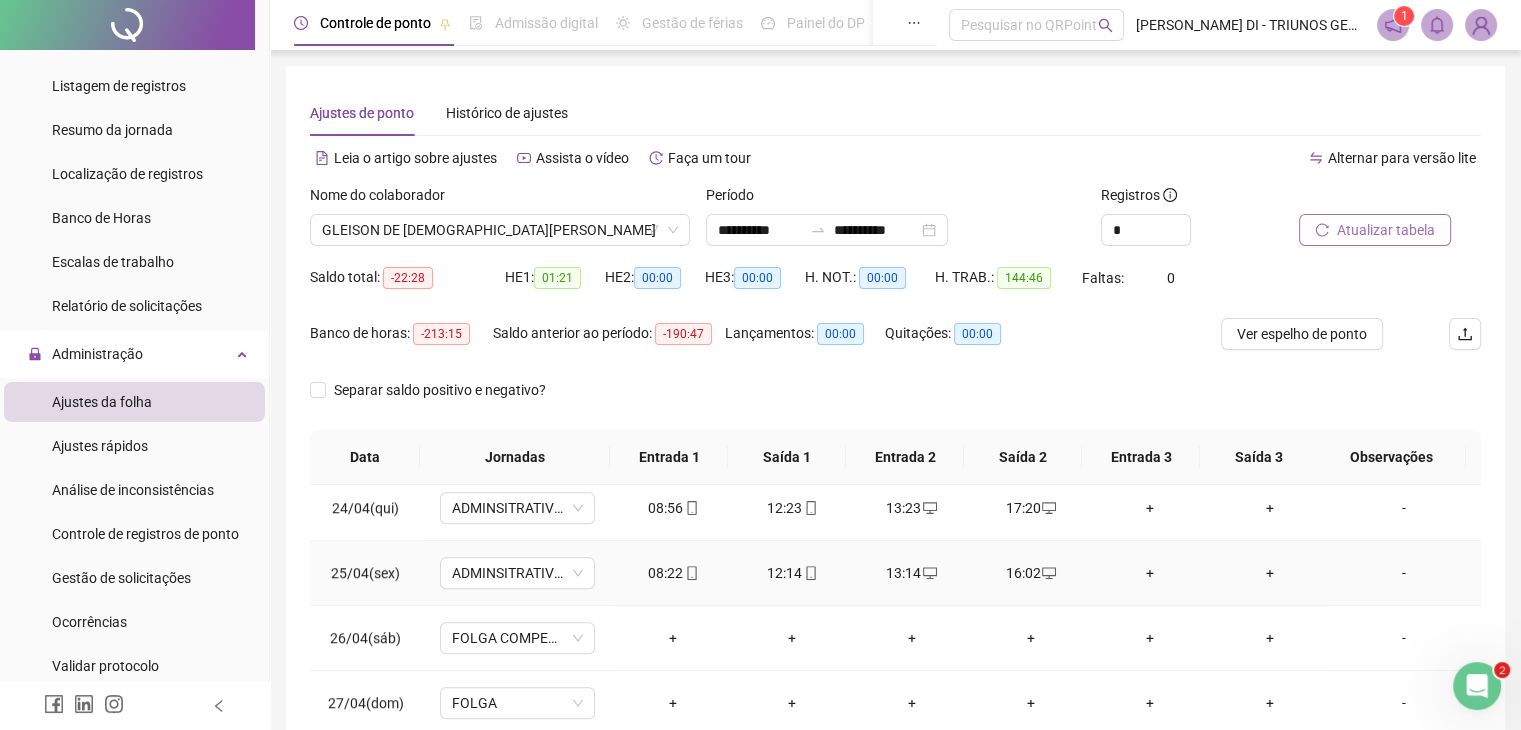 scroll, scrollTop: 1516, scrollLeft: 0, axis: vertical 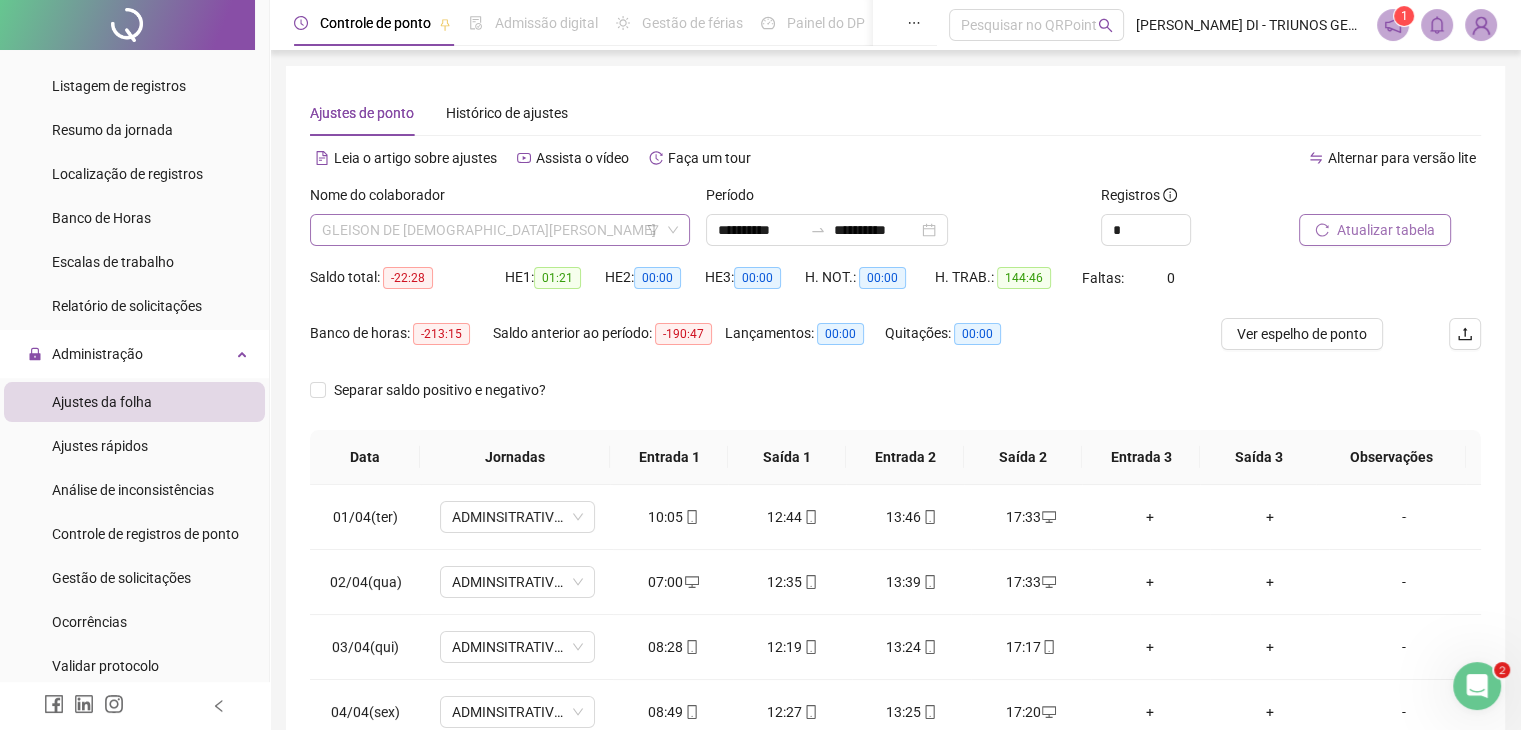 click on "GLEISON DE [DEMOGRAPHIC_DATA][PERSON_NAME]" at bounding box center (500, 230) 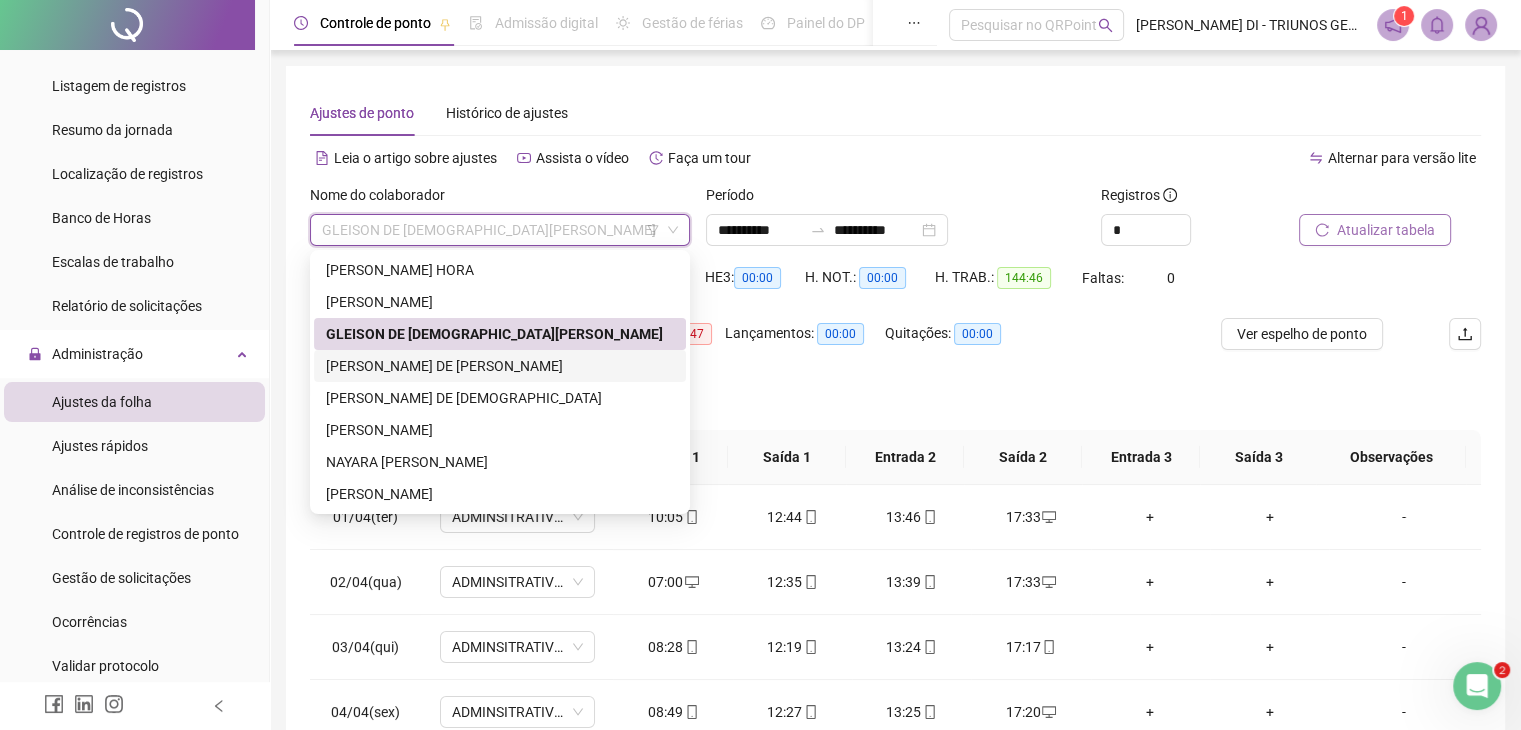 click on "[PERSON_NAME] DE [PERSON_NAME]" at bounding box center (500, 366) 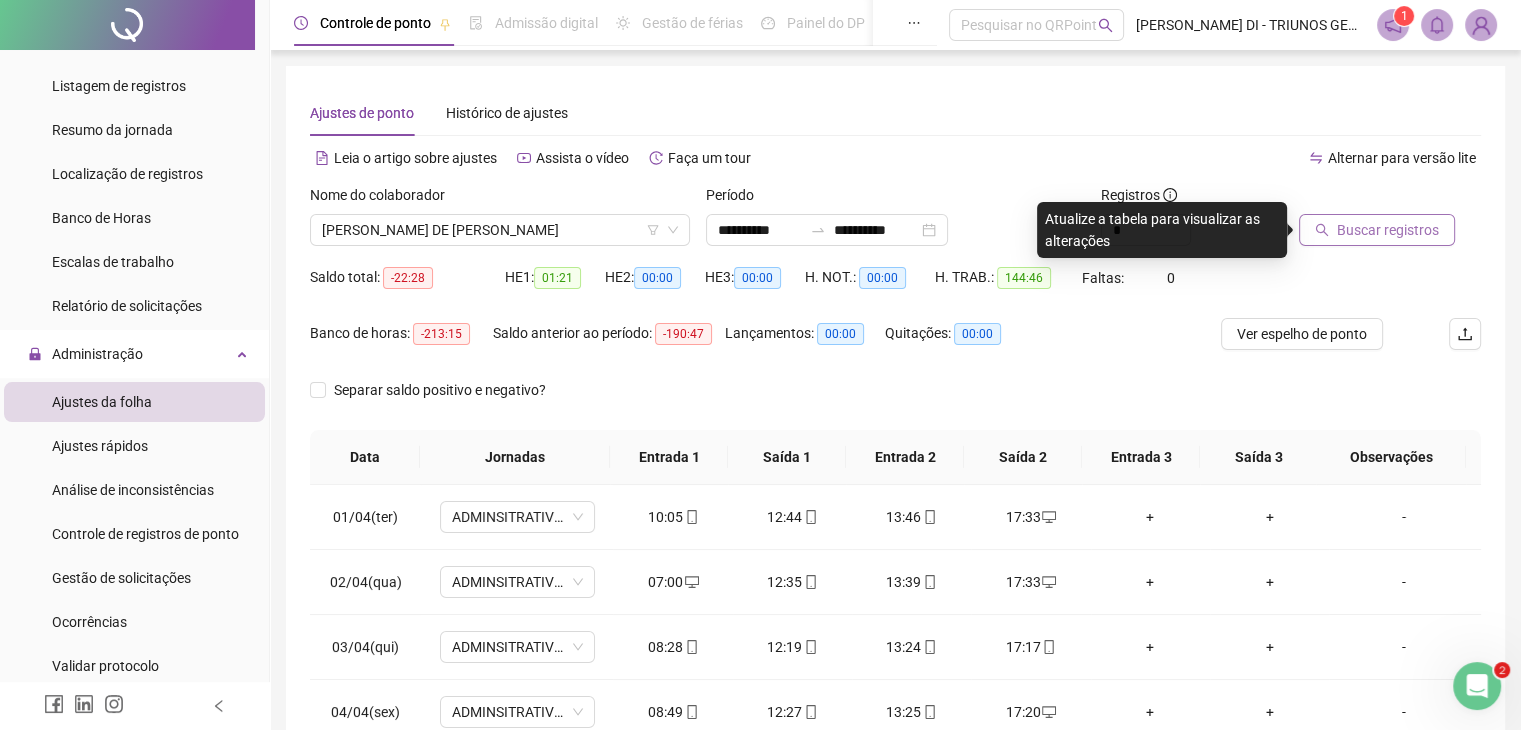 click on "Buscar registros" at bounding box center (1388, 230) 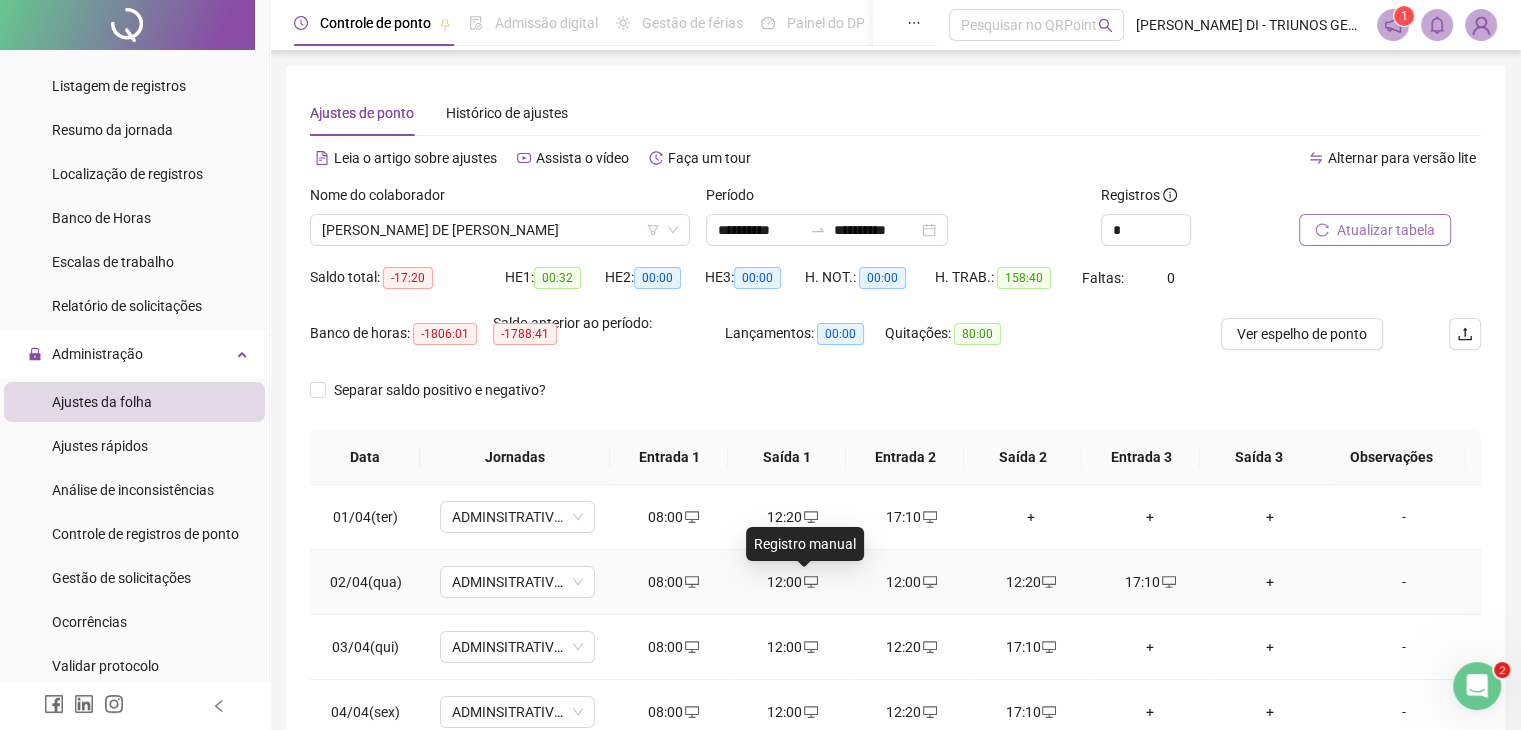 click 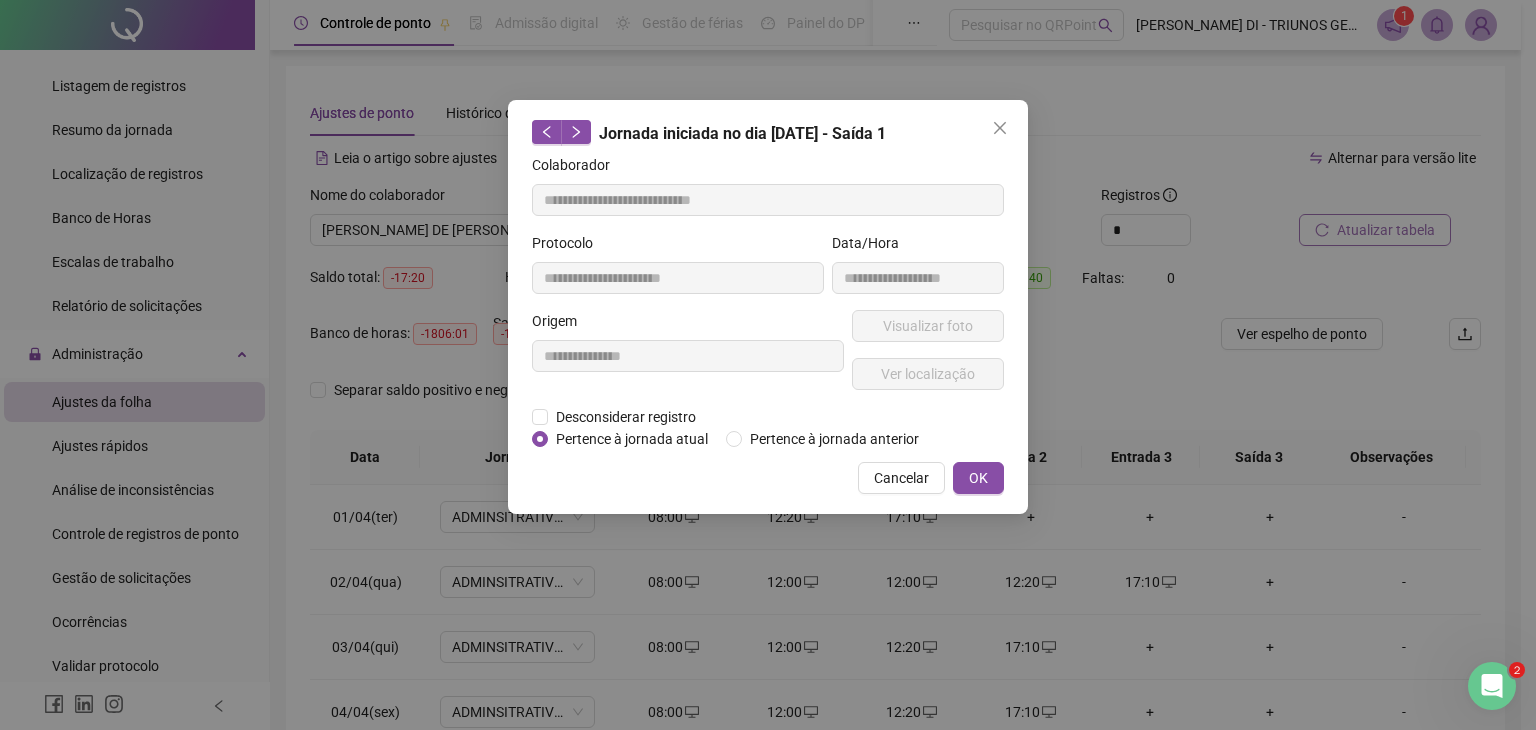 type on "**********" 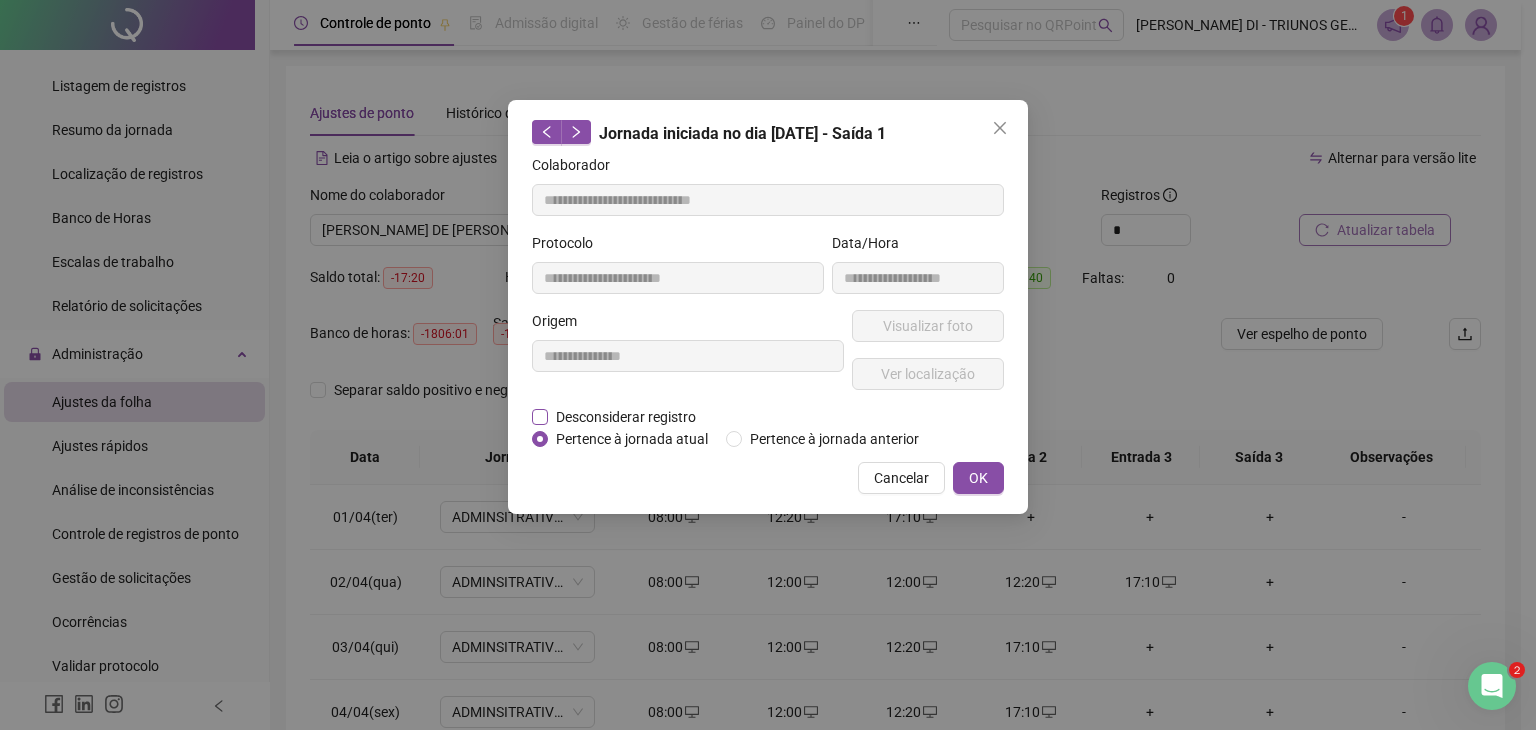 click on "Desconsiderar registro" at bounding box center [626, 417] 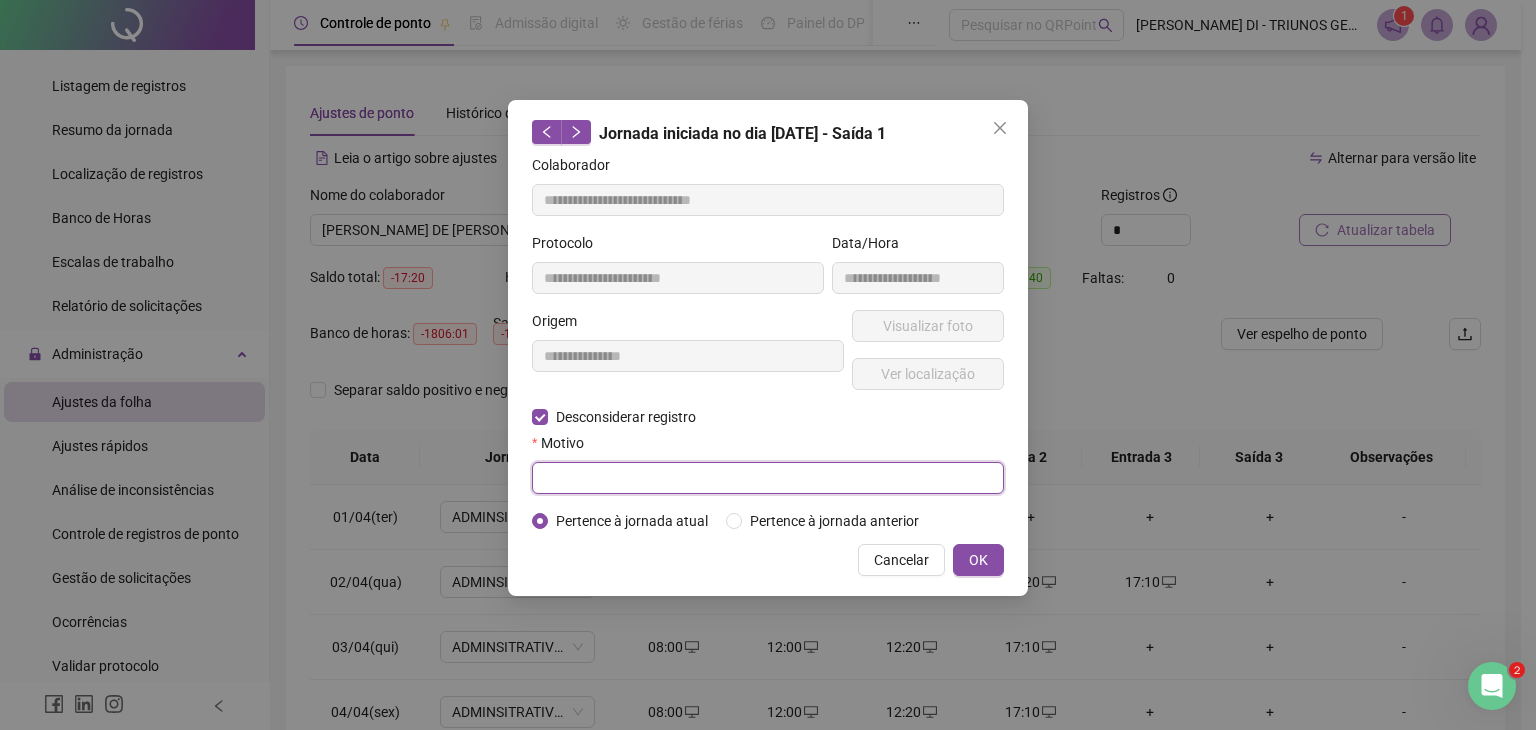 click at bounding box center [768, 478] 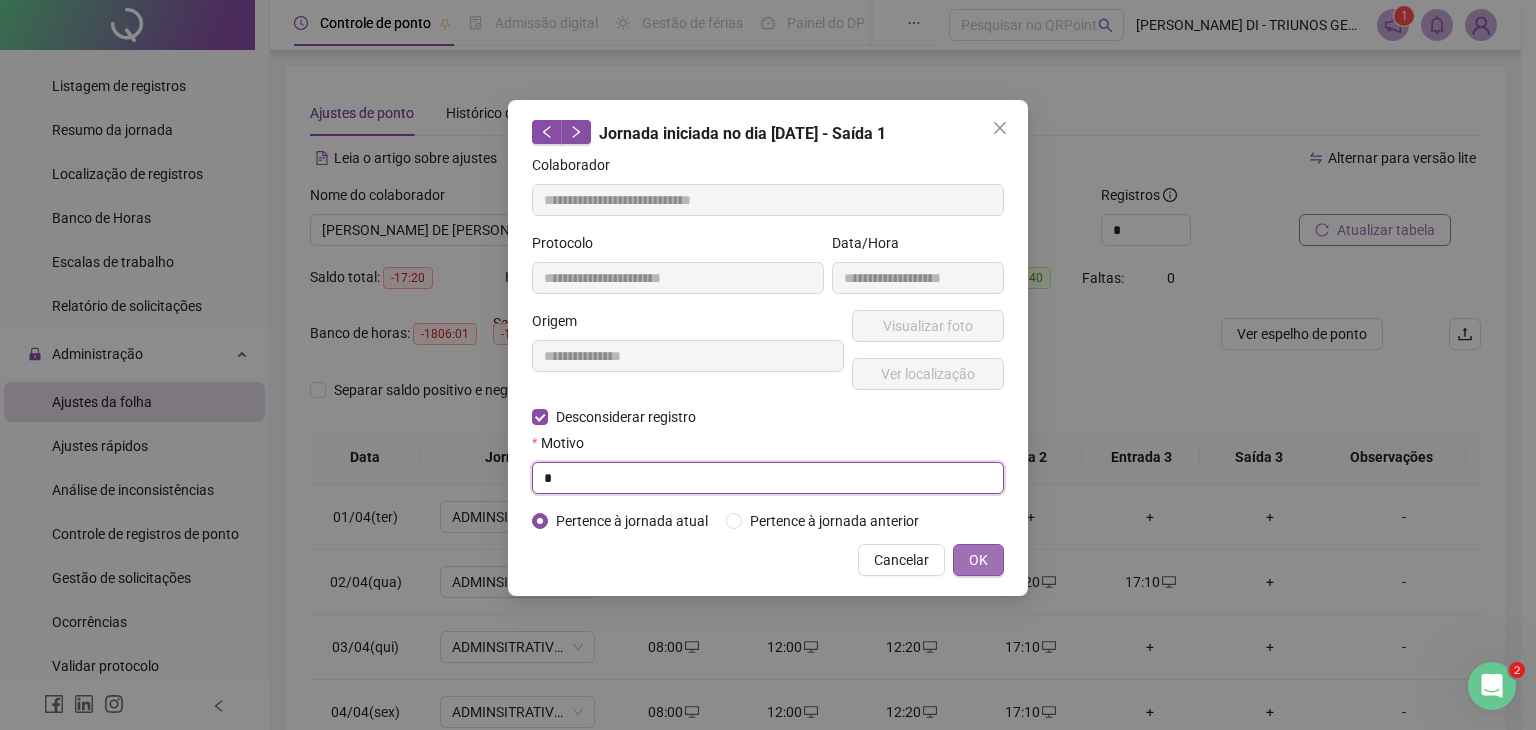 type on "*" 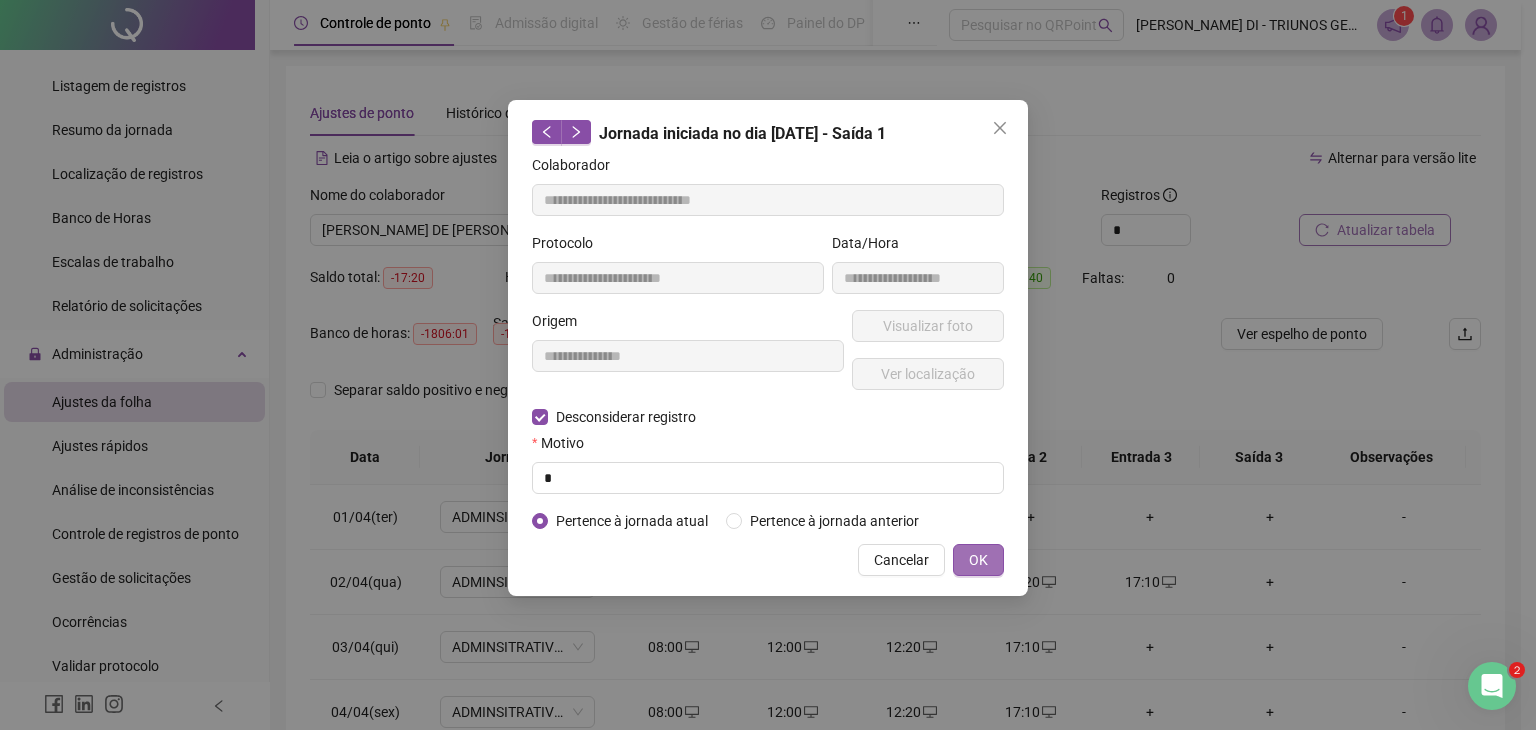click on "OK" at bounding box center [978, 560] 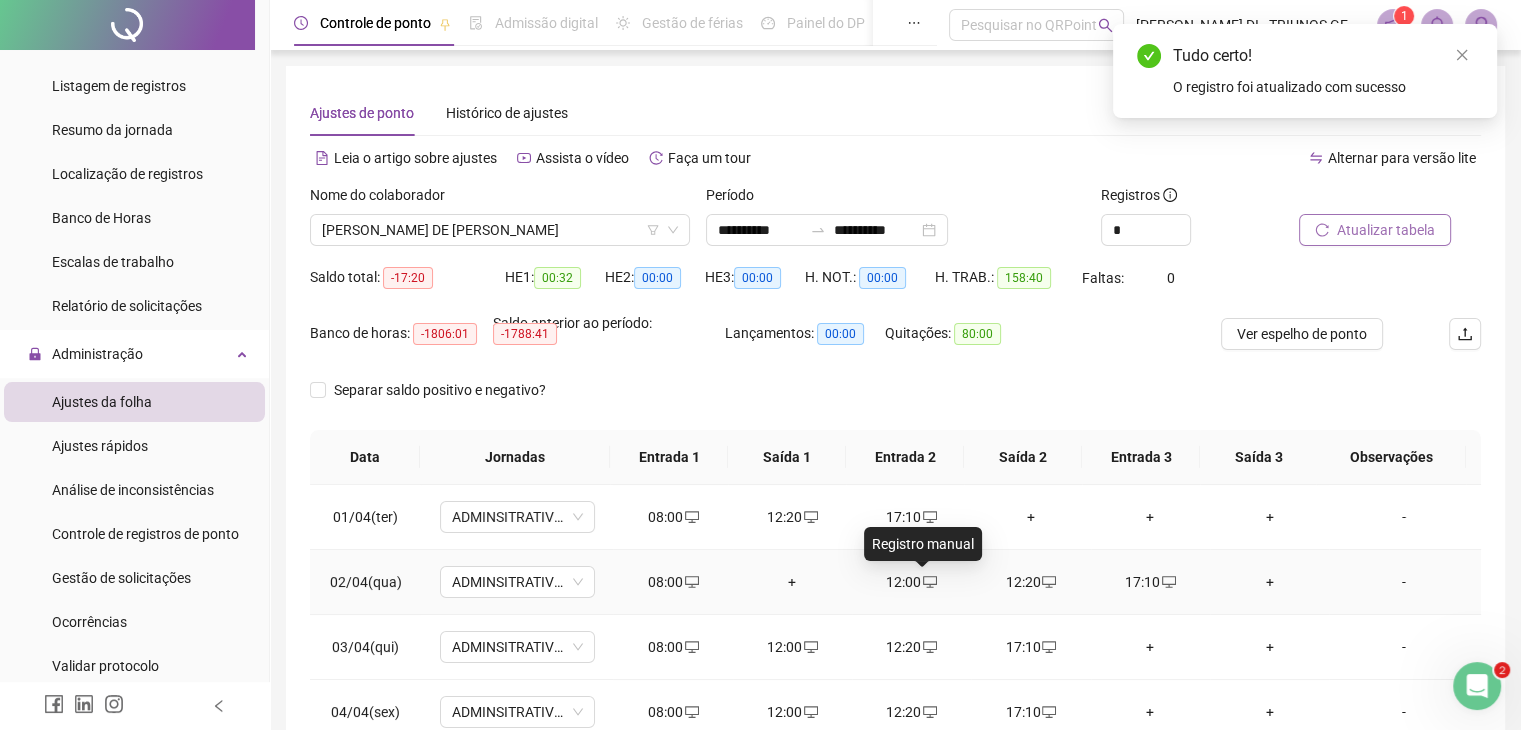 click 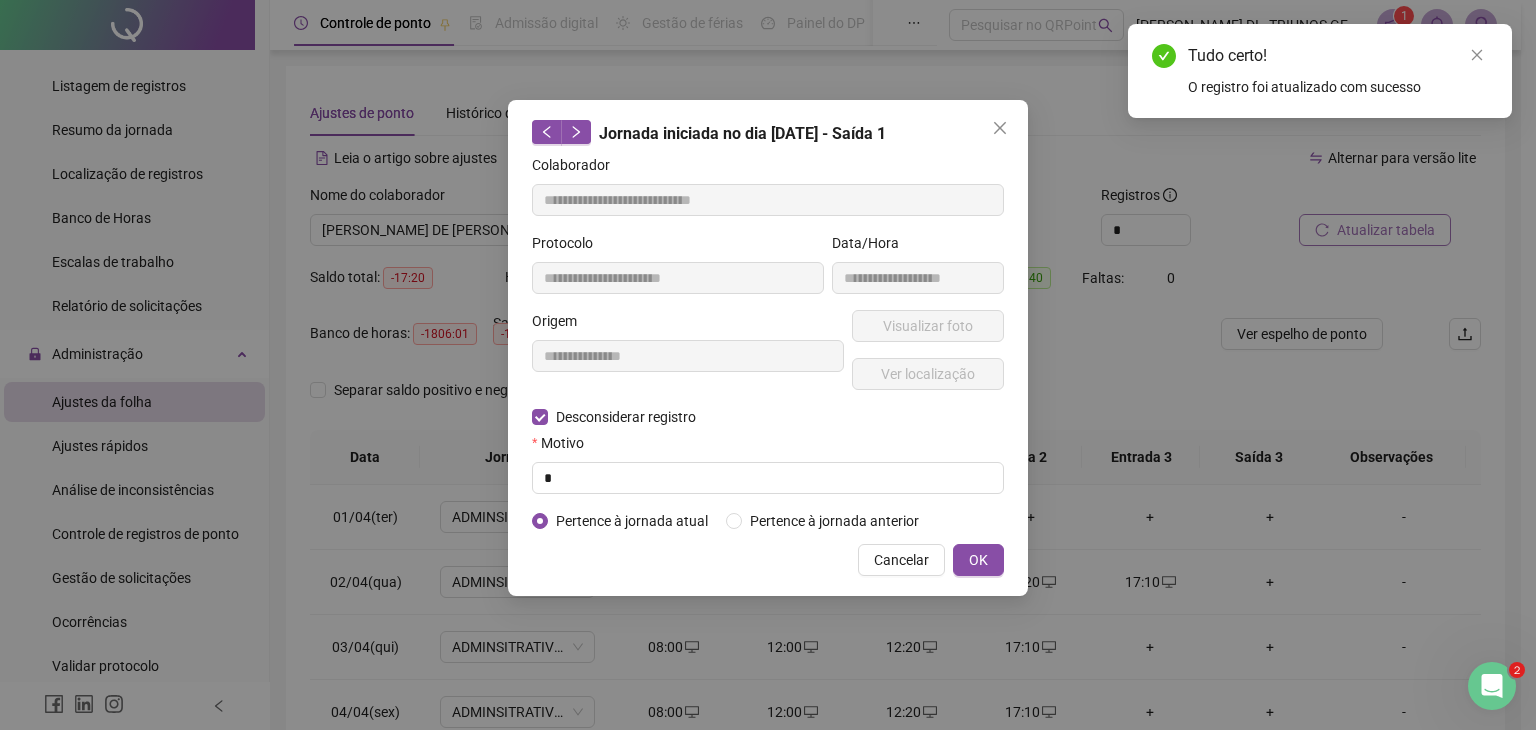 type on "**********" 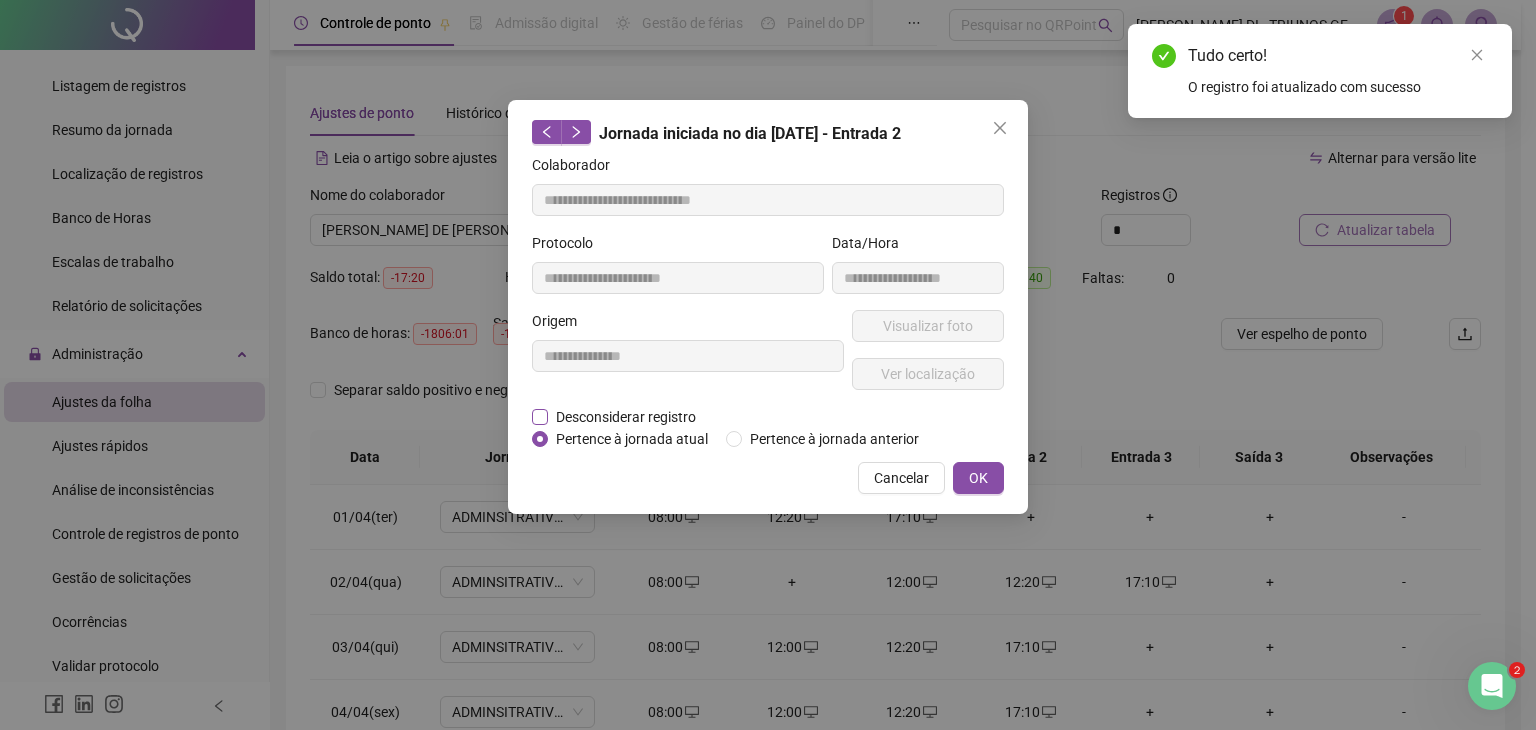 click on "Desconsiderar registro" at bounding box center [626, 417] 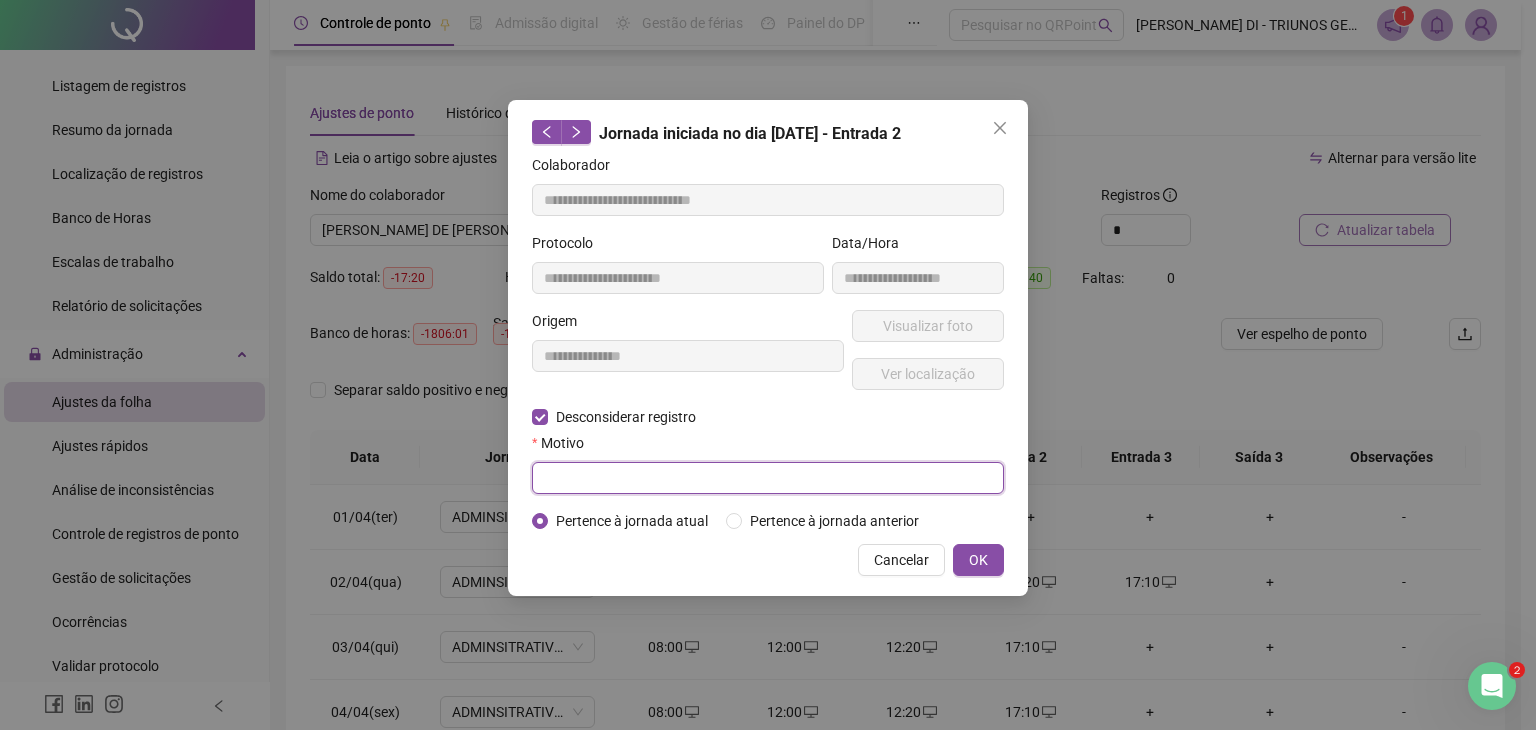 click at bounding box center (768, 478) 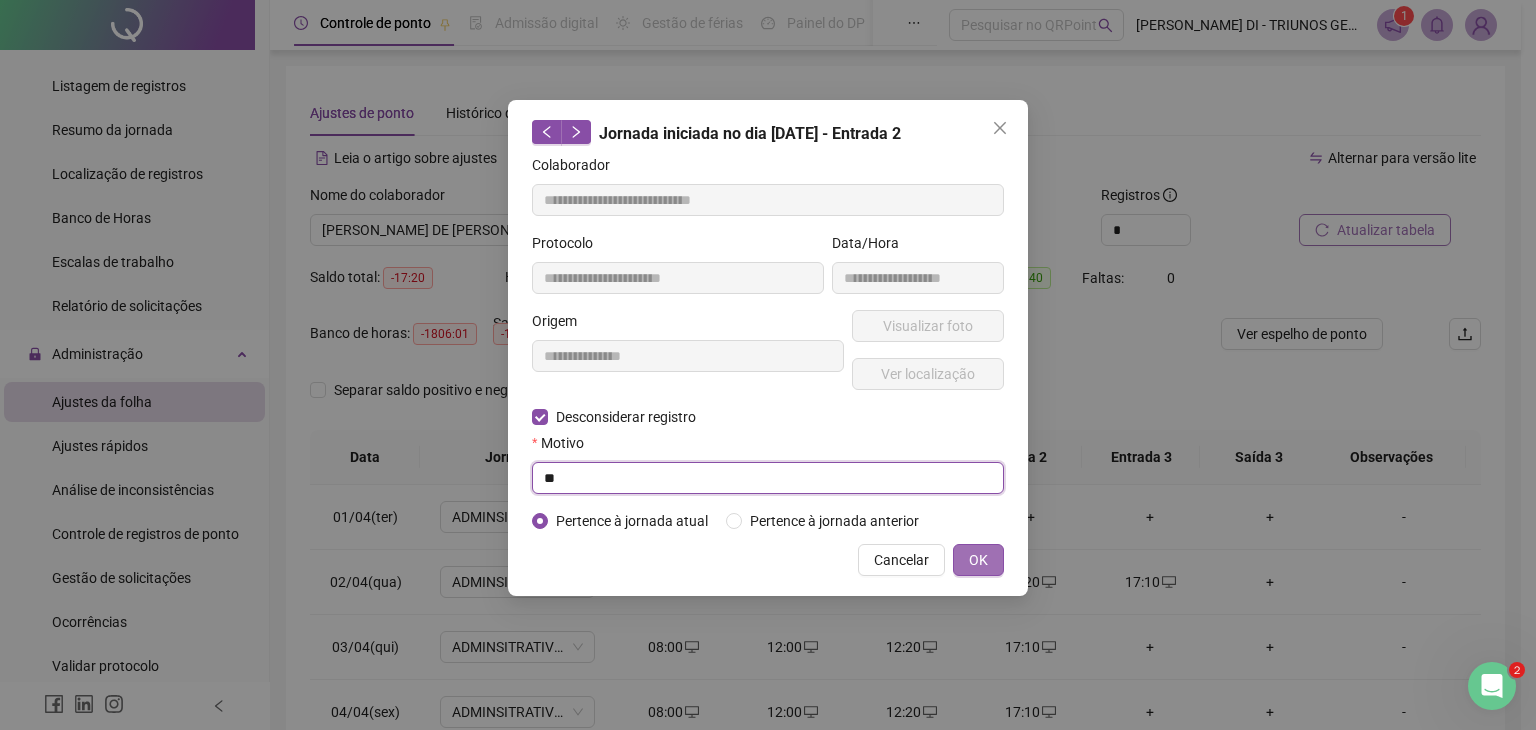 type on "**" 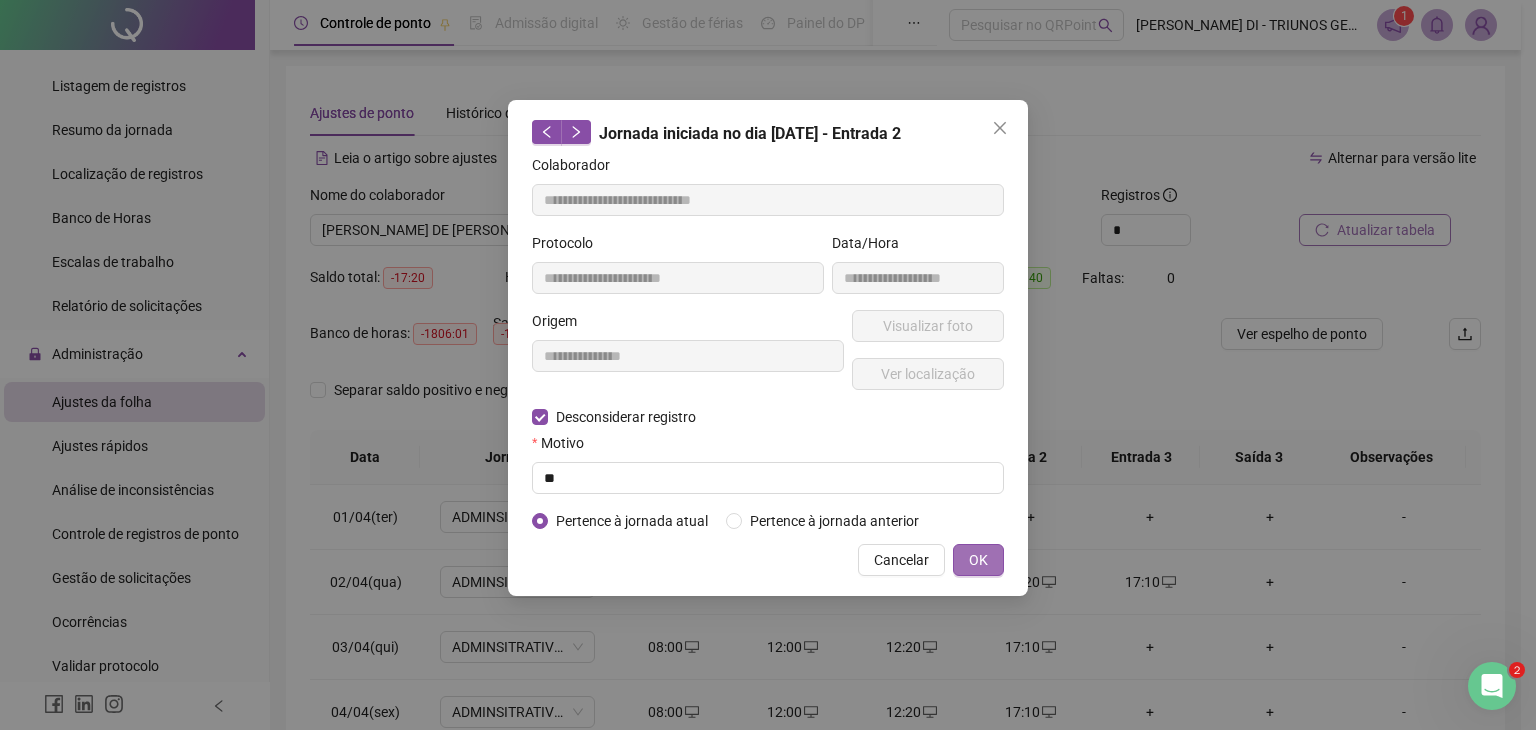 click on "OK" at bounding box center [978, 560] 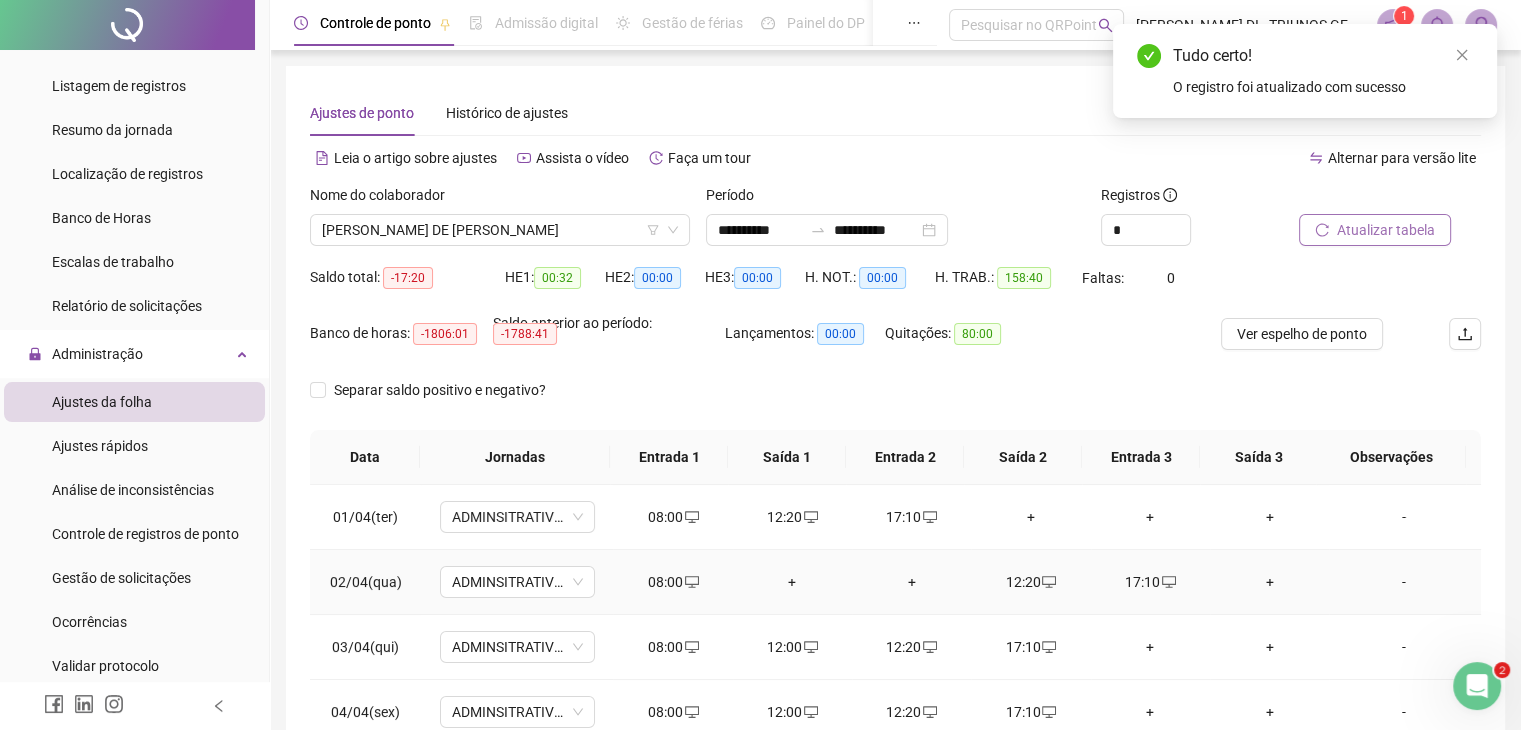 click on "+" at bounding box center (792, 582) 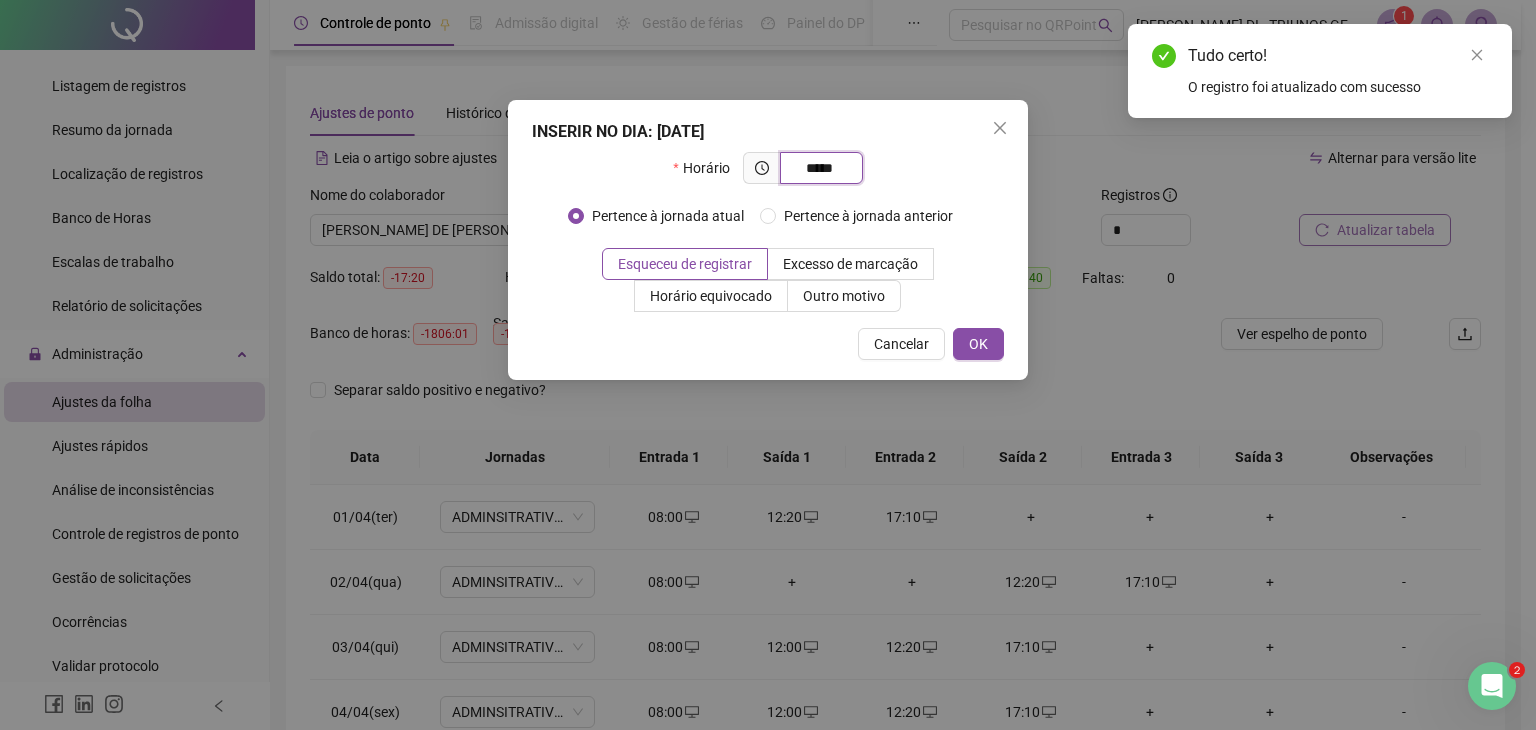 type on "*****" 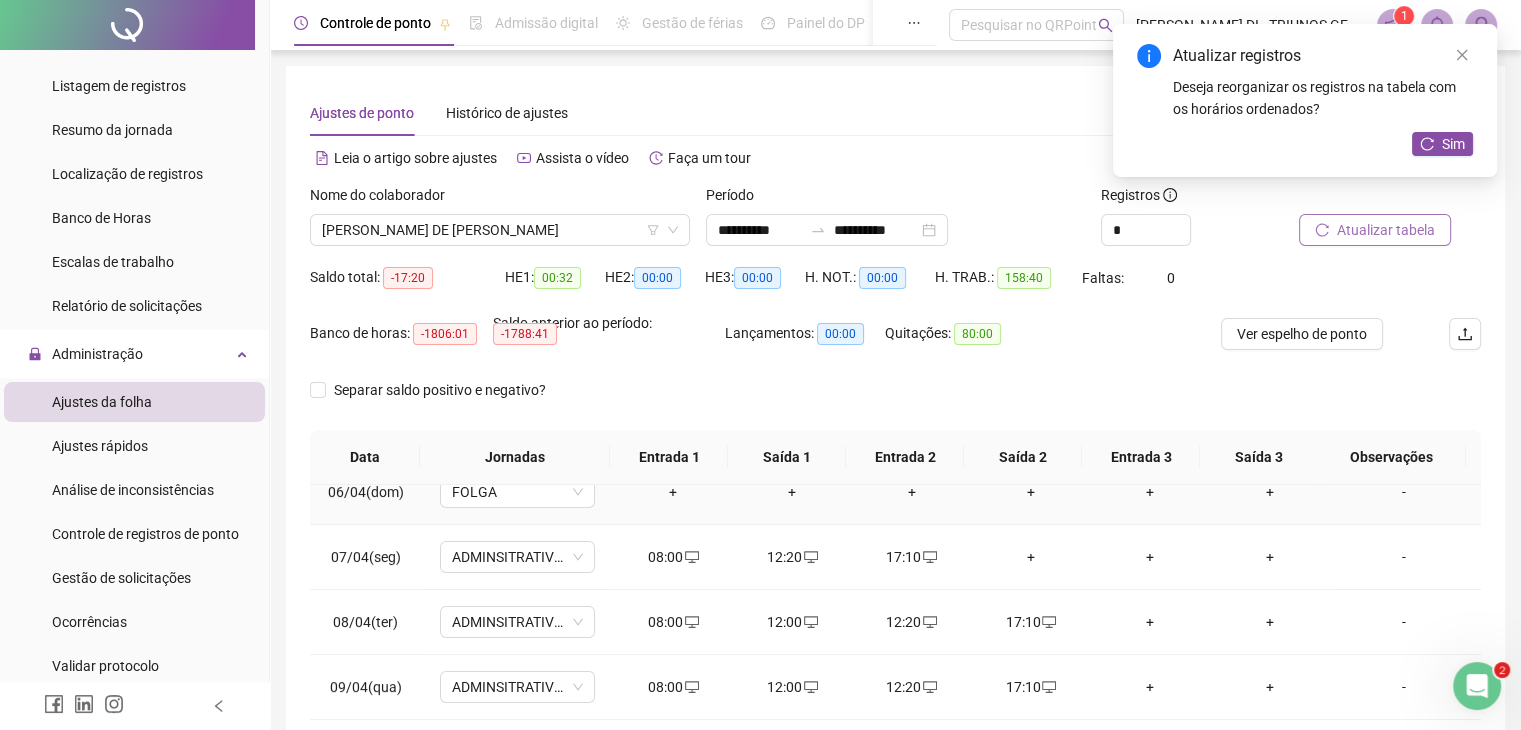scroll, scrollTop: 351, scrollLeft: 0, axis: vertical 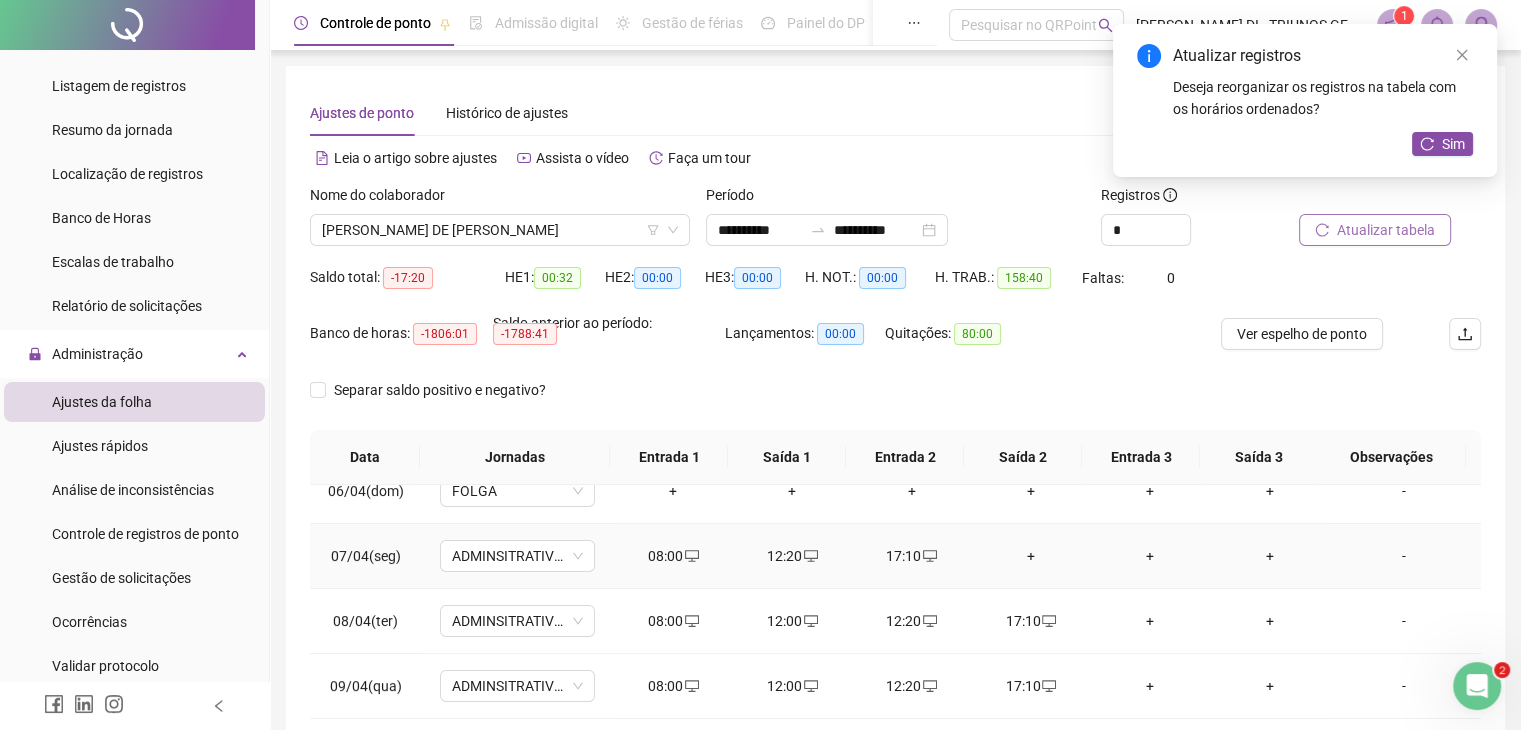click on "+" at bounding box center [1030, 556] 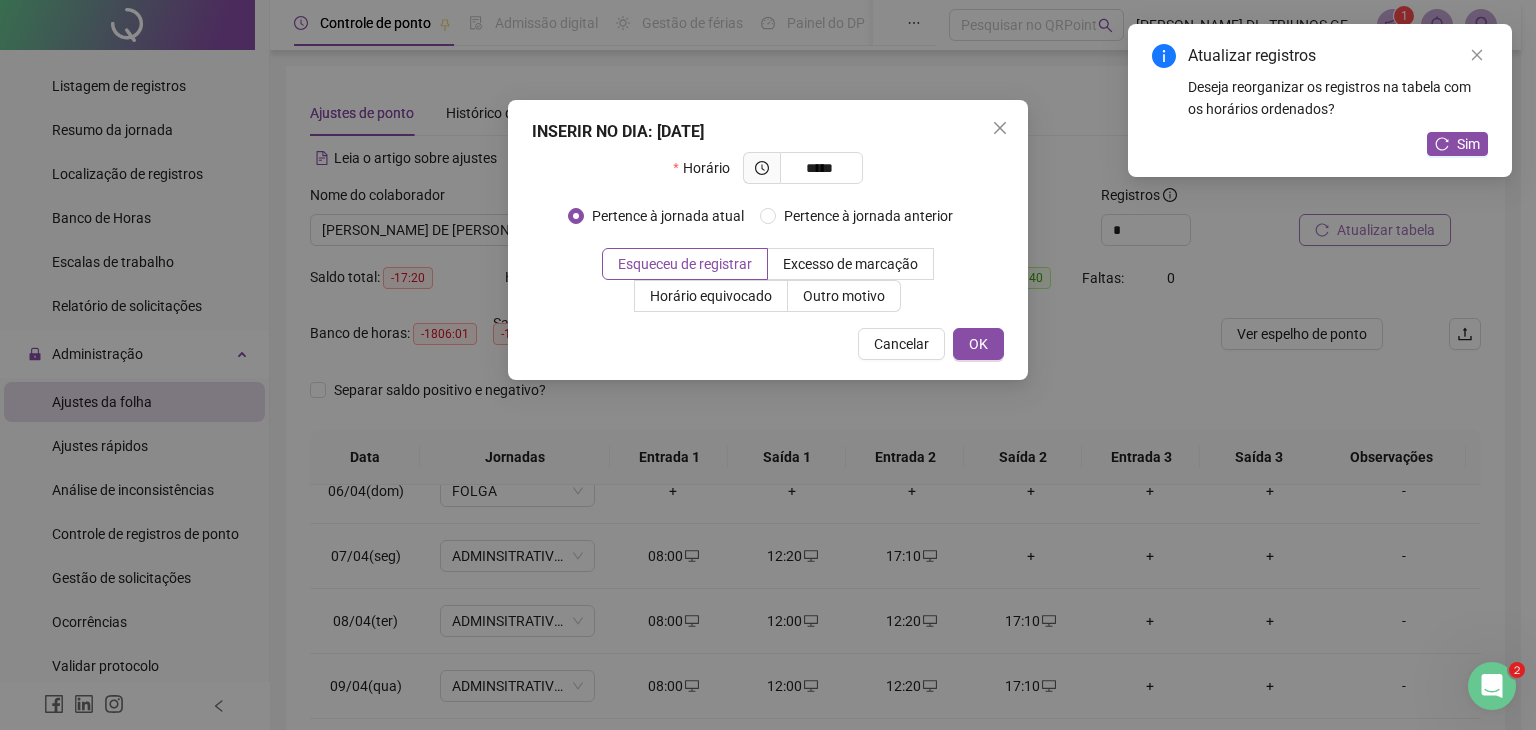 type on "*****" 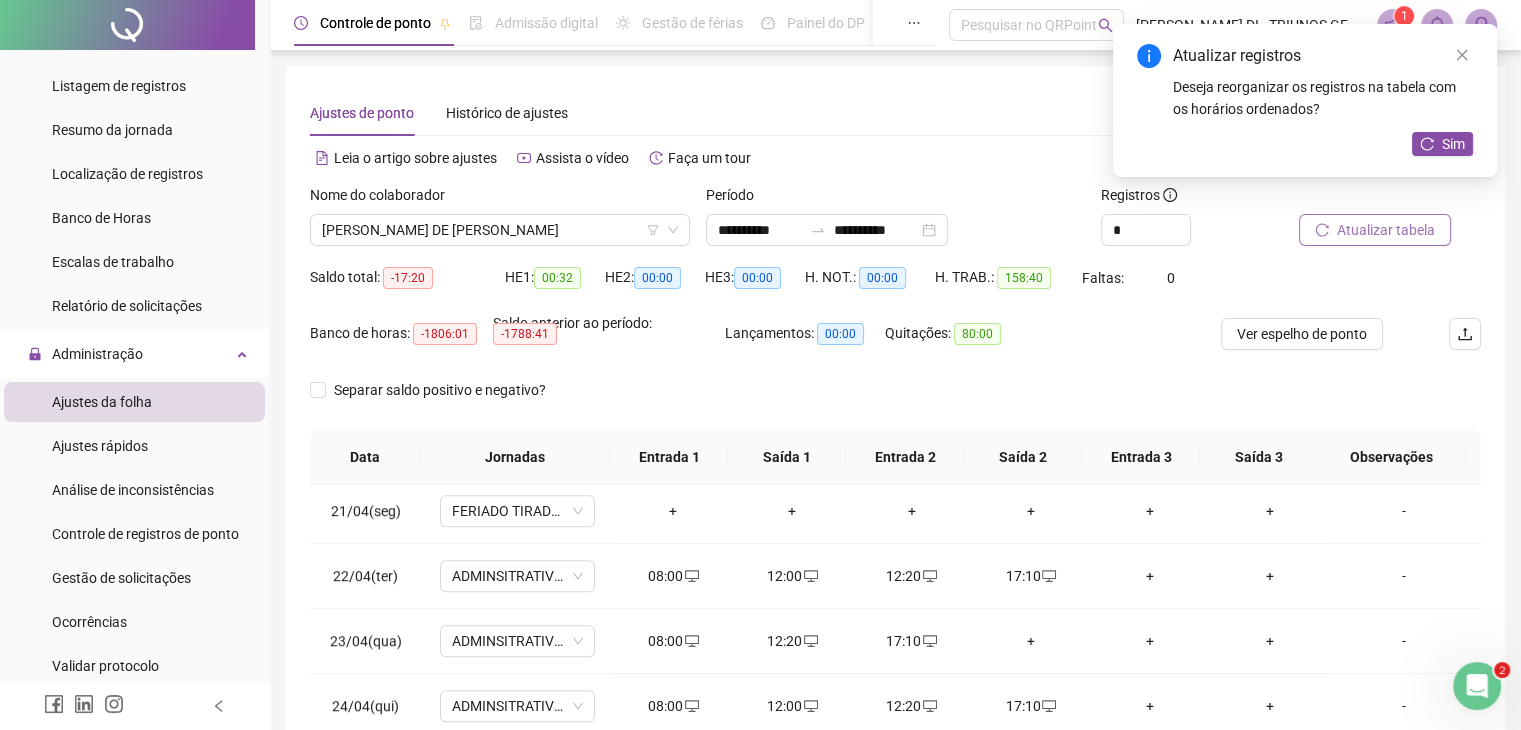scroll, scrollTop: 1307, scrollLeft: 0, axis: vertical 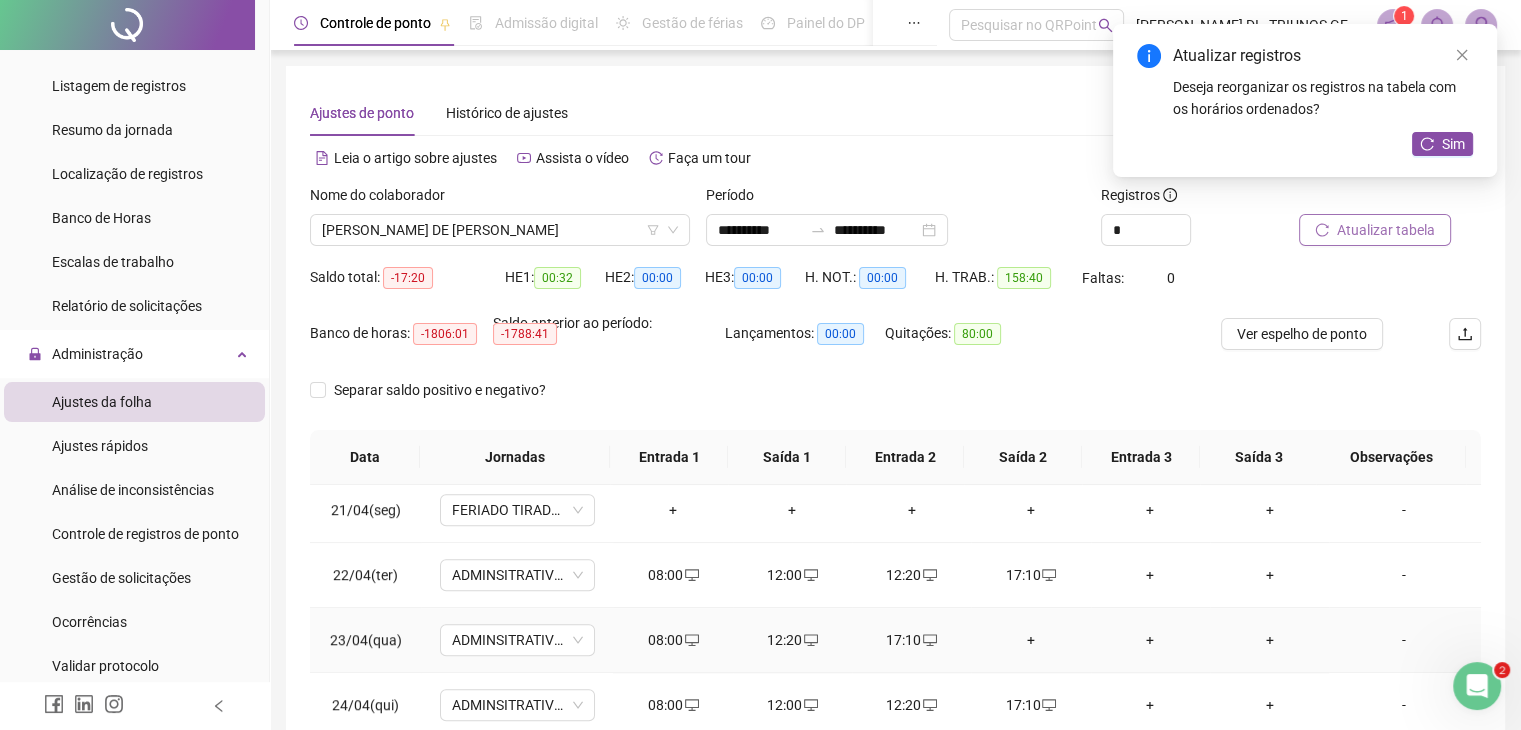 click on "+" at bounding box center (1030, 640) 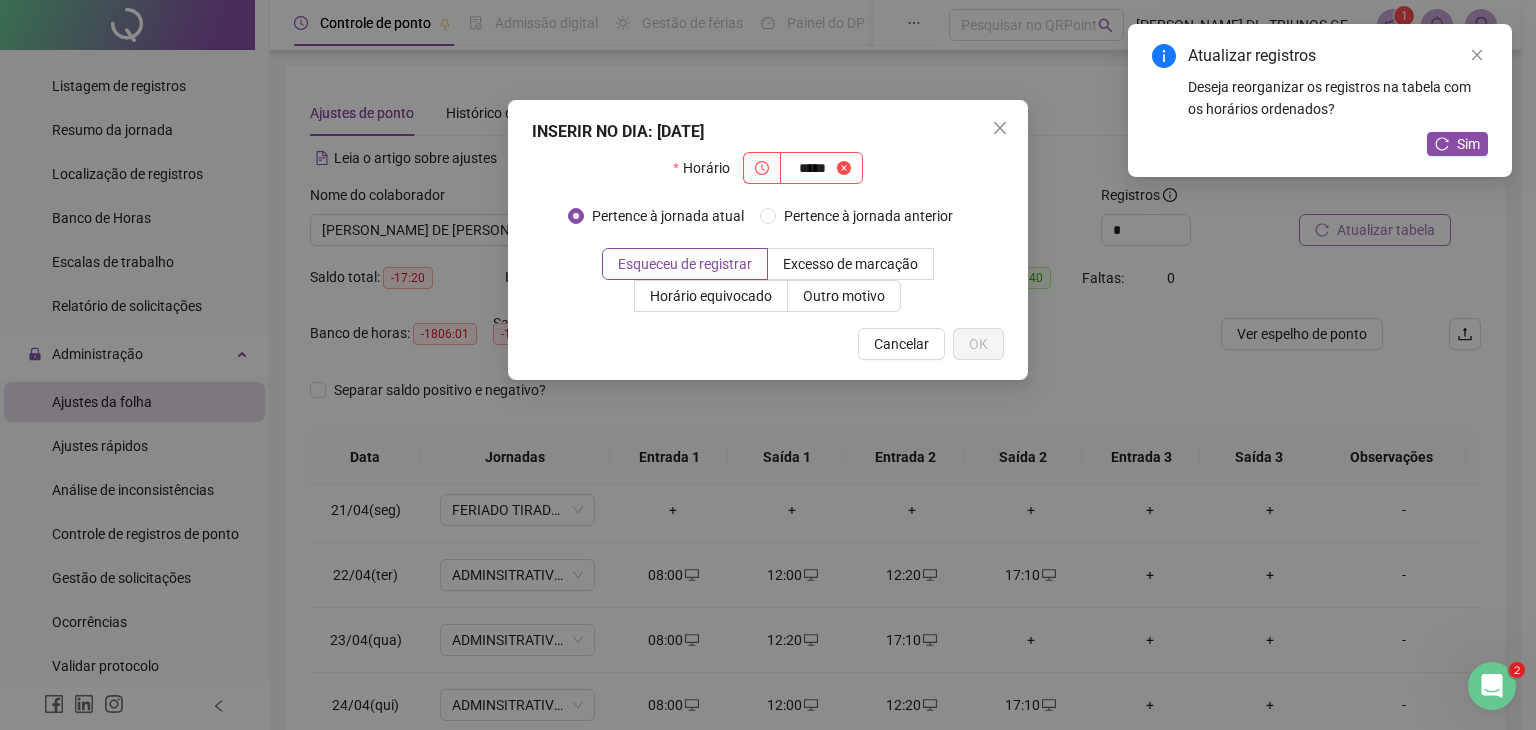 type on "*****" 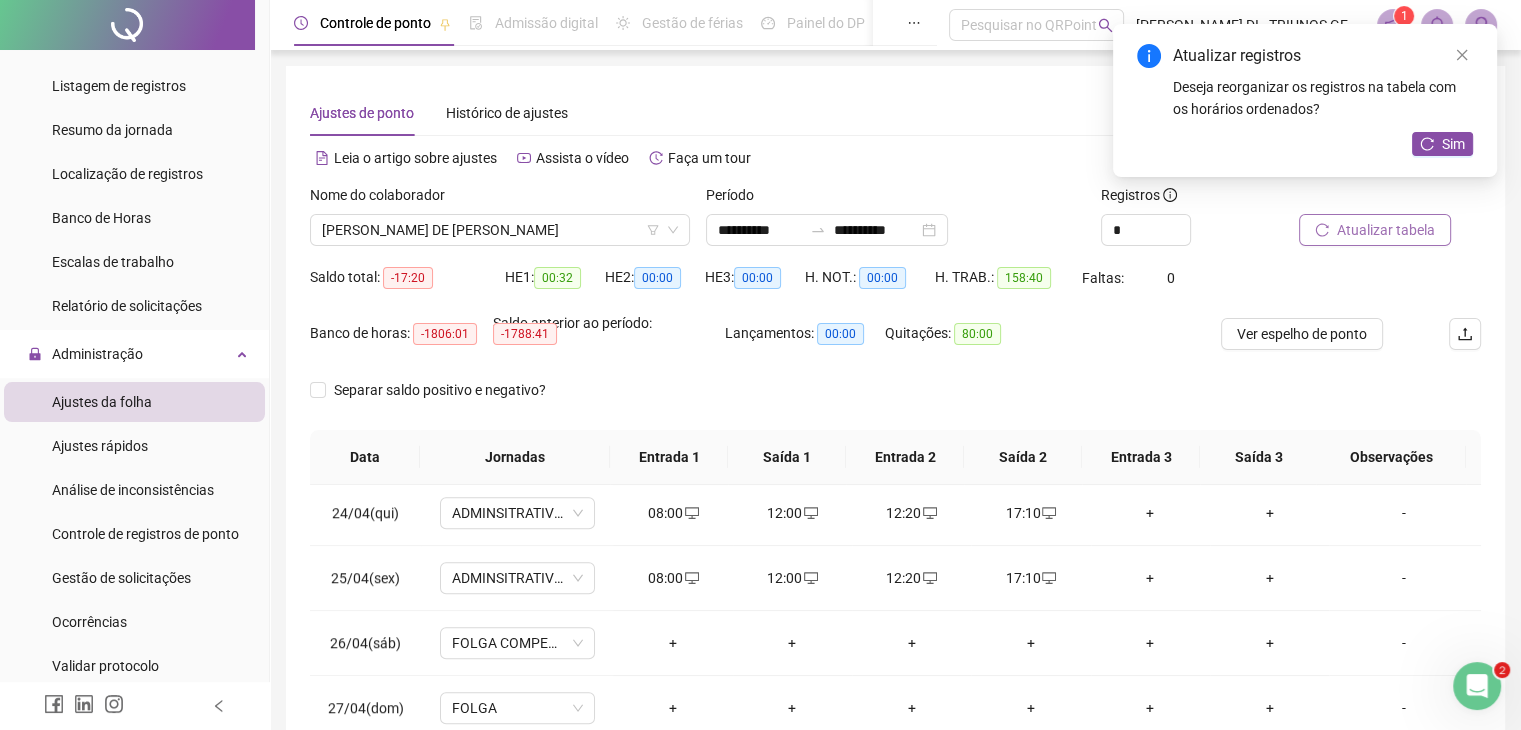 scroll, scrollTop: 1516, scrollLeft: 0, axis: vertical 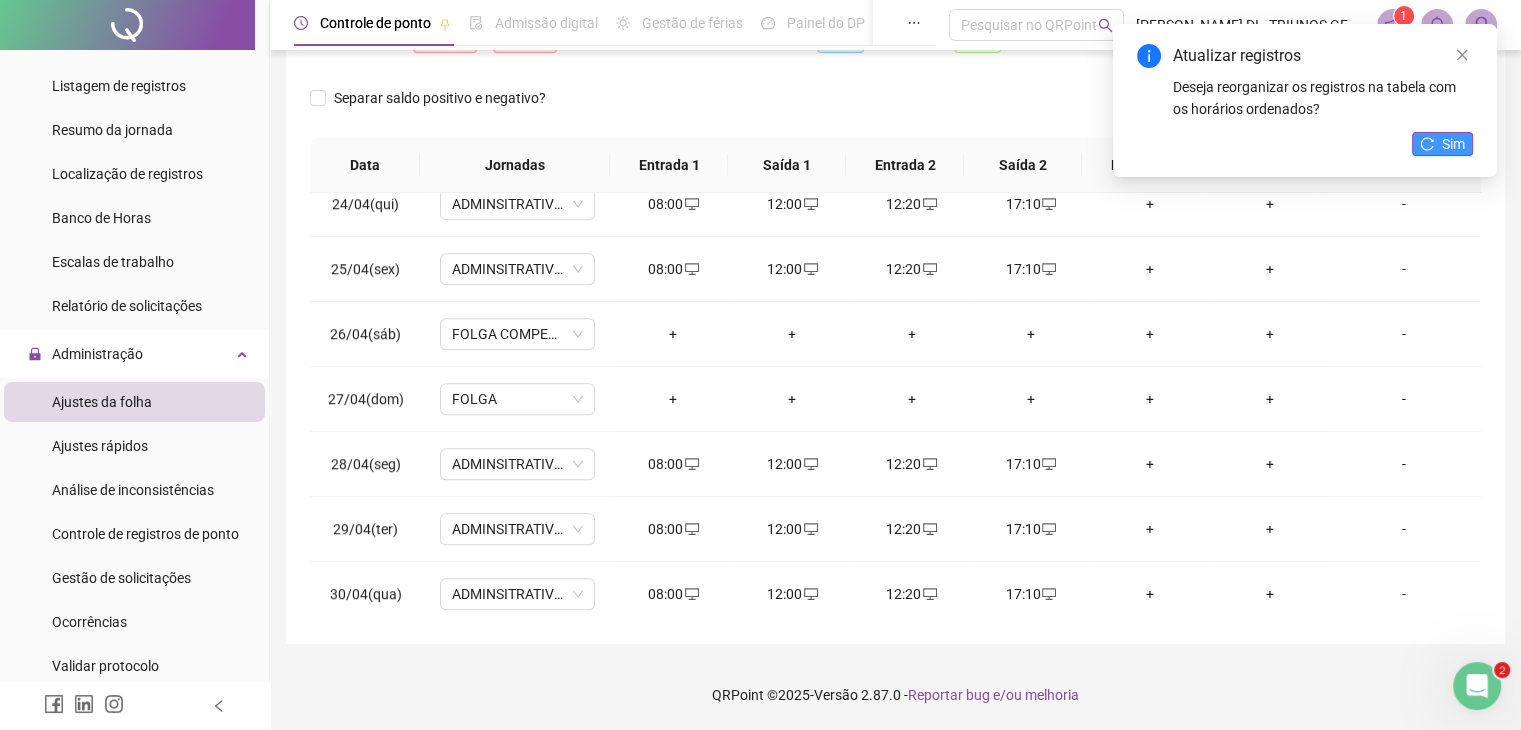 click on "Sim" at bounding box center [1442, 144] 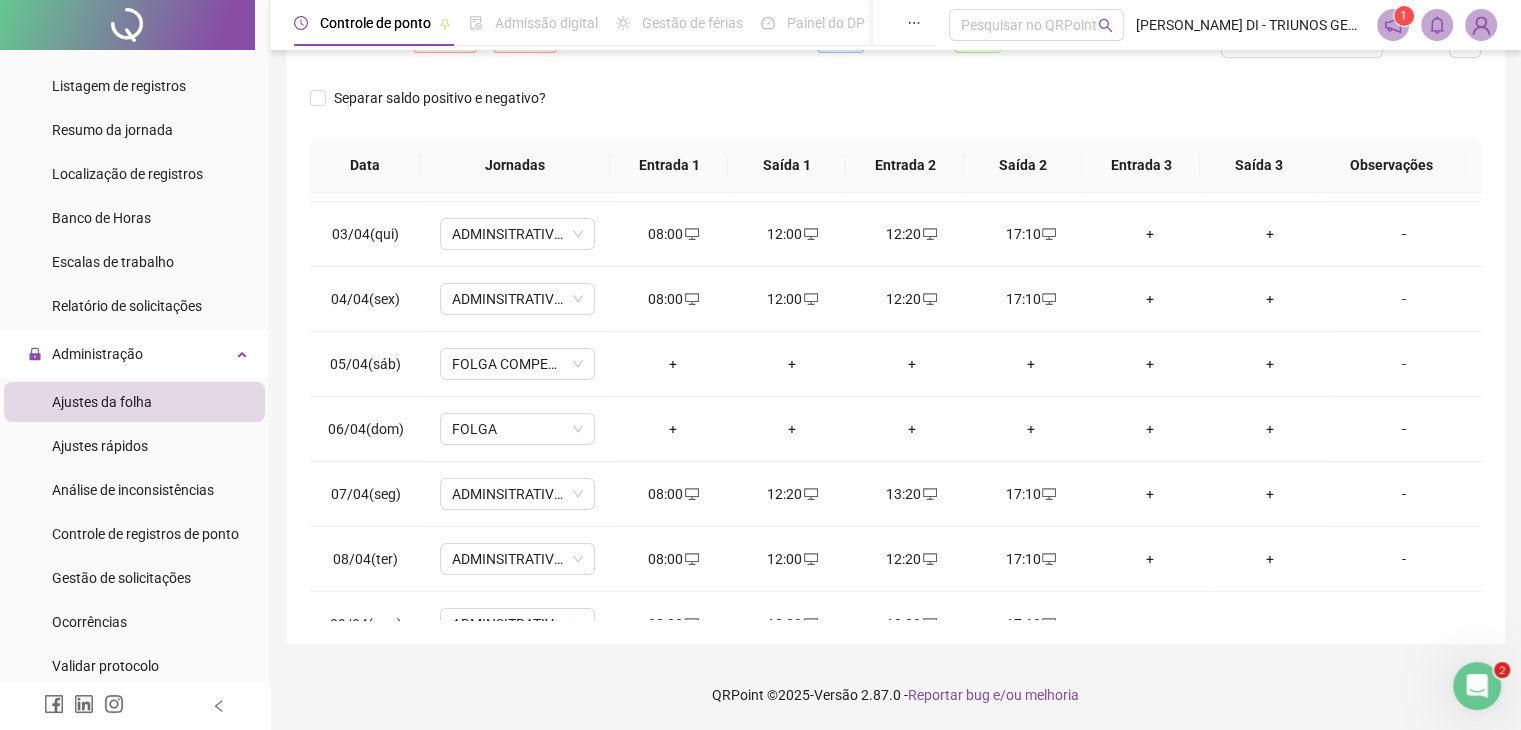 scroll, scrollTop: 0, scrollLeft: 0, axis: both 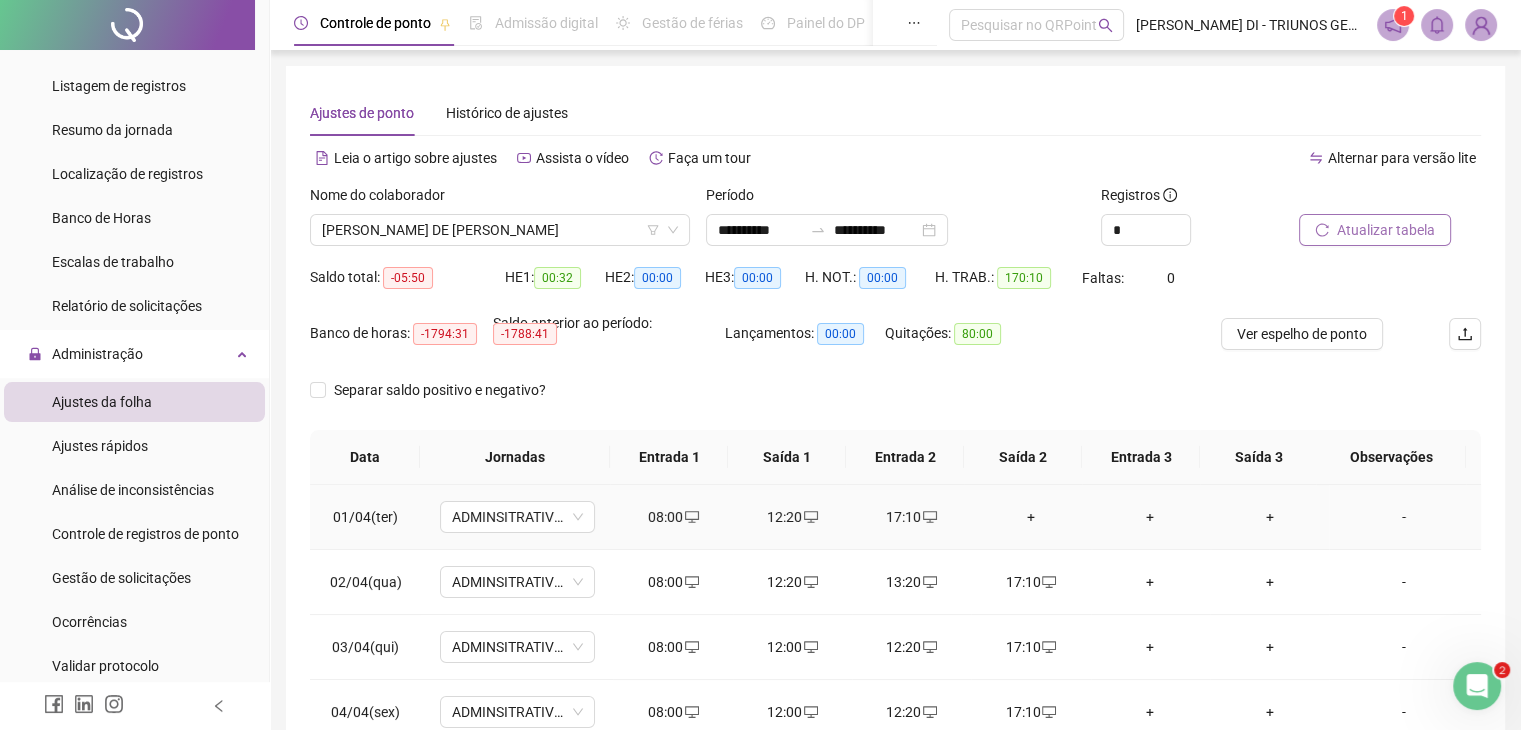 click on "+" at bounding box center [1030, 517] 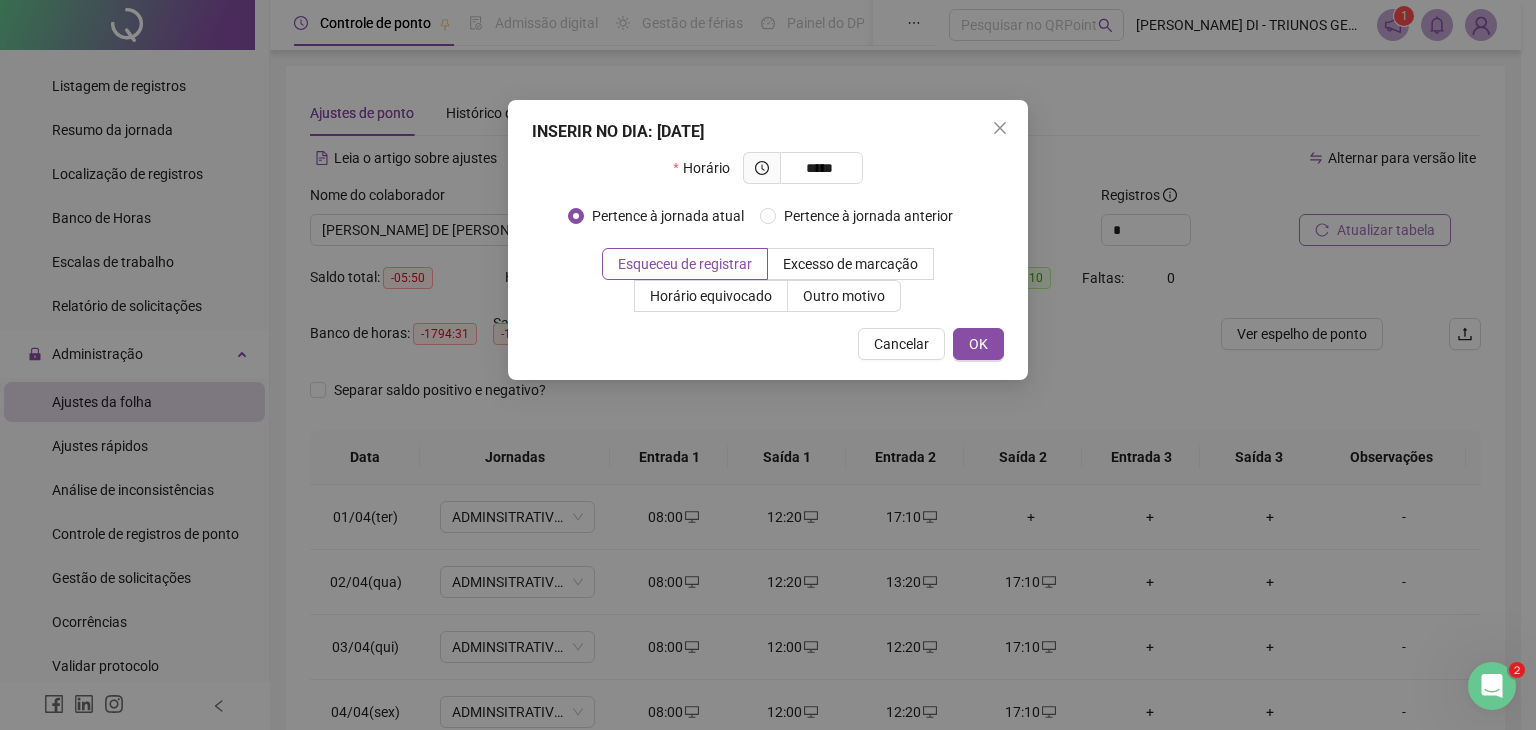type on "*****" 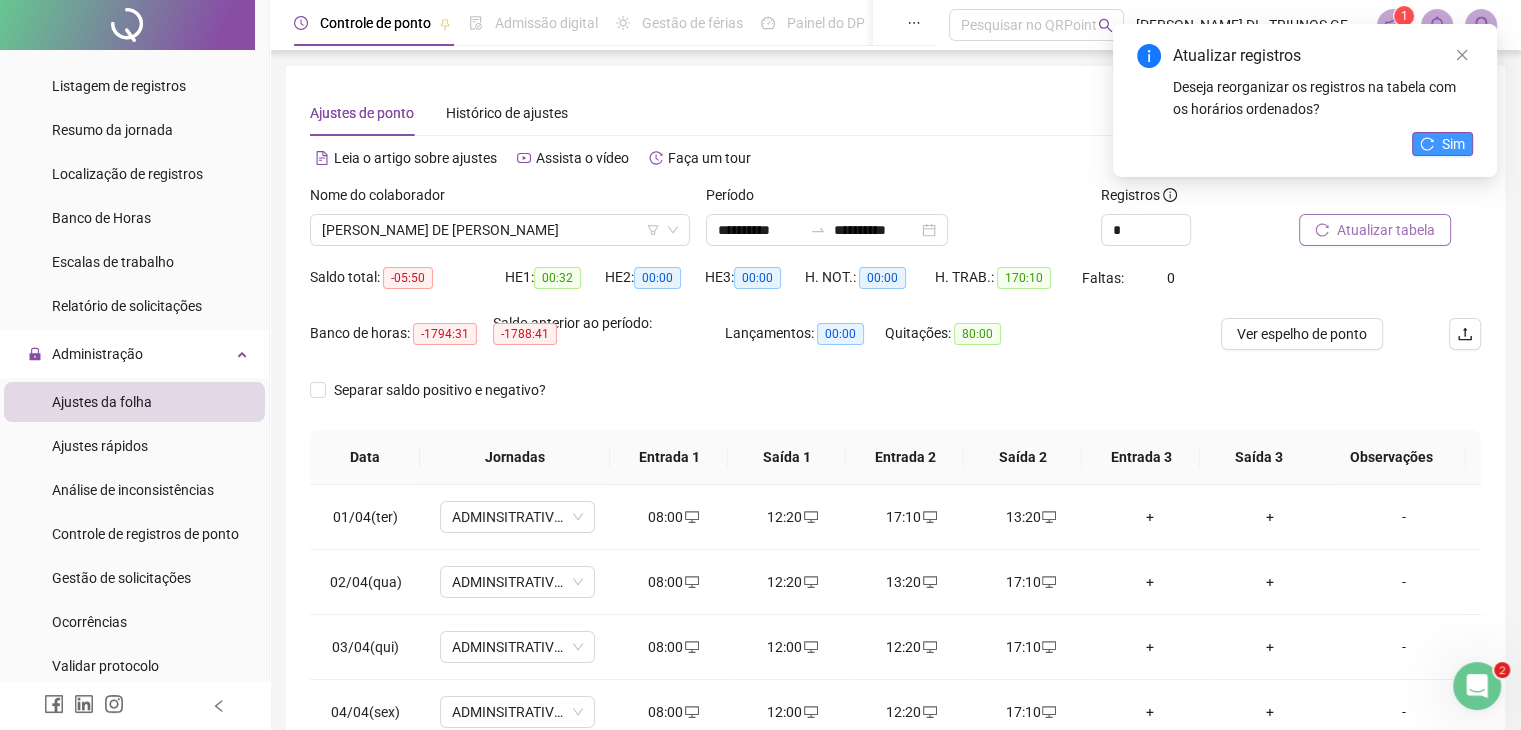 click on "Sim" at bounding box center [1442, 144] 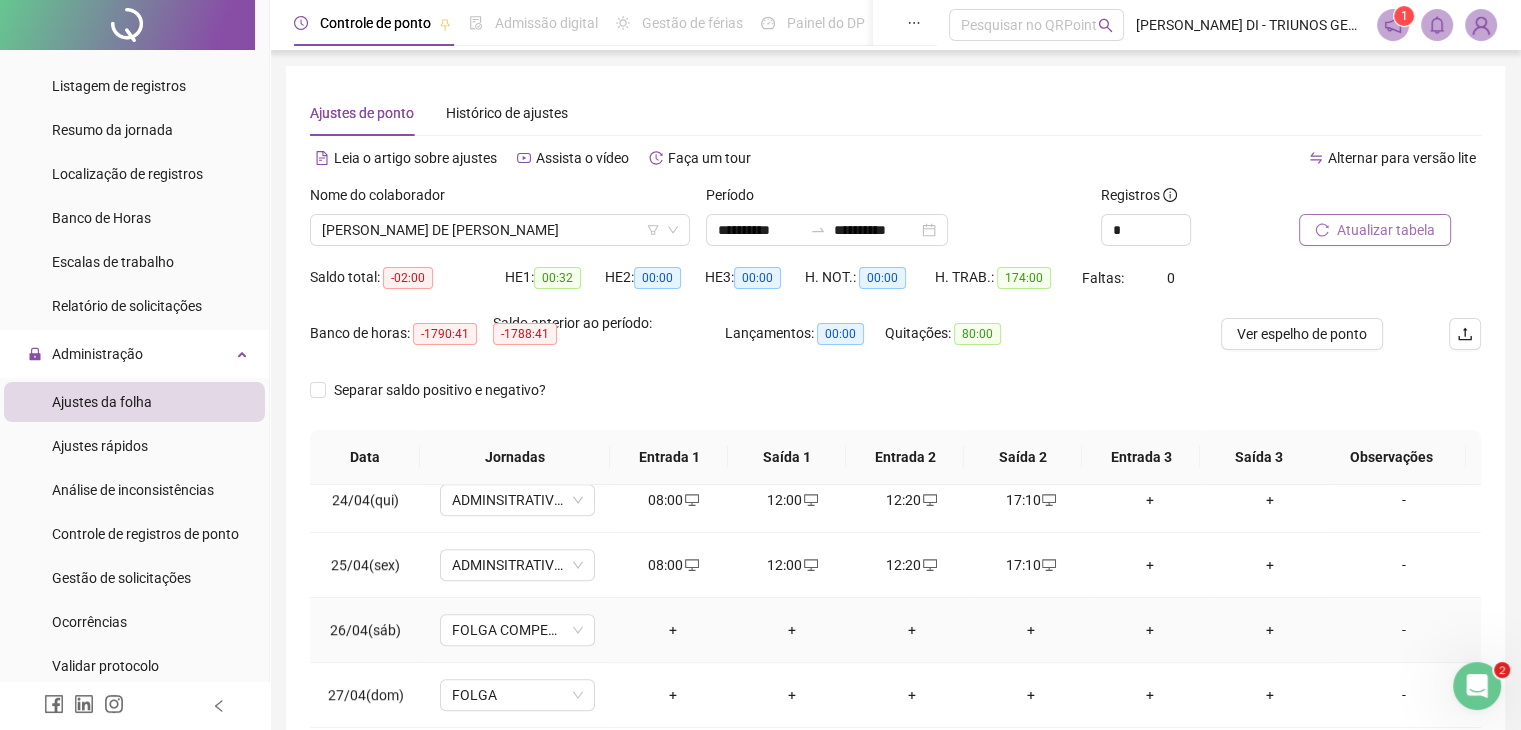 scroll, scrollTop: 1516, scrollLeft: 0, axis: vertical 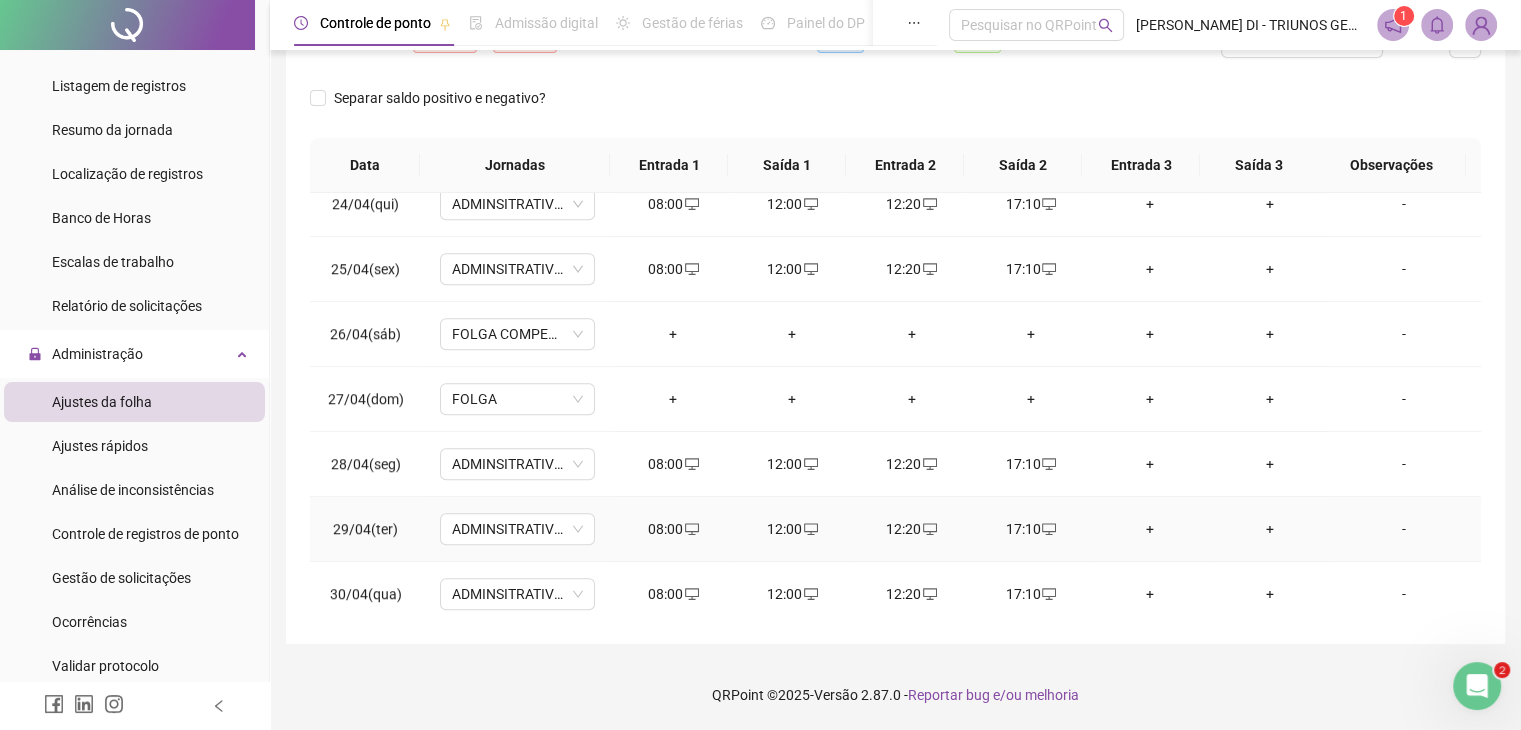 click on "+" at bounding box center (1150, 529) 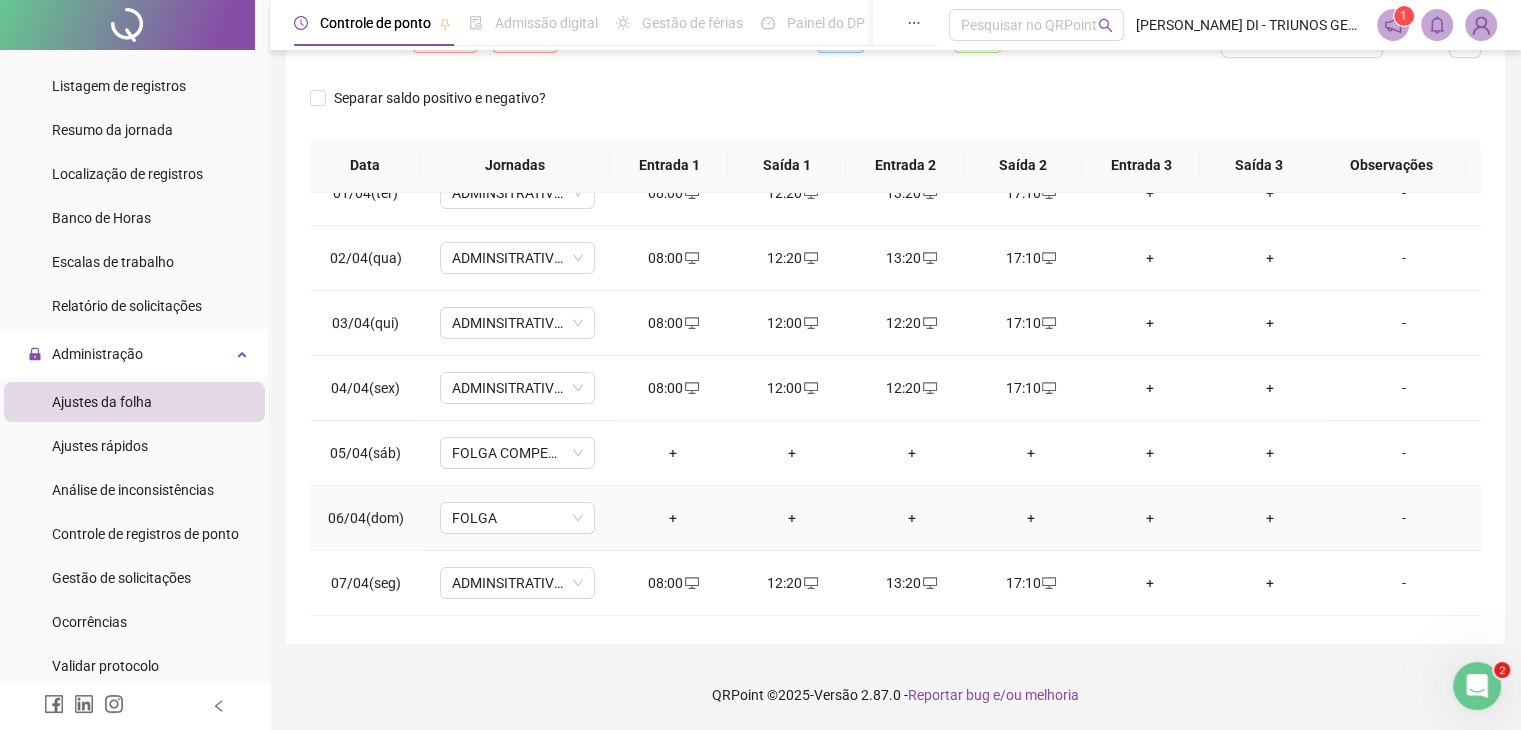 scroll, scrollTop: 0, scrollLeft: 0, axis: both 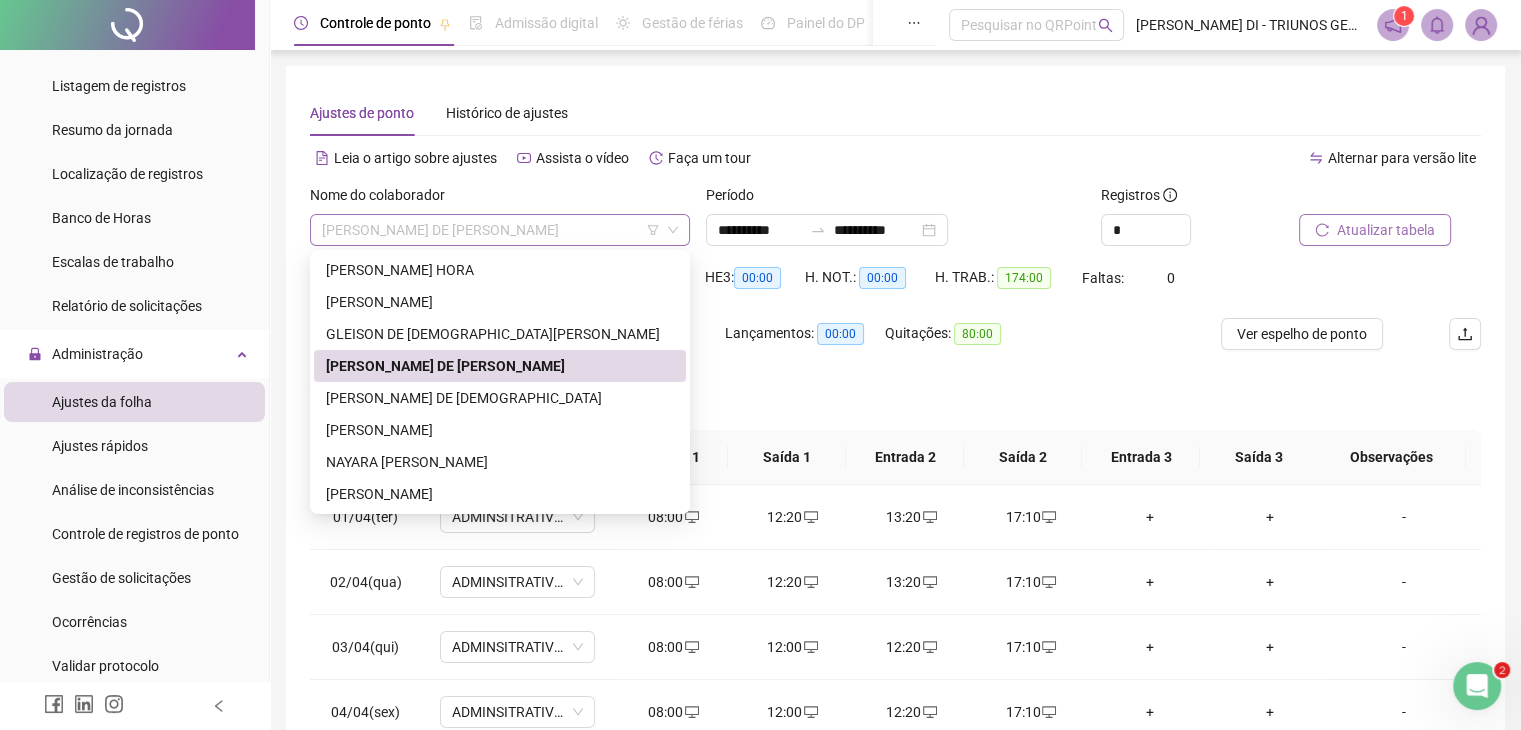 click on "[PERSON_NAME] DE [PERSON_NAME]" at bounding box center (500, 230) 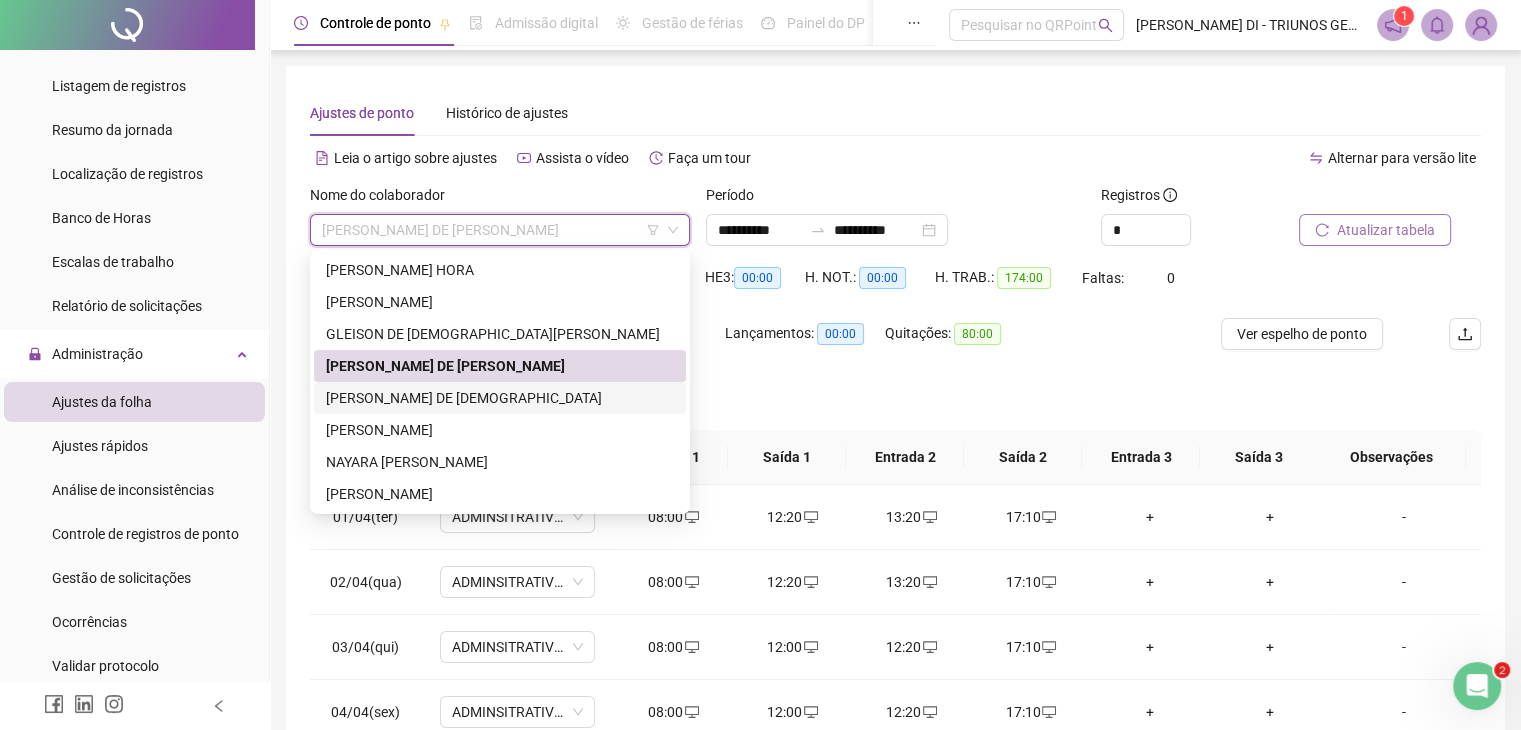 click on "[PERSON_NAME] DE [DEMOGRAPHIC_DATA]" at bounding box center (500, 398) 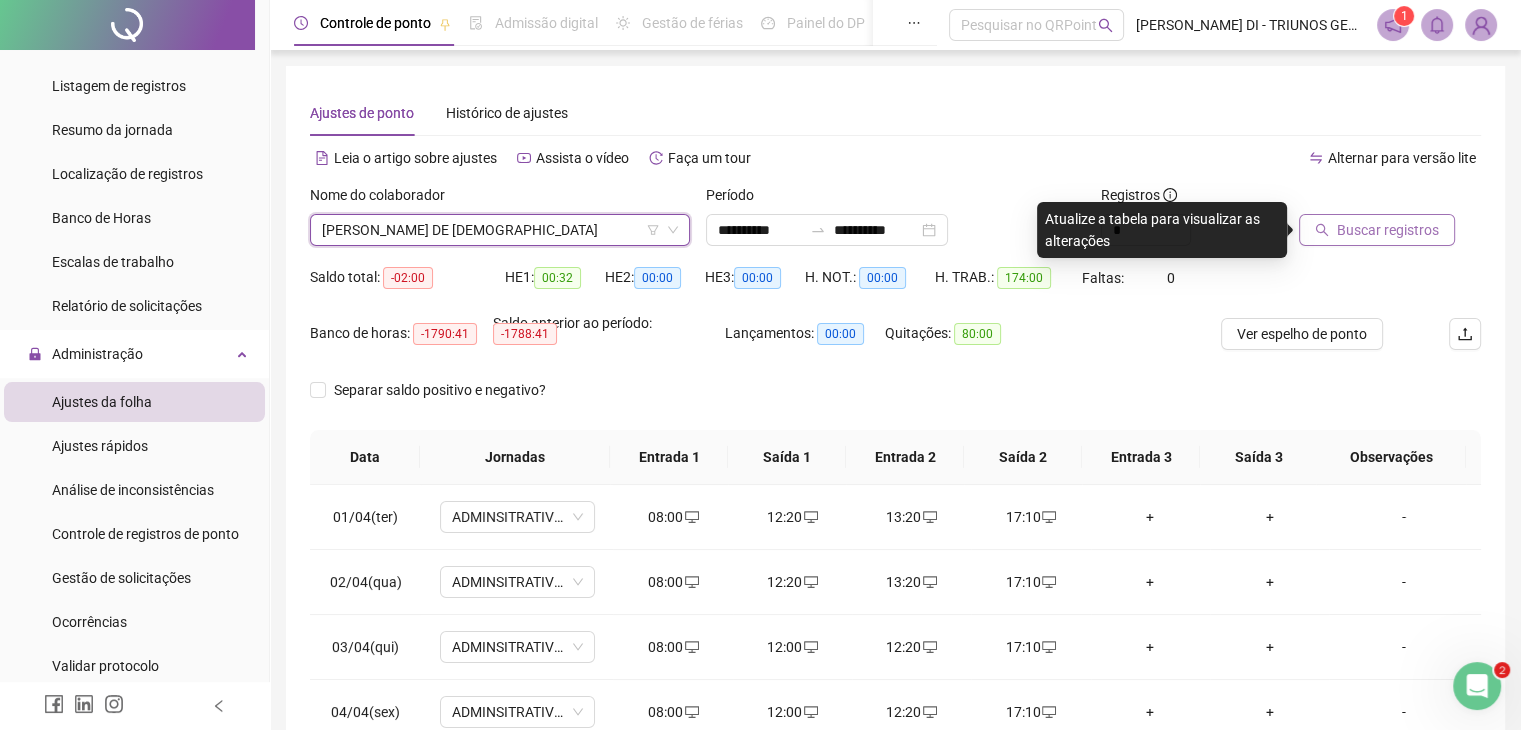 click on "[PERSON_NAME] DE [DEMOGRAPHIC_DATA]" at bounding box center (500, 230) 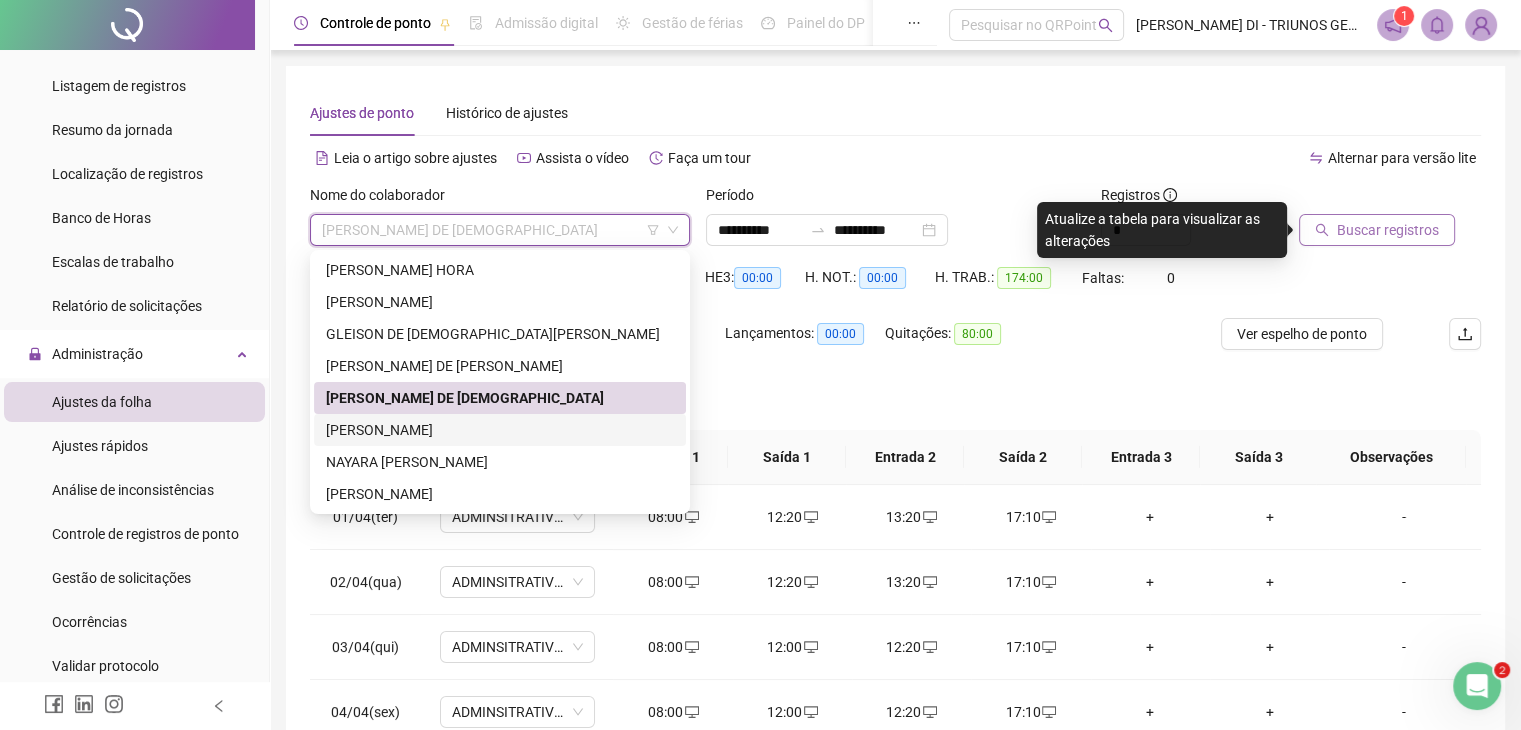click on "[PERSON_NAME]" at bounding box center (500, 430) 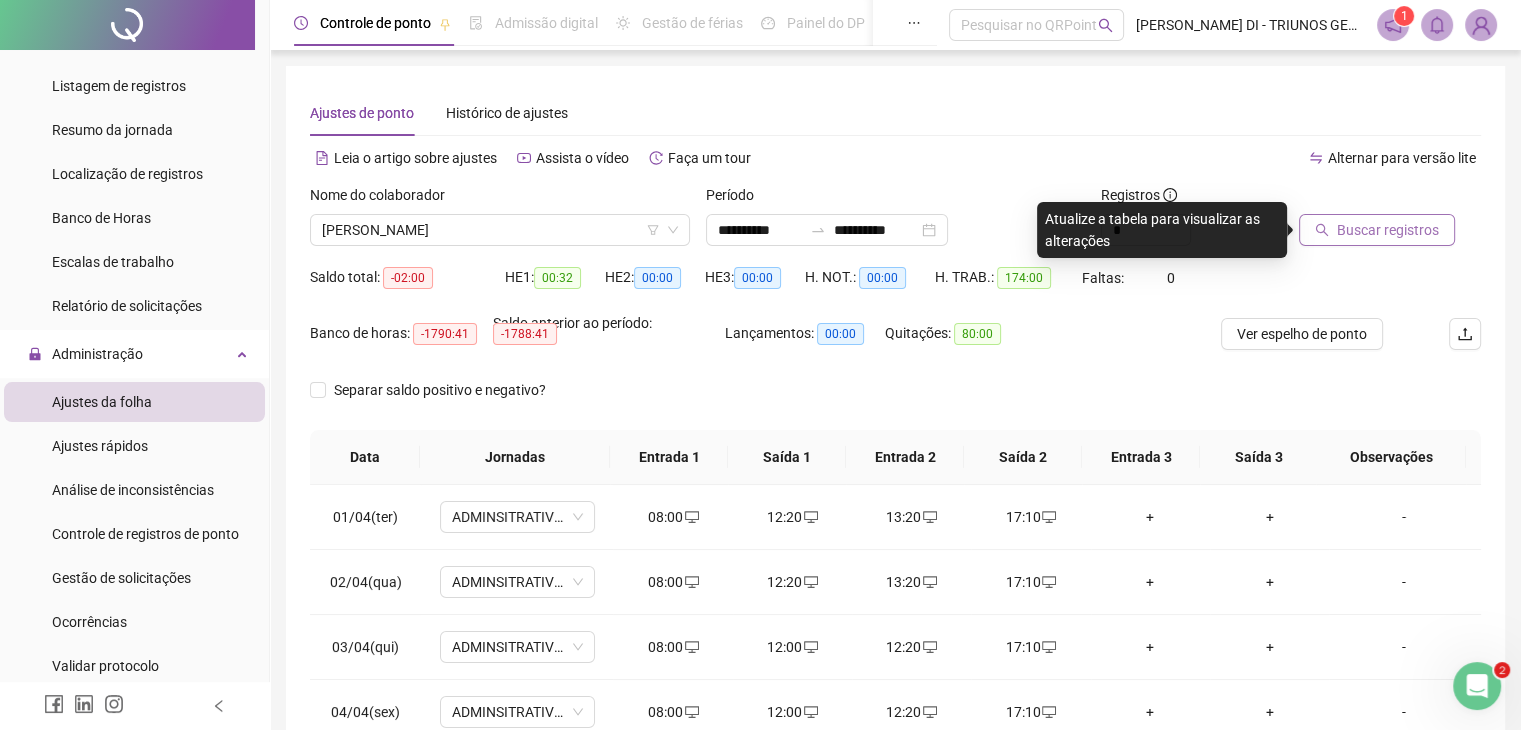 click on "Buscar registros" at bounding box center [1388, 230] 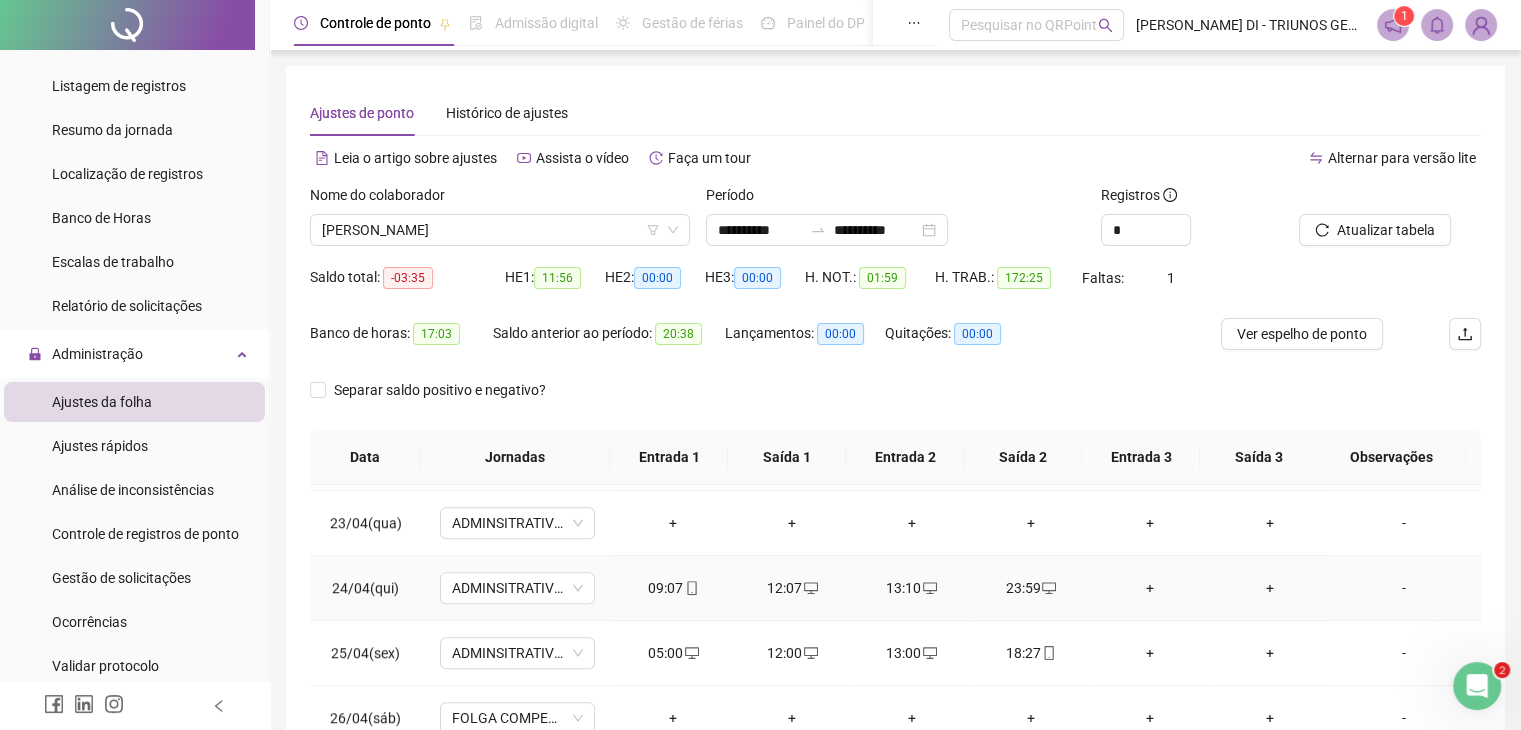 scroll, scrollTop: 1516, scrollLeft: 0, axis: vertical 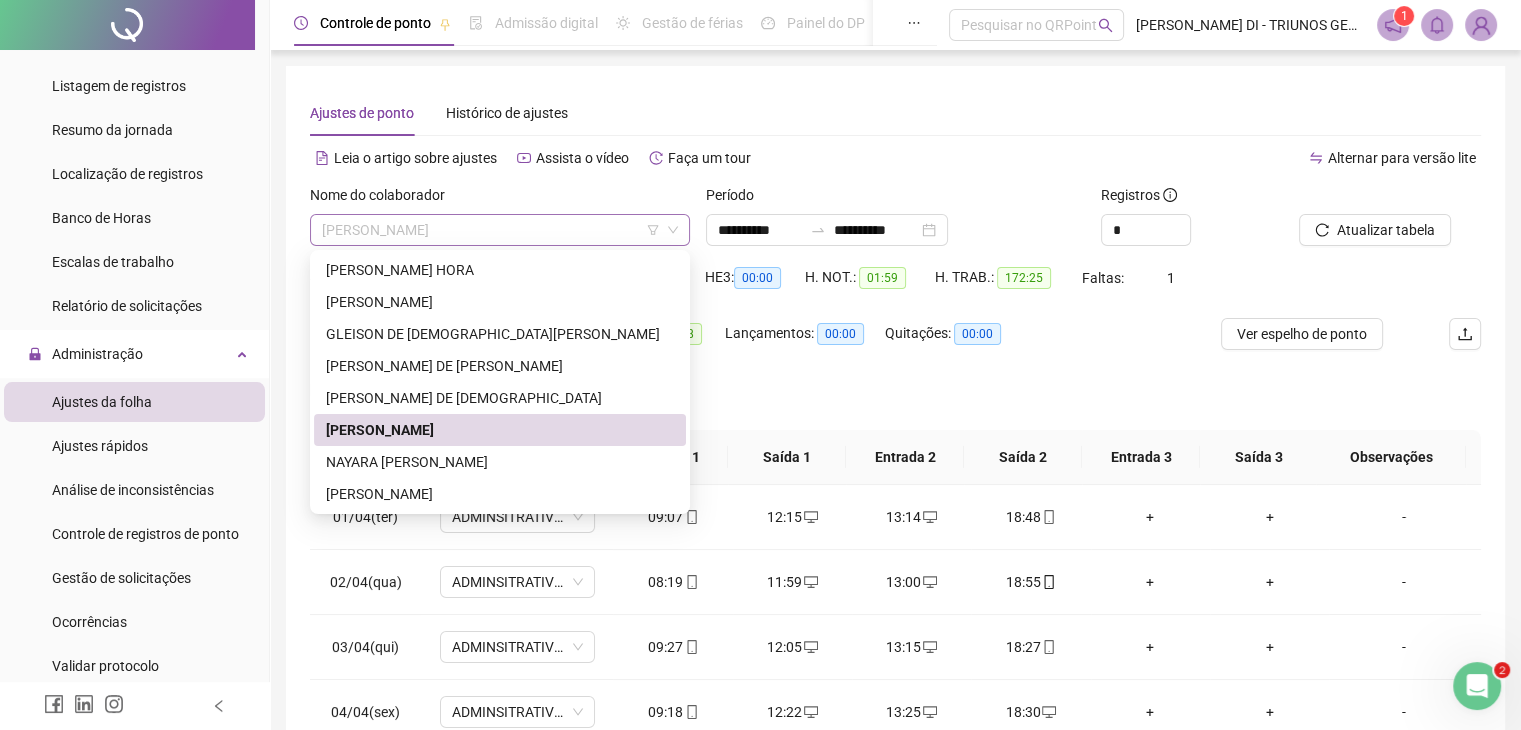 click on "[PERSON_NAME]" at bounding box center [500, 230] 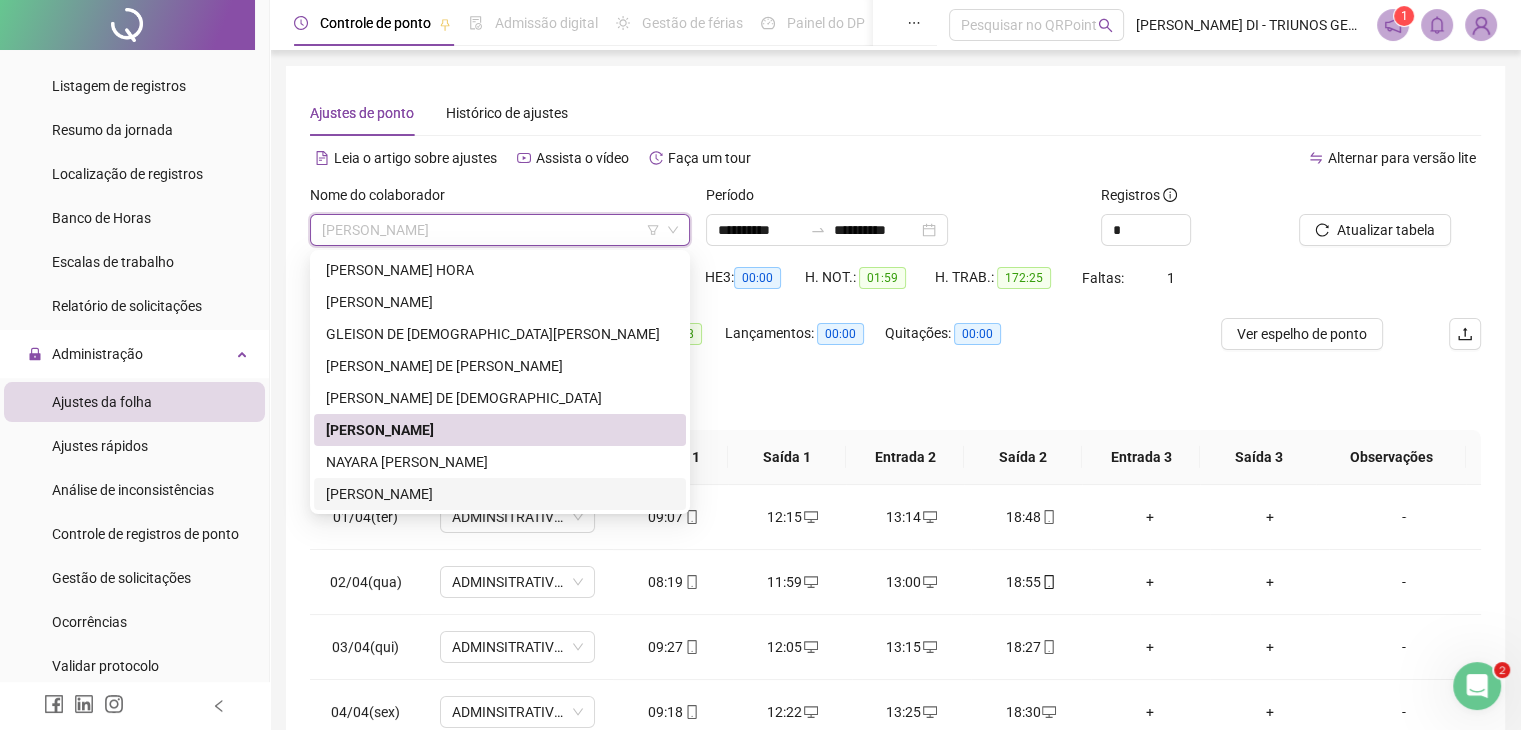 click on "[PERSON_NAME]" at bounding box center (500, 494) 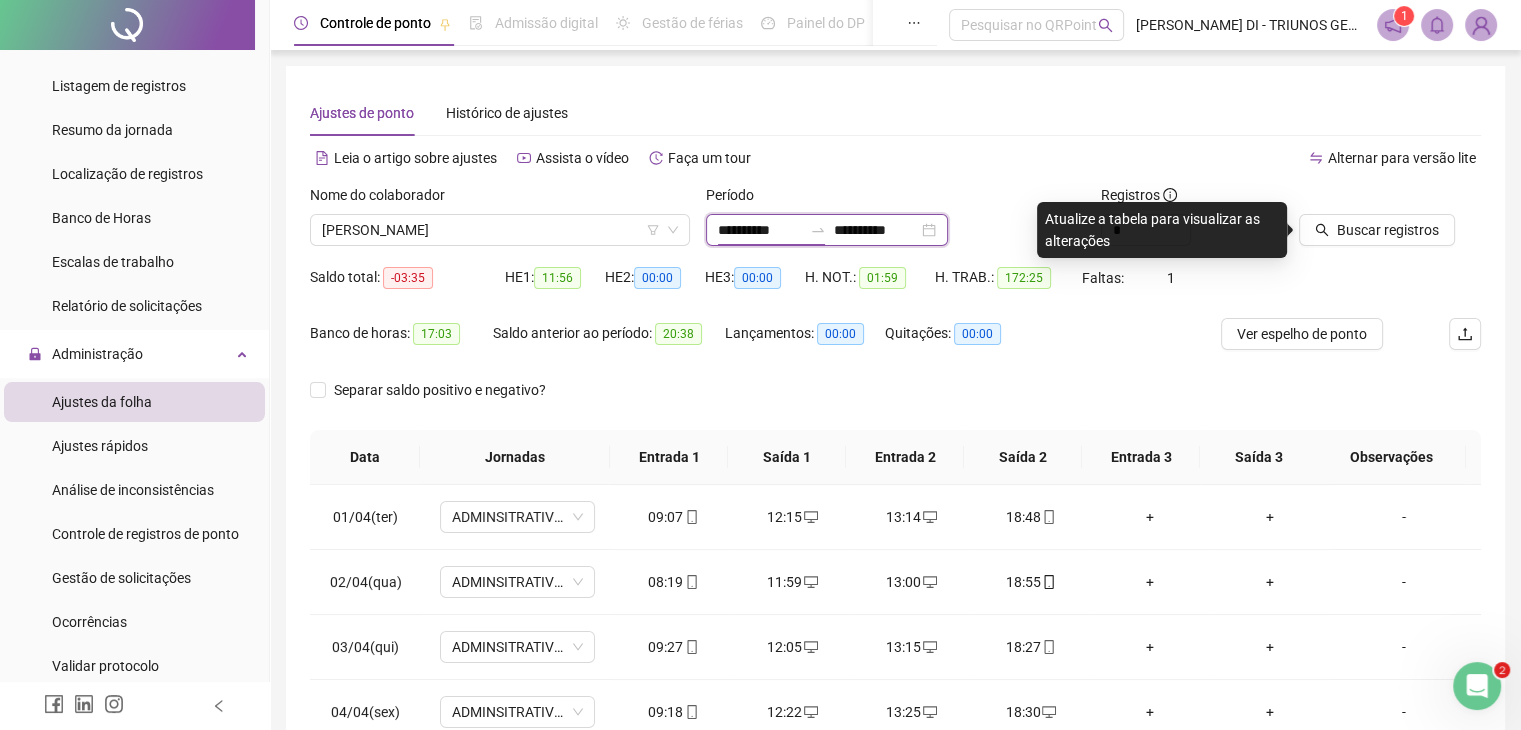 click on "**********" at bounding box center (760, 230) 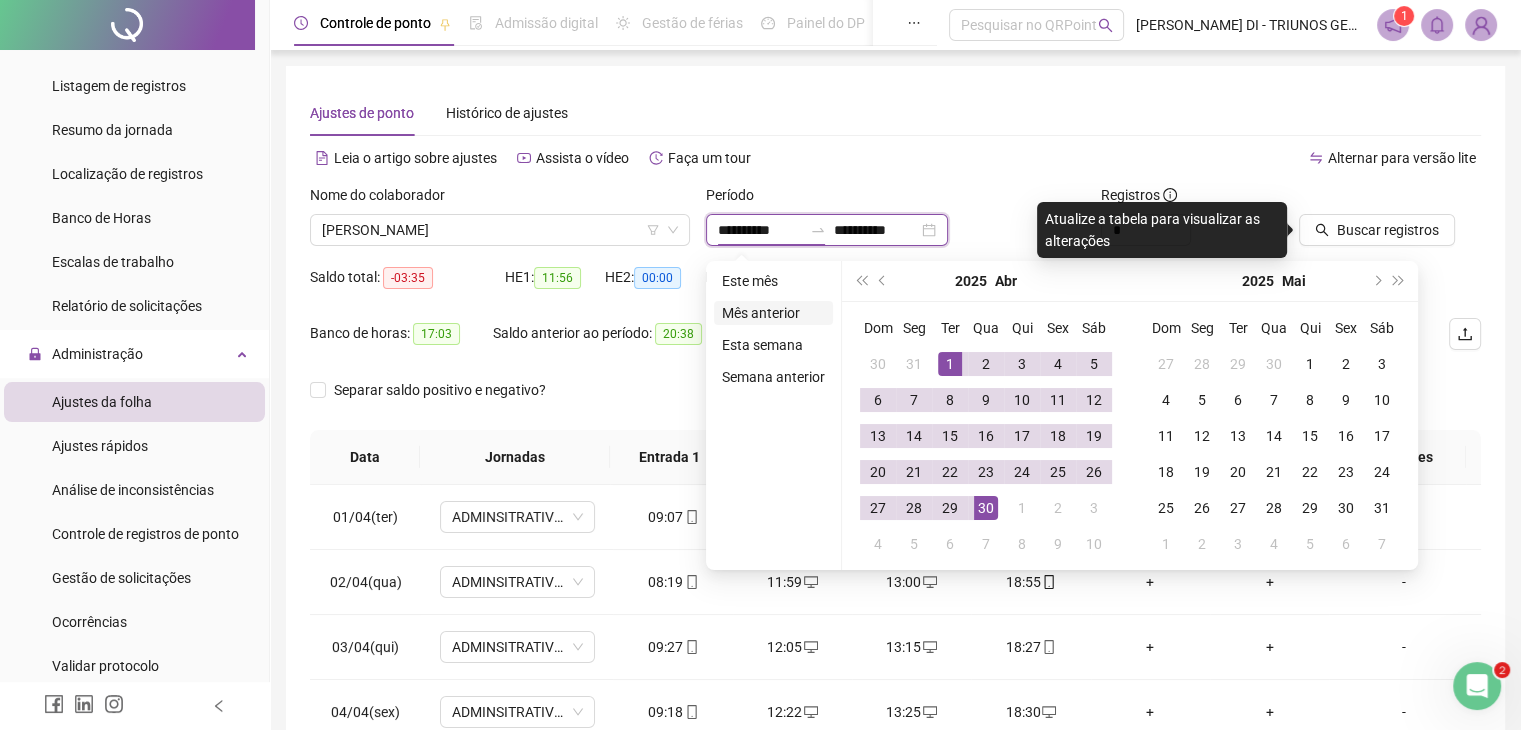 type on "**********" 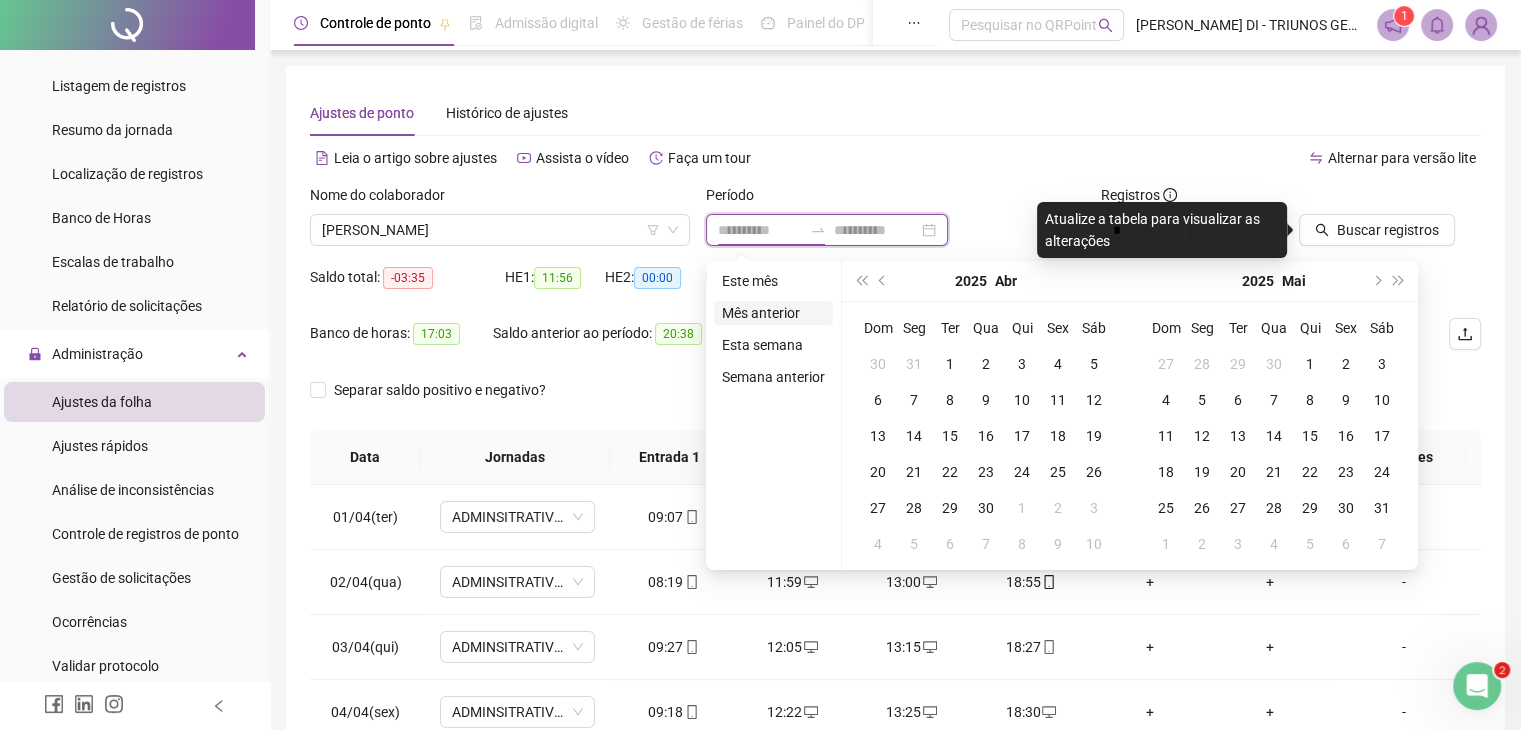 type on "**********" 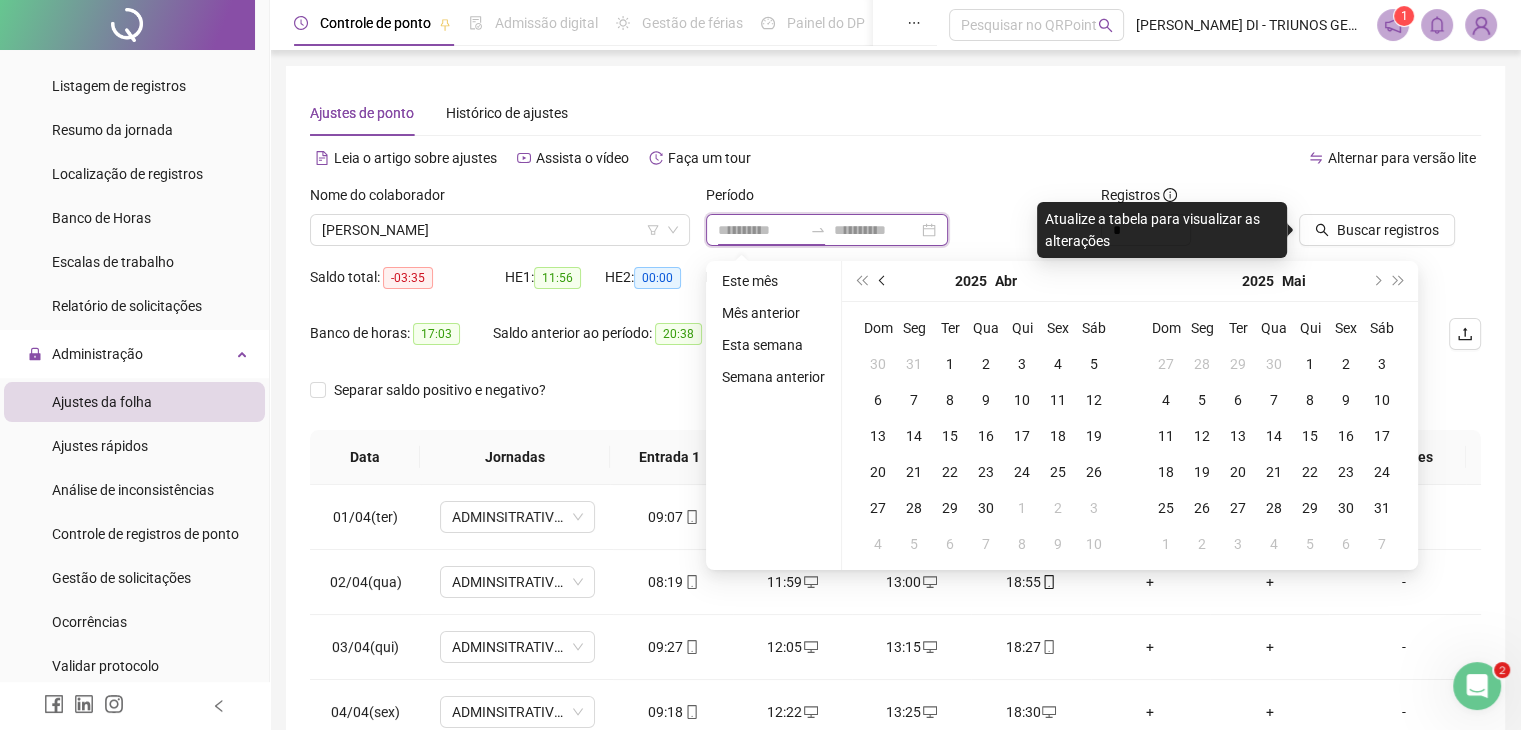 type on "**********" 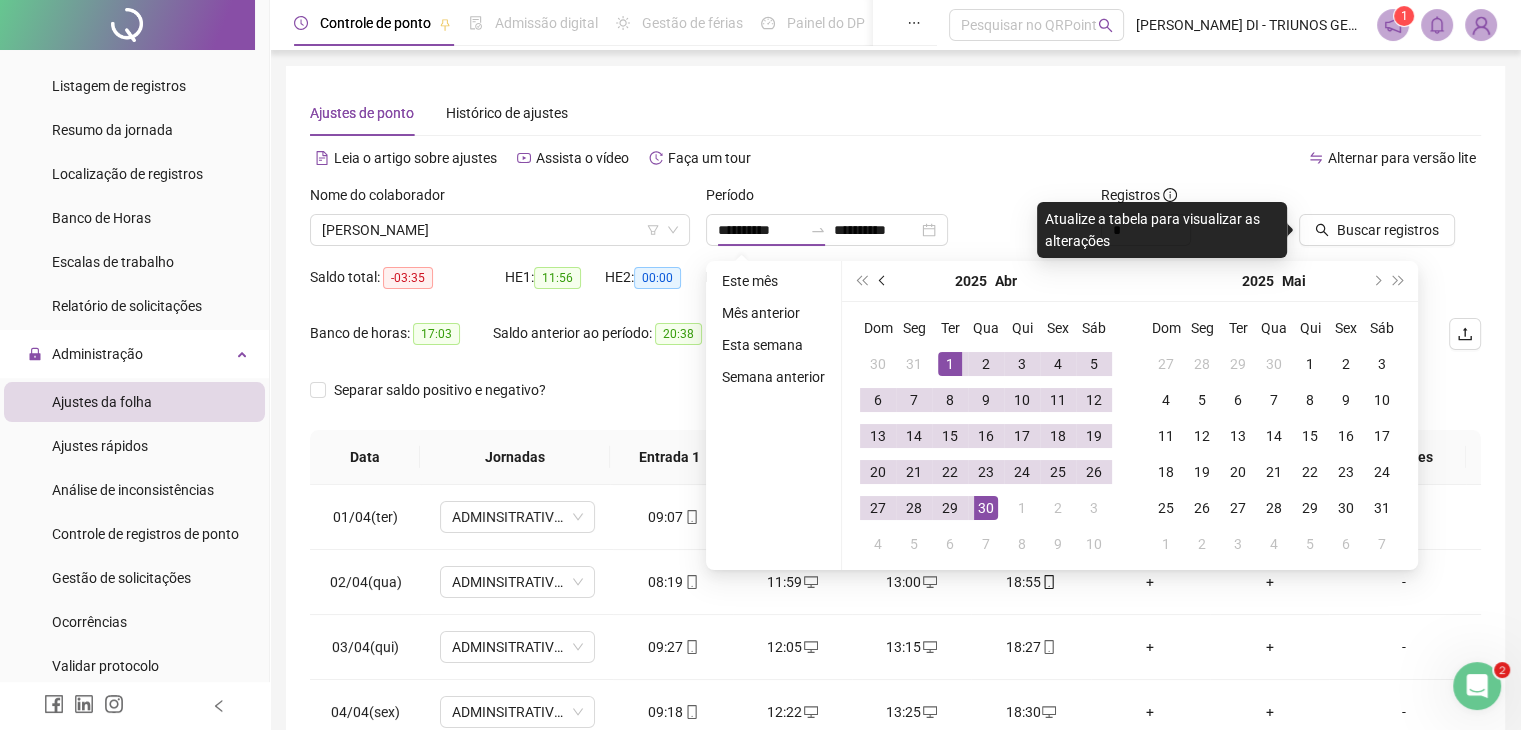 click at bounding box center [883, 281] 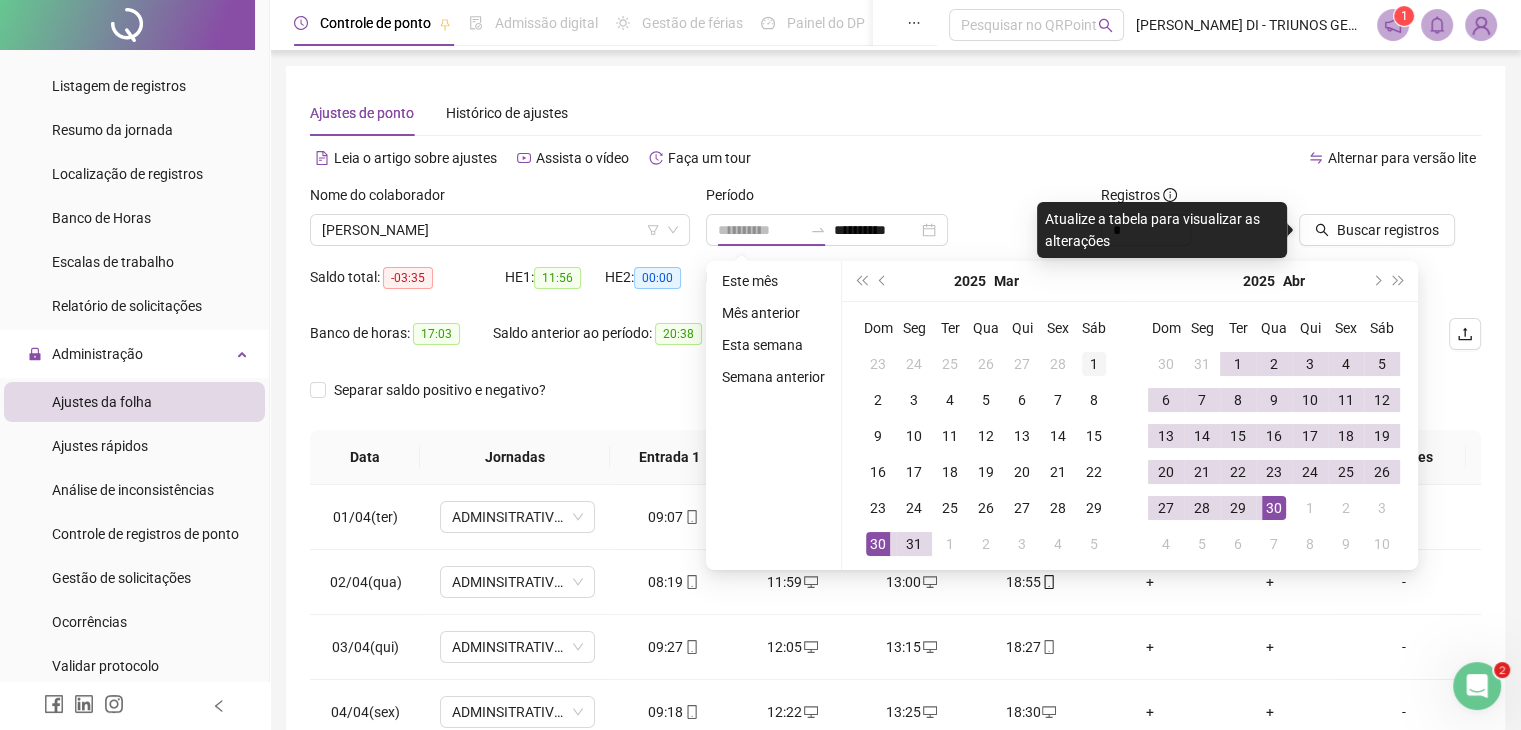 type on "**********" 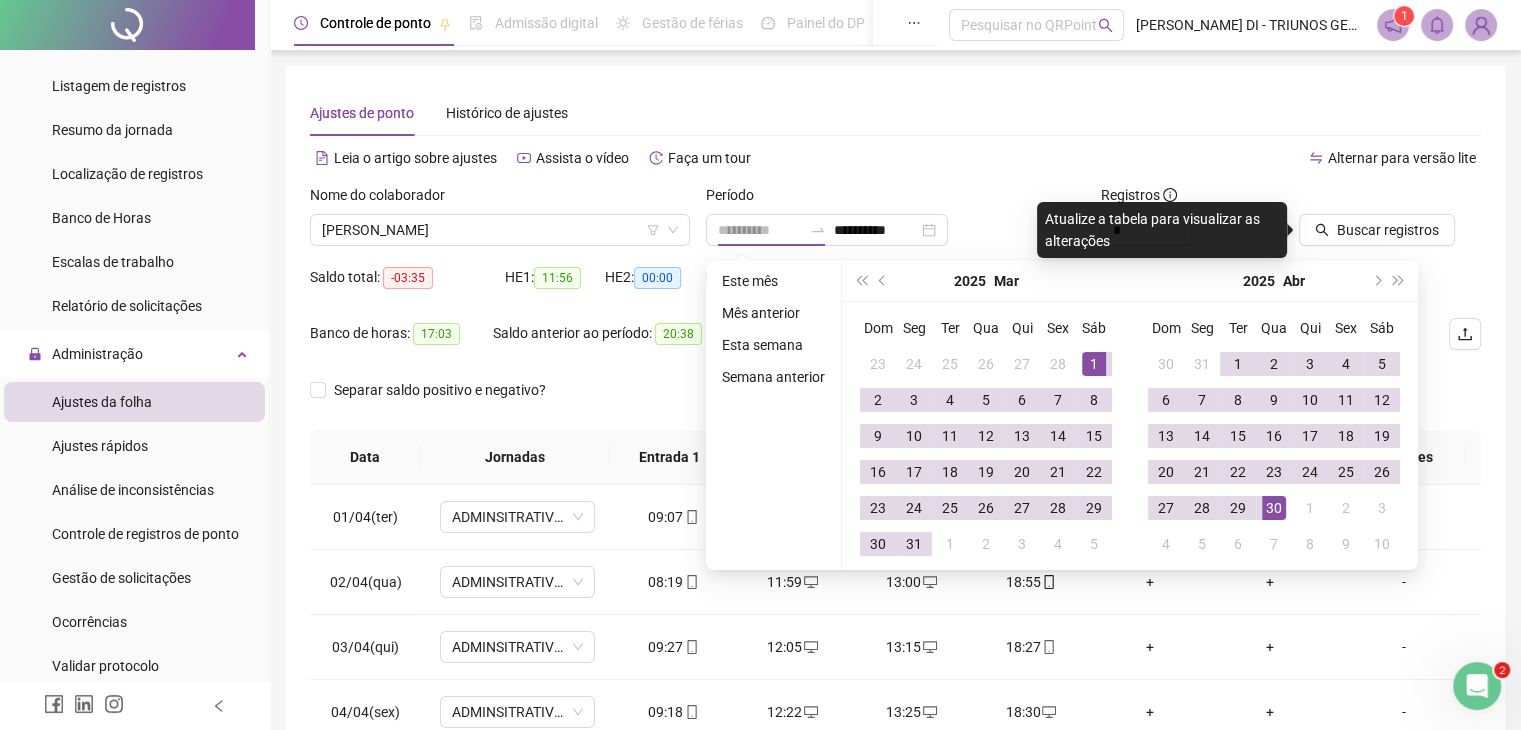 click on "1" at bounding box center (1094, 364) 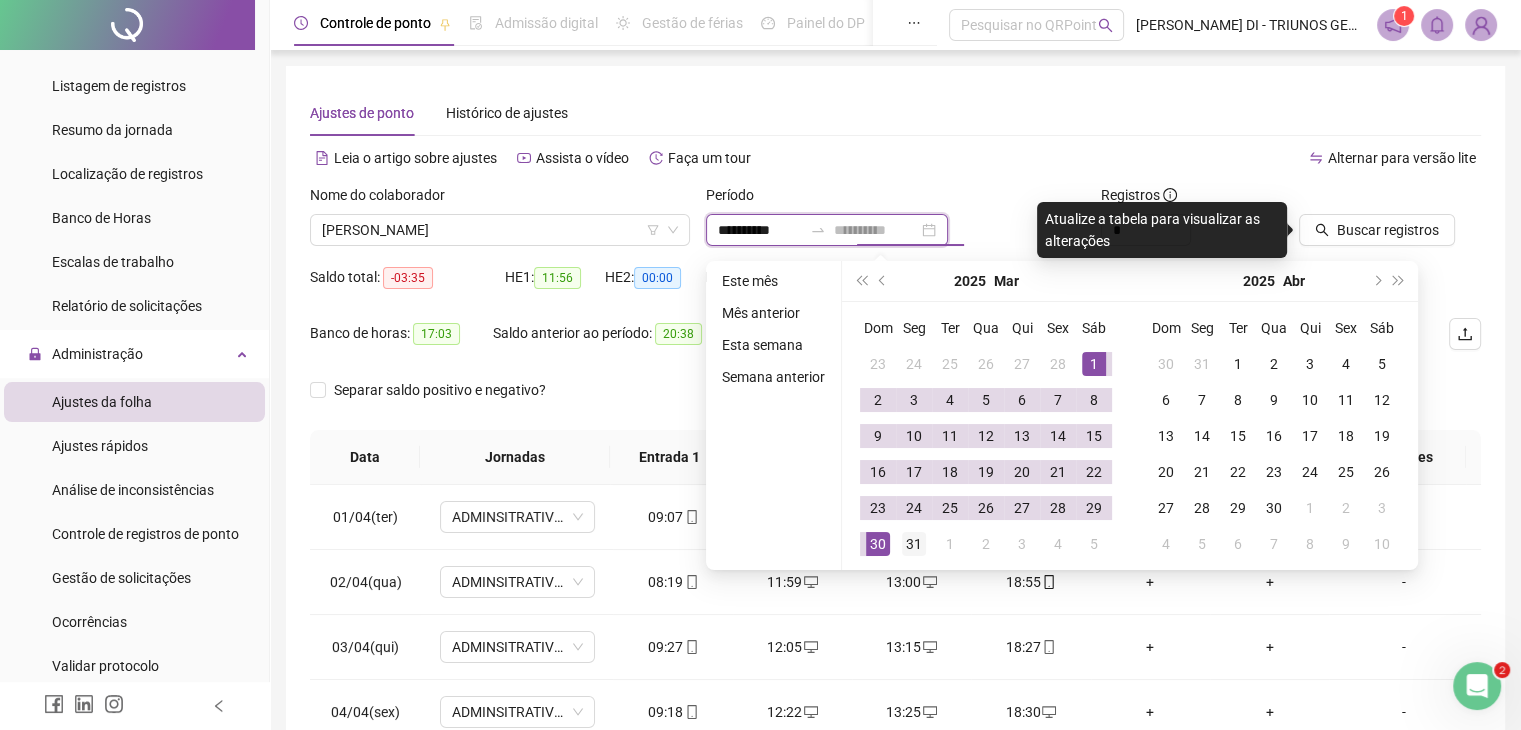 type on "**********" 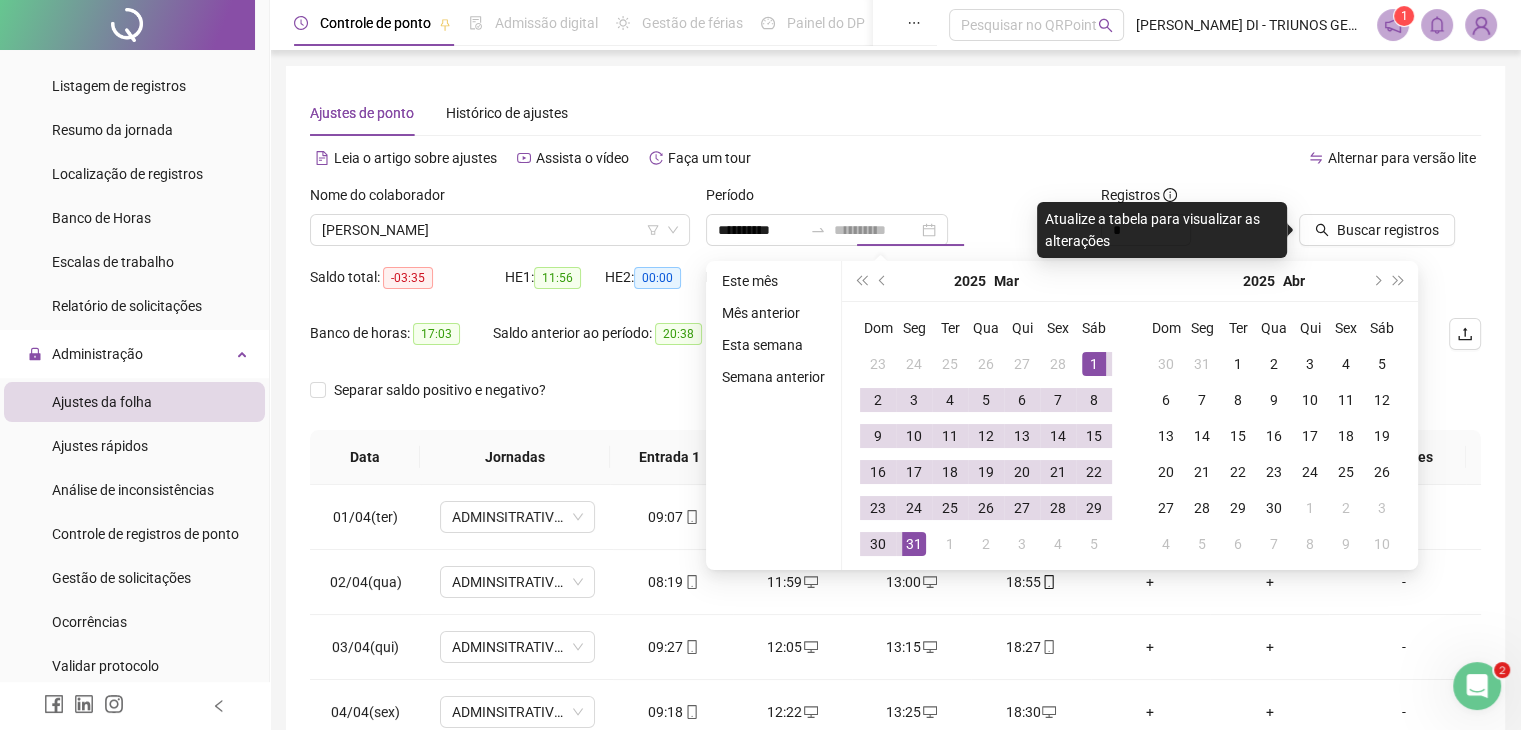 click on "31" at bounding box center (914, 544) 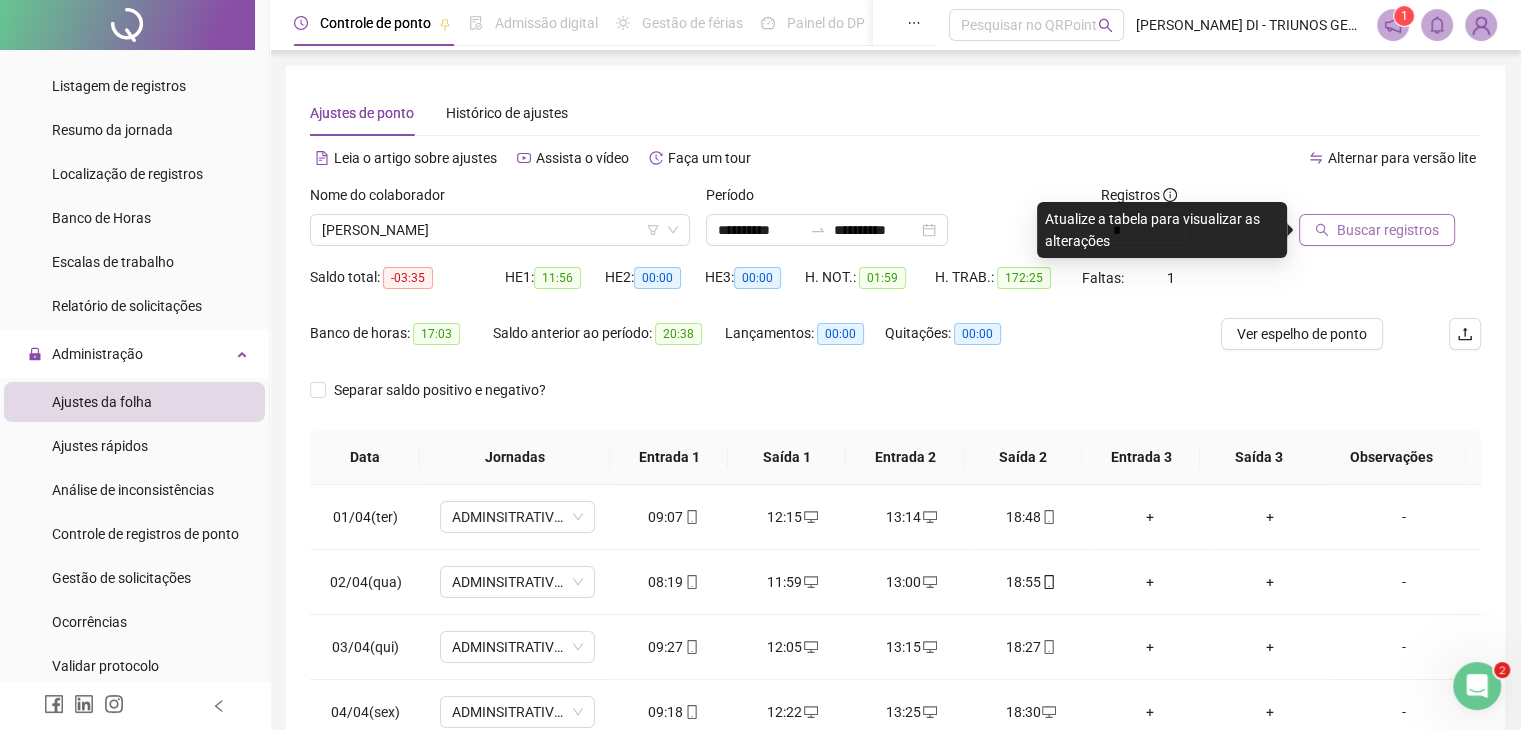click on "Buscar registros" at bounding box center (1388, 230) 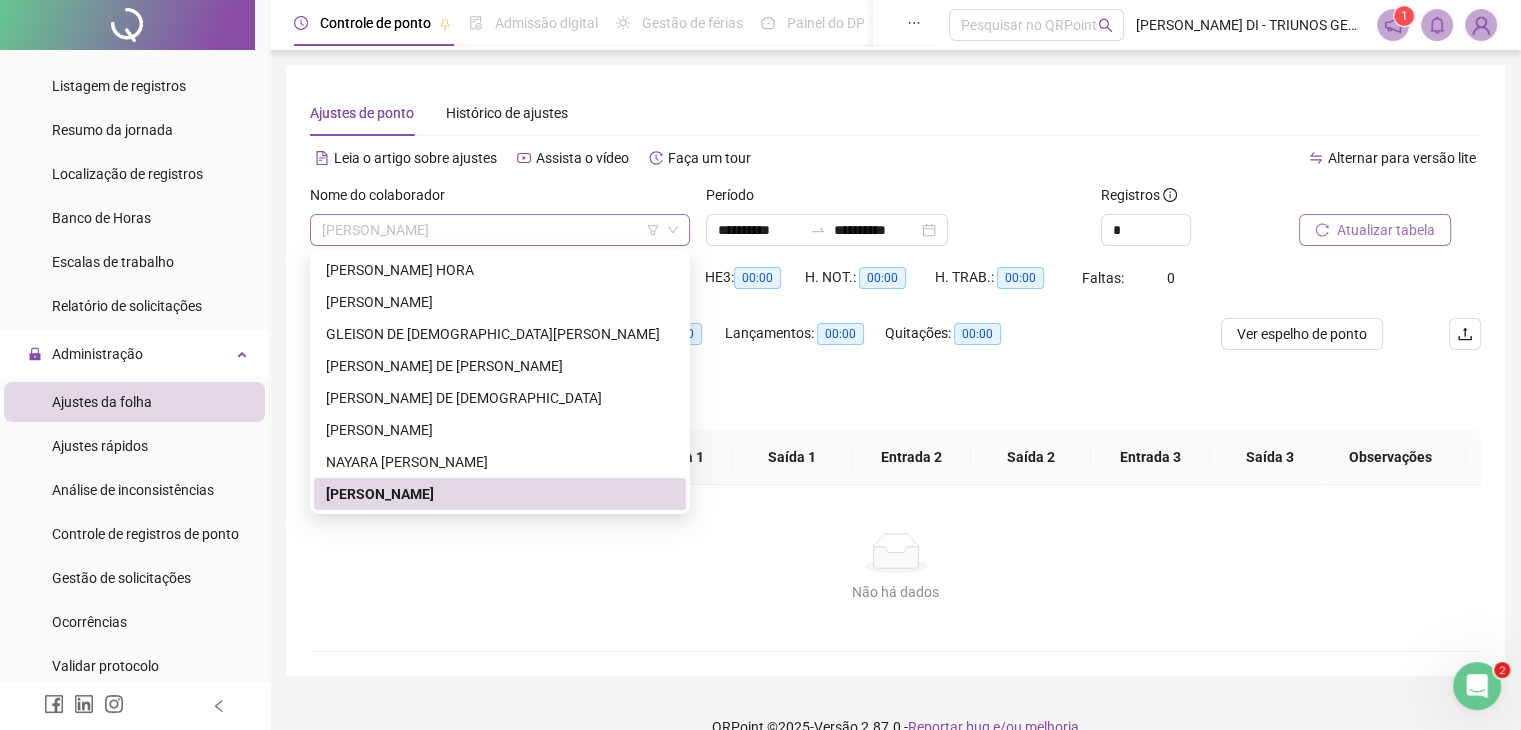click on "[PERSON_NAME]" at bounding box center [500, 230] 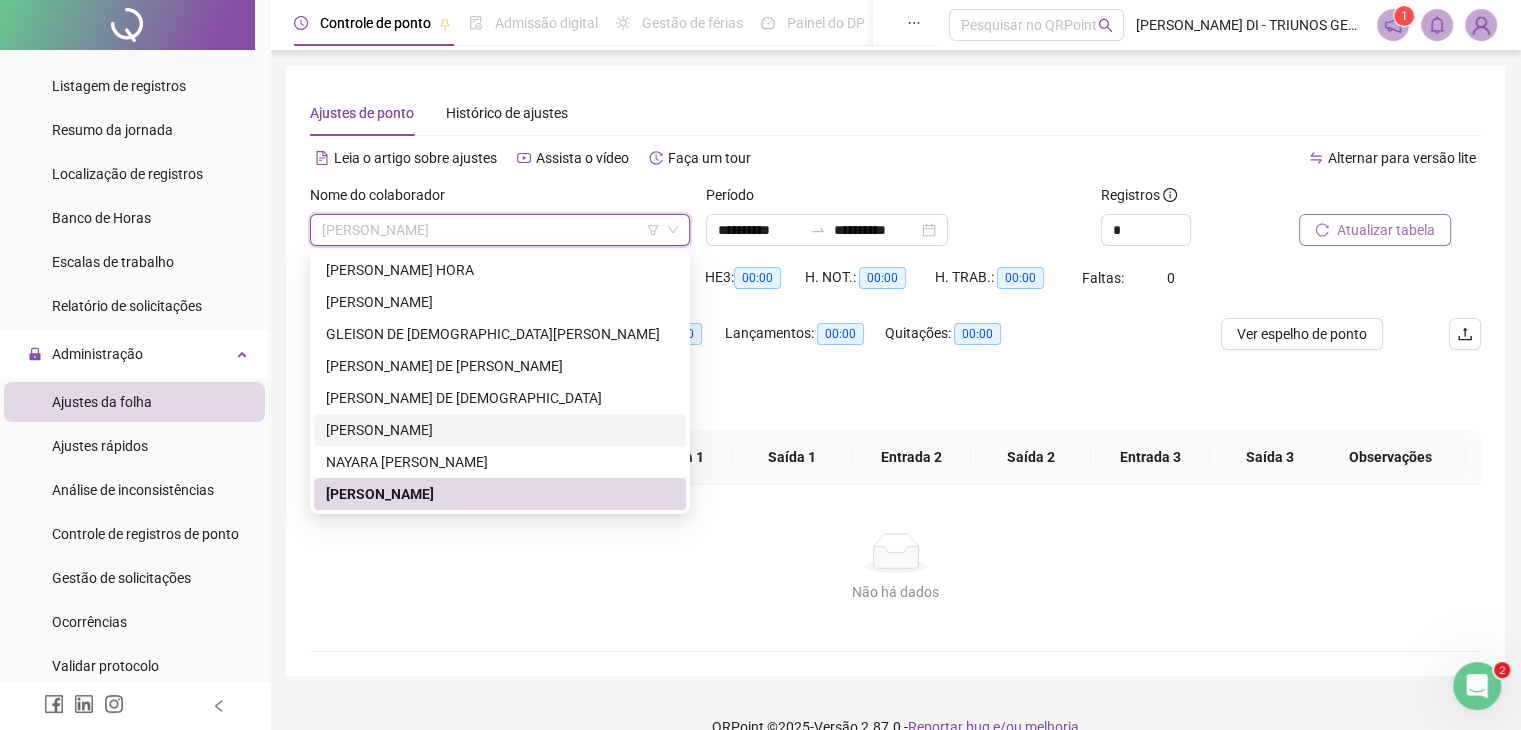 click on "[PERSON_NAME]" at bounding box center (500, 430) 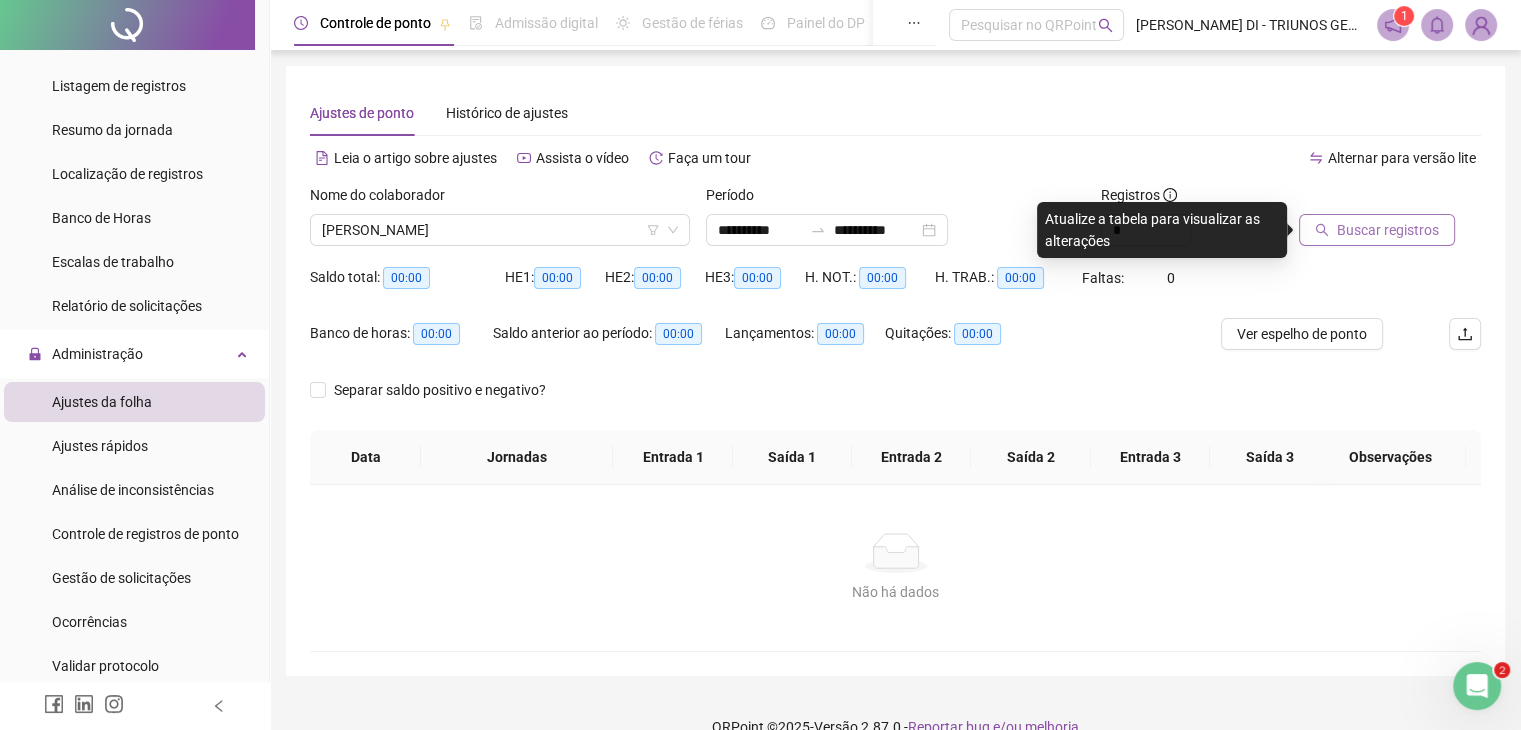 click on "Buscar registros" at bounding box center [1388, 230] 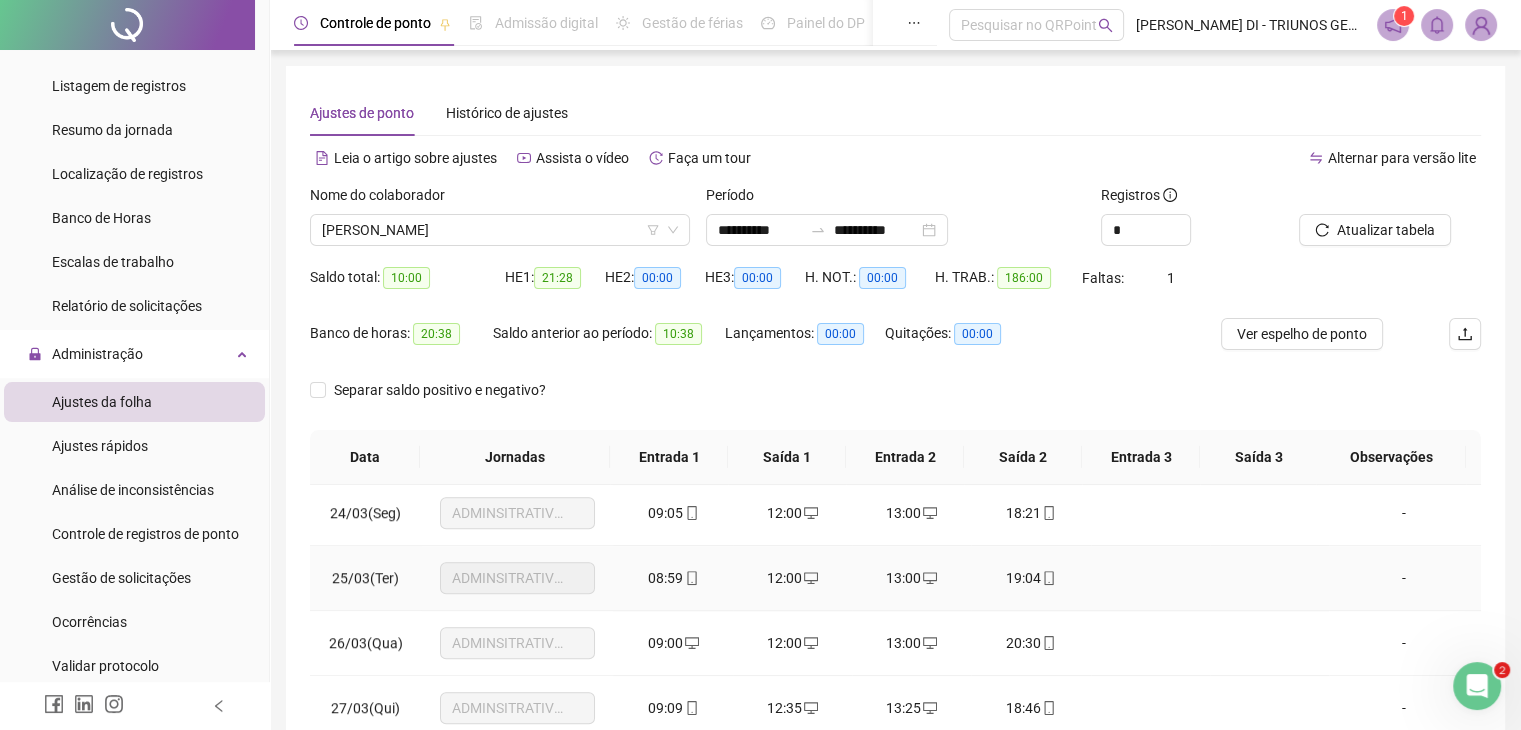 scroll, scrollTop: 1581, scrollLeft: 0, axis: vertical 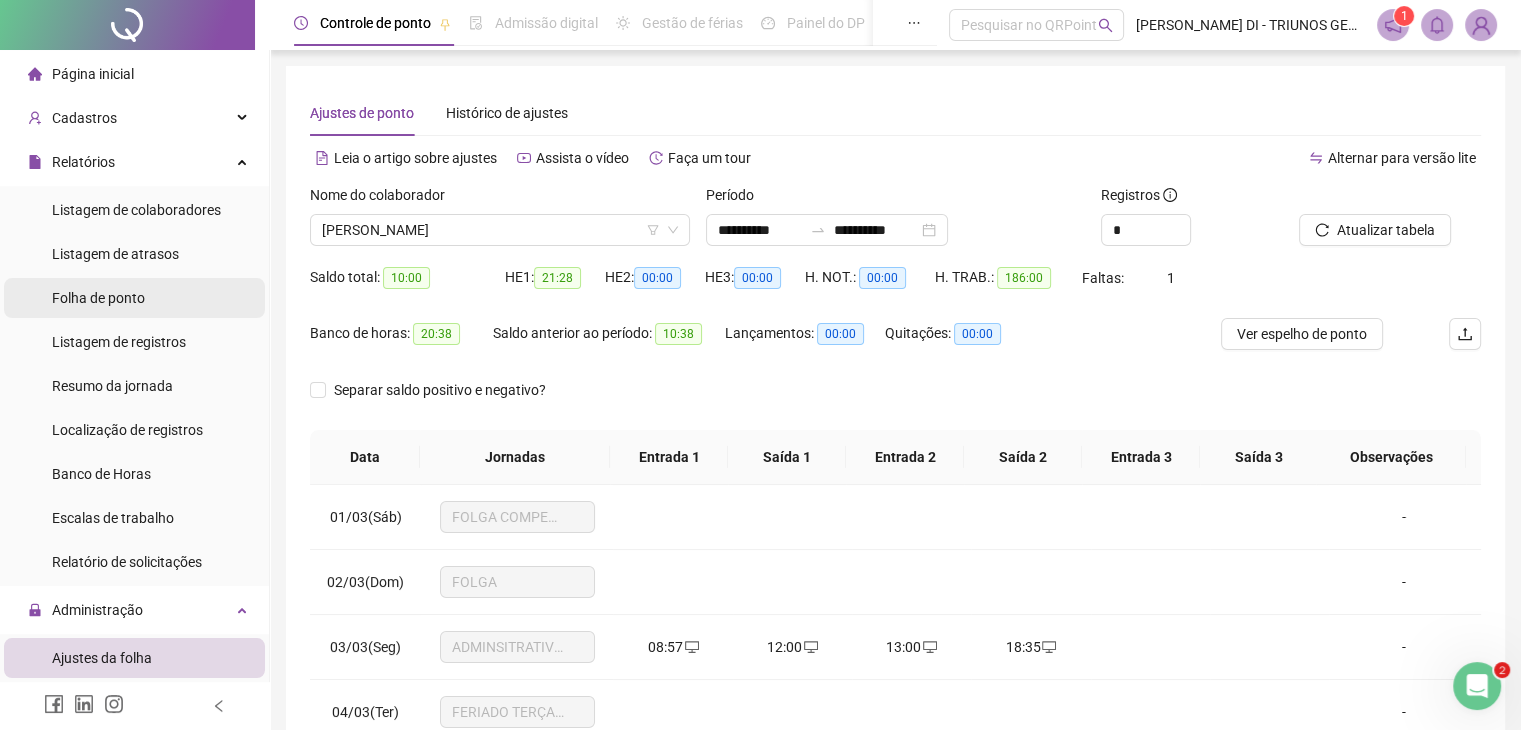 click on "Folha de ponto" at bounding box center [98, 298] 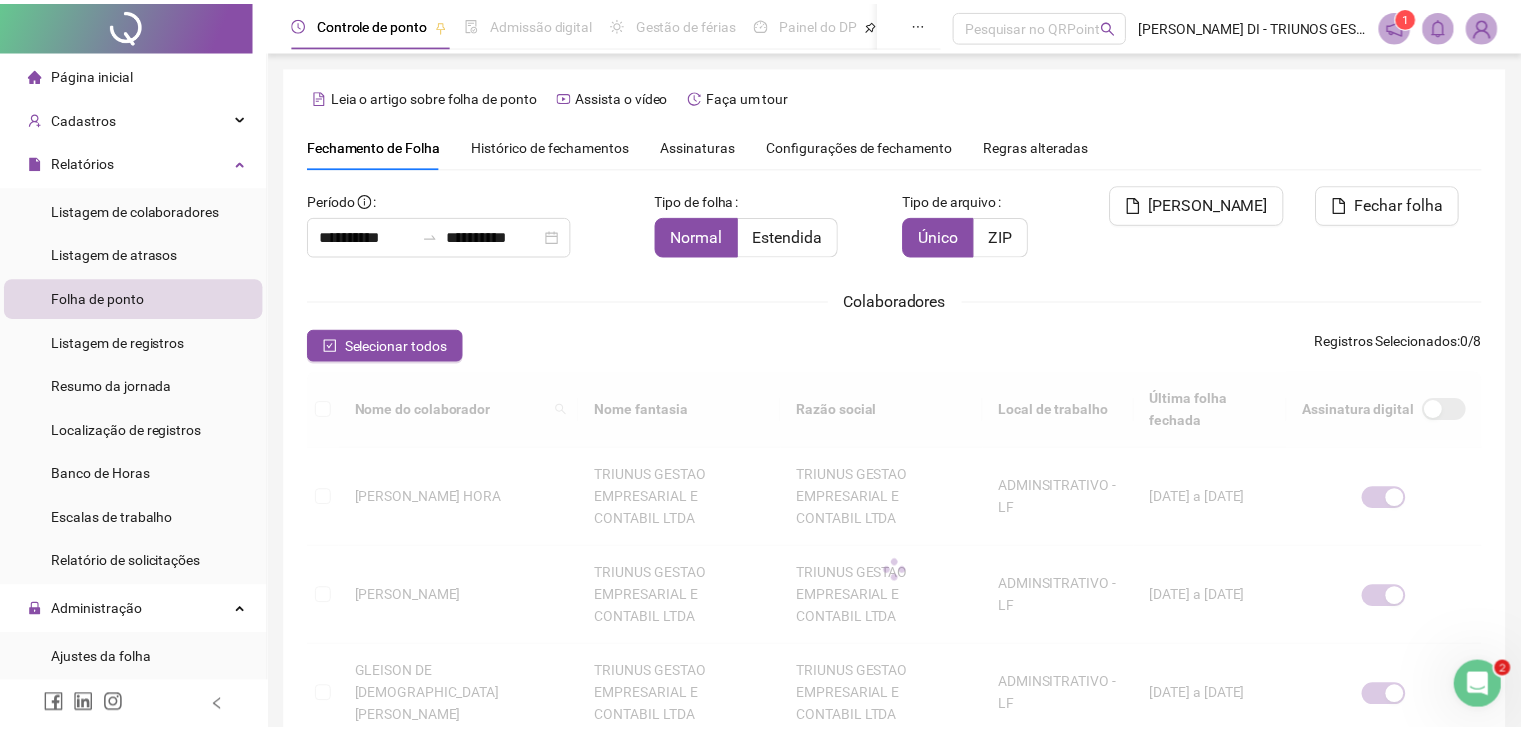 scroll, scrollTop: 44, scrollLeft: 0, axis: vertical 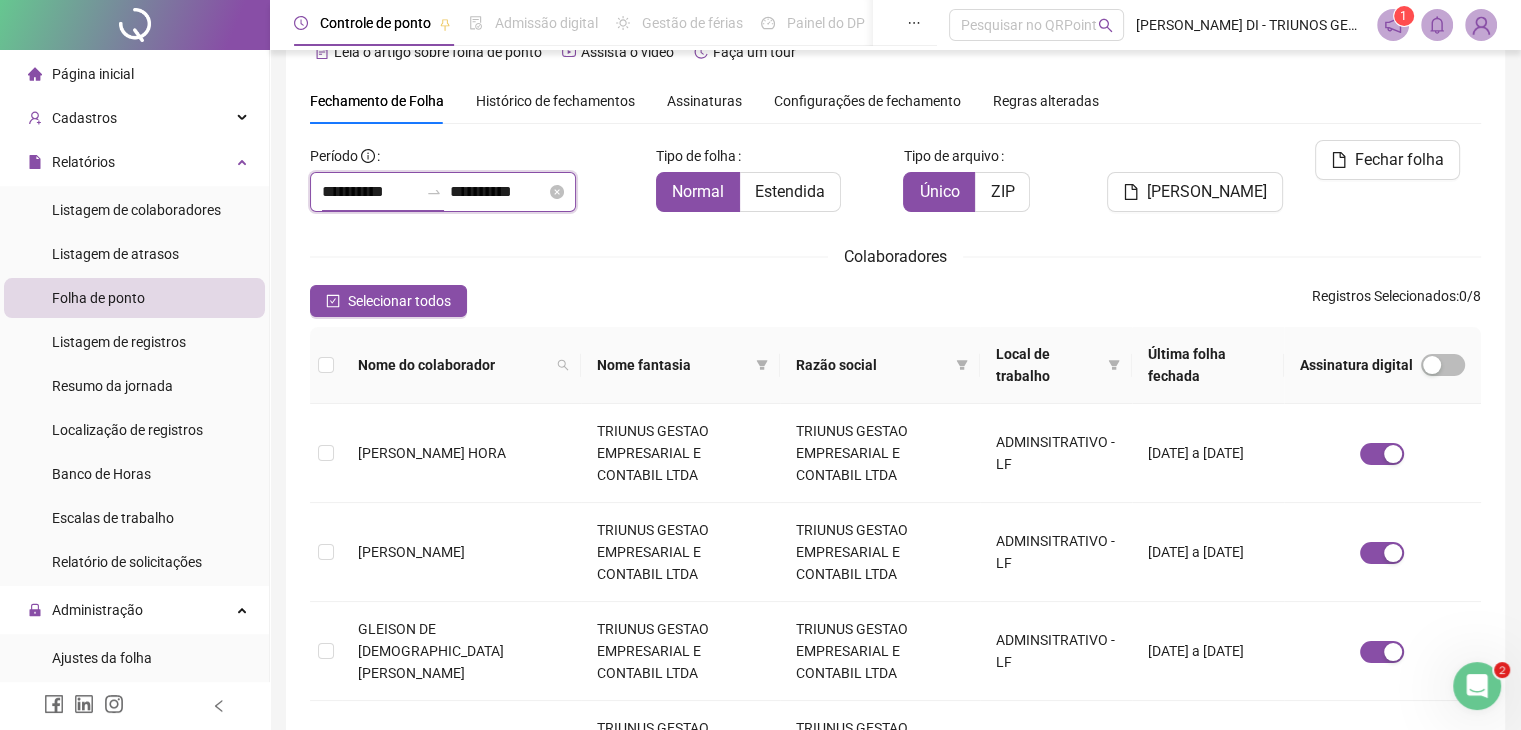 click on "**********" at bounding box center (370, 192) 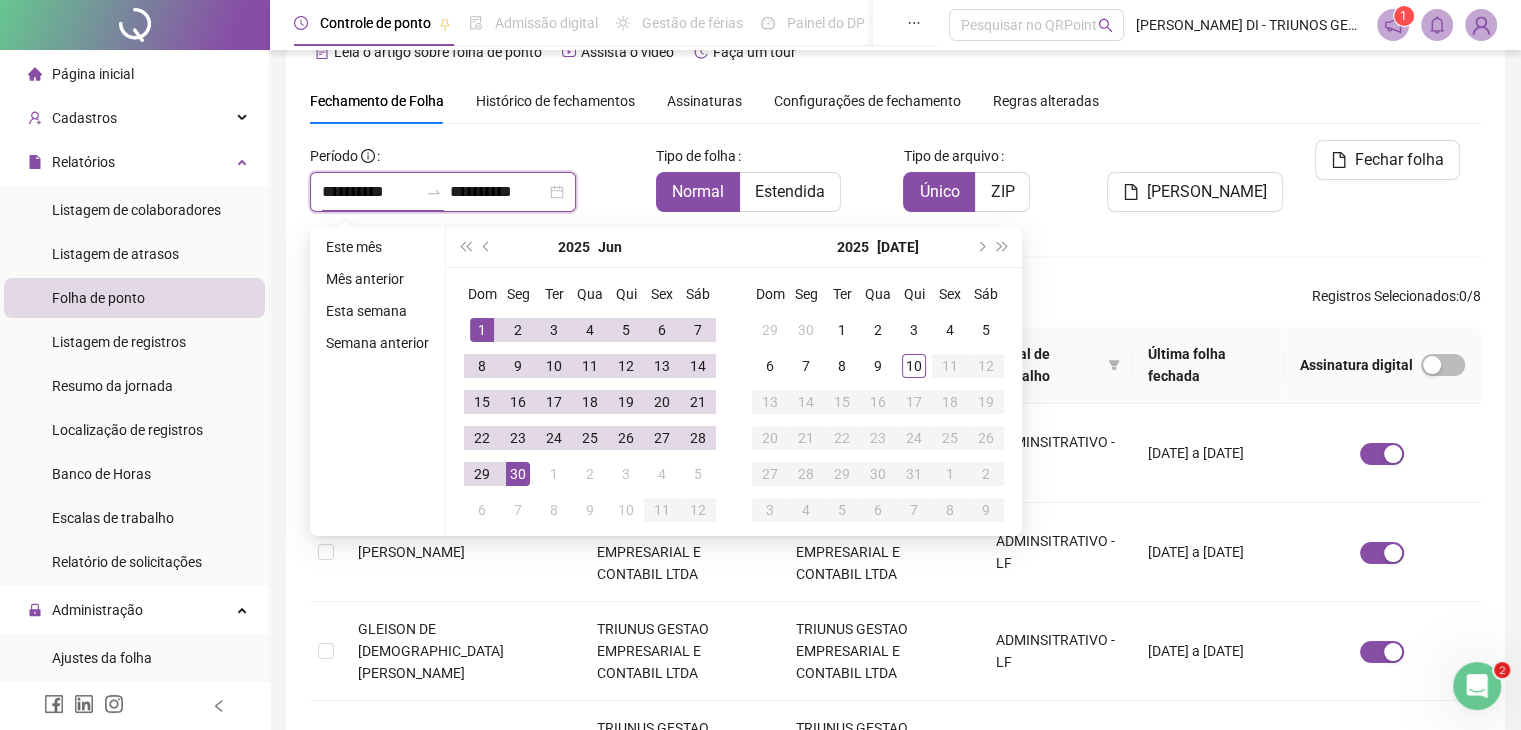 type on "**********" 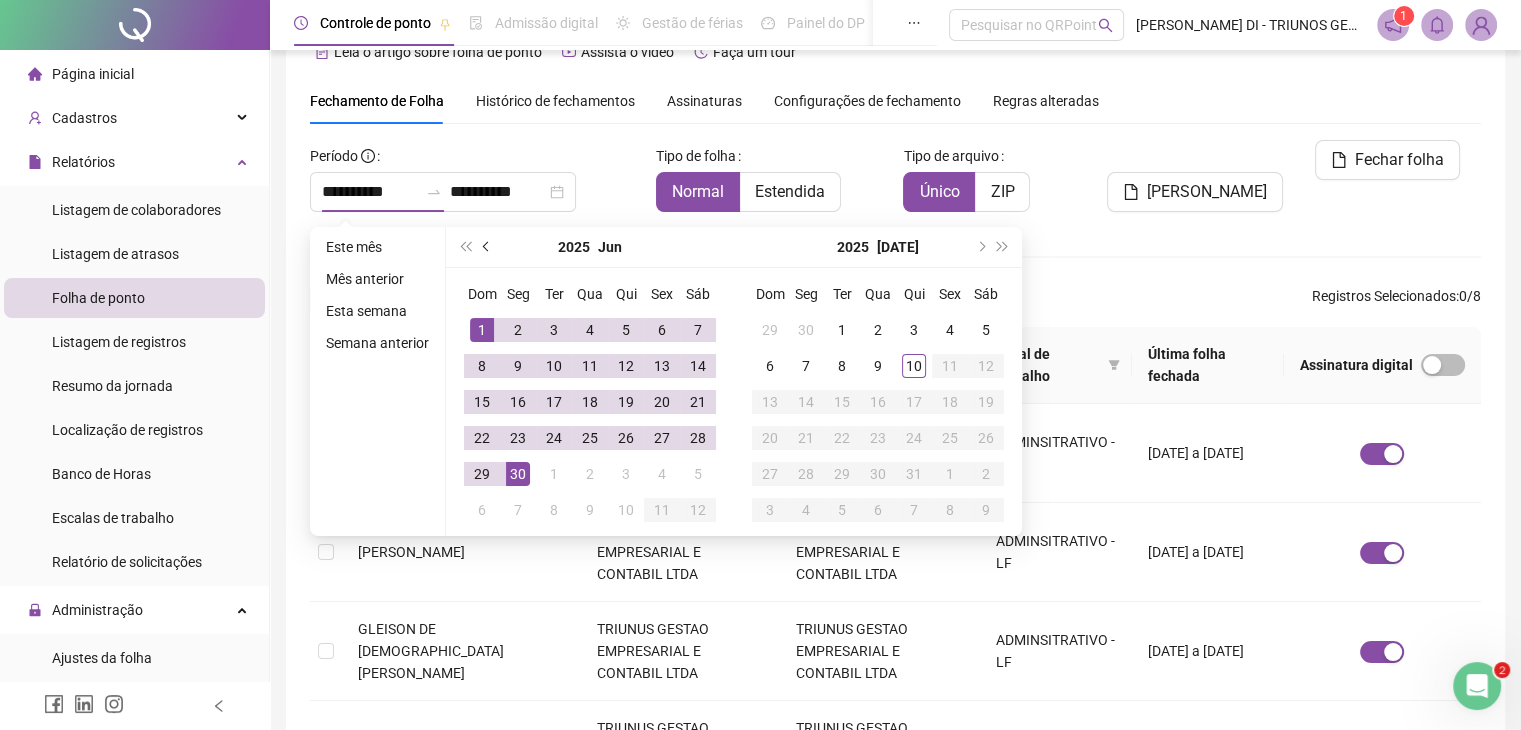 click at bounding box center [487, 247] 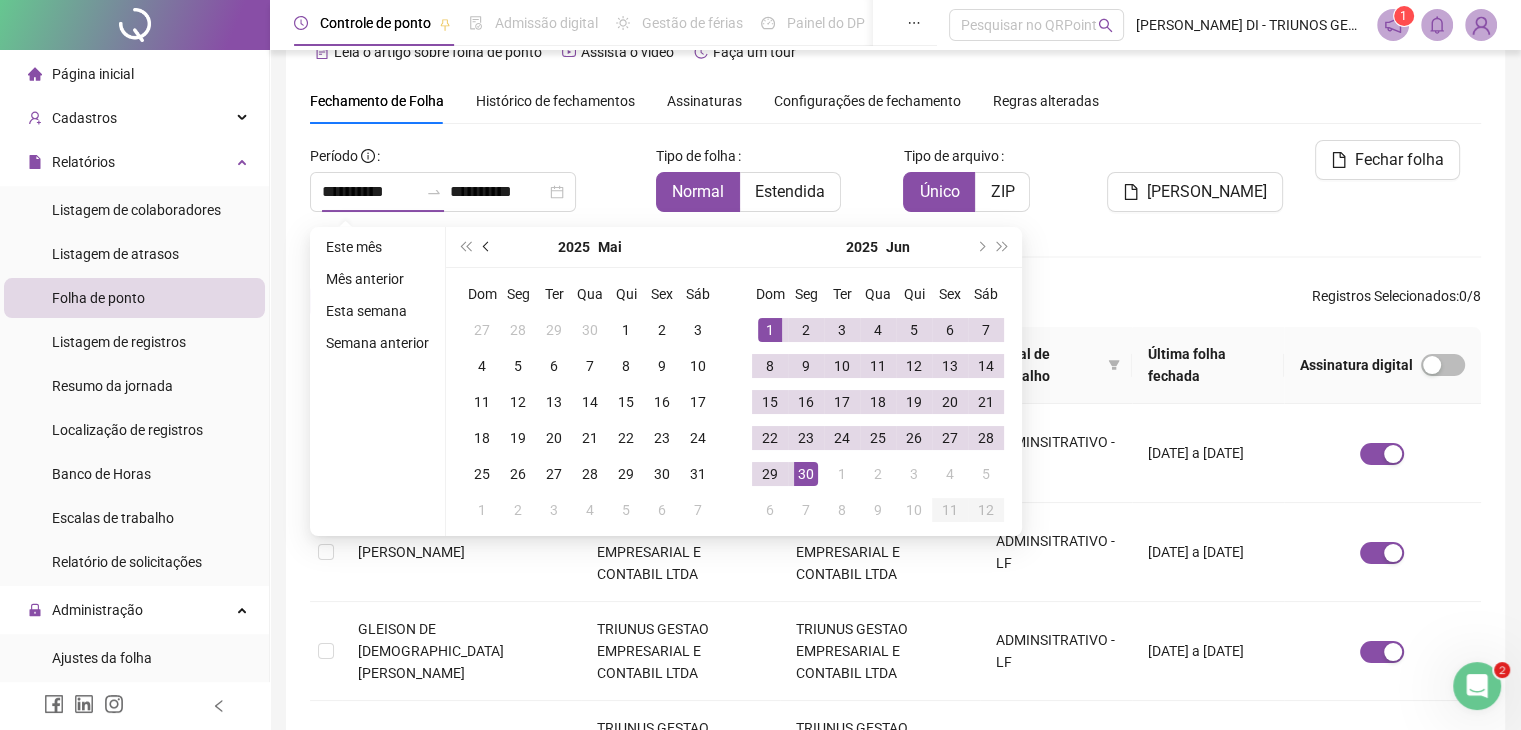 click at bounding box center (487, 247) 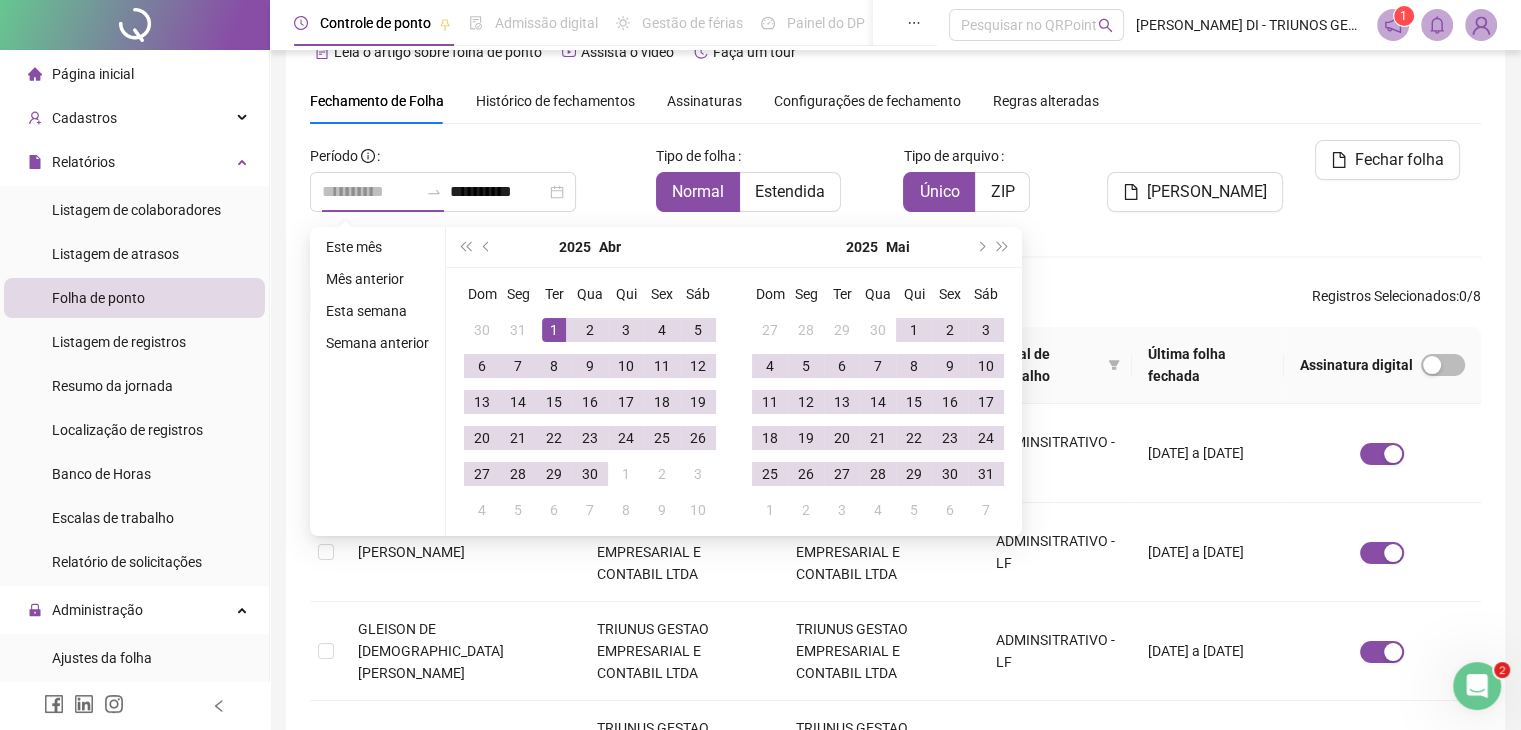 type on "**********" 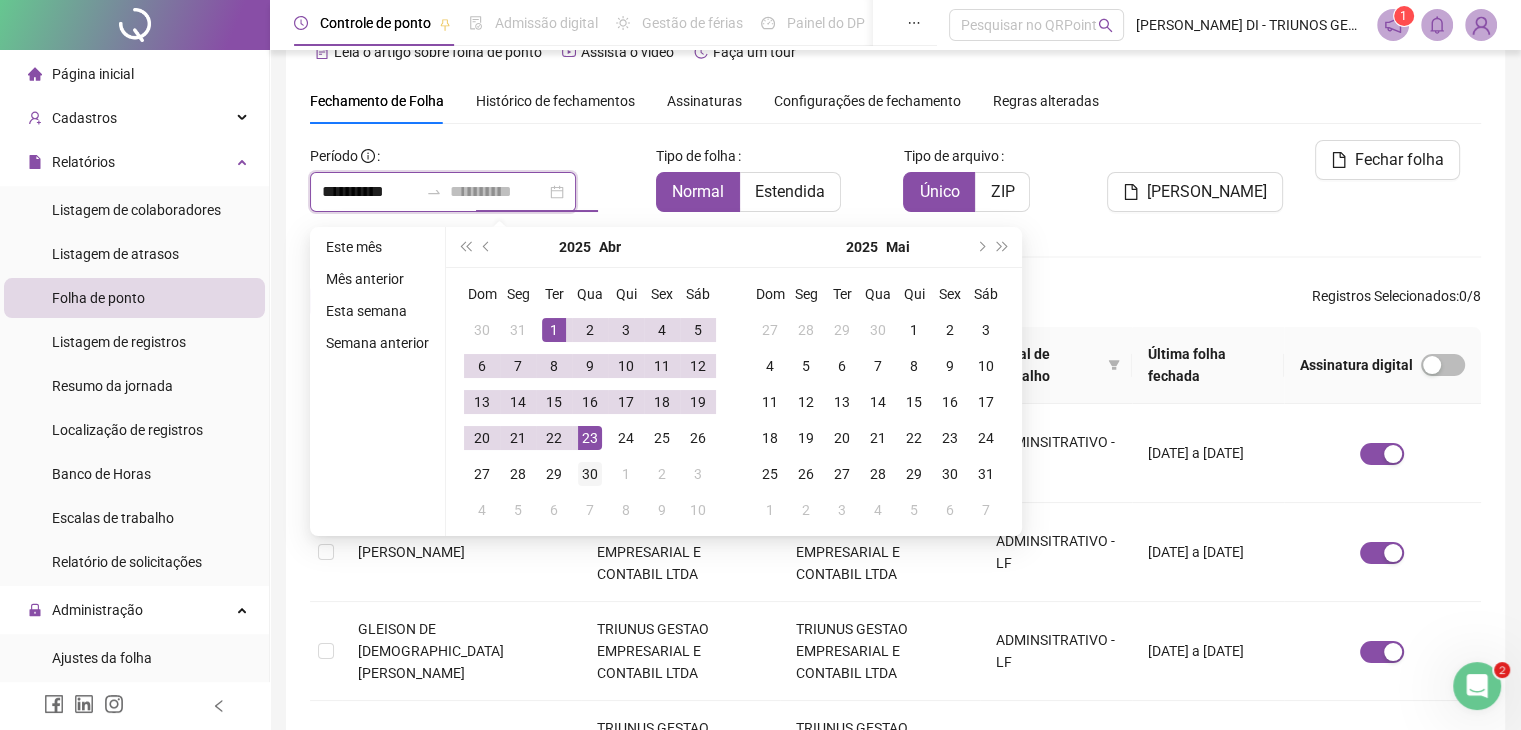type on "**********" 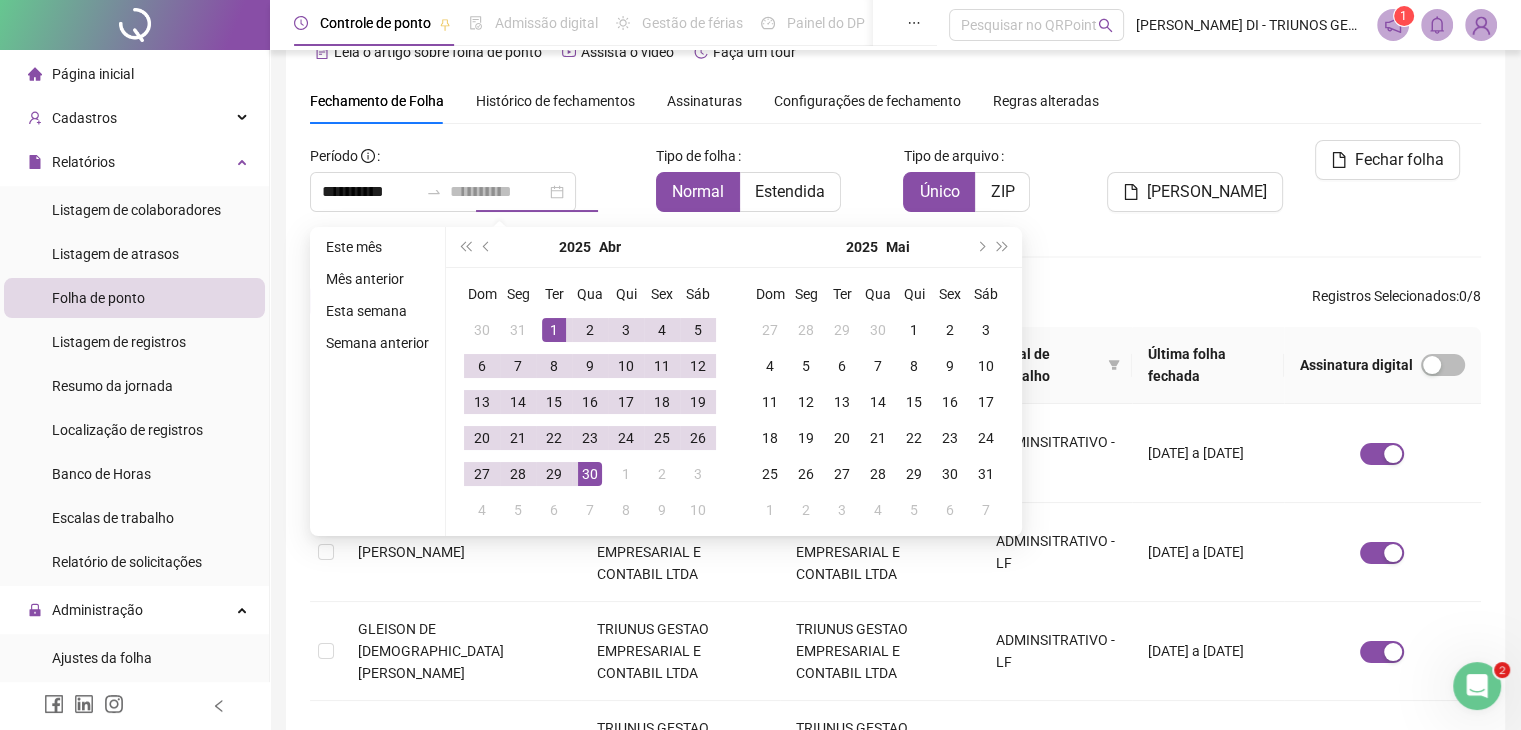 click on "30" at bounding box center [590, 474] 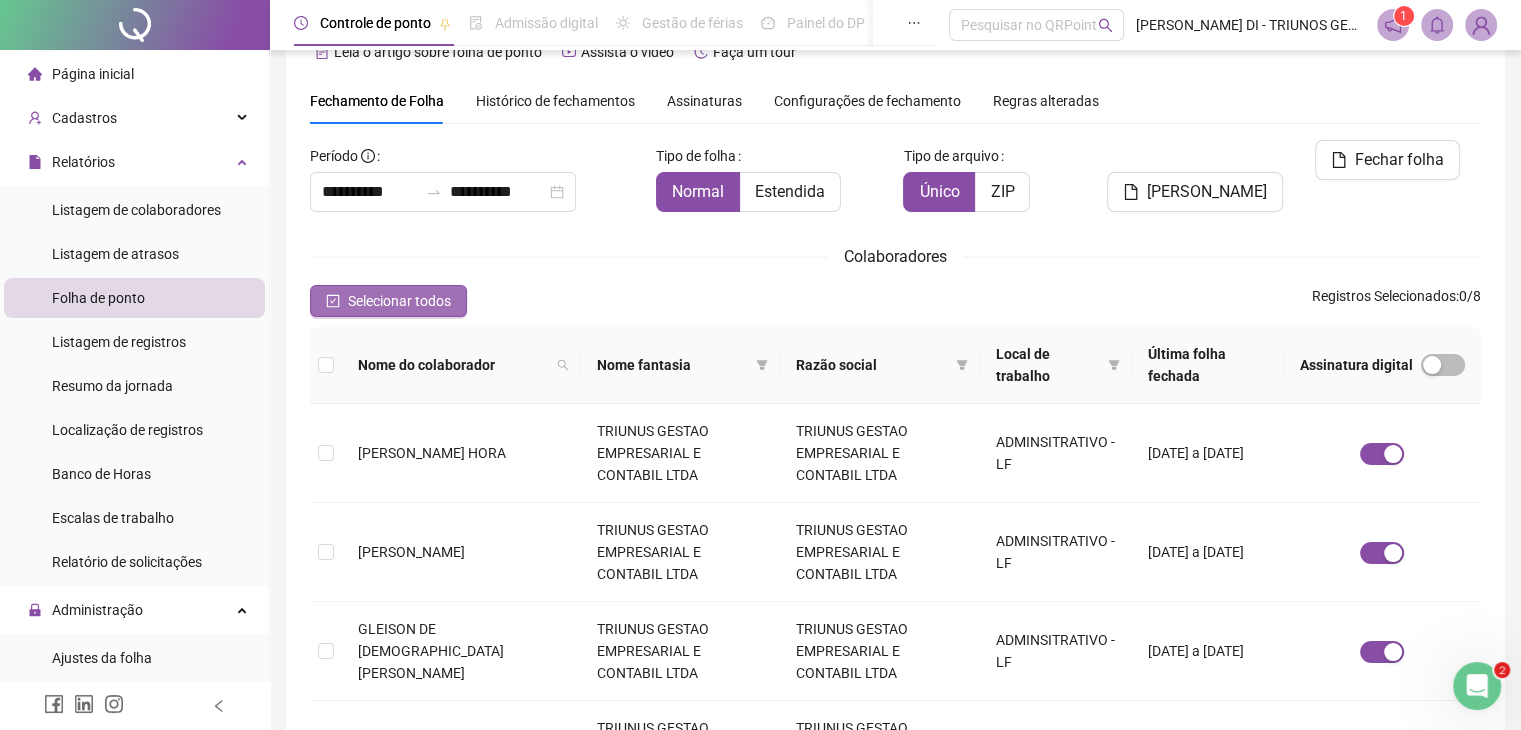 click on "Selecionar todos" at bounding box center [388, 301] 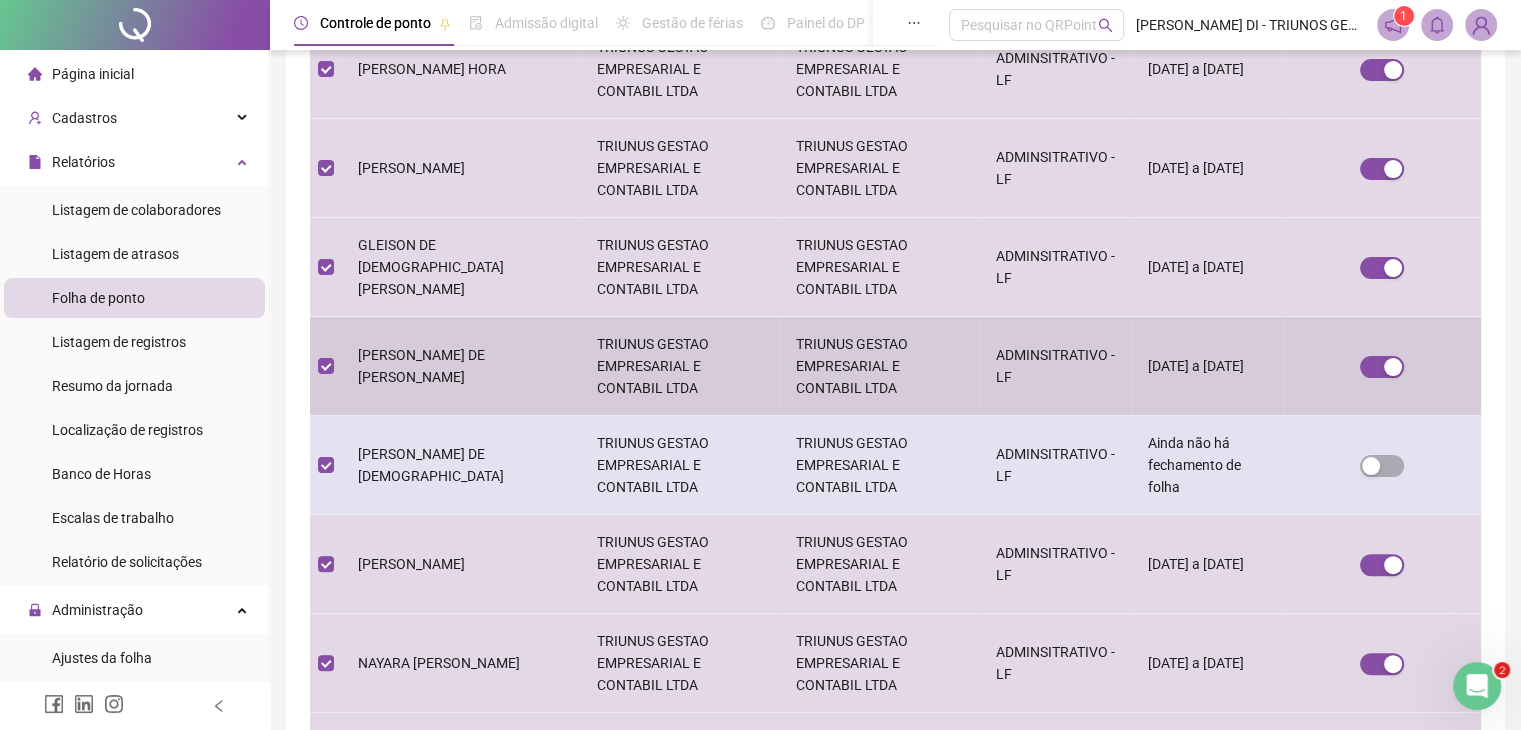 scroll, scrollTop: 428, scrollLeft: 0, axis: vertical 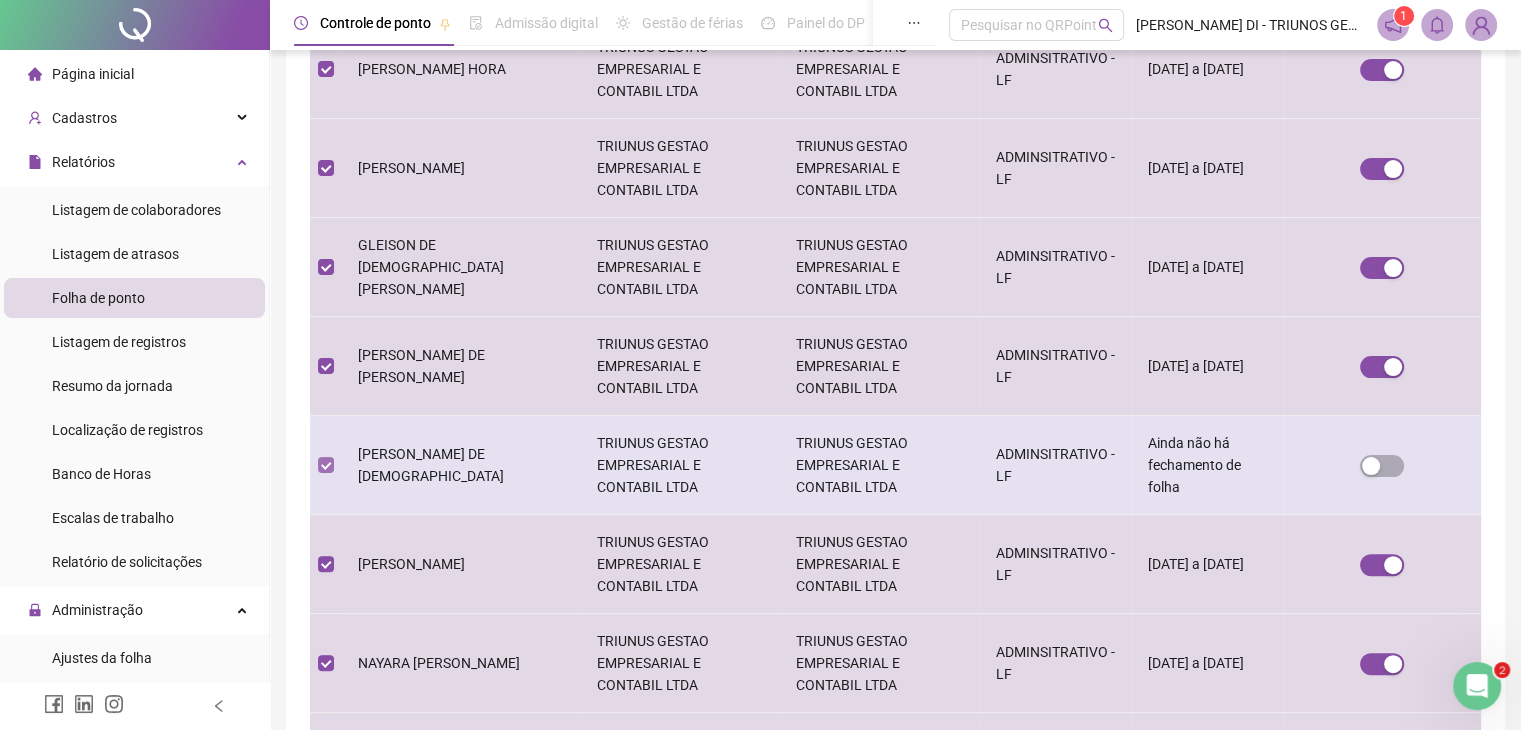 click at bounding box center [326, 465] 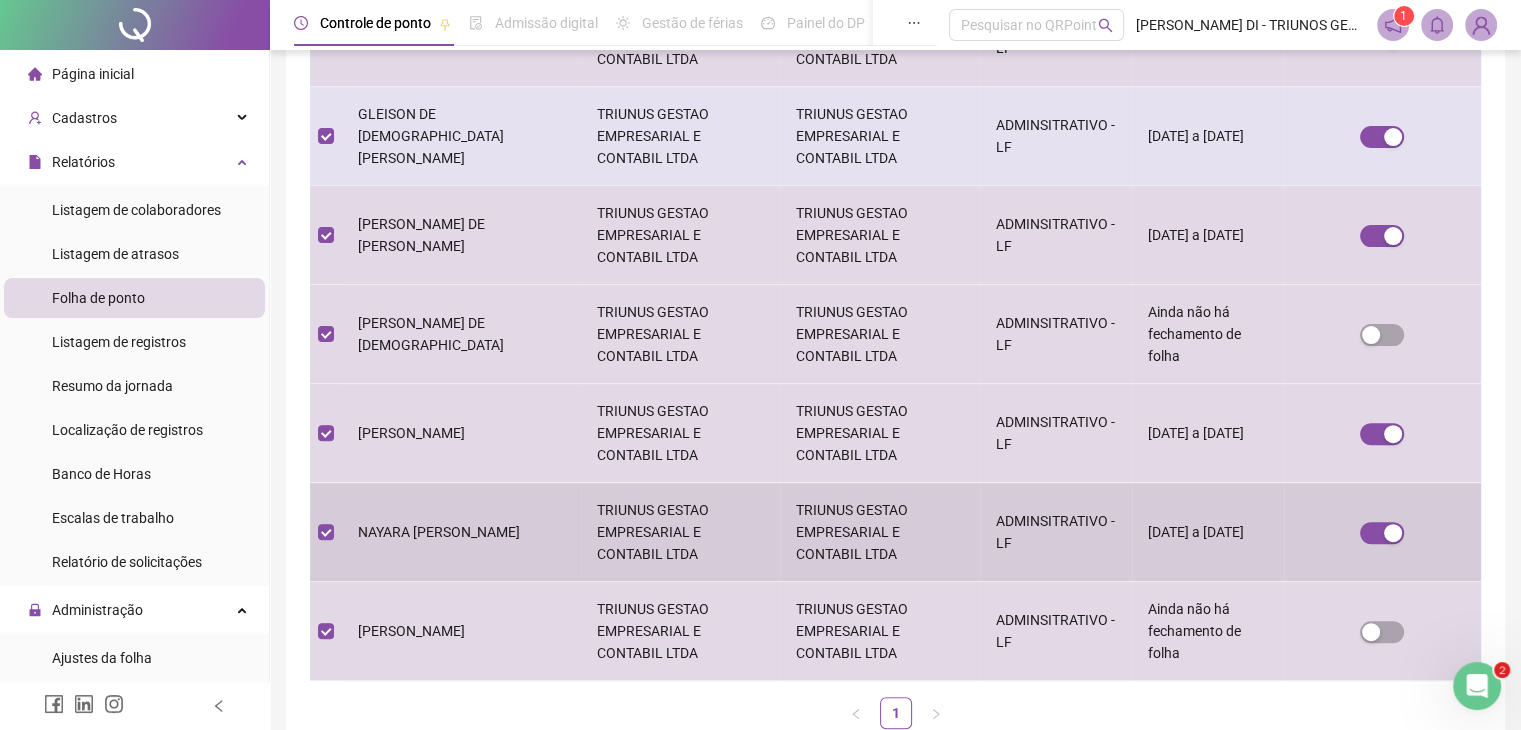 scroll, scrollTop: 561, scrollLeft: 0, axis: vertical 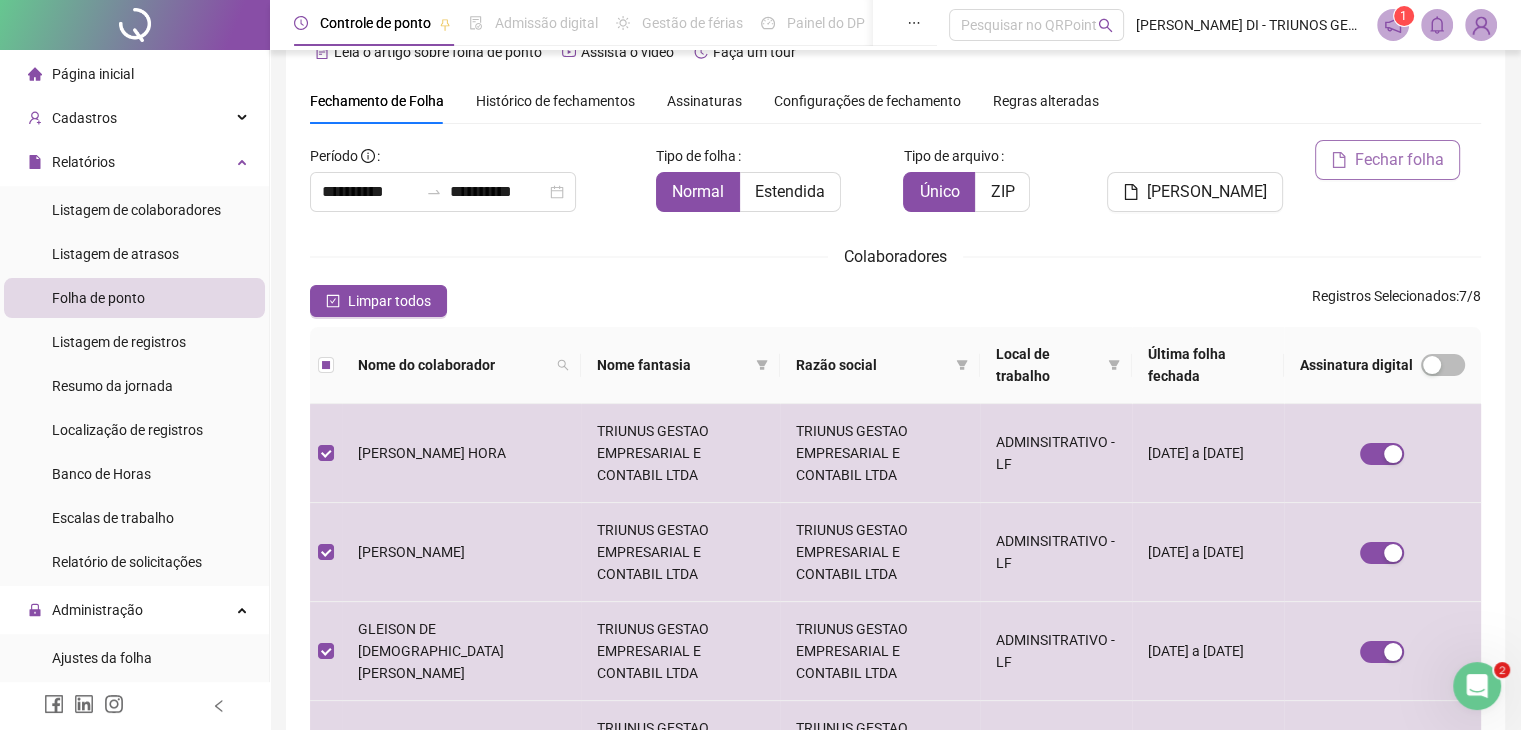 click on "Fechar folha" at bounding box center (1399, 160) 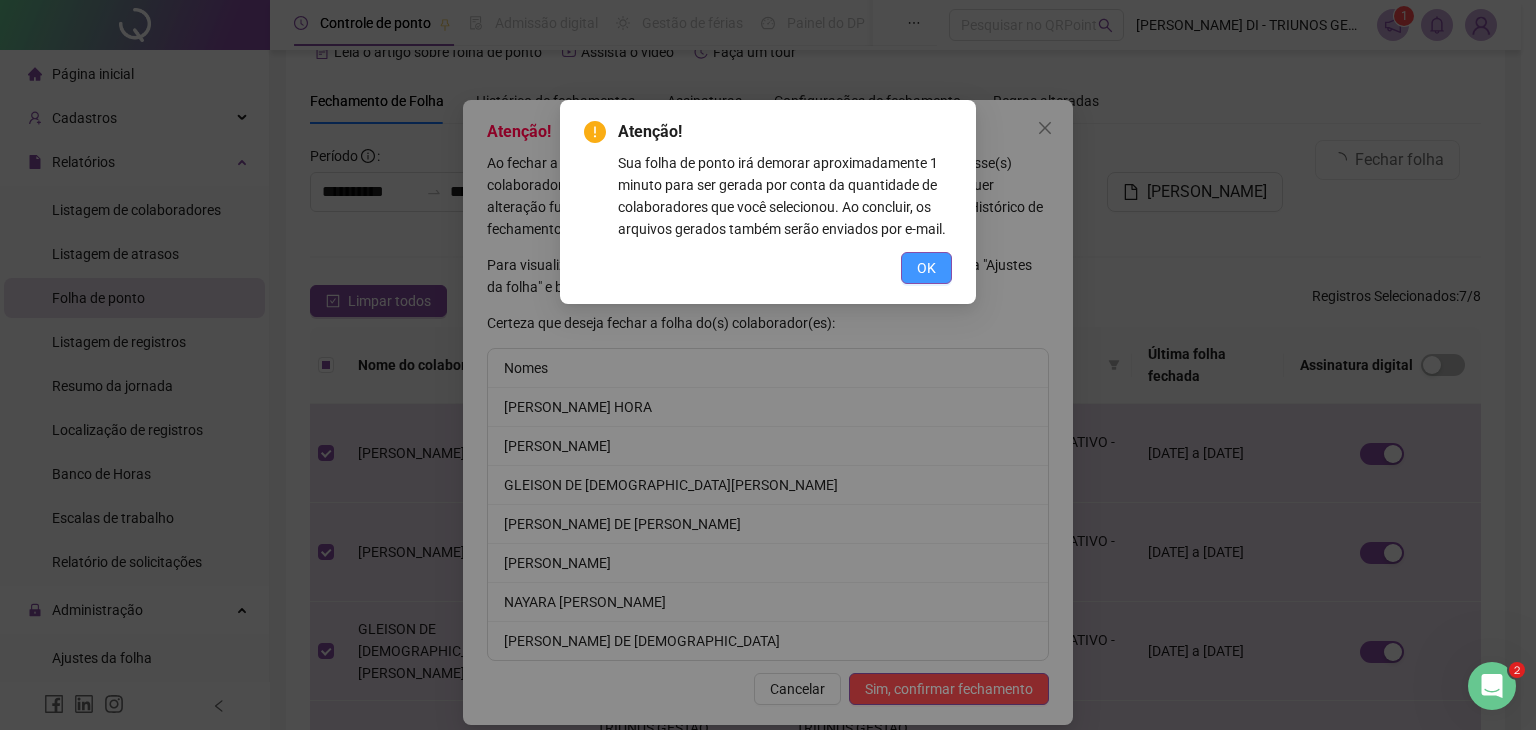 click on "OK" at bounding box center [926, 268] 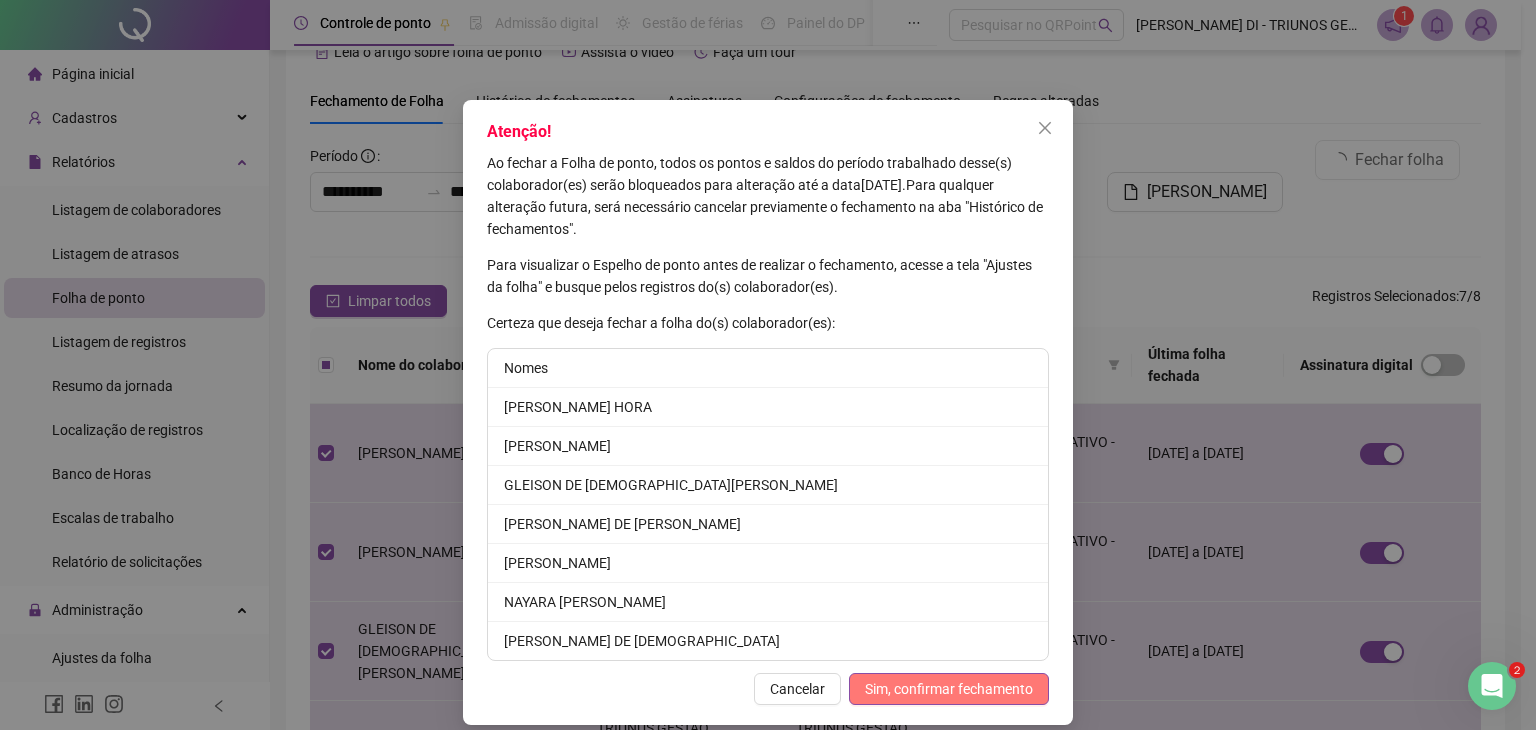 click on "Sim, confirmar fechamento" at bounding box center (949, 689) 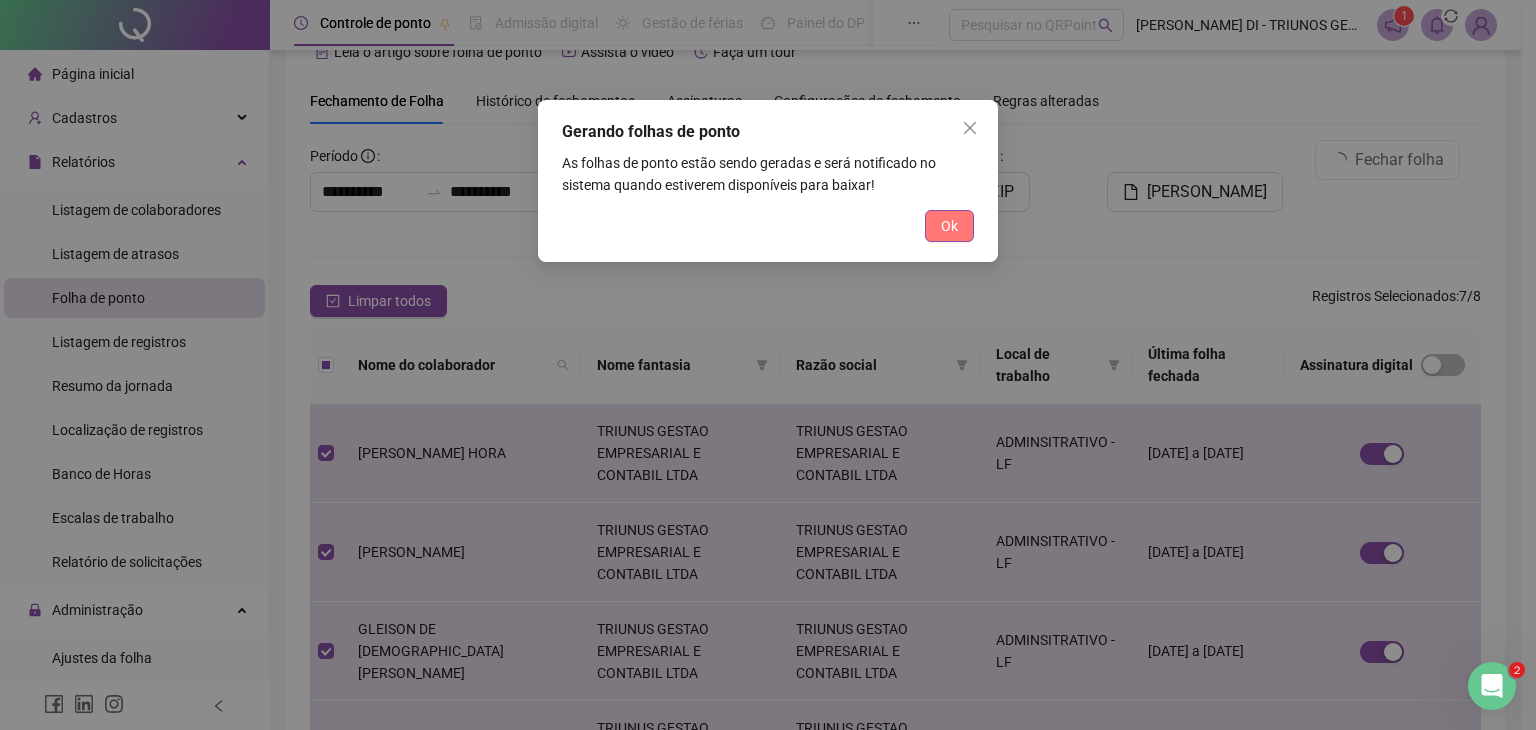 click on "Ok" at bounding box center (949, 226) 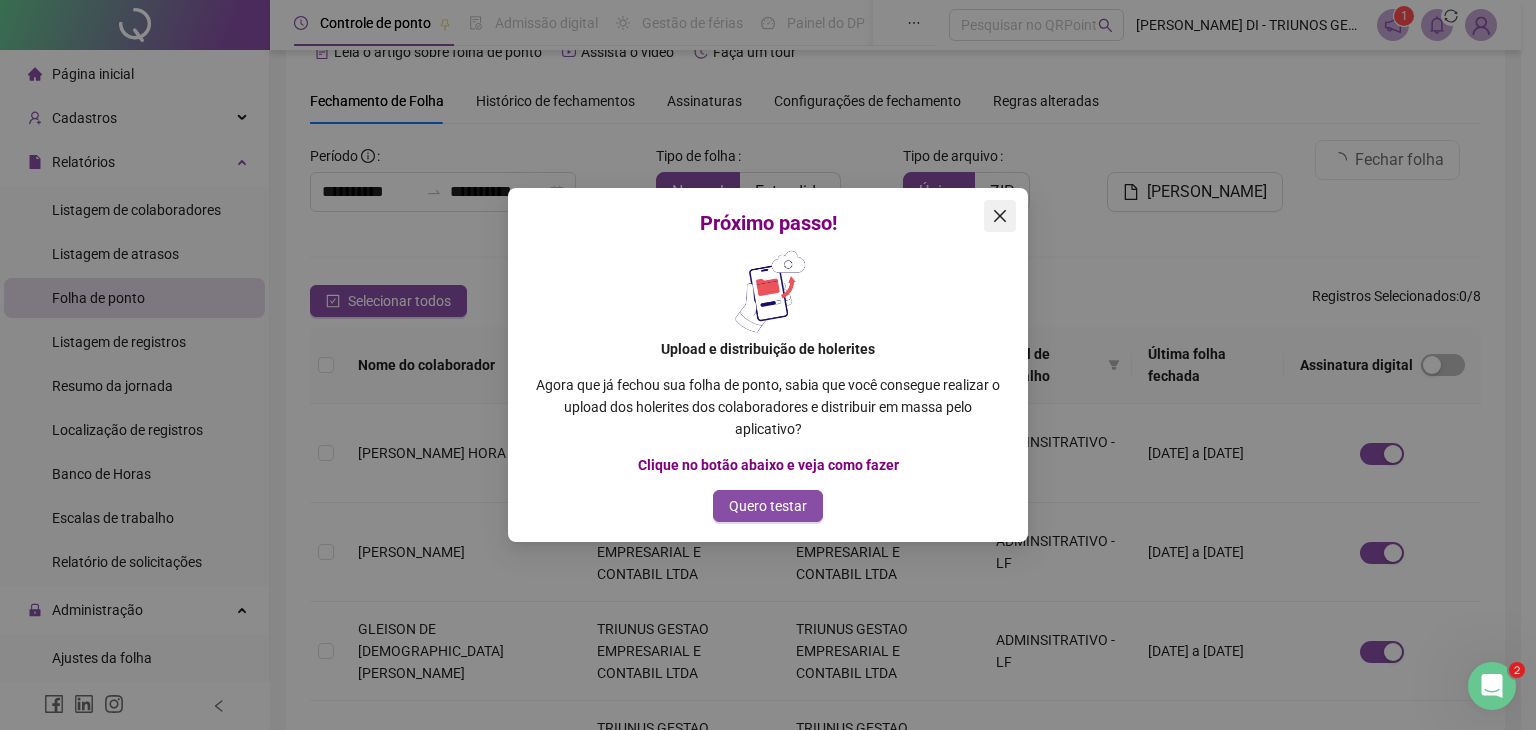 click 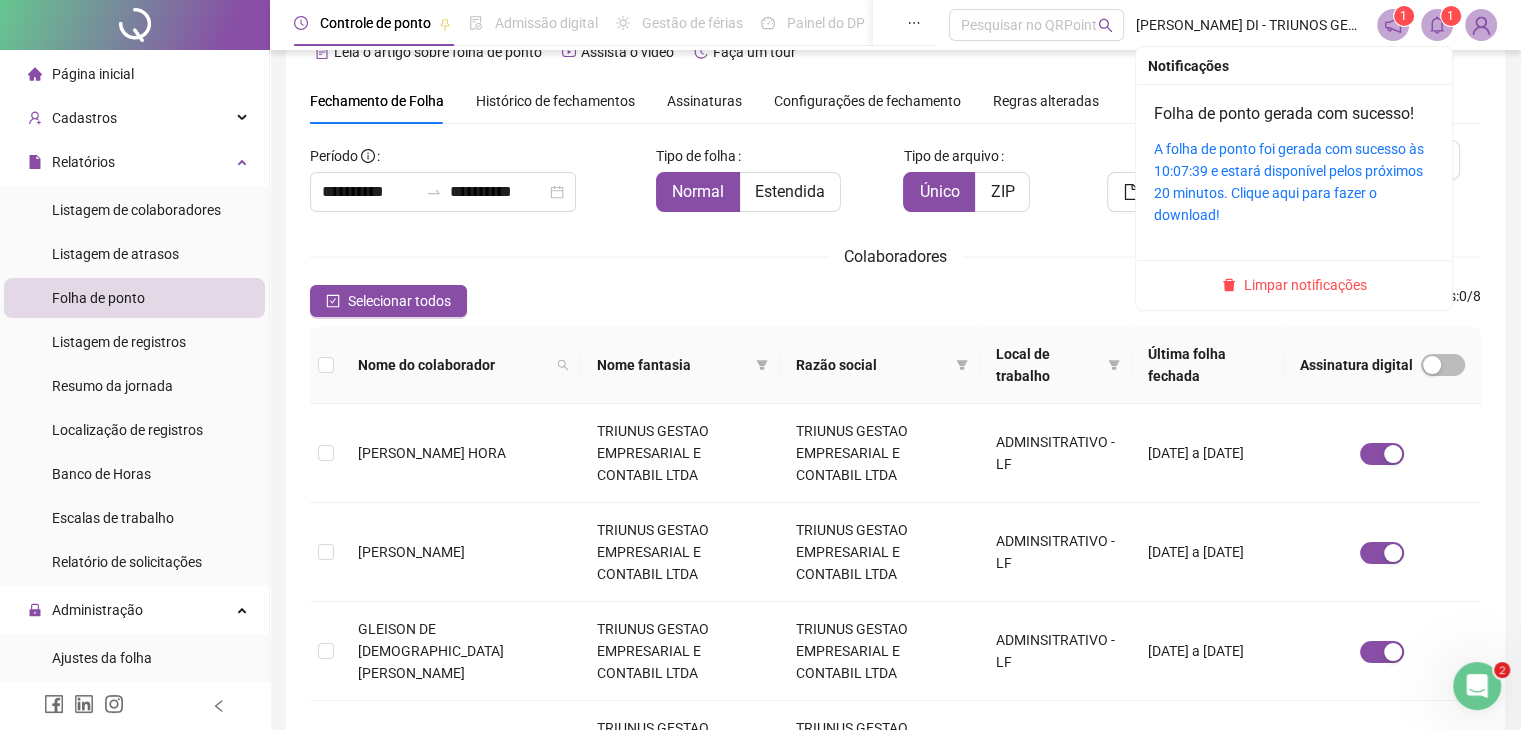 click 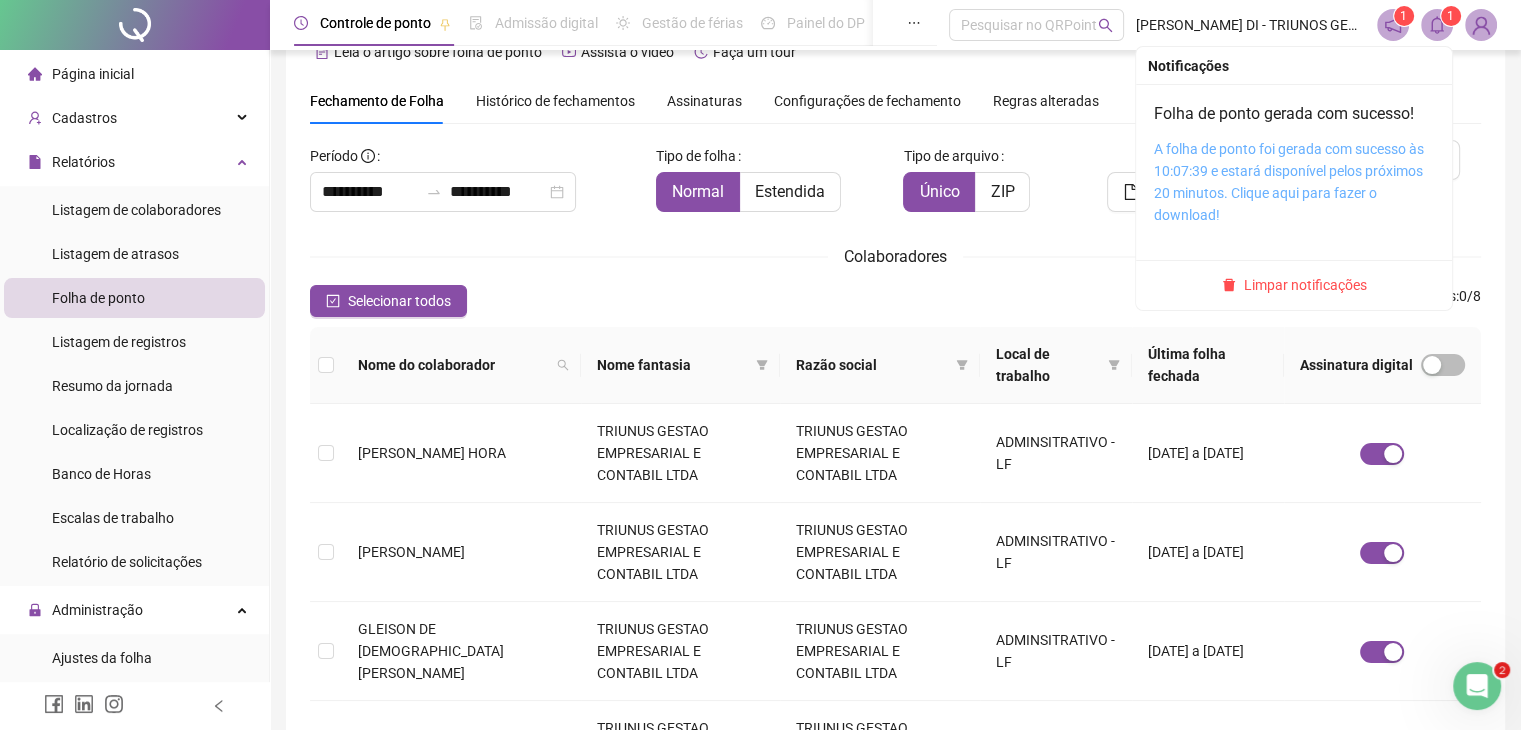 click on "A folha de ponto foi gerada com sucesso às 10:07:39 e estará disponível pelos próximos 20 minutos.
Clique aqui para fazer o download!" at bounding box center (1289, 182) 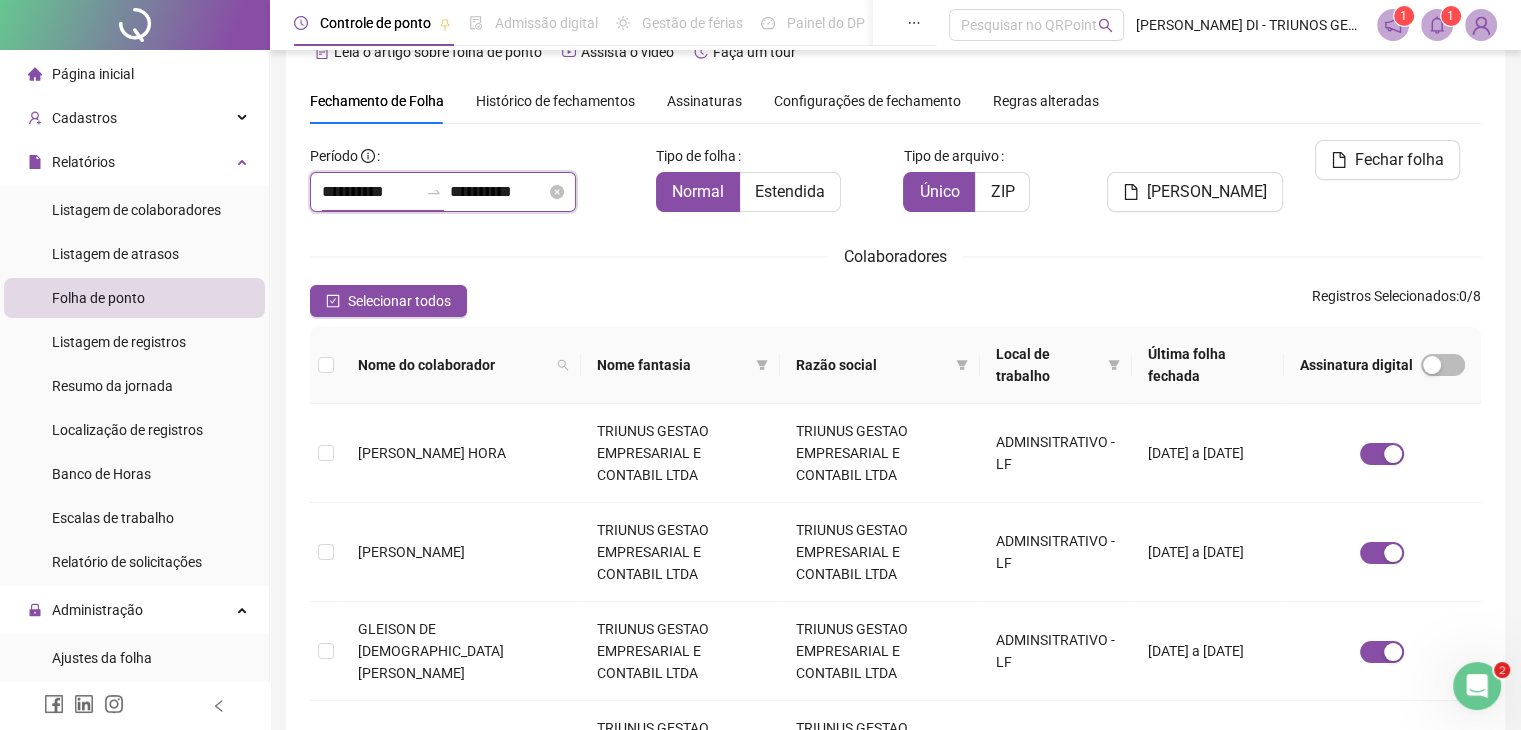 click on "**********" at bounding box center (370, 192) 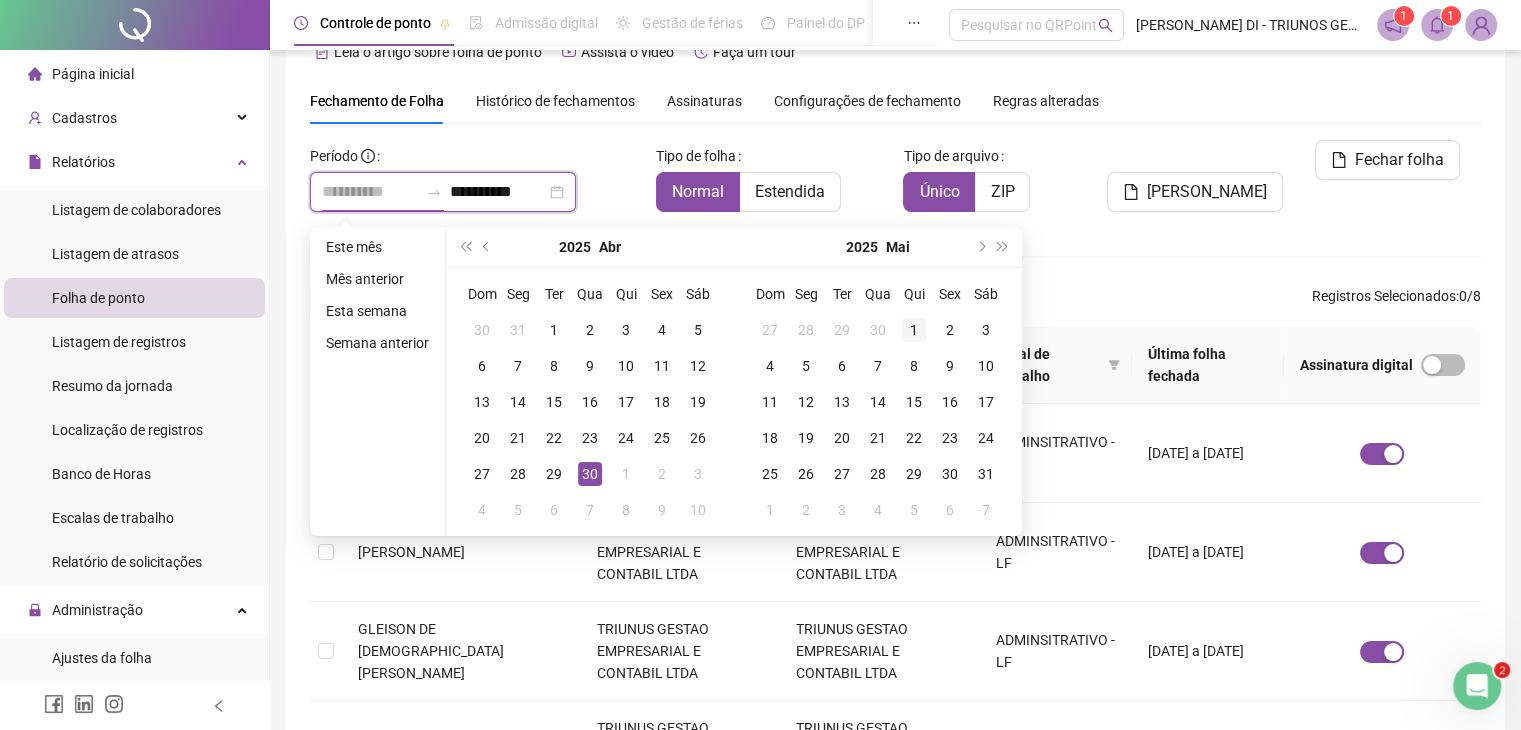 type on "**********" 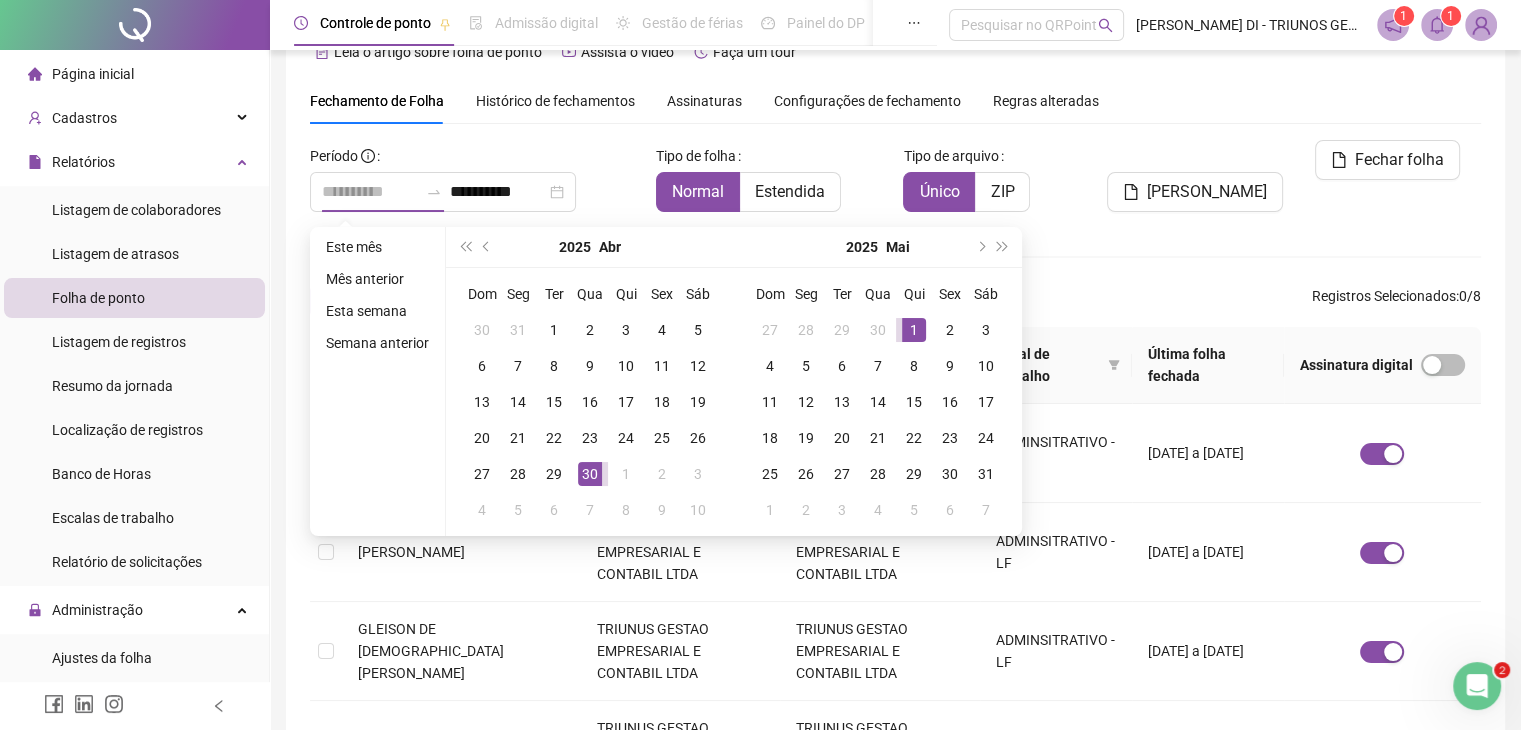 click on "1" at bounding box center [914, 330] 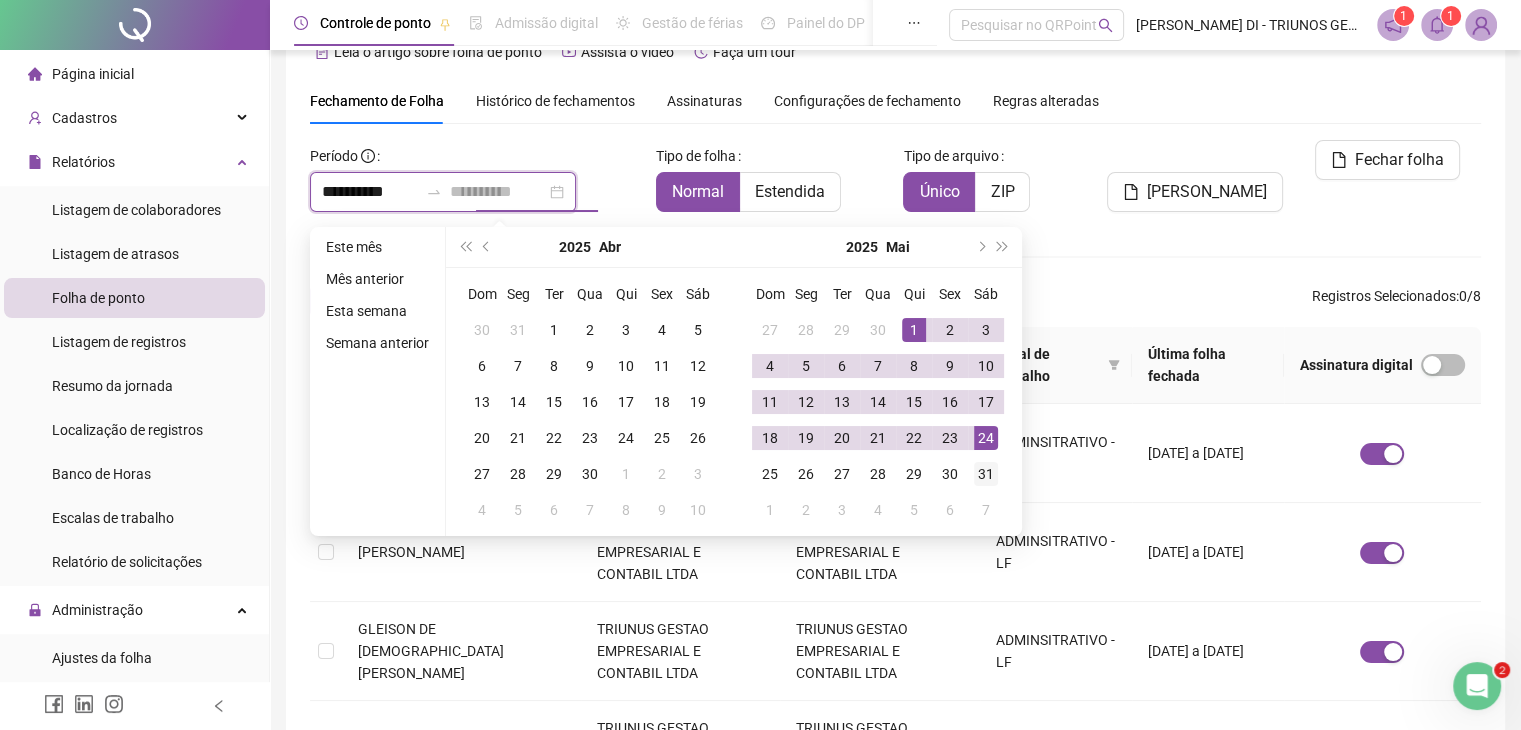 type on "**********" 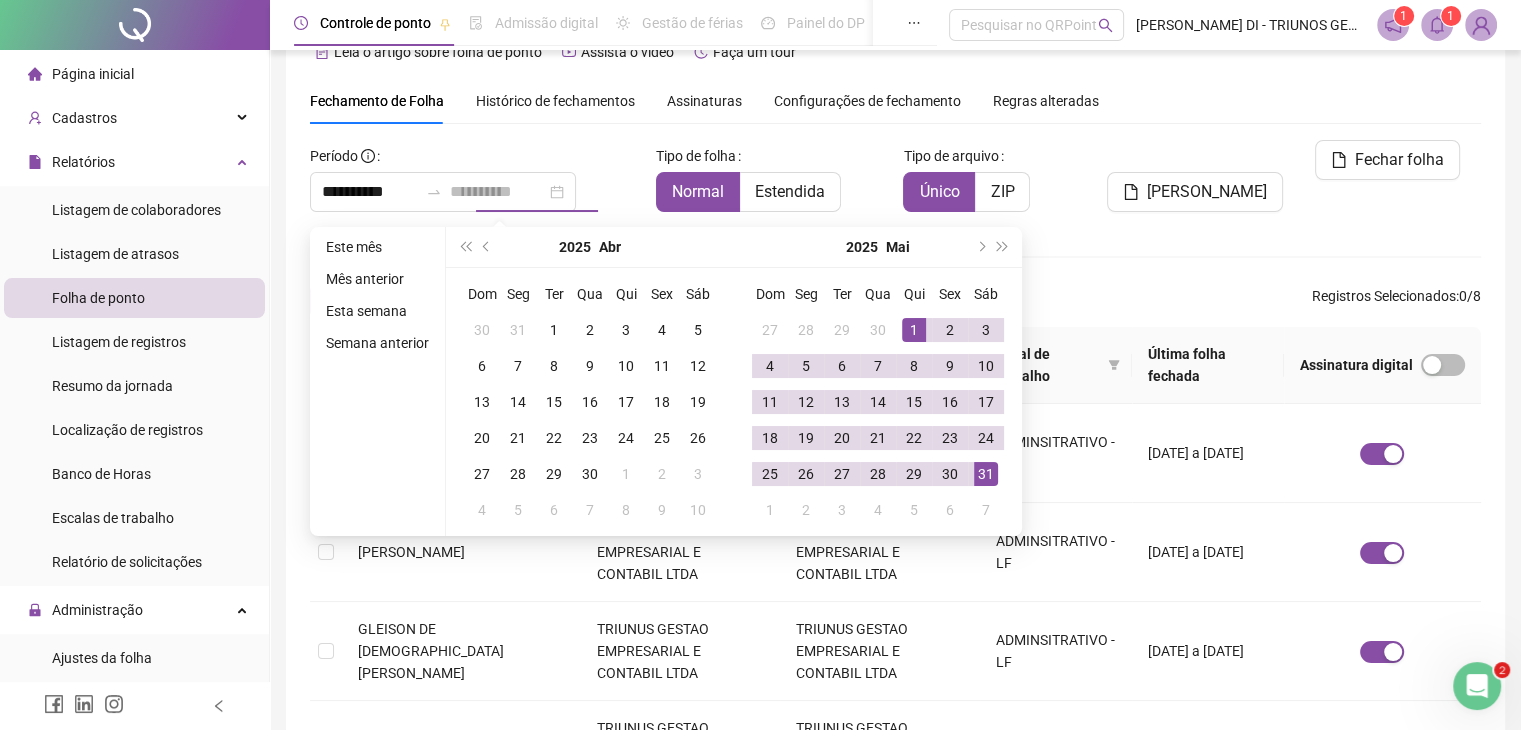 click on "31" at bounding box center [986, 474] 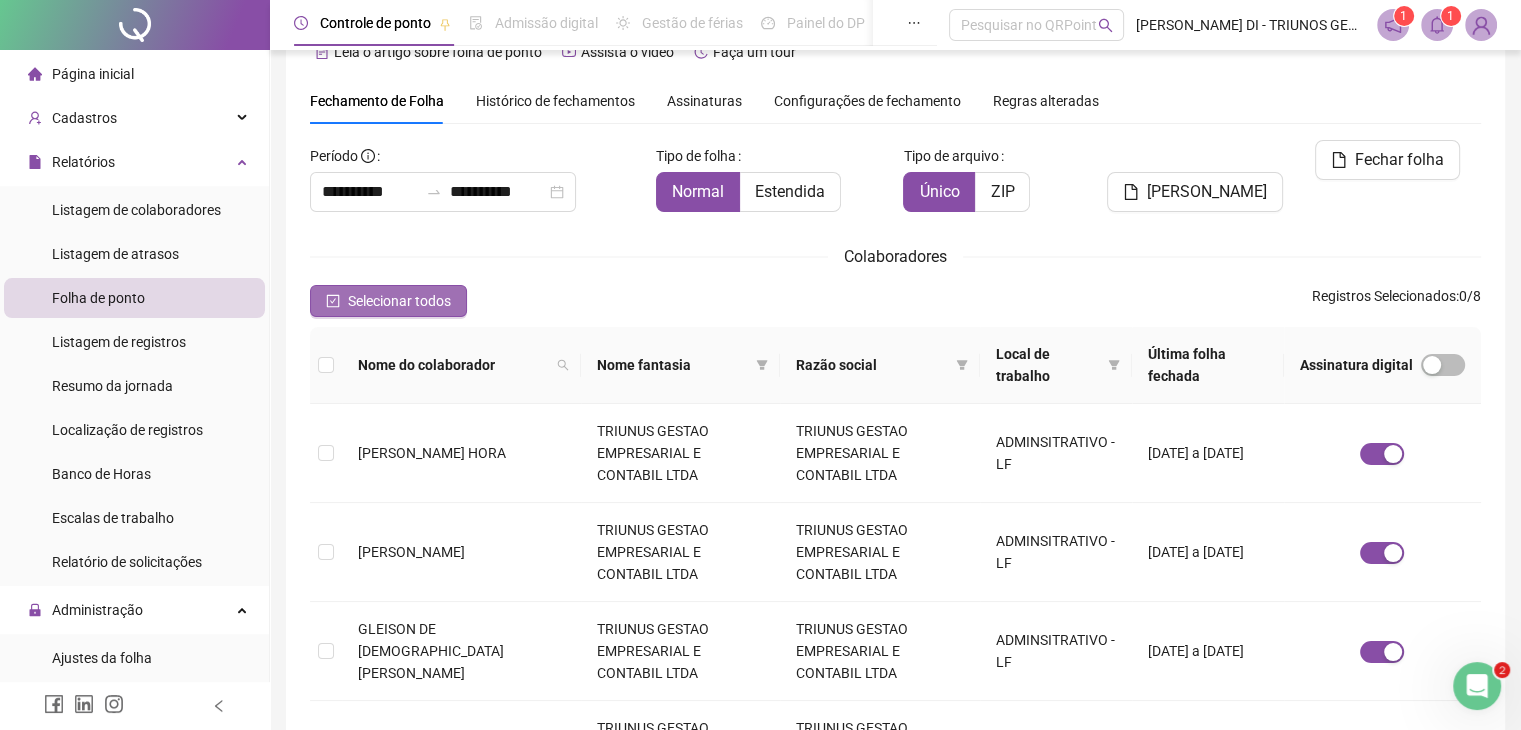 click on "Selecionar todos" at bounding box center (399, 301) 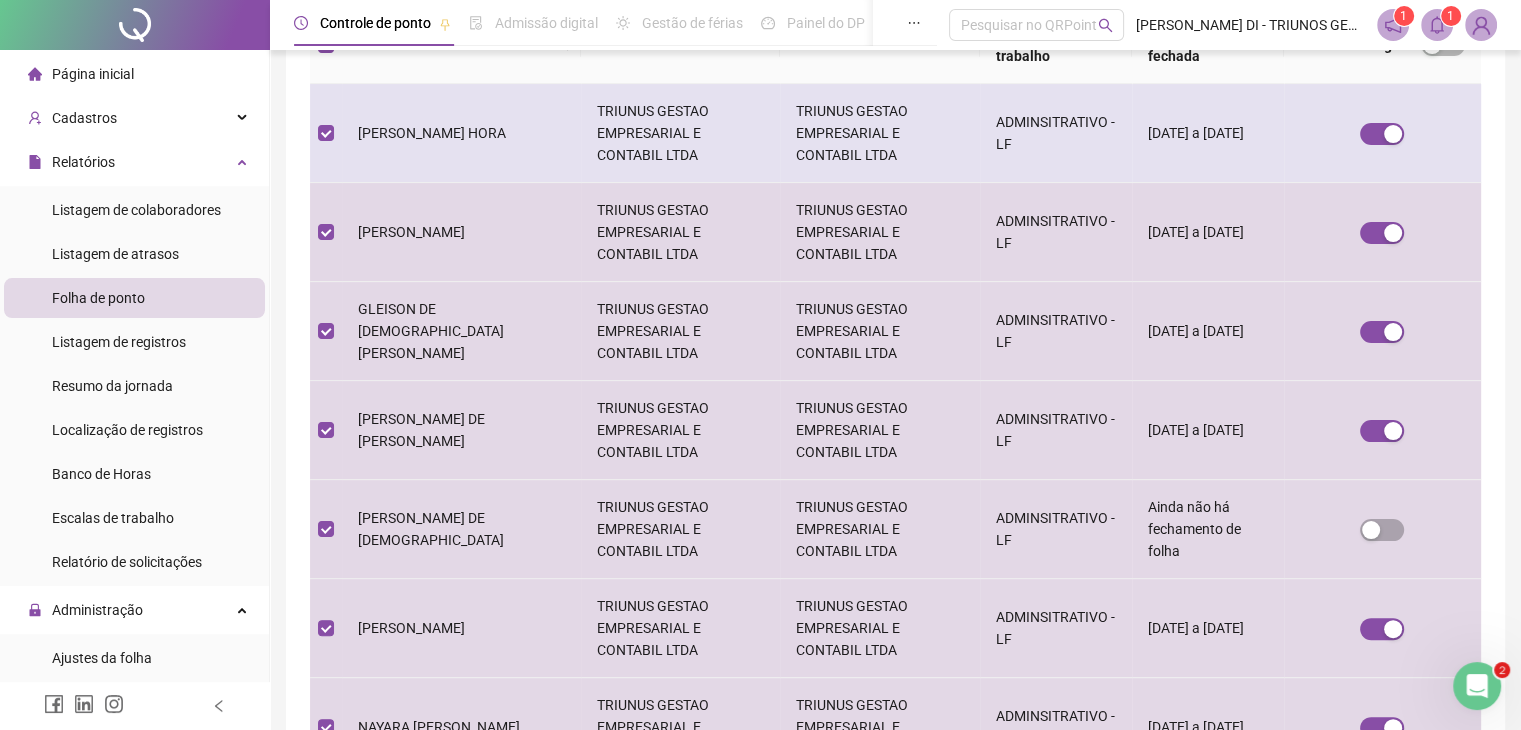 scroll, scrollTop: 366, scrollLeft: 0, axis: vertical 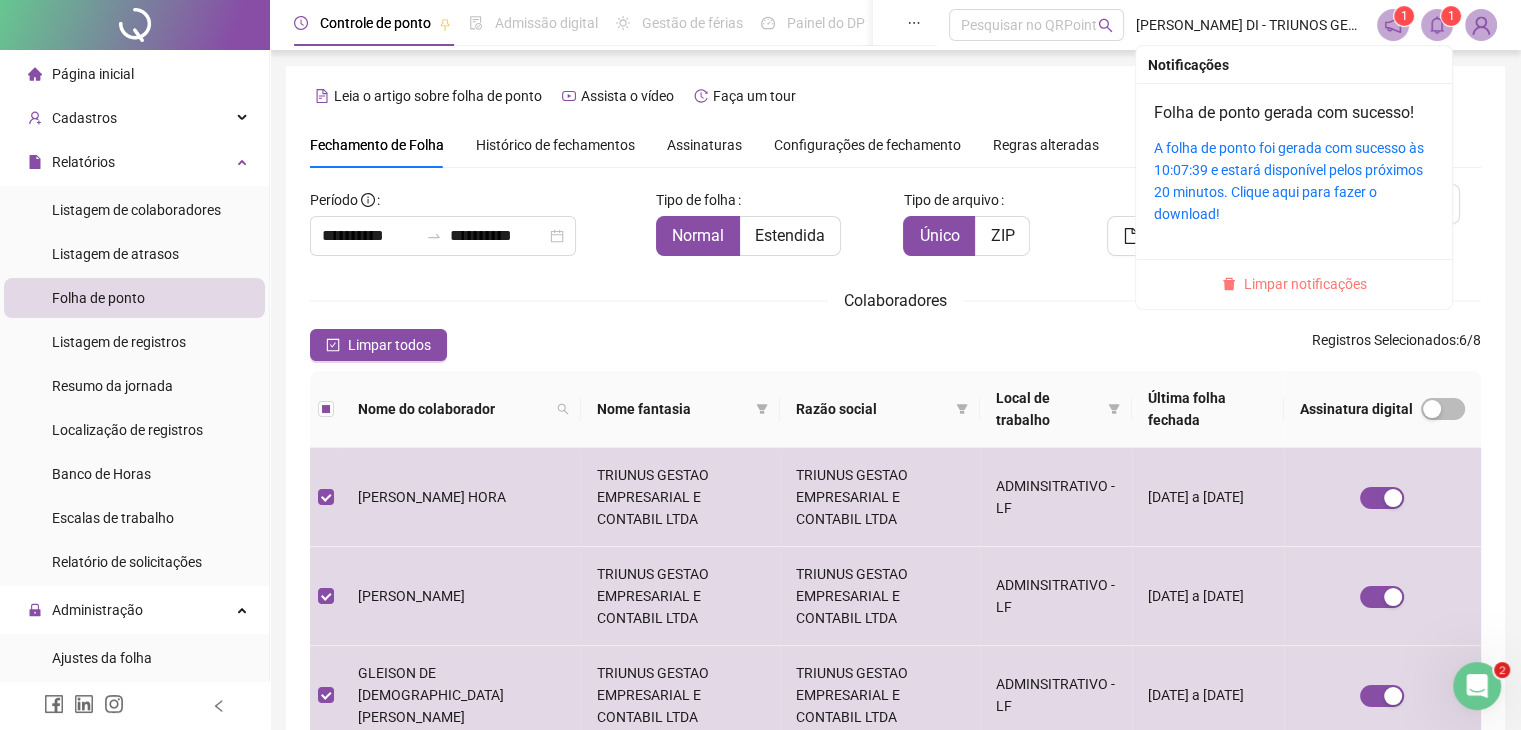 click on "Limpar notificações" at bounding box center (1305, 284) 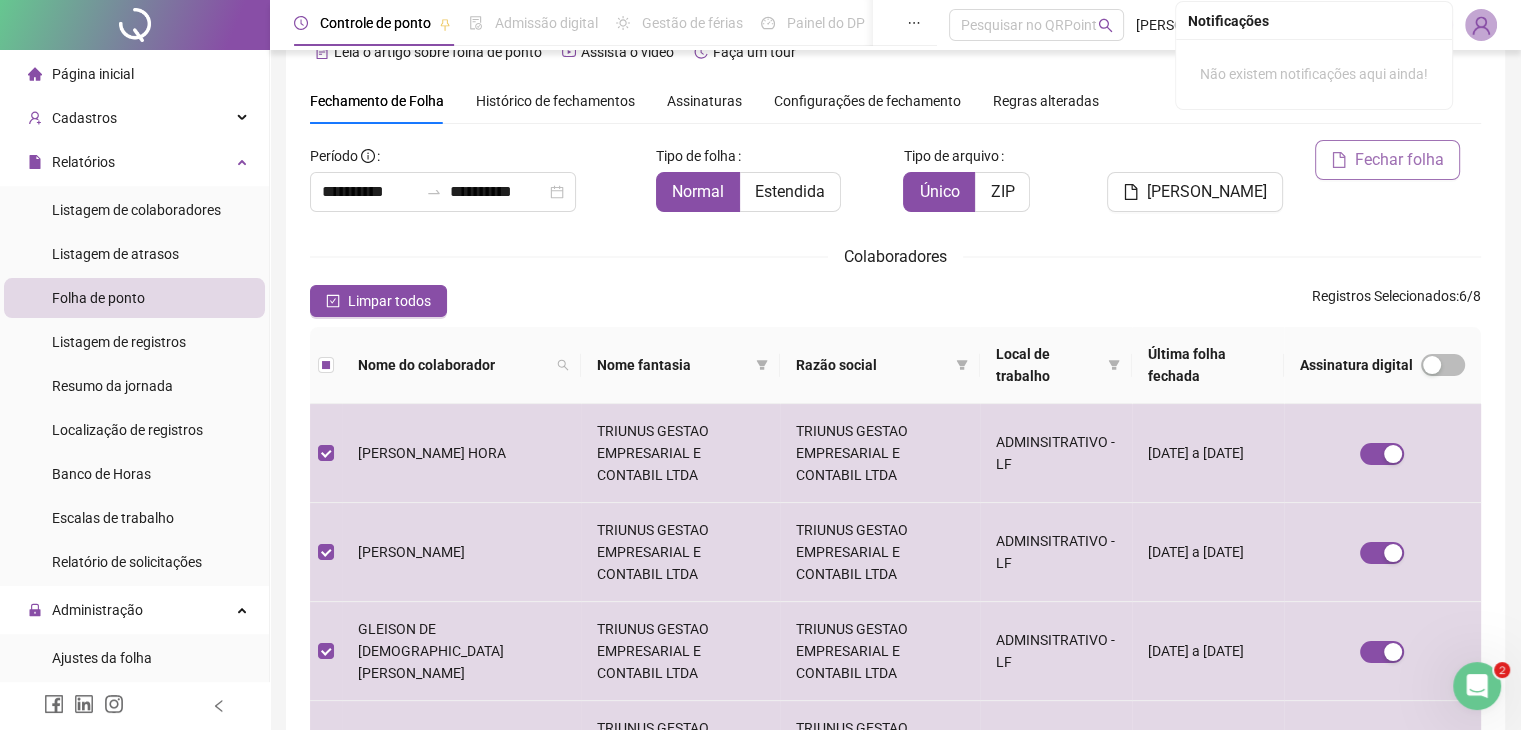 click on "Fechar folha" at bounding box center [1399, 160] 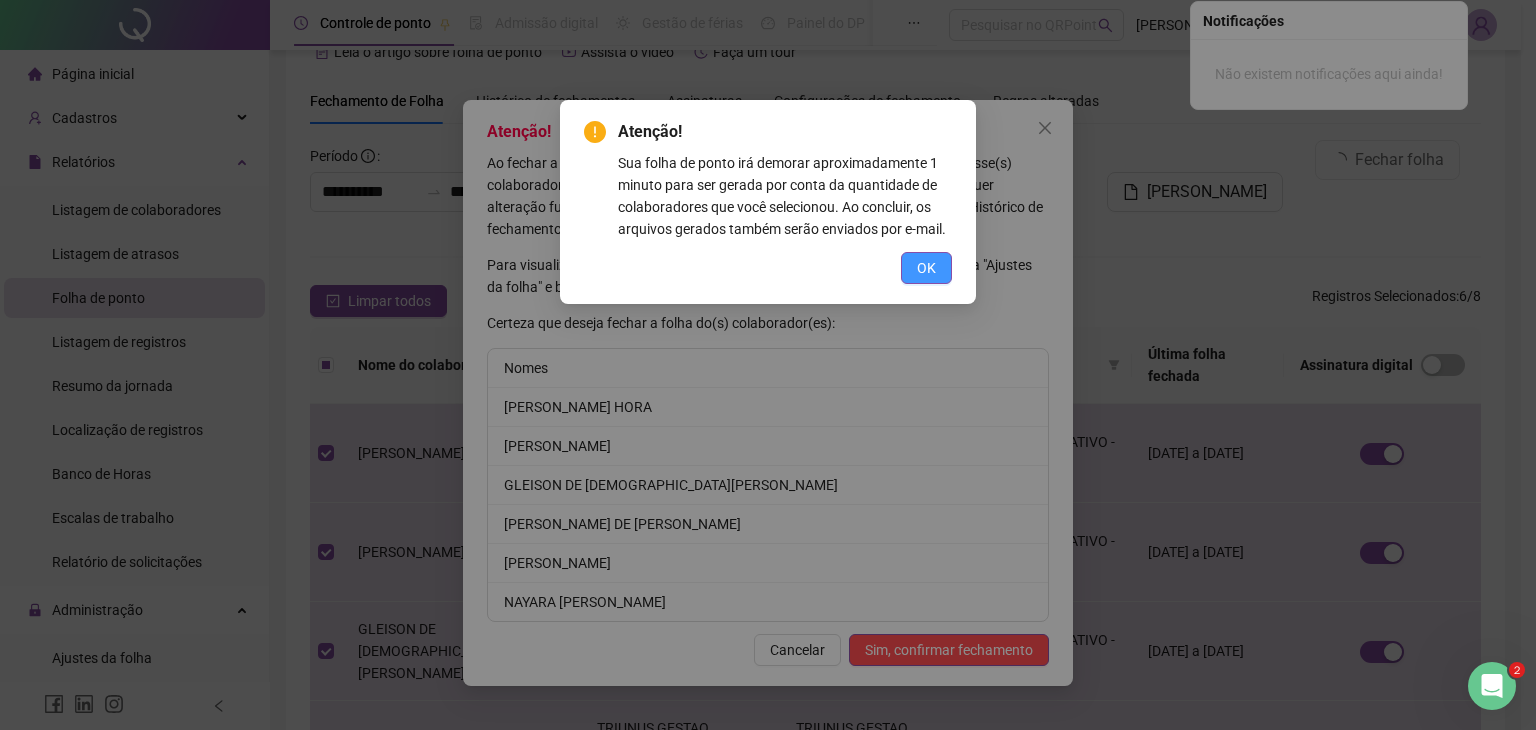 click on "OK" at bounding box center [926, 268] 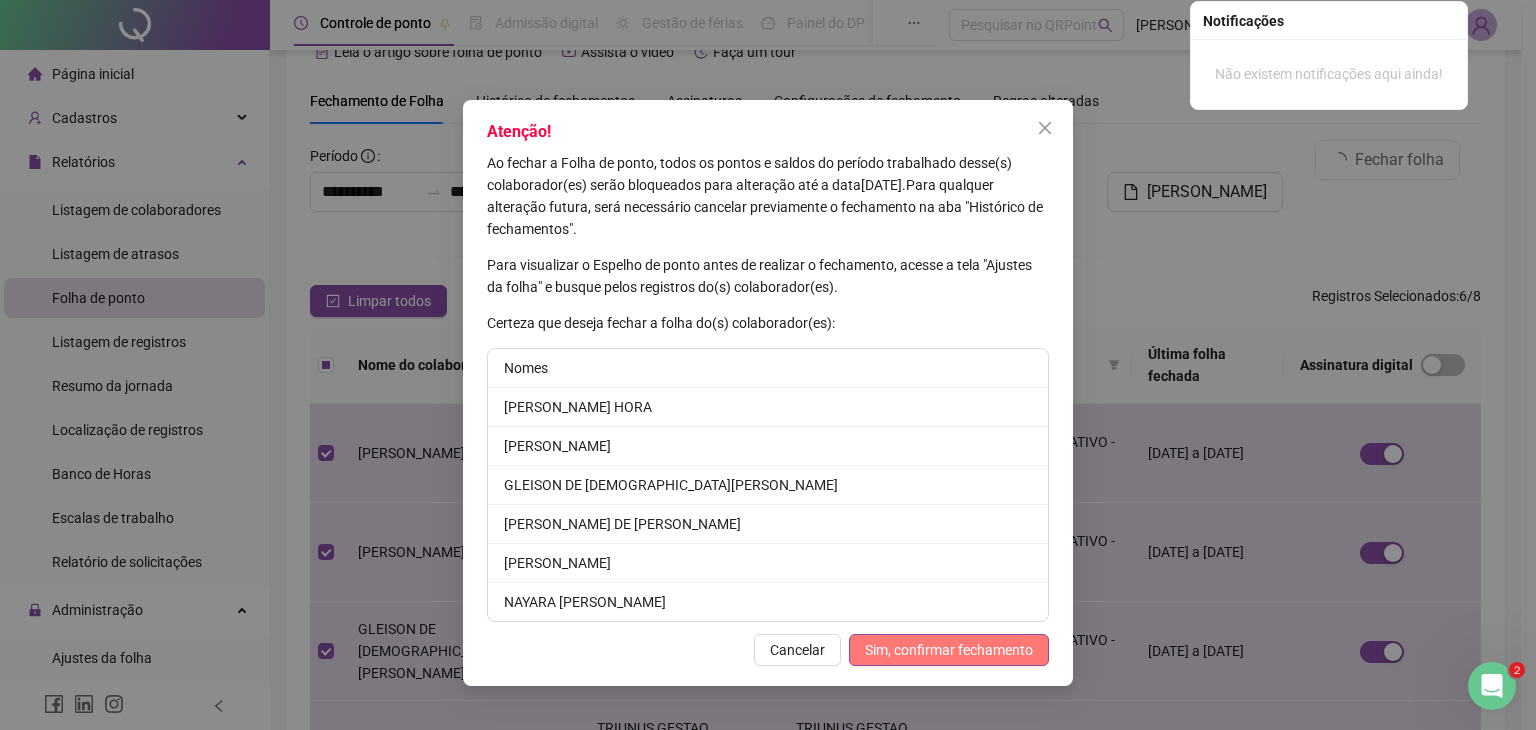 click on "Sim, confirmar fechamento" at bounding box center [949, 650] 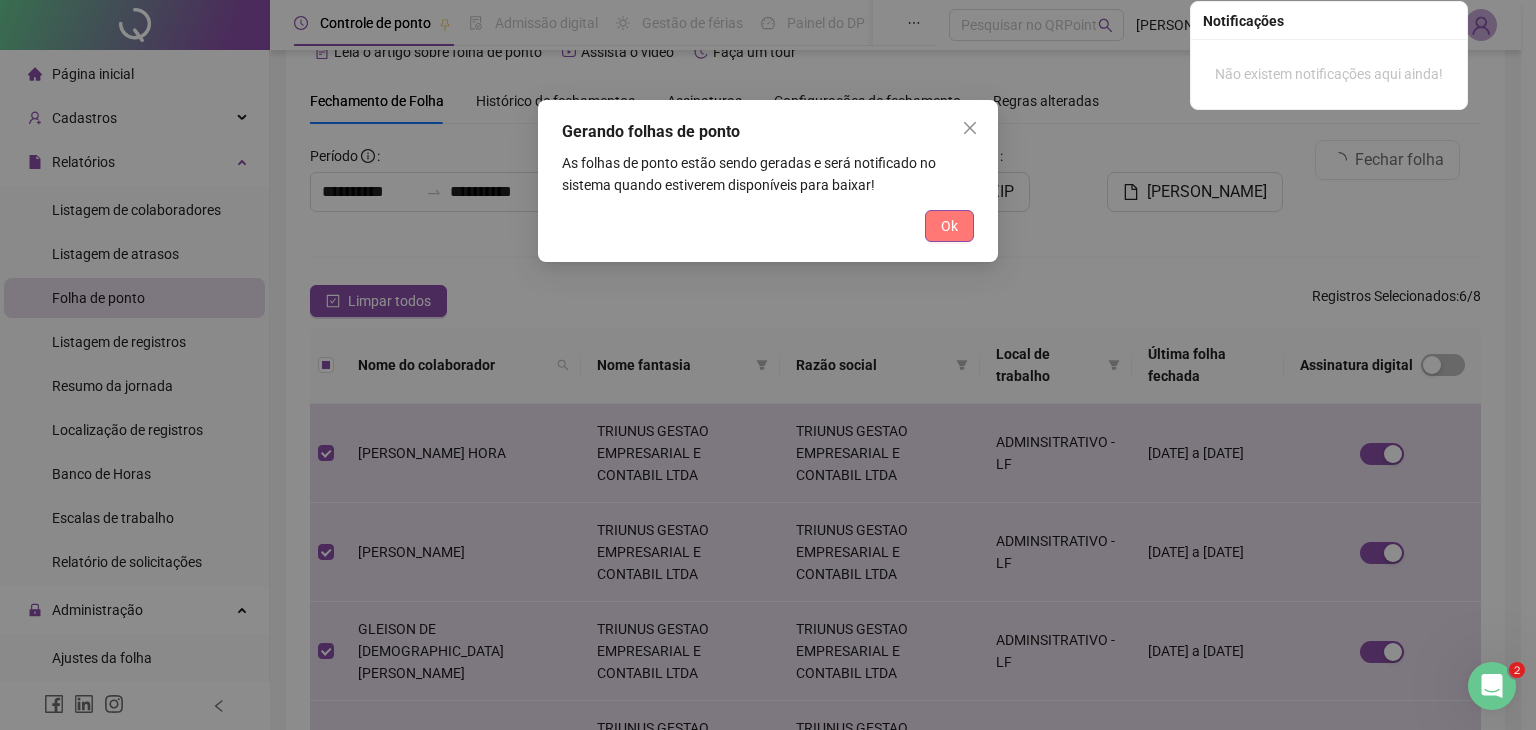 click on "Ok" at bounding box center (949, 226) 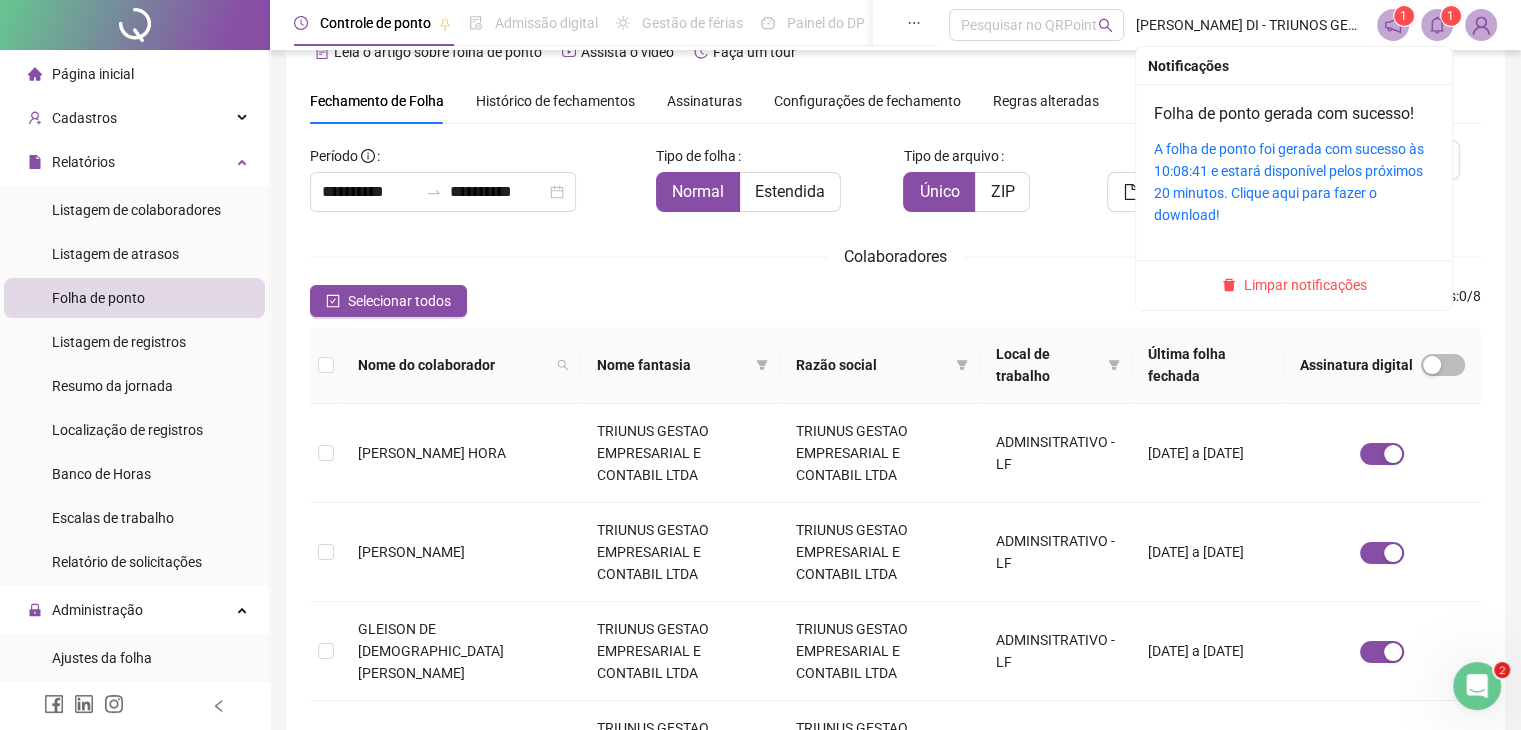 click 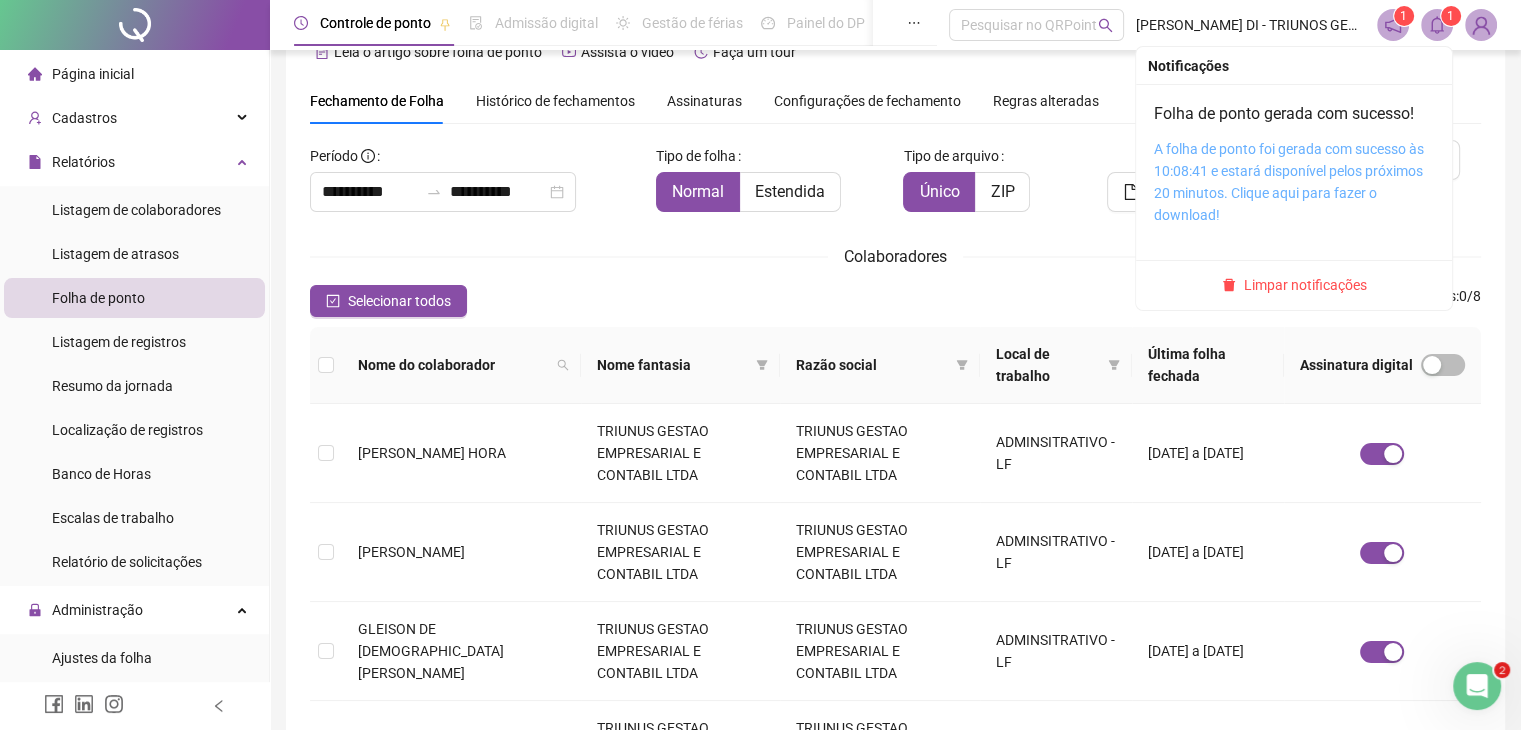 click on "A folha de ponto foi gerada com sucesso às 10:08:41 e estará disponível pelos próximos 20 minutos.
Clique aqui para fazer o download!" at bounding box center (1289, 182) 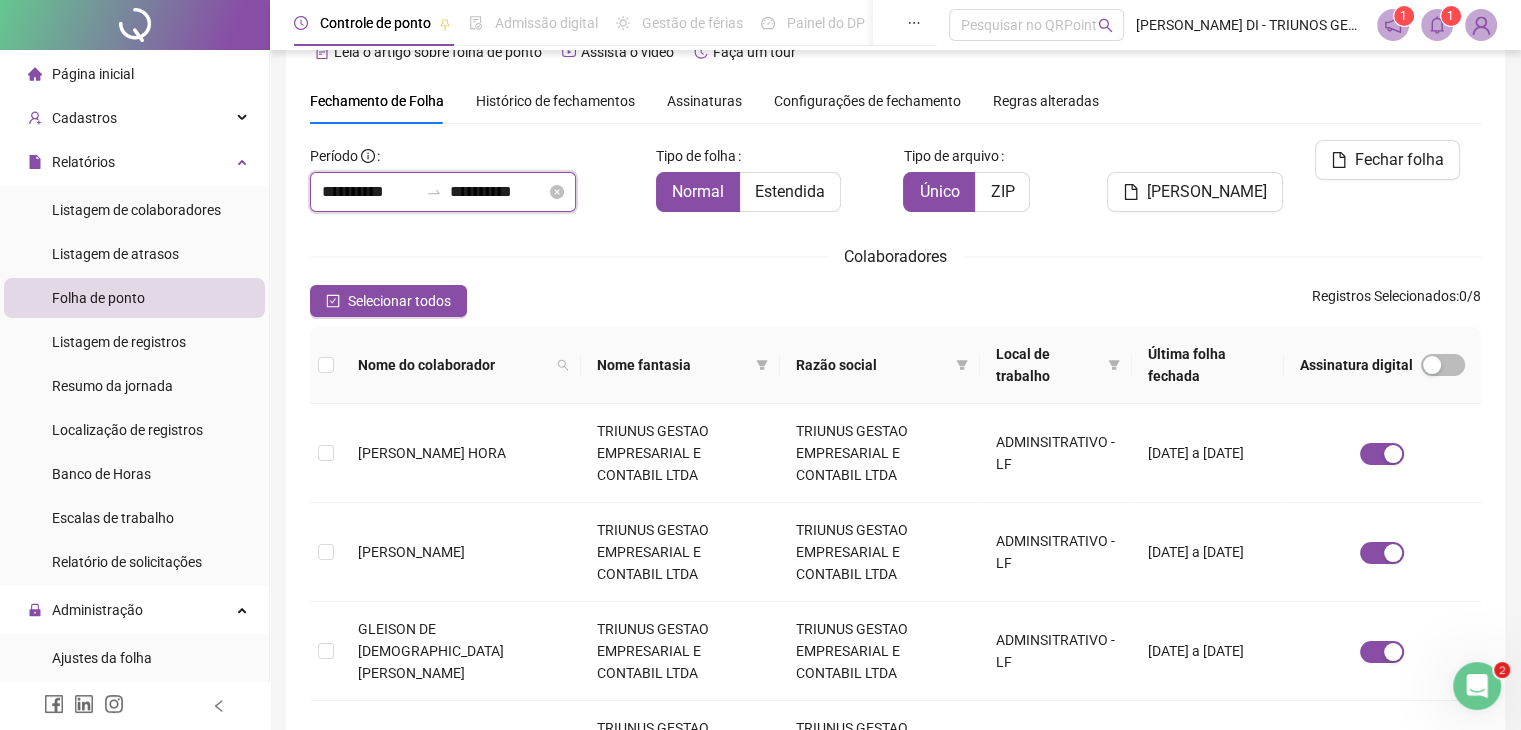 click on "**********" at bounding box center [370, 192] 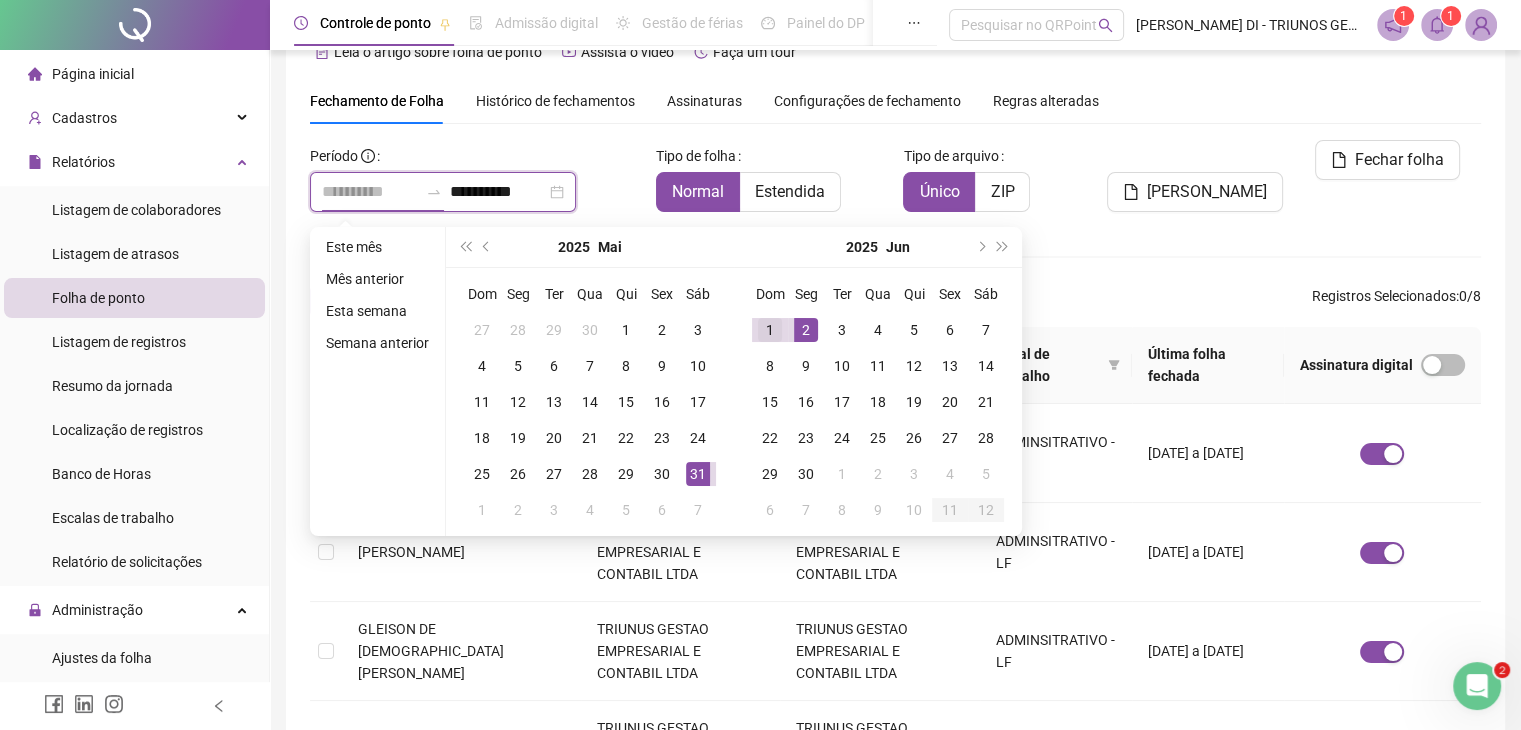 type on "**********" 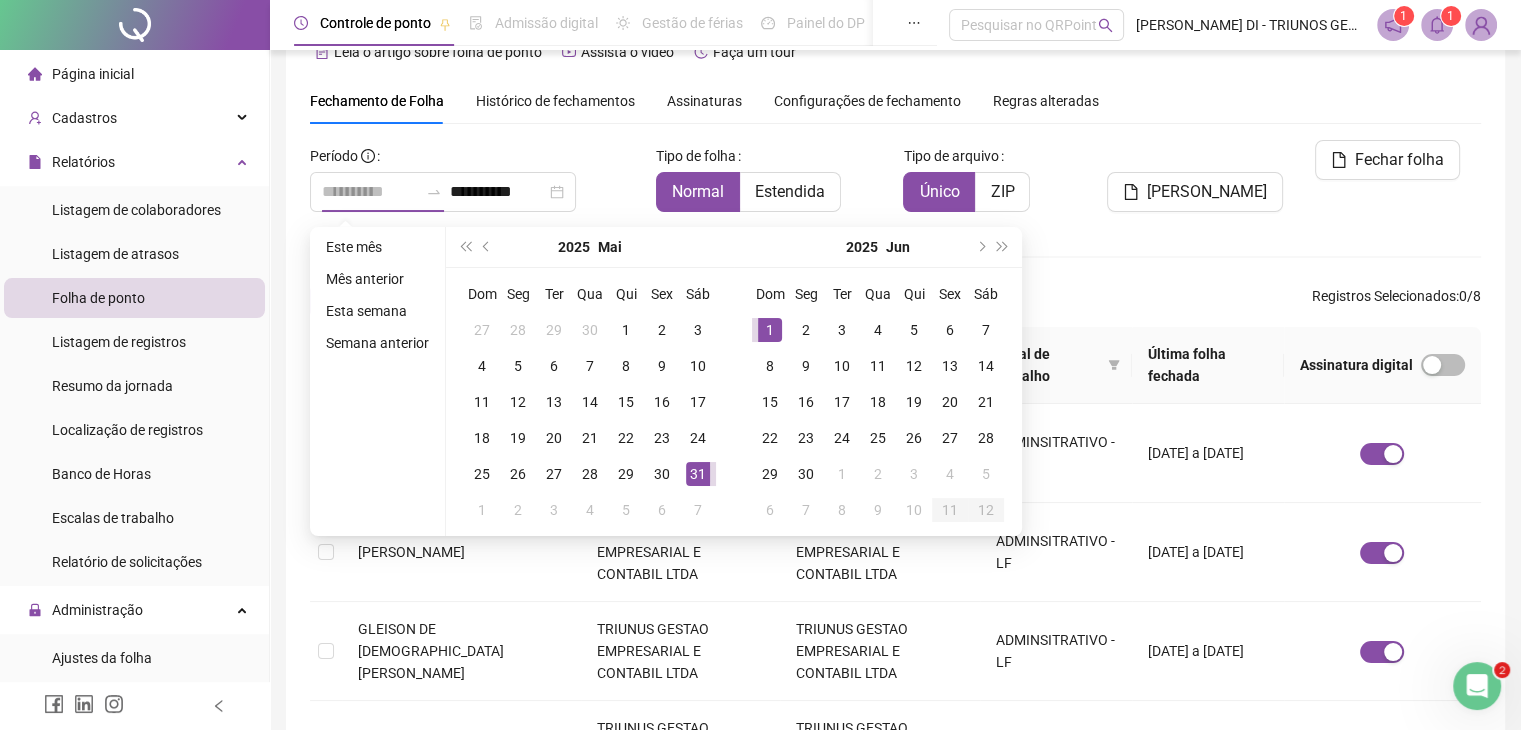 click on "1" at bounding box center [770, 330] 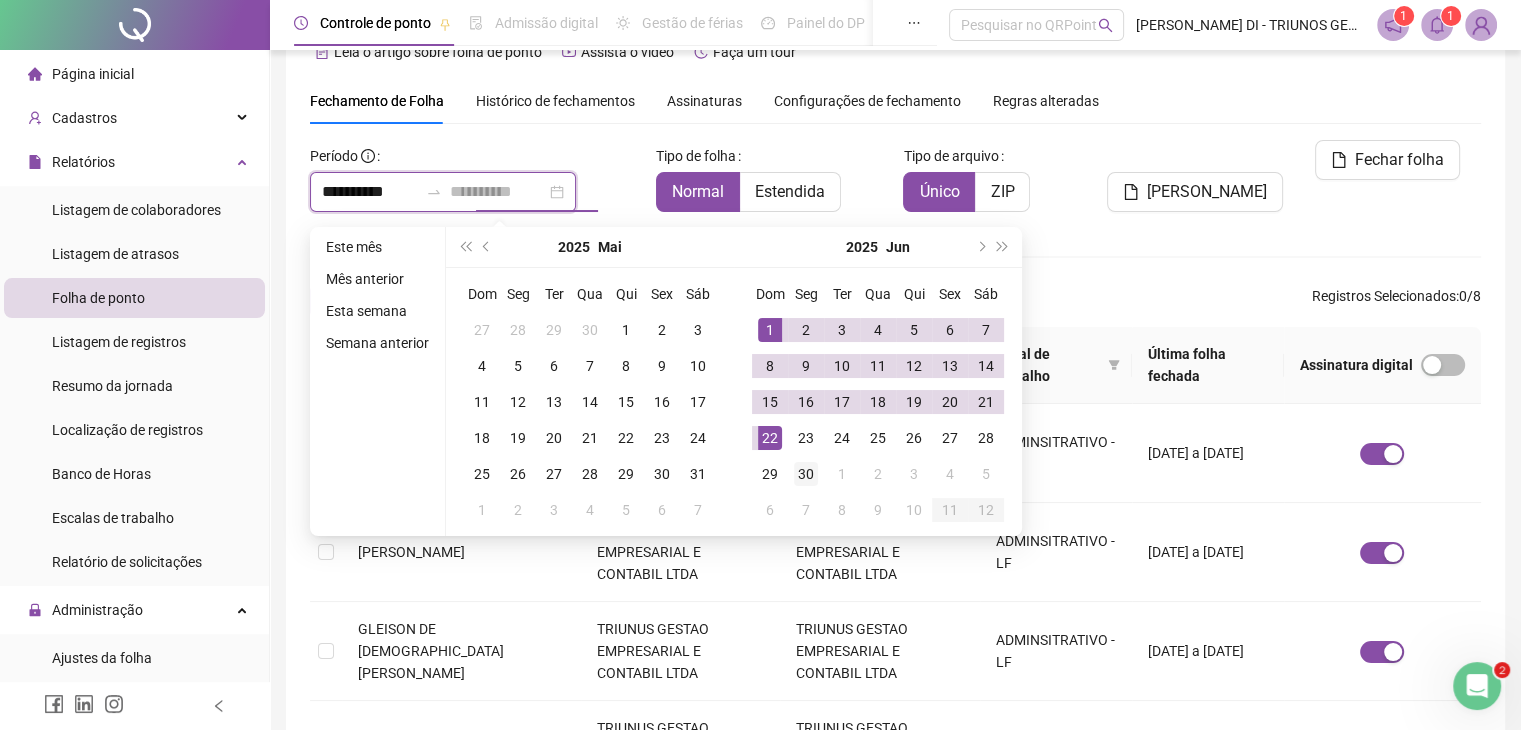 type on "**********" 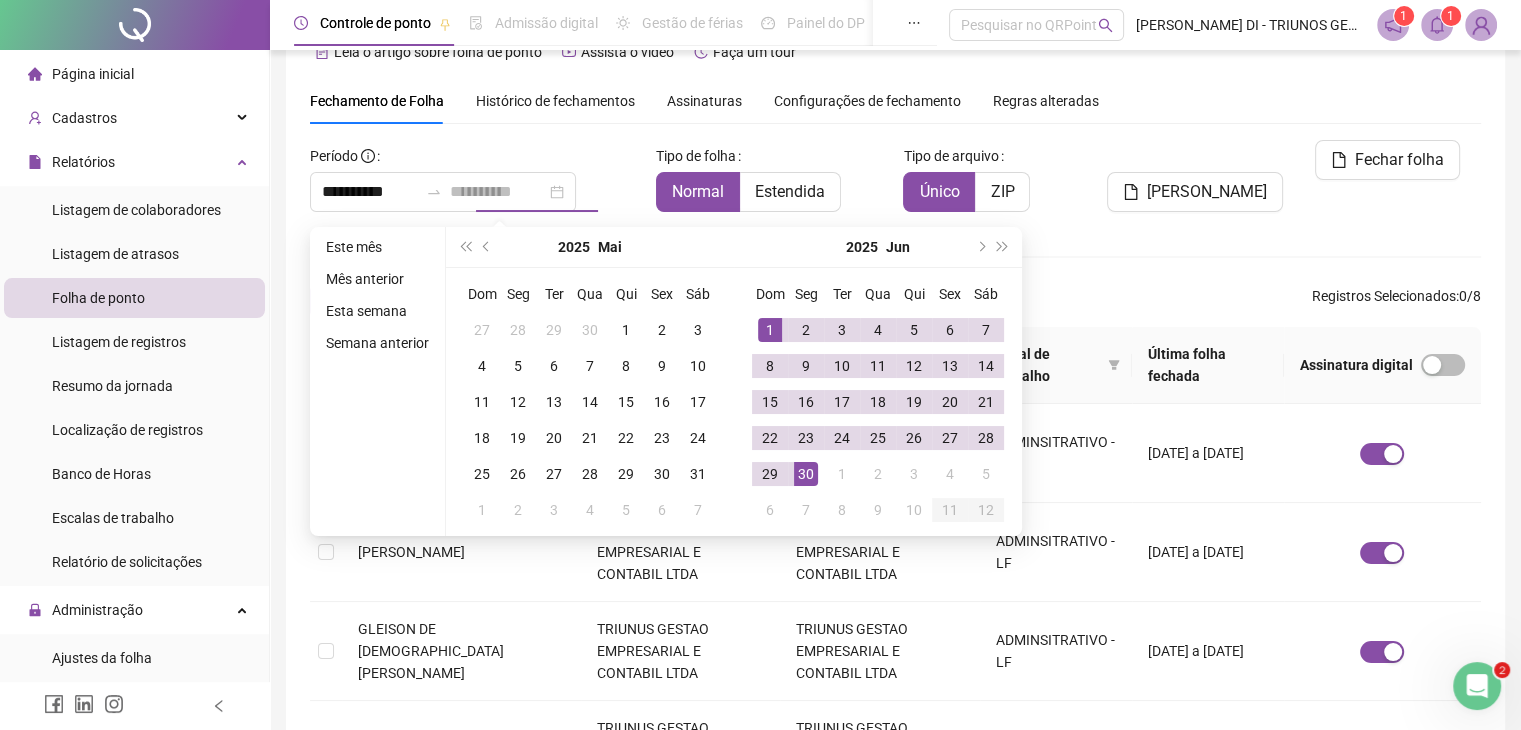 click on "30" at bounding box center [806, 474] 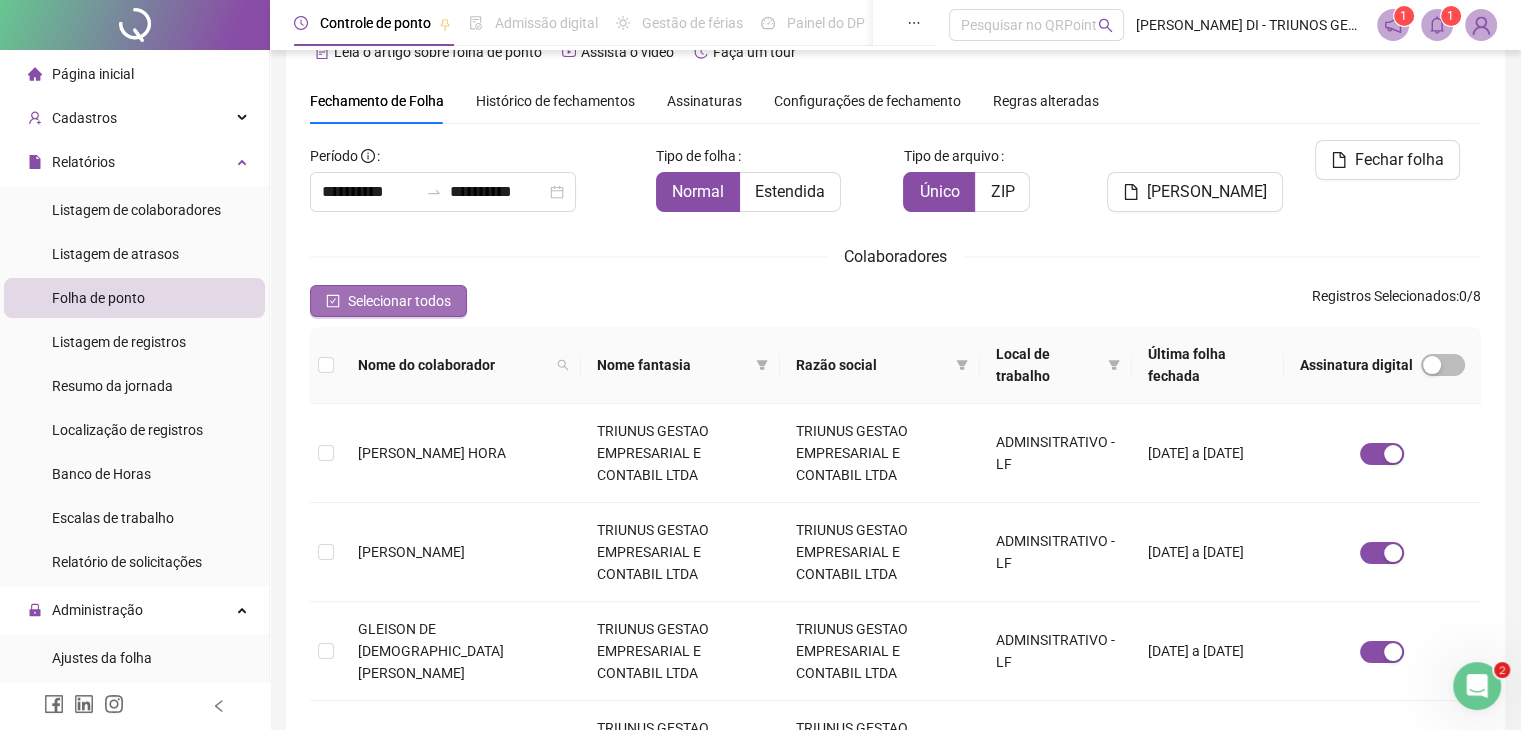 click on "Selecionar todos" at bounding box center [399, 301] 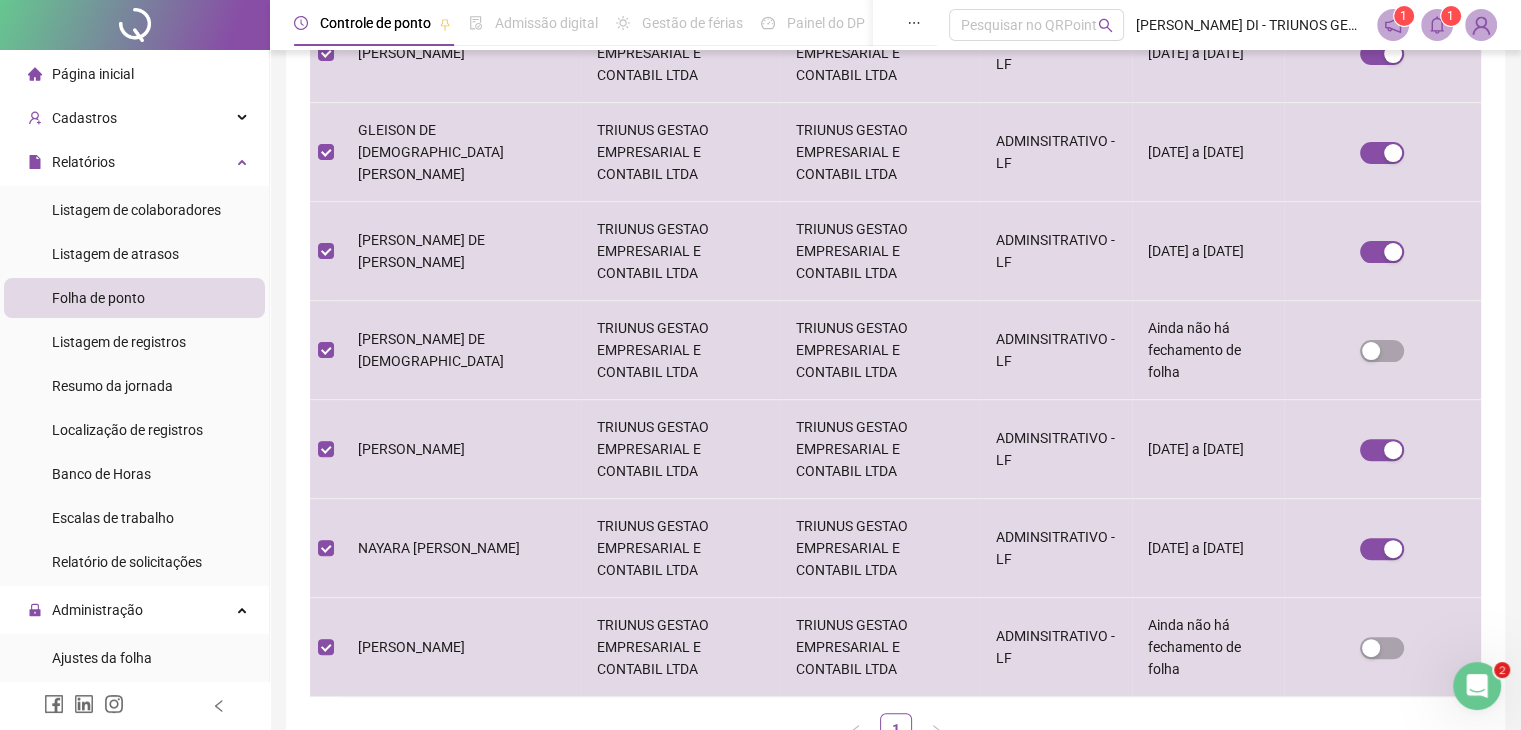 scroll, scrollTop: 682, scrollLeft: 0, axis: vertical 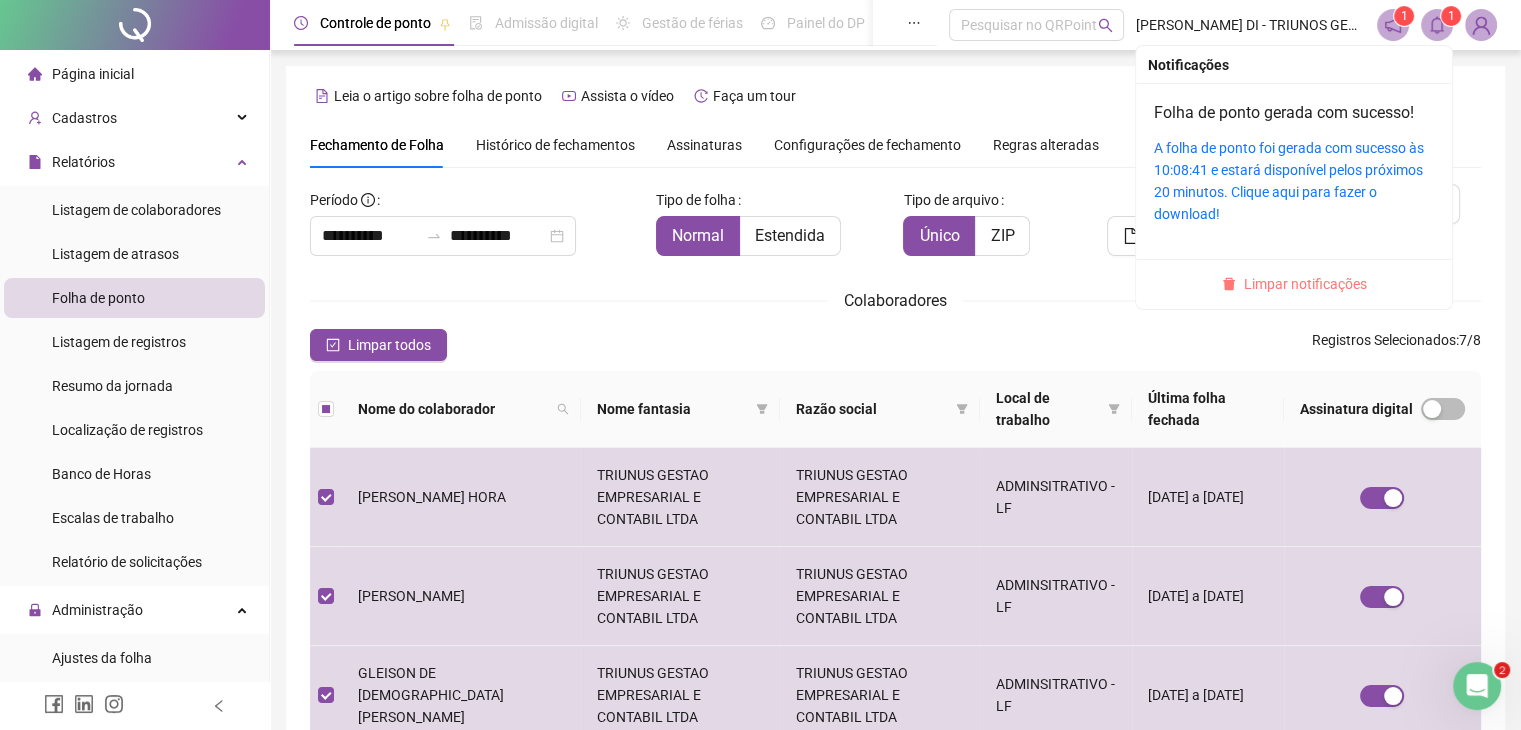 click on "Limpar notificações" at bounding box center [1305, 284] 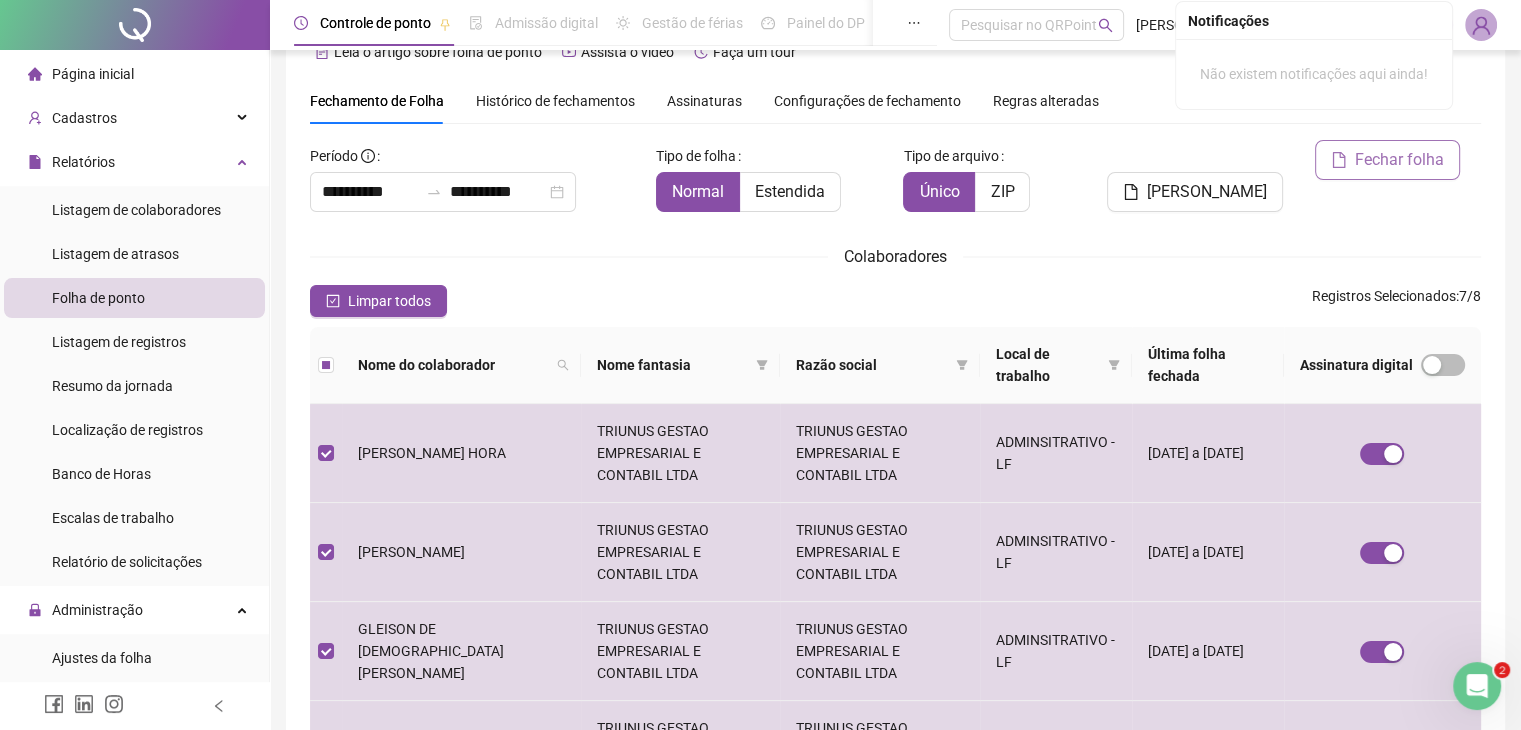 click on "Fechar folha" at bounding box center (1399, 160) 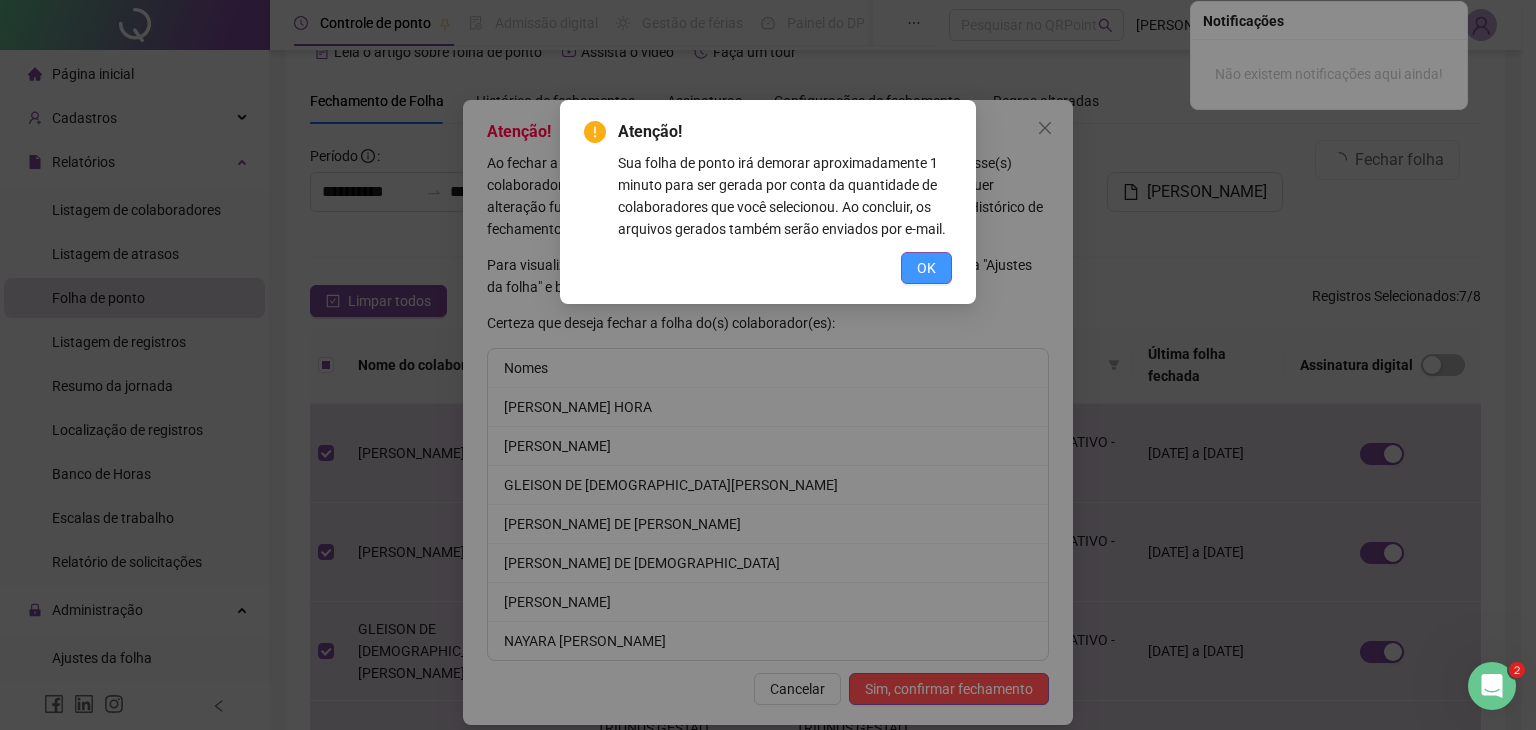 click on "OK" at bounding box center [926, 268] 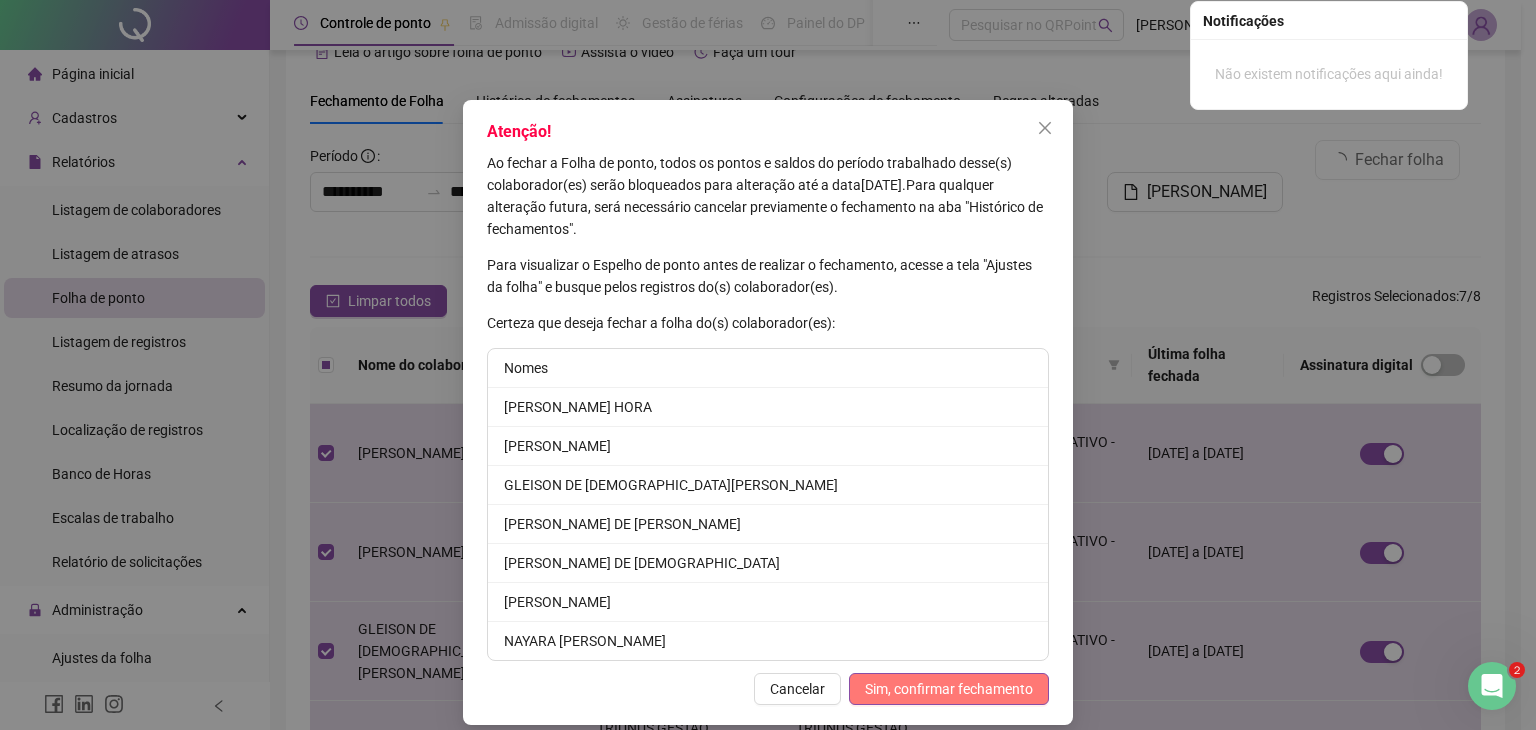 click on "Sim, confirmar fechamento" at bounding box center (949, 689) 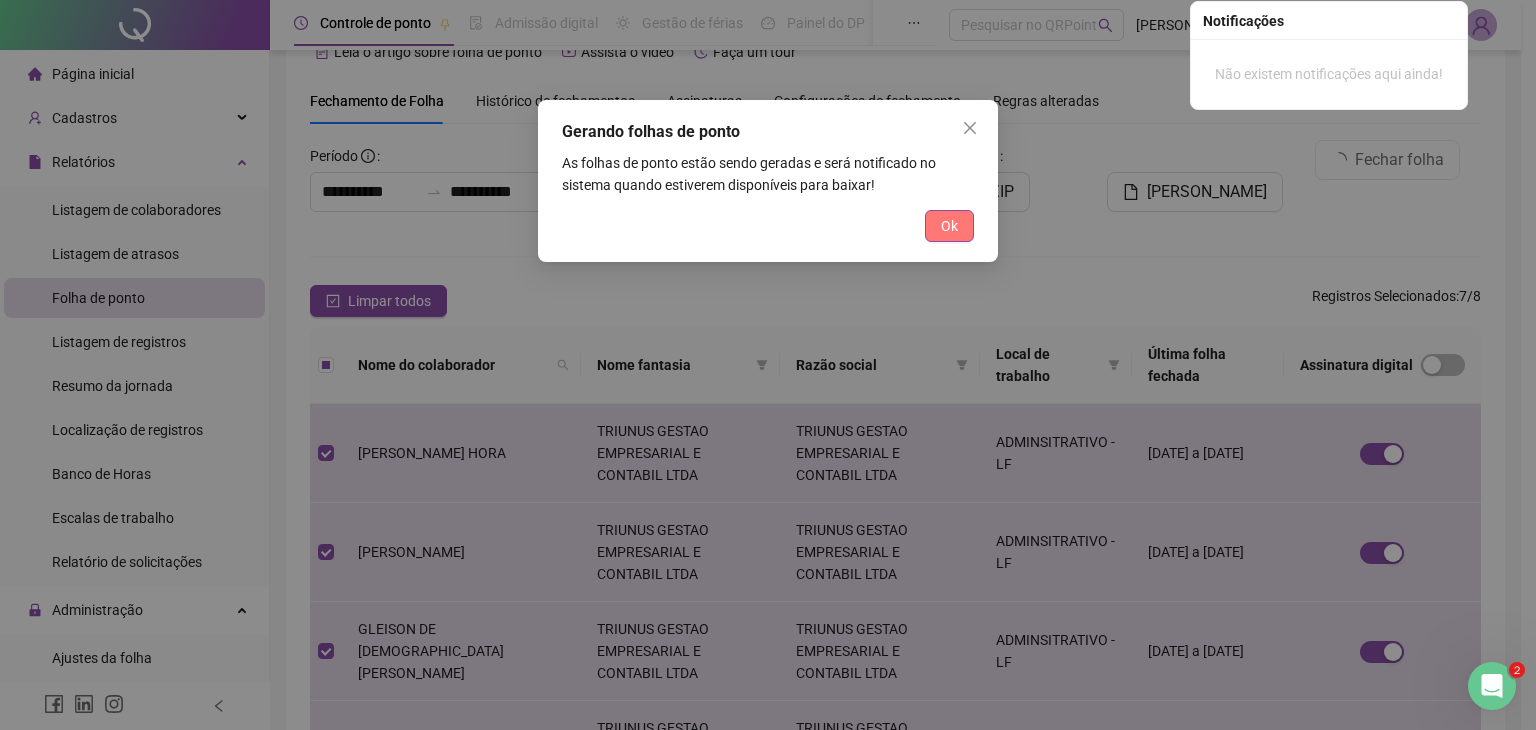 click on "Ok" at bounding box center (949, 226) 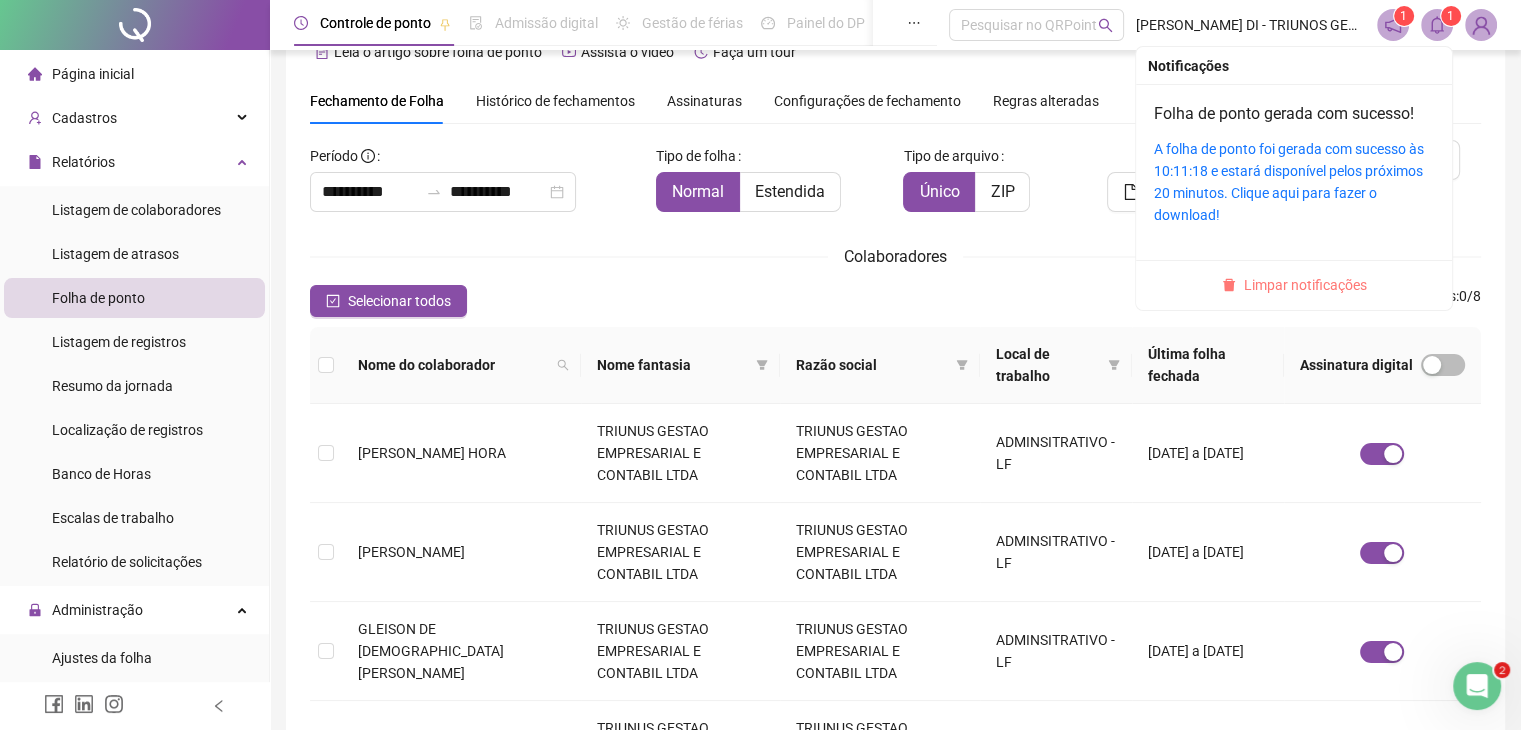 click on "Limpar notificações" at bounding box center [1305, 285] 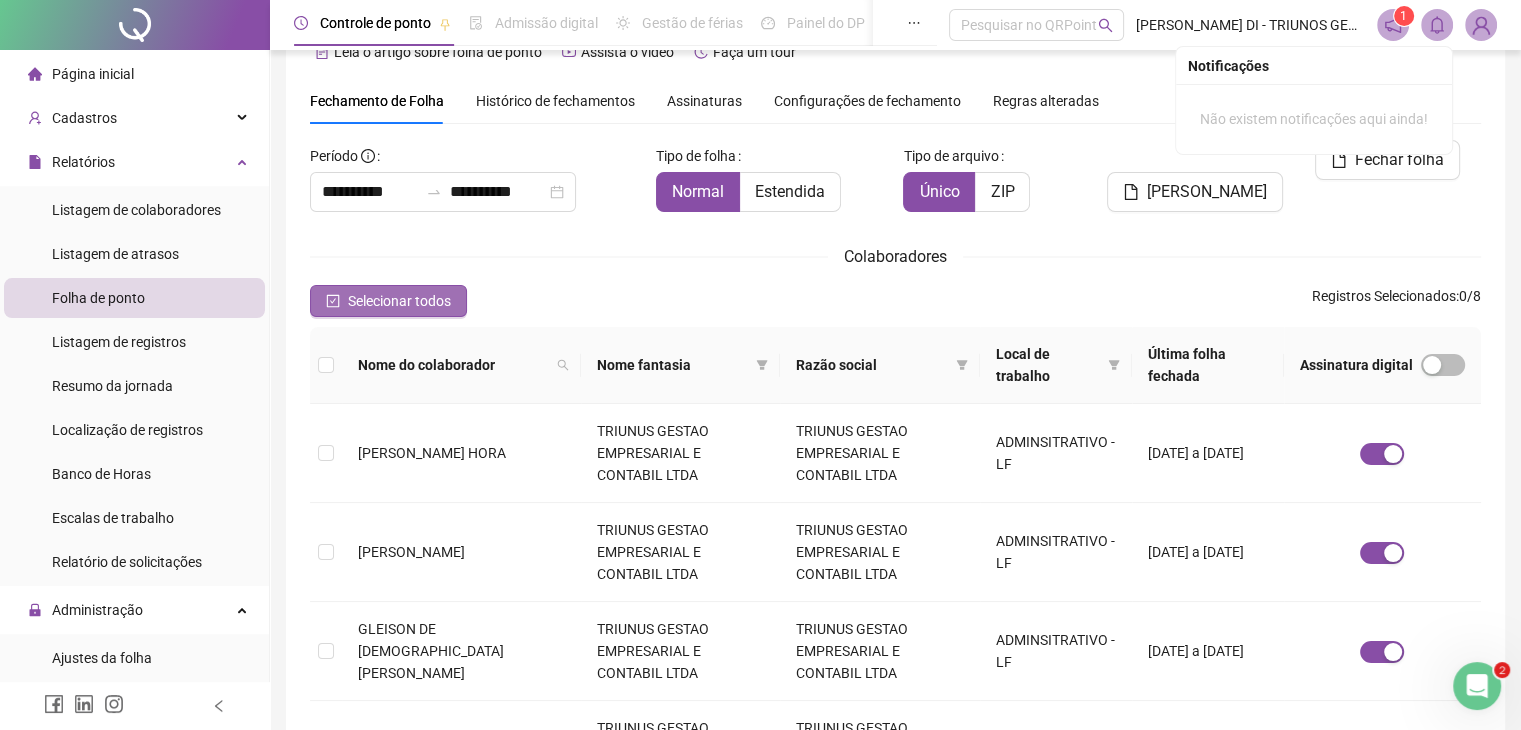 click on "Selecionar todos" at bounding box center (399, 301) 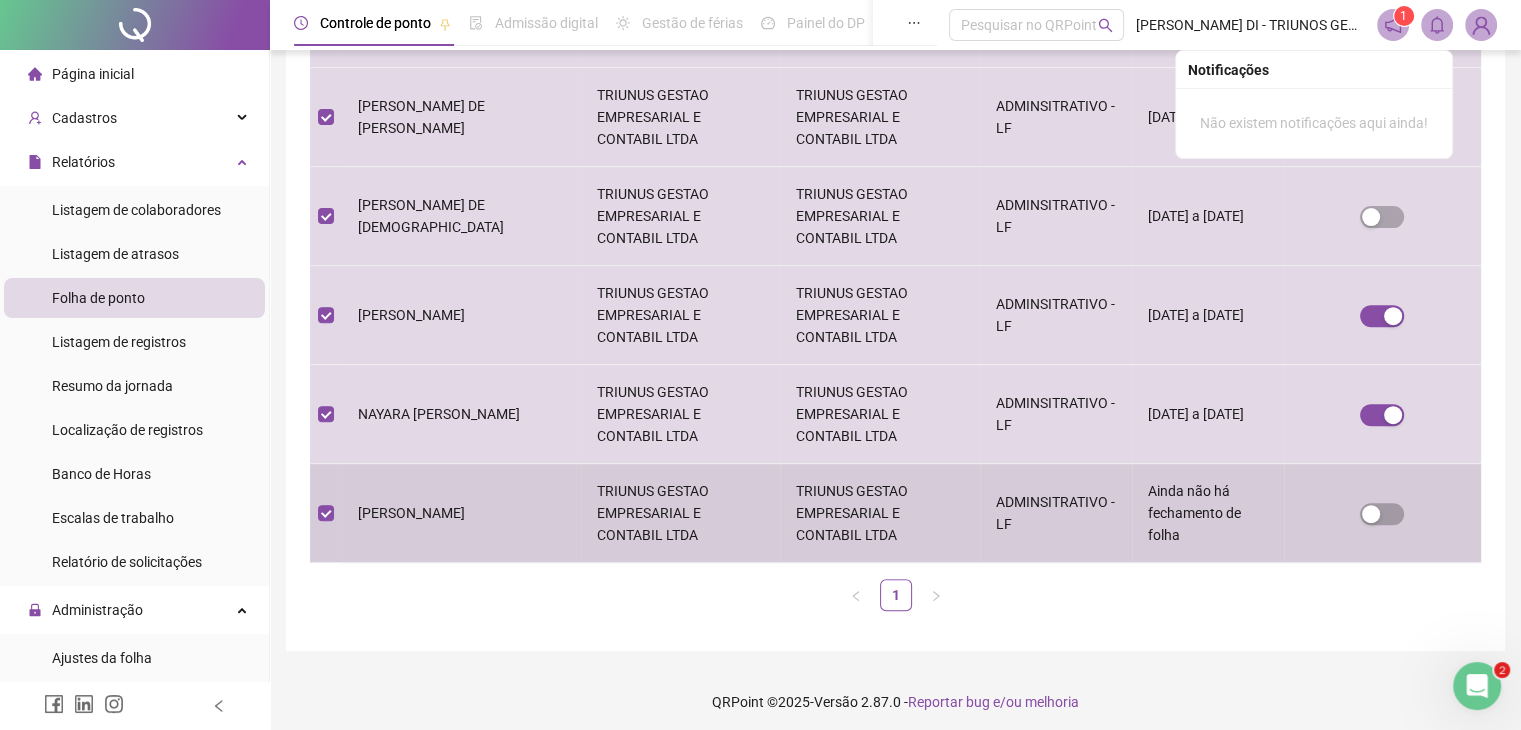 scroll, scrollTop: 682, scrollLeft: 0, axis: vertical 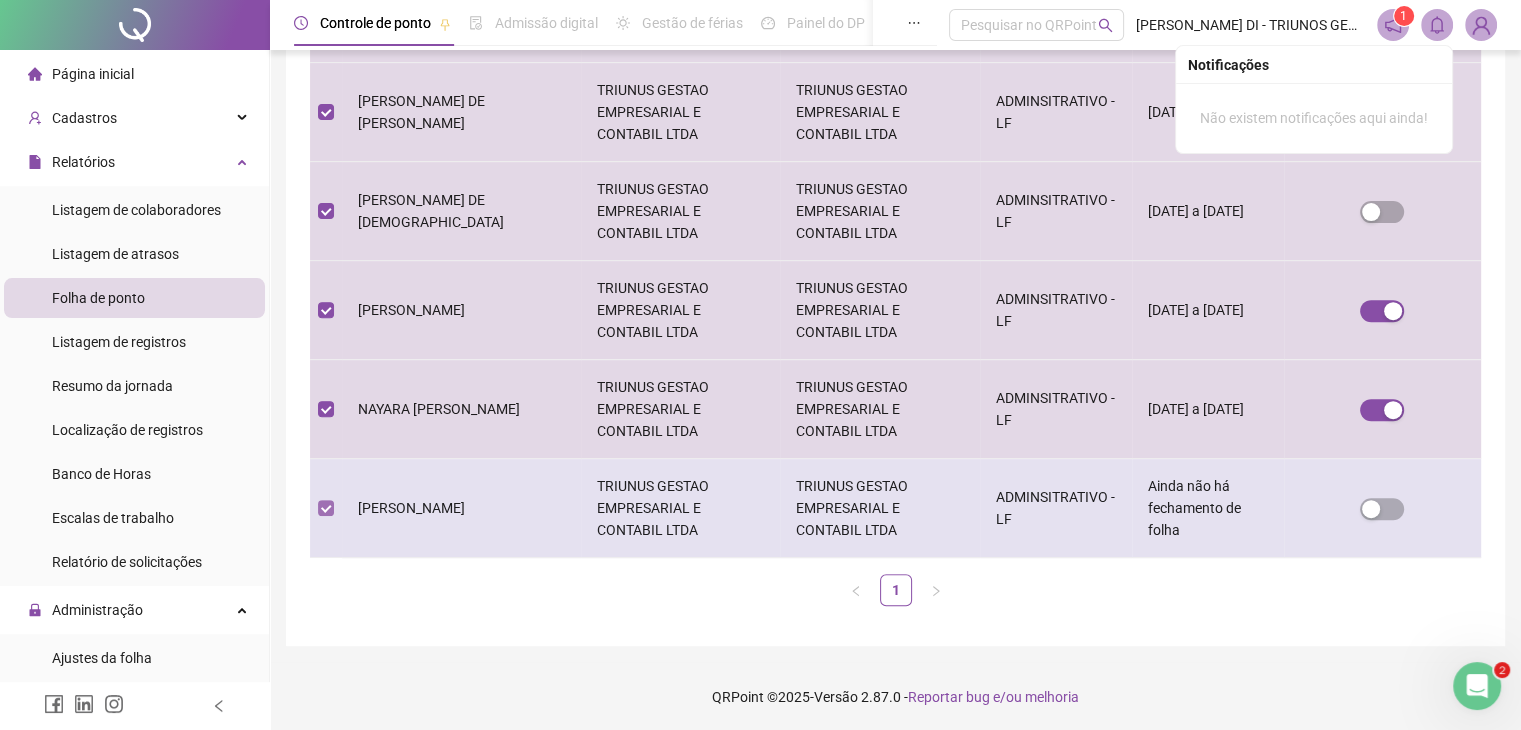 click at bounding box center (326, 508) 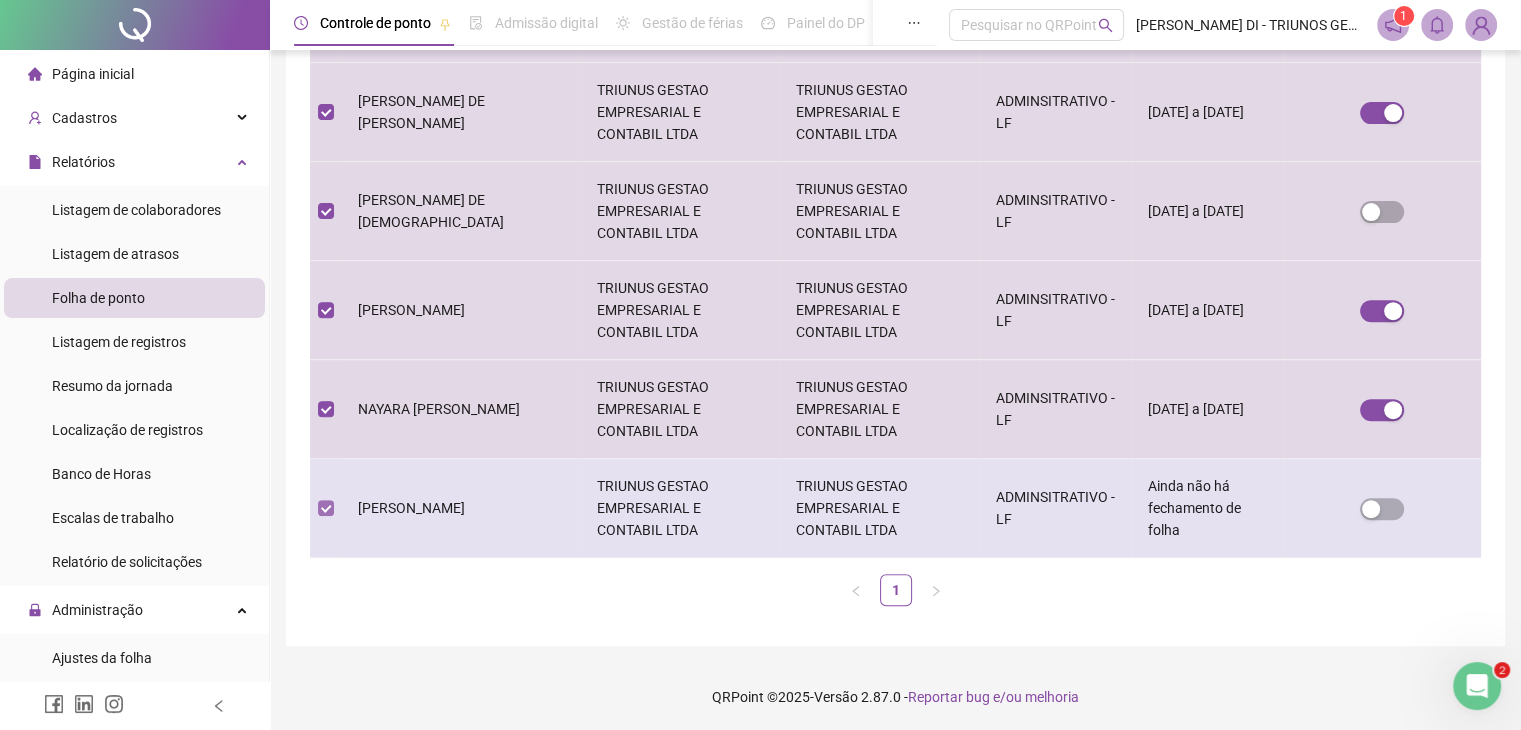 scroll, scrollTop: 44, scrollLeft: 0, axis: vertical 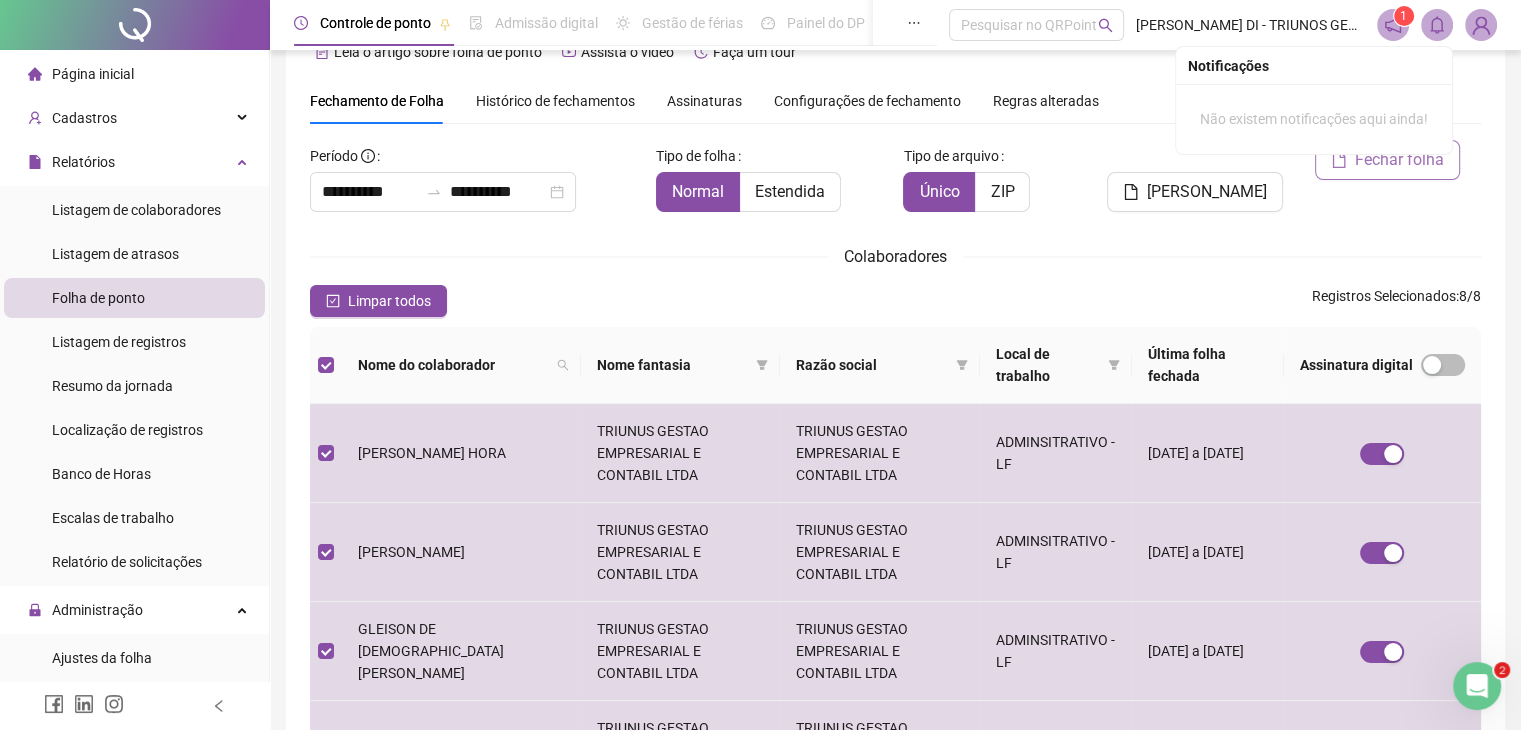 click on "Fechar folha" at bounding box center (1399, 160) 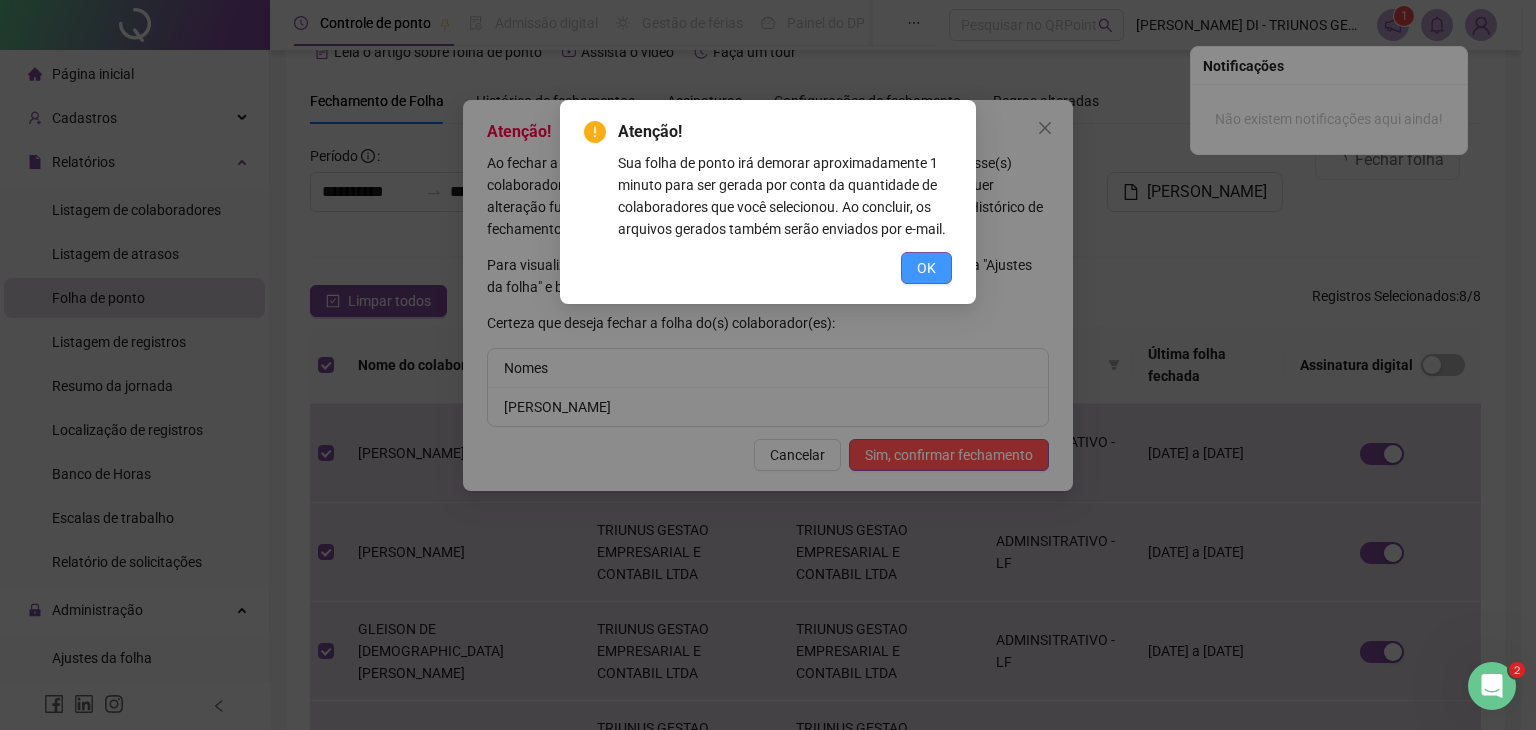 click on "OK" at bounding box center (926, 268) 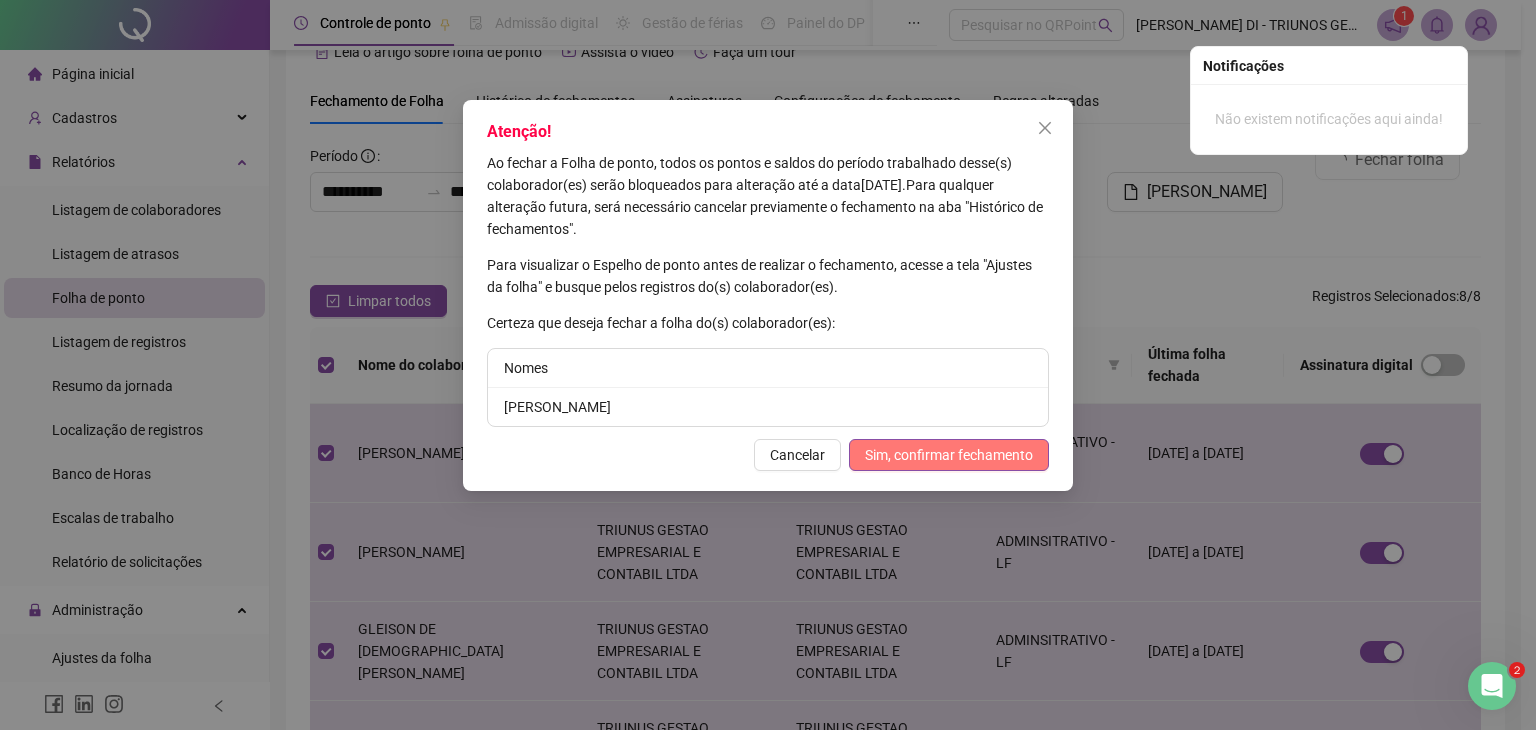 click on "Sim, confirmar fechamento" at bounding box center [949, 455] 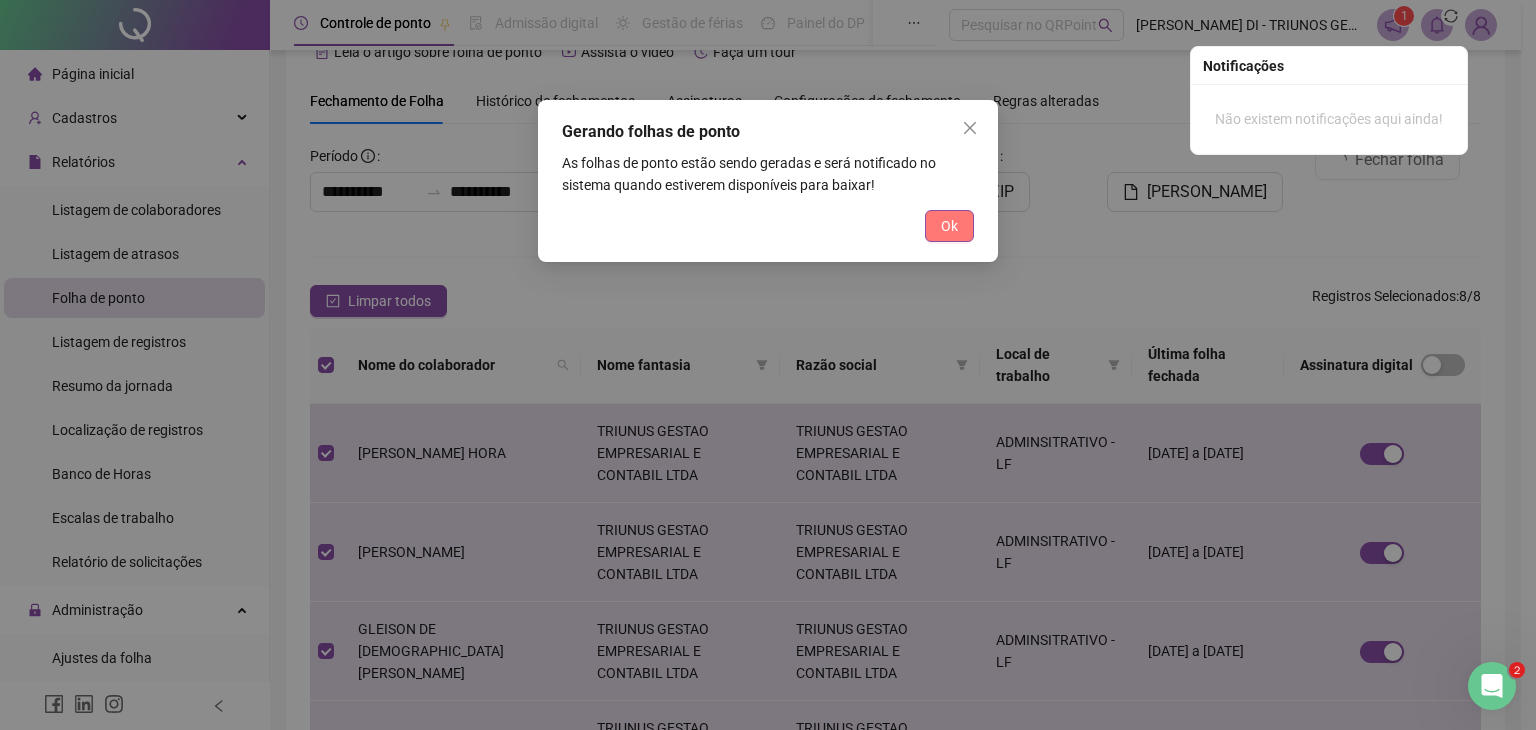 click on "Ok" at bounding box center (949, 226) 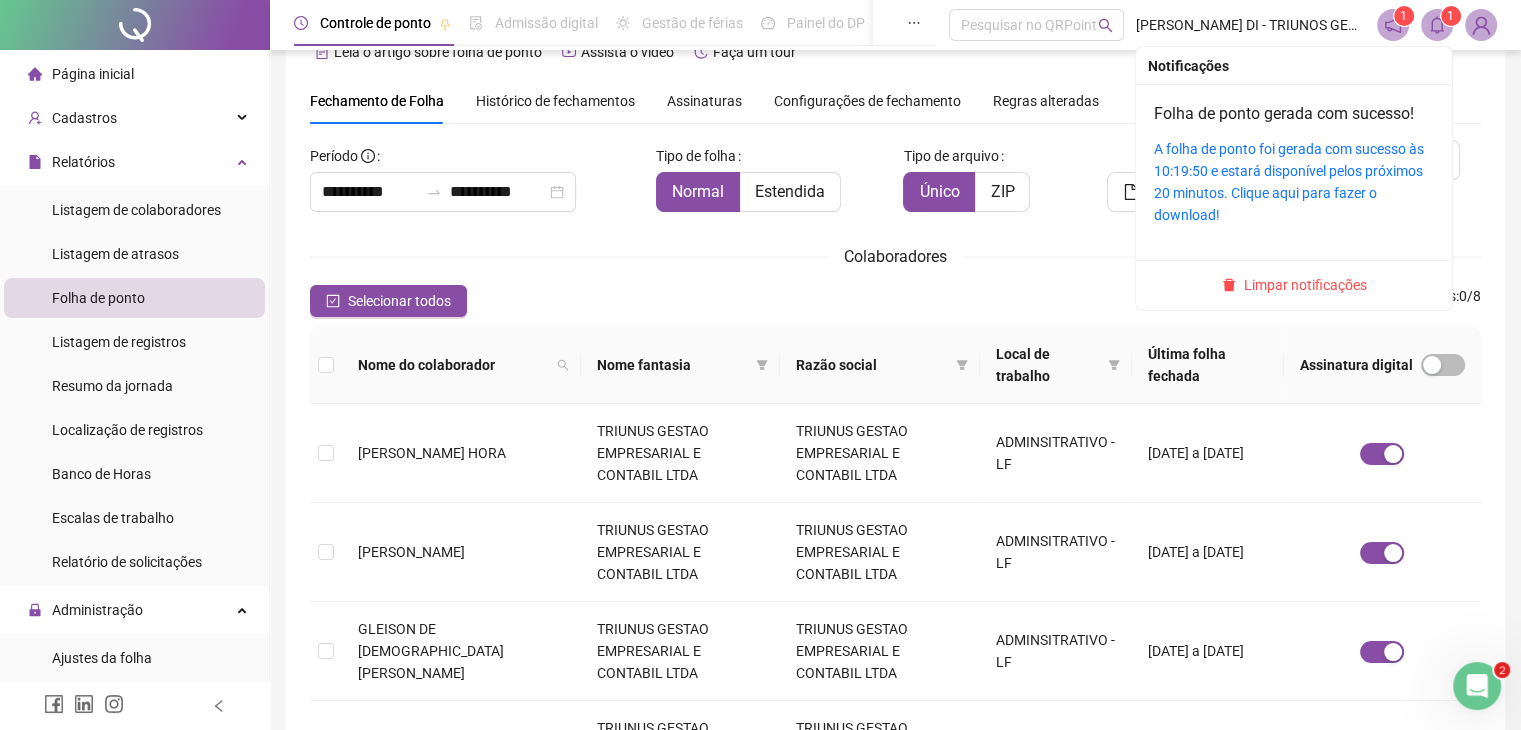click 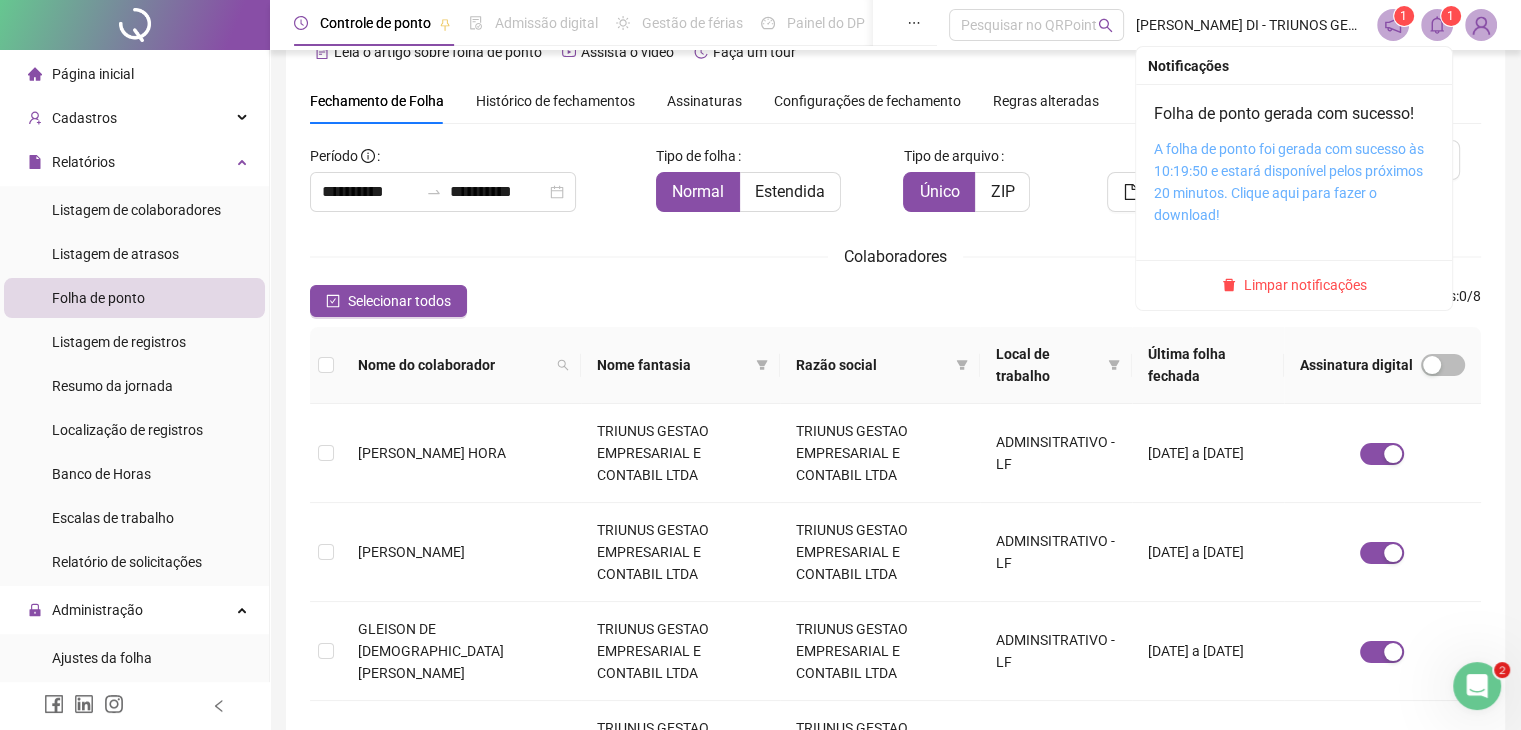 click on "A folha de ponto foi gerada com sucesso às 10:19:50 e estará disponível pelos próximos 20 minutos.
Clique aqui para fazer o download!" at bounding box center [1289, 182] 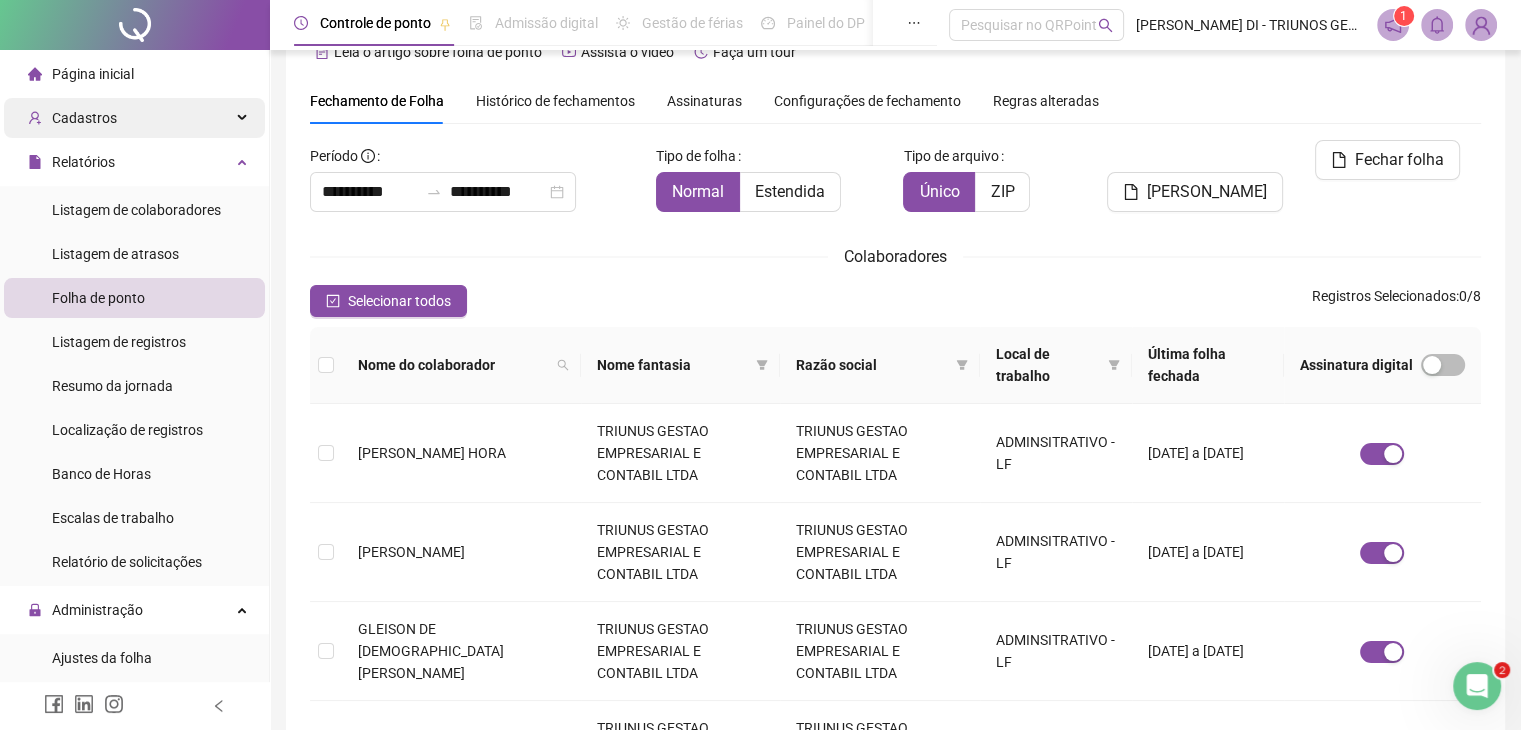 click on "Cadastros" at bounding box center (84, 118) 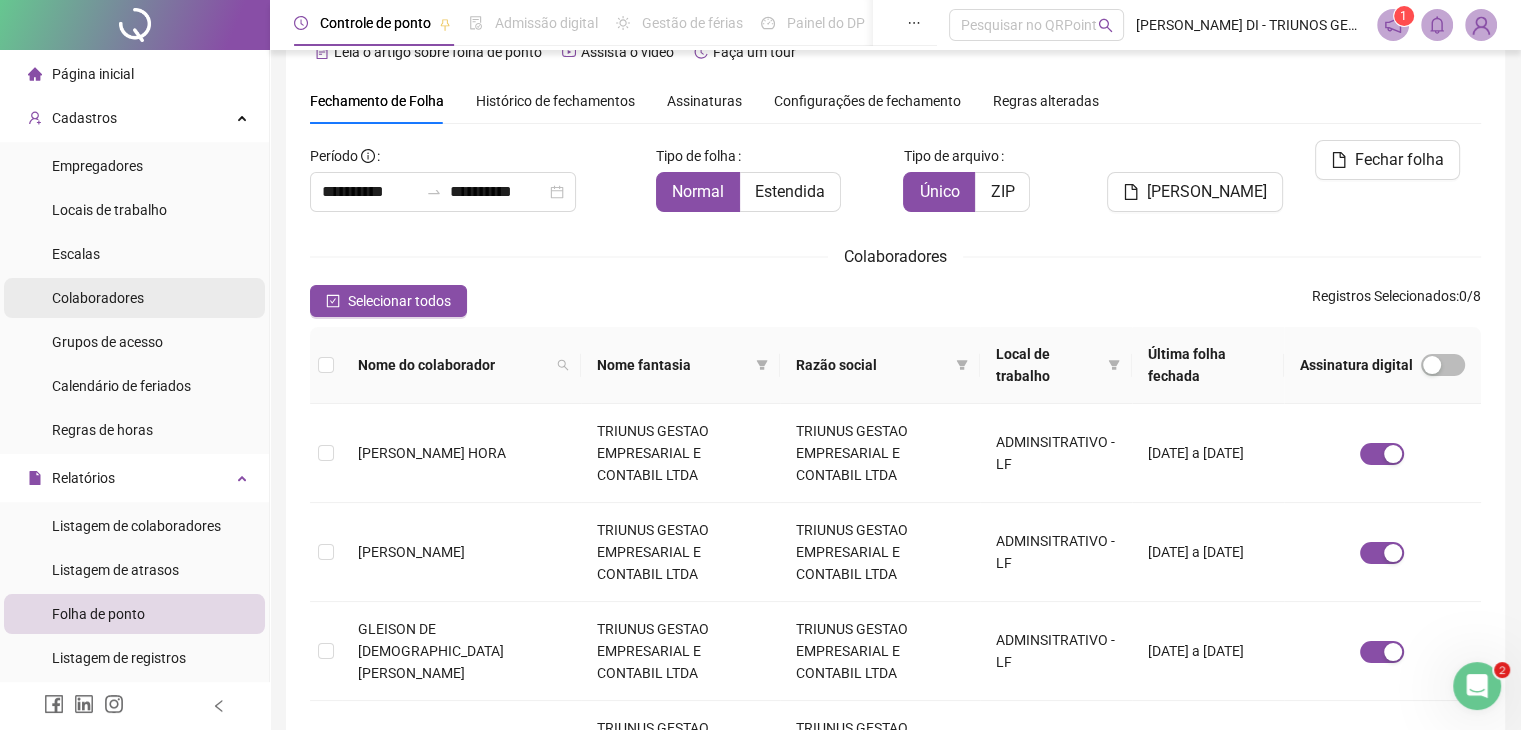 click on "Colaboradores" at bounding box center (98, 298) 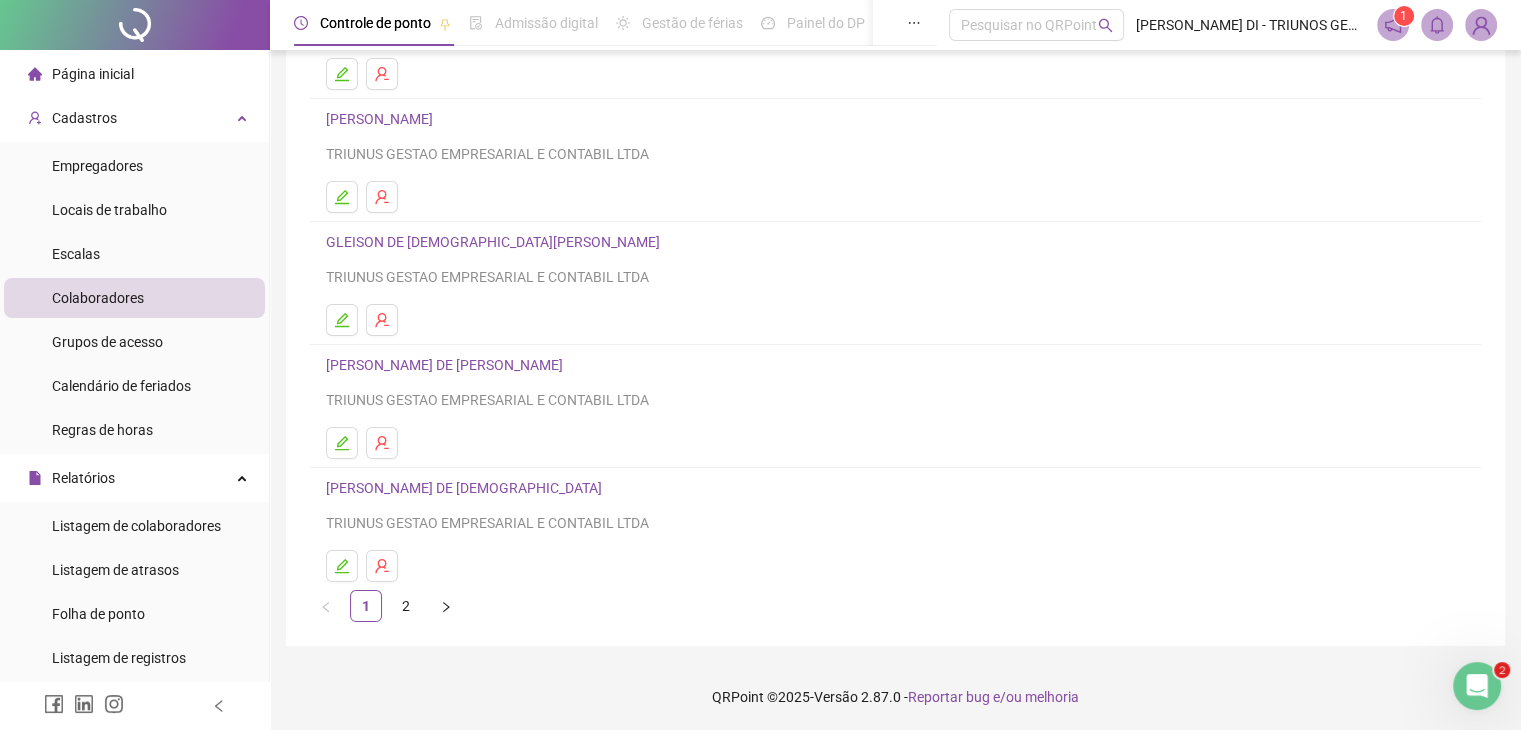 scroll, scrollTop: 236, scrollLeft: 0, axis: vertical 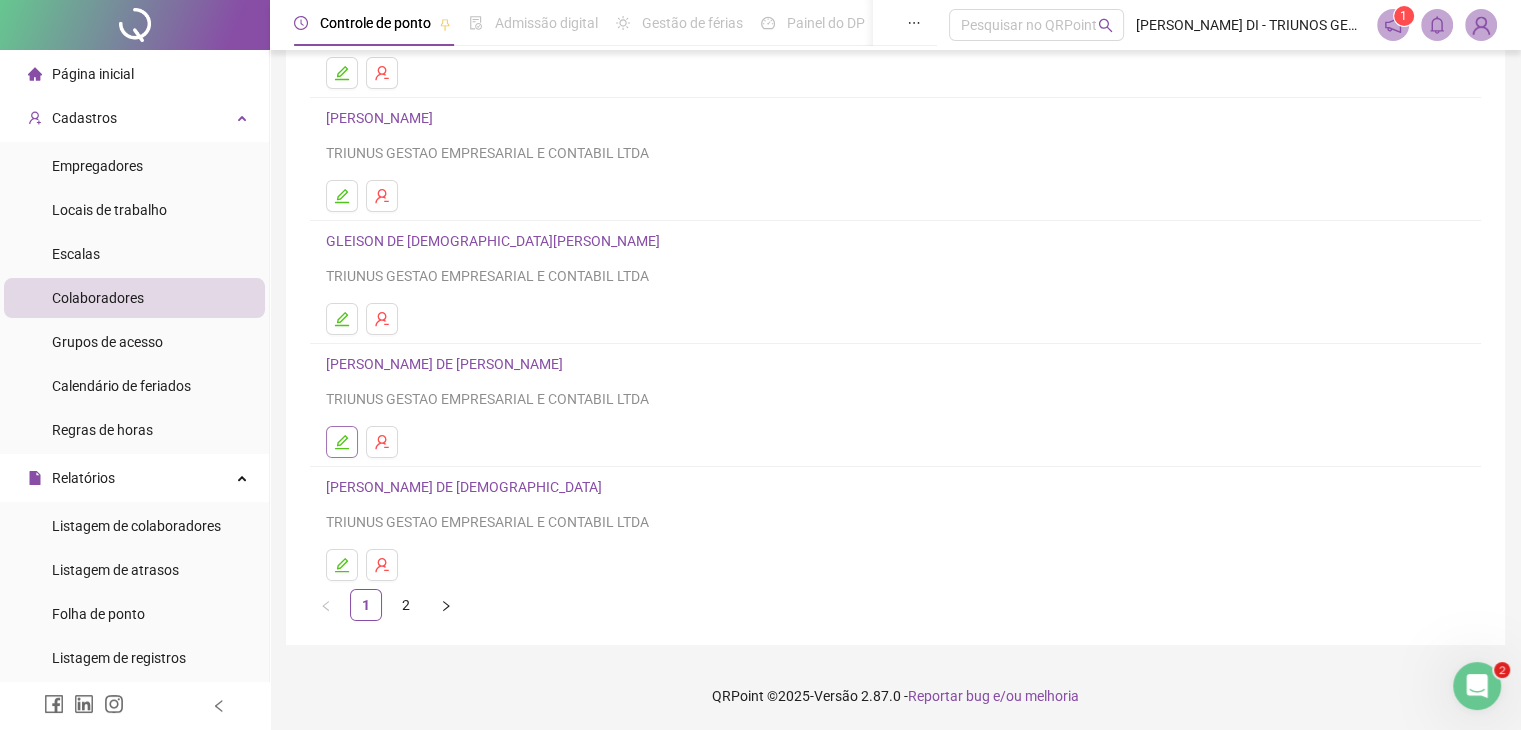 click 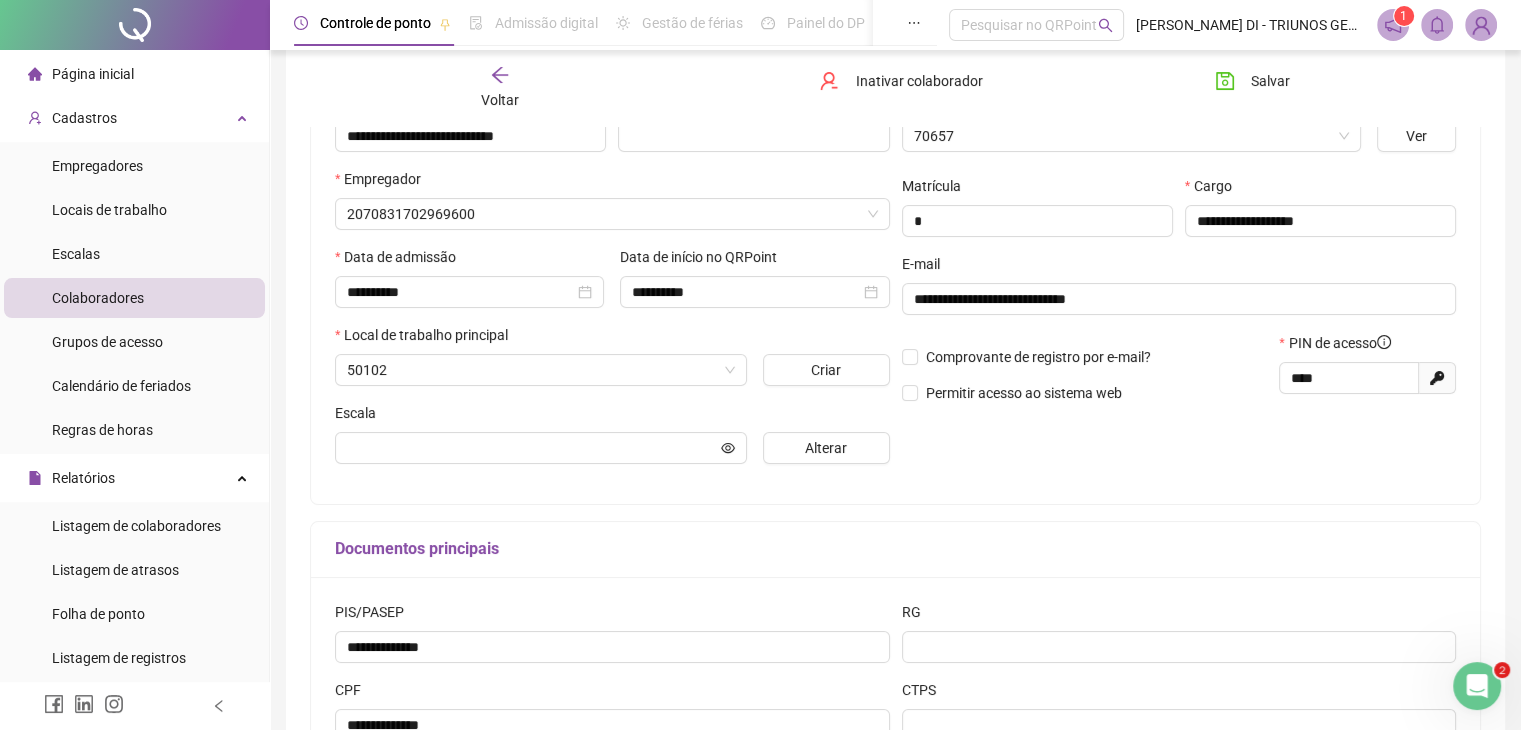 scroll, scrollTop: 247, scrollLeft: 0, axis: vertical 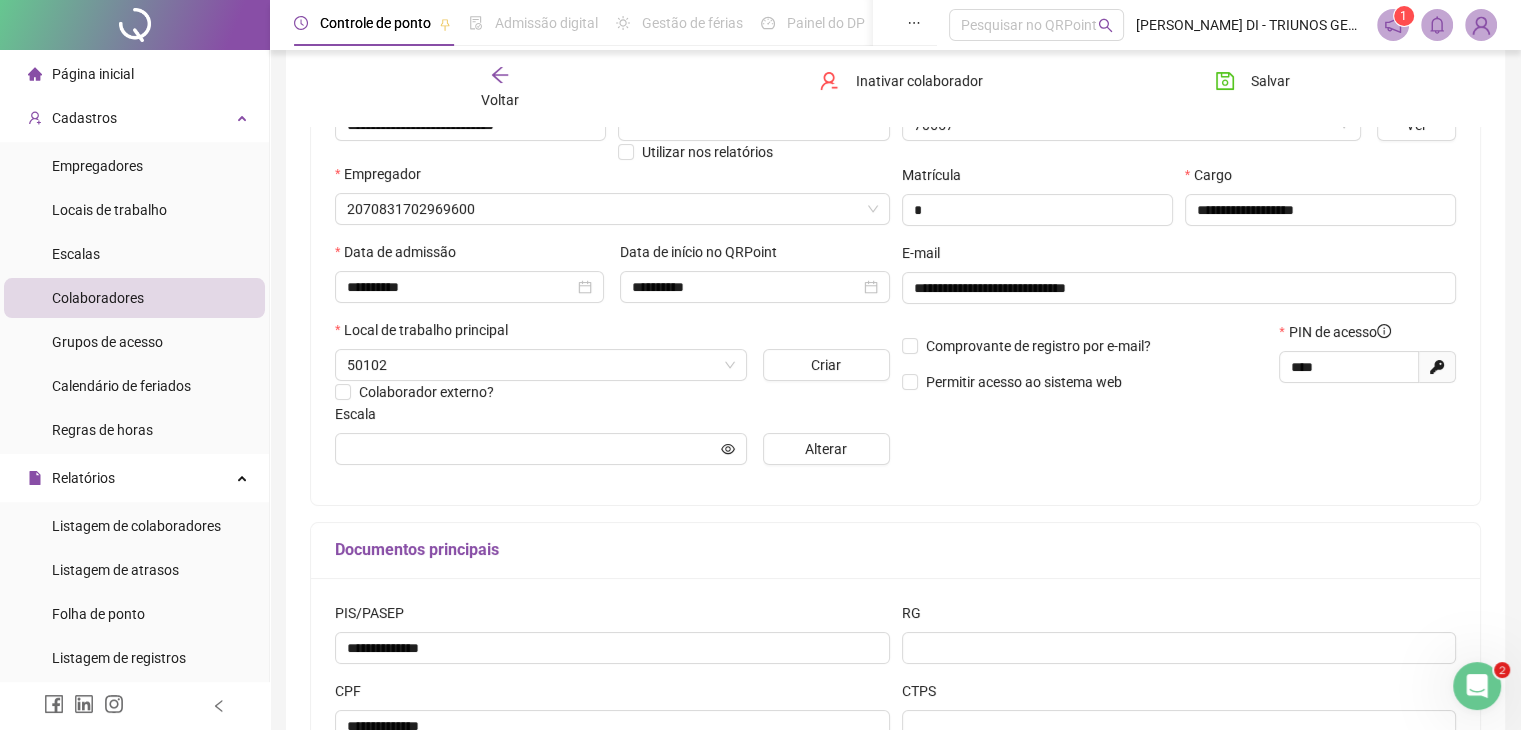 type on "**********" 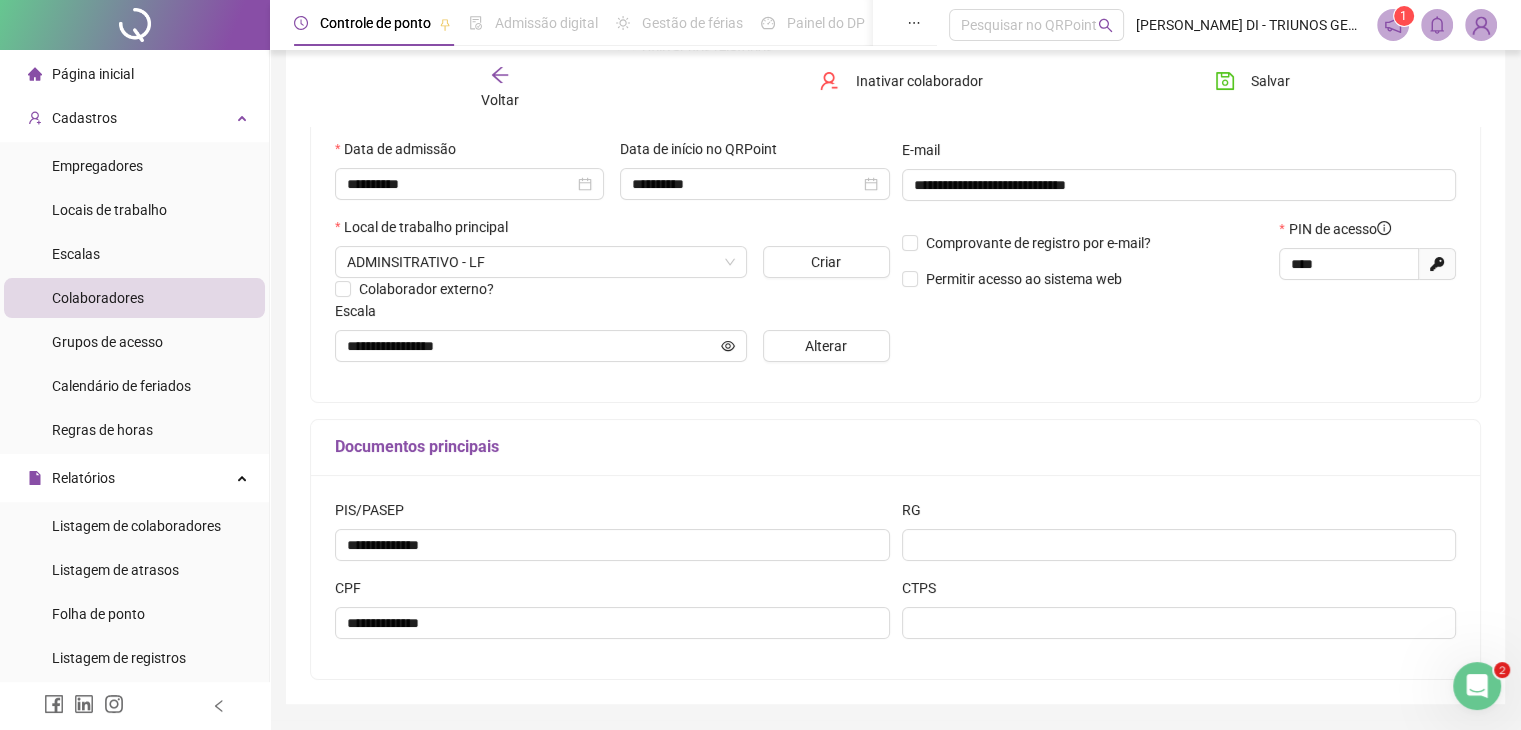 scroll, scrollTop: 363, scrollLeft: 0, axis: vertical 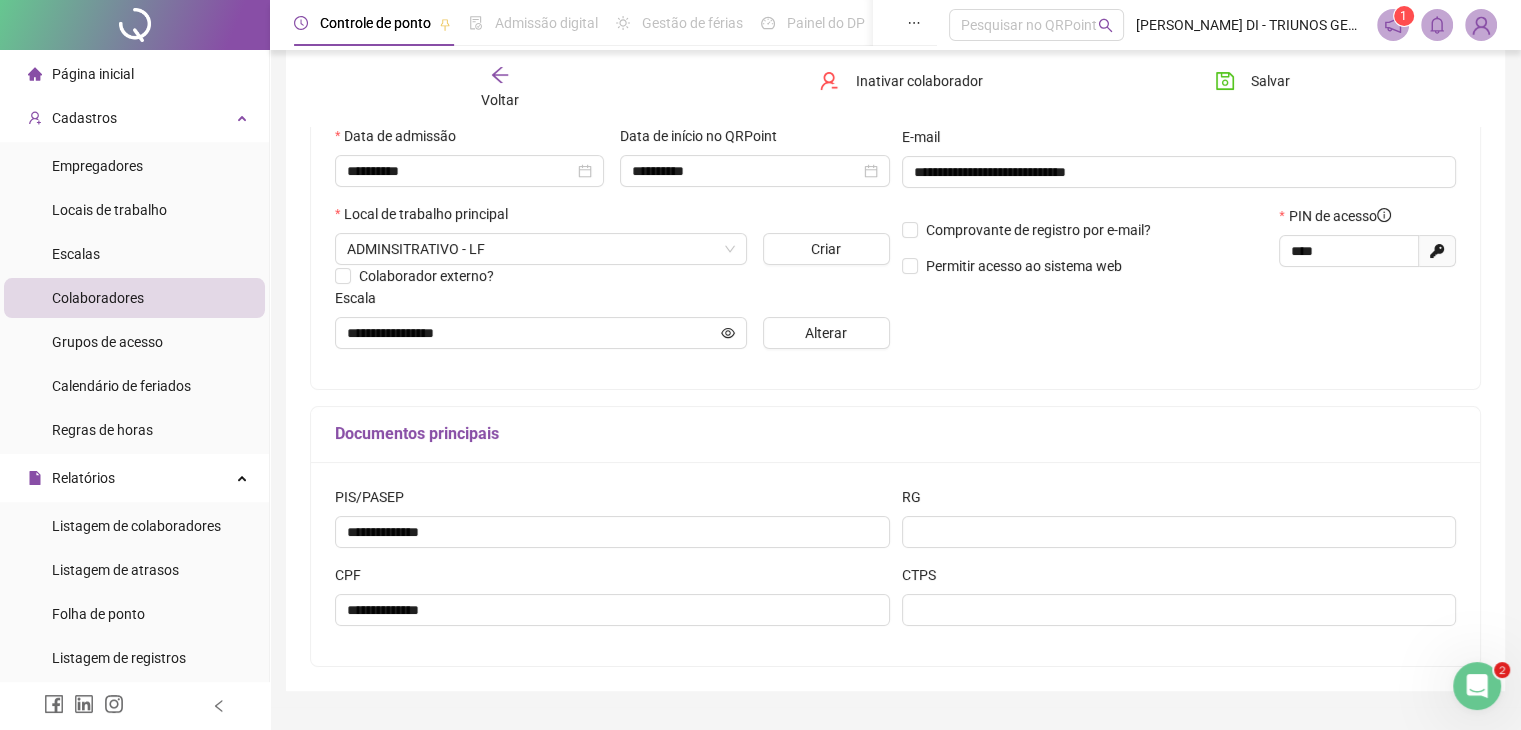 click on "Voltar" at bounding box center (500, 100) 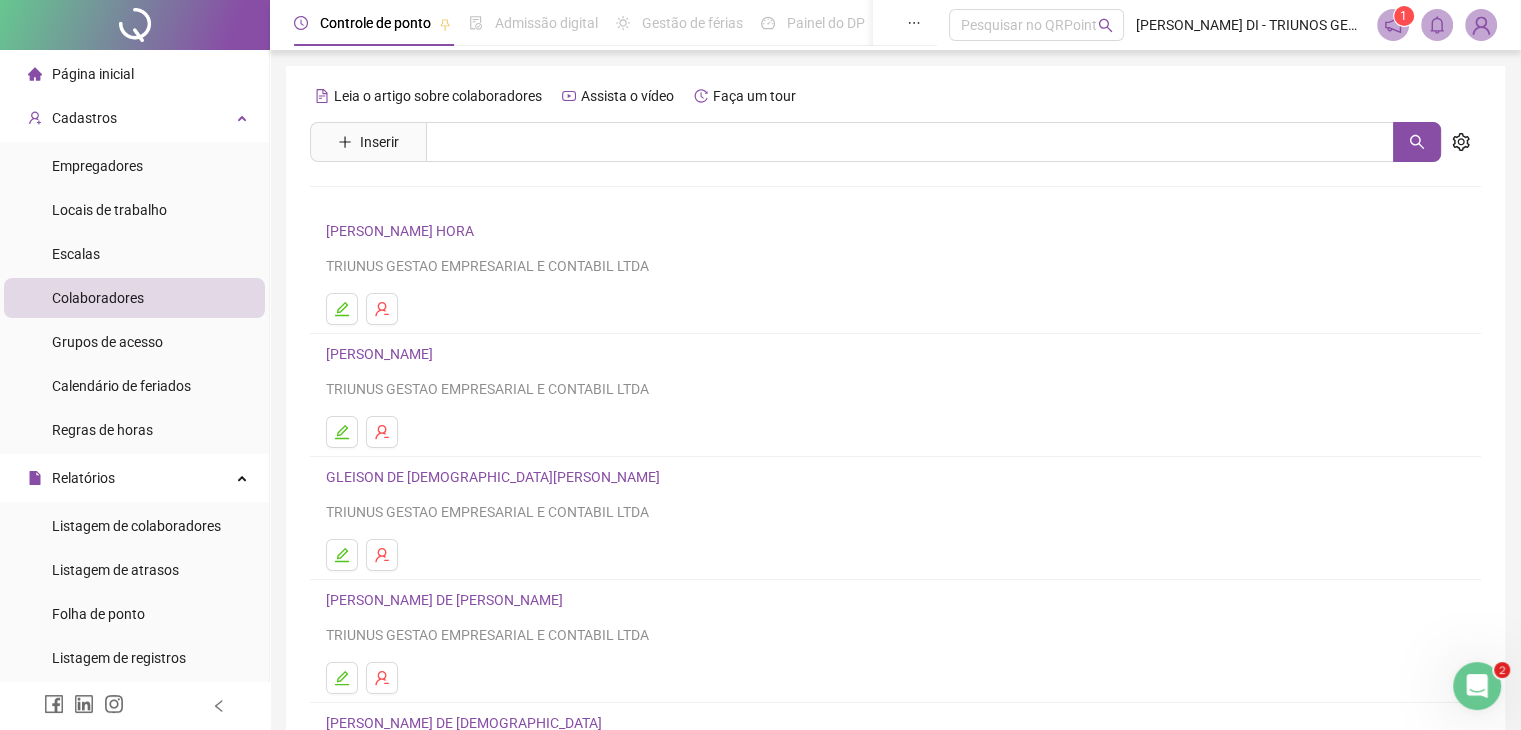 scroll, scrollTop: 236, scrollLeft: 0, axis: vertical 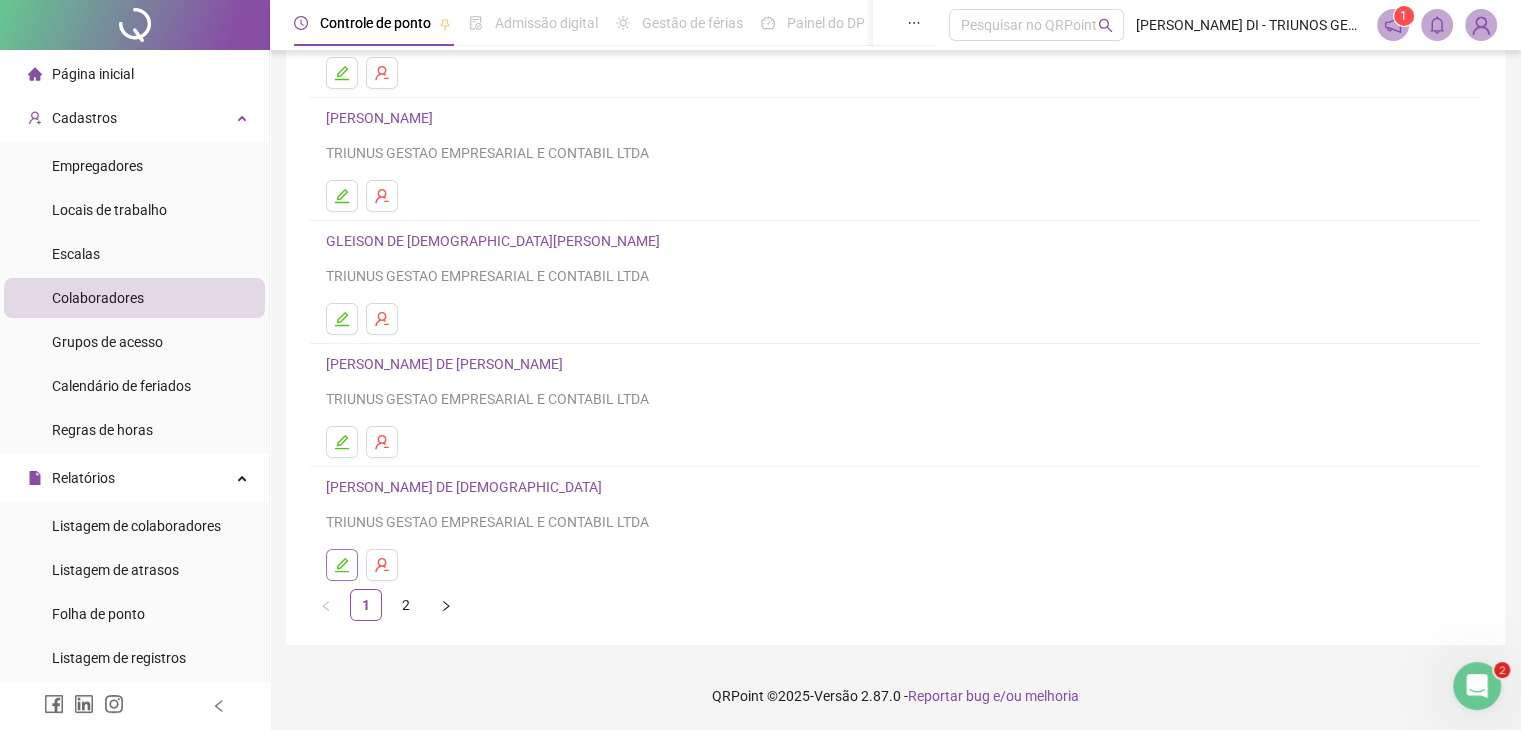 click 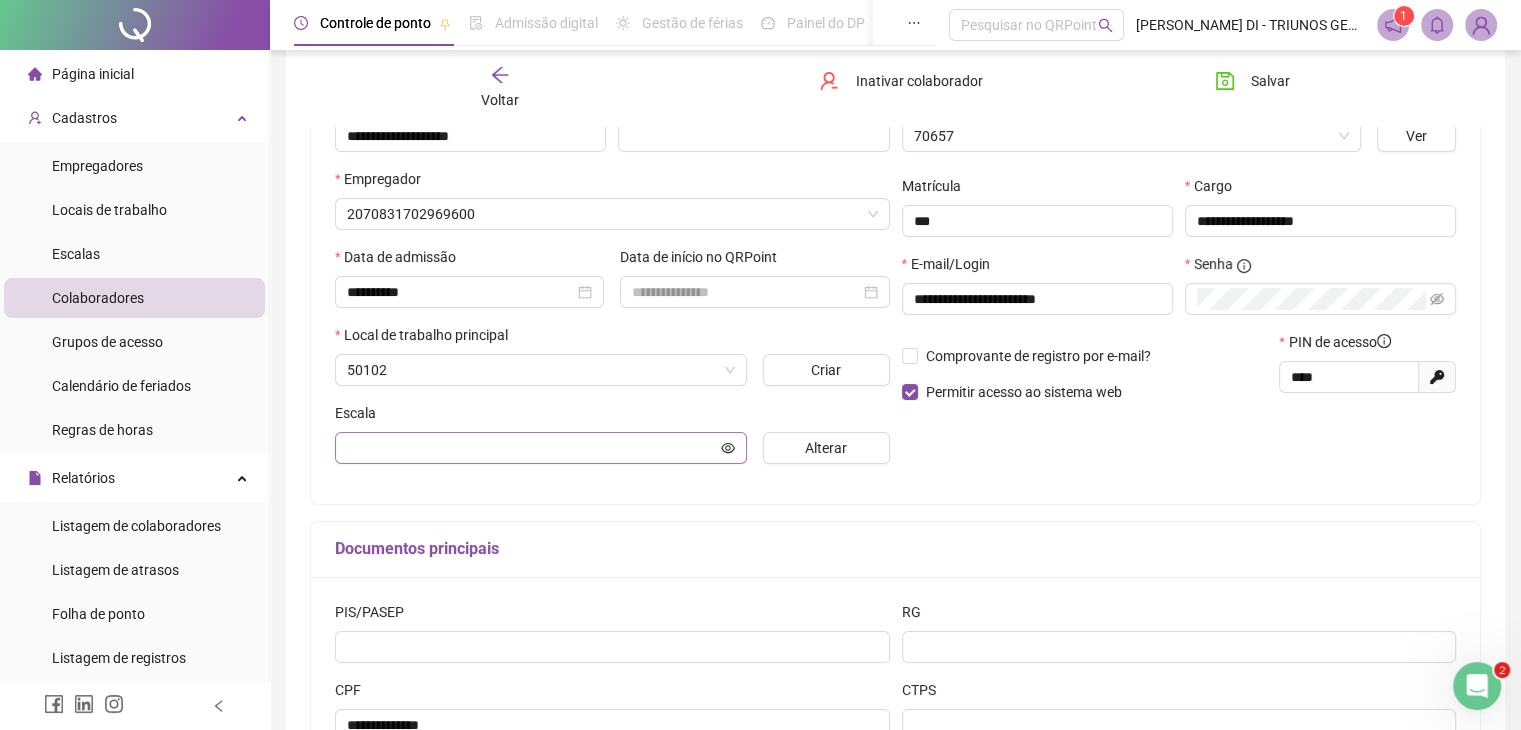 scroll, scrollTop: 247, scrollLeft: 0, axis: vertical 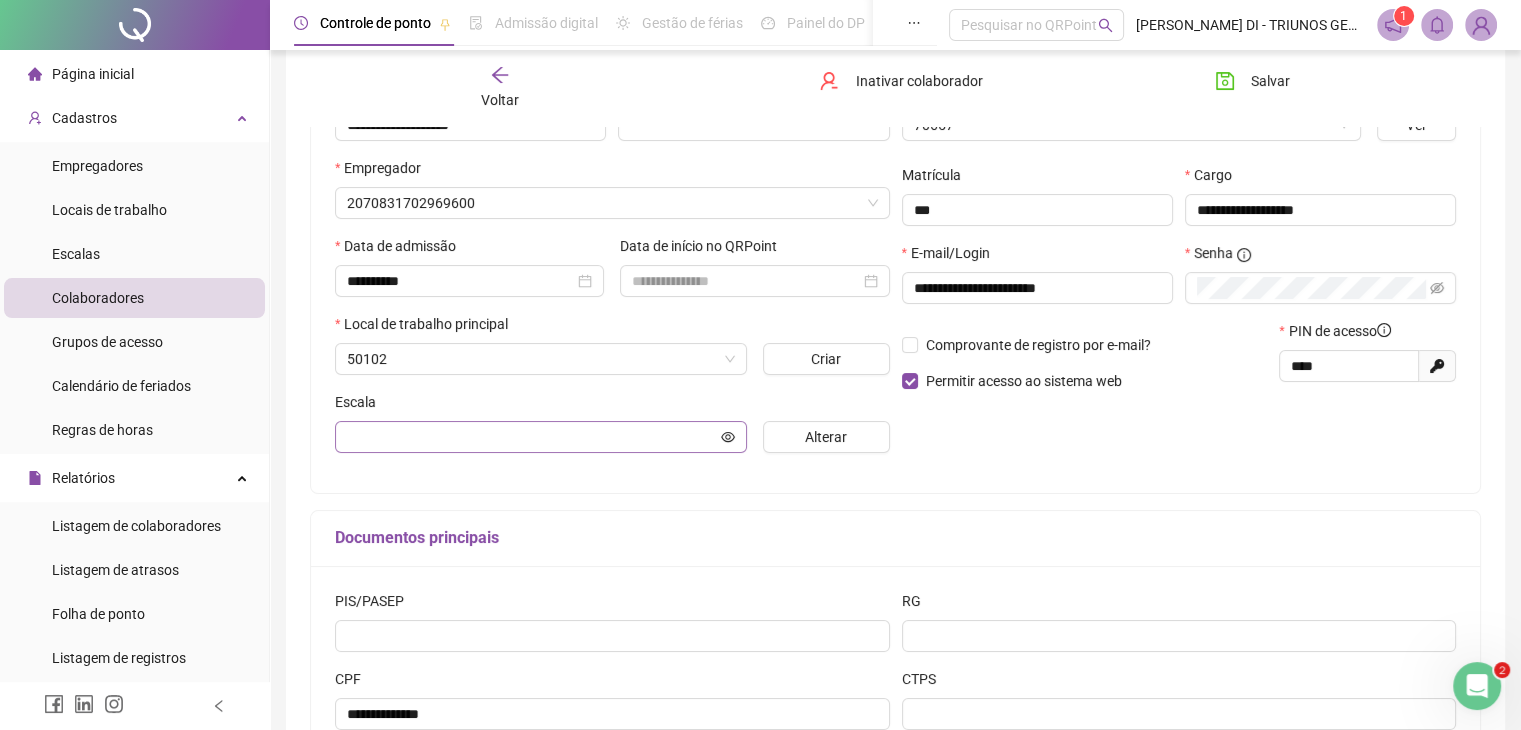 type on "**********" 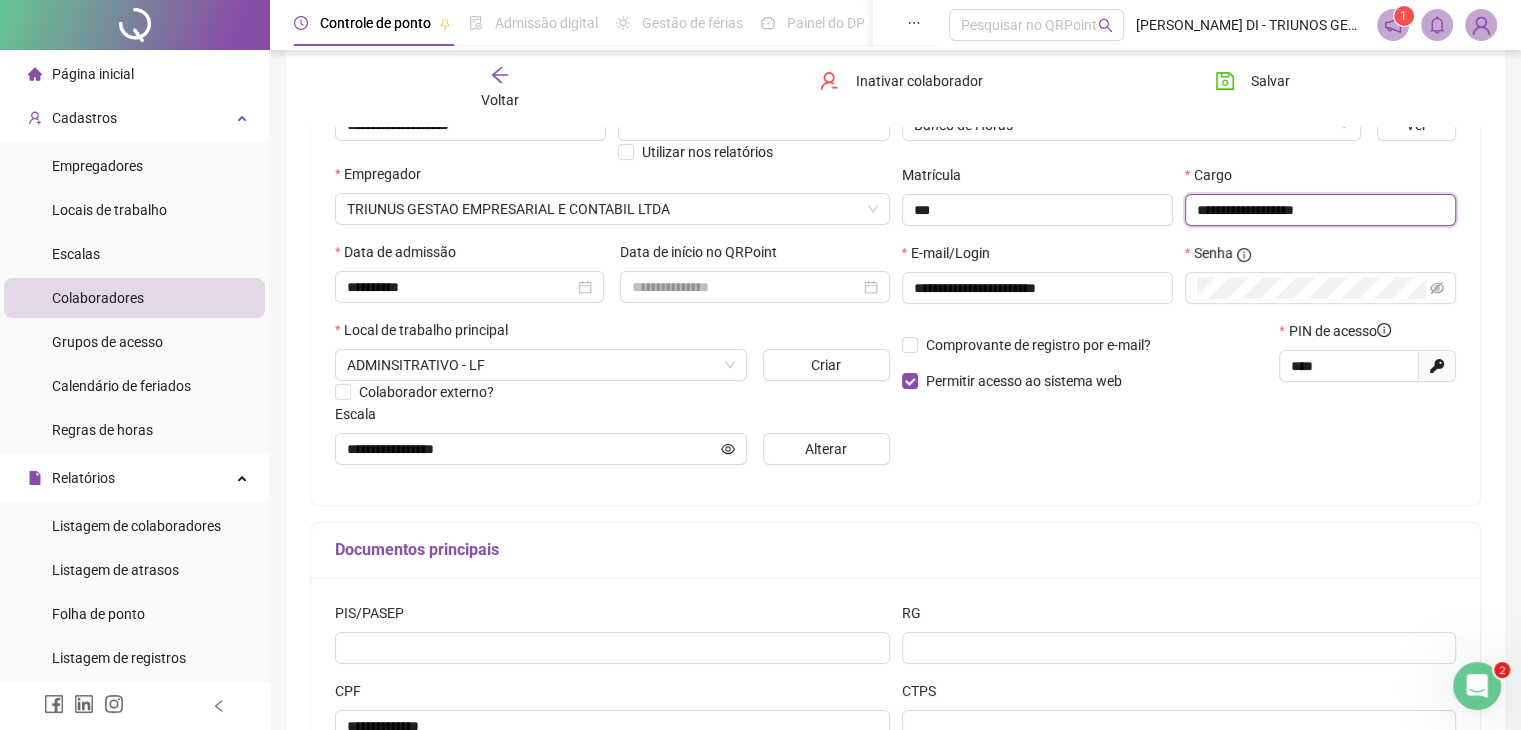 click on "**********" at bounding box center (1320, 210) 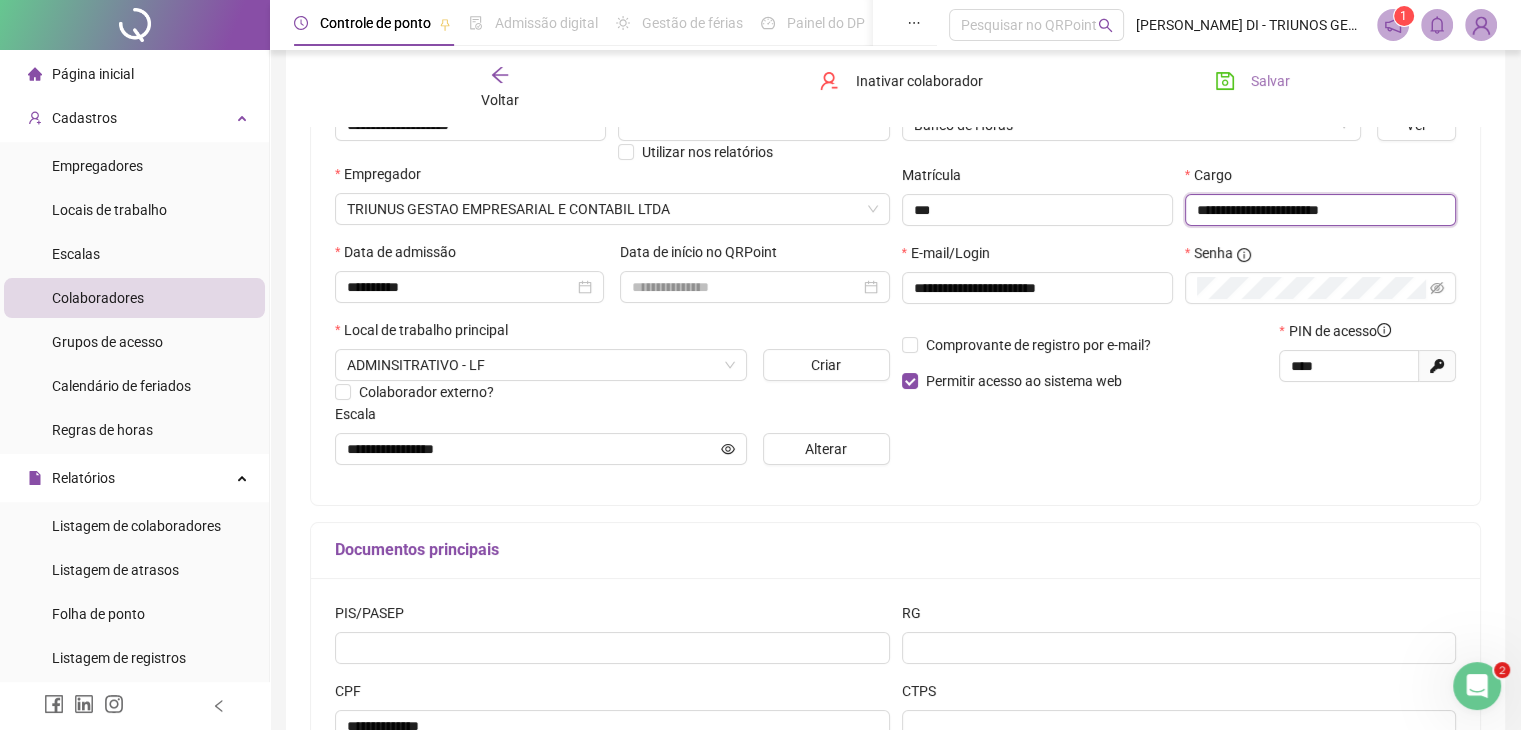 type on "**********" 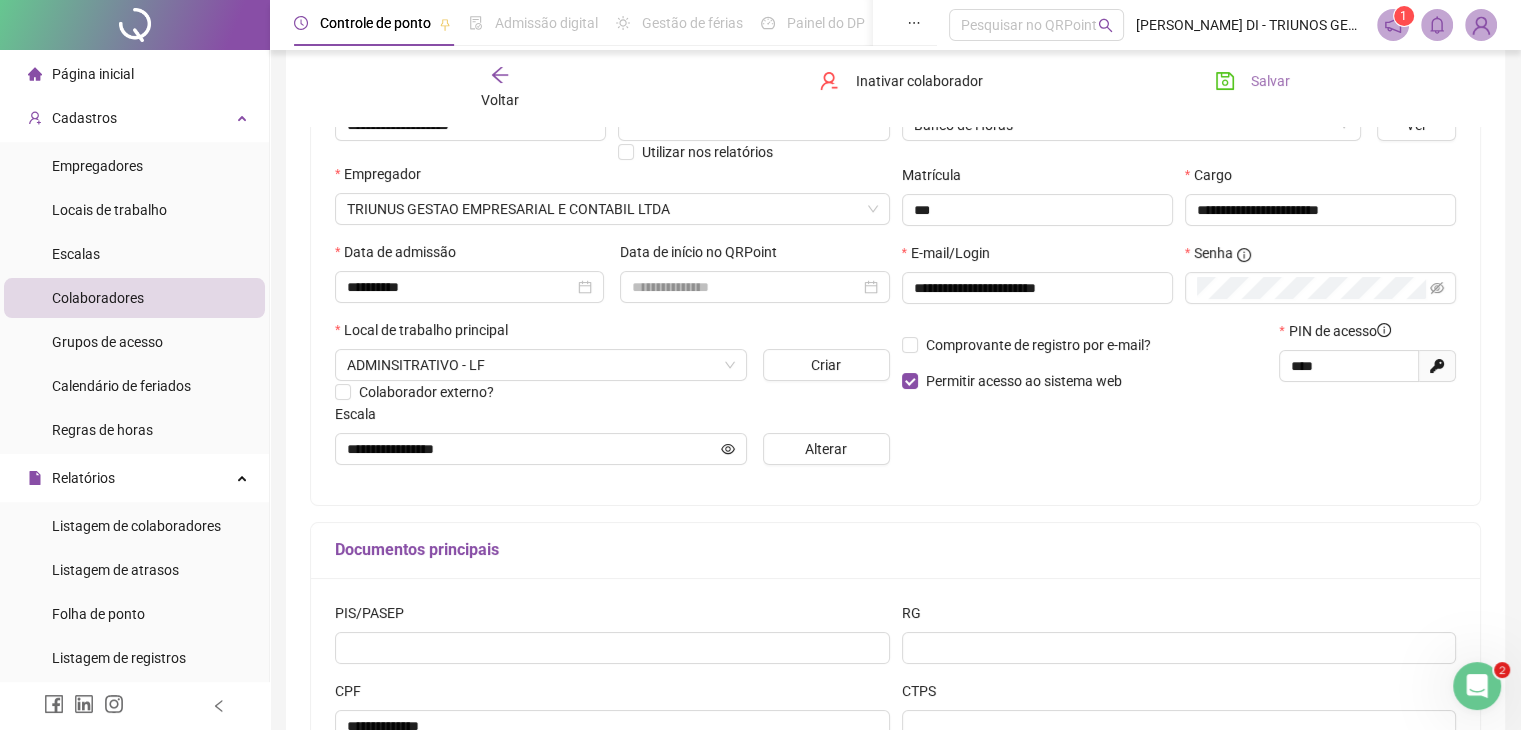 click on "Salvar" at bounding box center (1252, 81) 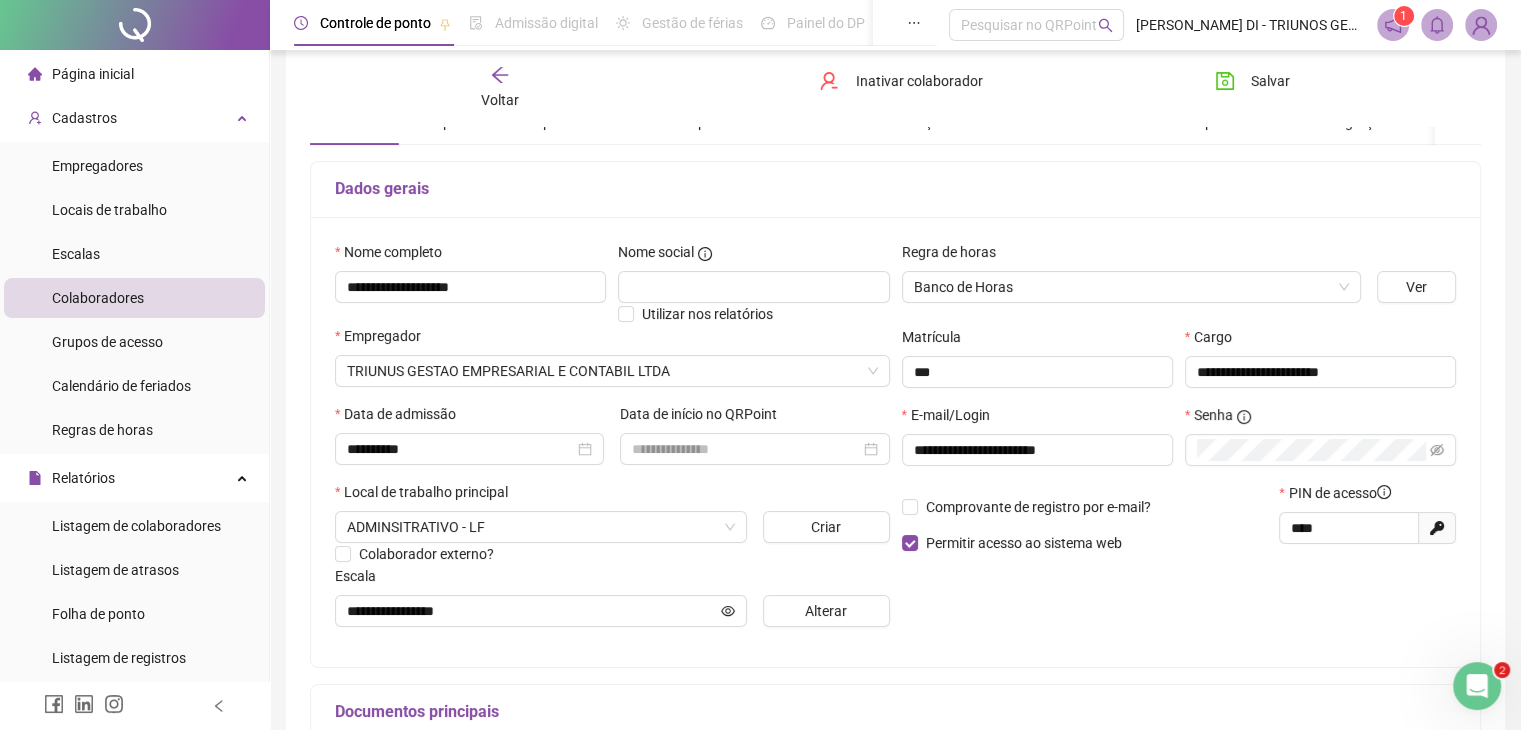 scroll, scrollTop: 84, scrollLeft: 0, axis: vertical 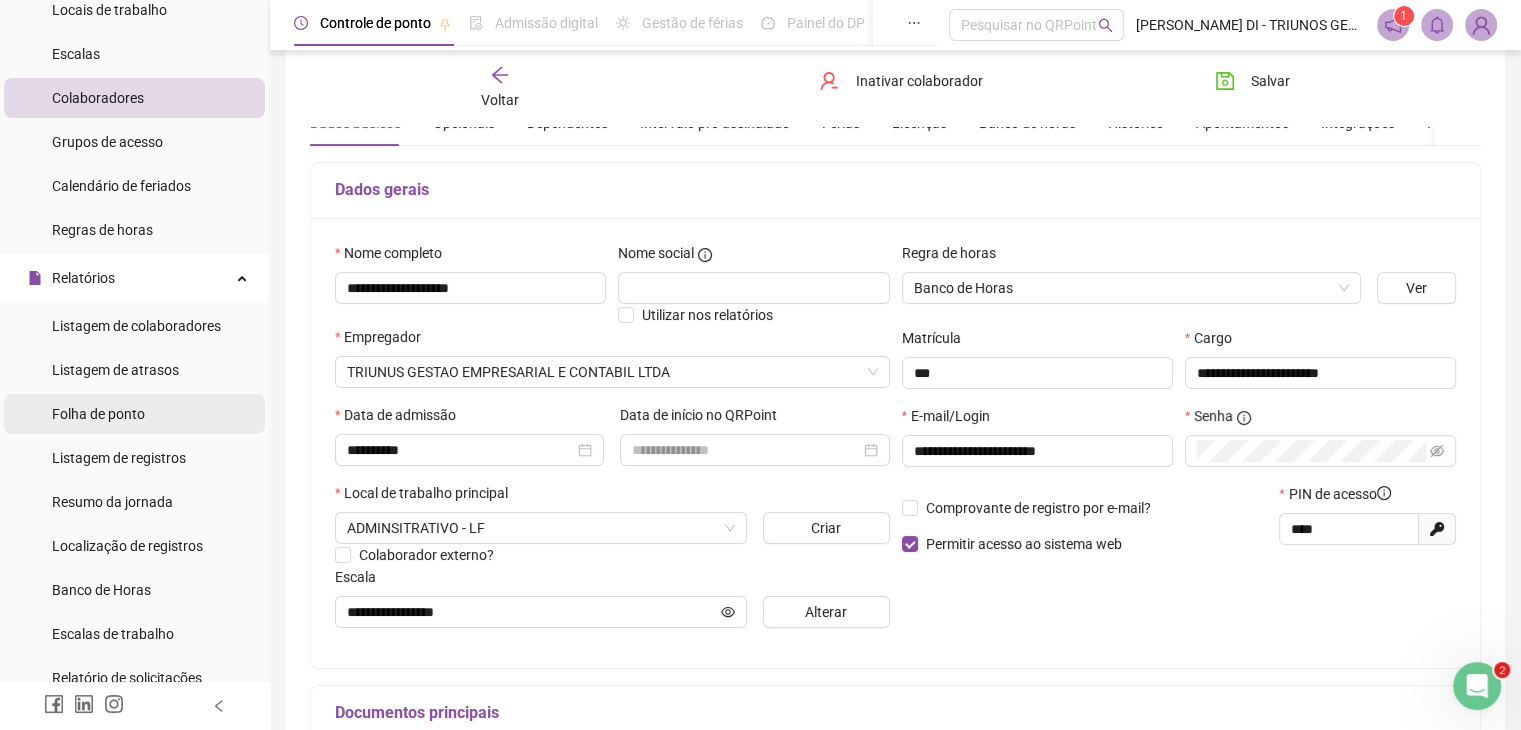 click on "Folha de ponto" at bounding box center (98, 414) 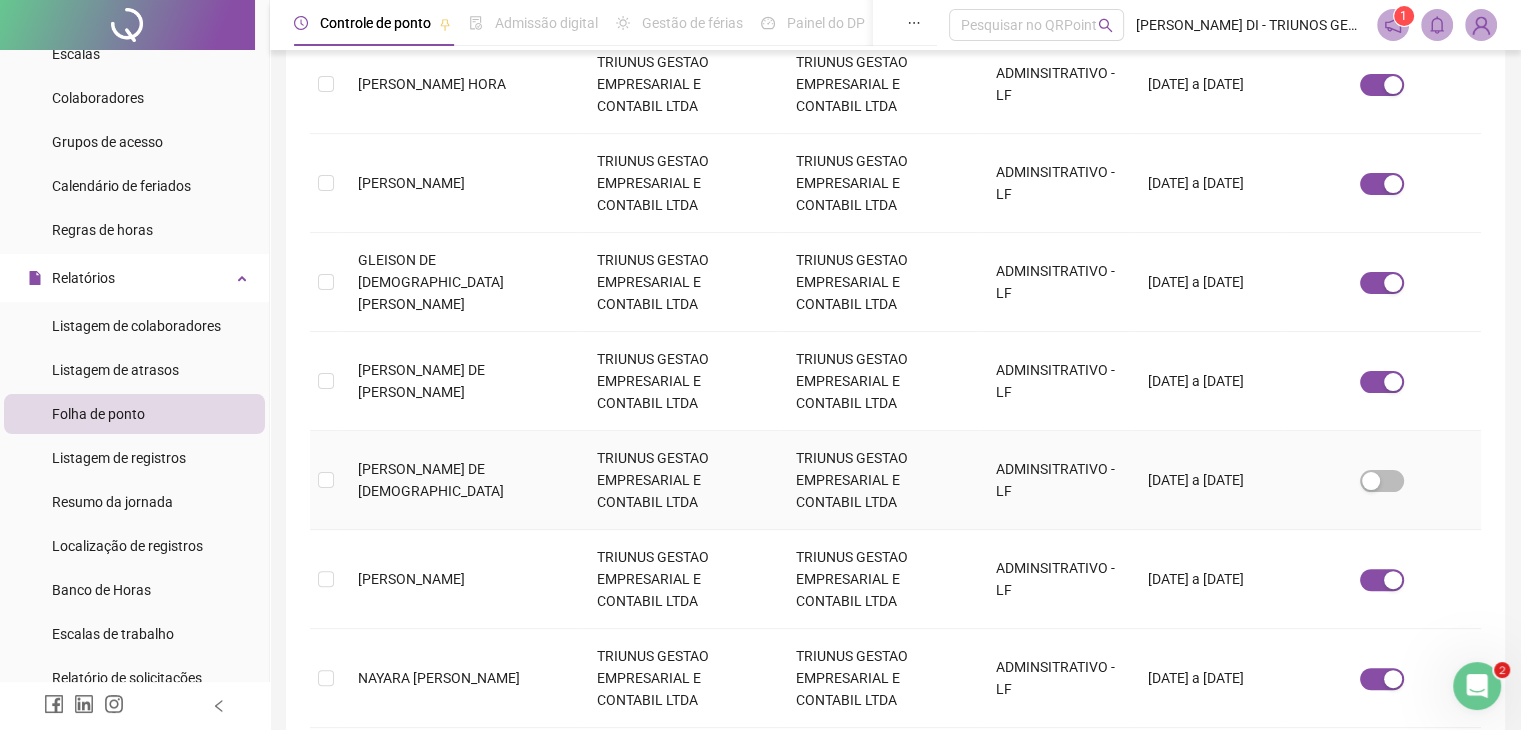 scroll, scrollTop: 423, scrollLeft: 0, axis: vertical 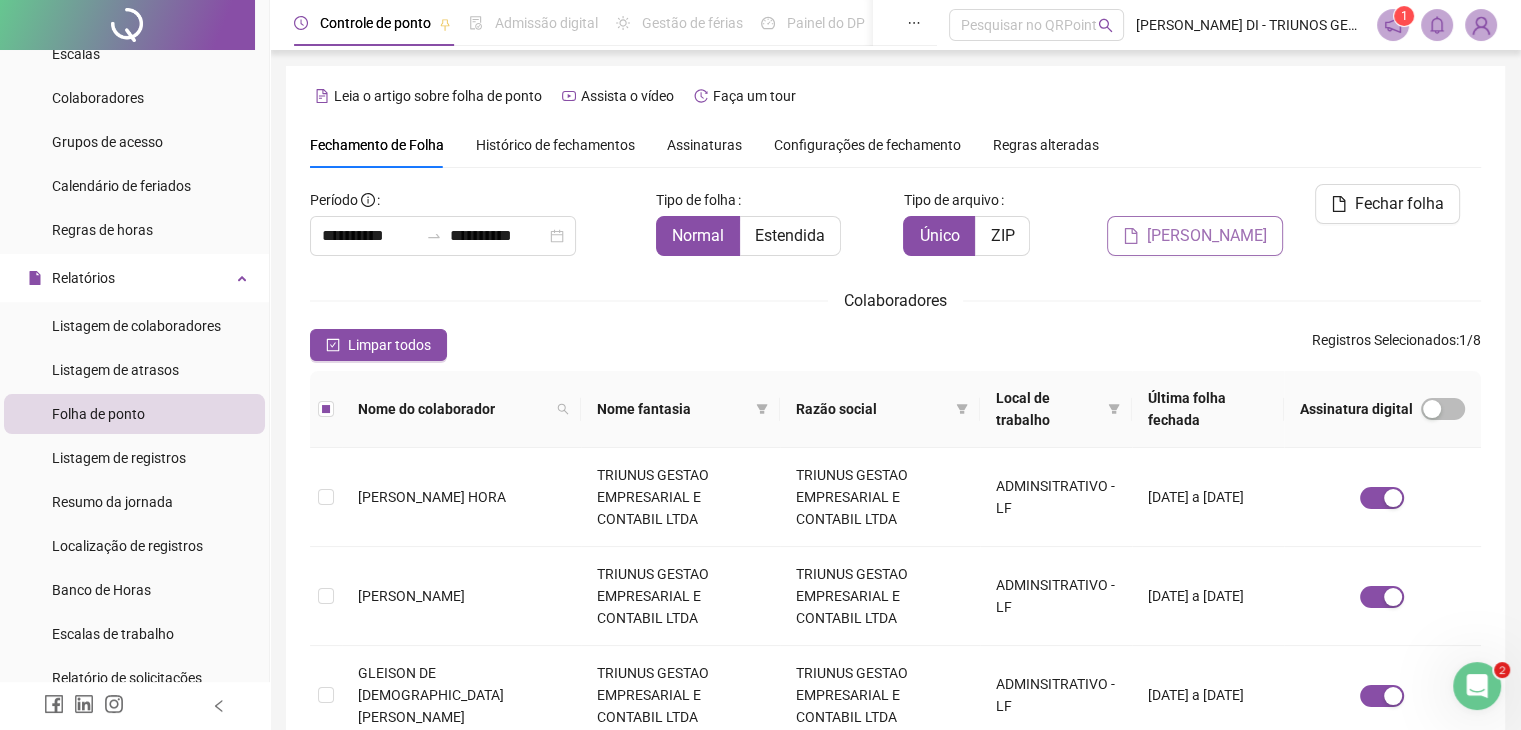 click on "[PERSON_NAME]" at bounding box center [1207, 236] 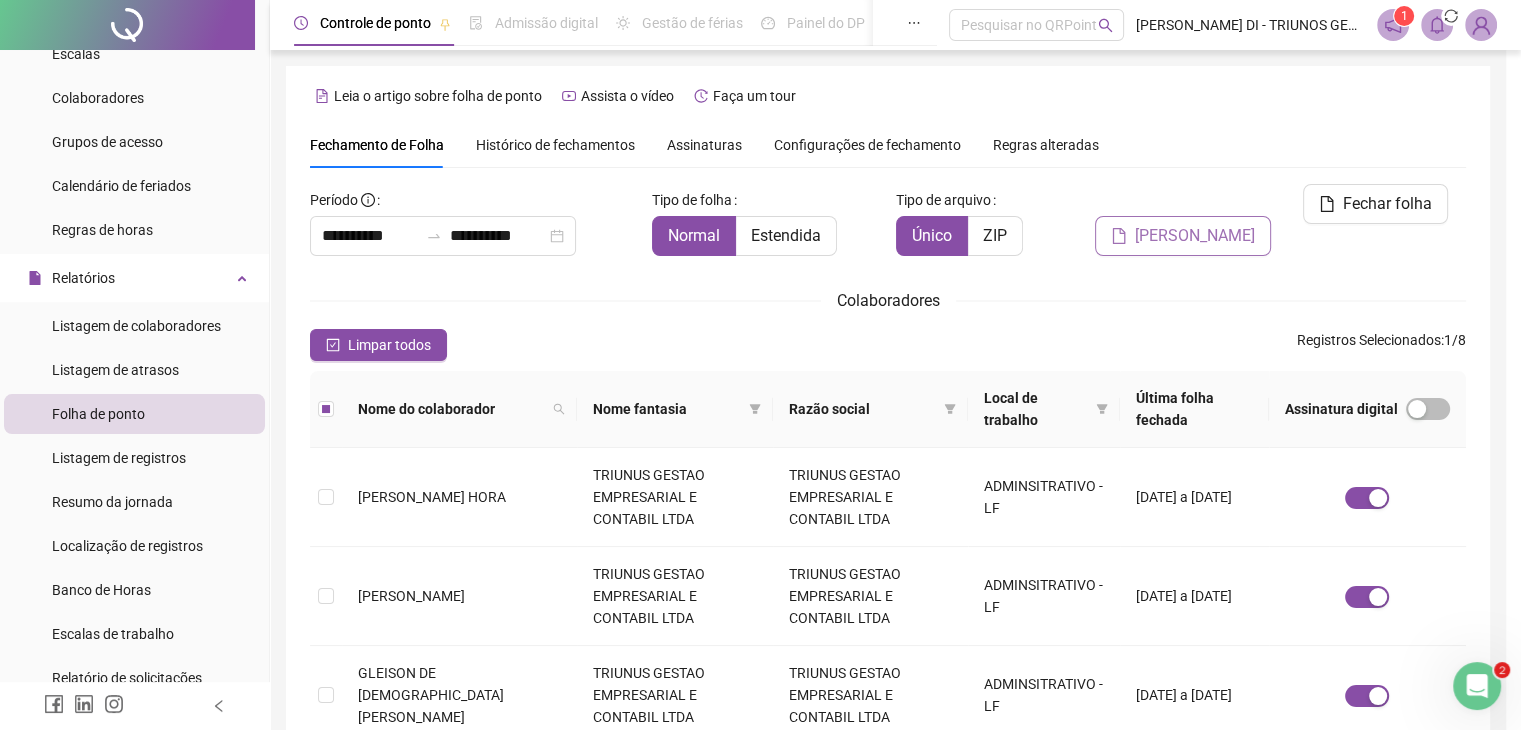 scroll, scrollTop: 44, scrollLeft: 0, axis: vertical 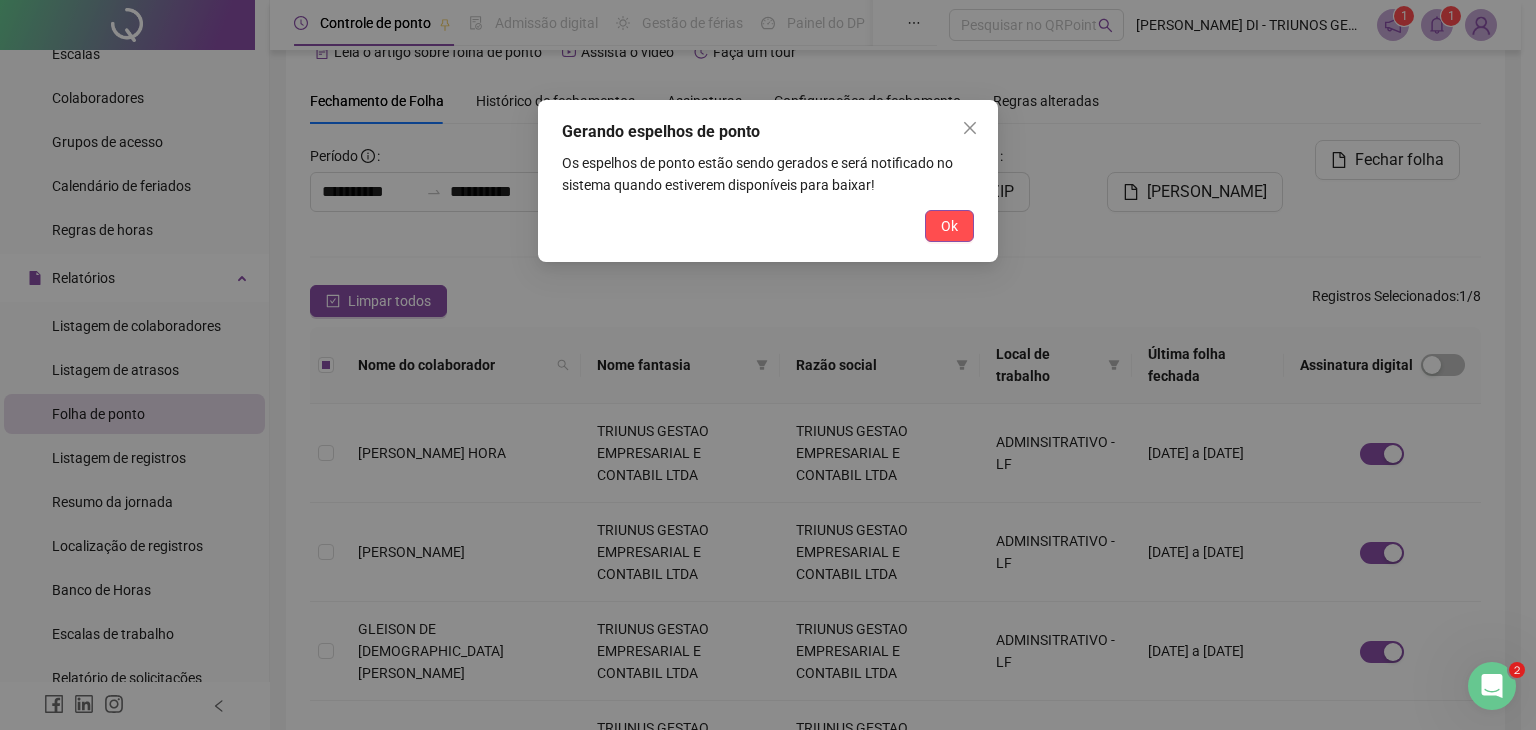 click on "Gerando espelhos de ponto Os espelhos de ponto estão sendo gerados e será notificado no
sistema quando estiverem disponíveis para baixar! Ok" at bounding box center [768, 365] 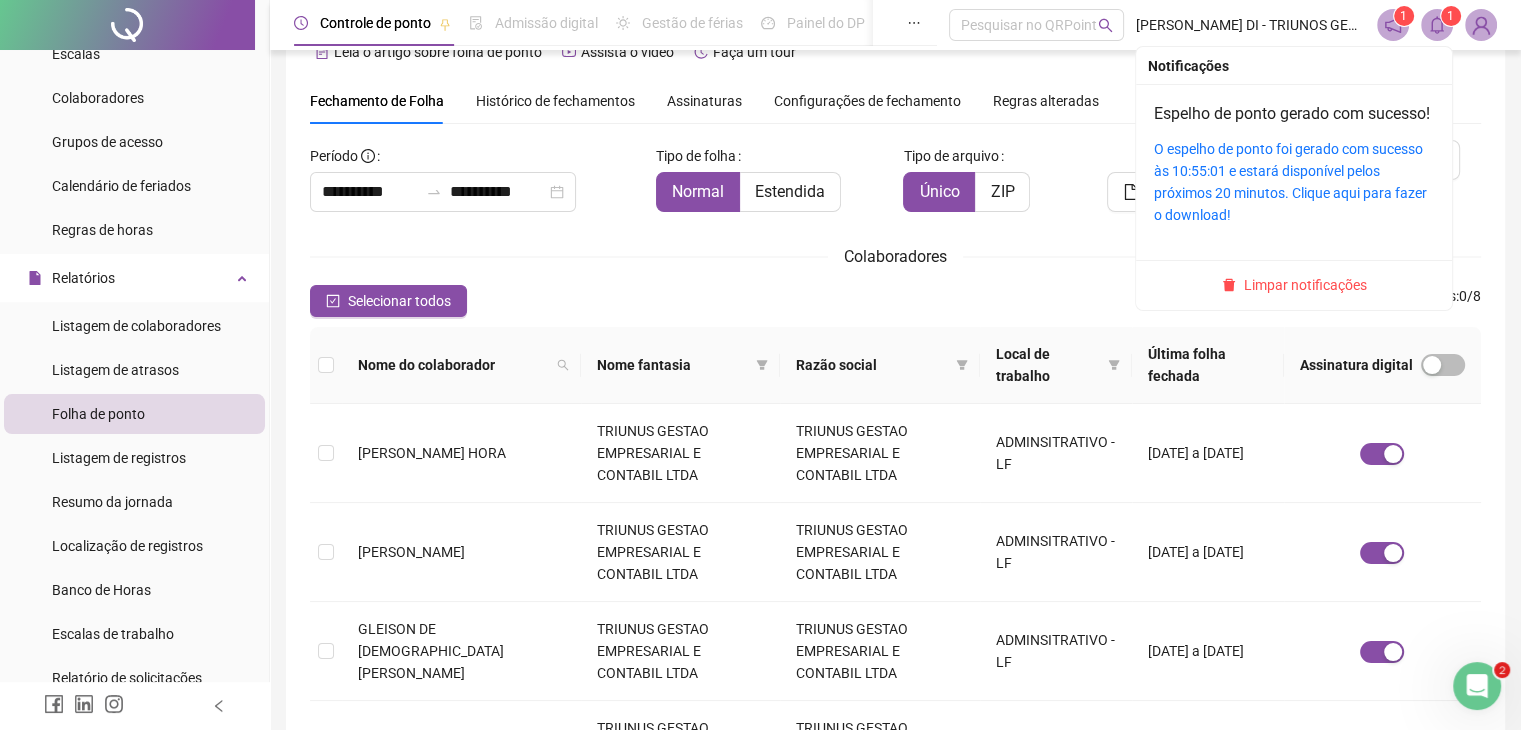 click 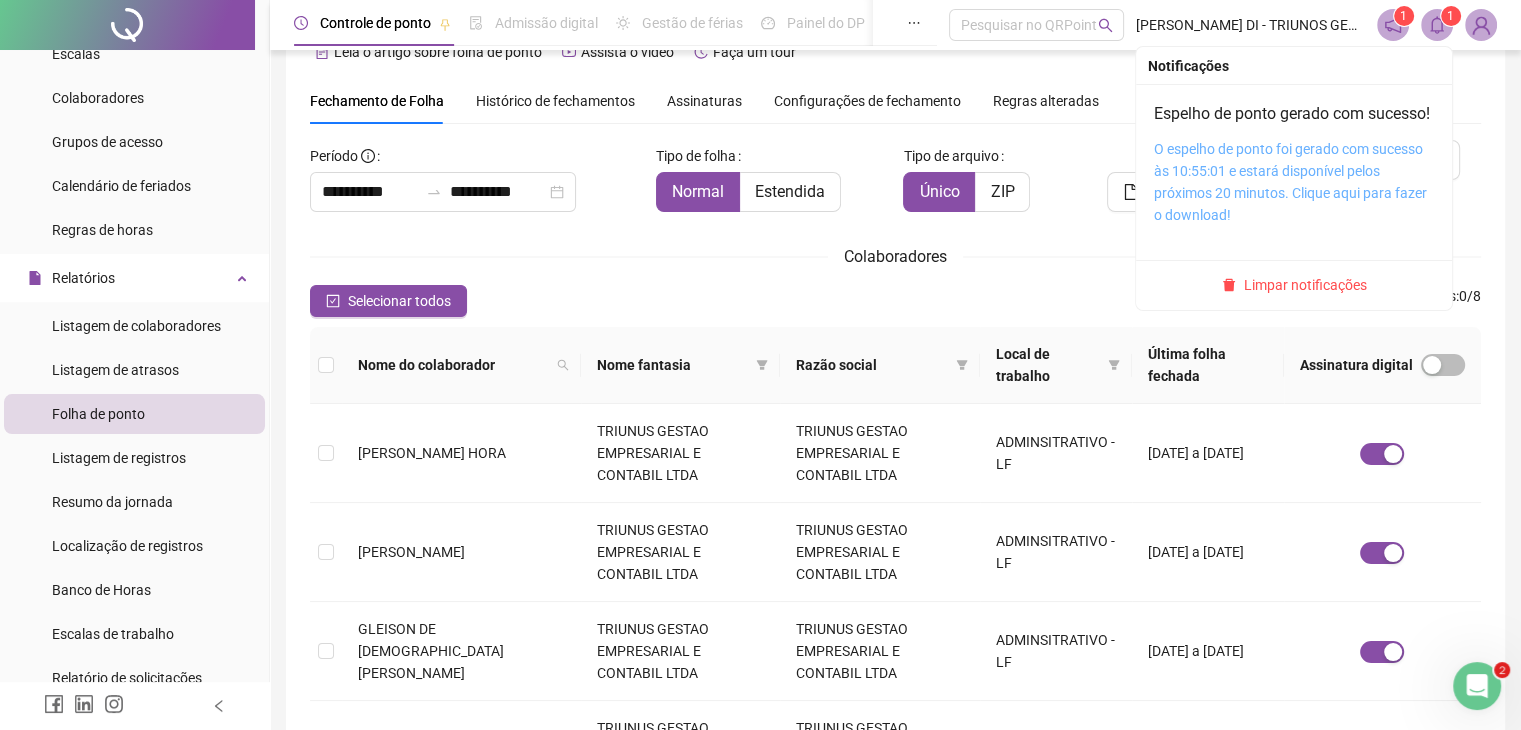 click on "O espelho de ponto foi gerado com sucesso às 10:55:01 e estará disponível pelos próximos 20 minutos.
Clique aqui para fazer o download!" at bounding box center [1290, 182] 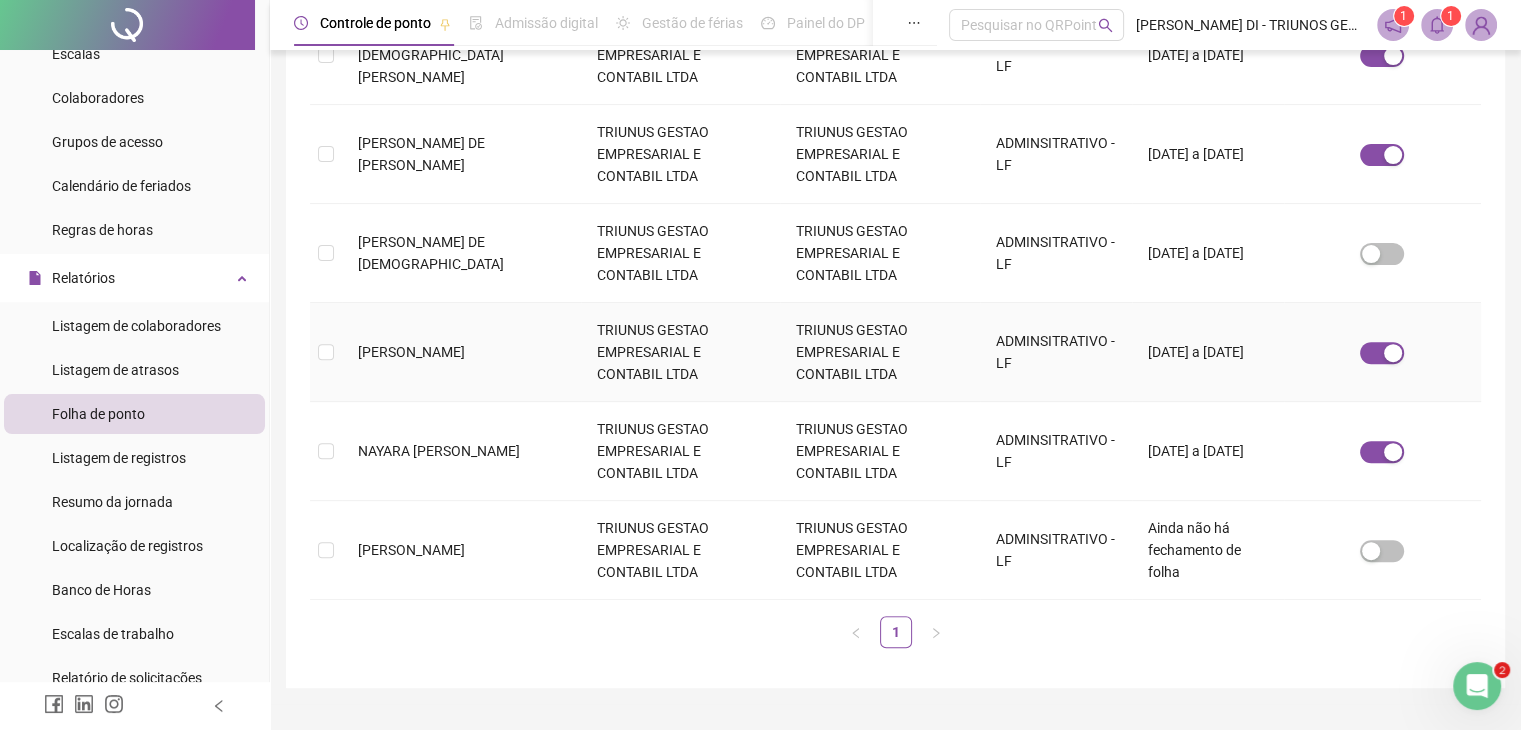 scroll, scrollTop: 640, scrollLeft: 0, axis: vertical 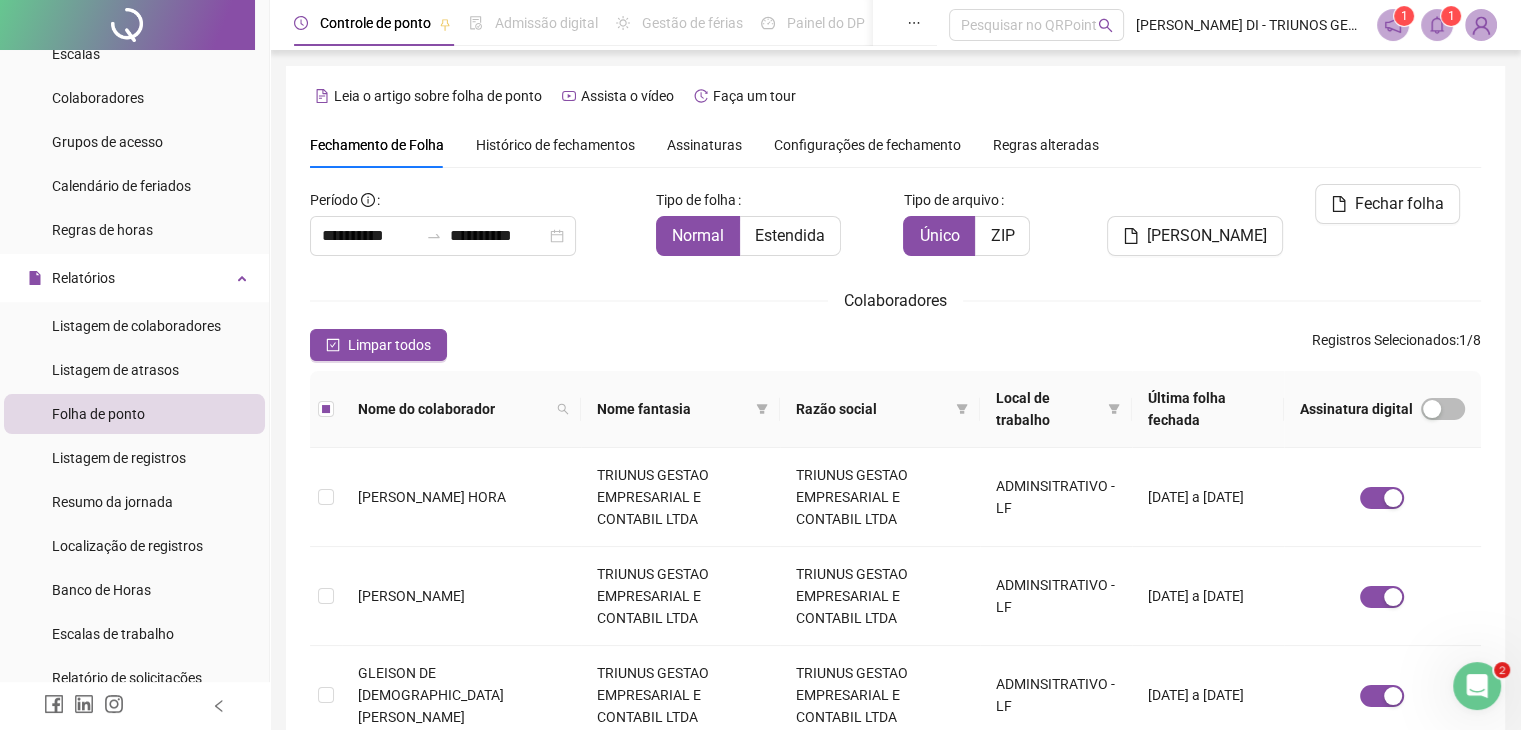 click on "Histórico de fechamentos" at bounding box center (555, 145) 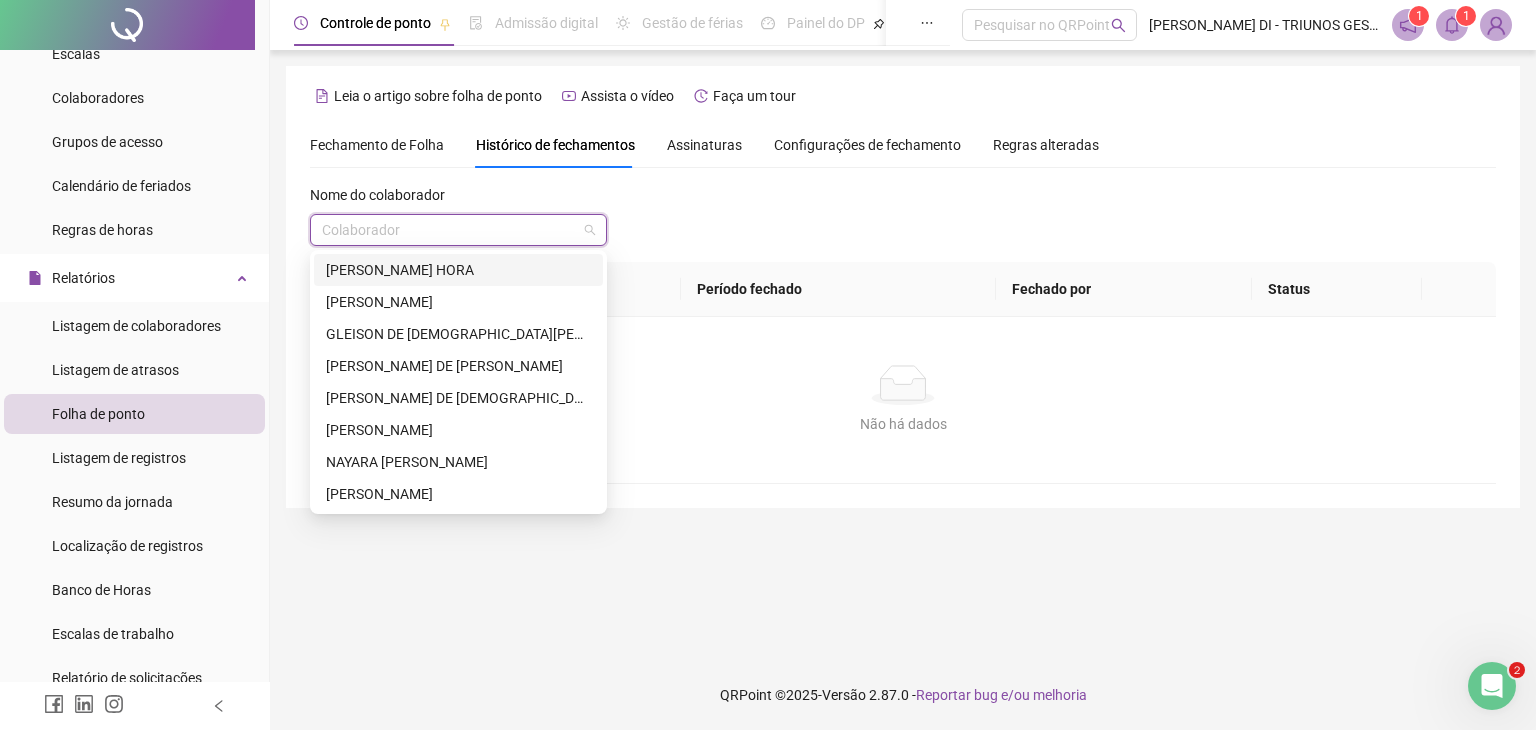 click at bounding box center (452, 230) 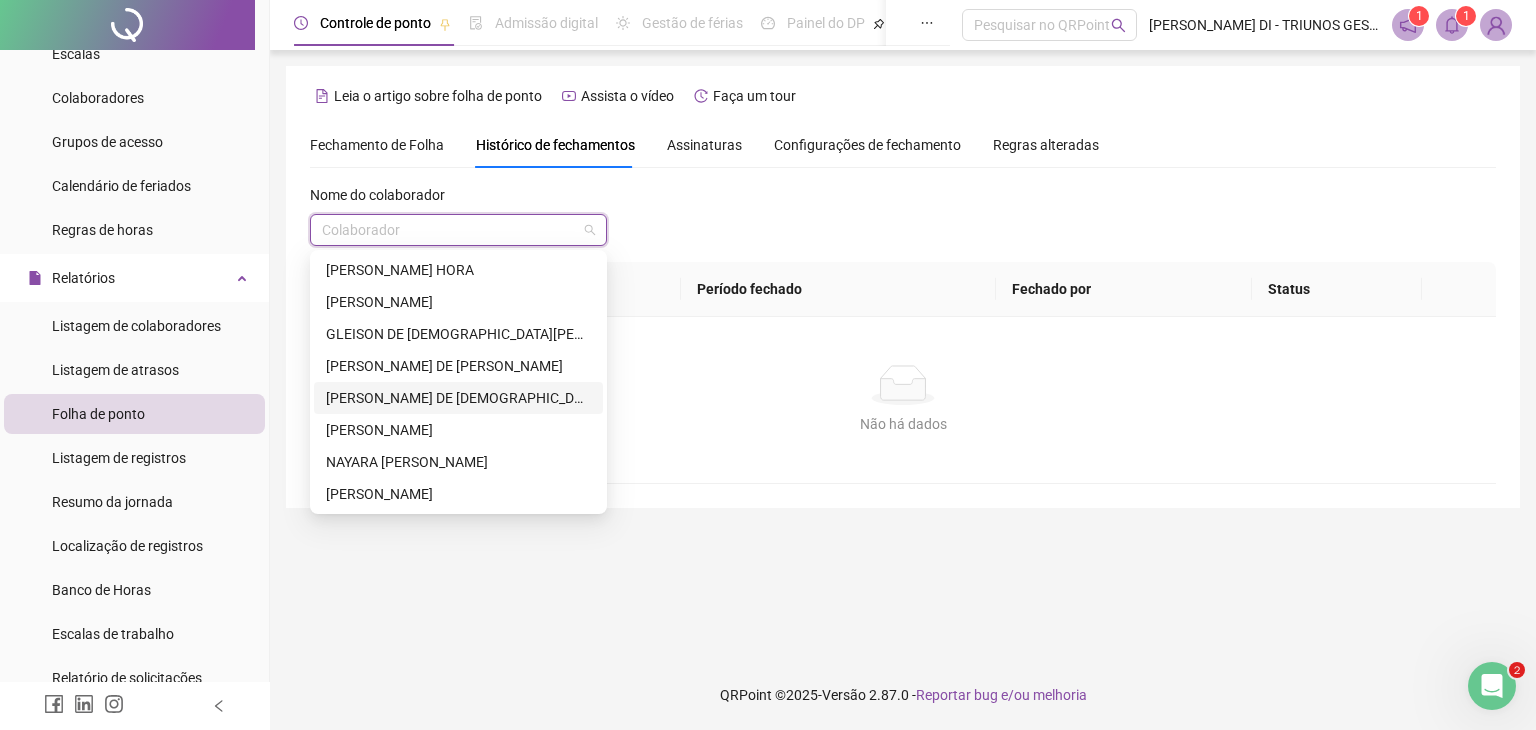 click on "[PERSON_NAME] DE [DEMOGRAPHIC_DATA]" at bounding box center [458, 398] 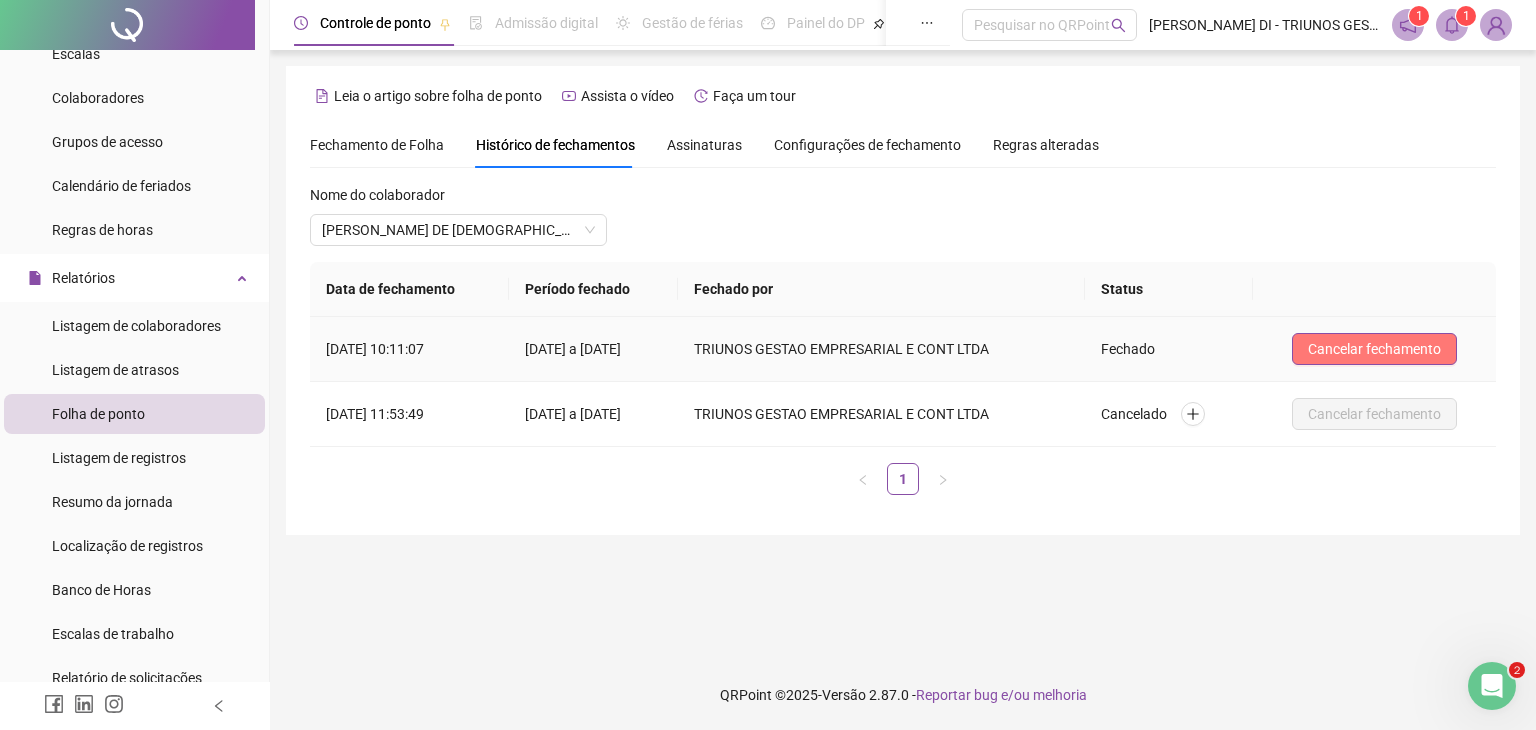 click on "Cancelar fechamento" at bounding box center (1374, 349) 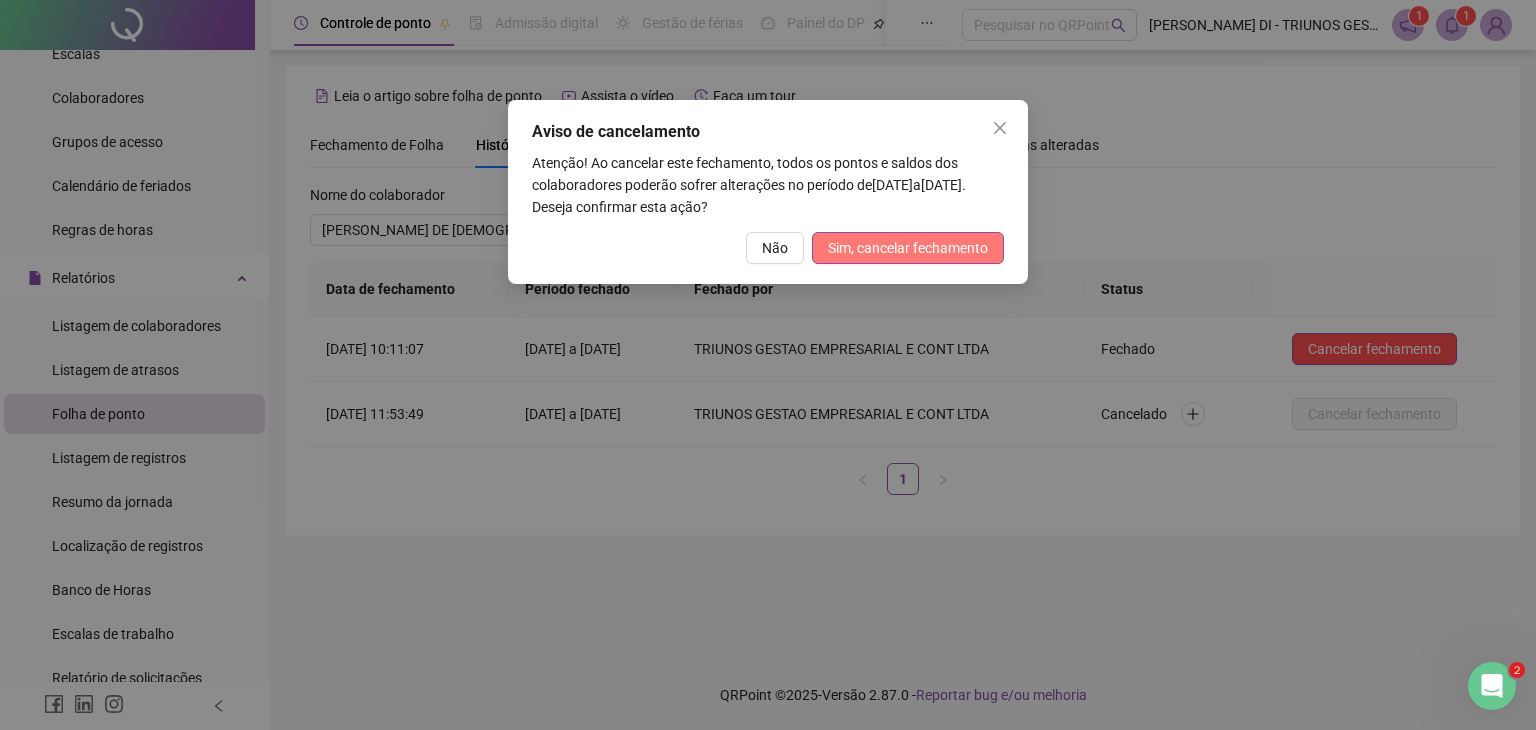 click on "Sim, cancelar fechamento" at bounding box center (908, 248) 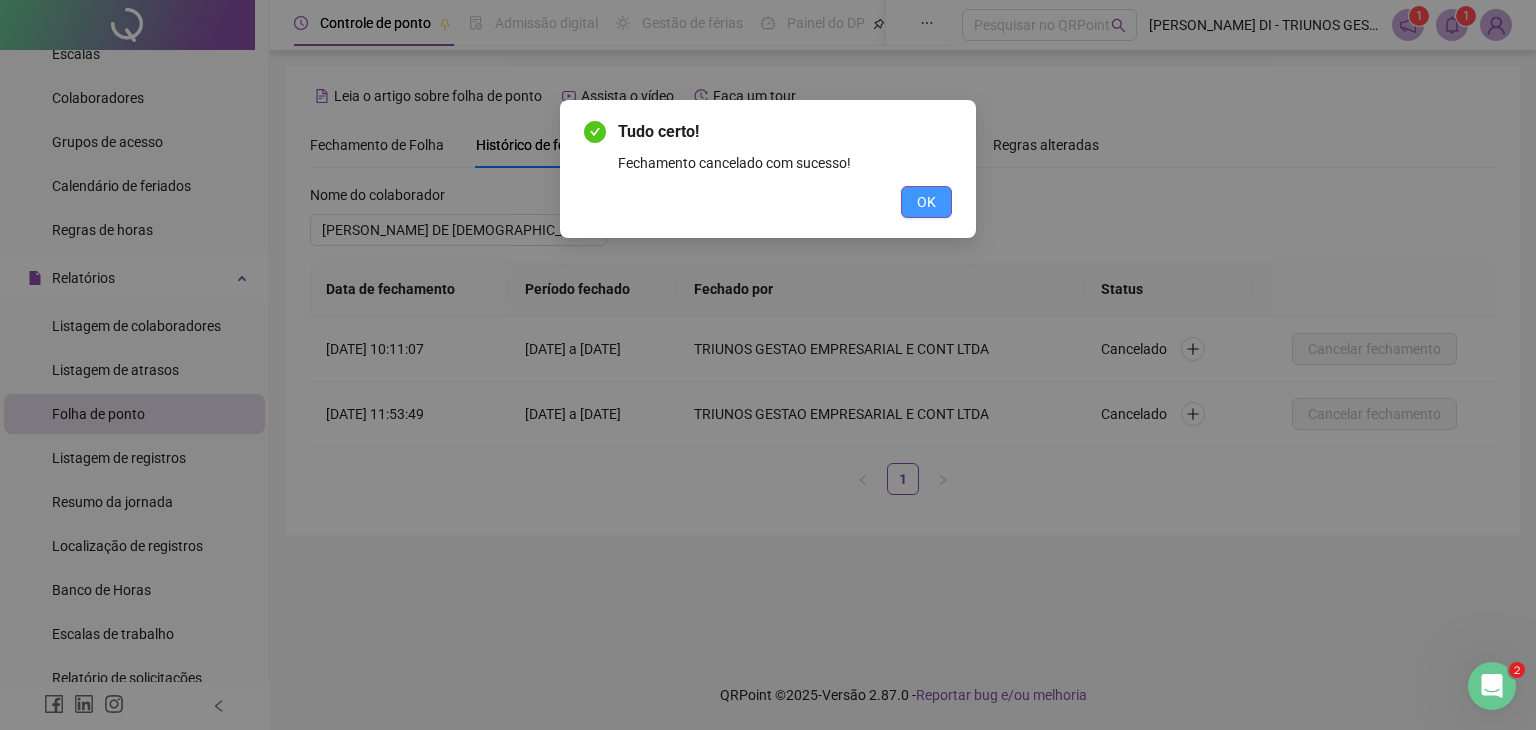 click on "OK" at bounding box center [926, 202] 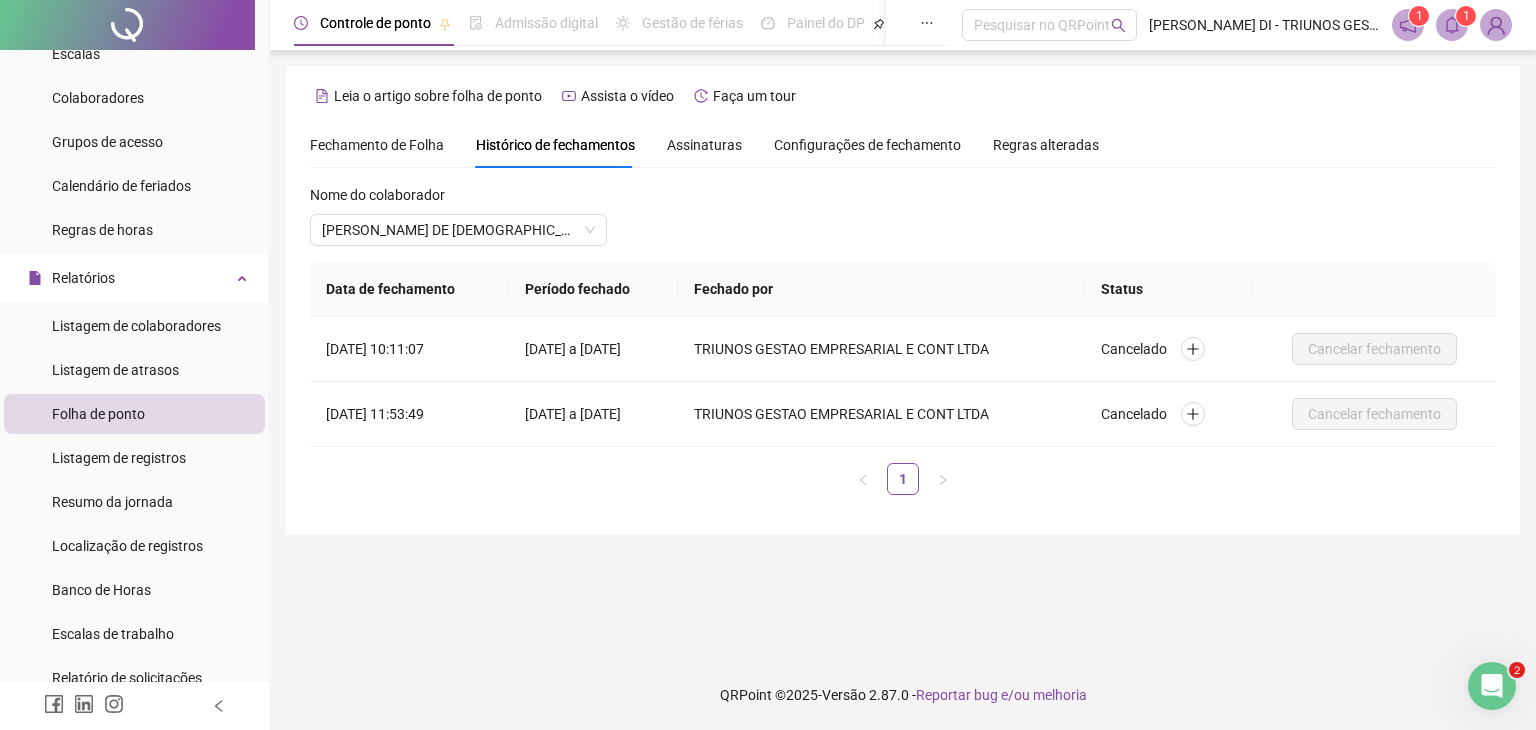 click on "Fechamento de Folha" at bounding box center (377, 145) 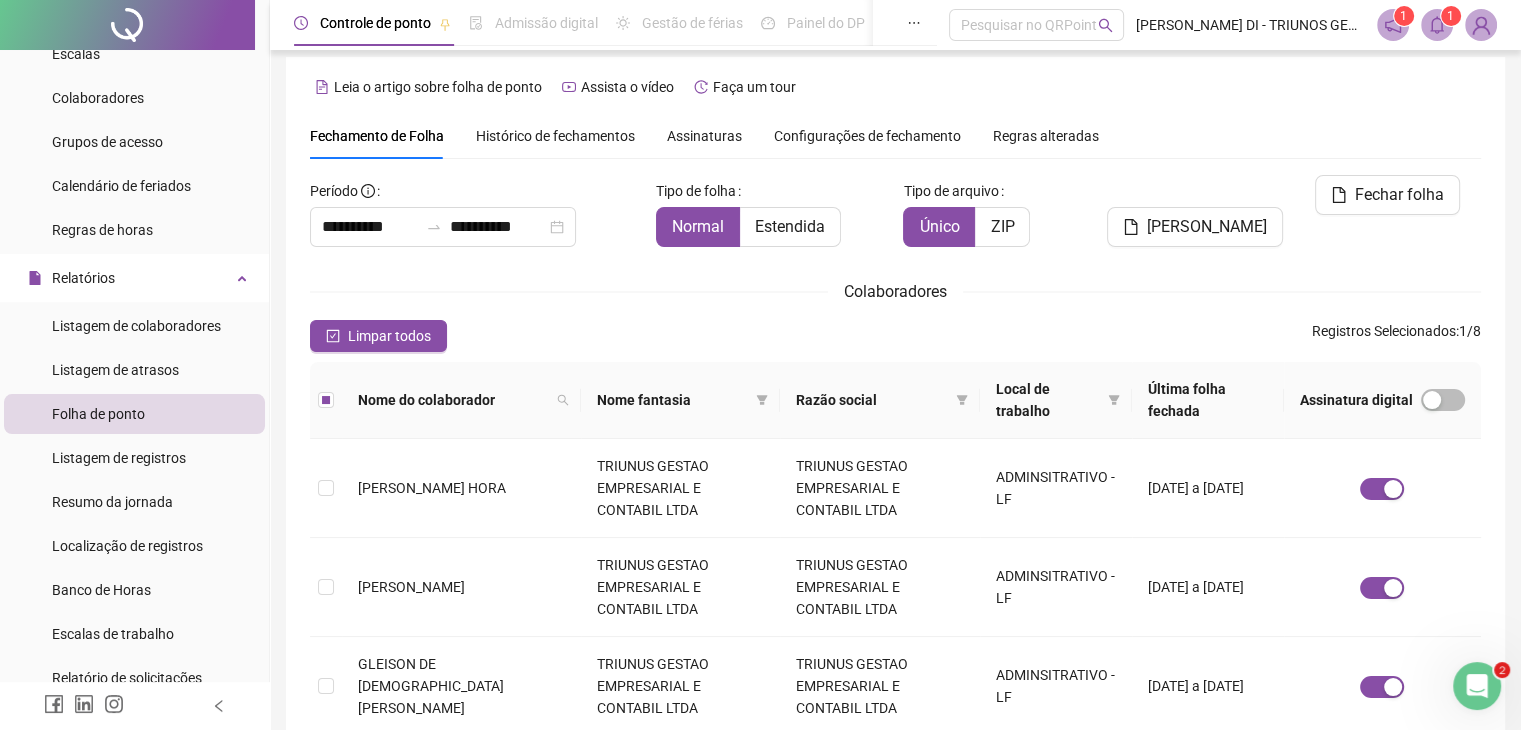 scroll, scrollTop: 8, scrollLeft: 0, axis: vertical 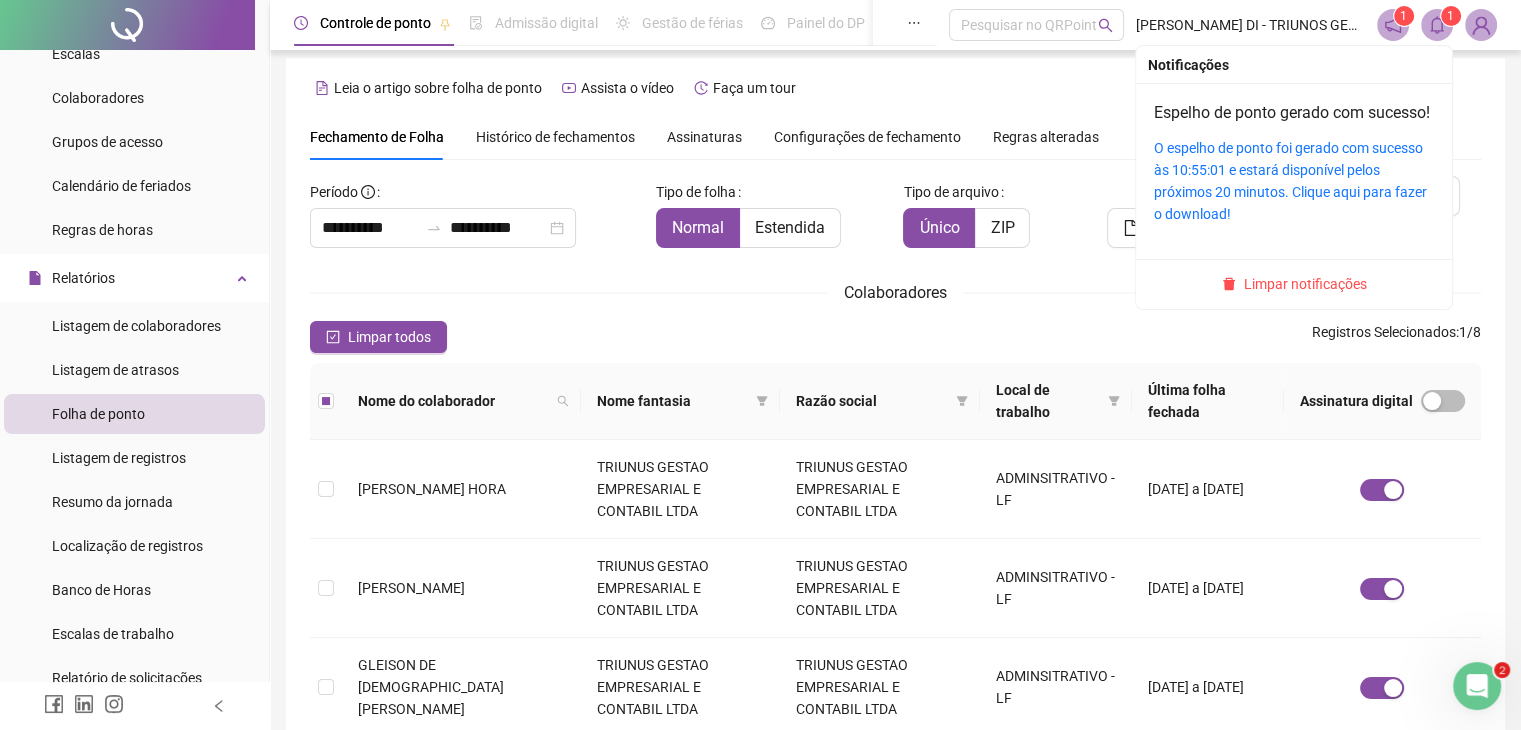 click 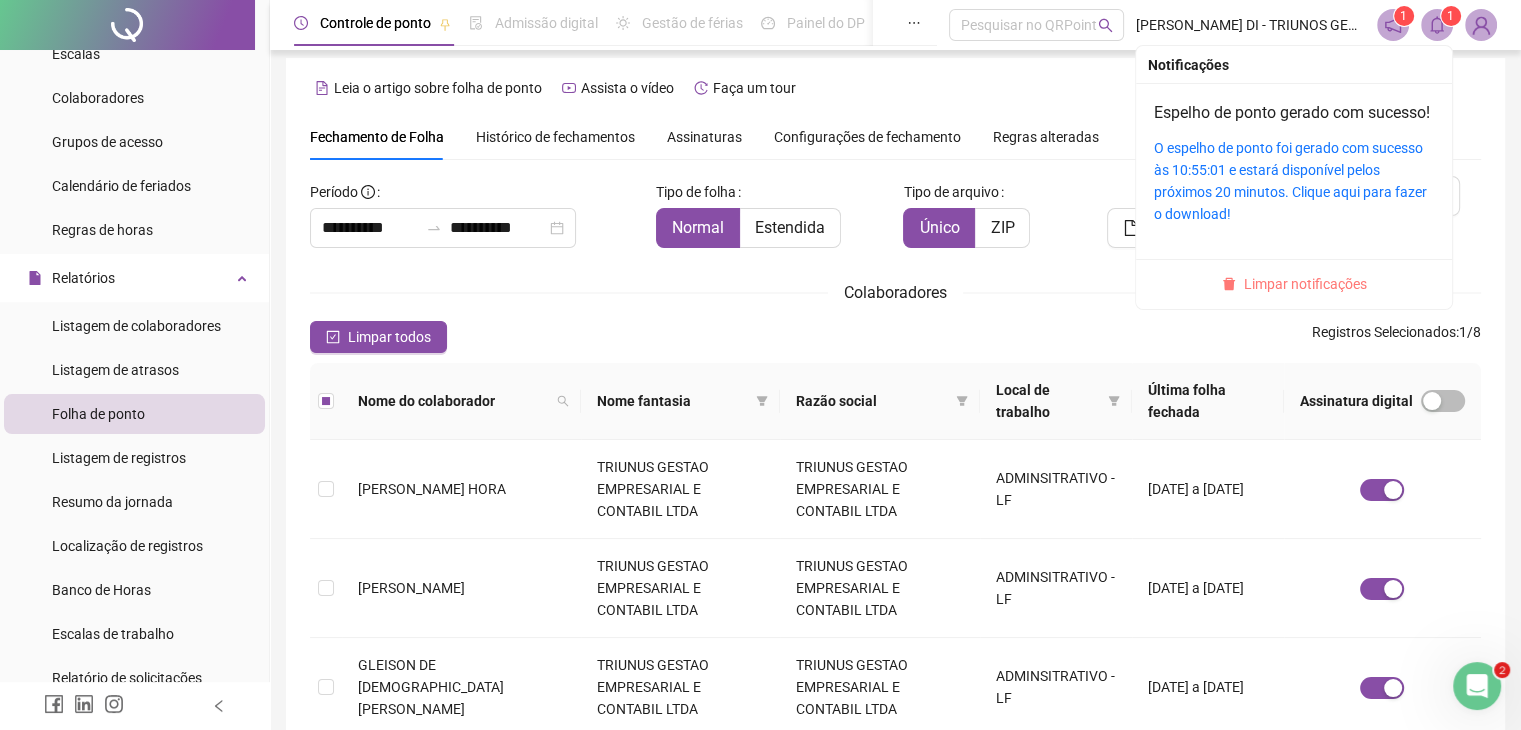 click on "Limpar notificações" at bounding box center (1305, 284) 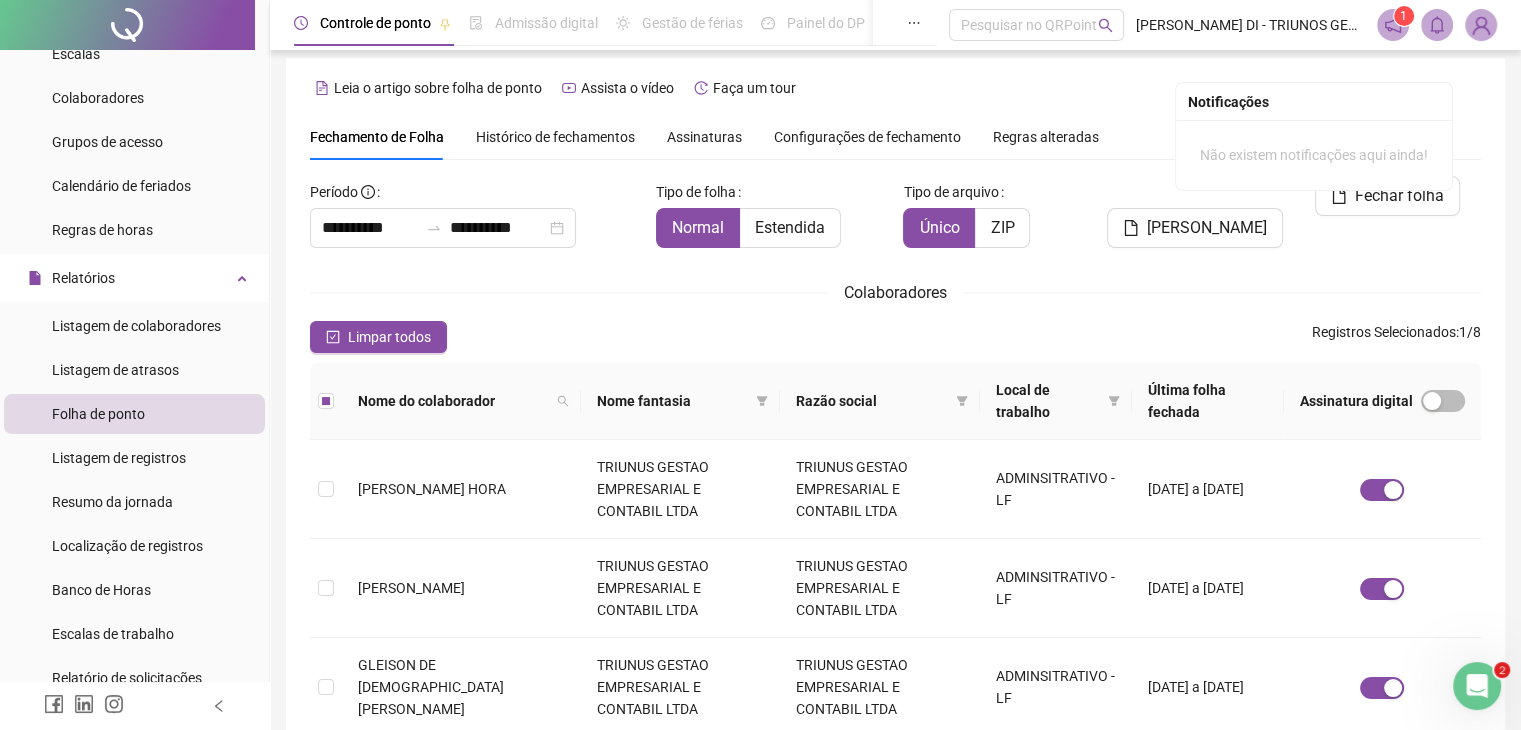 scroll, scrollTop: 44, scrollLeft: 0, axis: vertical 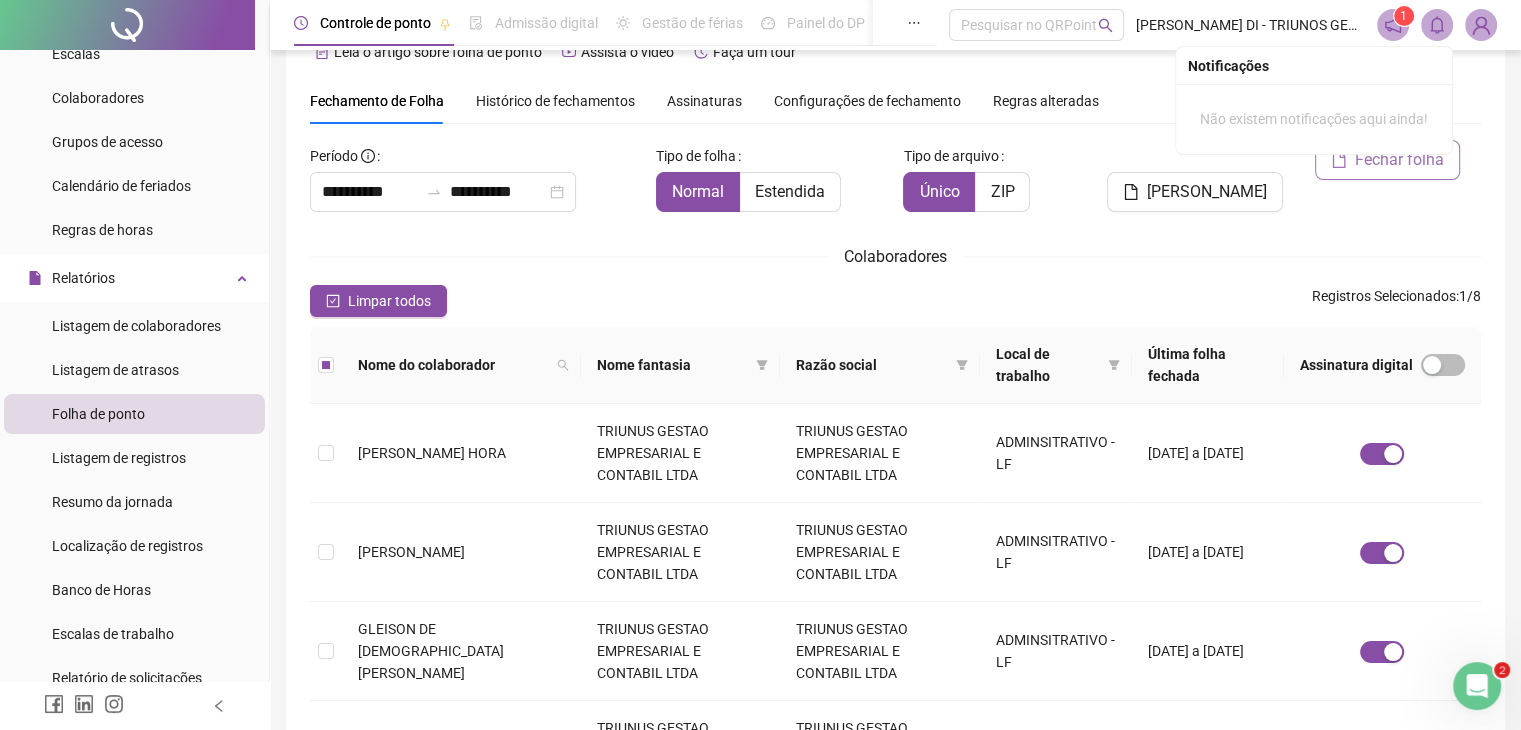 click on "Fechar folha" at bounding box center [1399, 160] 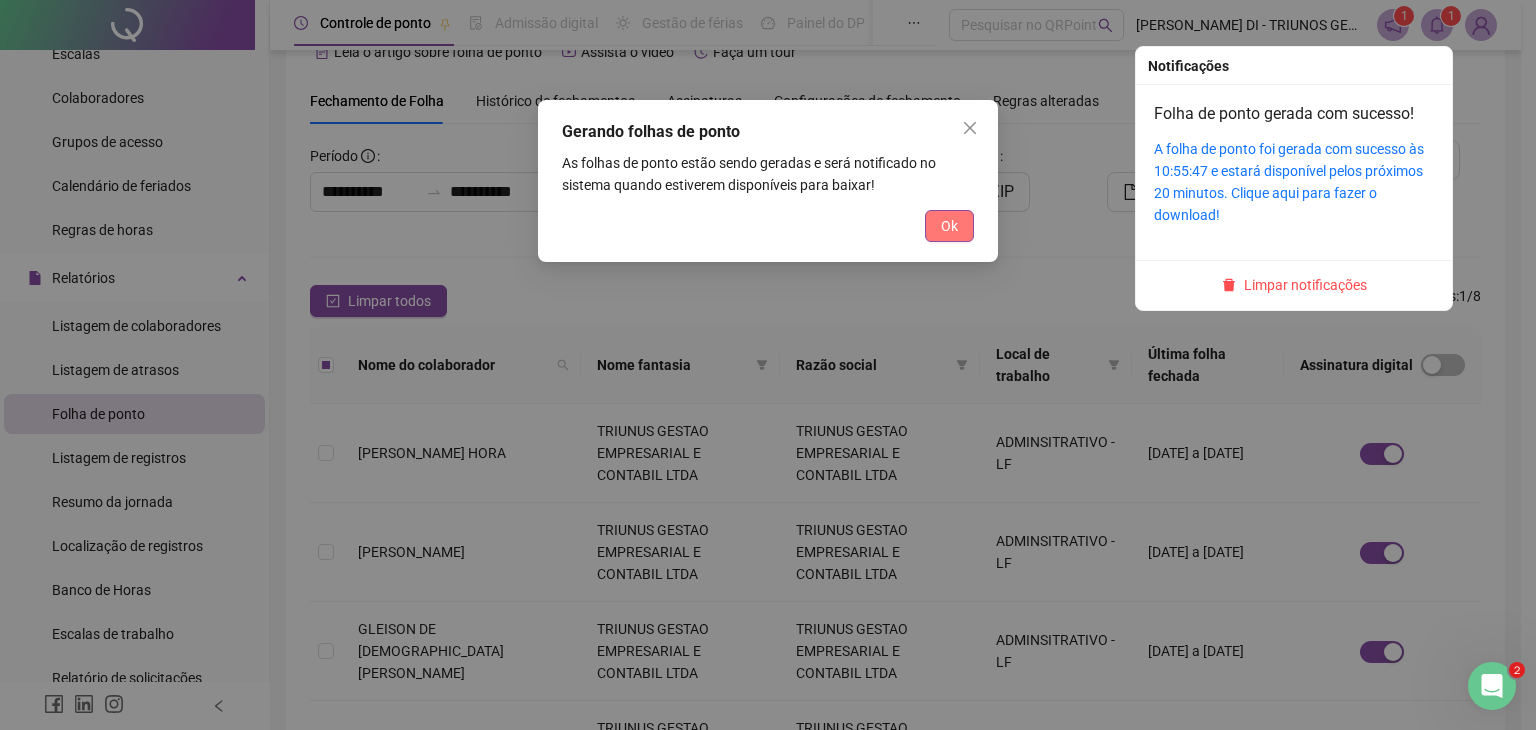 click on "Ok" at bounding box center [949, 226] 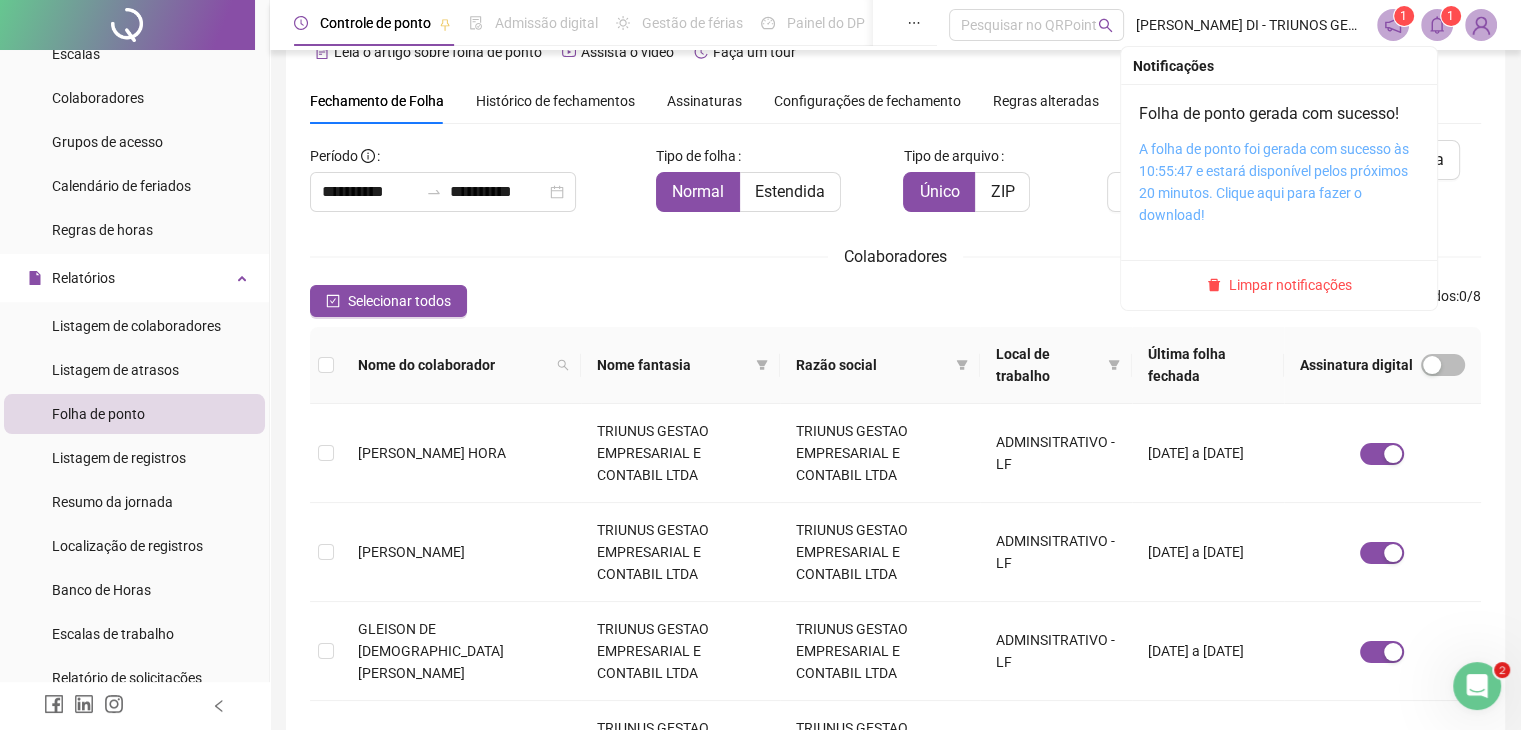click on "A folha de ponto foi gerada com sucesso às 10:55:47 e estará disponível pelos próximos 20 minutos.
Clique aqui para fazer o download!" at bounding box center [1274, 182] 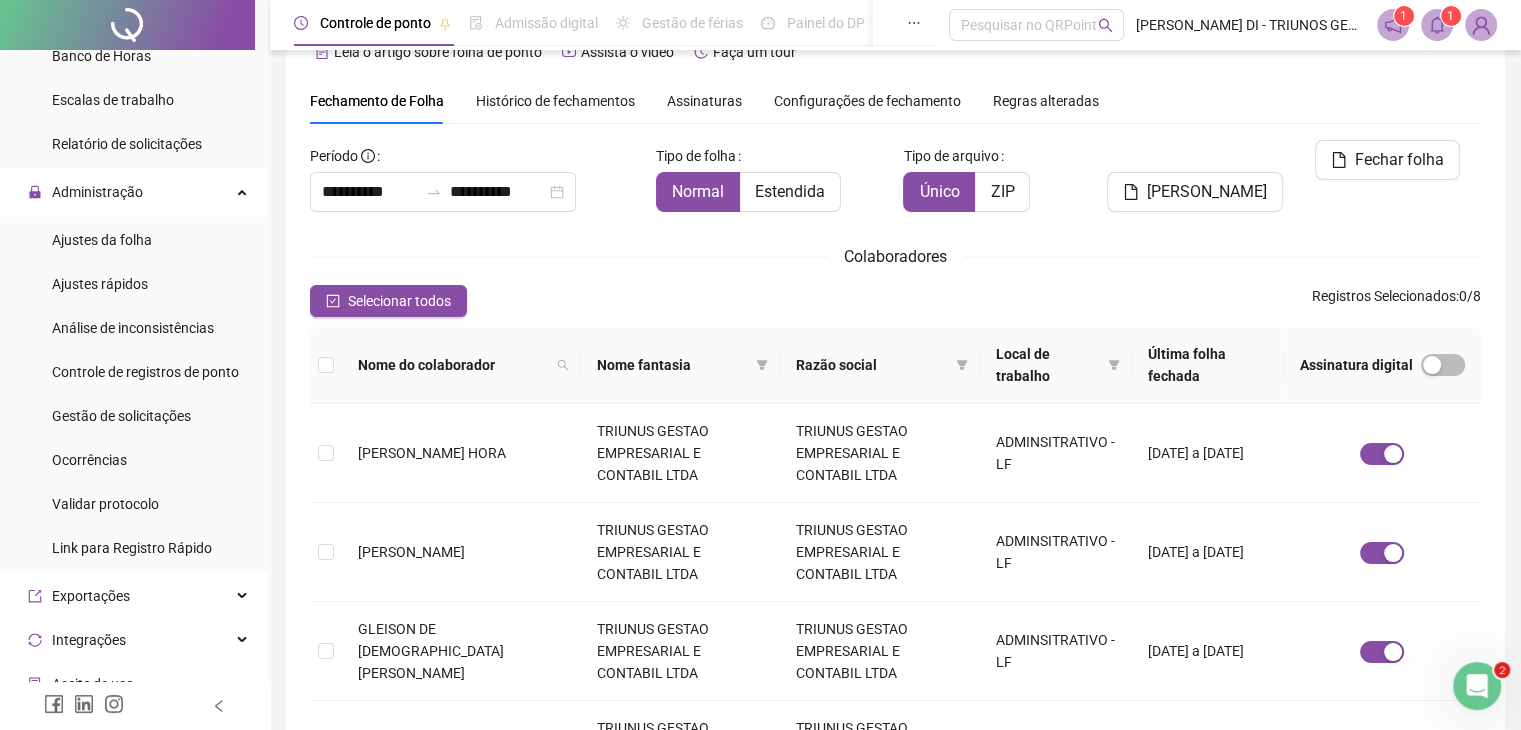 scroll, scrollTop: 740, scrollLeft: 0, axis: vertical 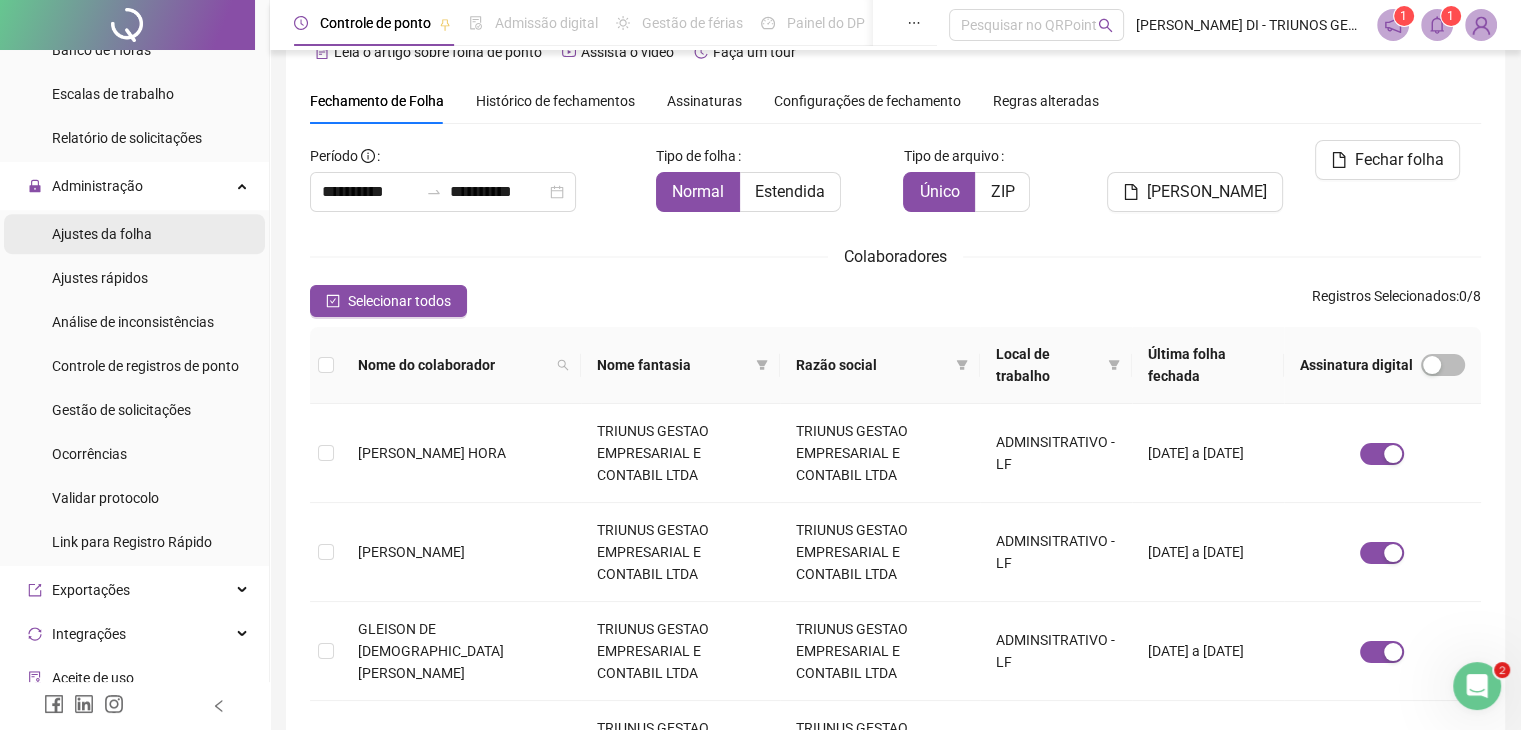 drag, startPoint x: 472, startPoint y: 214, endPoint x: 107, endPoint y: 240, distance: 365.92487 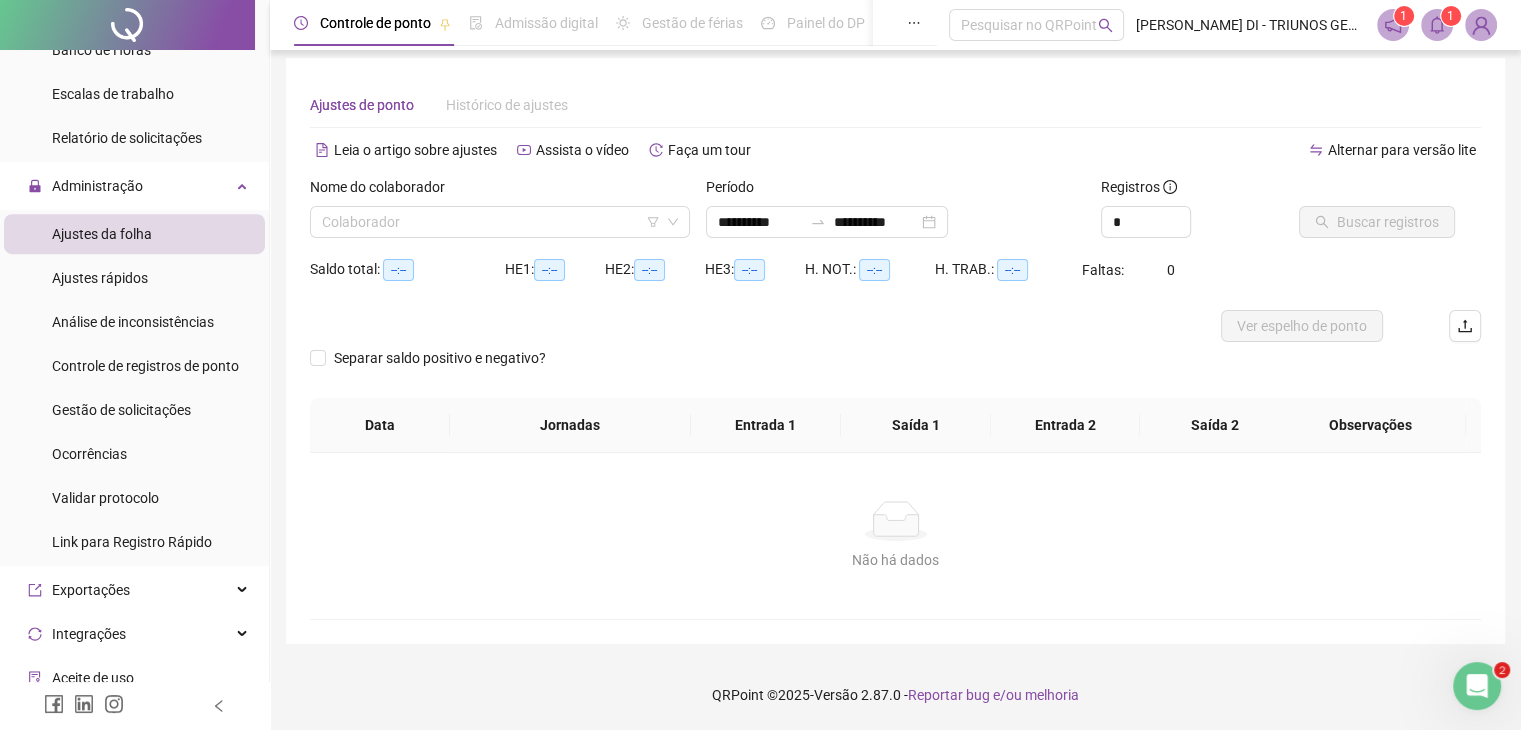 scroll, scrollTop: 8, scrollLeft: 0, axis: vertical 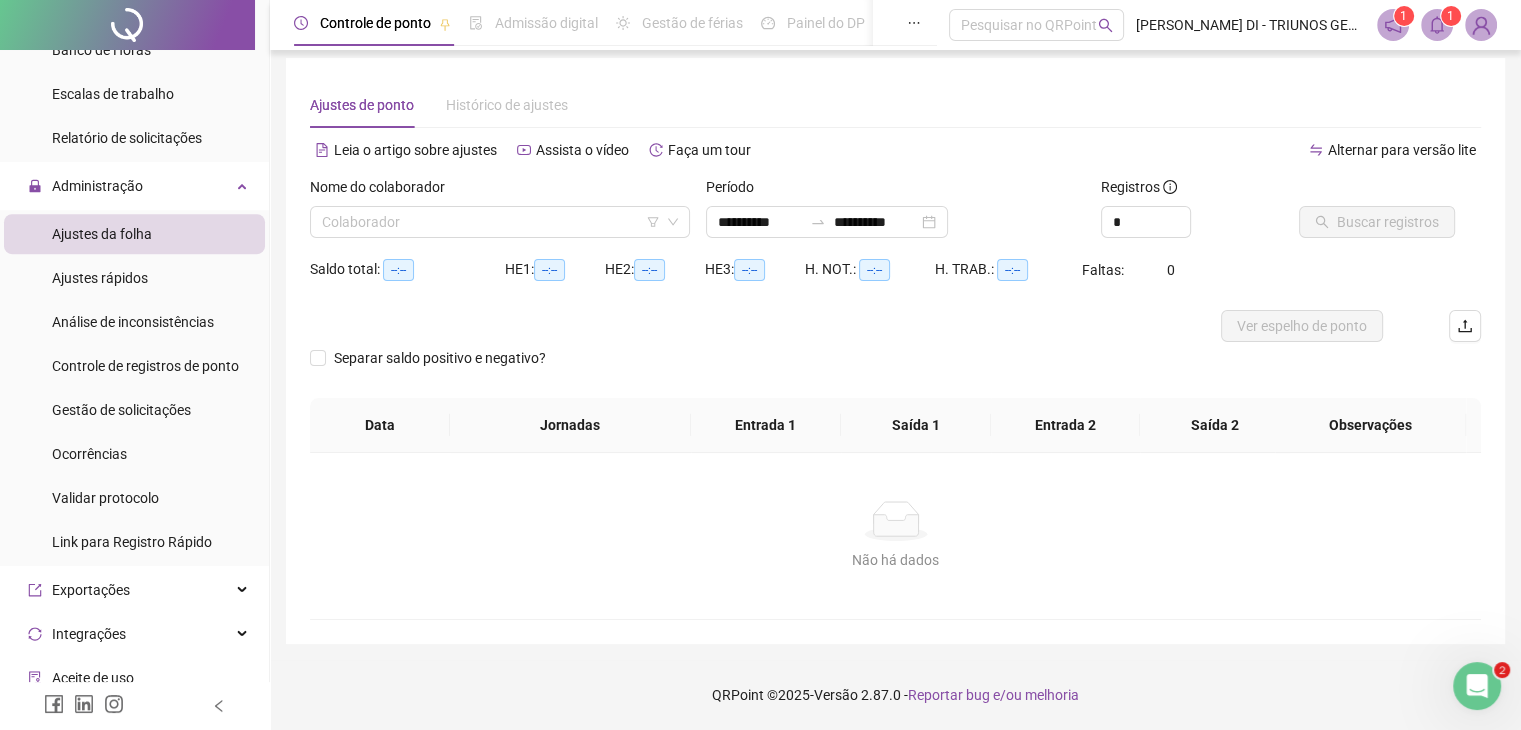 click on "Nome do colaborador Colaborador" at bounding box center (500, 215) 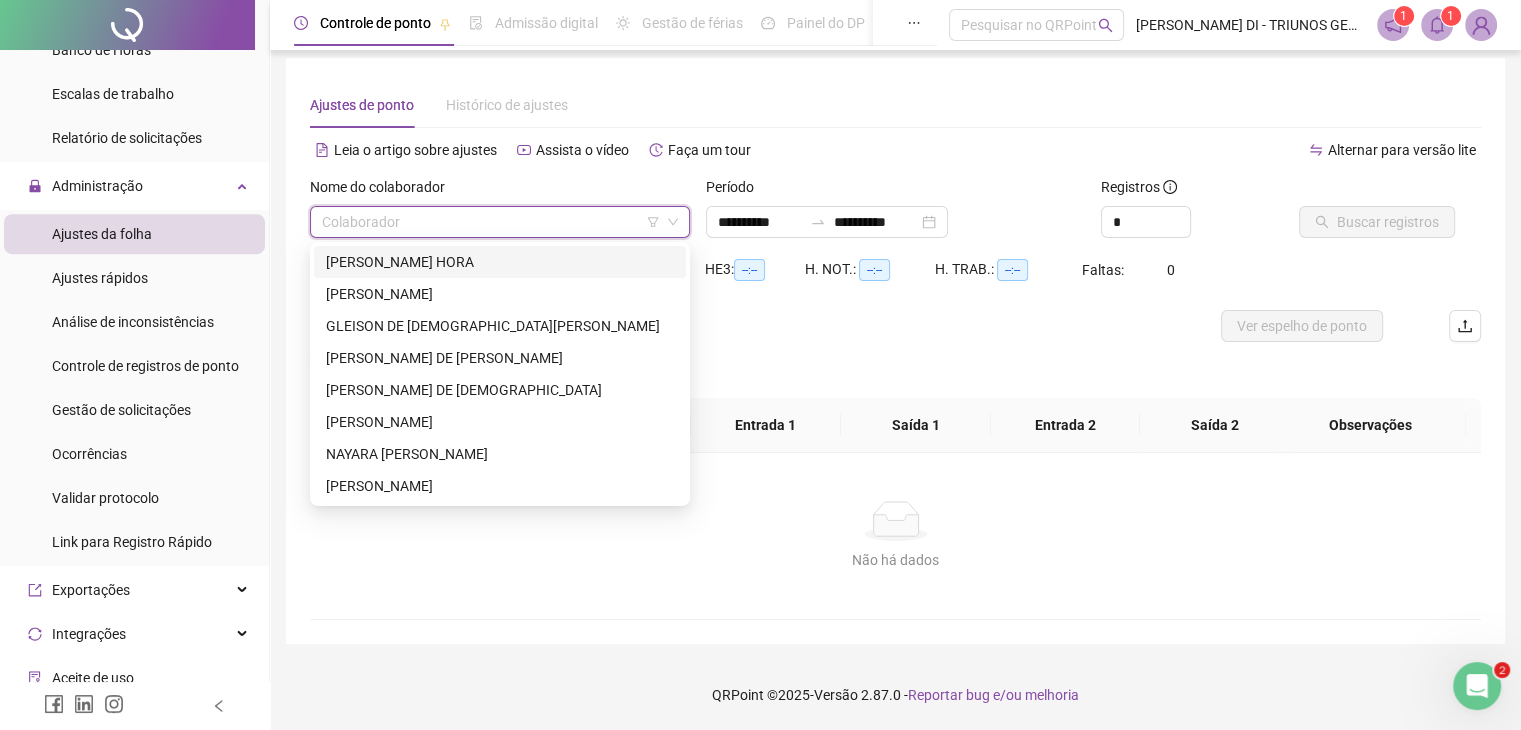 click at bounding box center (494, 222) 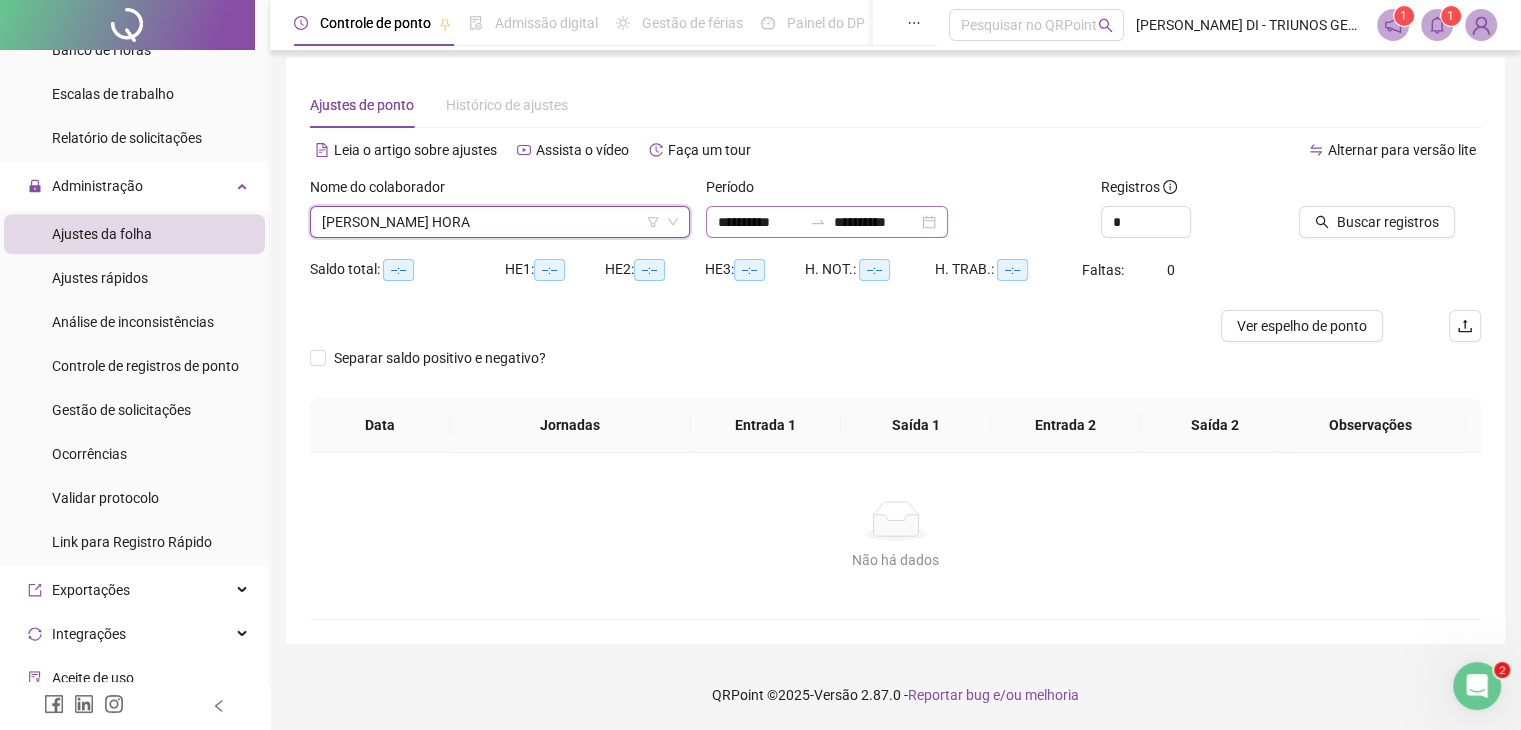 click on "**********" at bounding box center (827, 222) 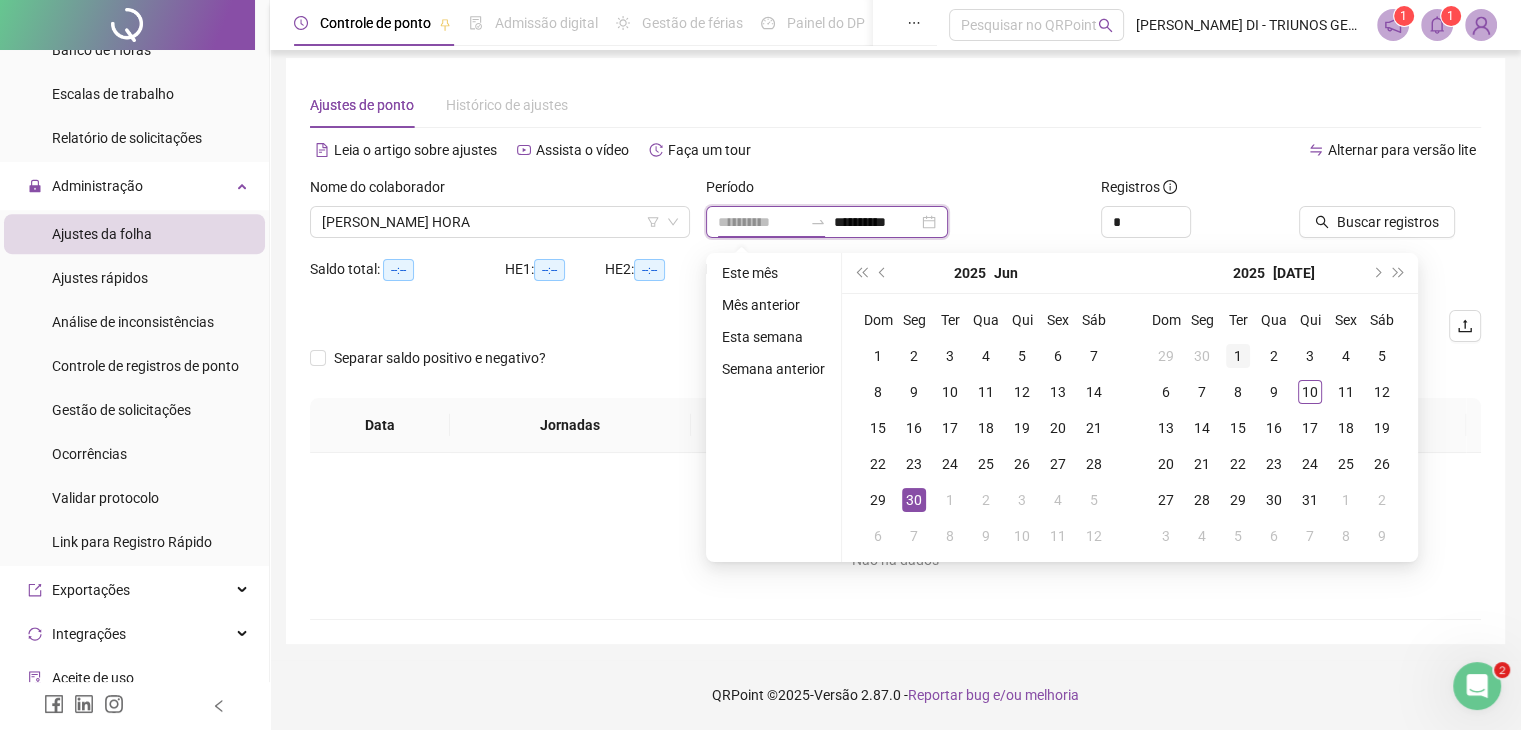 type on "**********" 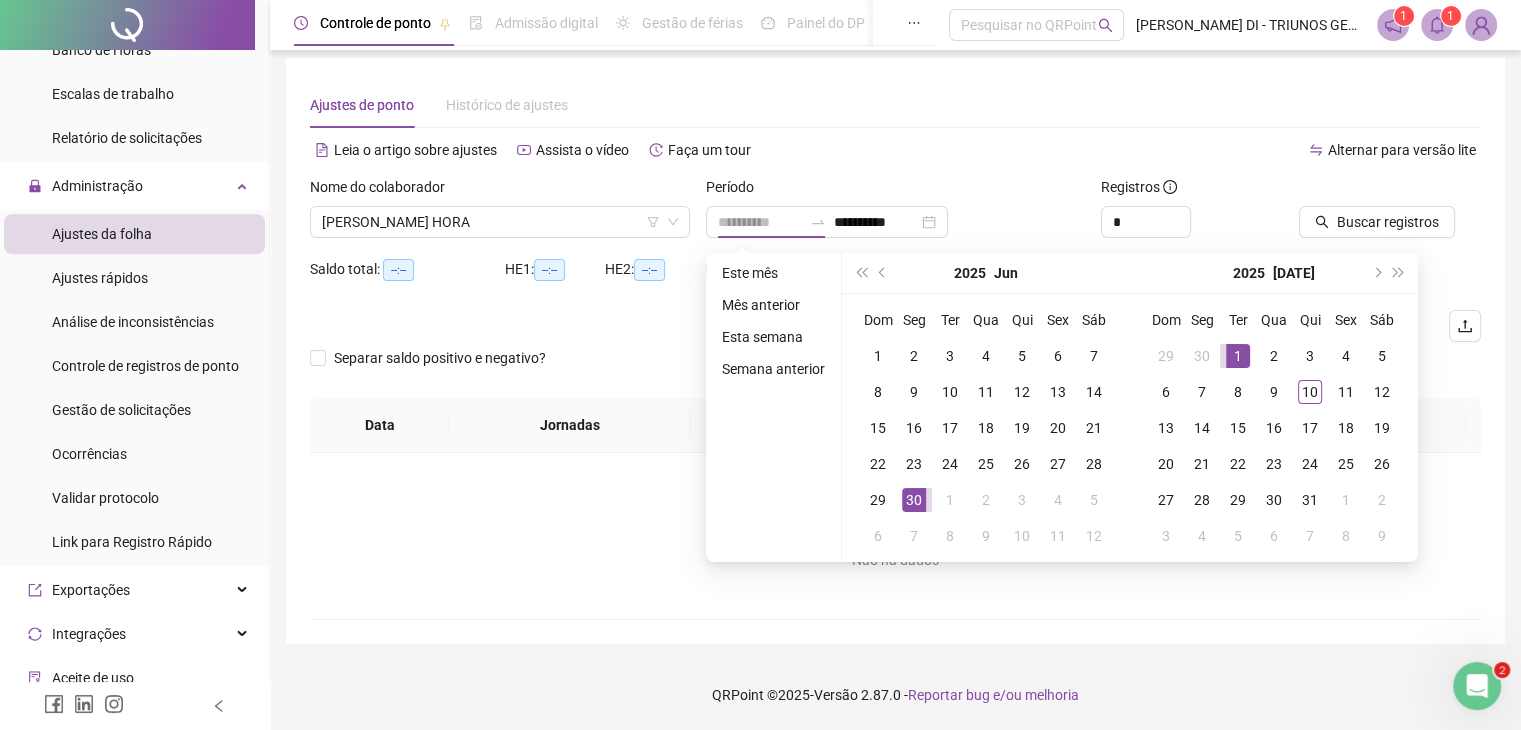 click on "1" at bounding box center [1238, 356] 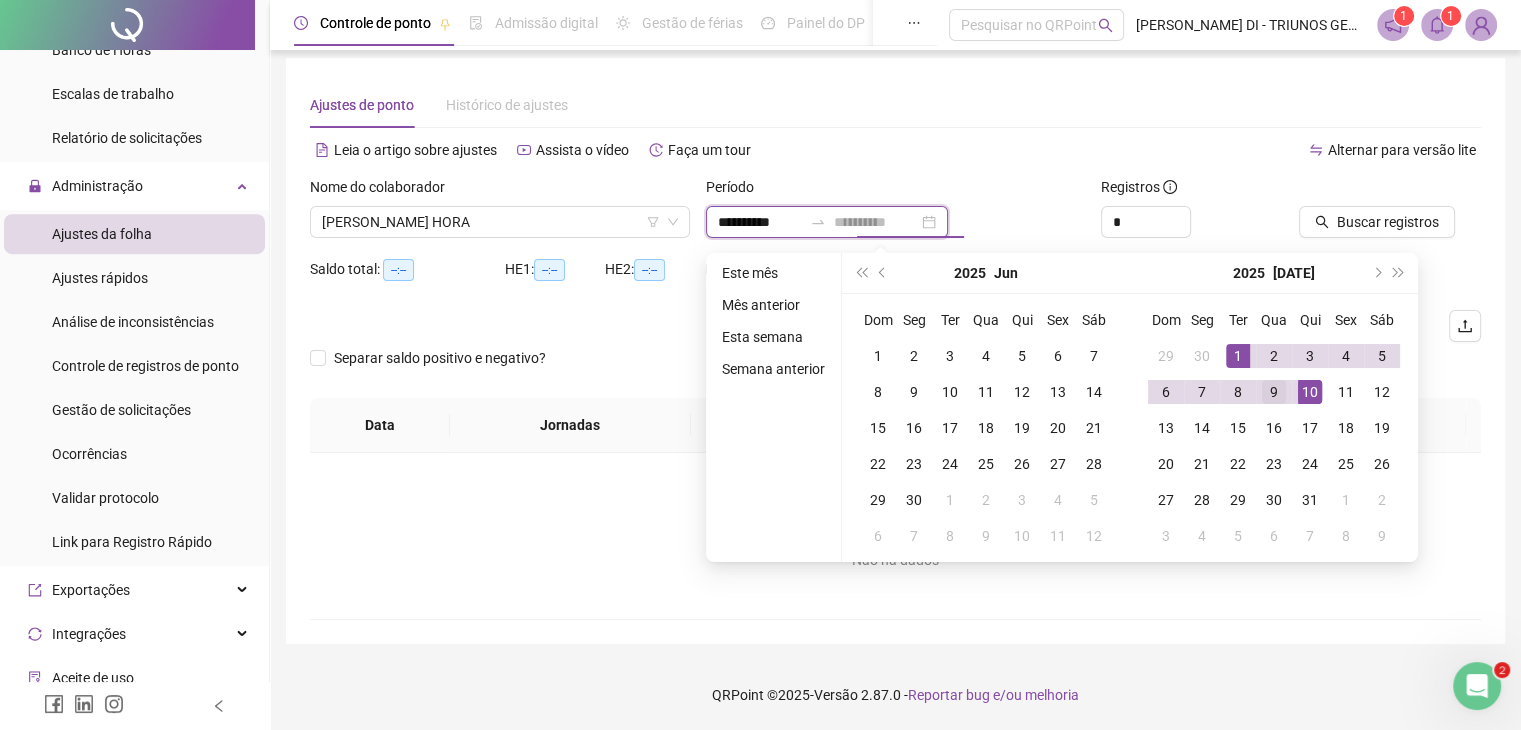 type on "**********" 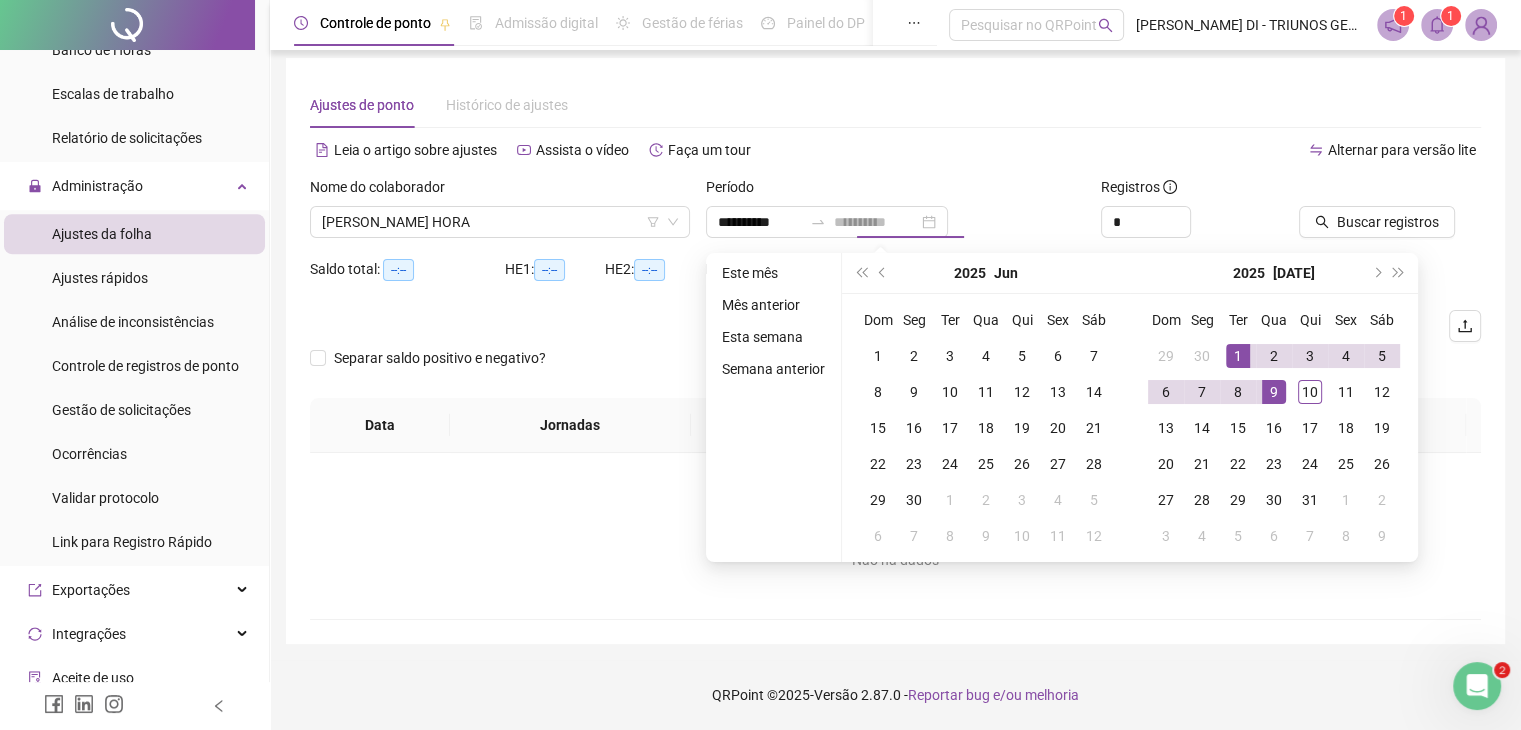click on "9" at bounding box center [1274, 392] 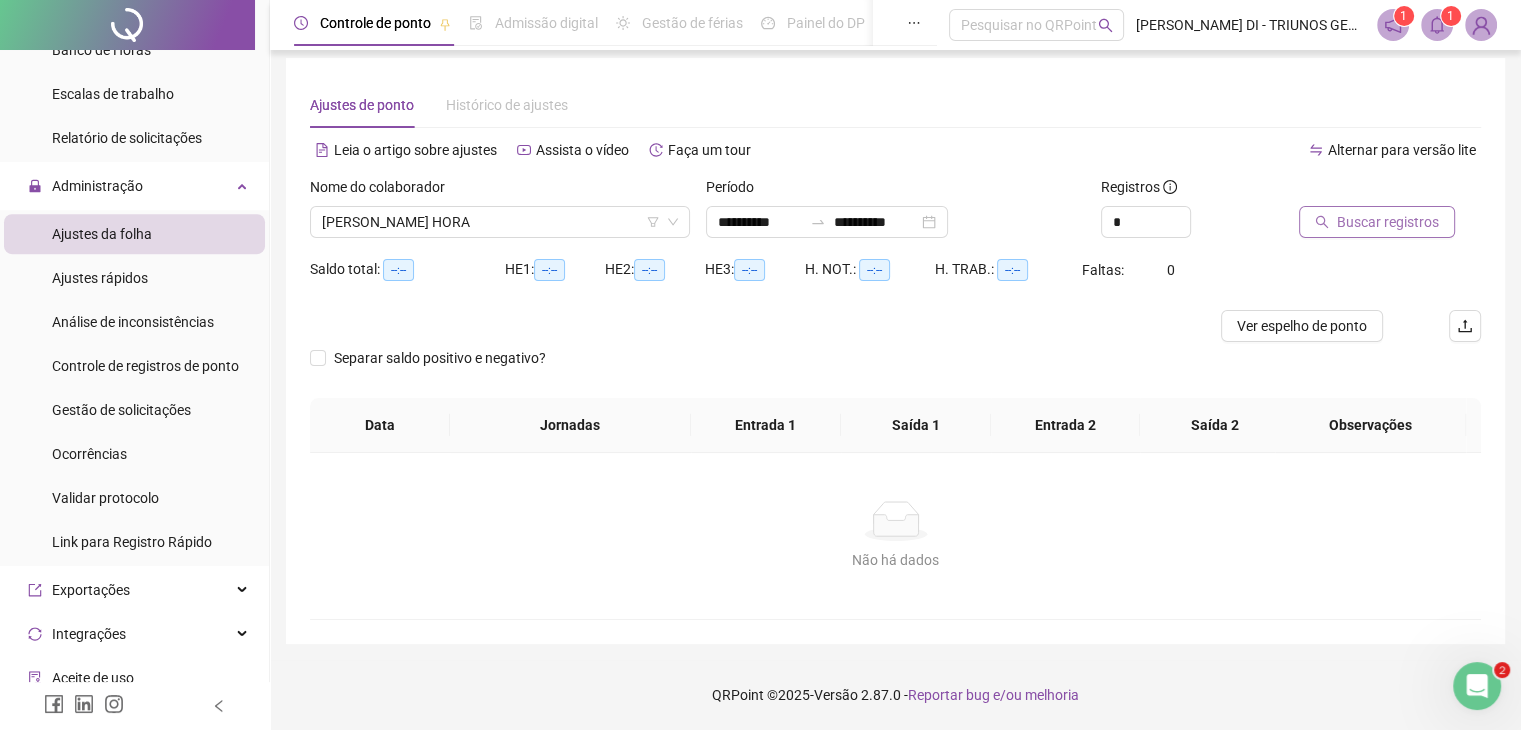 click on "Buscar registros" at bounding box center [1388, 222] 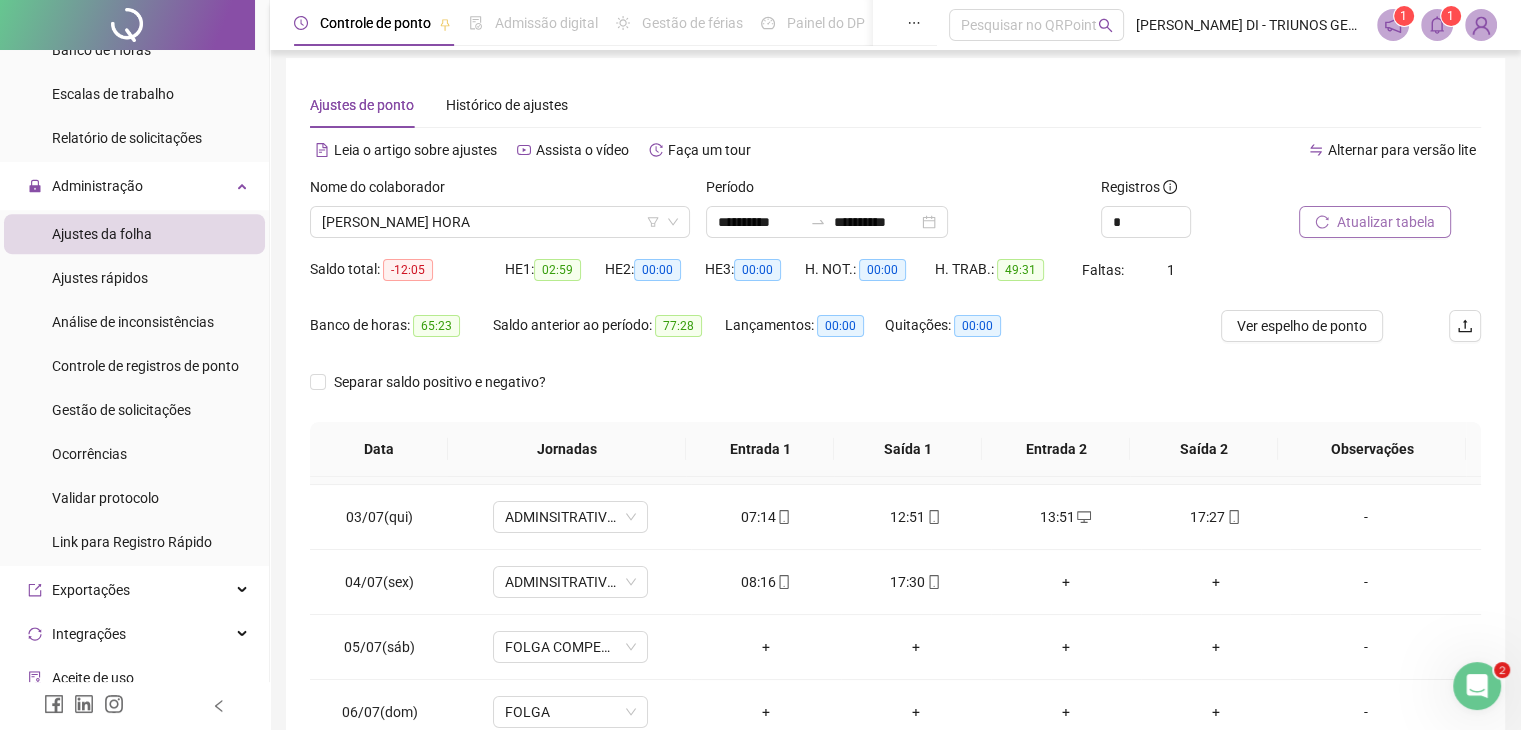 scroll, scrollTop: 156, scrollLeft: 0, axis: vertical 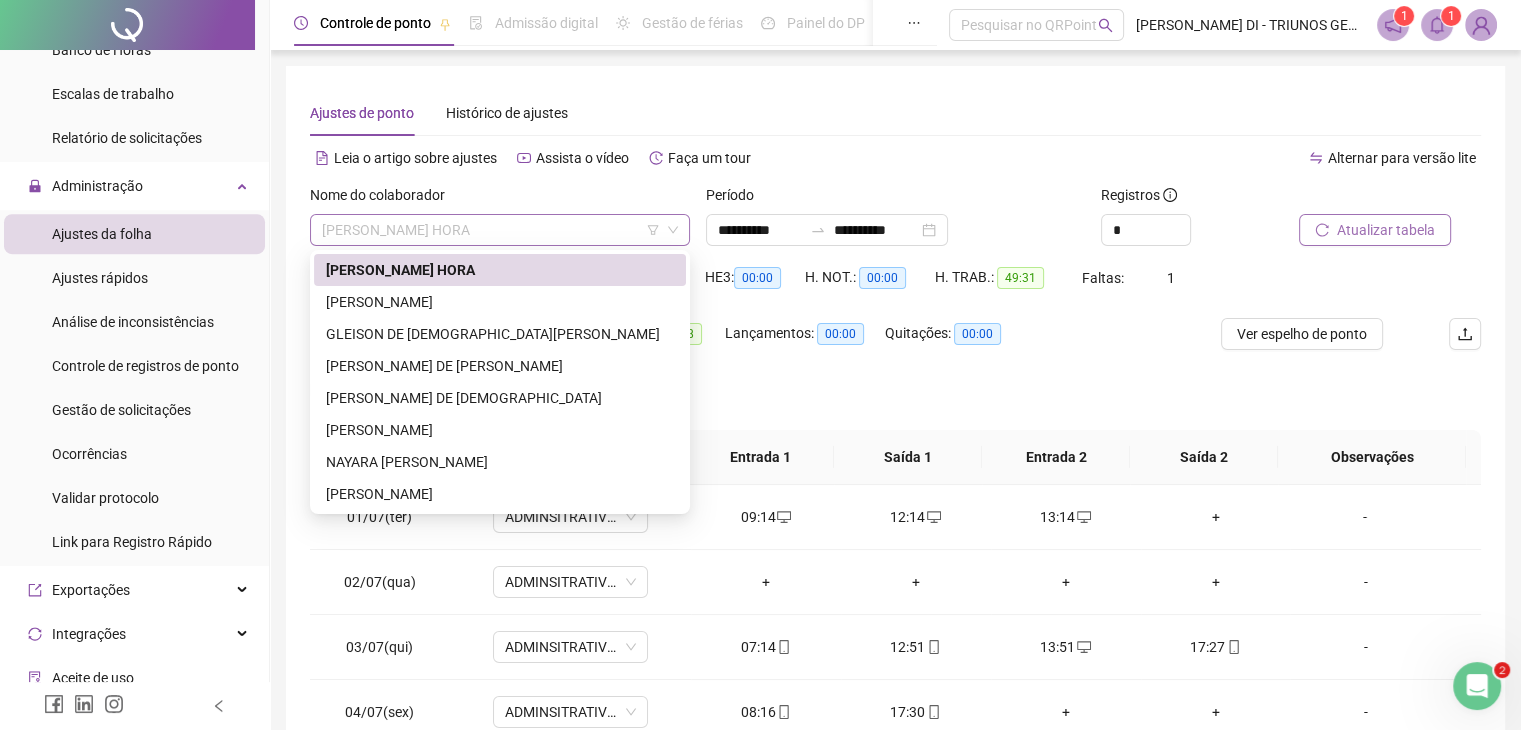 click on "[PERSON_NAME] HORA" at bounding box center (500, 230) 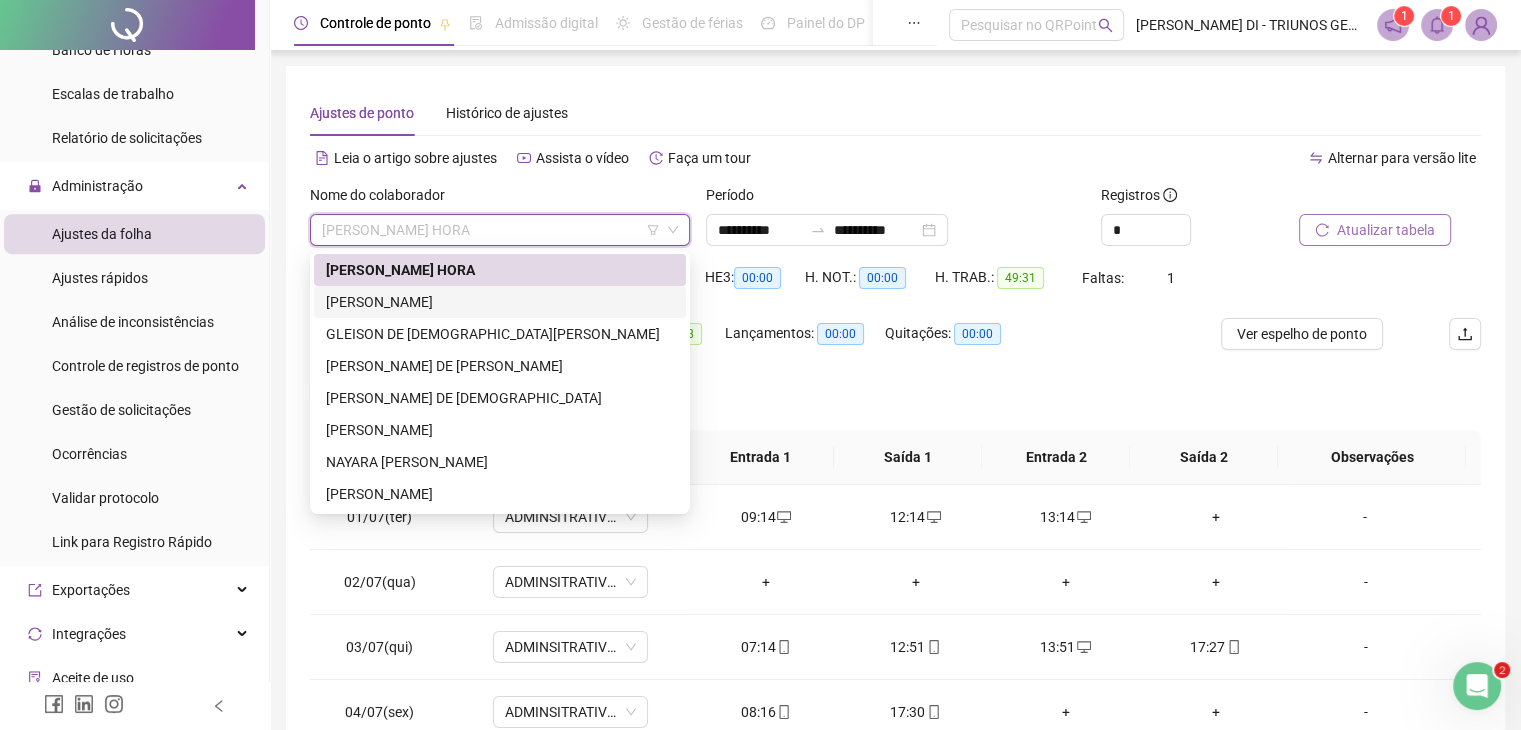 click on "[PERSON_NAME]" at bounding box center [500, 302] 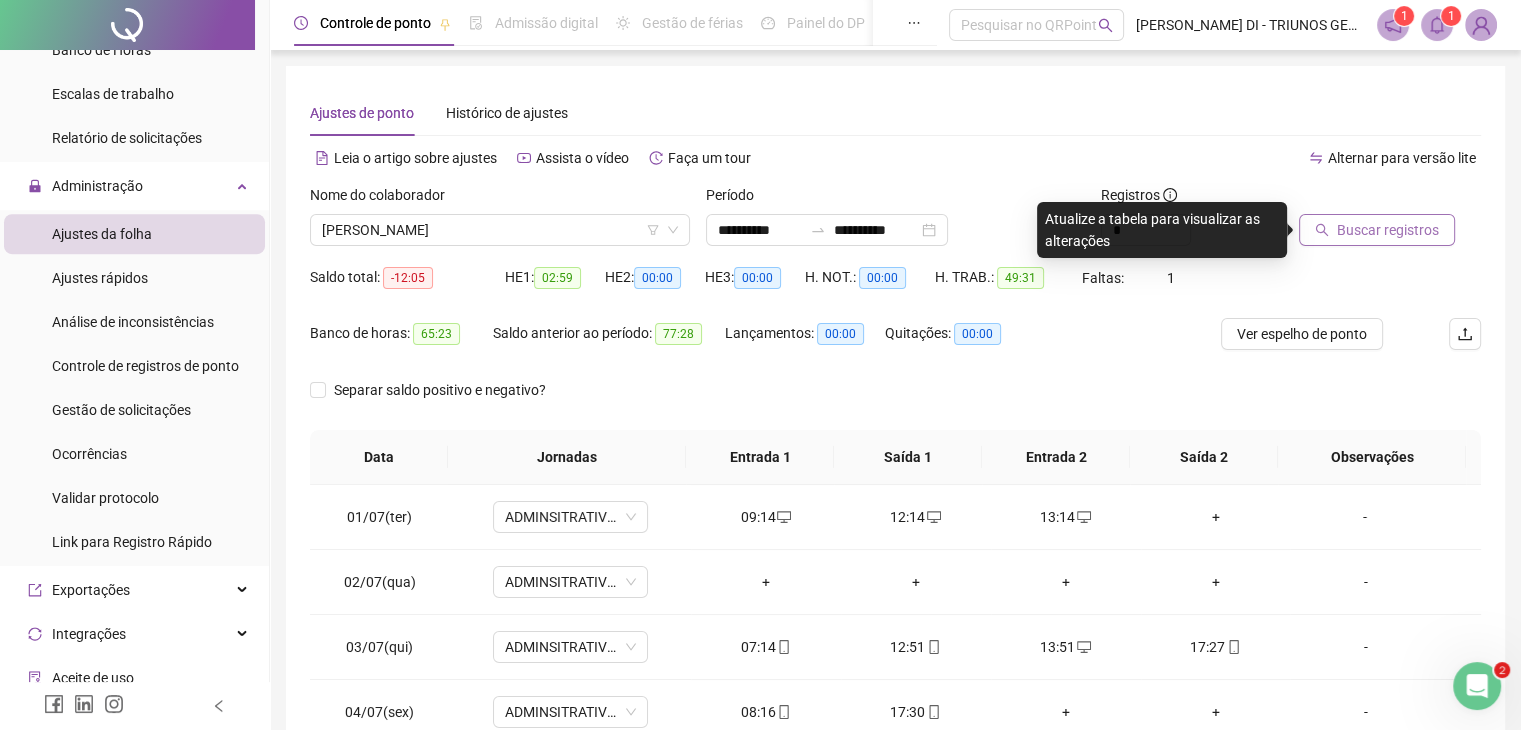 click on "Buscar registros" at bounding box center [1388, 230] 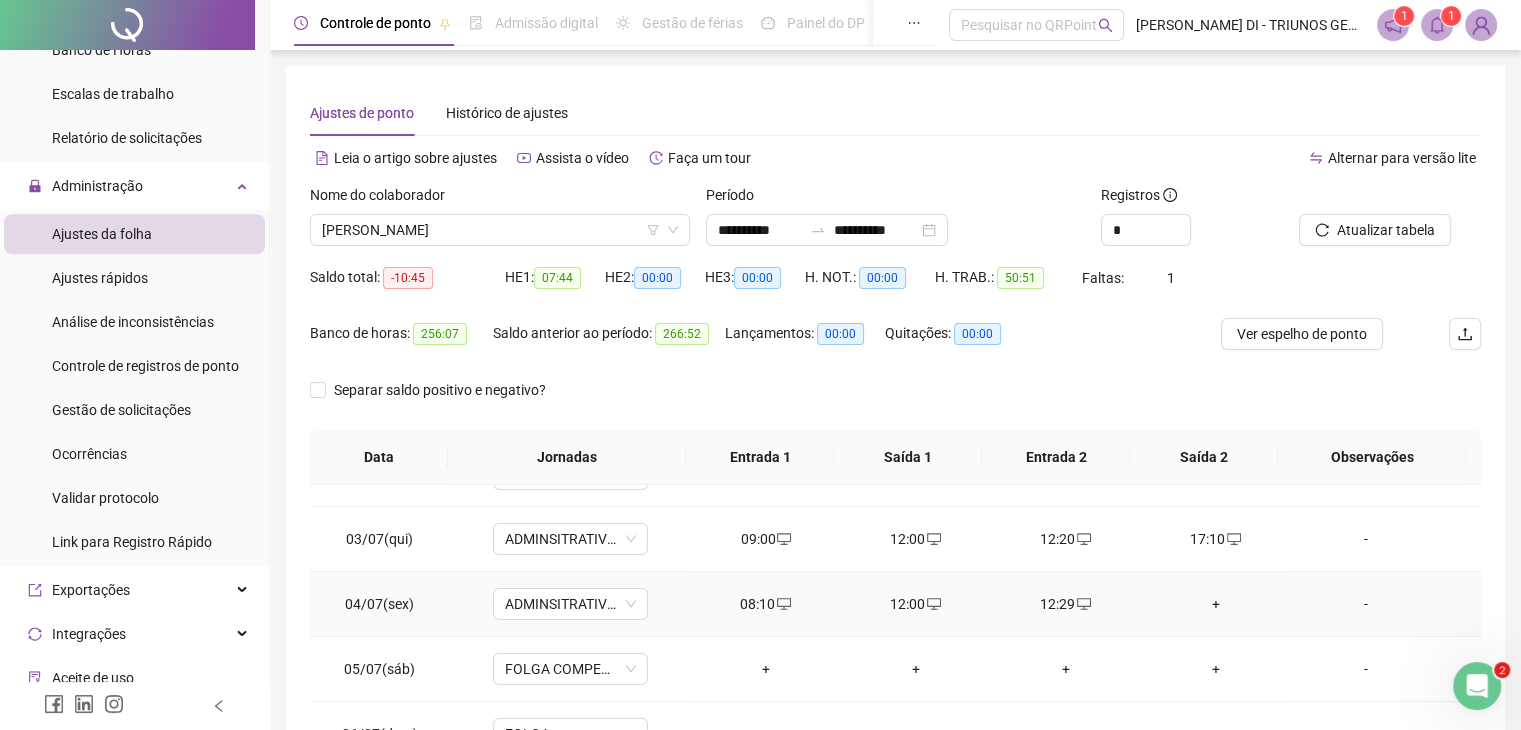 scroll, scrollTop: 156, scrollLeft: 0, axis: vertical 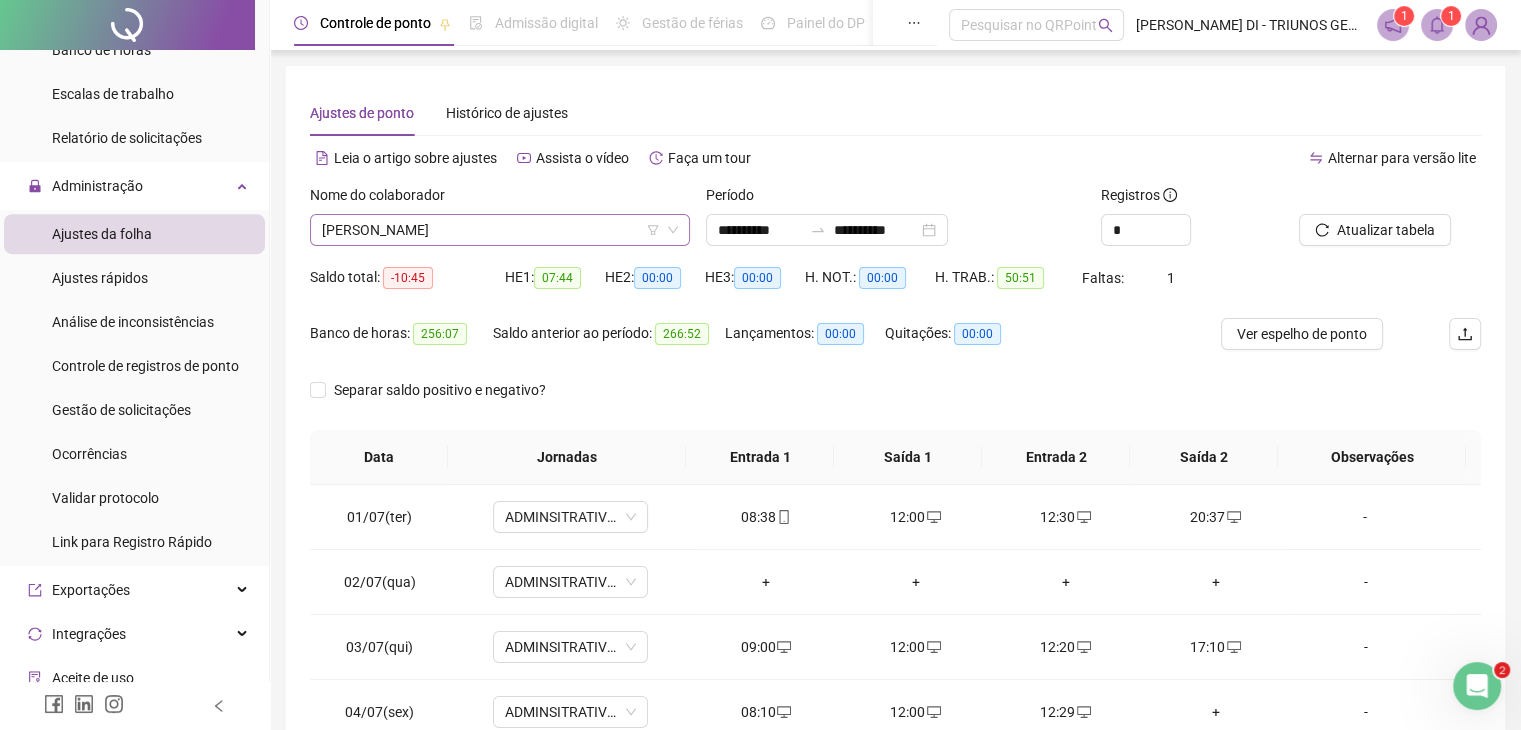 click on "[PERSON_NAME]" at bounding box center [500, 230] 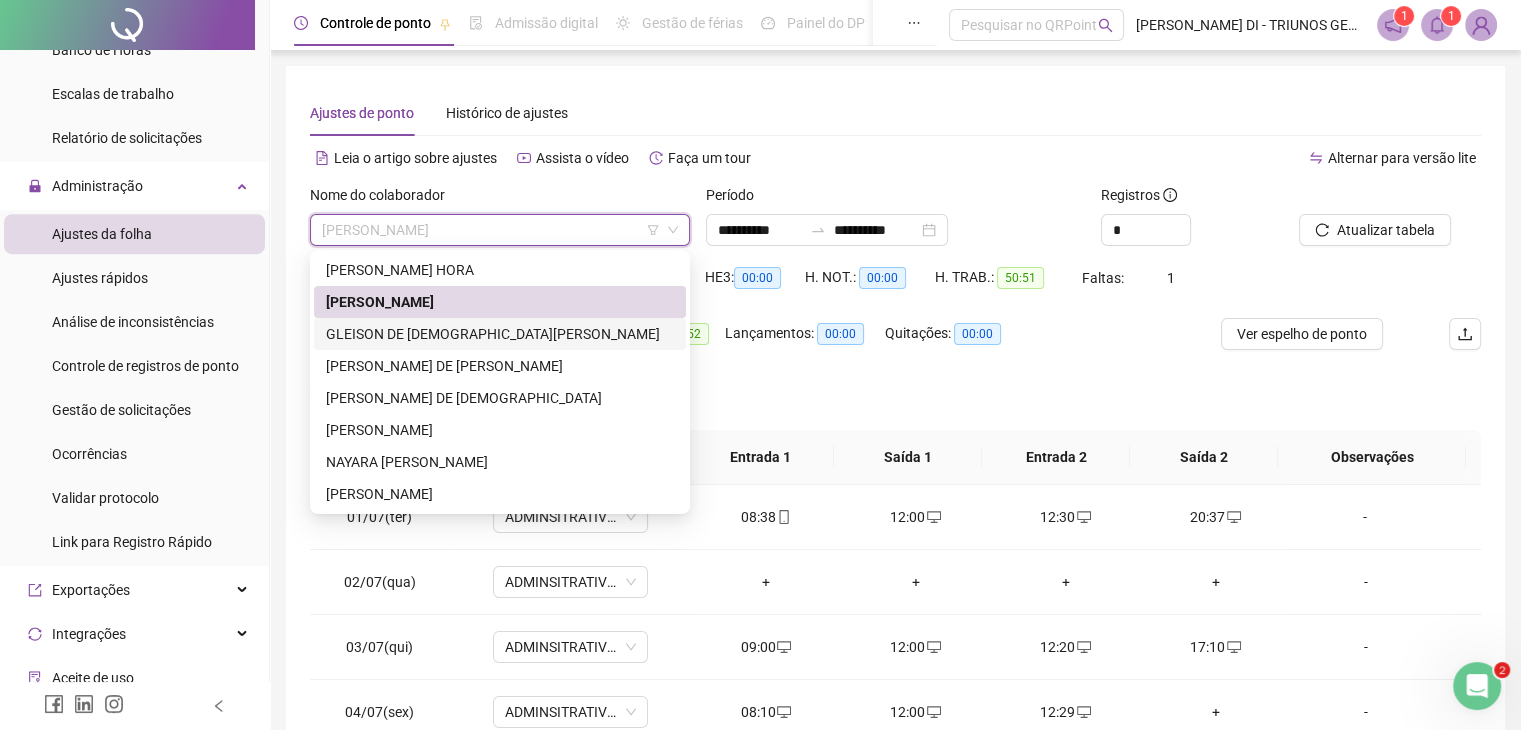 click on "GLEISON DE [DEMOGRAPHIC_DATA][PERSON_NAME]" at bounding box center [500, 334] 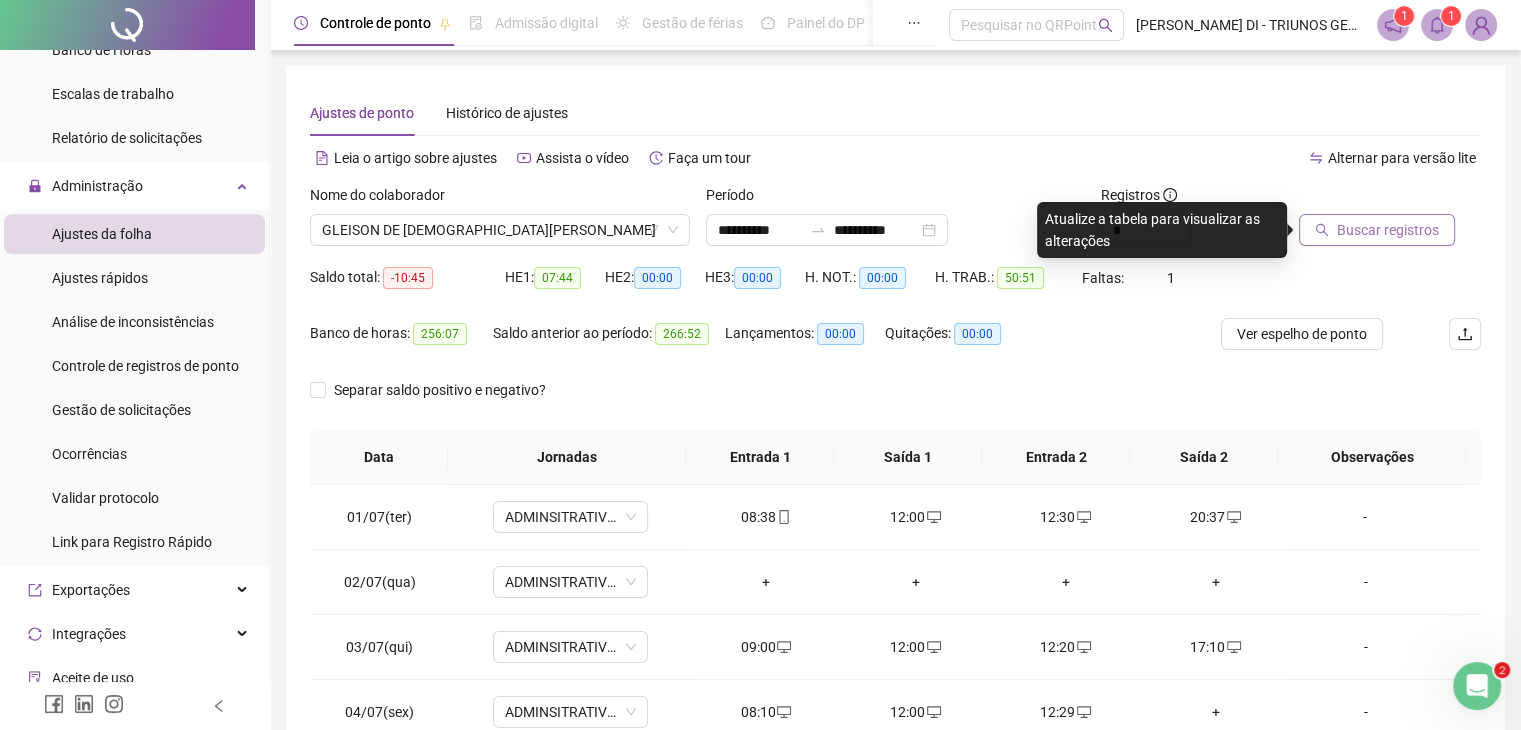 click on "Buscar registros" at bounding box center (1388, 230) 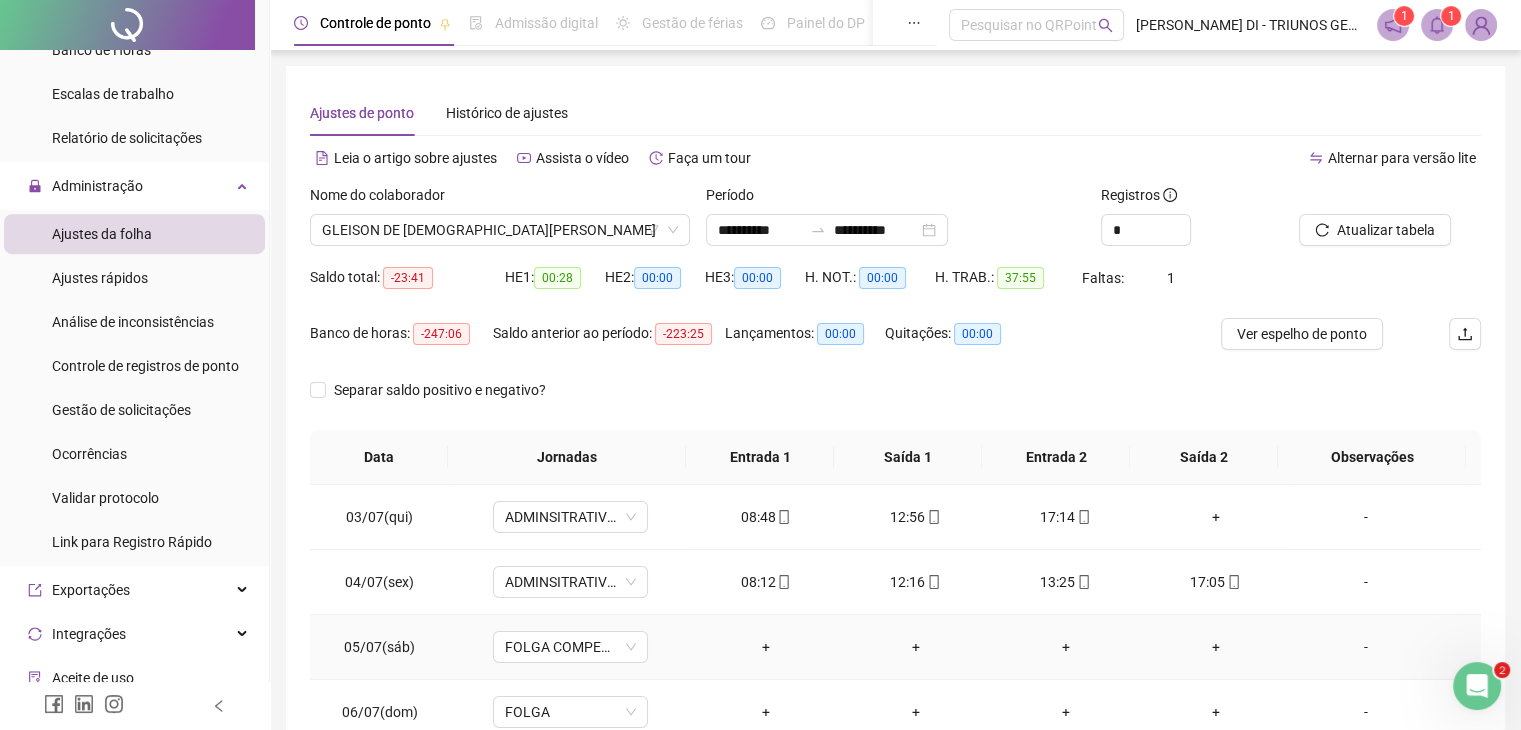 scroll, scrollTop: 156, scrollLeft: 0, axis: vertical 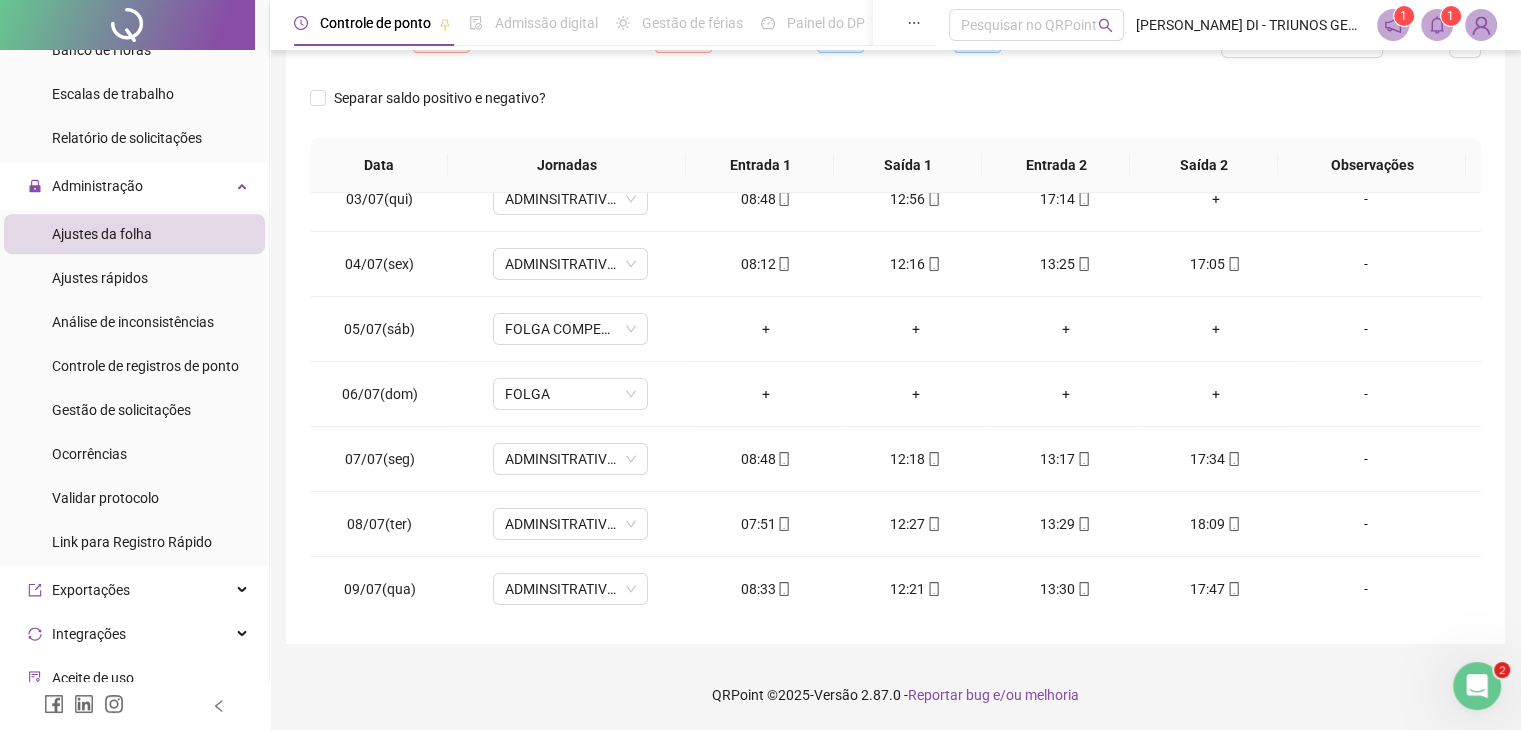 click on "**********" at bounding box center [895, 209] 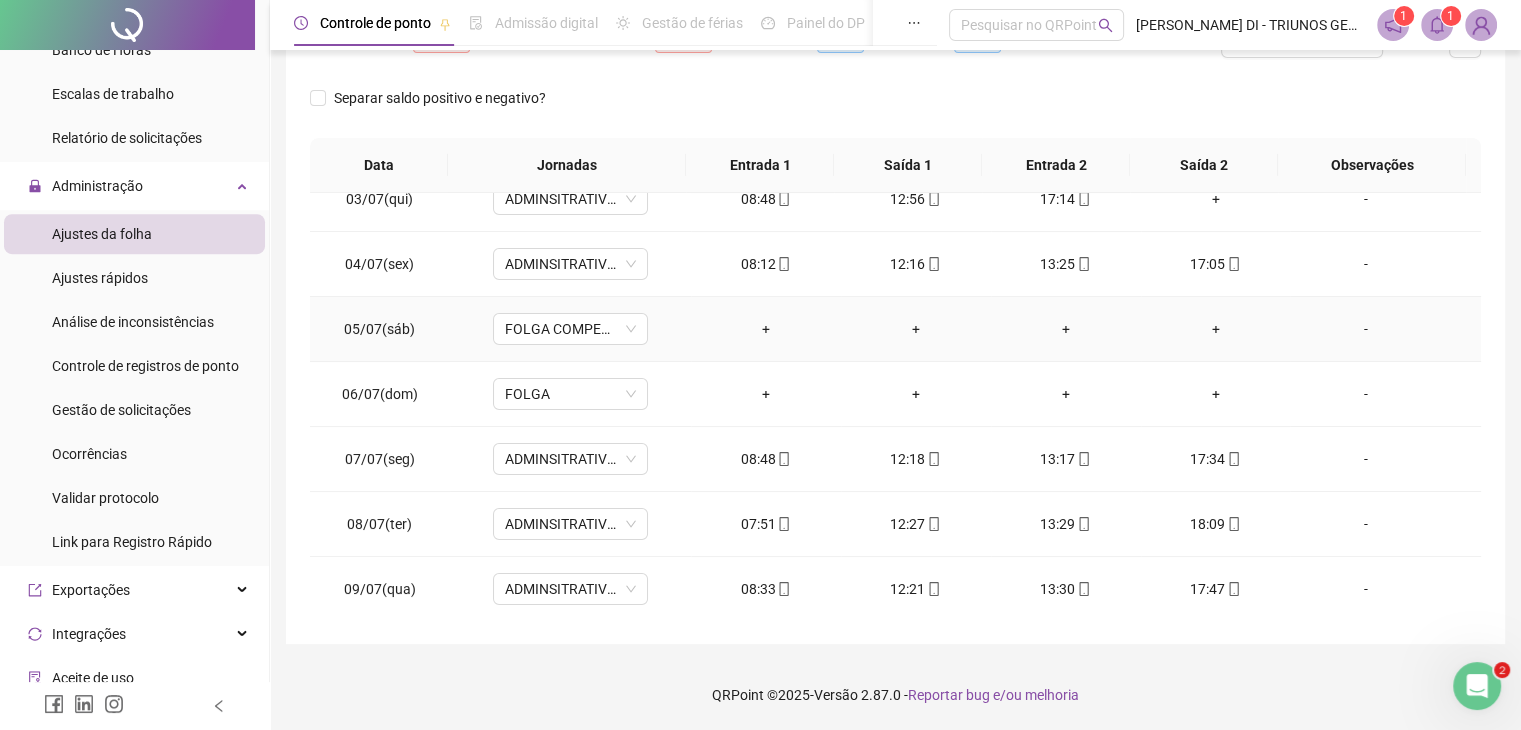scroll, scrollTop: 0, scrollLeft: 0, axis: both 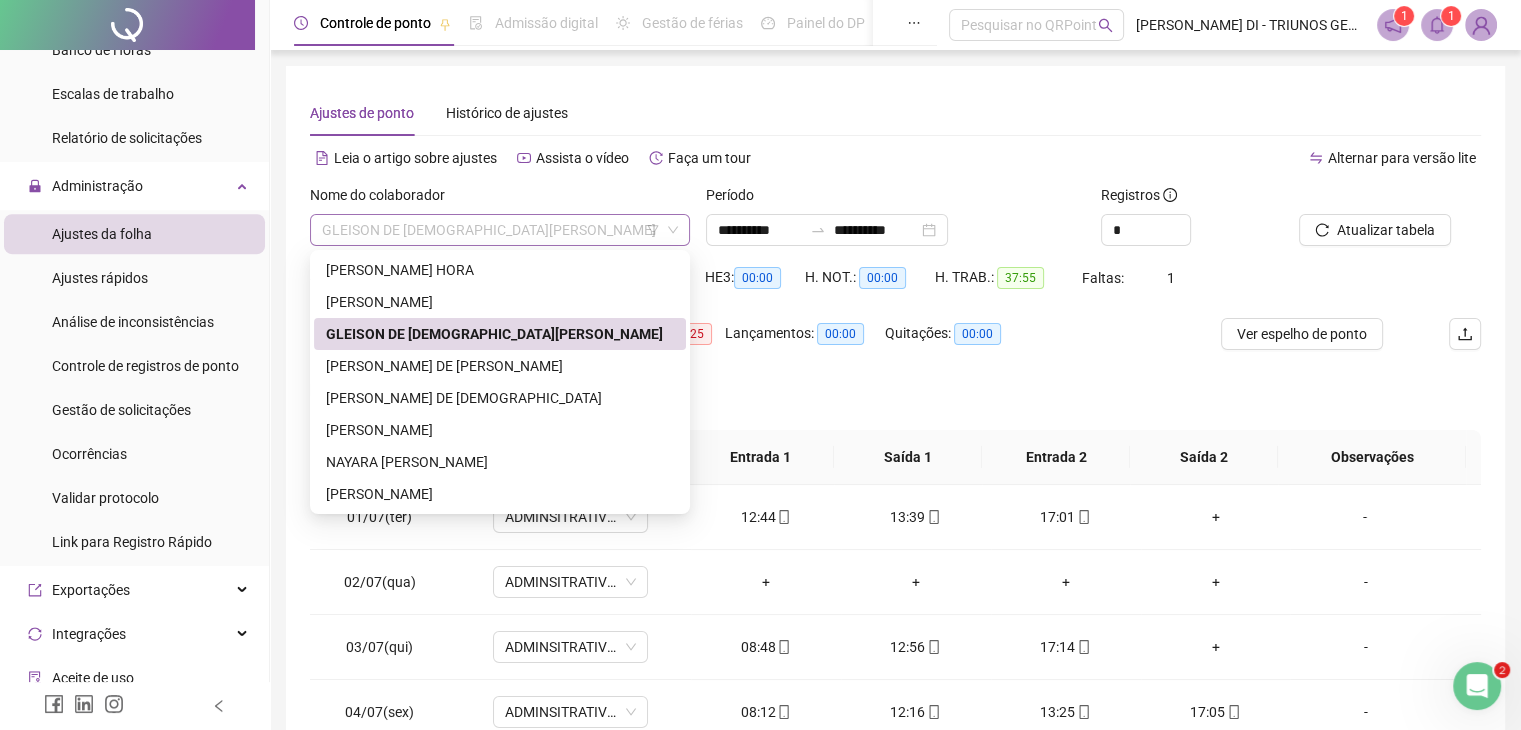 click on "GLEISON DE [DEMOGRAPHIC_DATA][PERSON_NAME]" at bounding box center (500, 230) 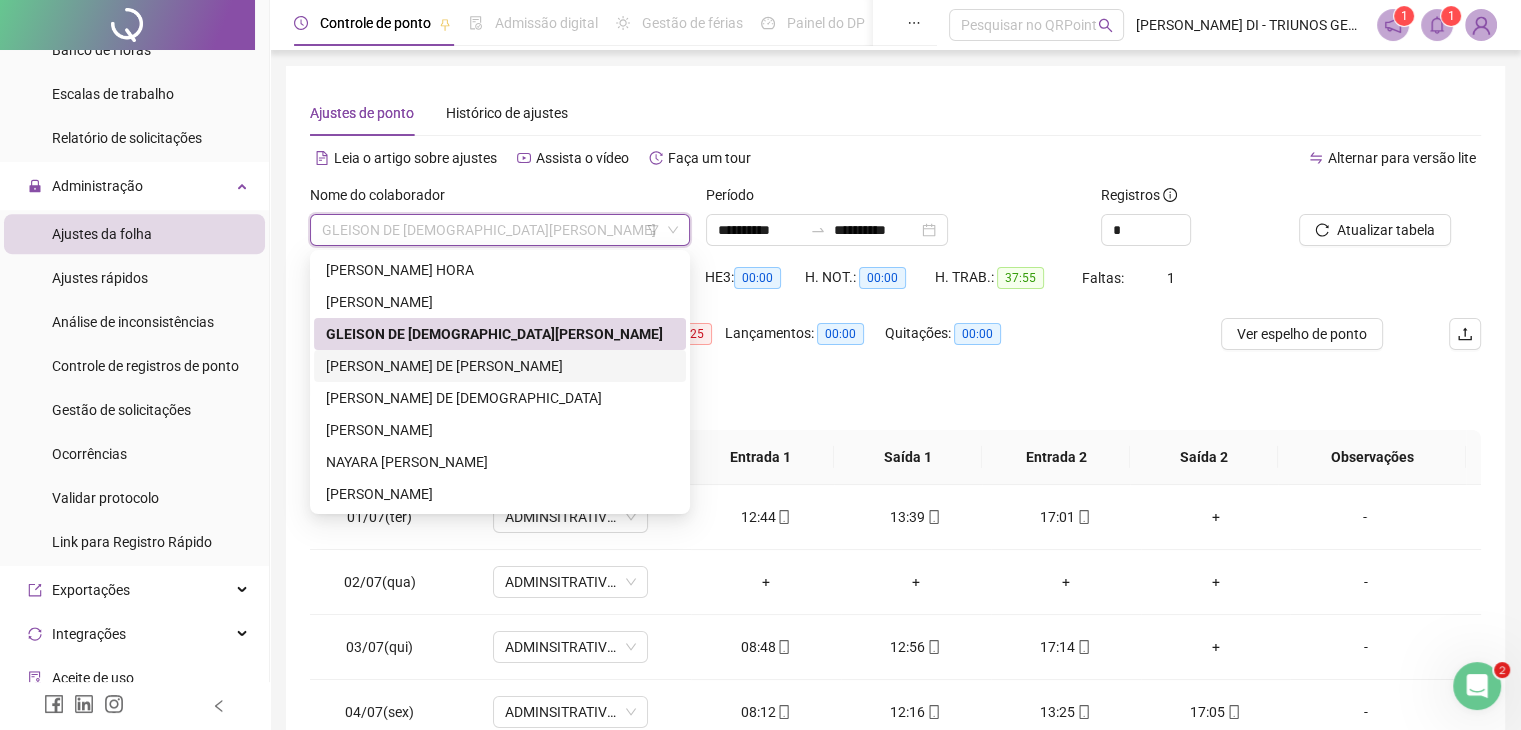 click on "[PERSON_NAME] DE [PERSON_NAME]" at bounding box center [500, 366] 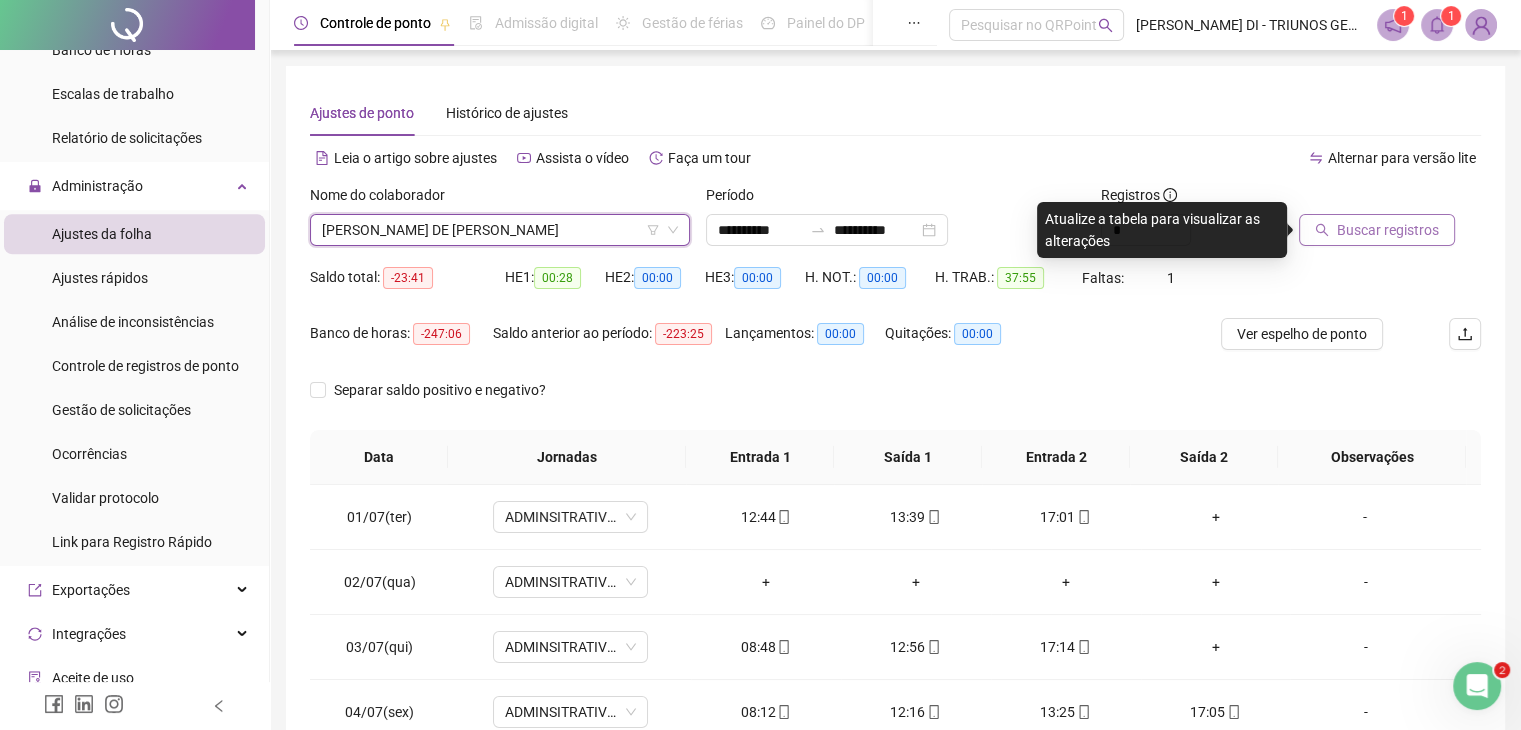 click on "Buscar registros" at bounding box center [1388, 230] 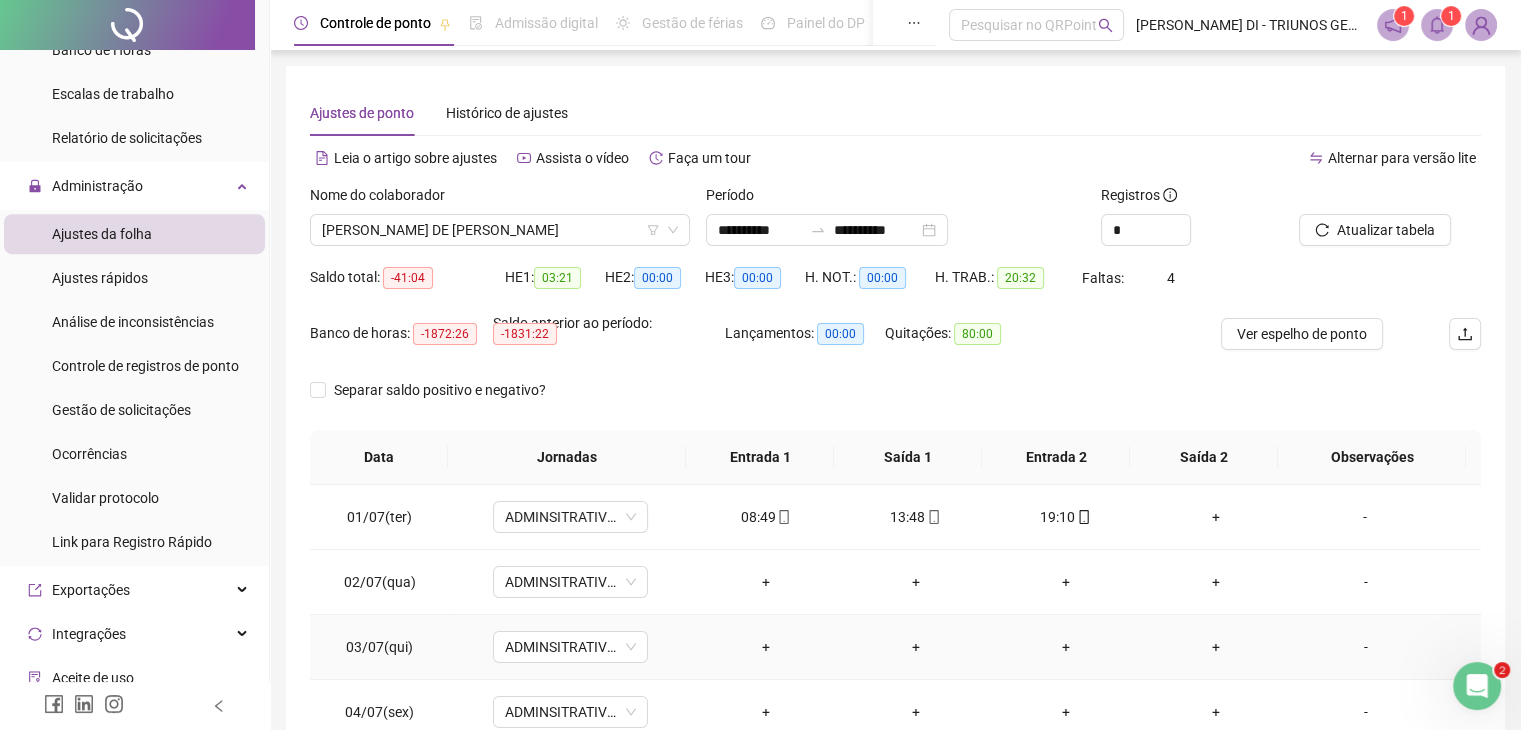 scroll, scrollTop: 156, scrollLeft: 0, axis: vertical 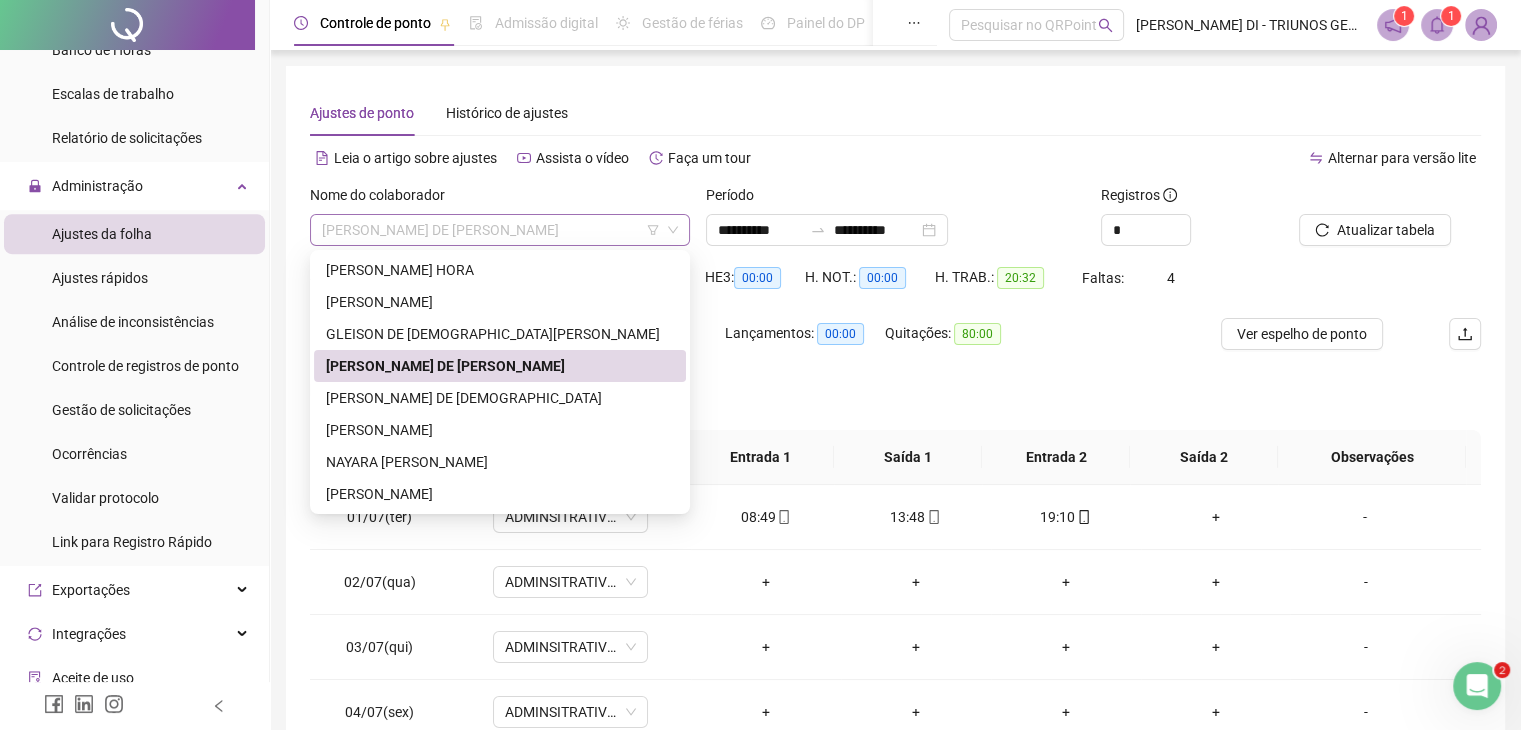 click on "[PERSON_NAME] DE [PERSON_NAME]" at bounding box center (500, 230) 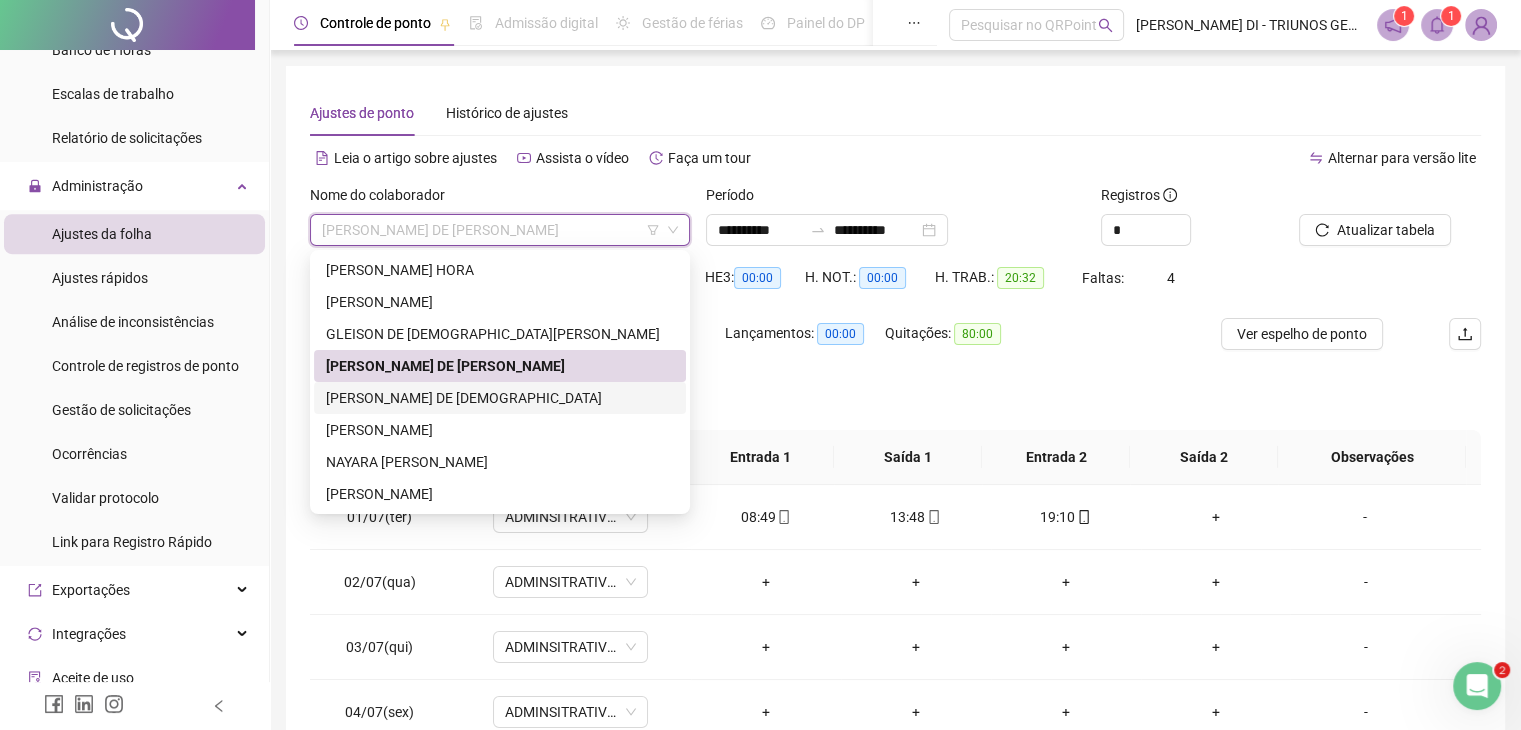 click on "[PERSON_NAME] DE [DEMOGRAPHIC_DATA]" at bounding box center [500, 398] 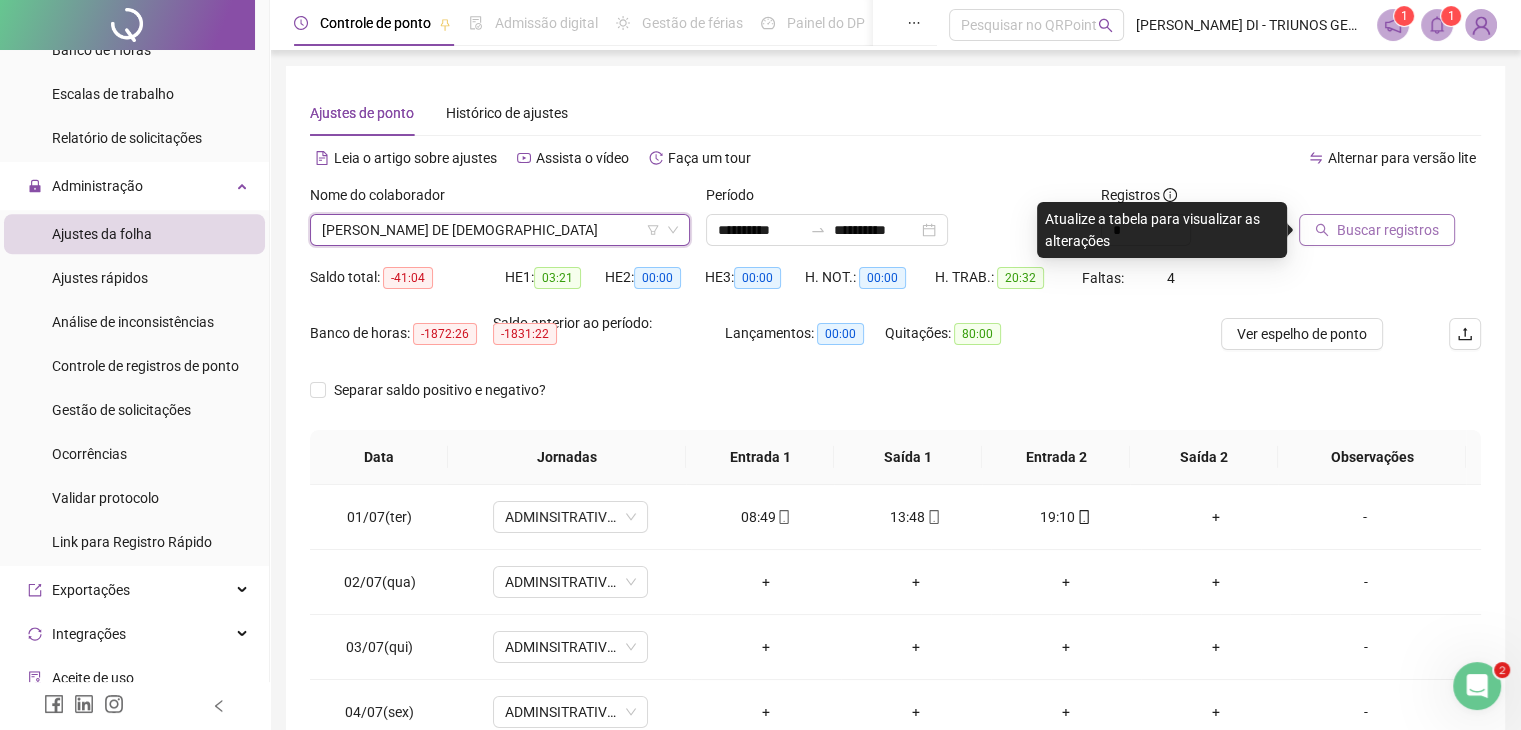 click on "Buscar registros" at bounding box center (1388, 230) 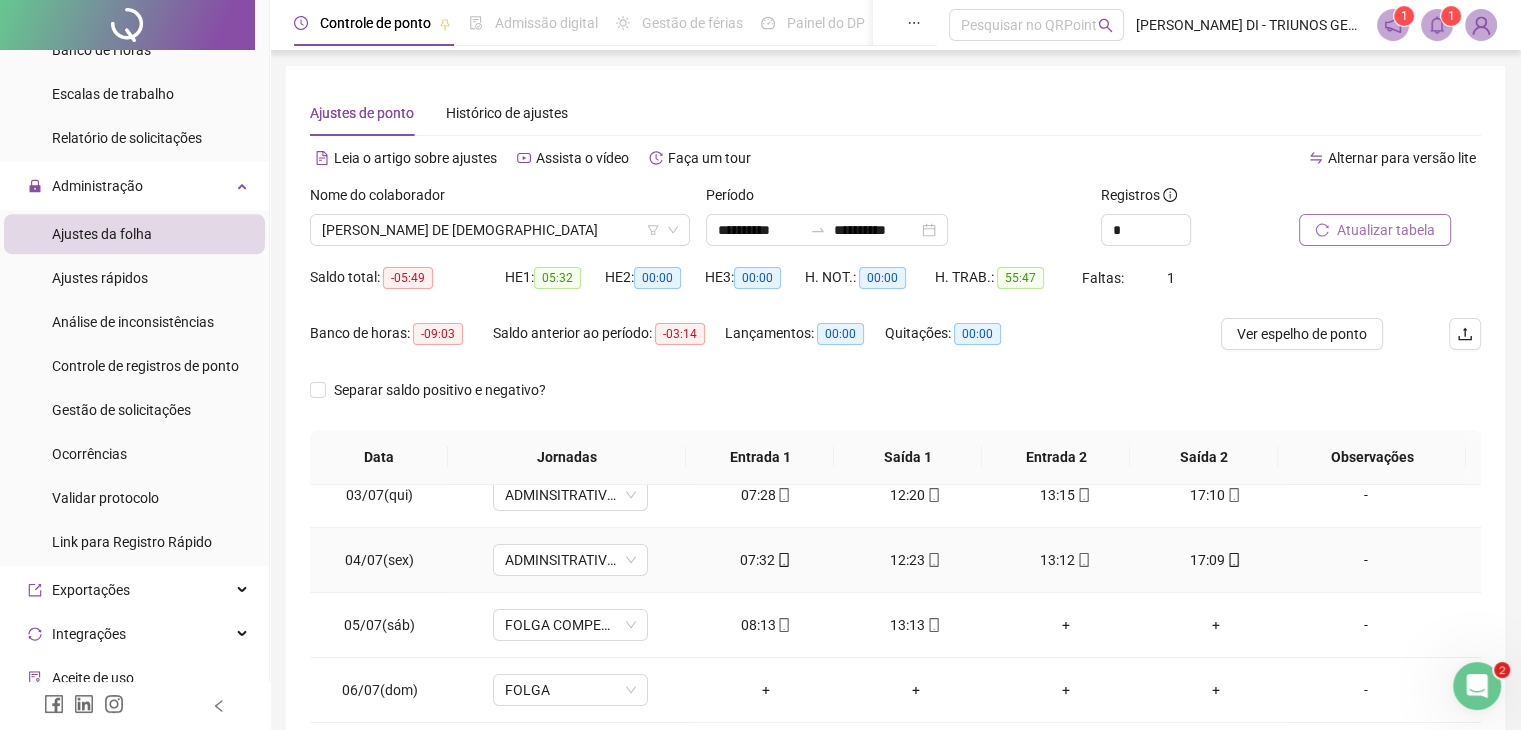 scroll, scrollTop: 156, scrollLeft: 0, axis: vertical 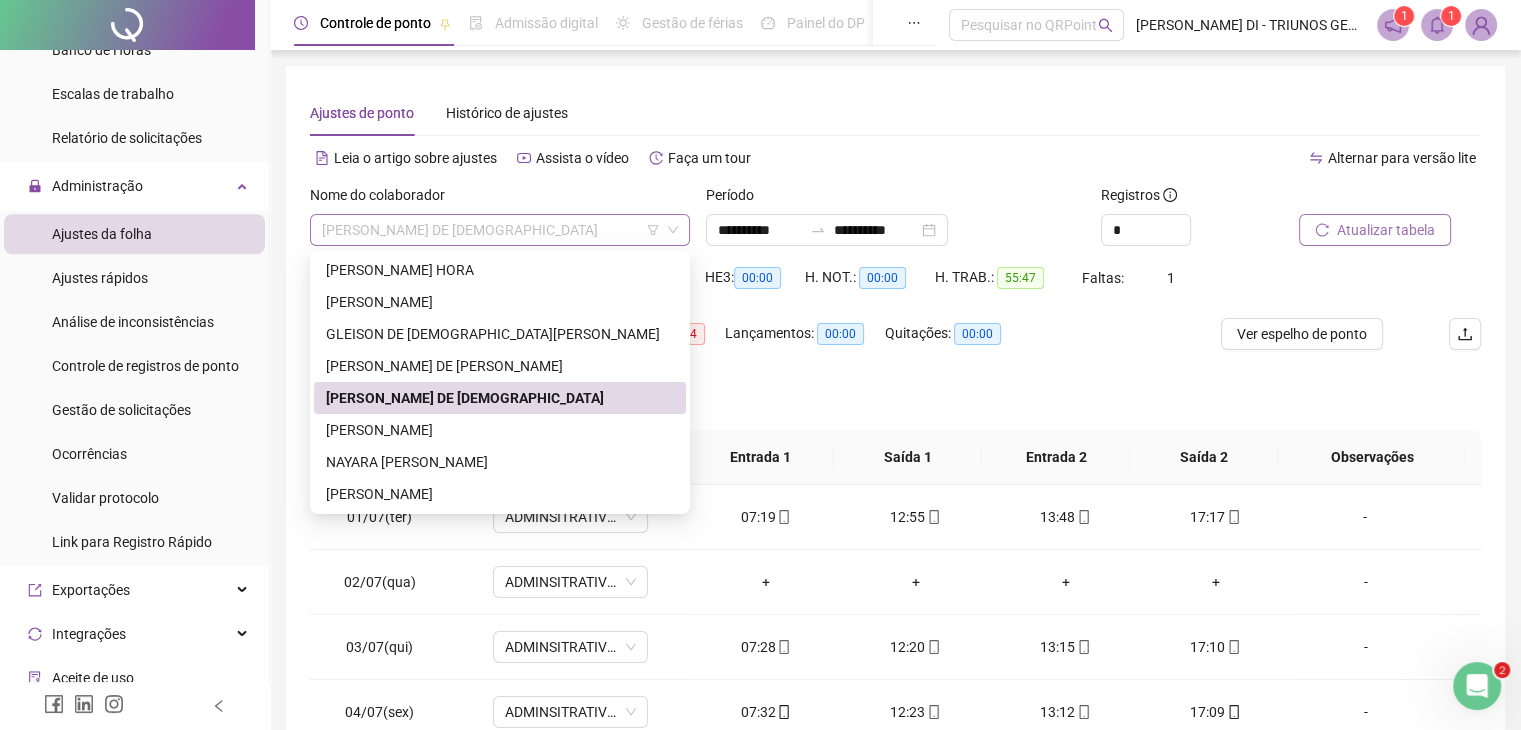click on "[PERSON_NAME] DE [DEMOGRAPHIC_DATA]" at bounding box center [500, 230] 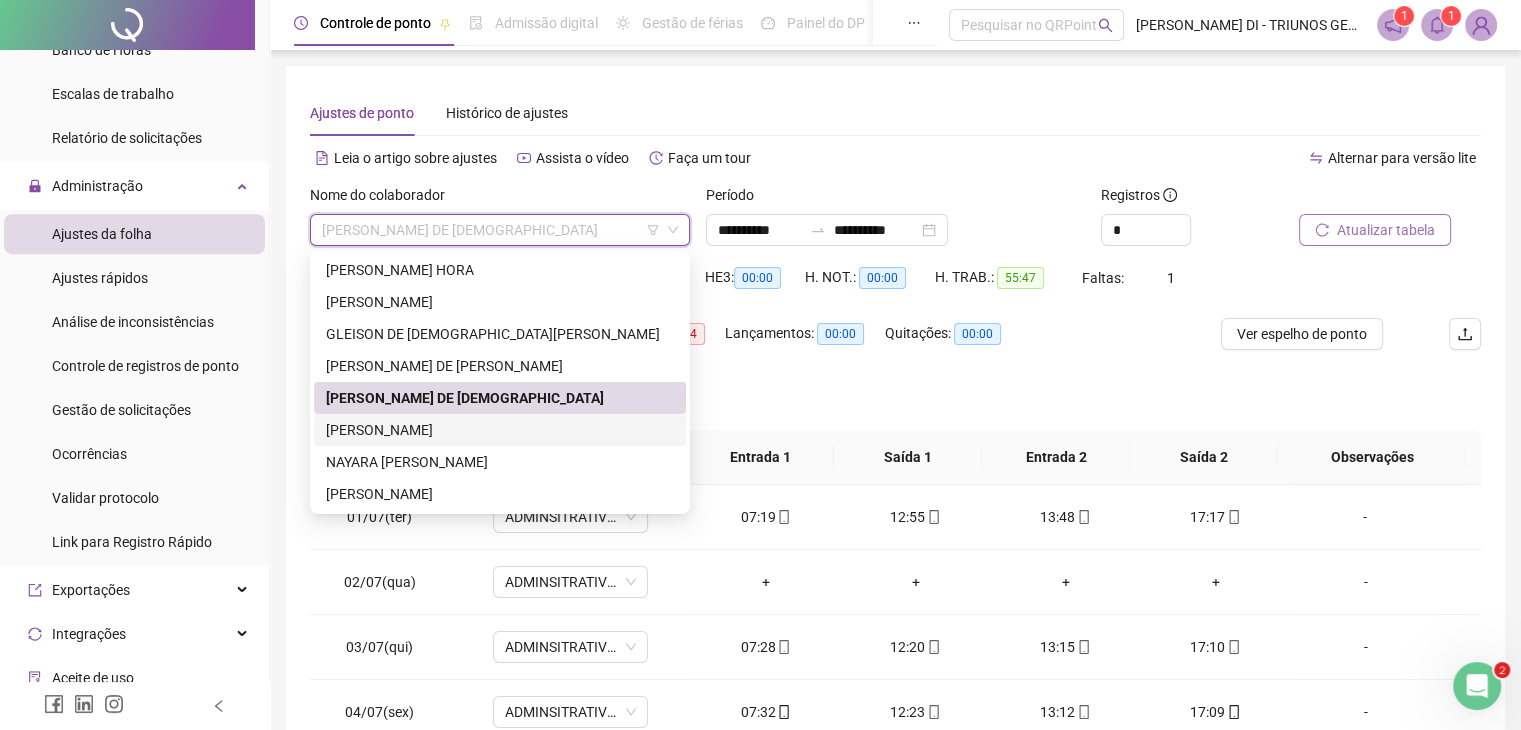 click on "[PERSON_NAME]" at bounding box center [500, 430] 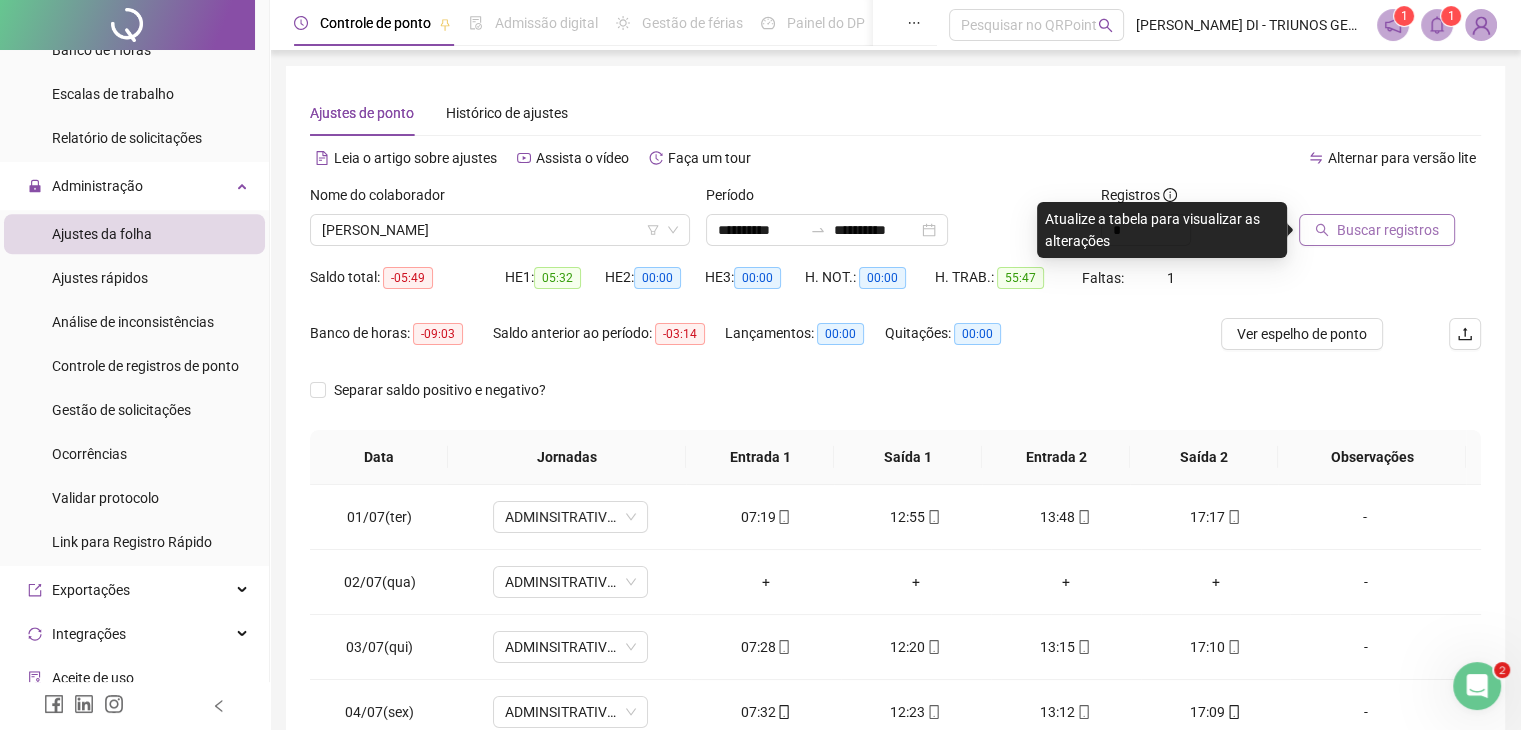 click on "Buscar registros" at bounding box center [1388, 230] 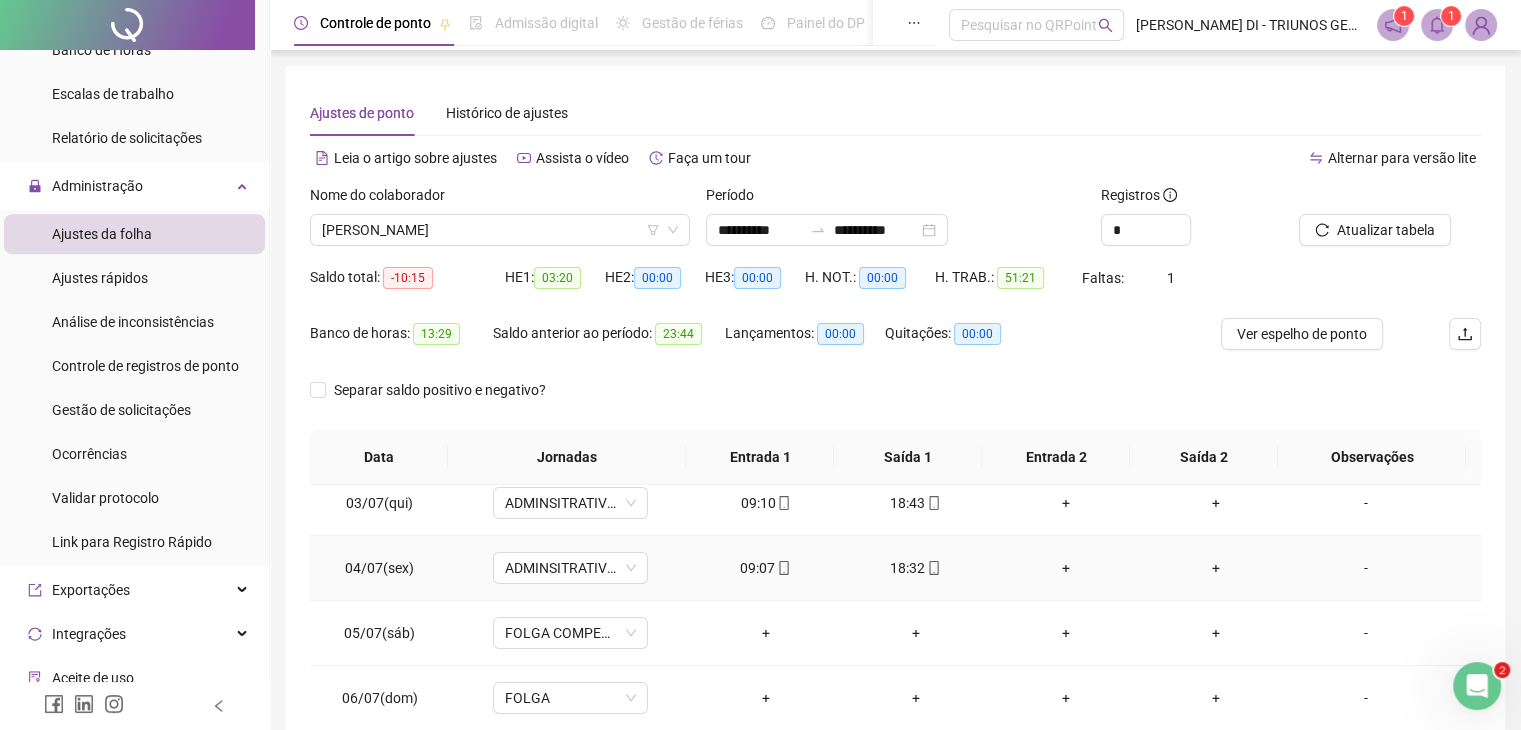 scroll, scrollTop: 156, scrollLeft: 0, axis: vertical 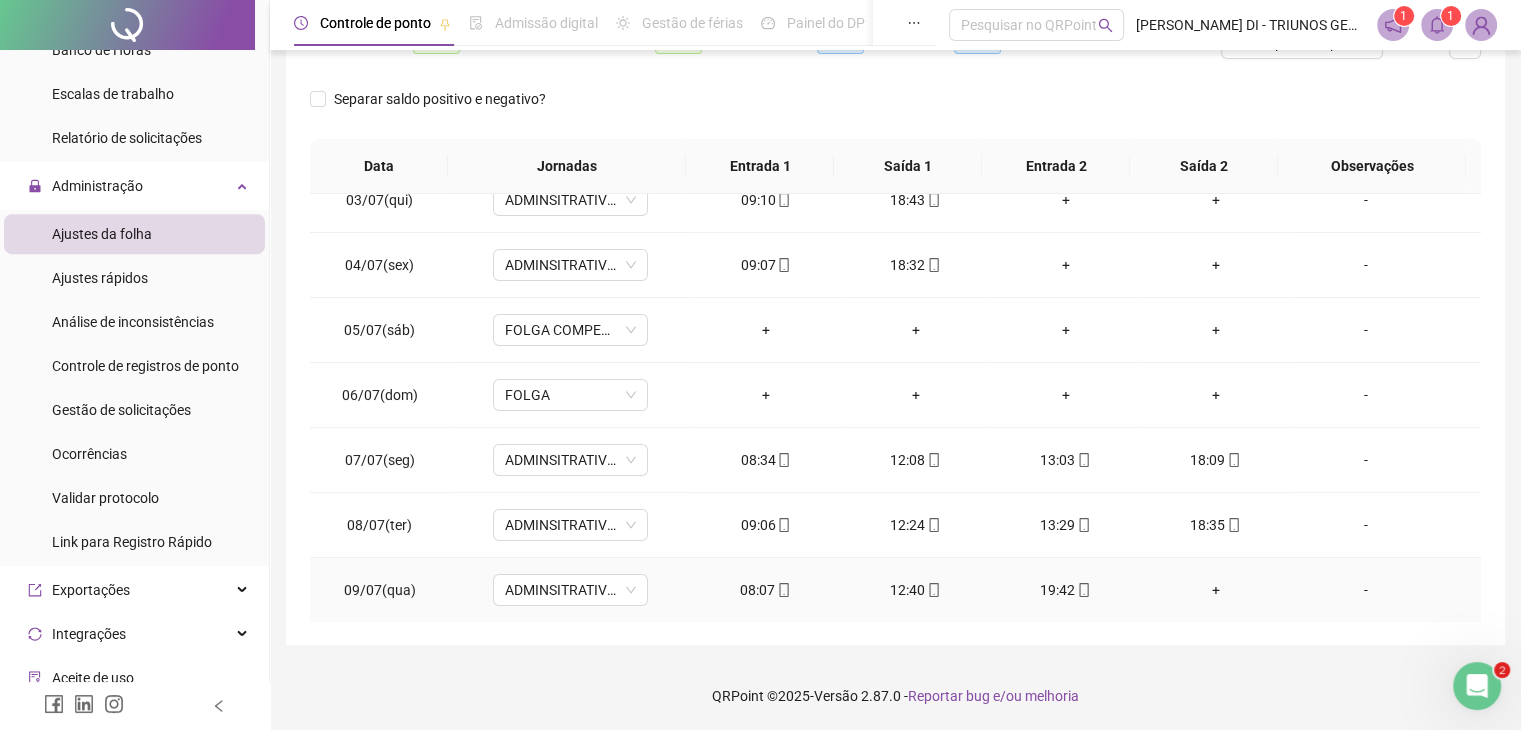 click on "12:40" at bounding box center [916, 590] 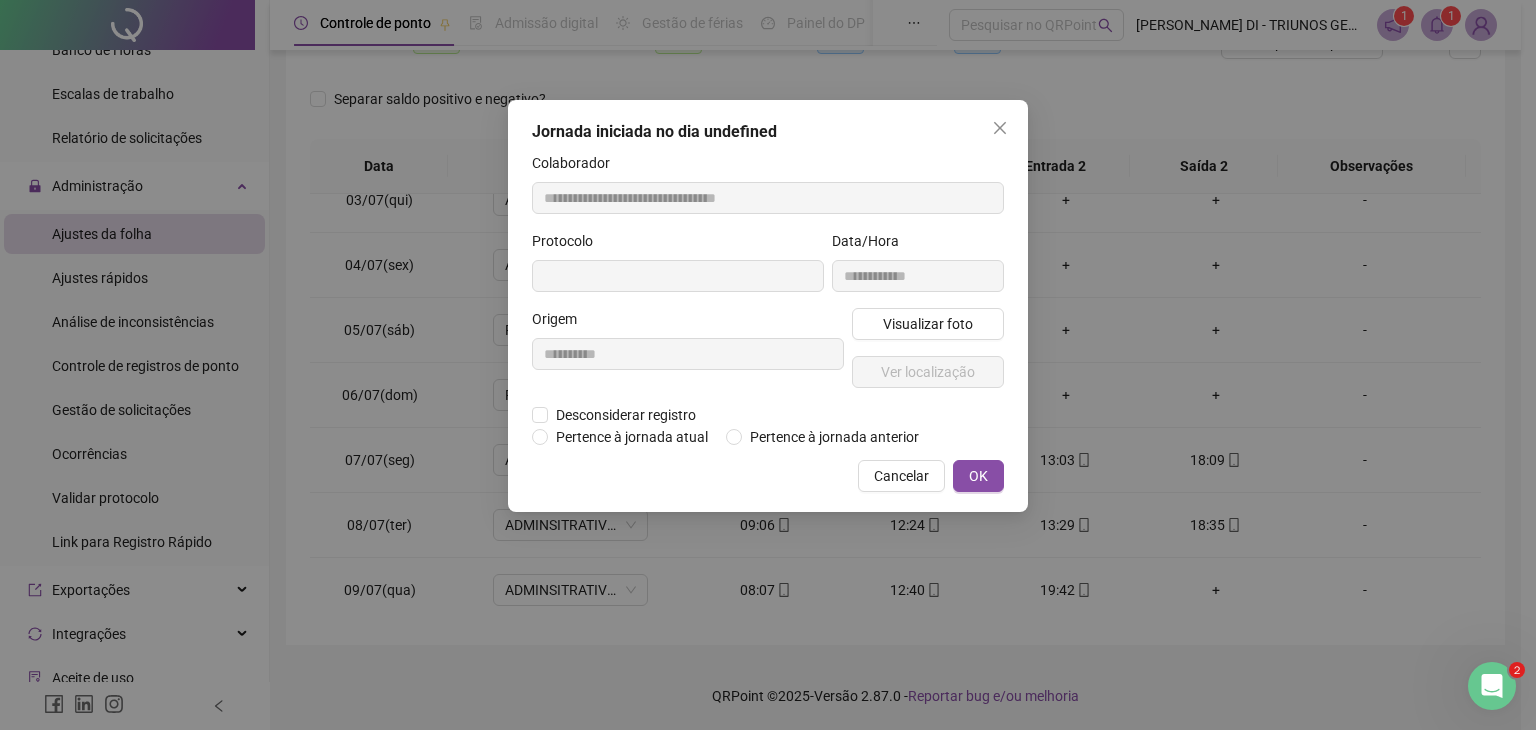 type on "**********" 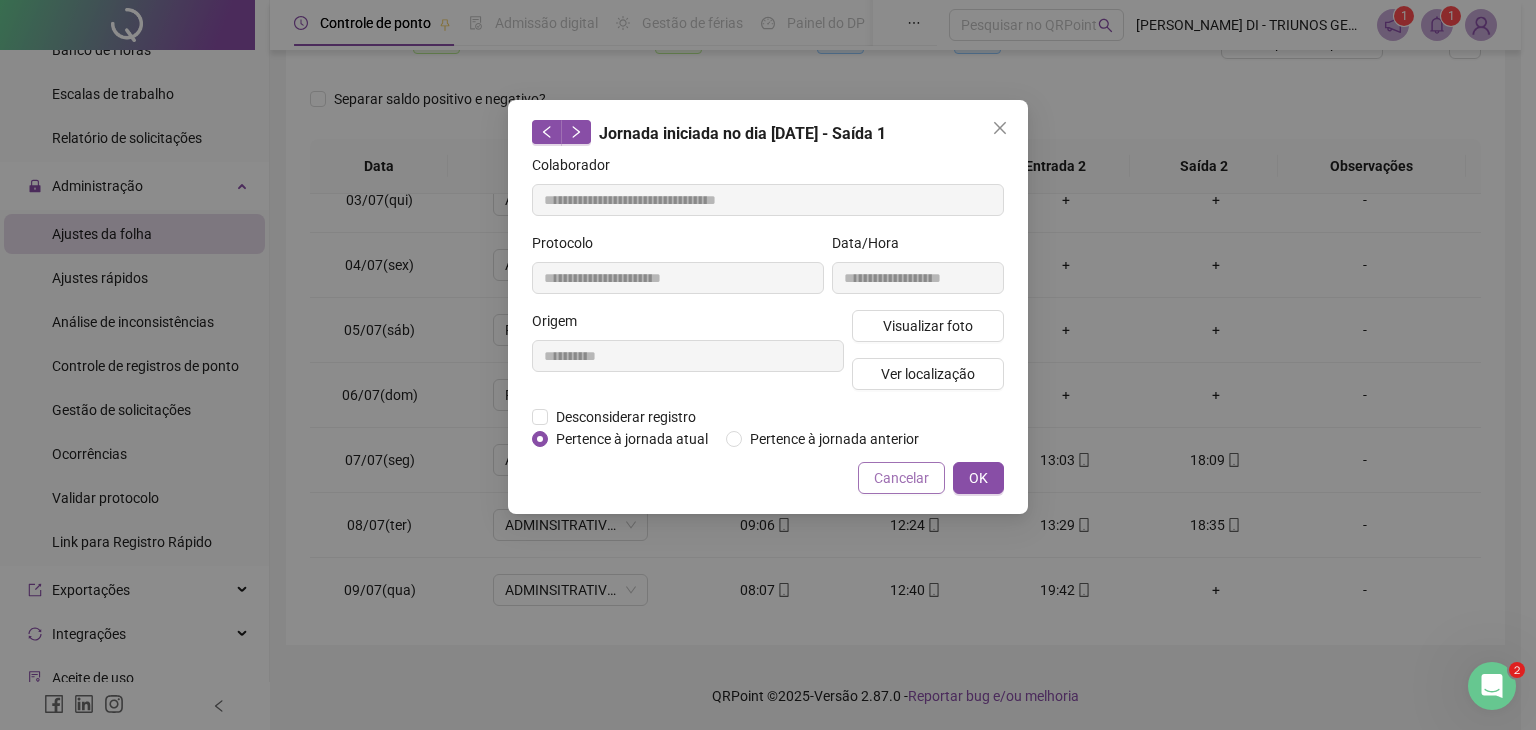 click on "Cancelar" at bounding box center [901, 478] 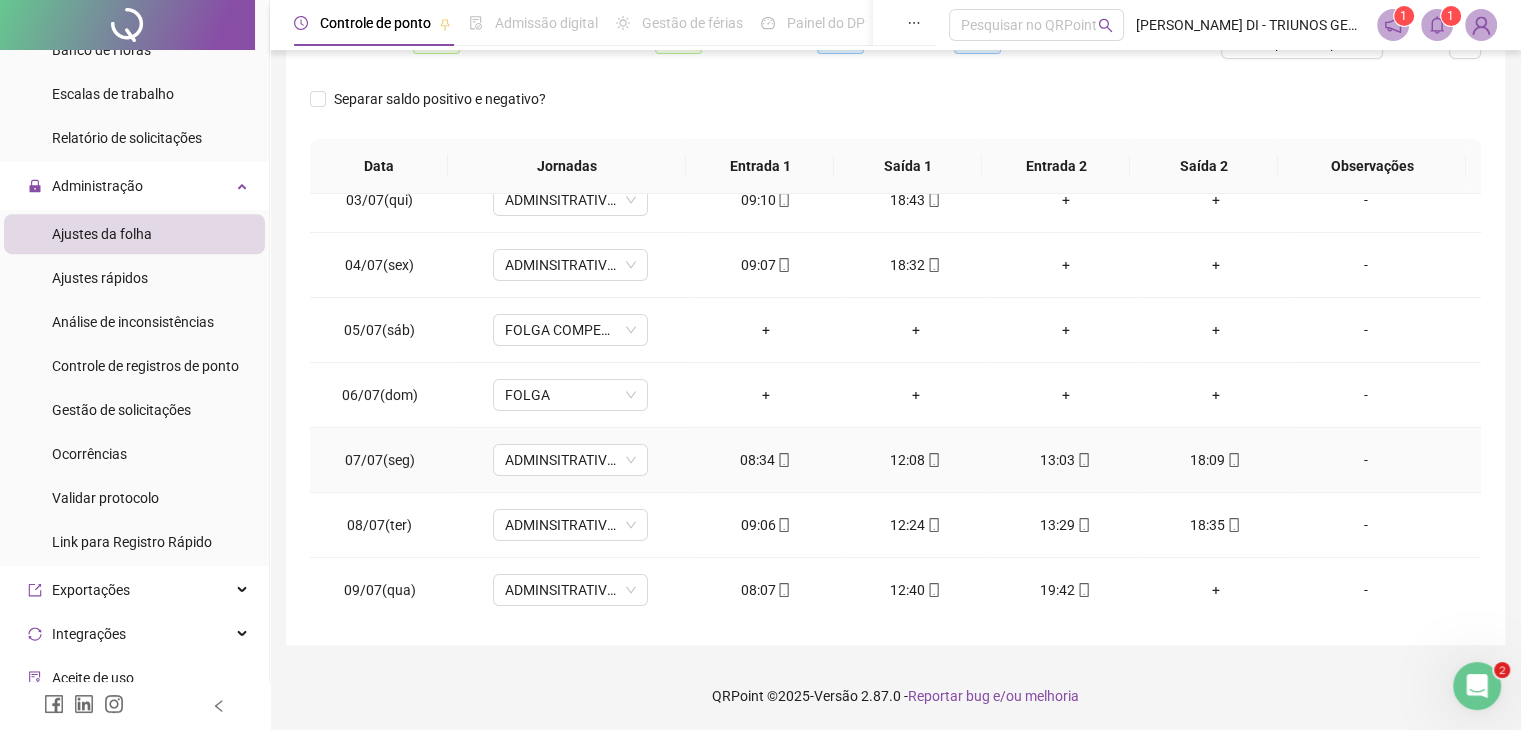 scroll, scrollTop: 0, scrollLeft: 0, axis: both 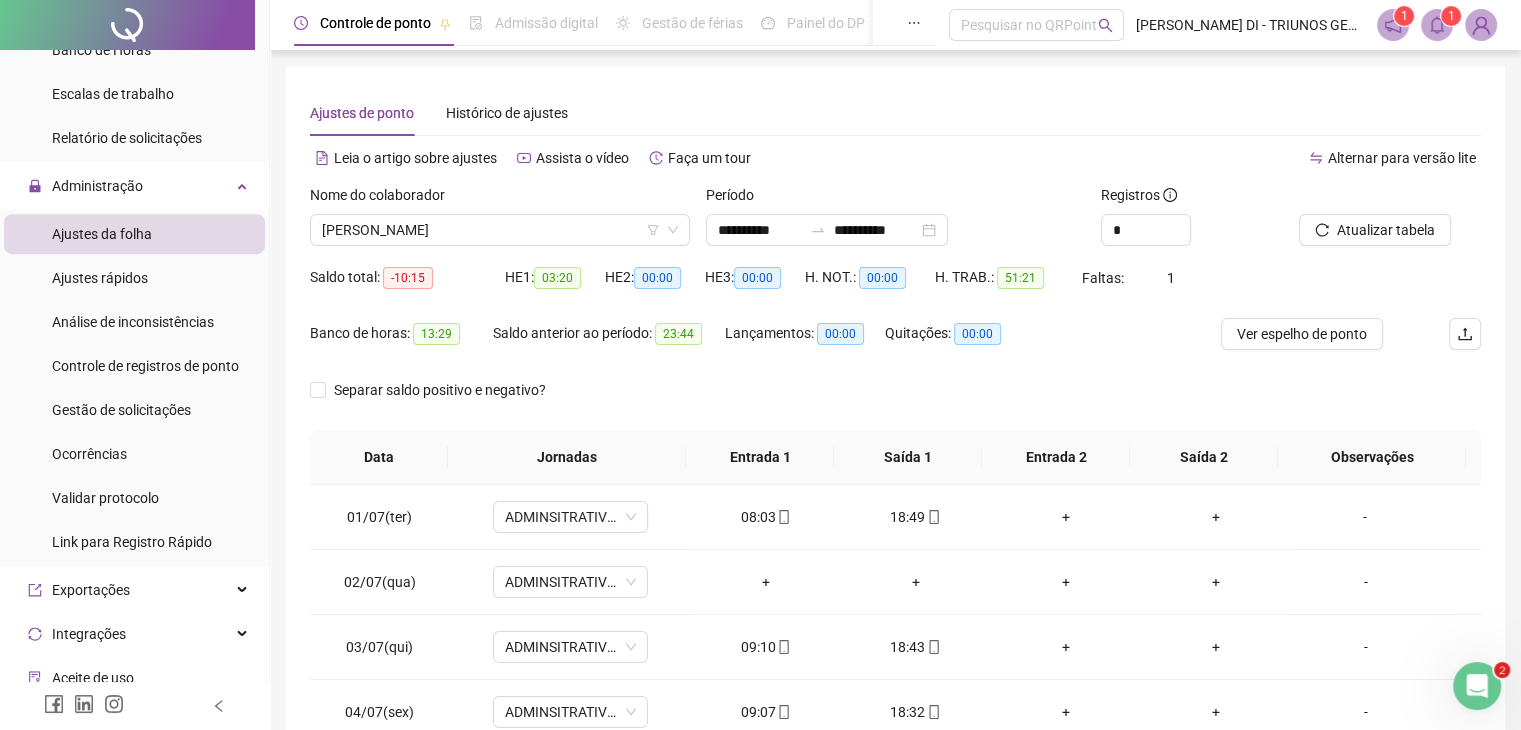 click on "Nome do colaborador" at bounding box center [500, 199] 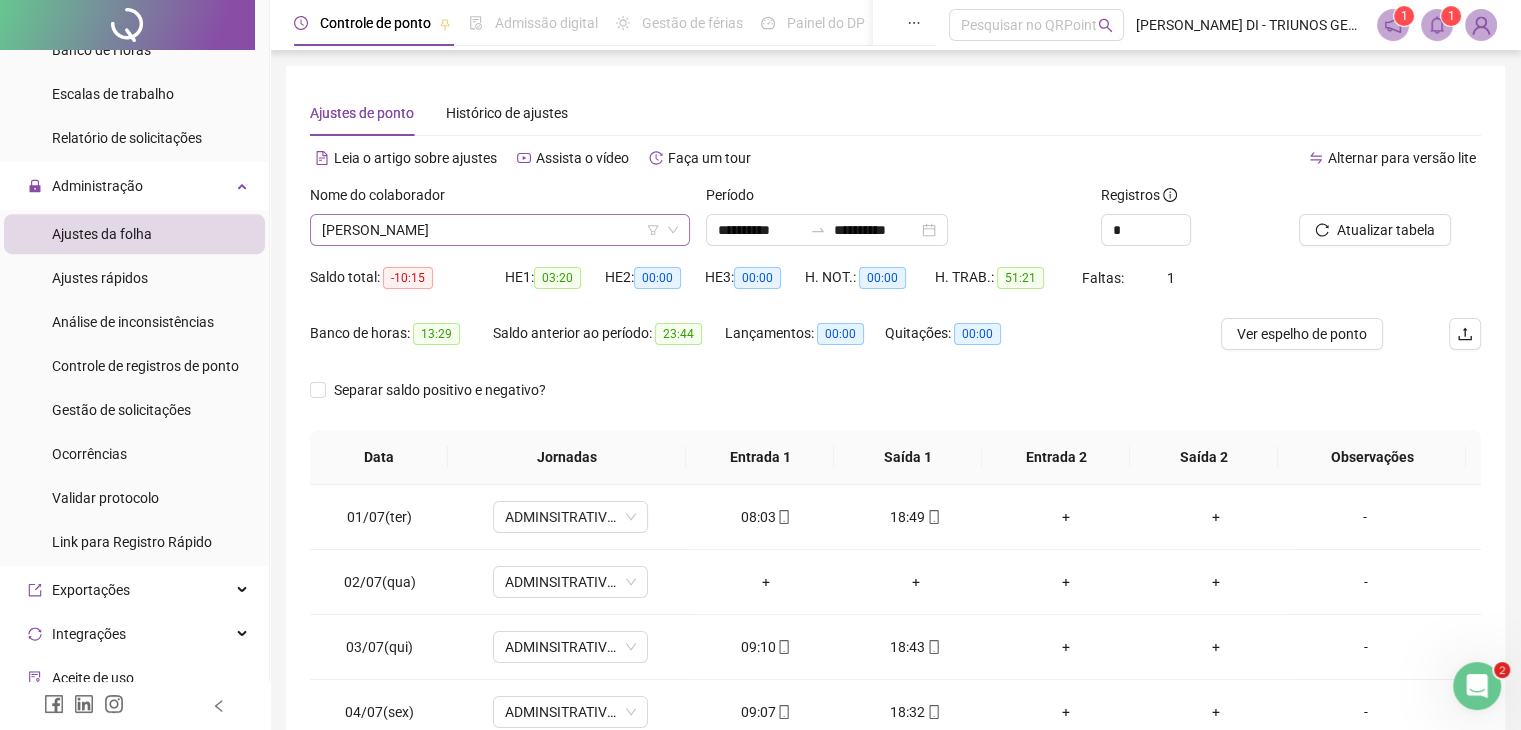 click on "[PERSON_NAME]" at bounding box center (500, 230) 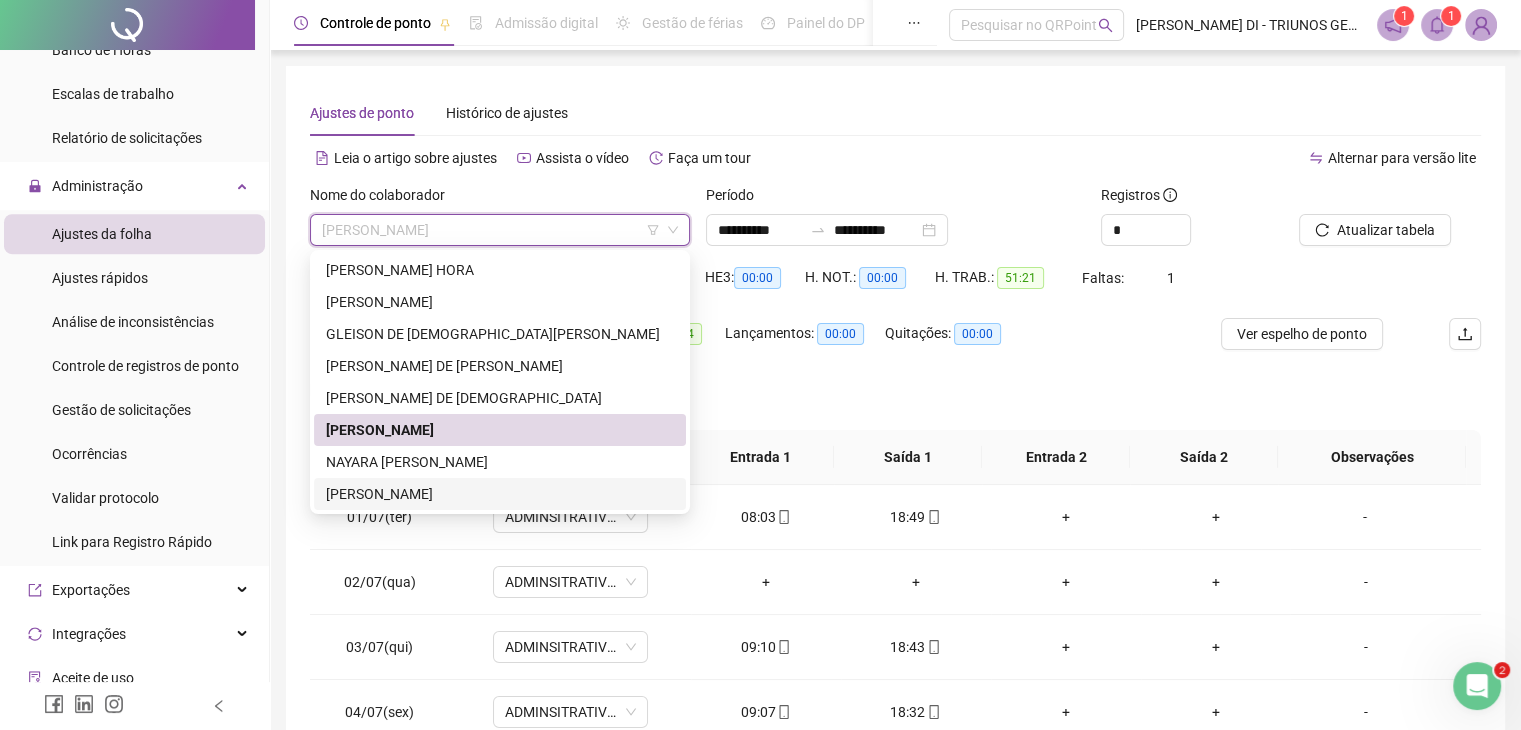 click on "[PERSON_NAME]" at bounding box center [500, 494] 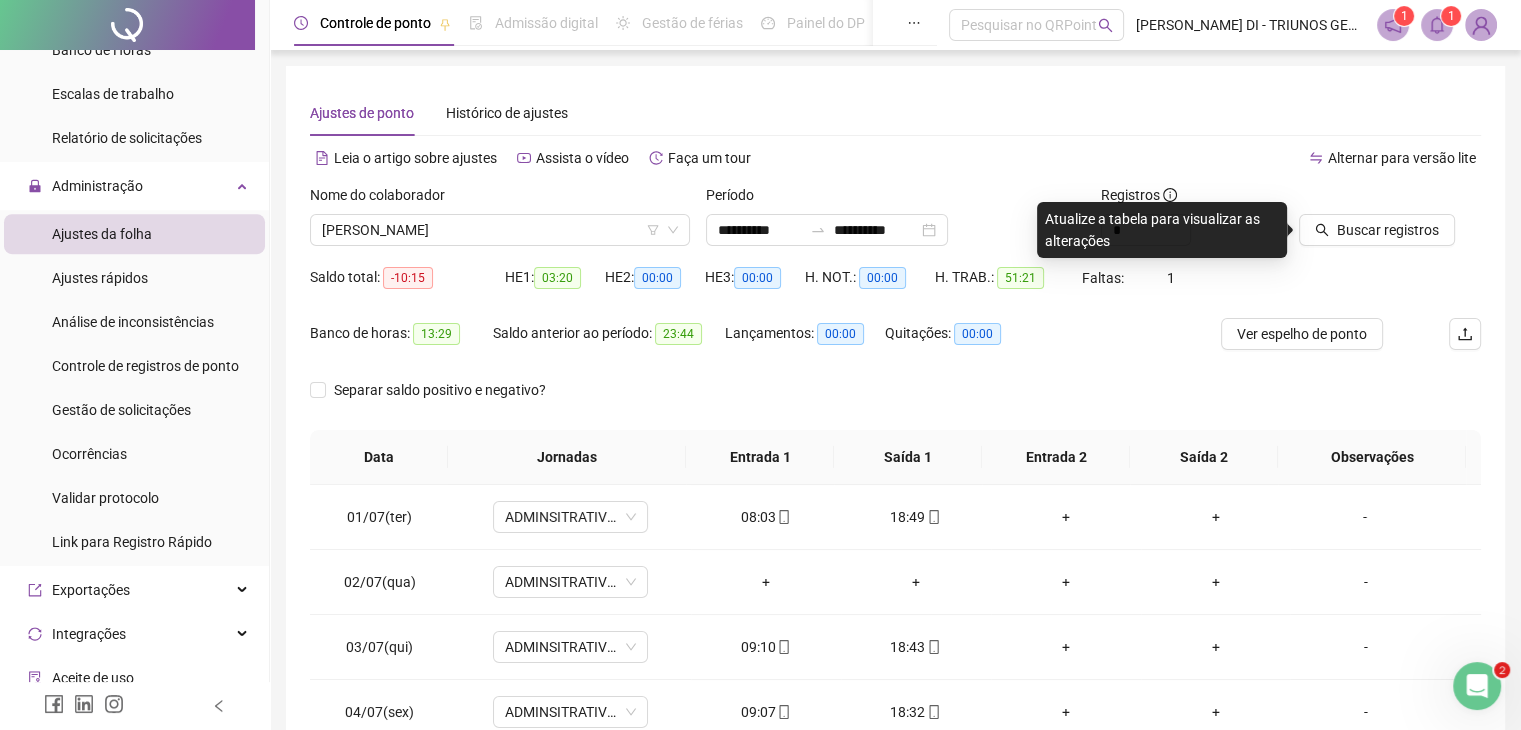 click at bounding box center (1365, 199) 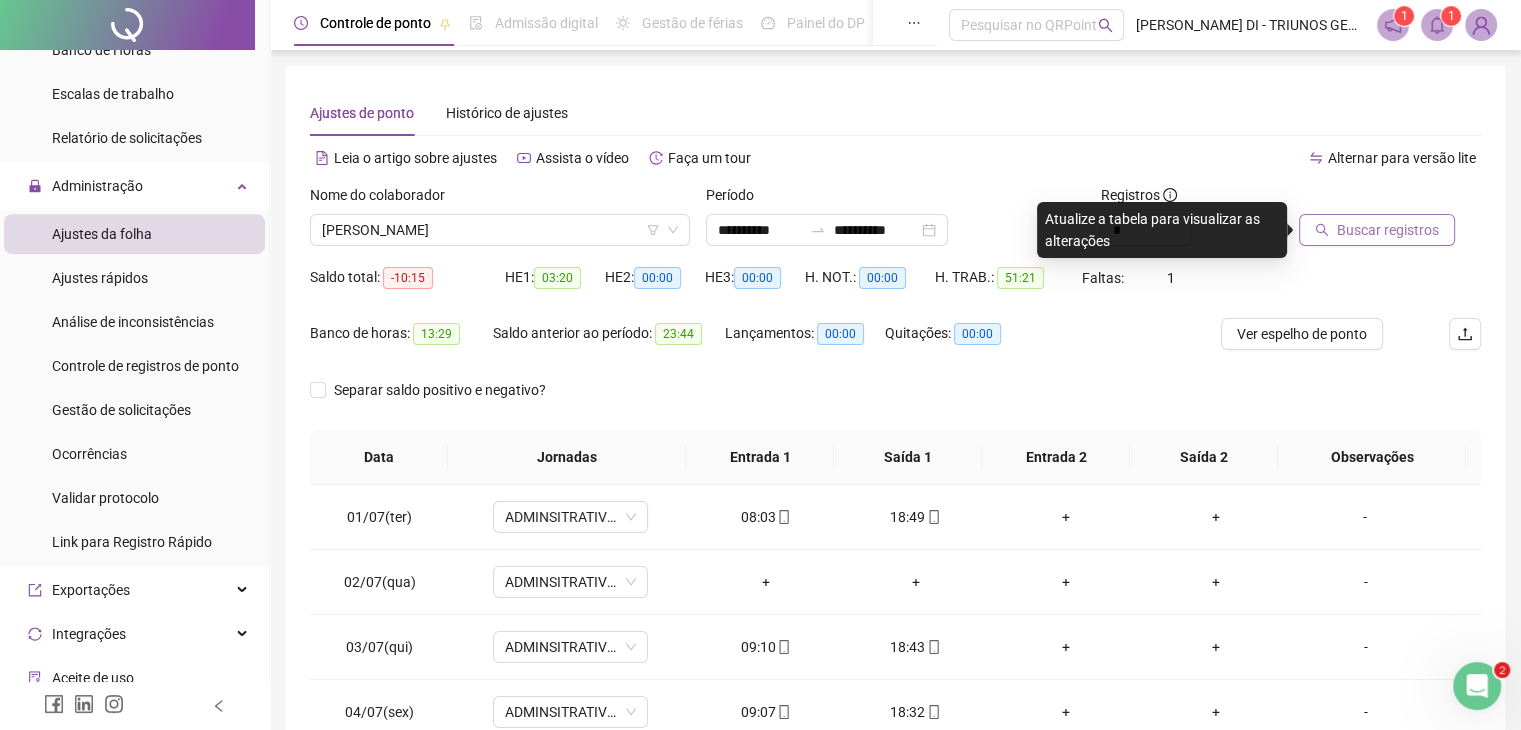 click on "Buscar registros" at bounding box center (1388, 230) 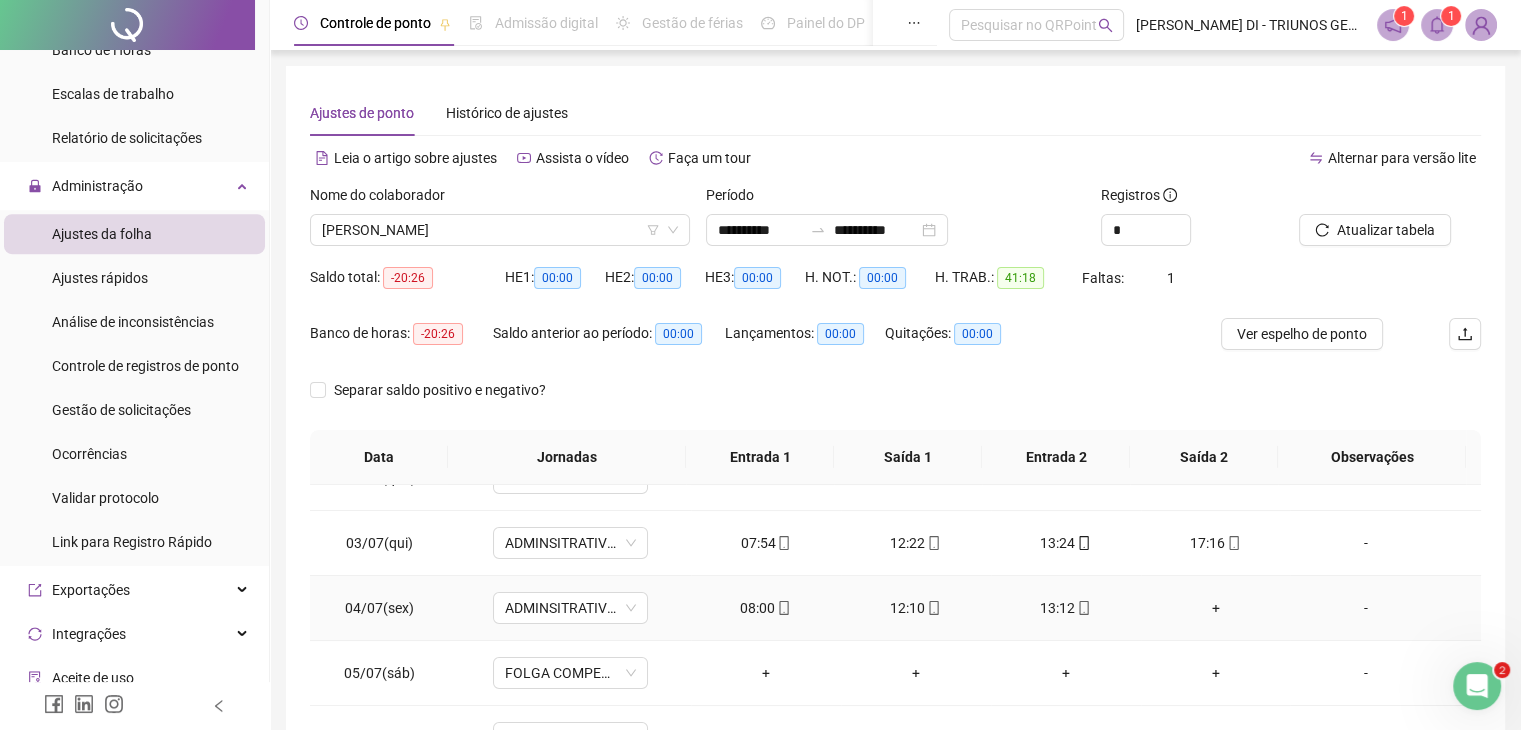 scroll, scrollTop: 156, scrollLeft: 0, axis: vertical 